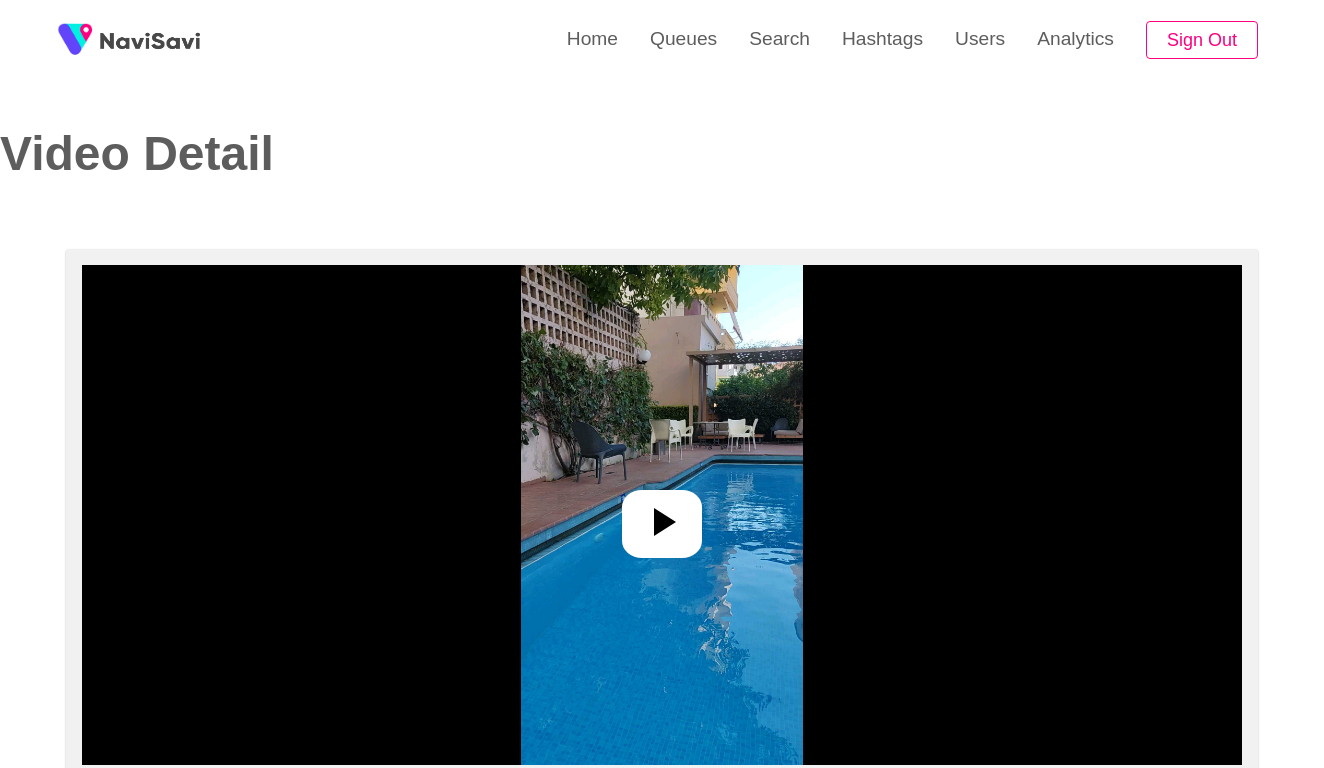 select on "****" 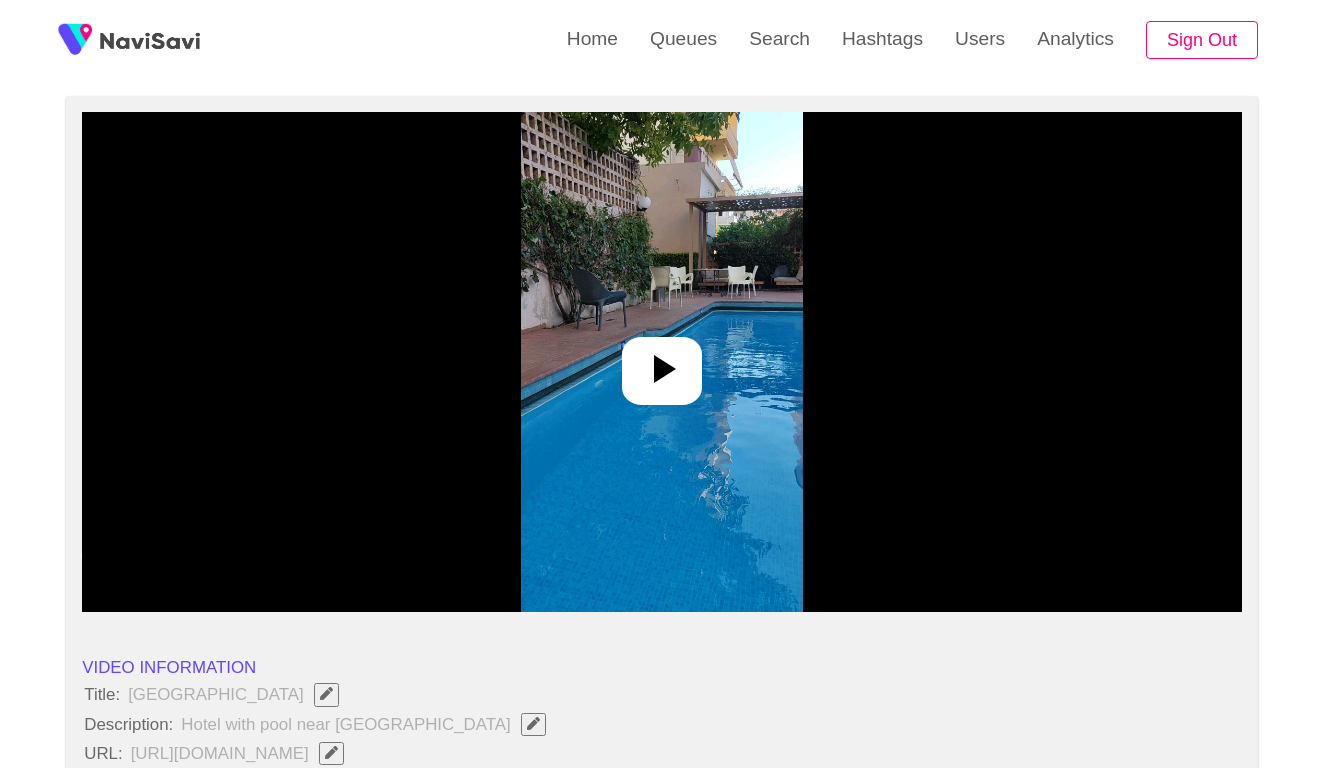 scroll, scrollTop: 153, scrollLeft: 0, axis: vertical 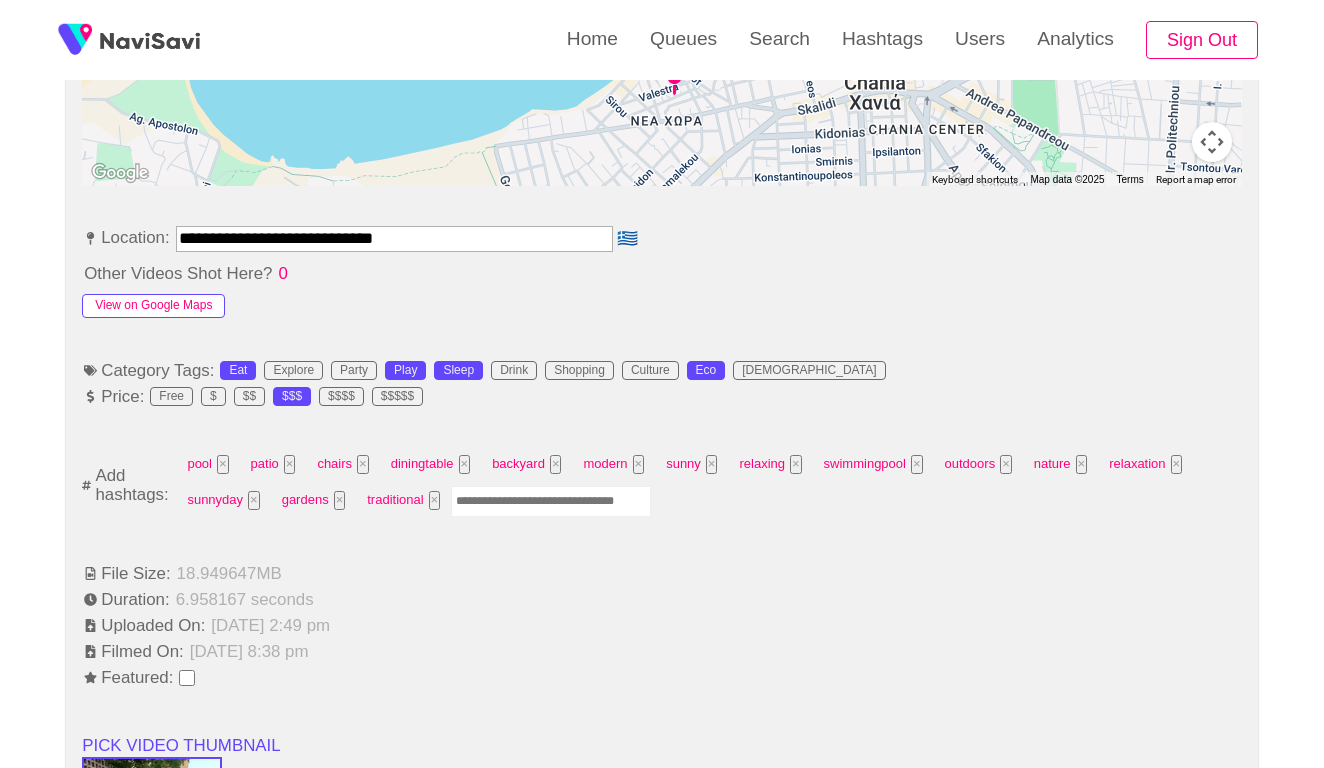 click on "View on Google Maps" at bounding box center (153, 306) 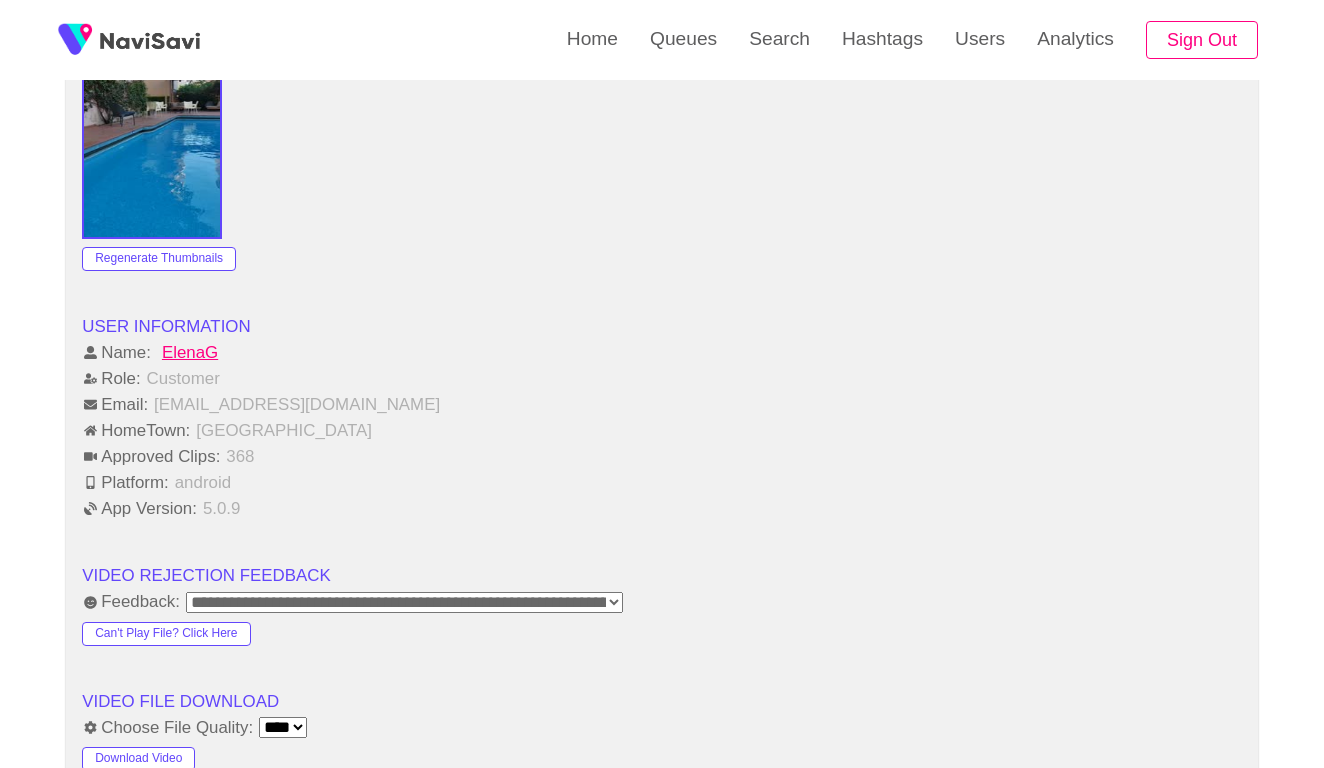 scroll, scrollTop: 1759, scrollLeft: 0, axis: vertical 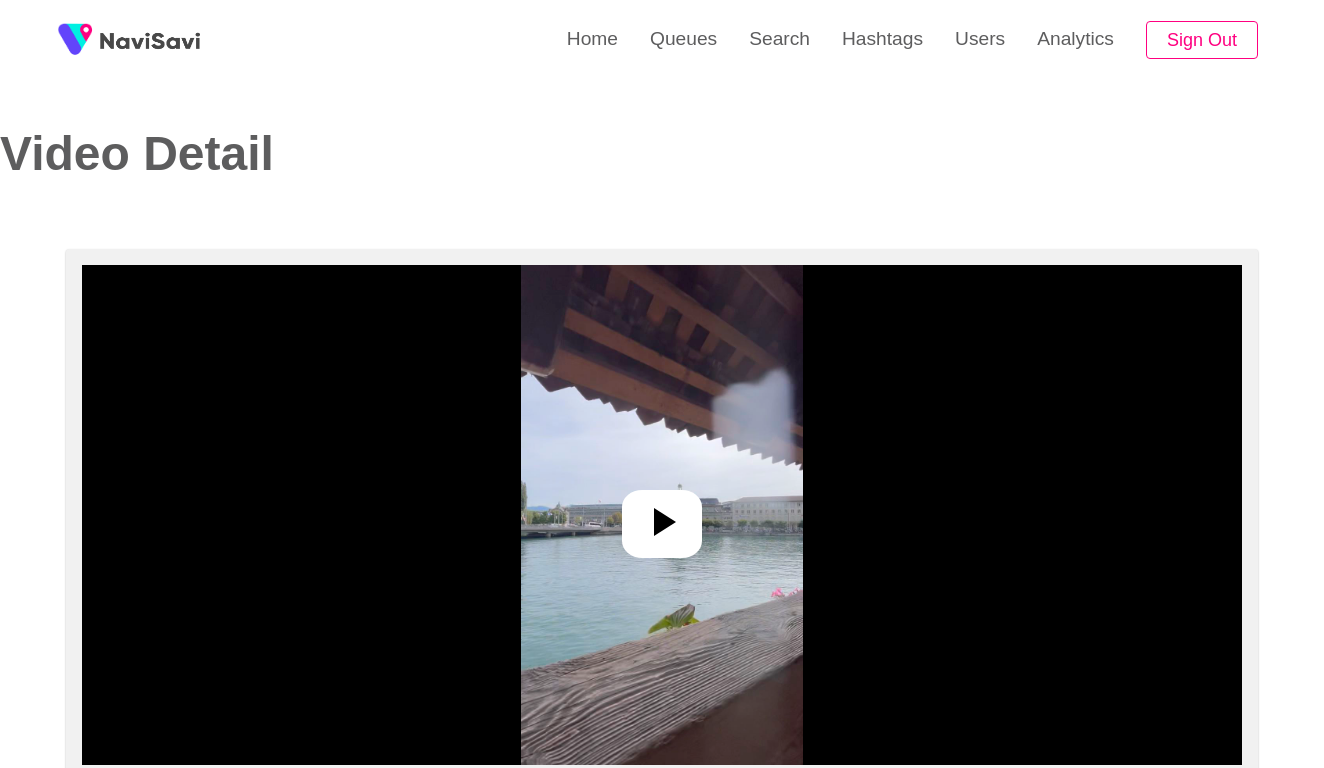 select on "**********" 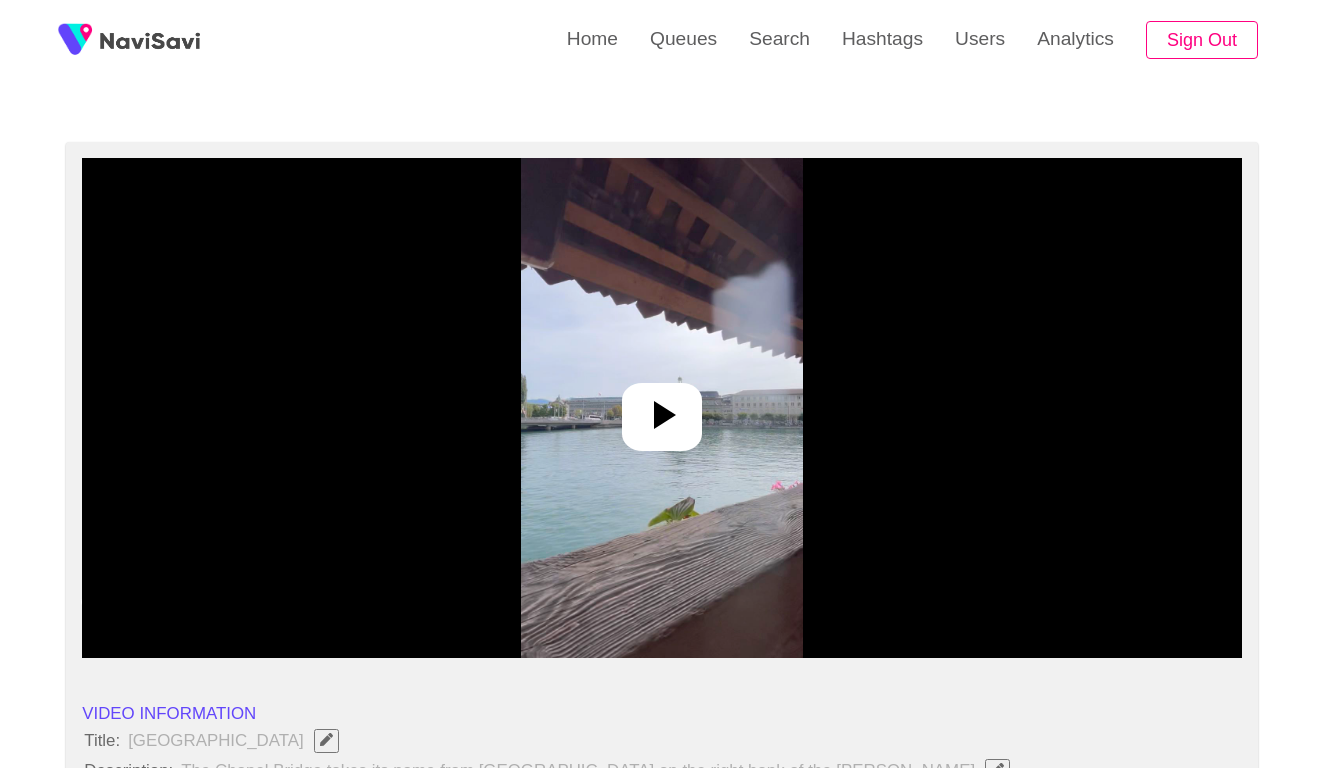 scroll, scrollTop: 199, scrollLeft: 0, axis: vertical 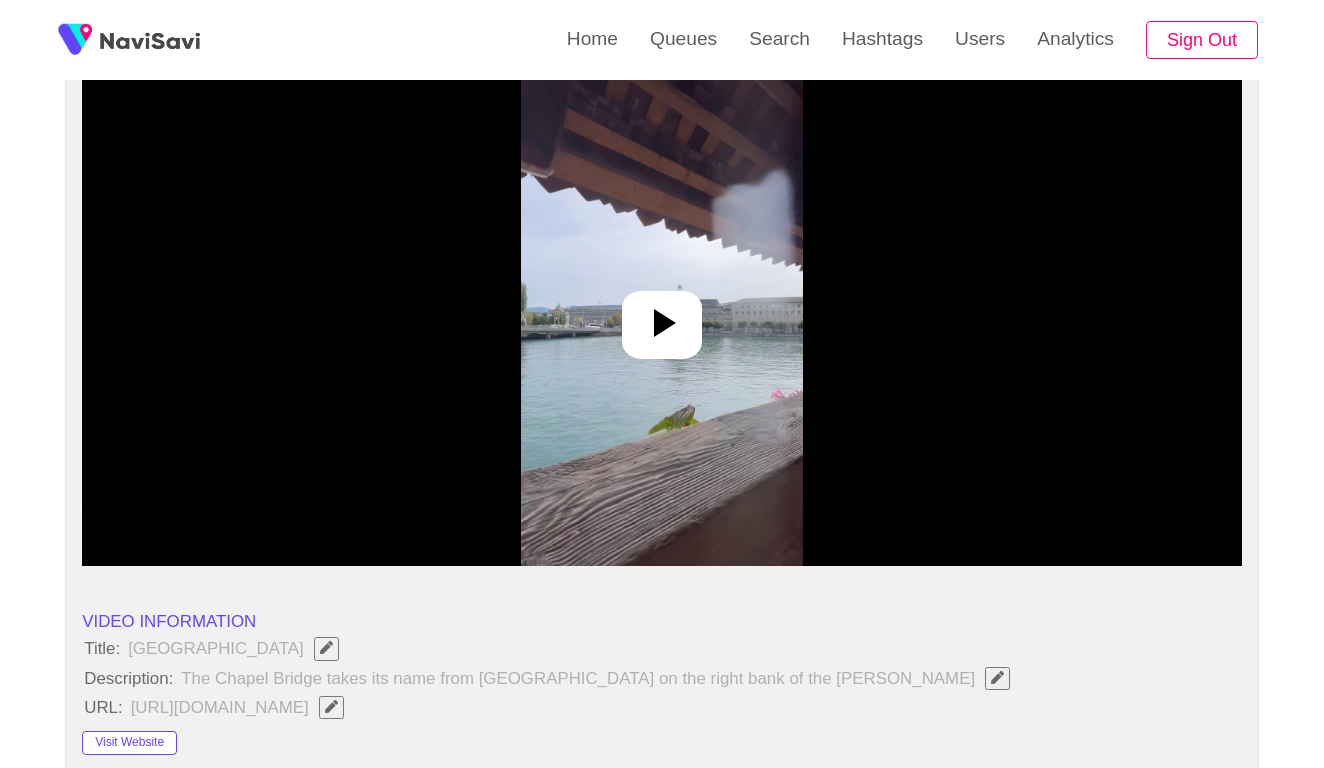 click at bounding box center [662, 325] 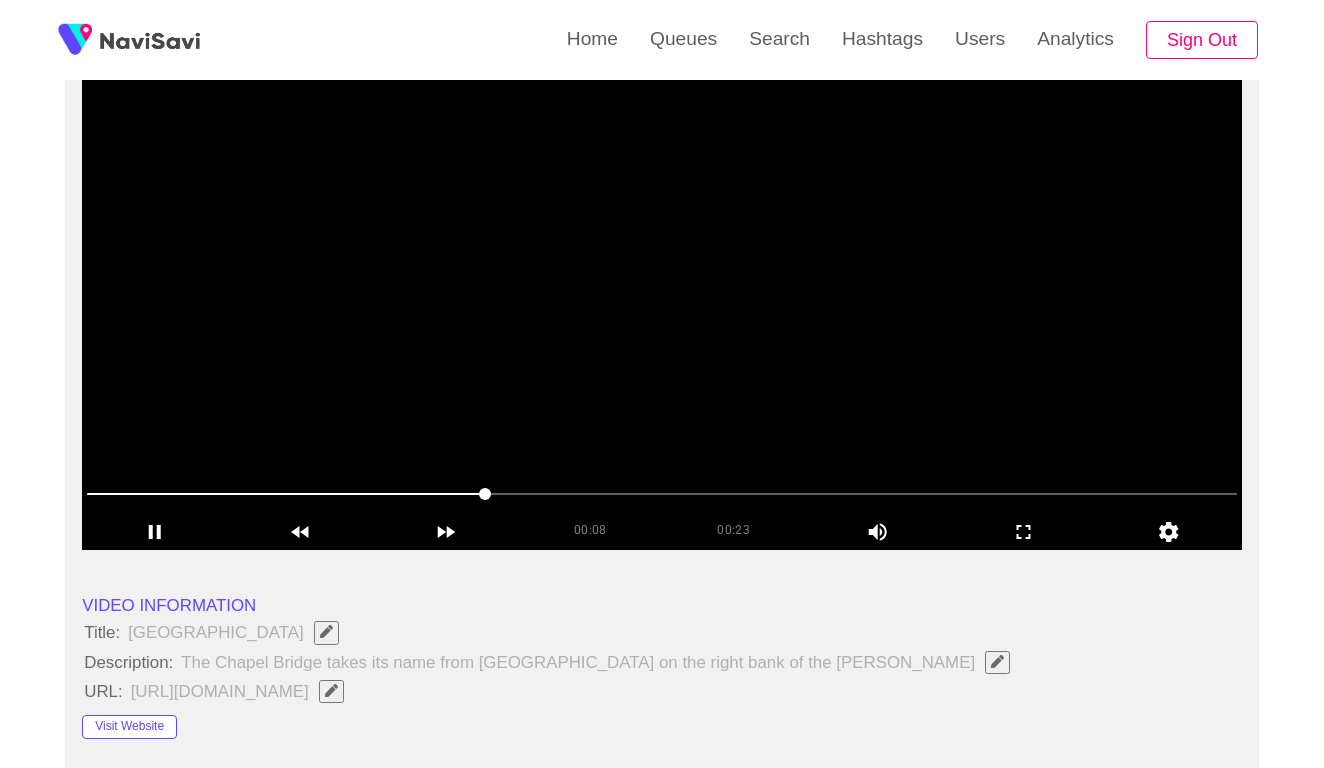 scroll, scrollTop: 231, scrollLeft: 0, axis: vertical 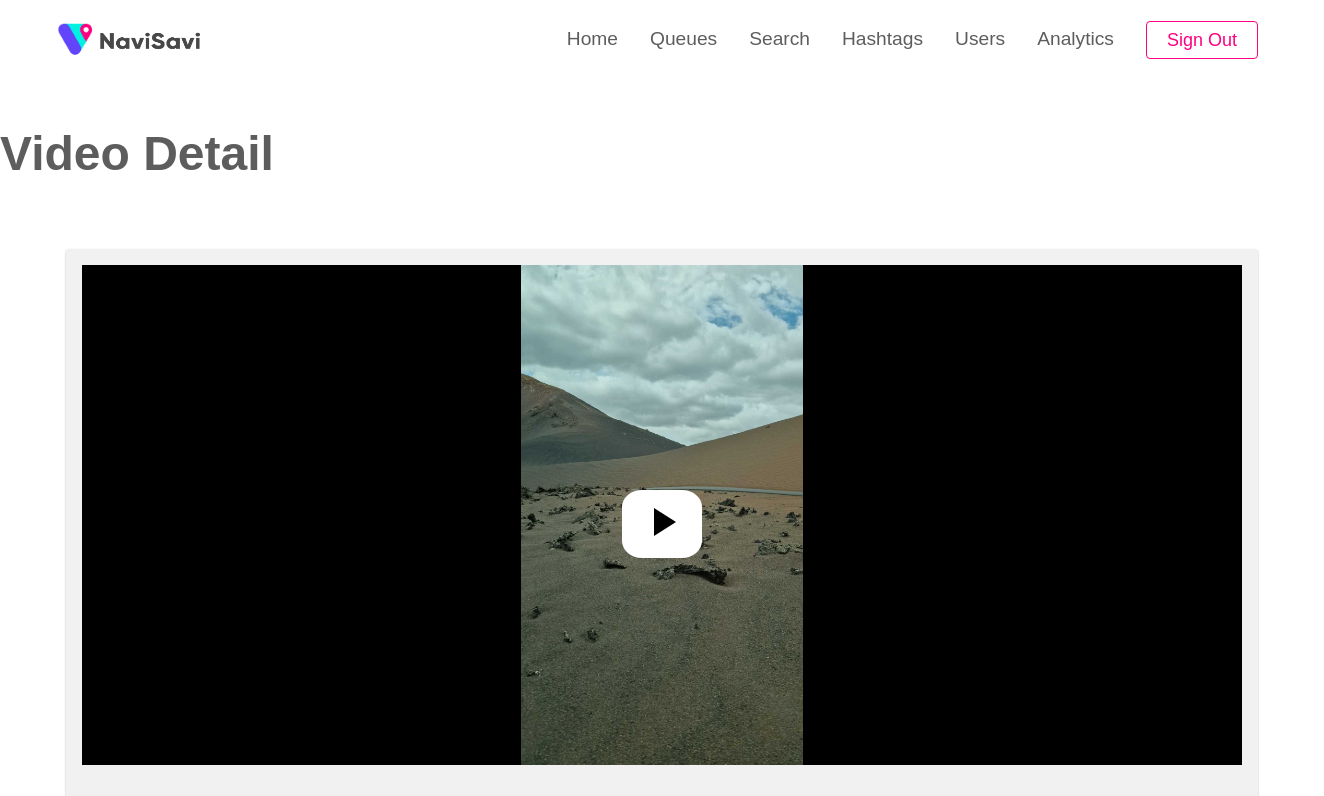select on "**********" 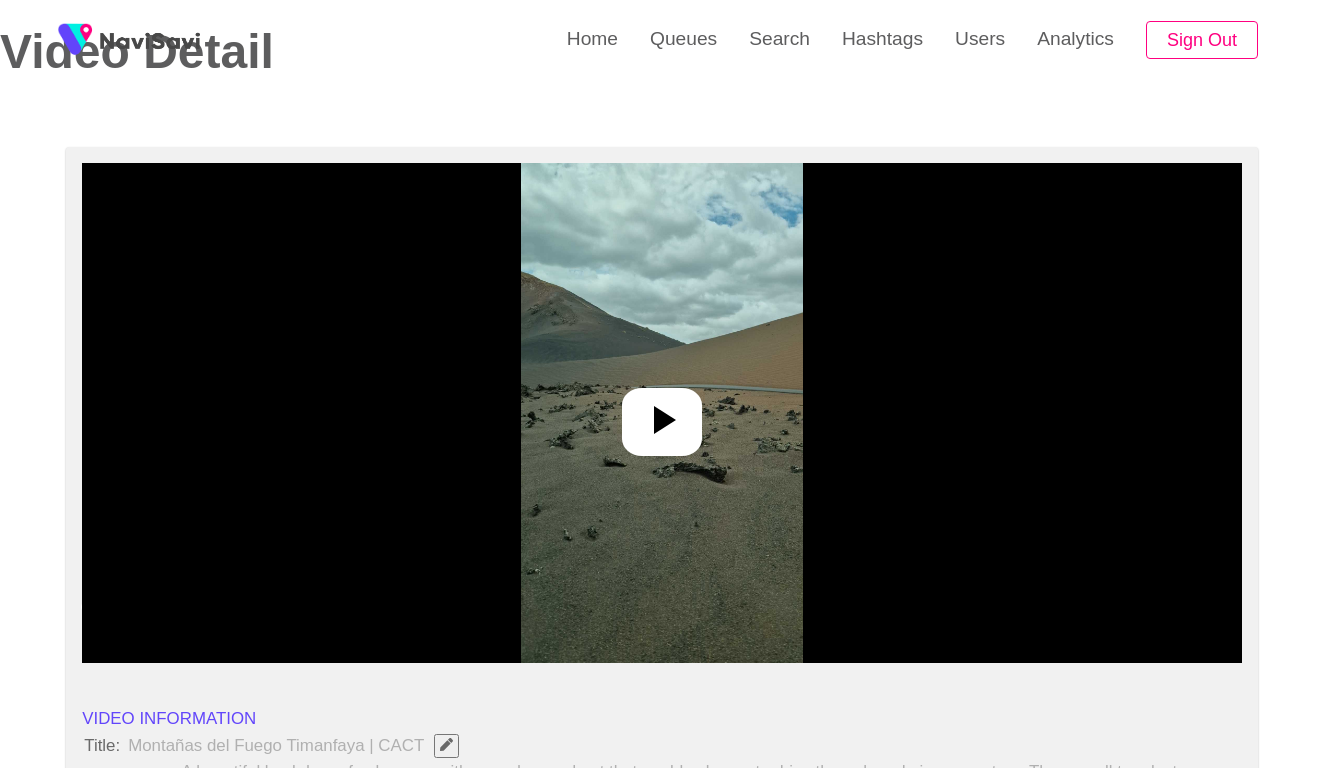 scroll, scrollTop: 214, scrollLeft: 0, axis: vertical 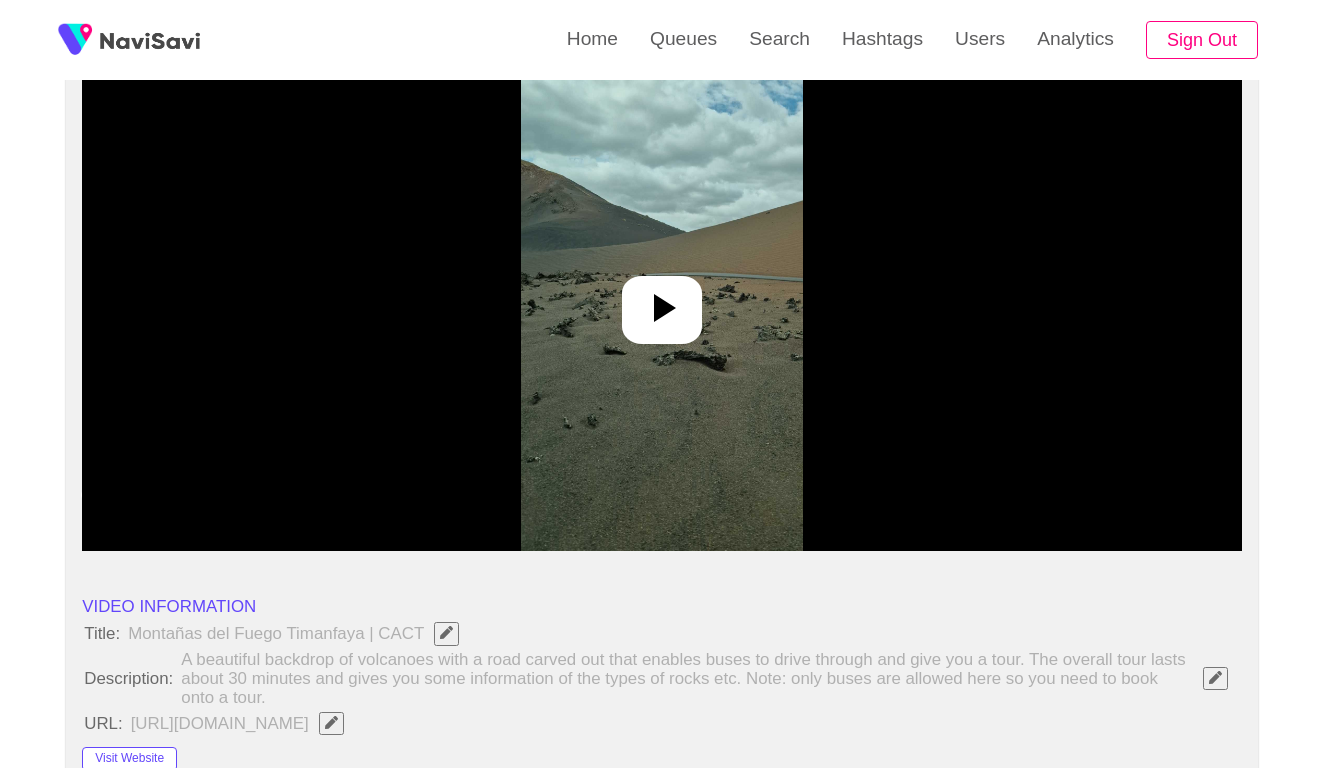 click at bounding box center (662, 310) 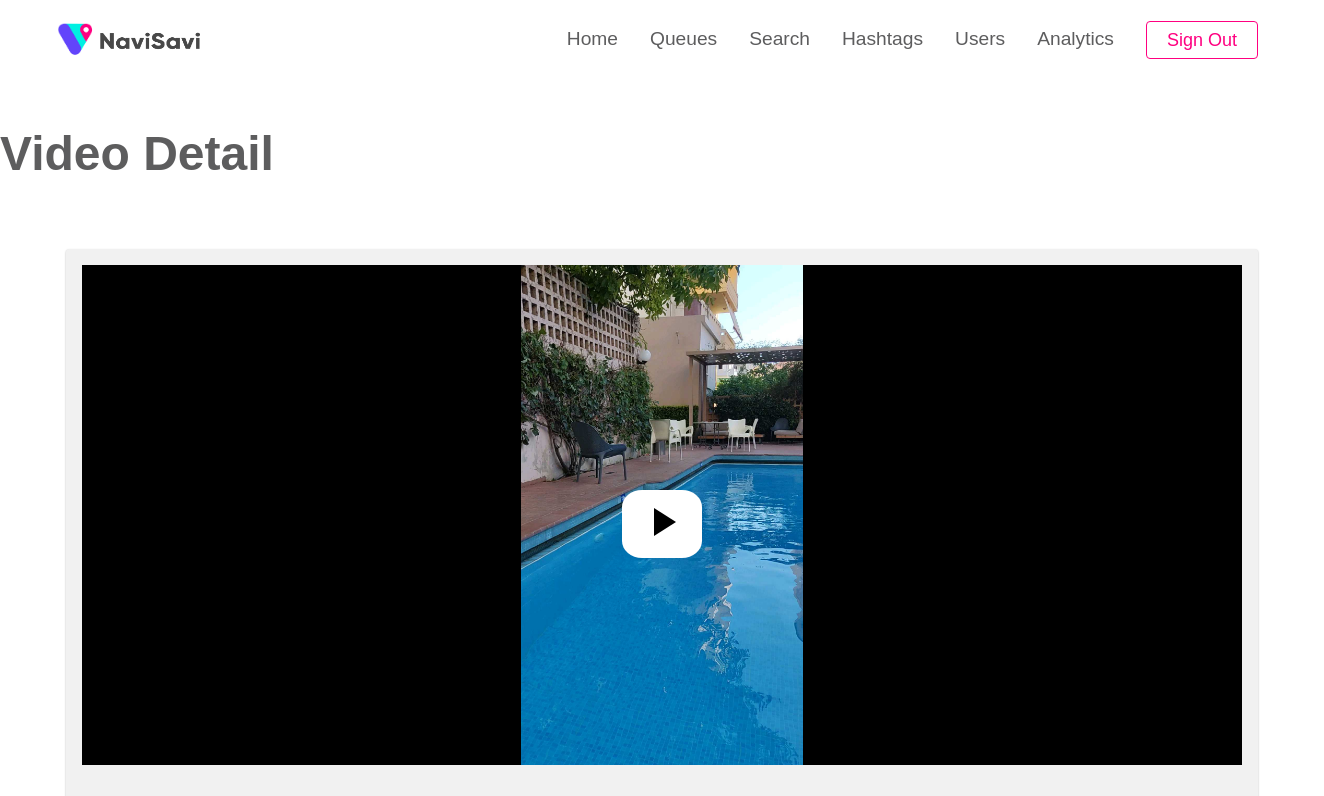 select on "****" 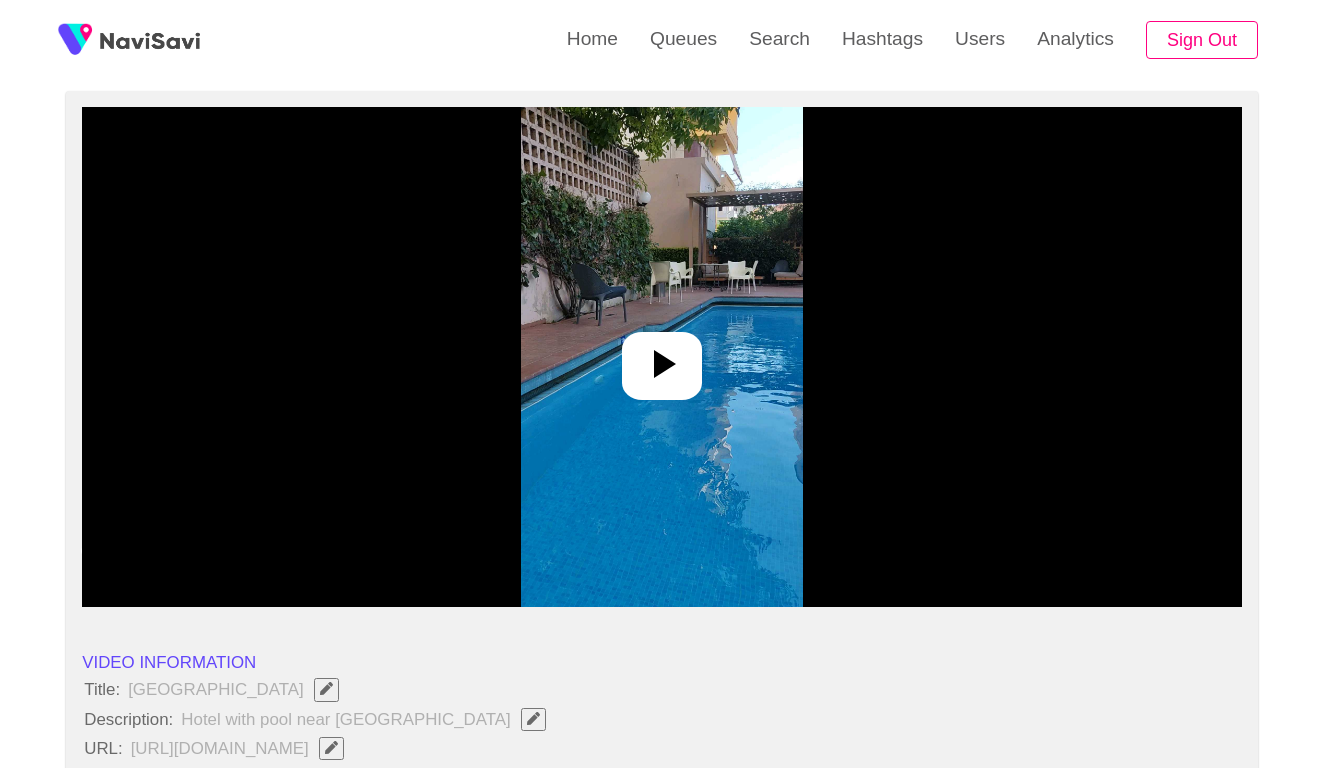 scroll, scrollTop: 199, scrollLeft: 0, axis: vertical 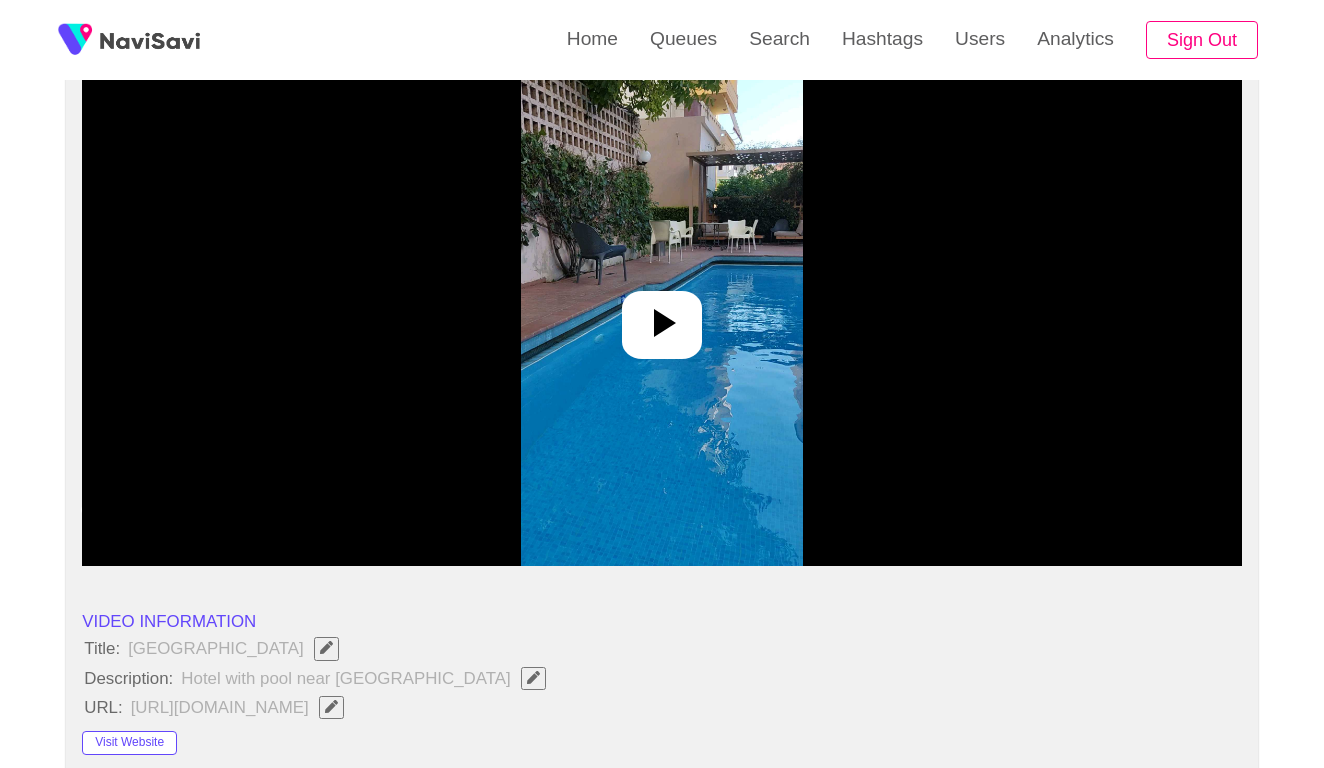 click 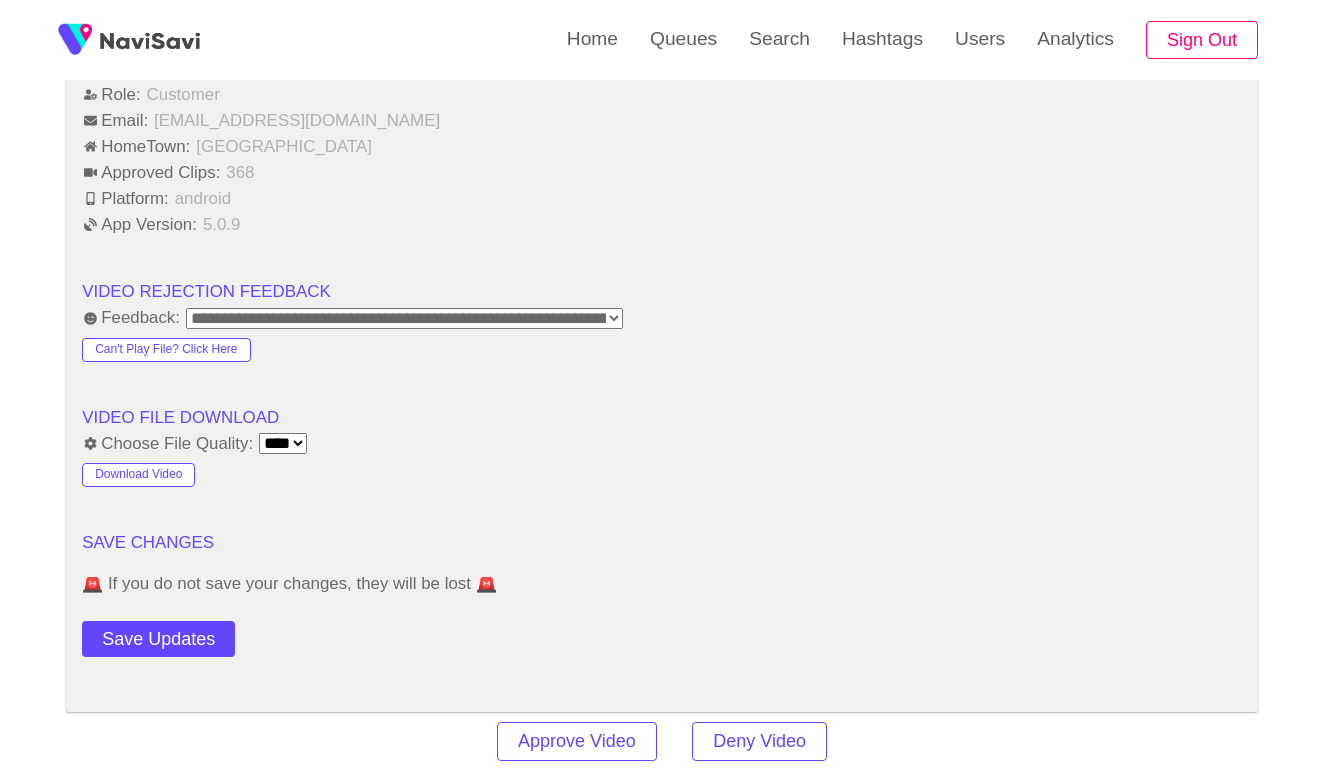 scroll, scrollTop: 2042, scrollLeft: 0, axis: vertical 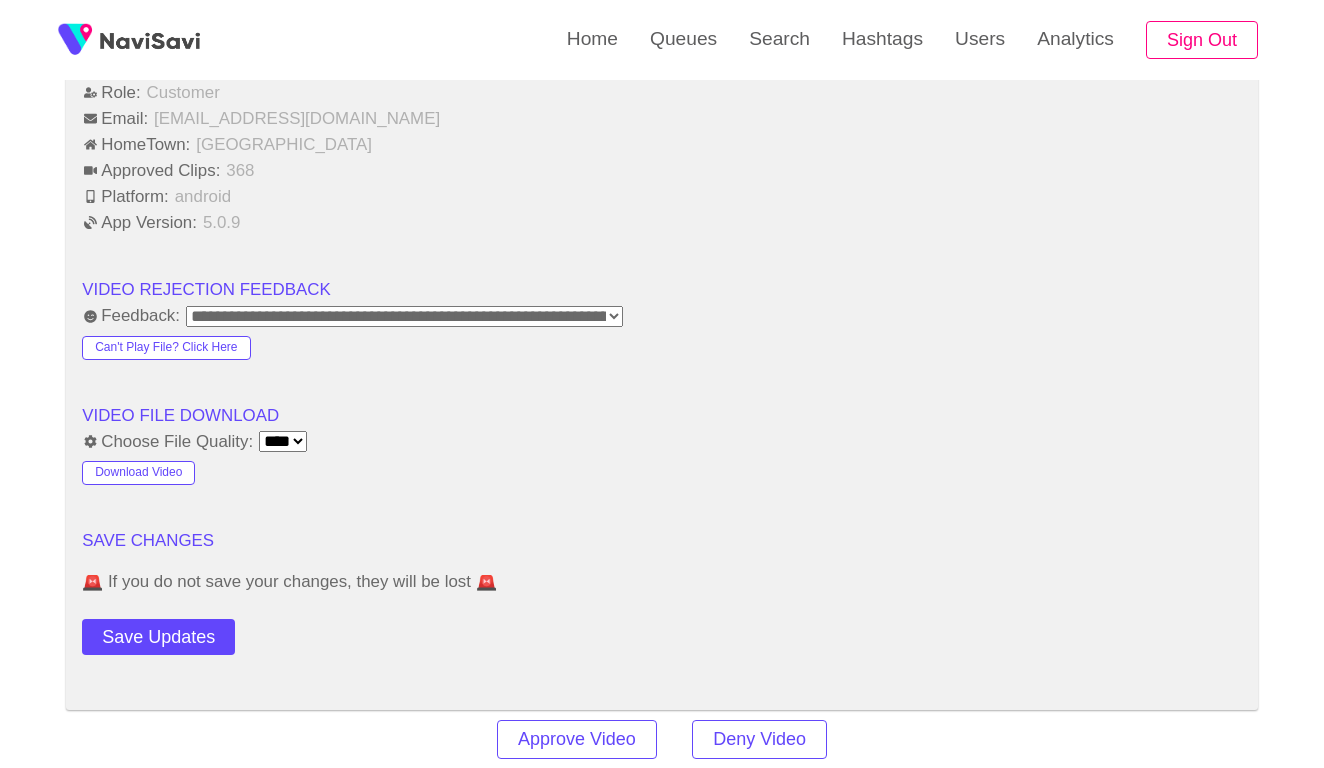 click on "**********" at bounding box center [404, 316] 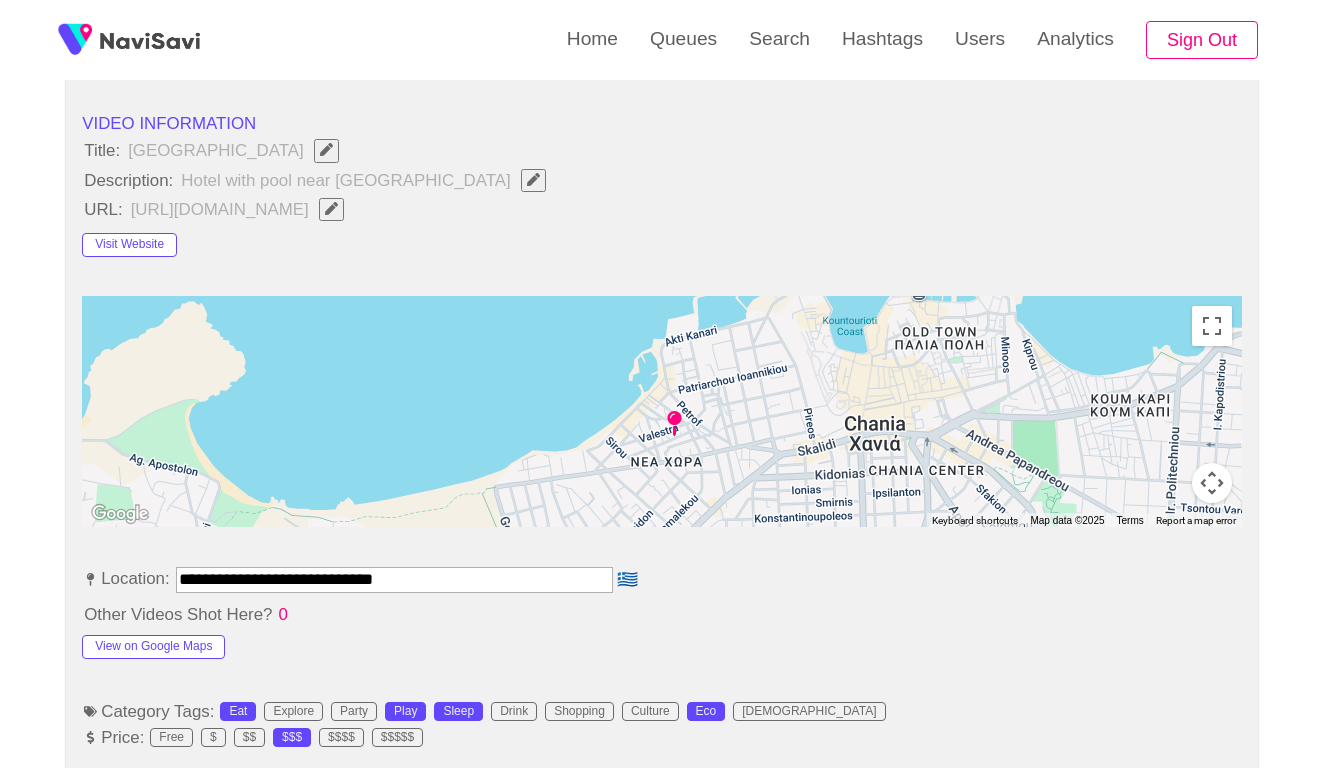 scroll, scrollTop: 707, scrollLeft: 0, axis: vertical 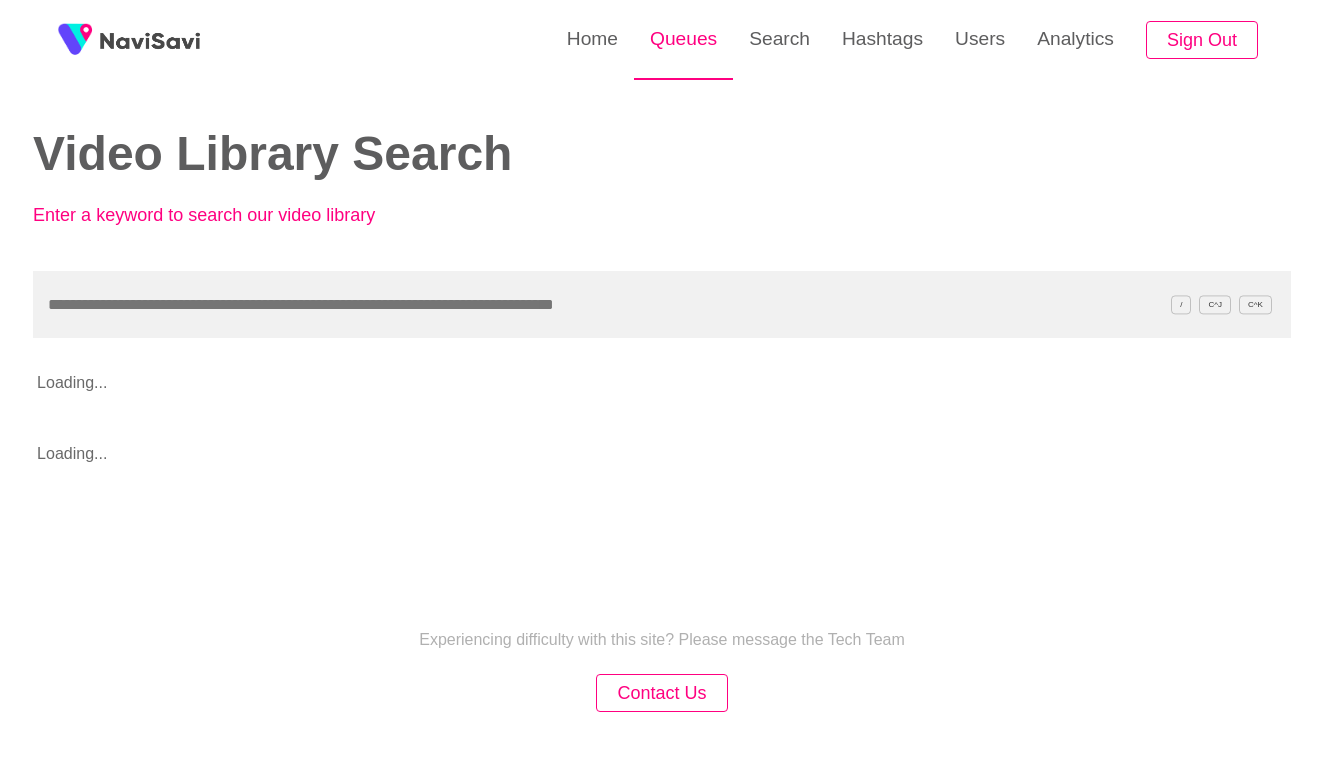 click on "Queues" at bounding box center [683, 39] 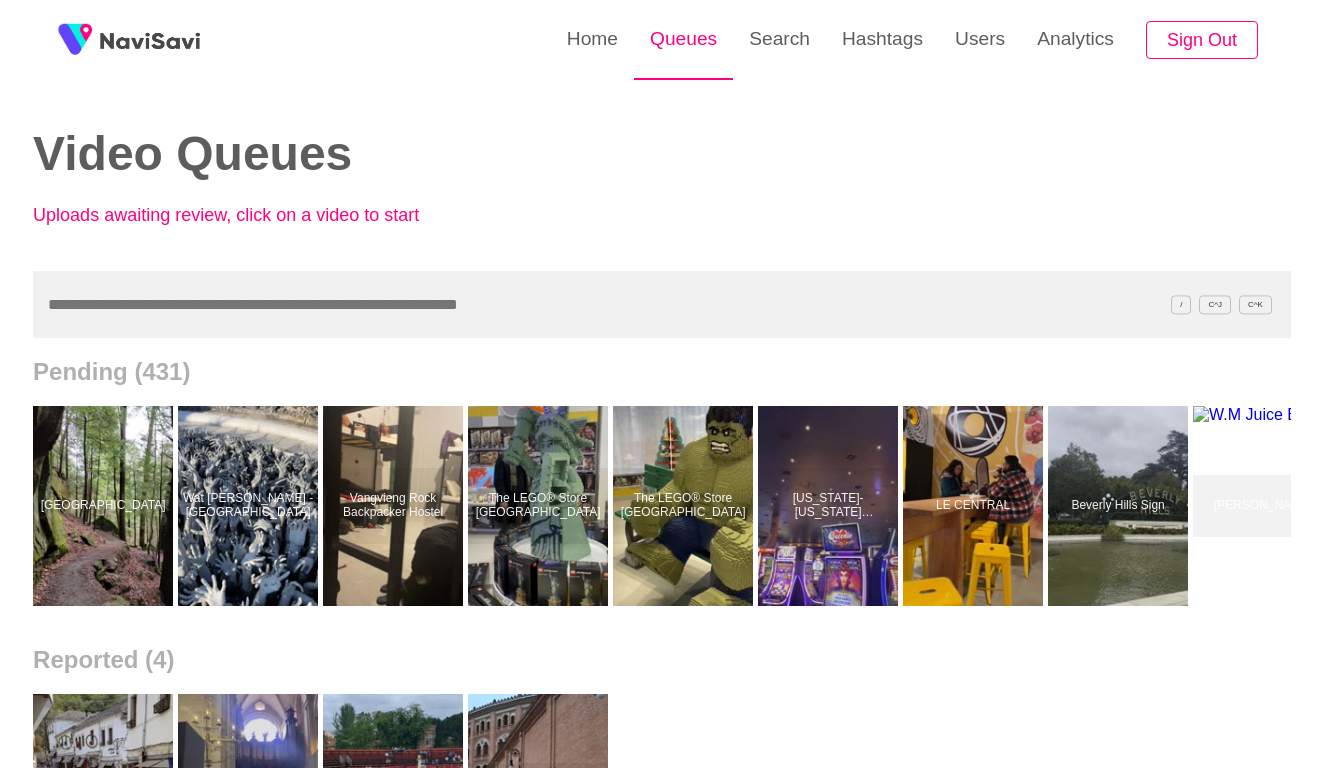 click on "Queues" at bounding box center [683, 39] 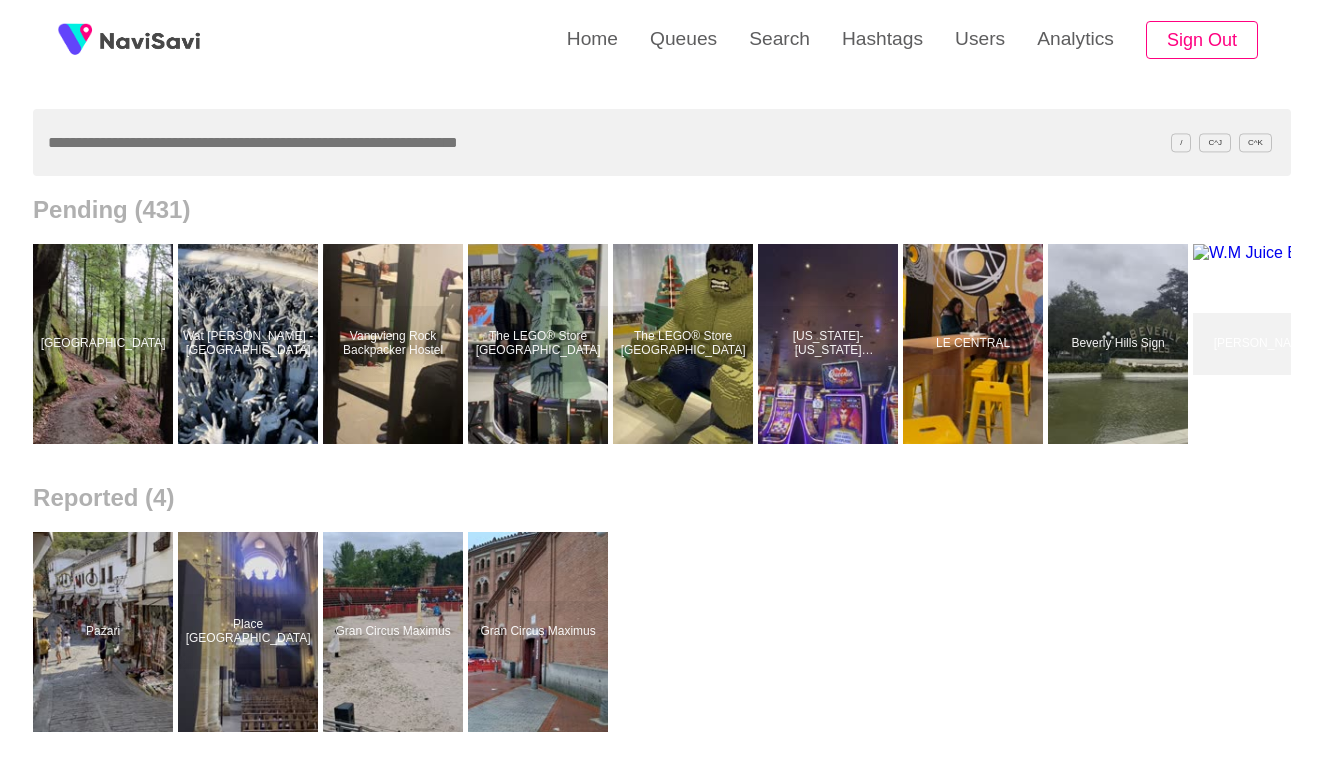 scroll, scrollTop: 257, scrollLeft: 0, axis: vertical 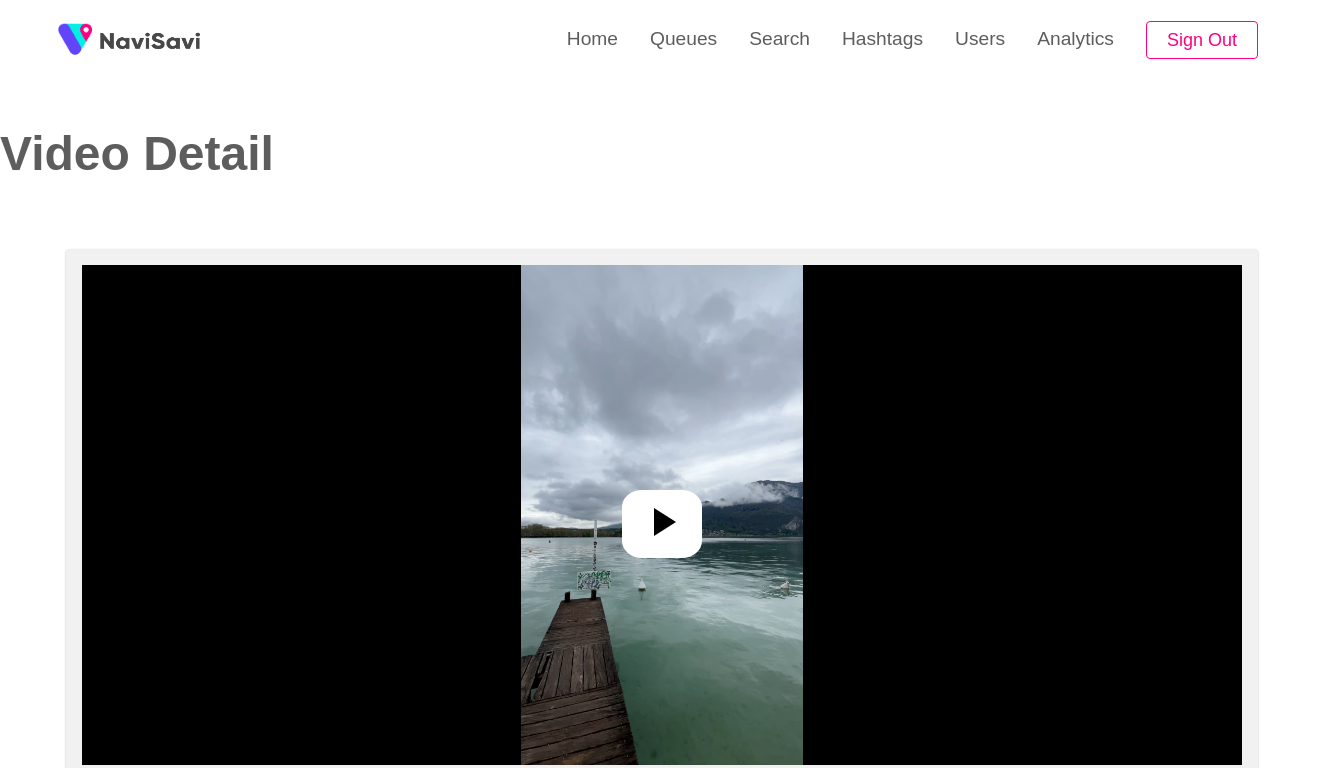 select on "**********" 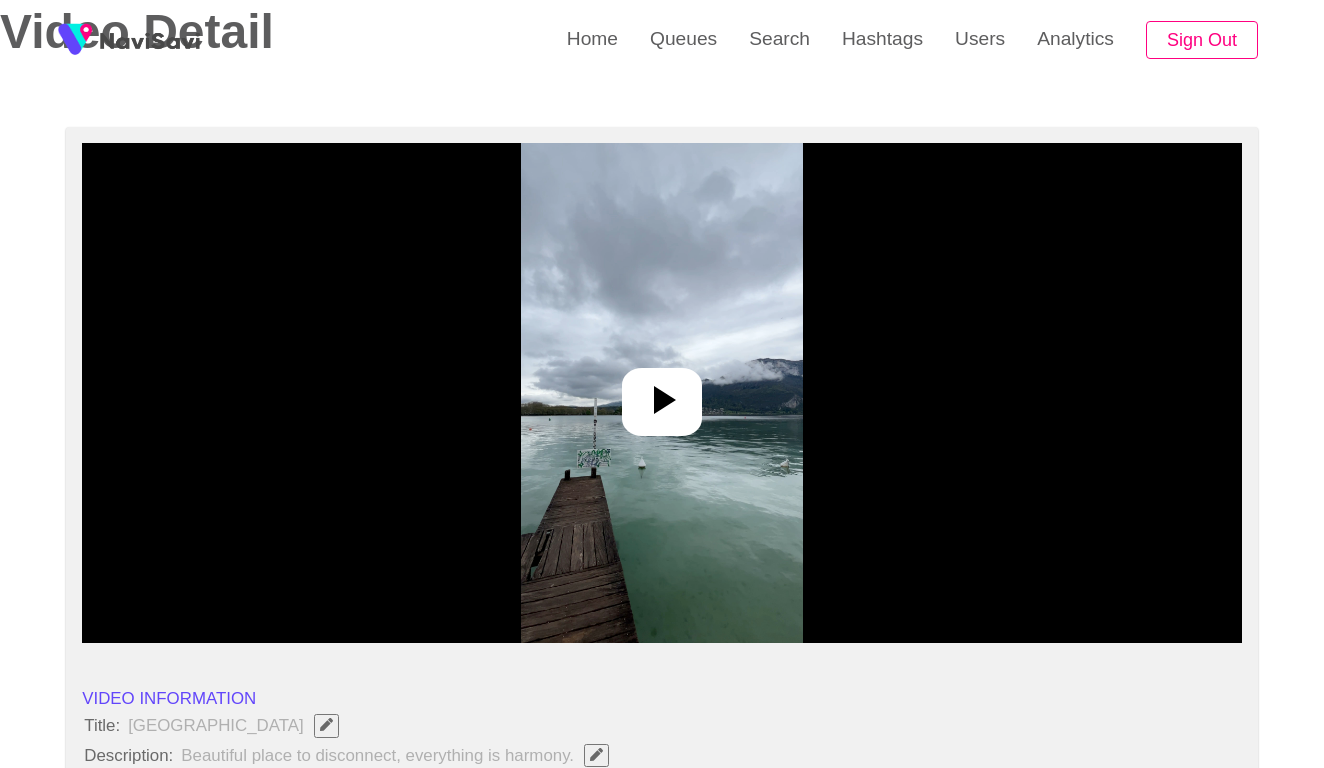scroll, scrollTop: 214, scrollLeft: 0, axis: vertical 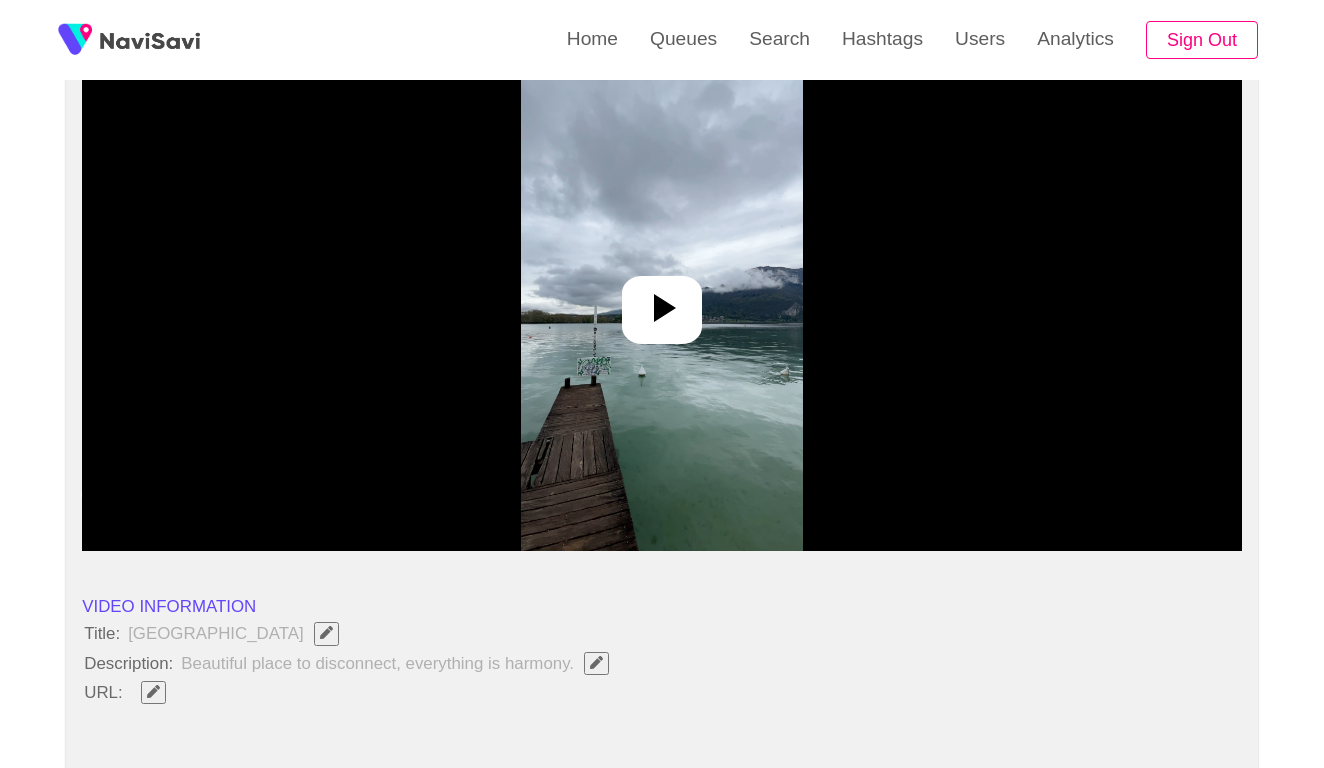 click at bounding box center [662, 301] 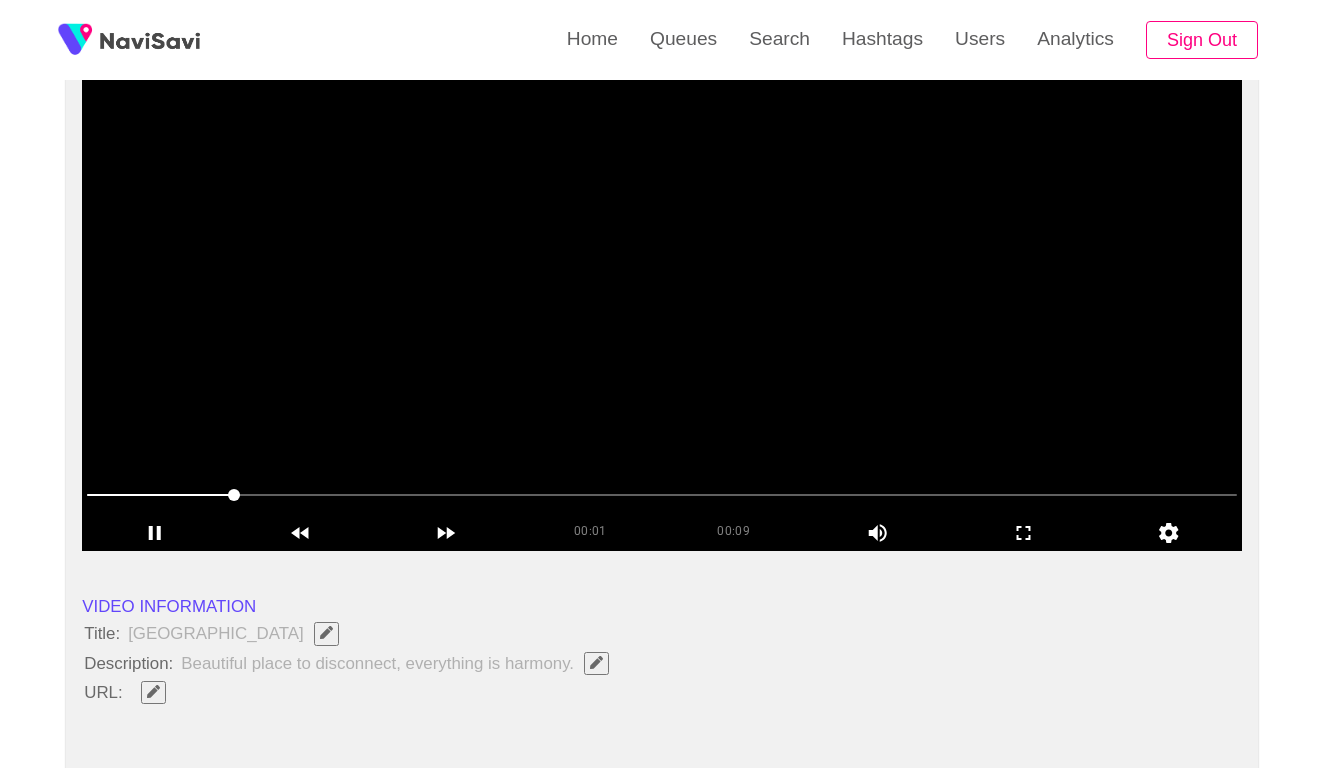 scroll, scrollTop: 225, scrollLeft: 0, axis: vertical 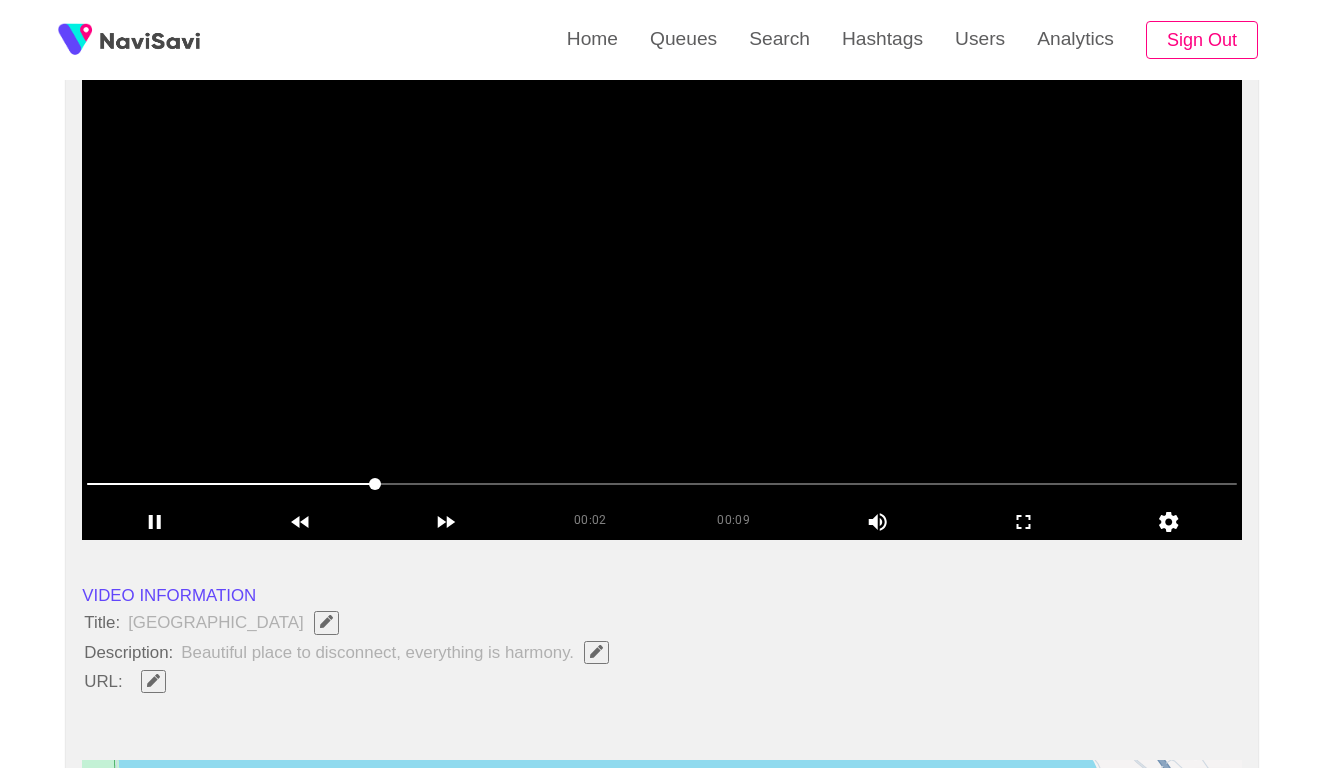 click at bounding box center (662, 484) 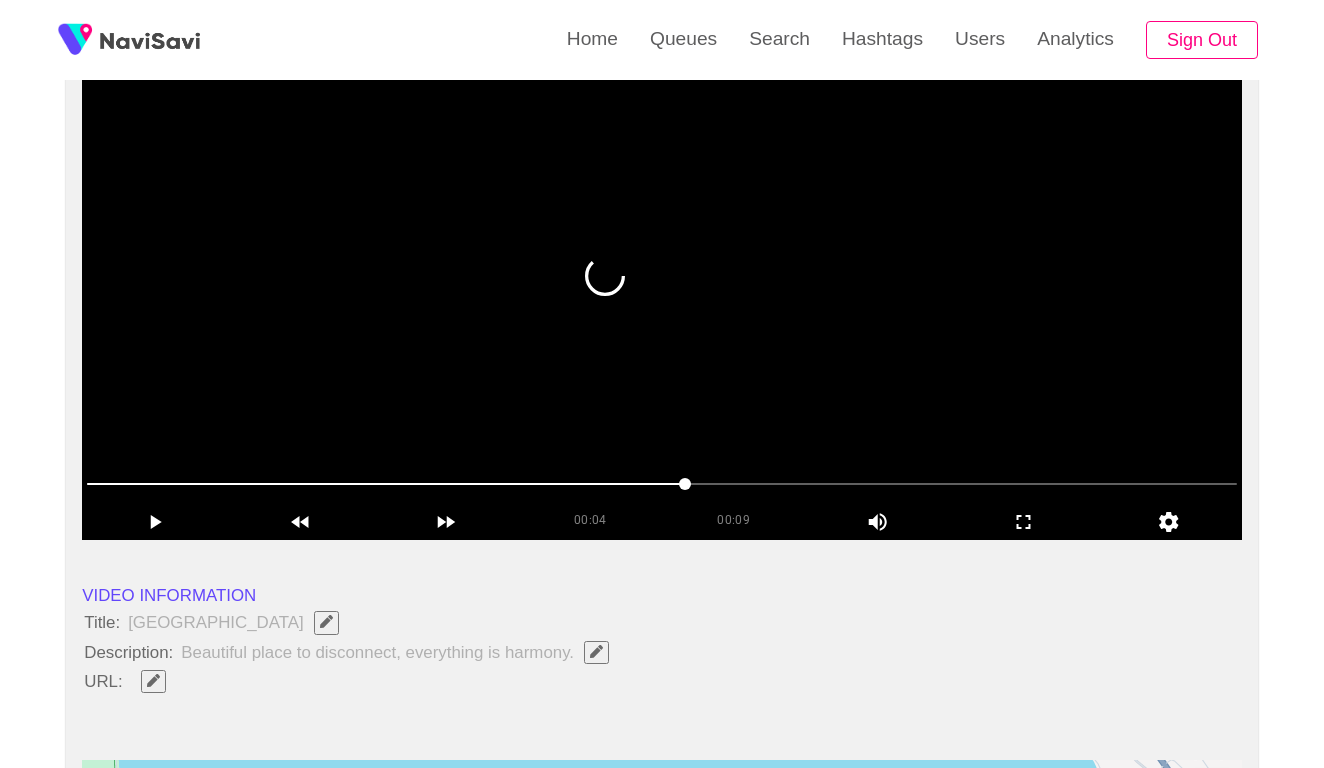 click at bounding box center [662, 484] 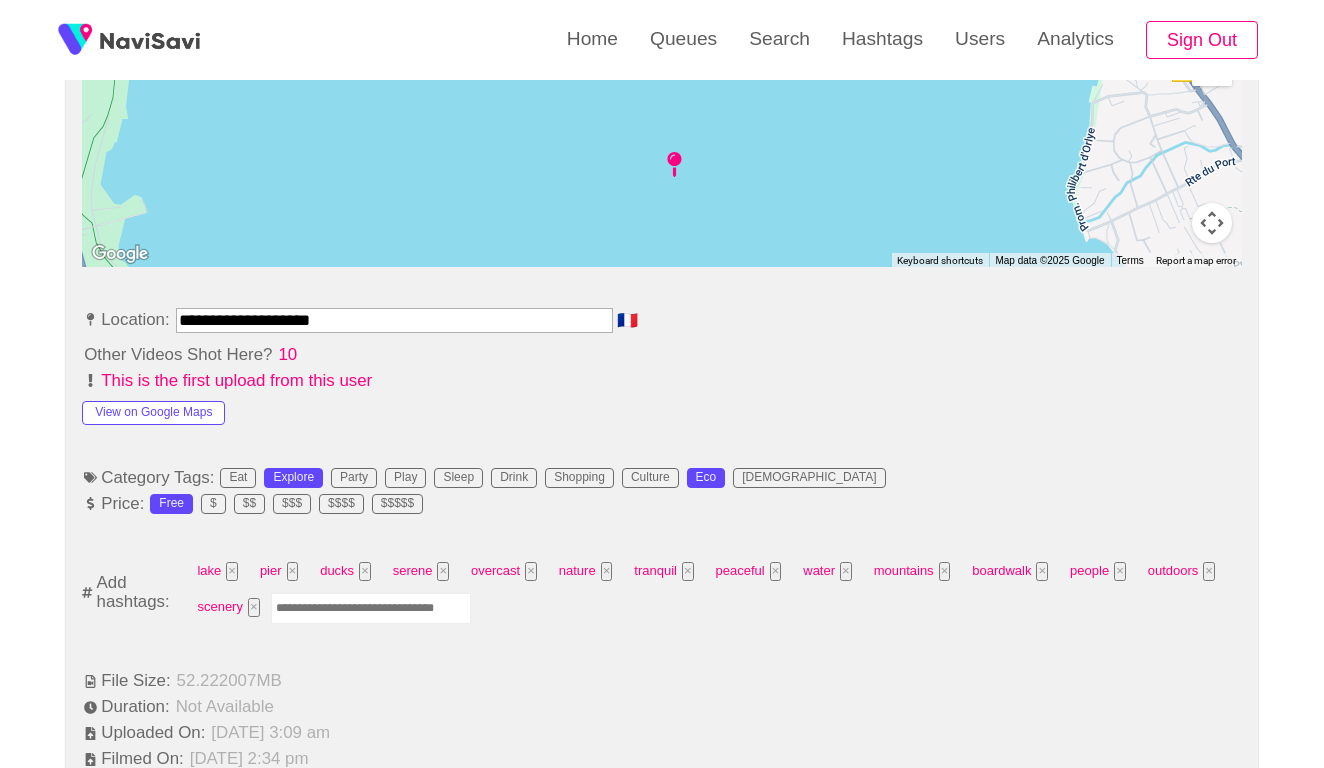 scroll, scrollTop: 955, scrollLeft: 0, axis: vertical 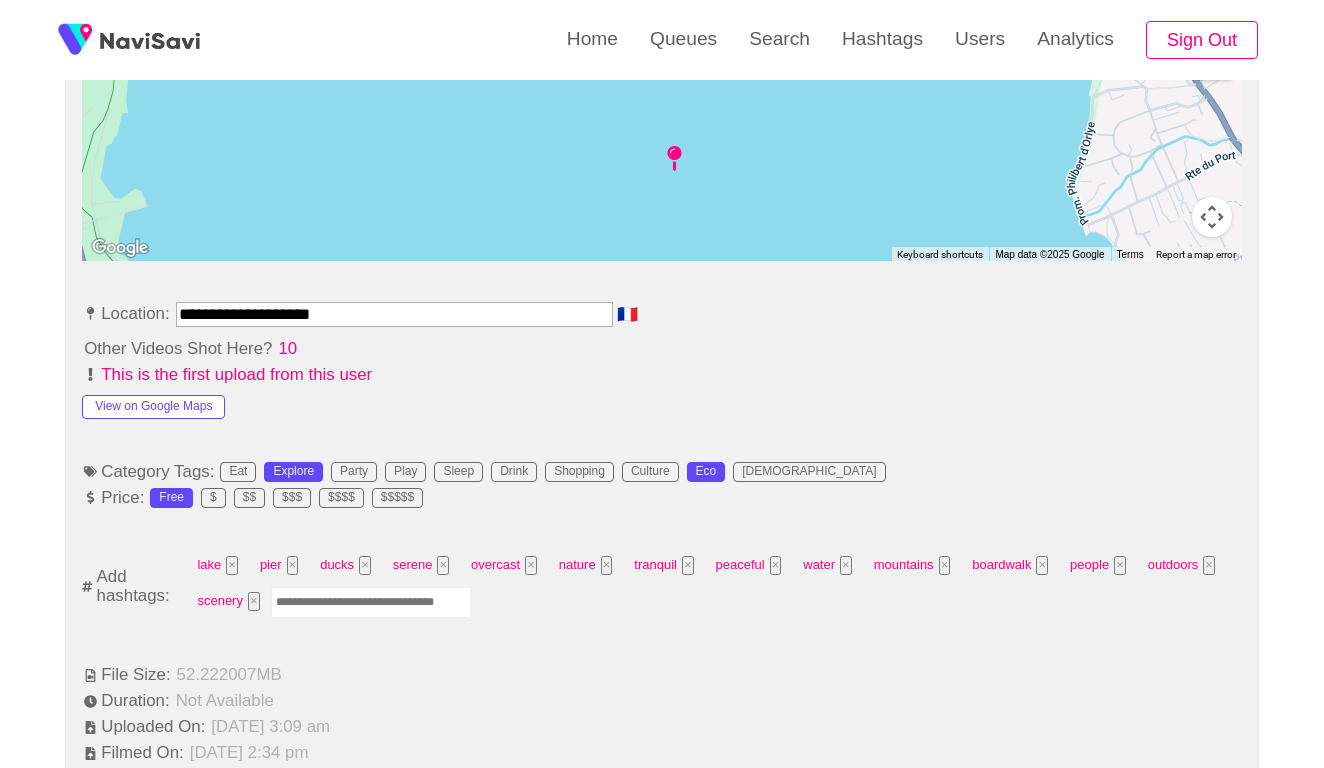 click on "**********" at bounding box center (394, 314) 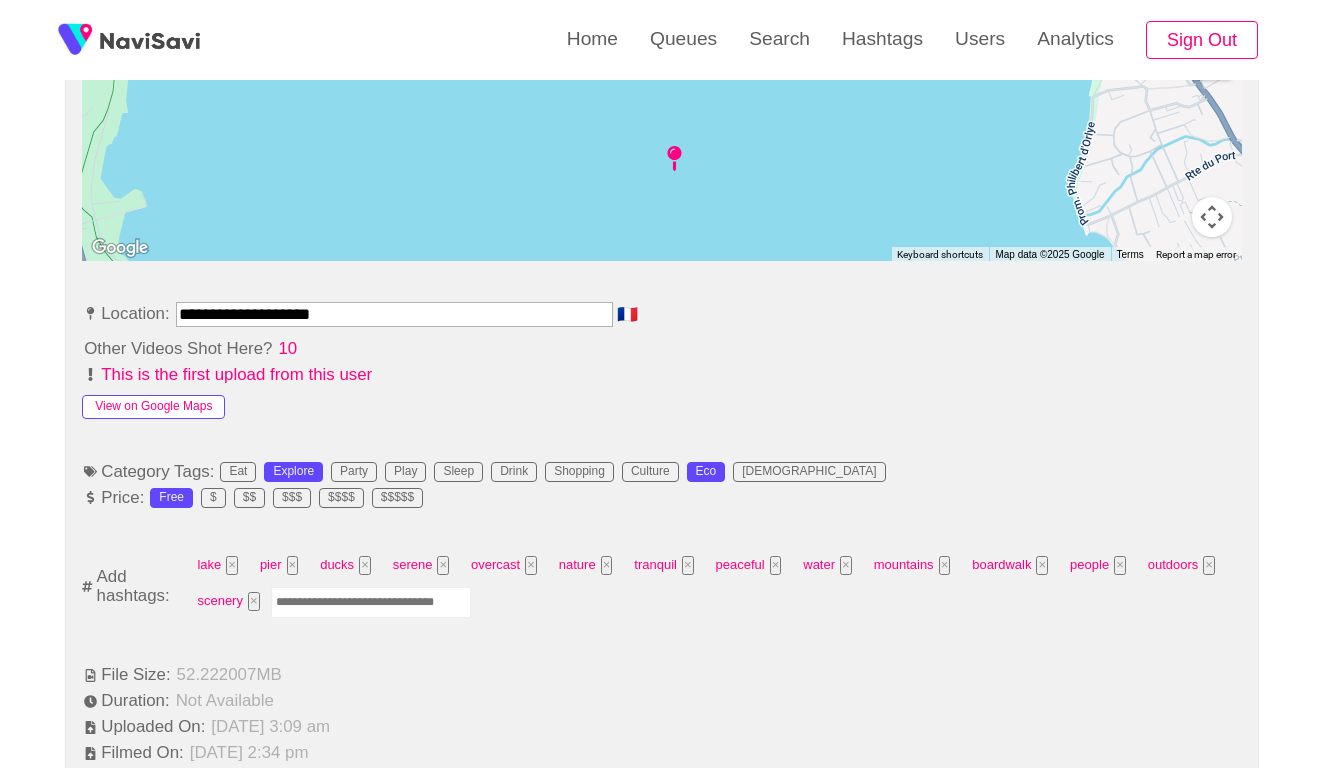 click on "View on Google Maps" at bounding box center (153, 407) 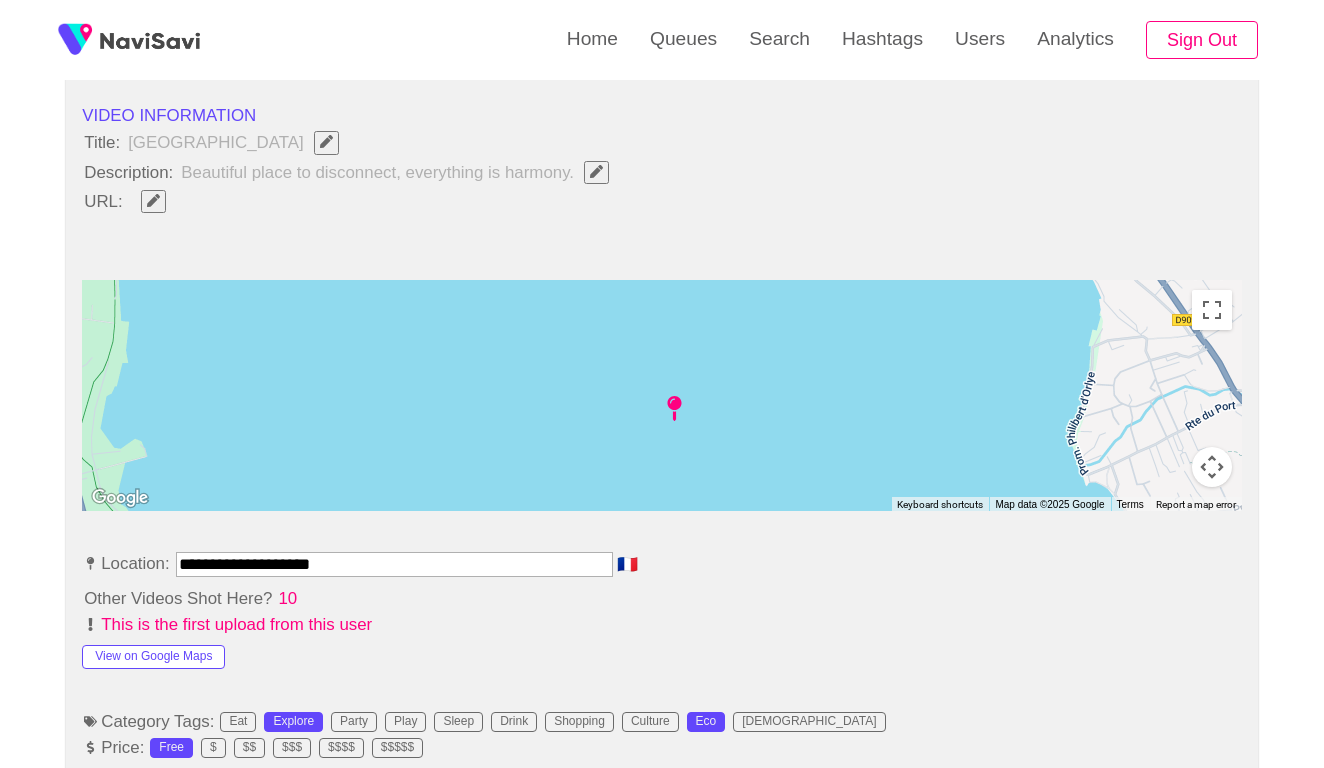 scroll, scrollTop: 574, scrollLeft: 0, axis: vertical 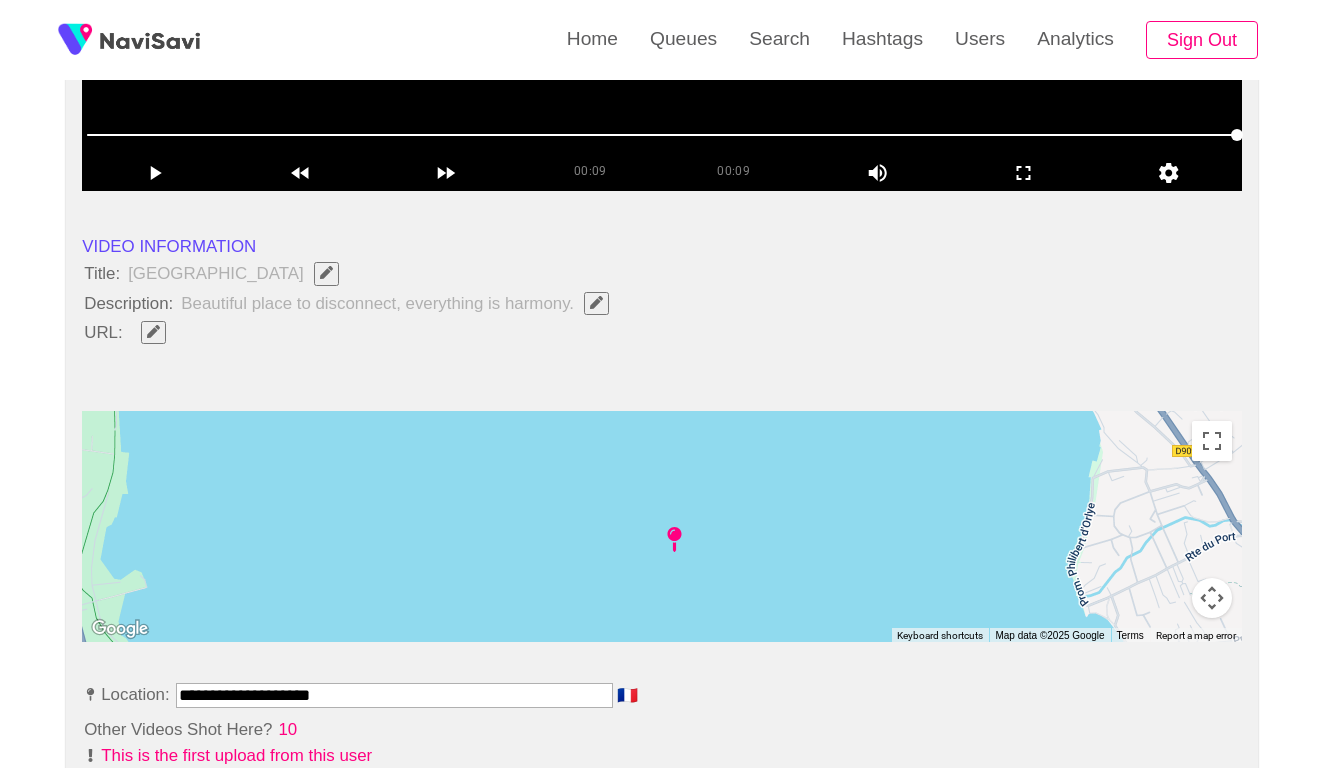 click 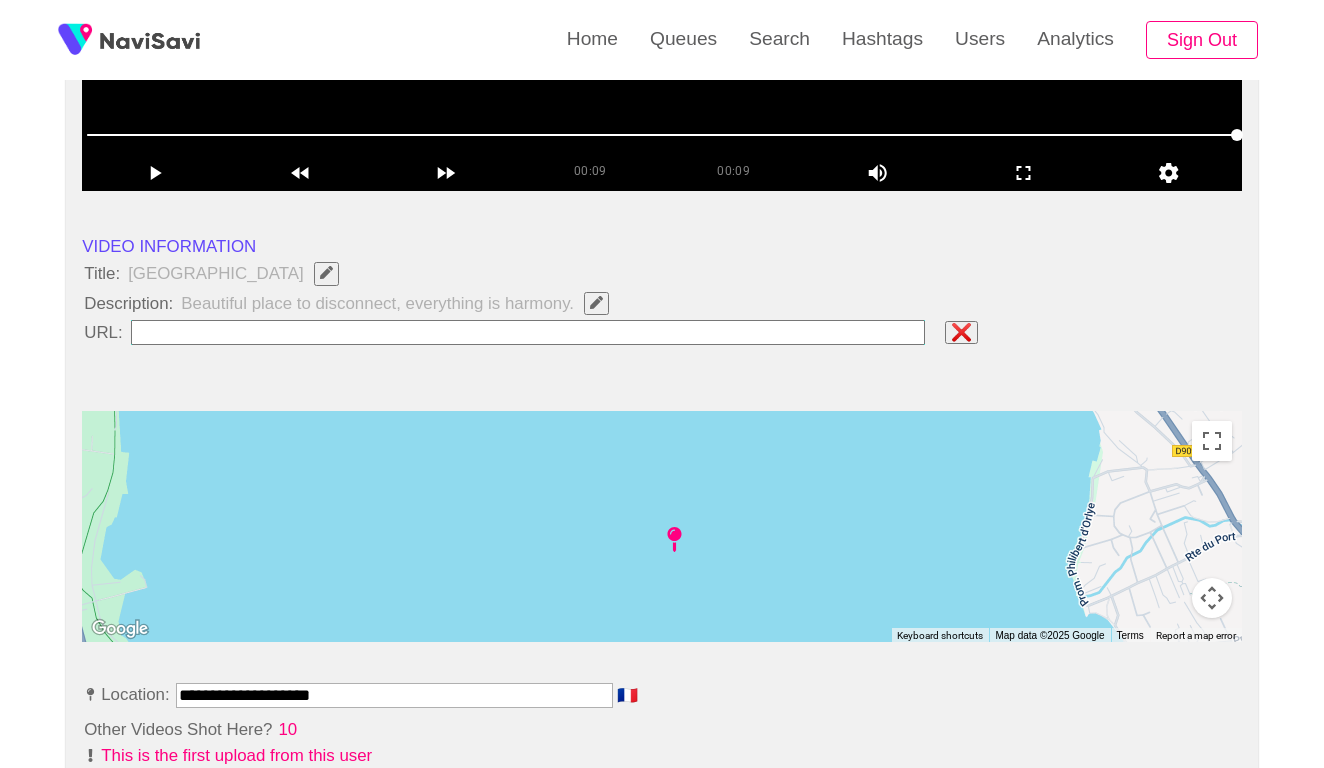 type on "**********" 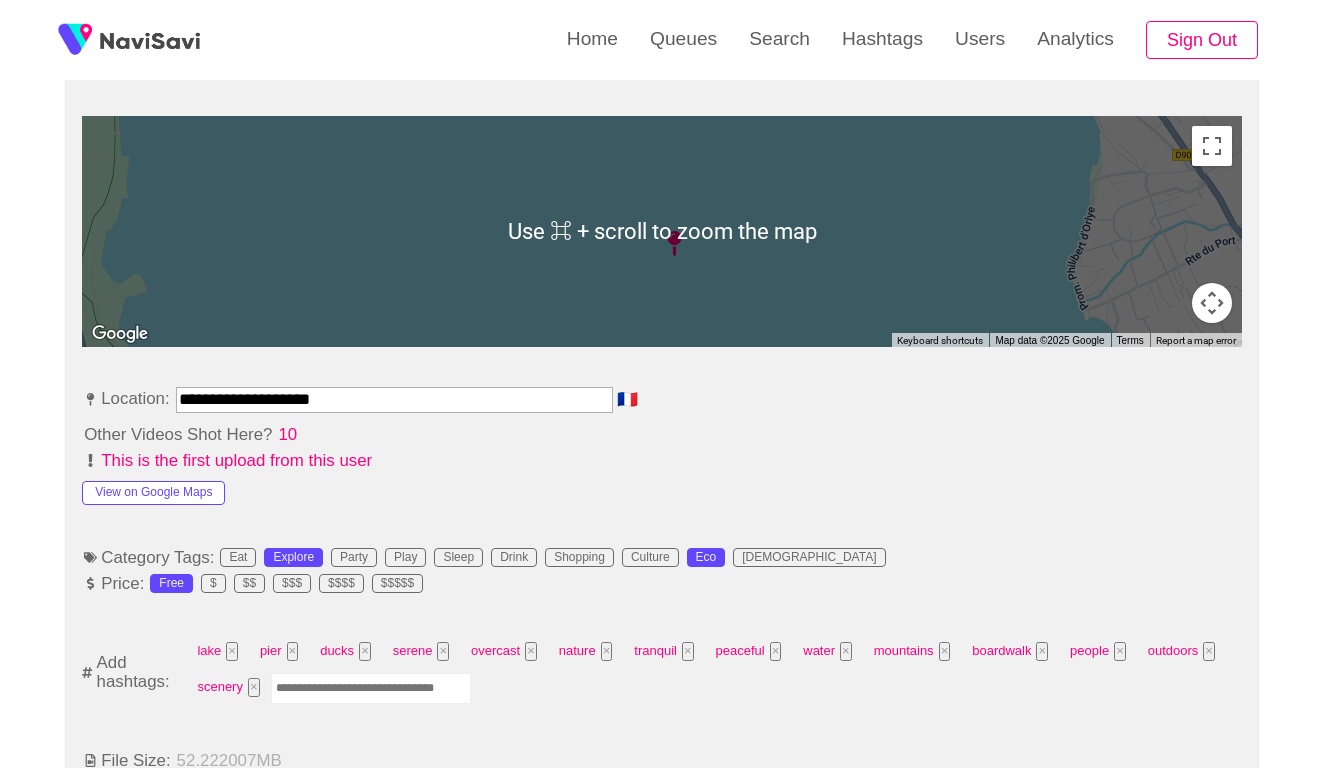 scroll, scrollTop: 1004, scrollLeft: 0, axis: vertical 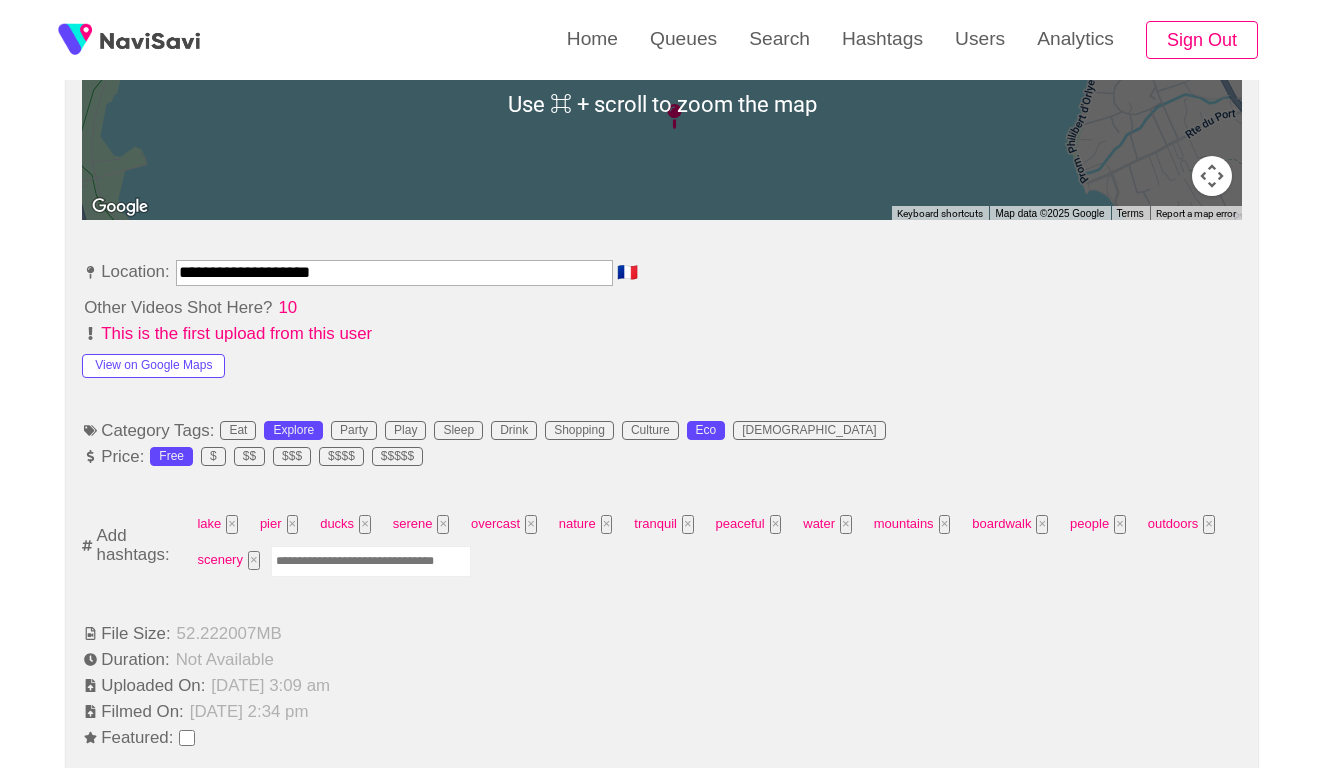 click at bounding box center (371, 561) 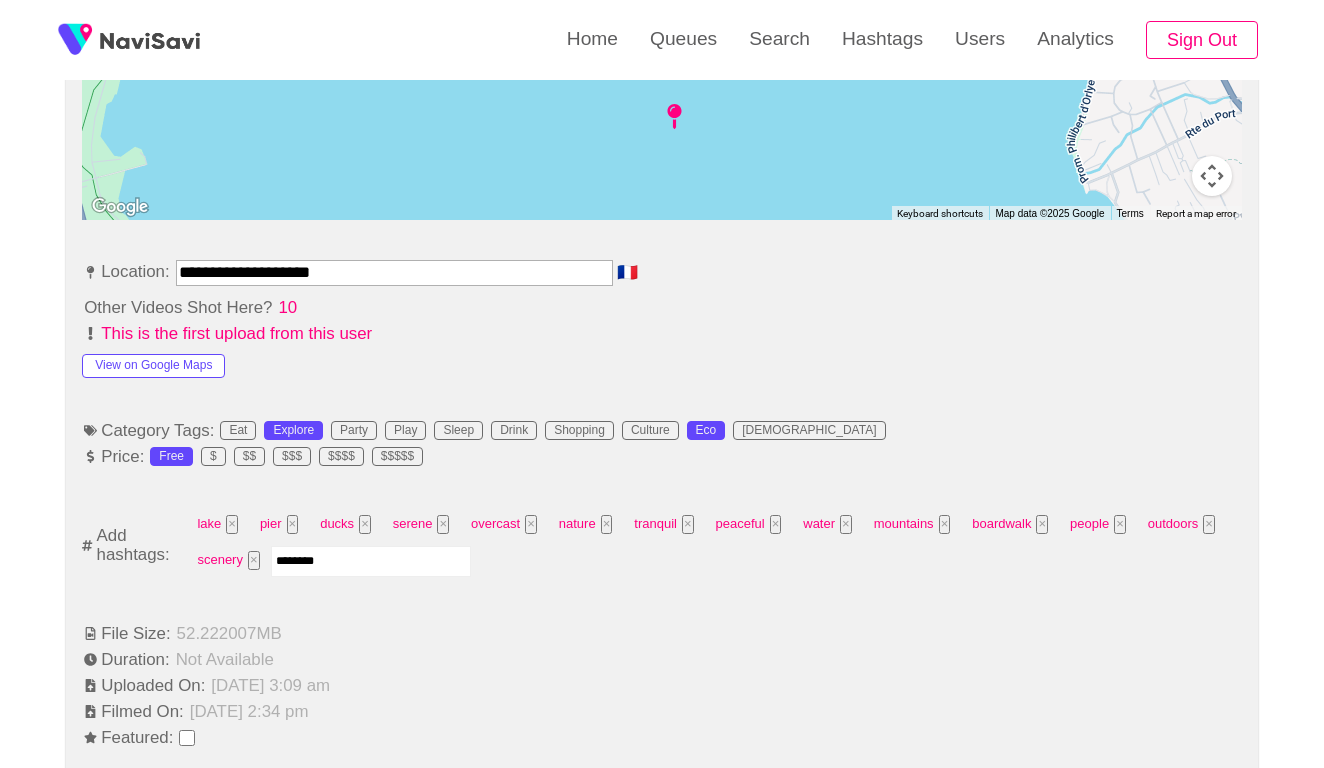 type on "*********" 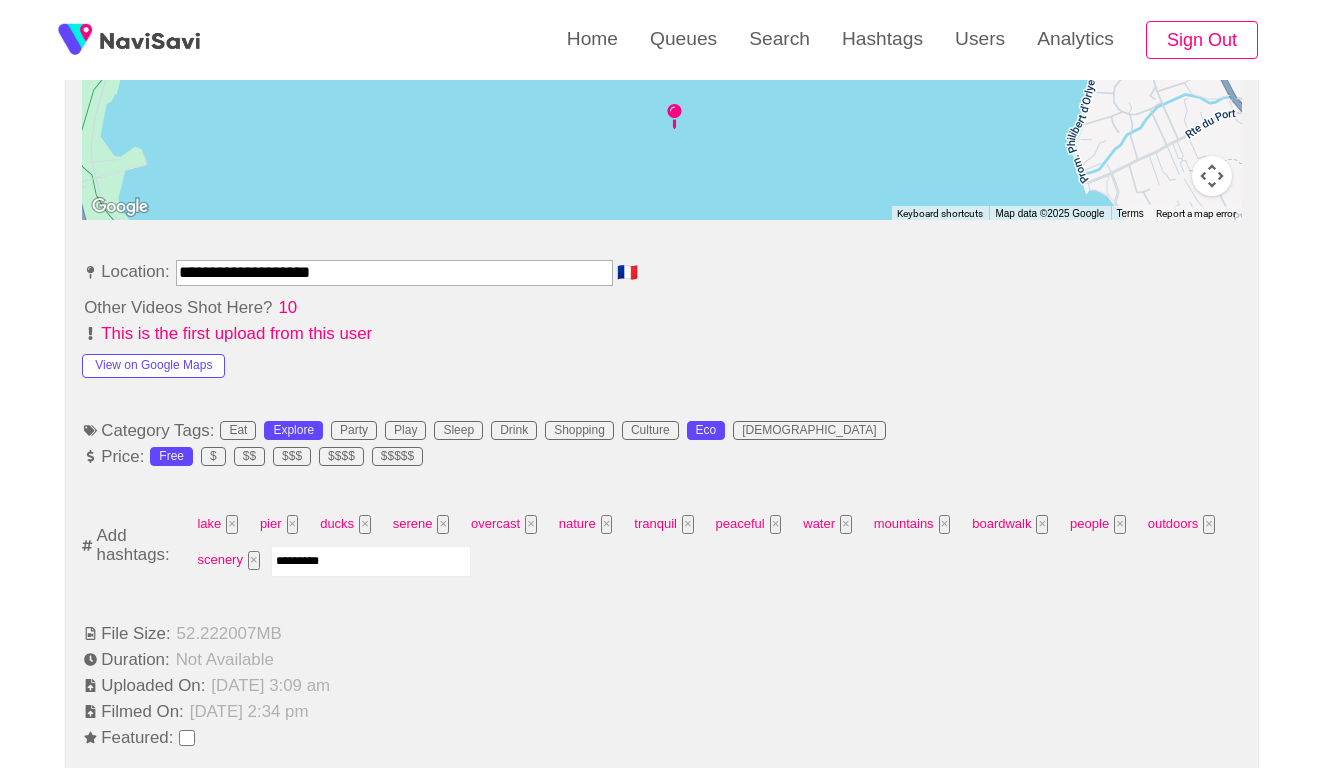 type 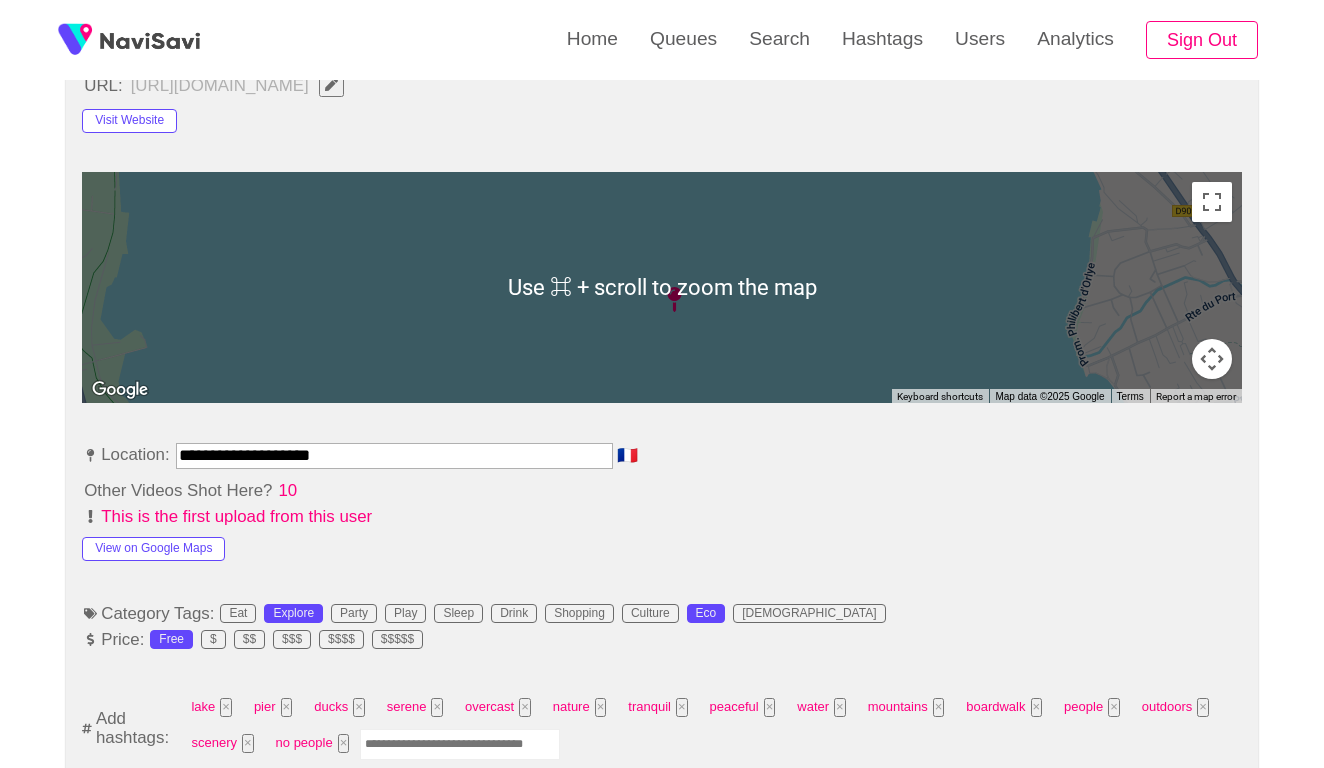 scroll, scrollTop: 783, scrollLeft: 0, axis: vertical 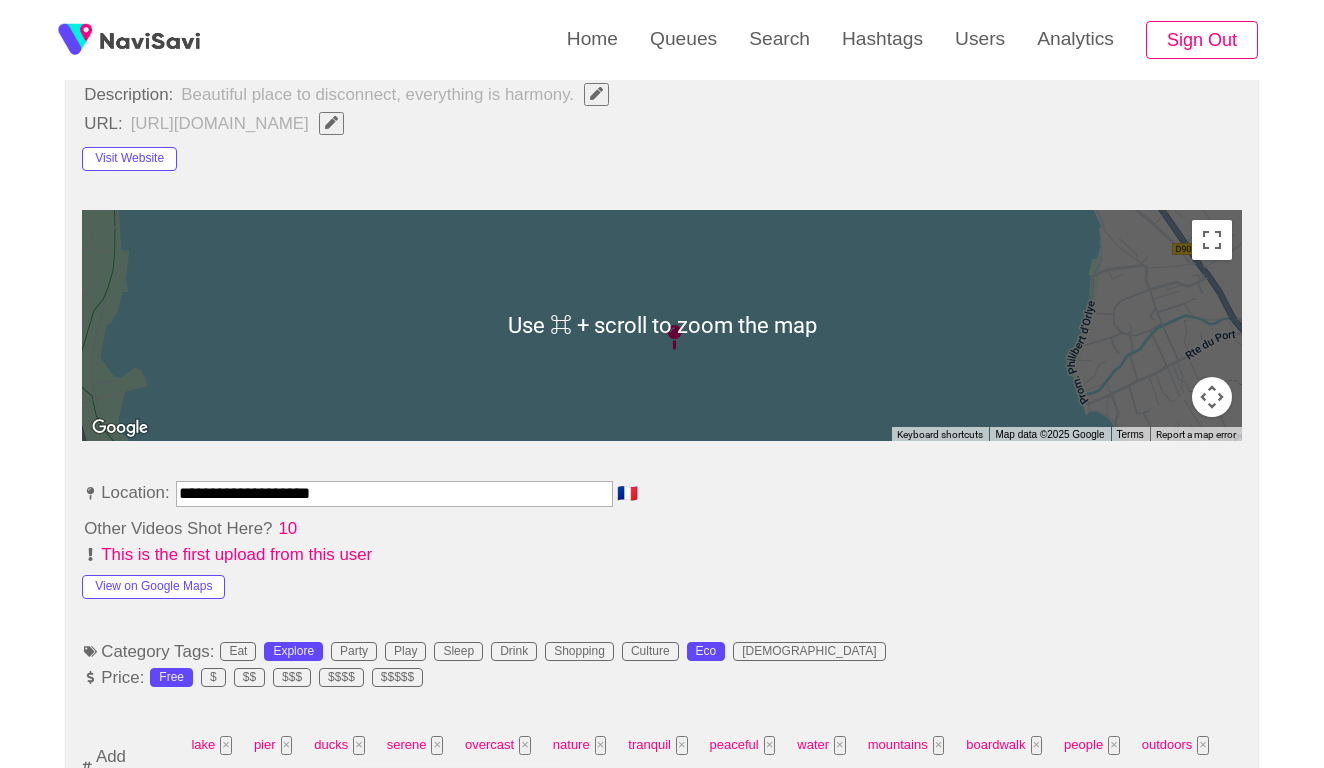 click at bounding box center [331, 122] 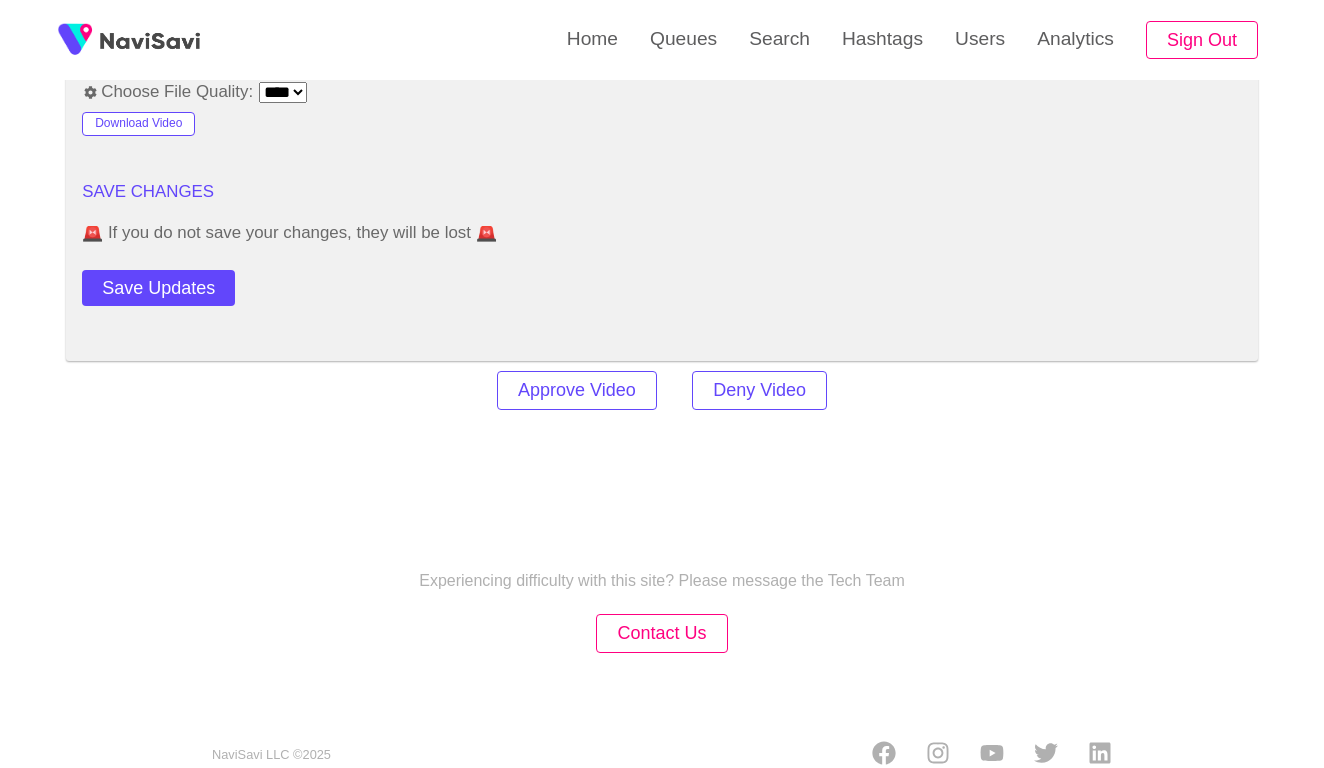 scroll, scrollTop: 2779, scrollLeft: 0, axis: vertical 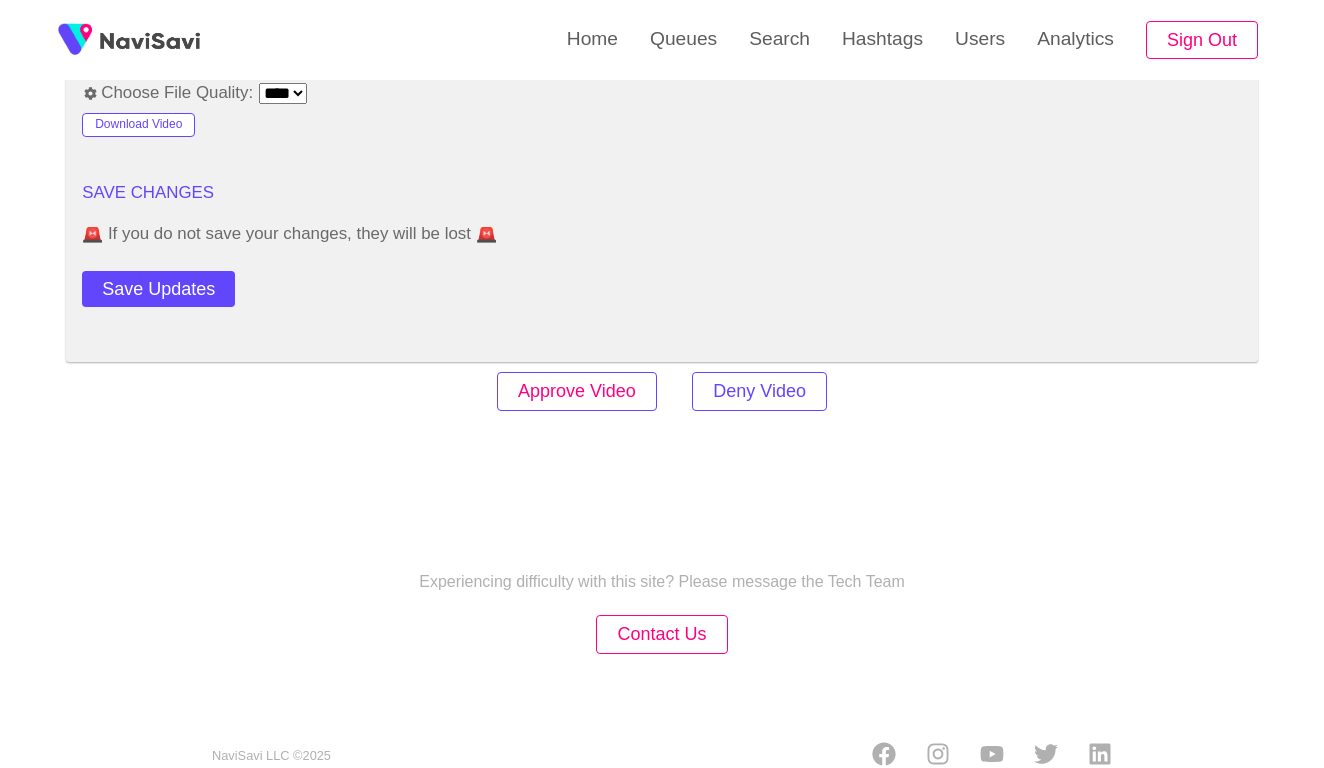 click on "Approve Video" at bounding box center (577, 391) 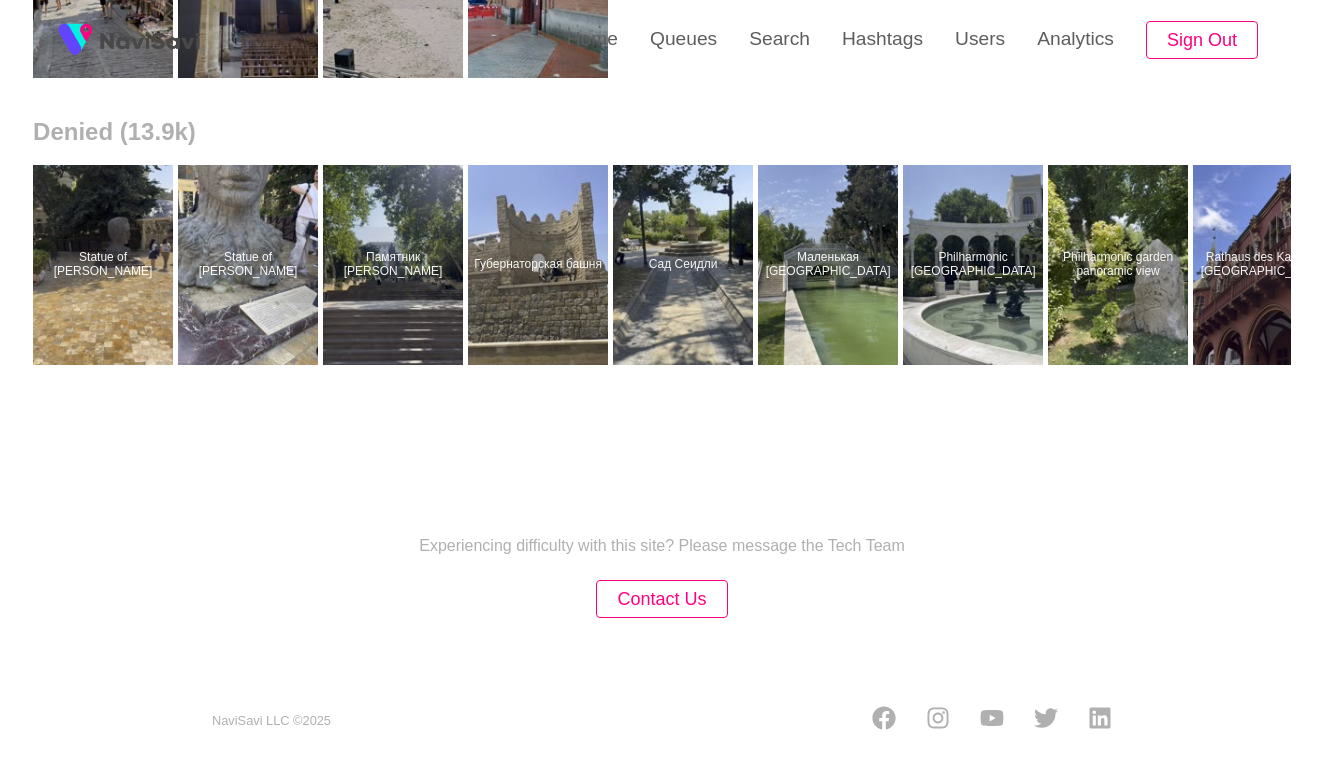 scroll, scrollTop: 0, scrollLeft: 0, axis: both 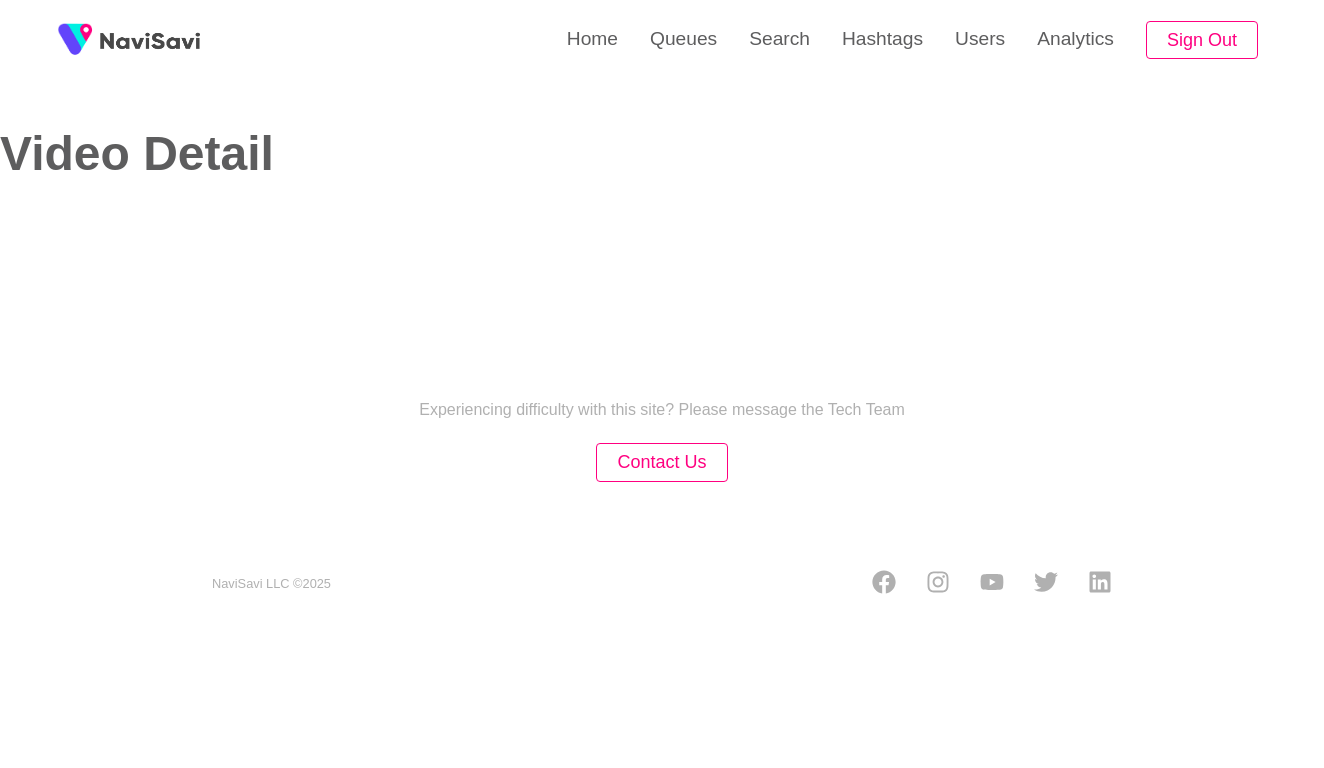 select on "**********" 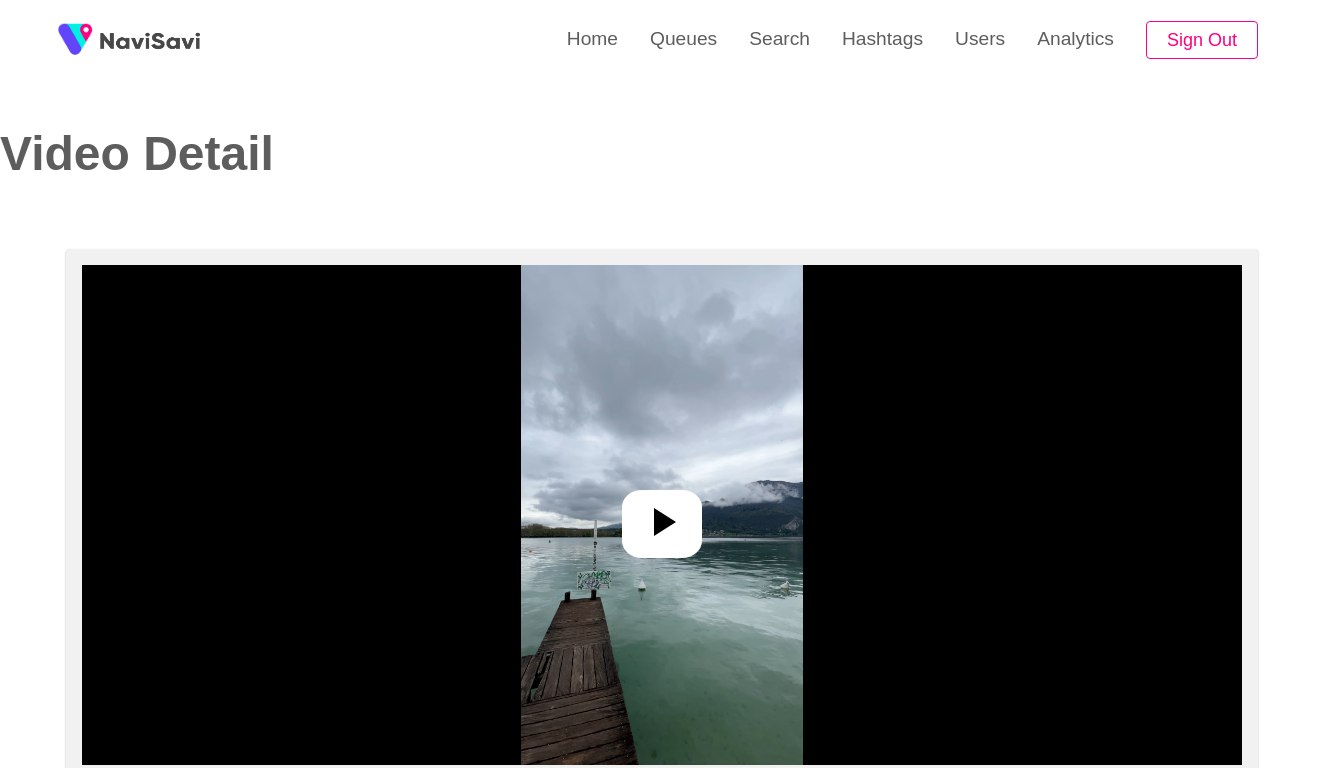 click at bounding box center [662, 515] 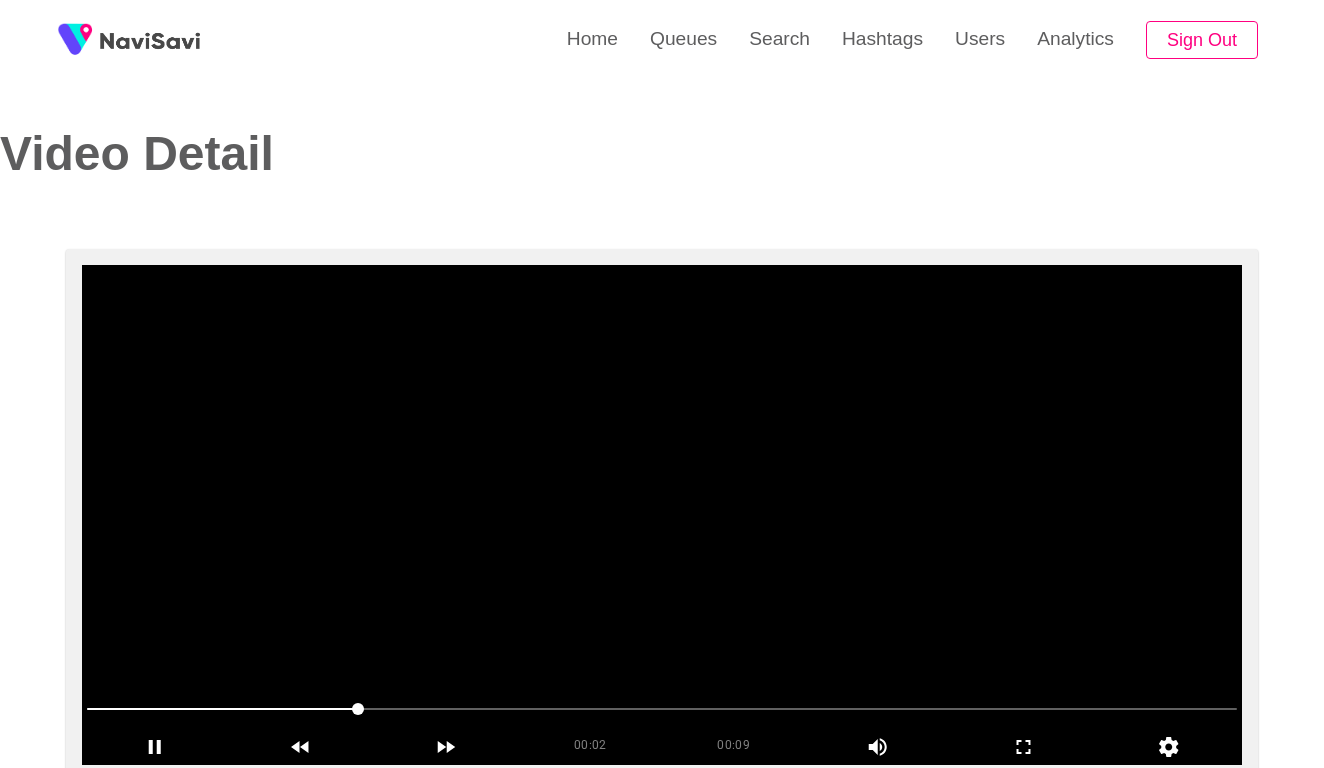 click at bounding box center [662, 709] 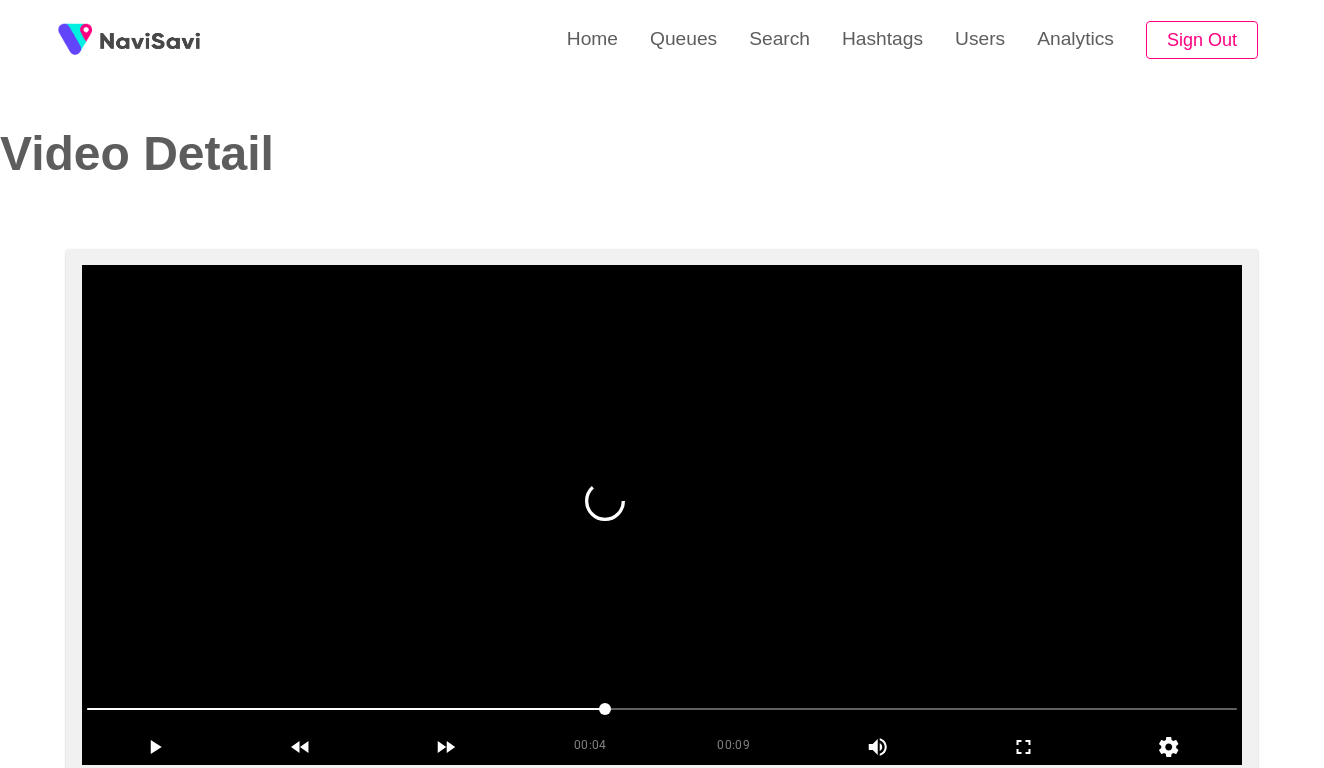 click at bounding box center (662, 709) 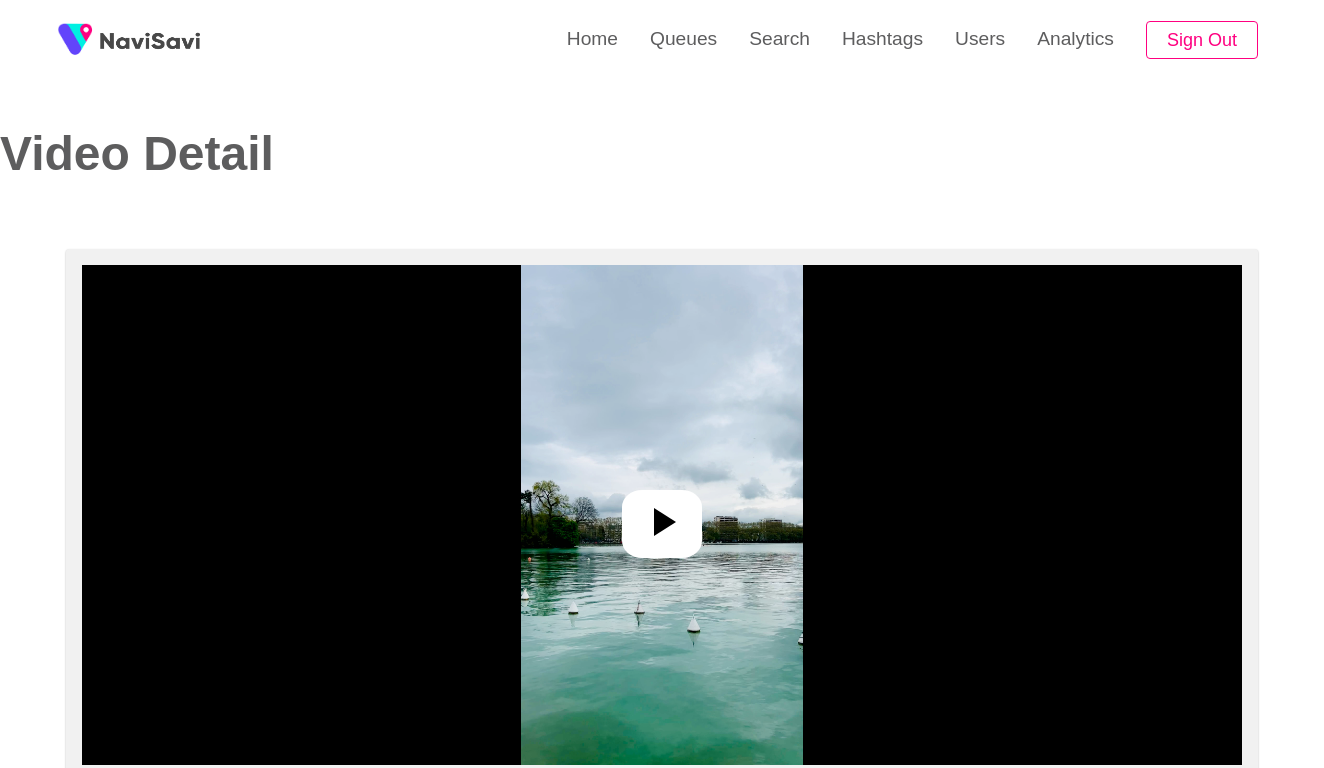select on "**********" 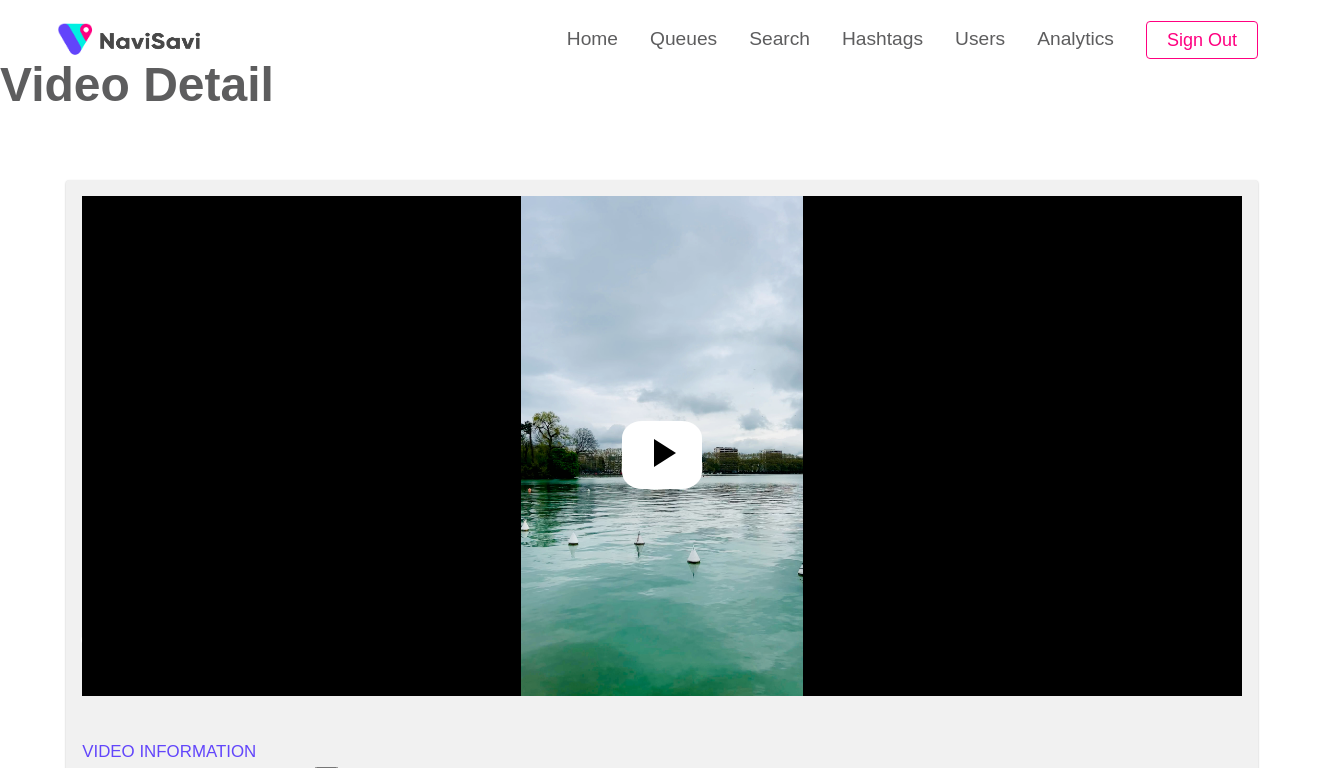 scroll, scrollTop: 132, scrollLeft: 0, axis: vertical 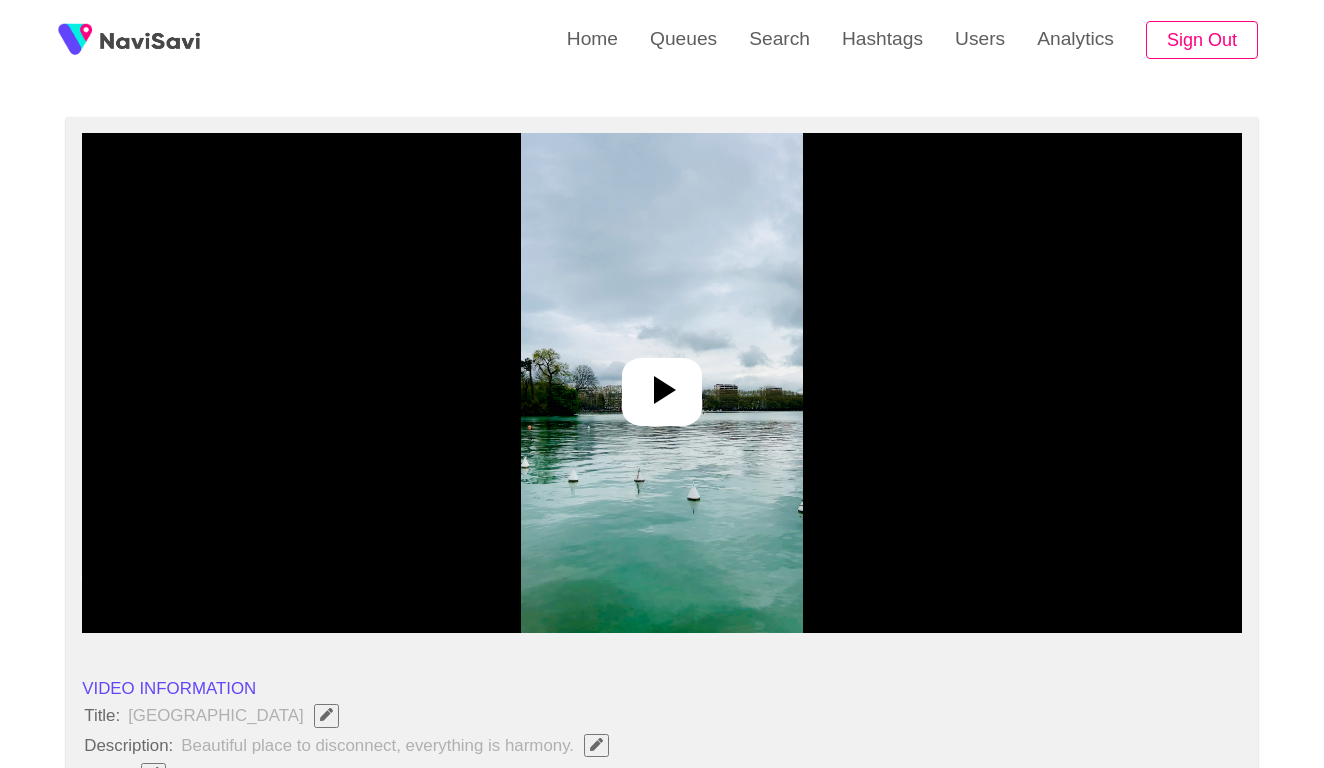 click at bounding box center (662, 383) 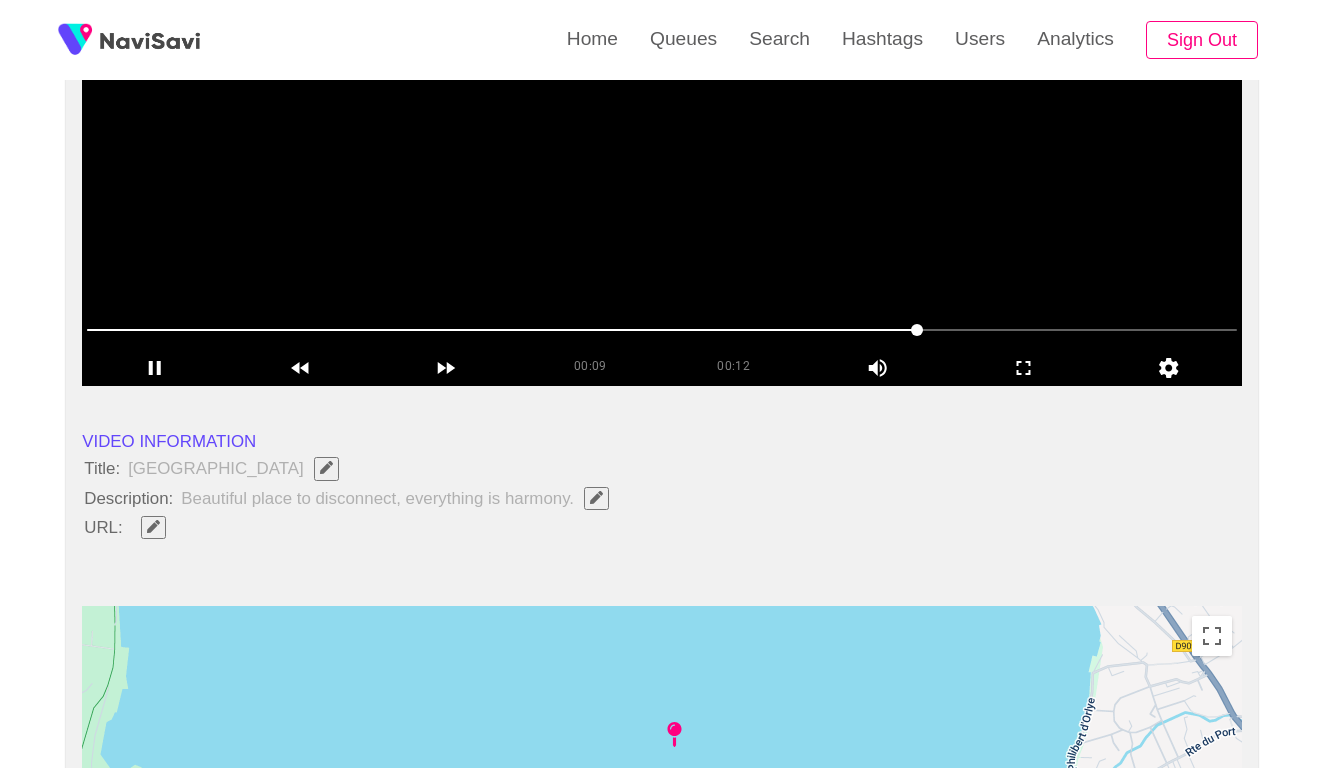 scroll, scrollTop: 382, scrollLeft: 0, axis: vertical 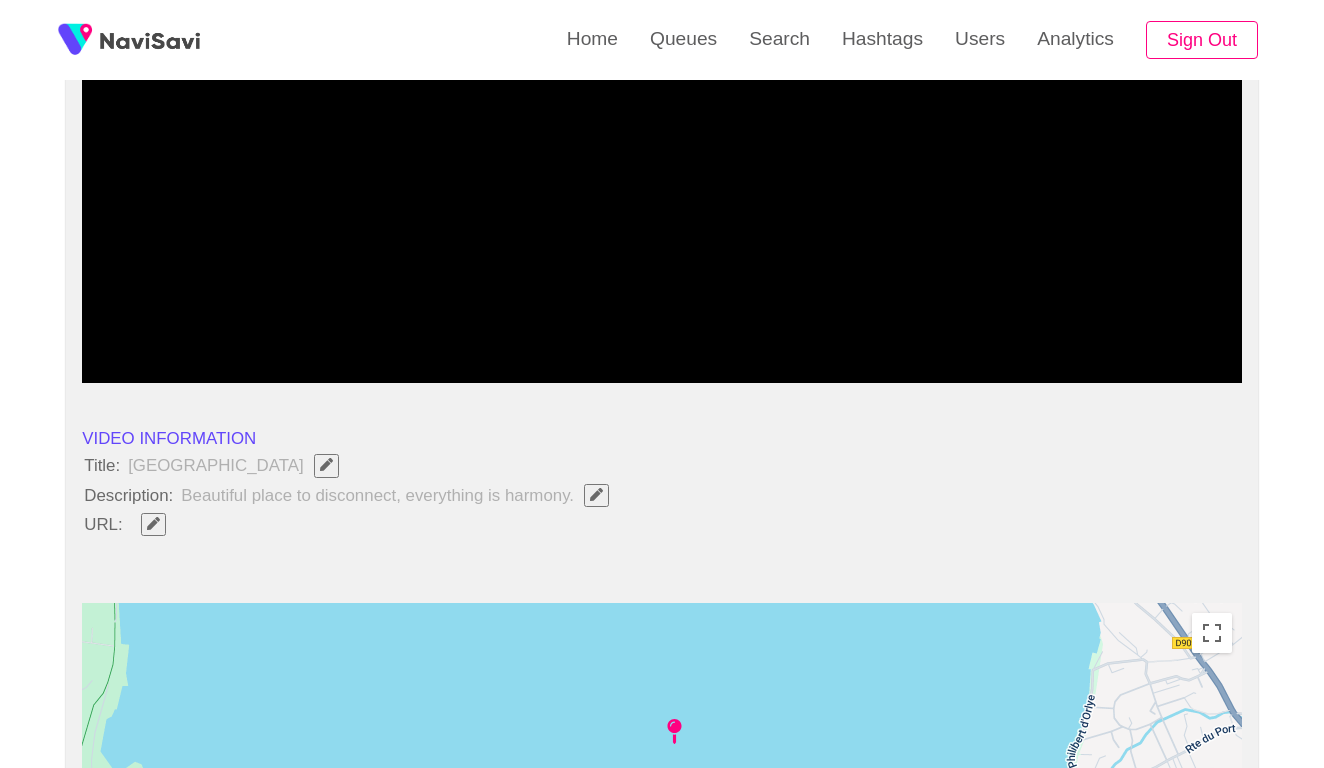 click 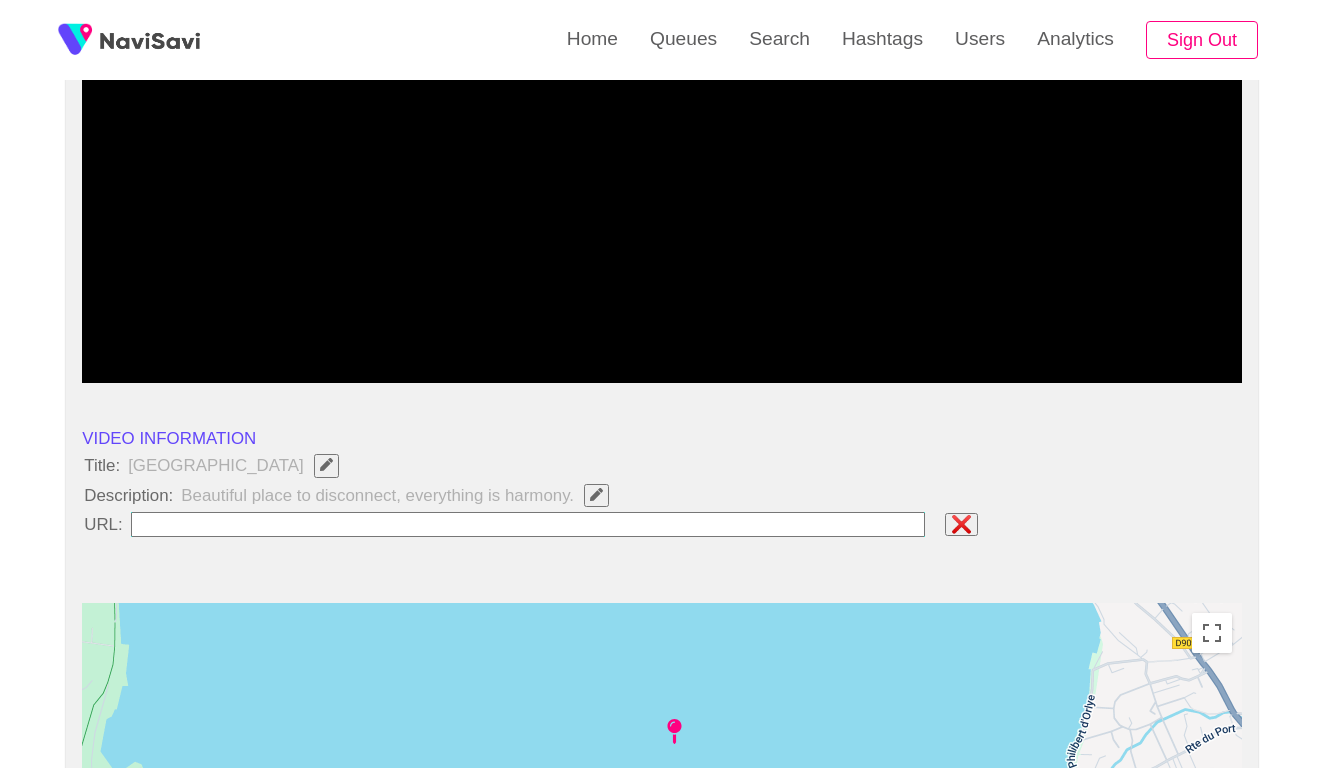 type on "**********" 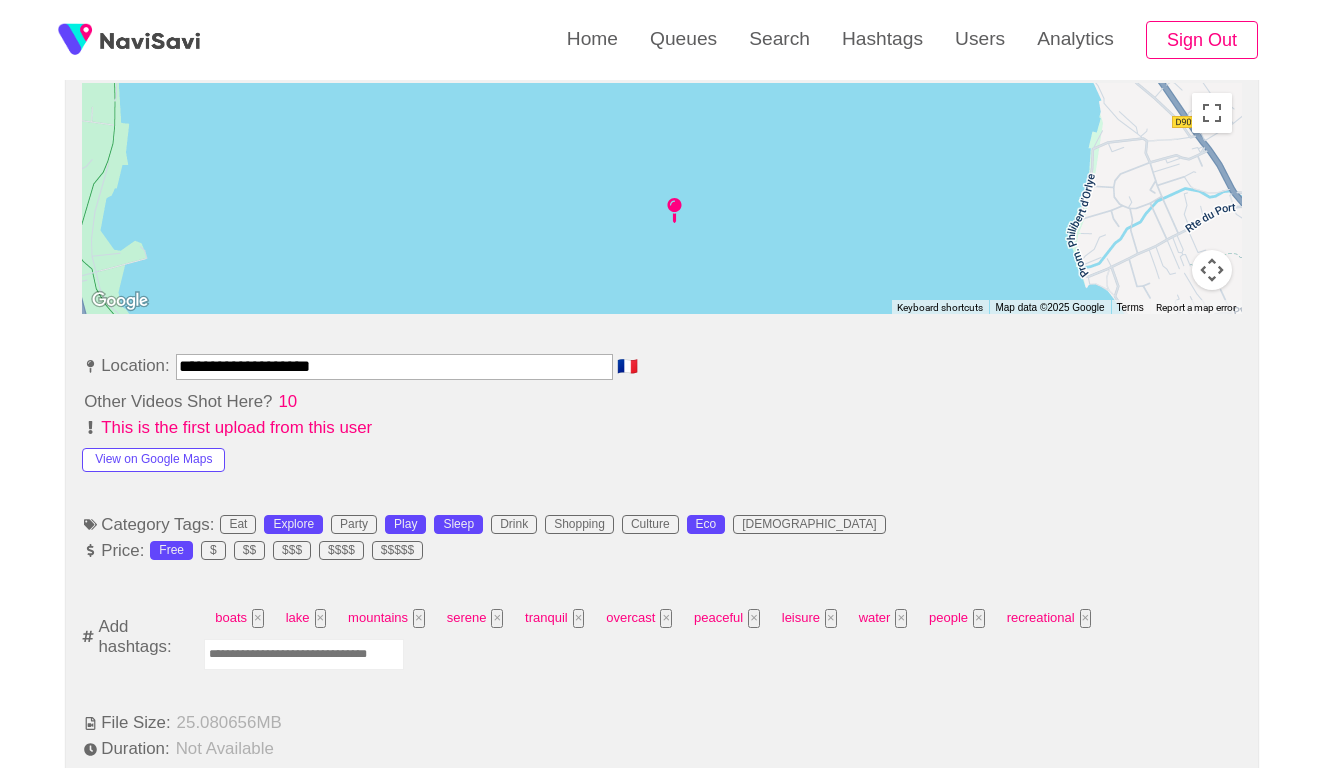 scroll, scrollTop: 979, scrollLeft: 0, axis: vertical 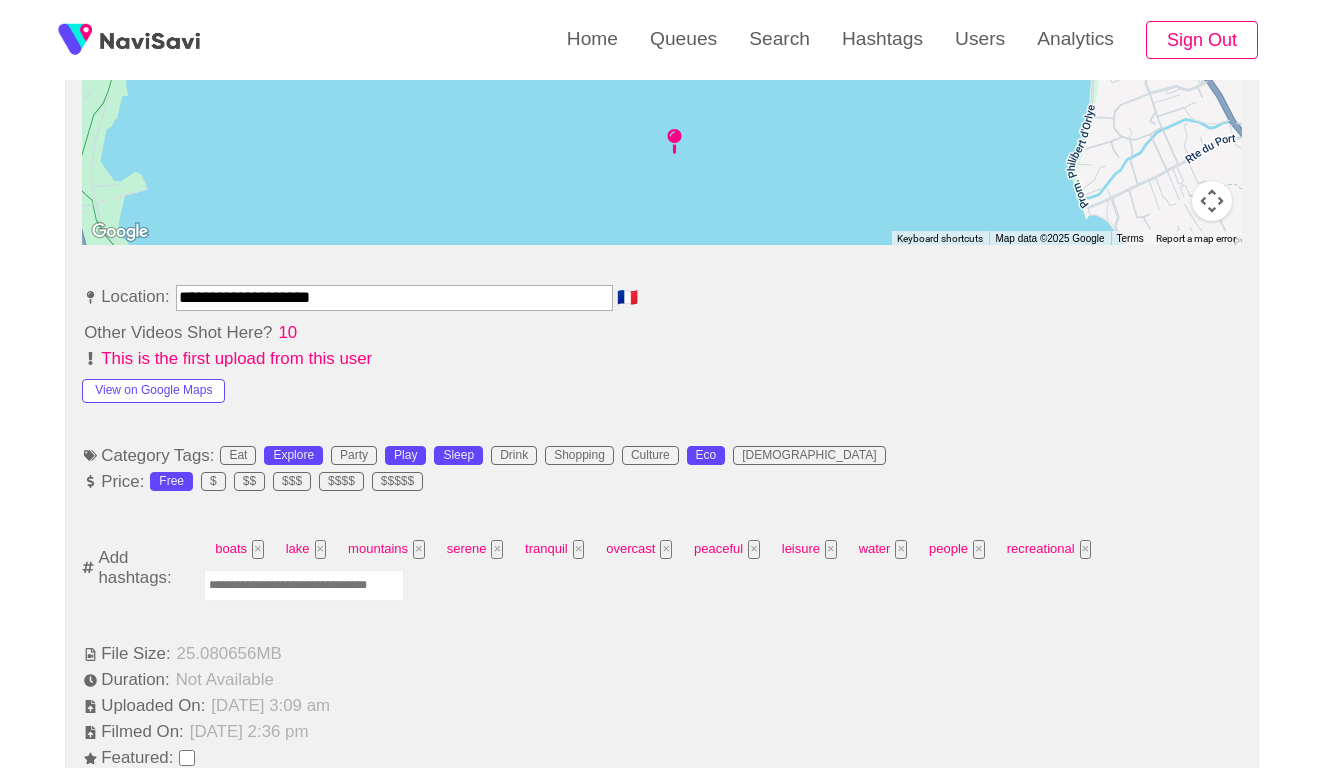 click at bounding box center [304, 585] 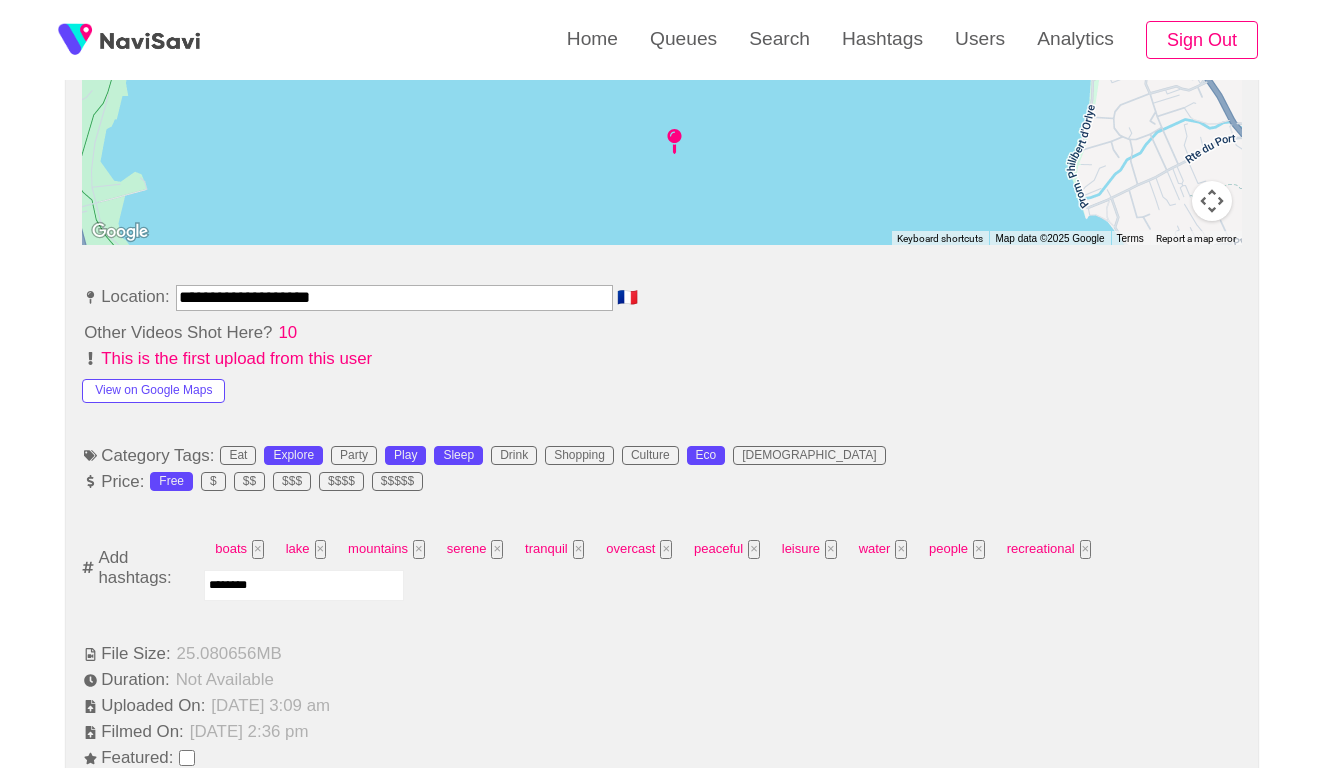 type on "*********" 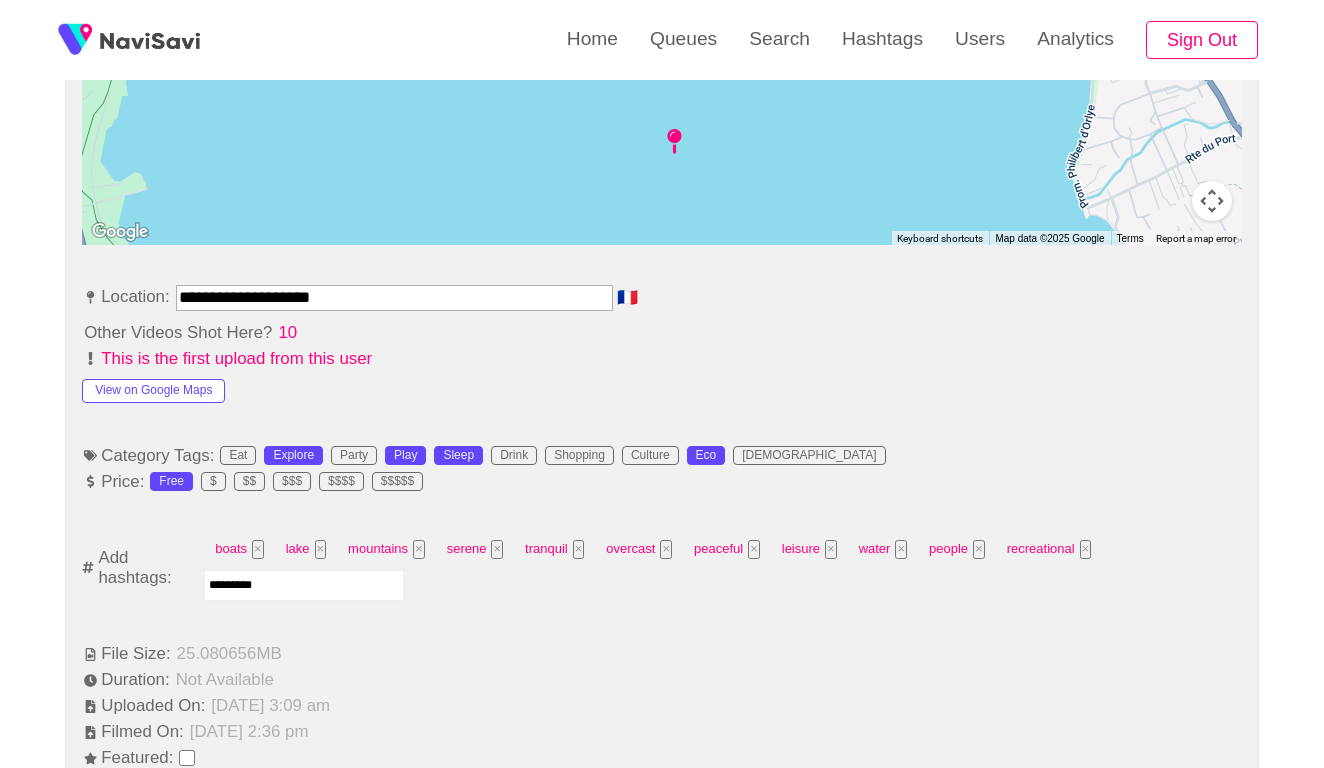 type 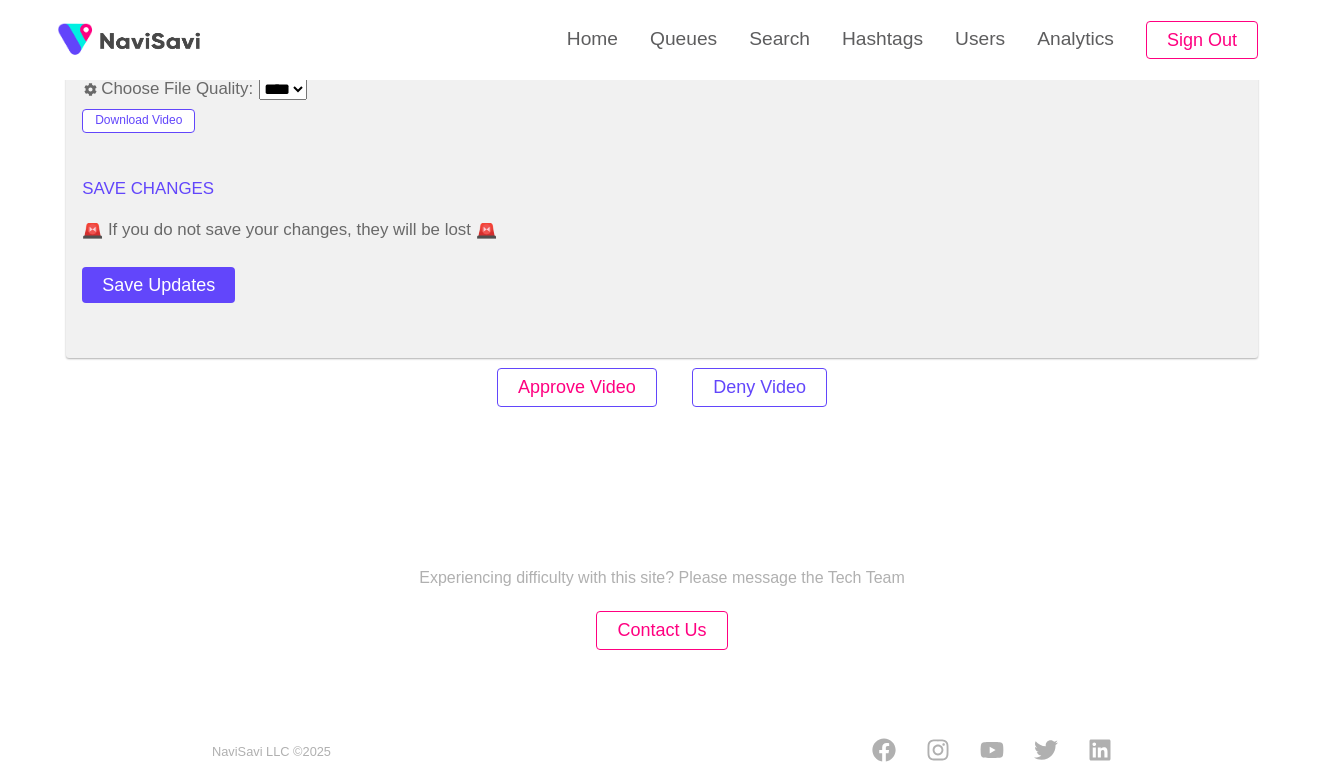 scroll, scrollTop: 2776, scrollLeft: 0, axis: vertical 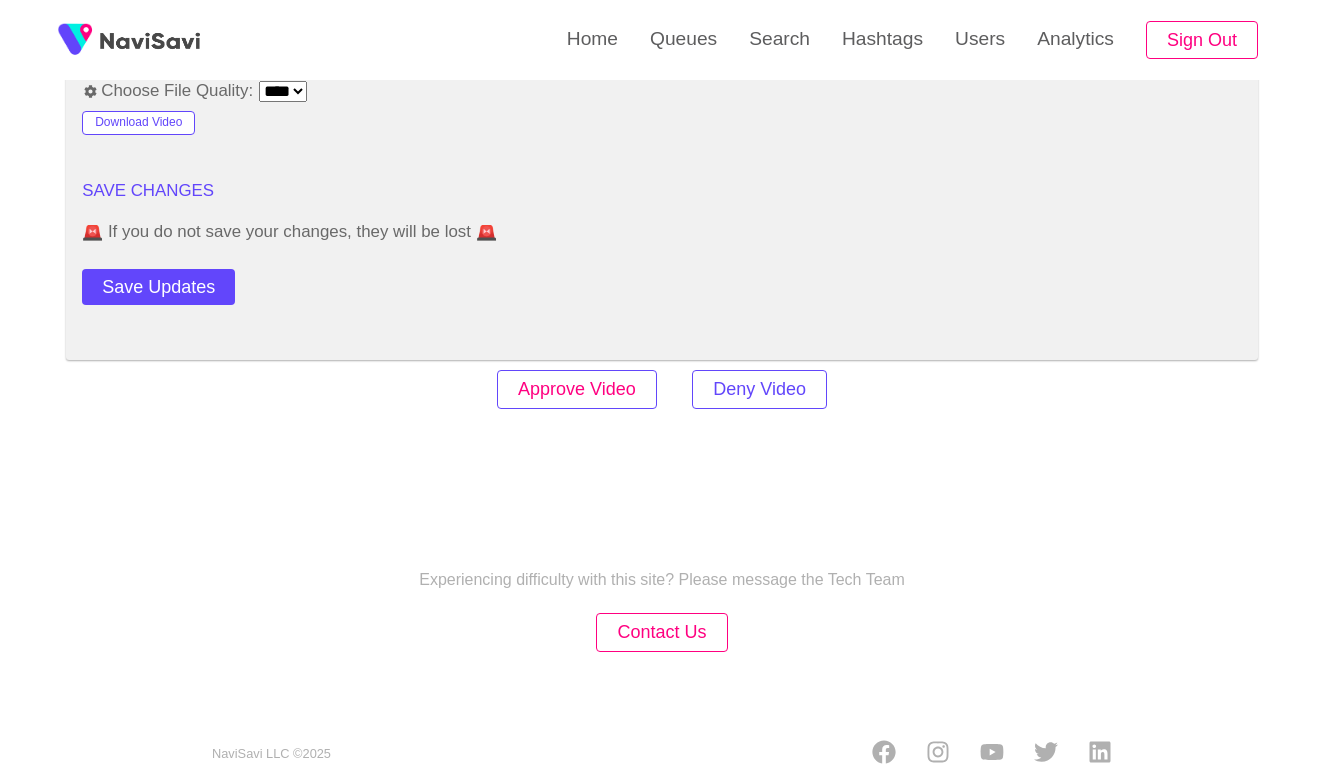 click on "Approve Video" at bounding box center (577, 389) 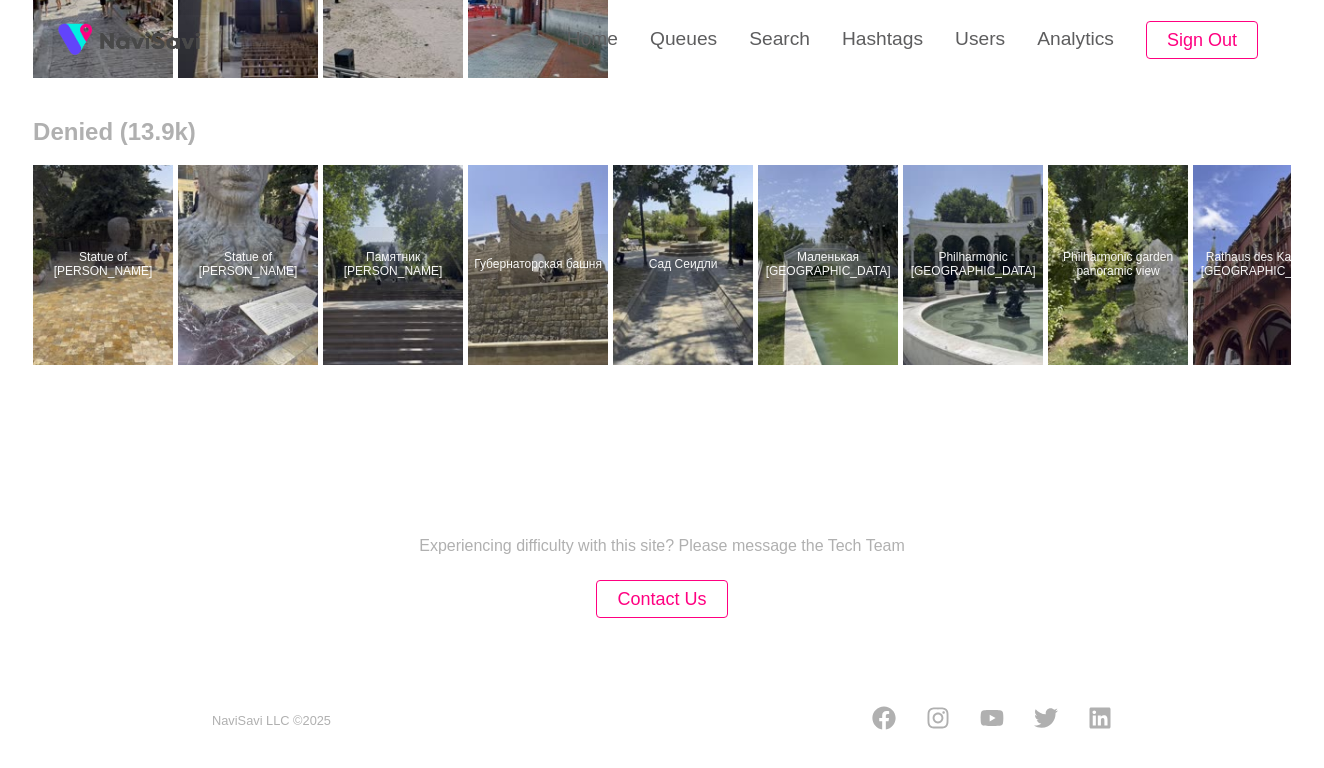 scroll, scrollTop: 0, scrollLeft: 0, axis: both 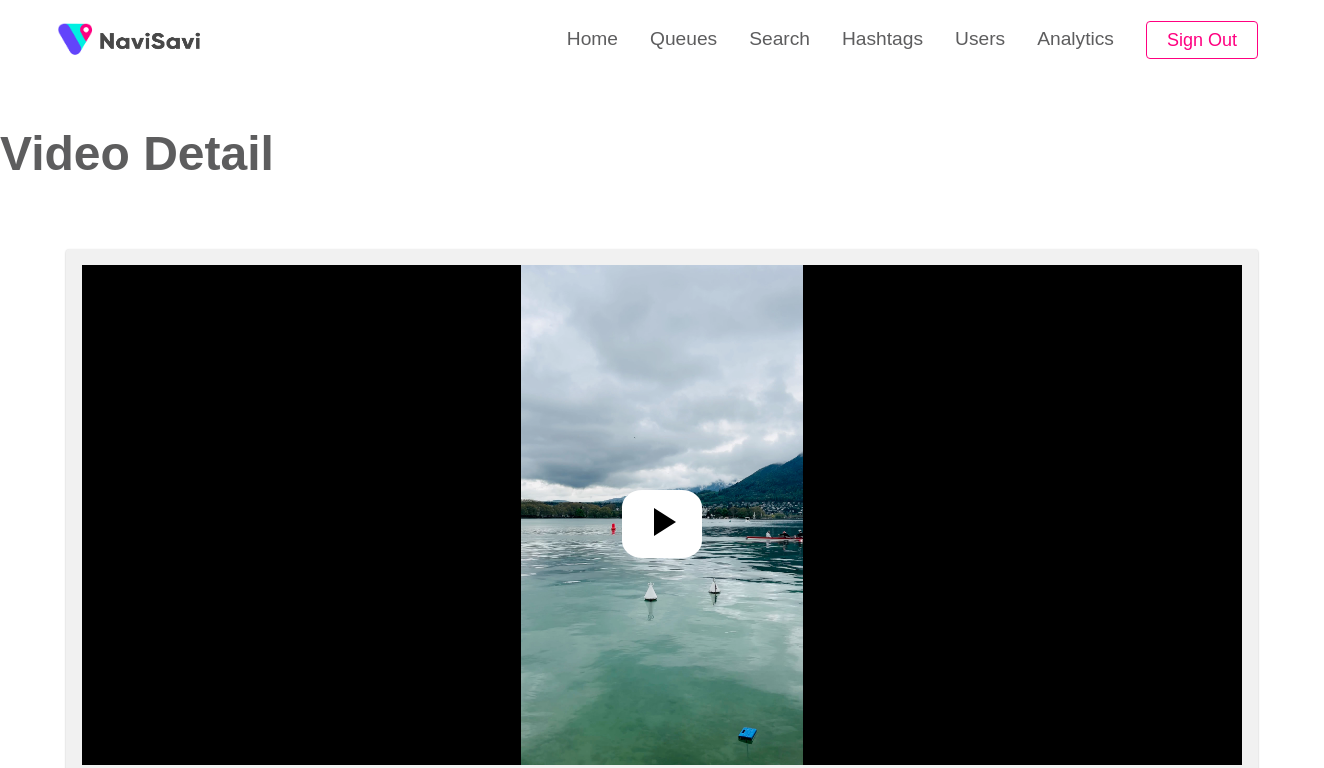 select on "**********" 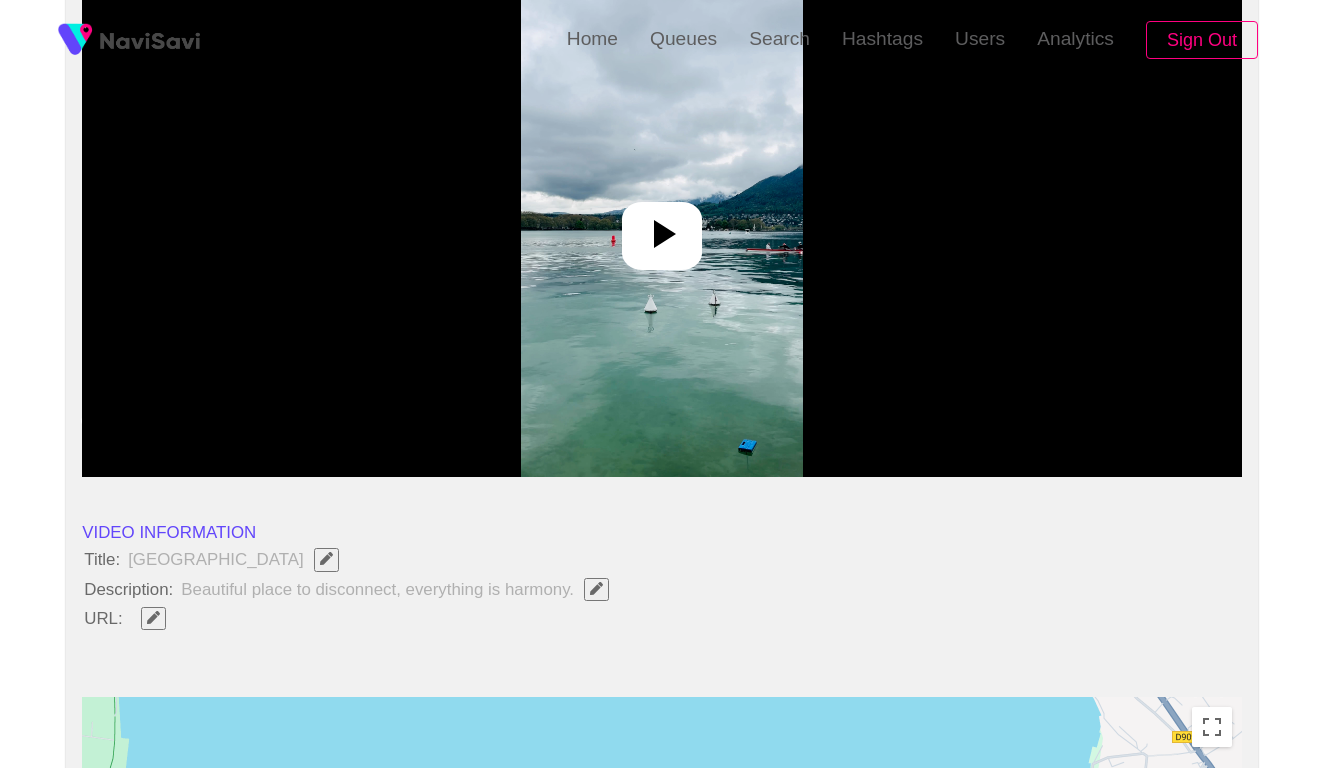 scroll, scrollTop: 0, scrollLeft: 0, axis: both 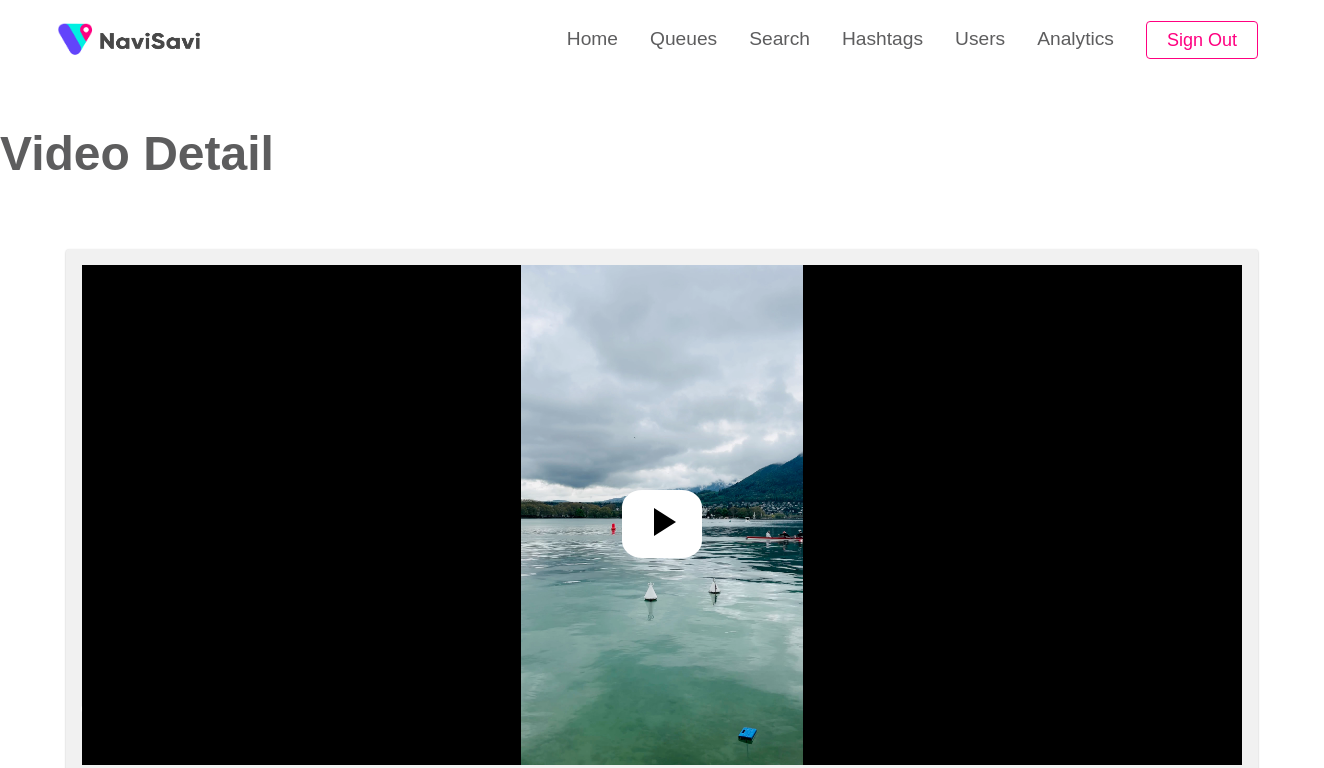 click at bounding box center [661, 515] 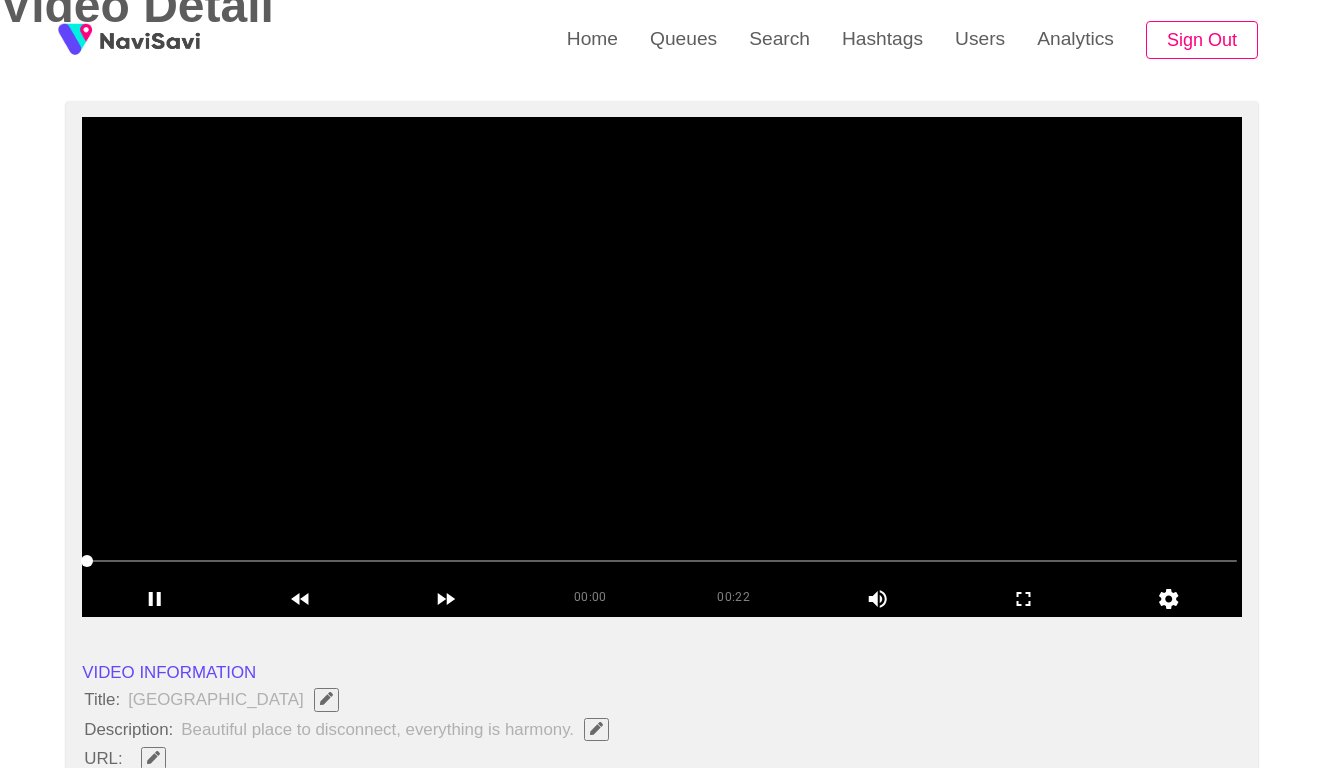scroll, scrollTop: 154, scrollLeft: 0, axis: vertical 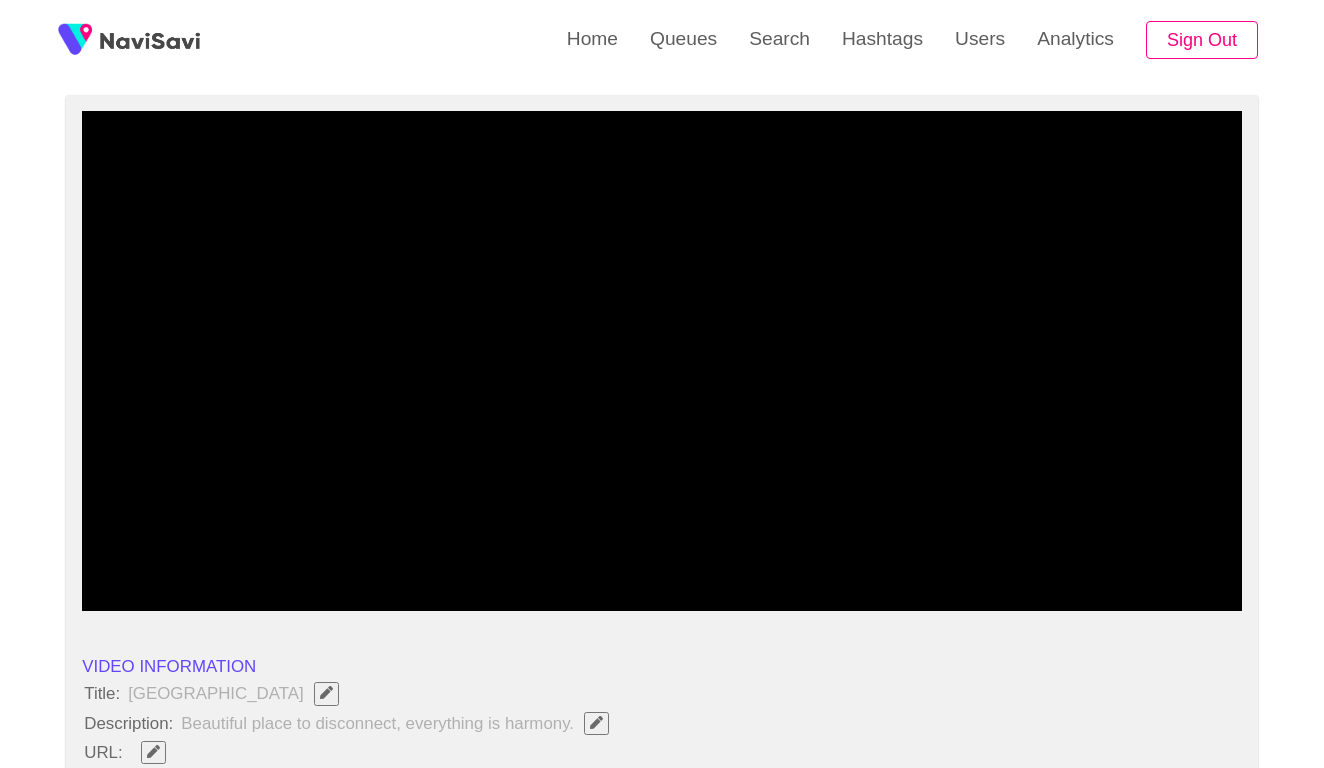 click at bounding box center (662, 555) 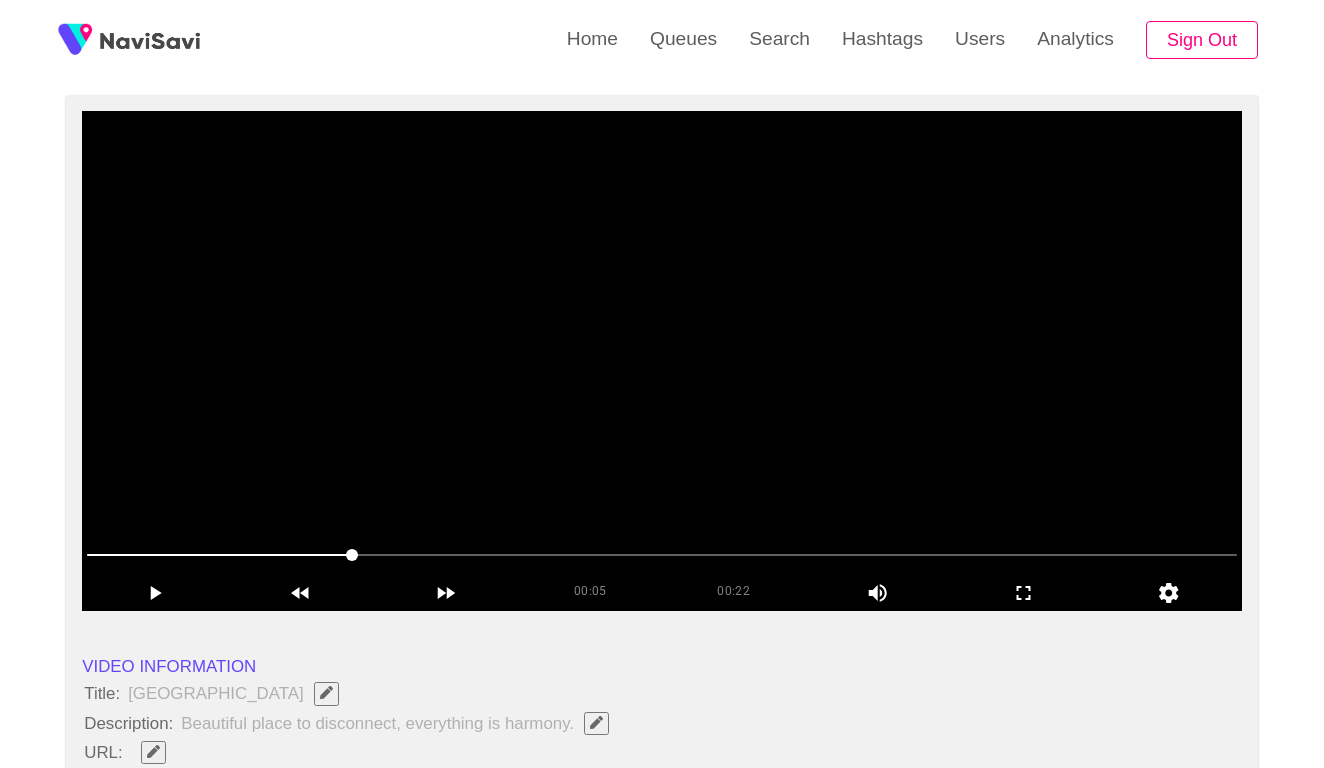 click at bounding box center [662, 361] 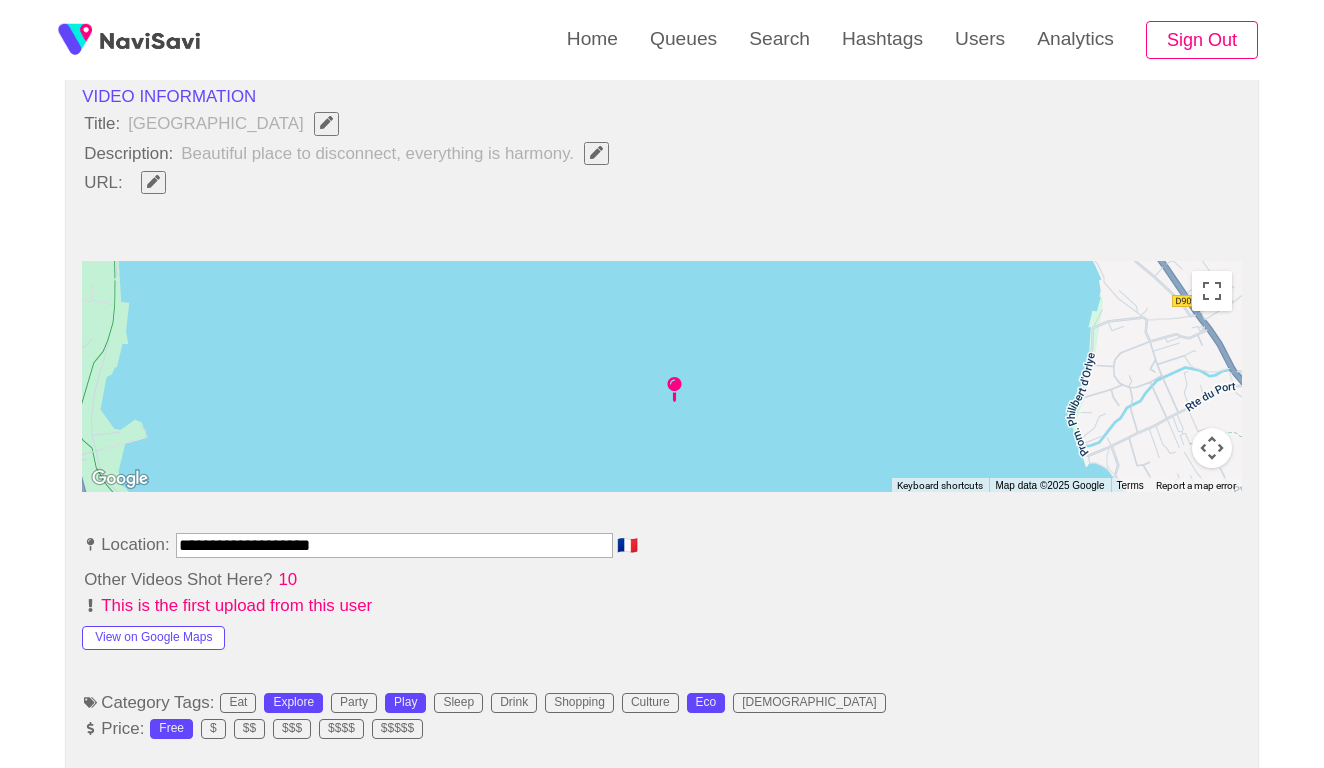 scroll, scrollTop: 775, scrollLeft: 0, axis: vertical 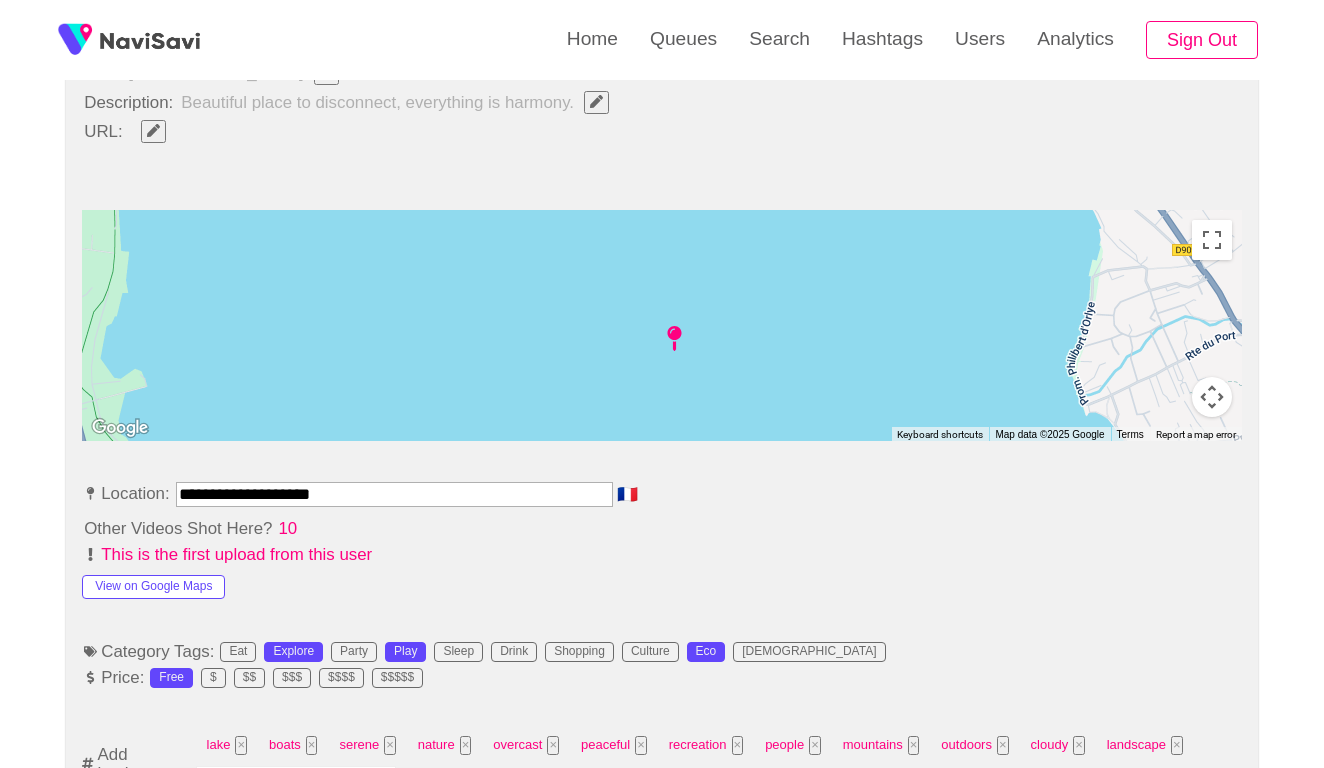 click 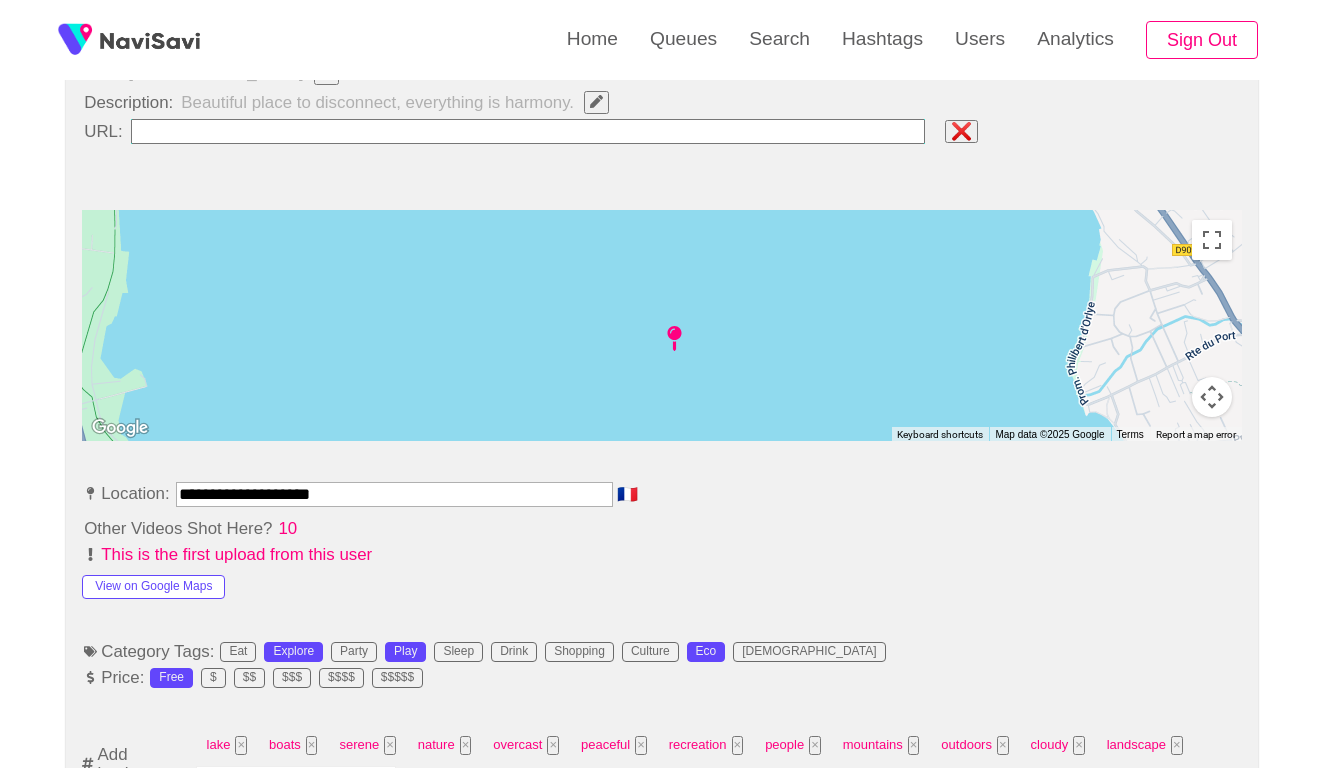 type on "**********" 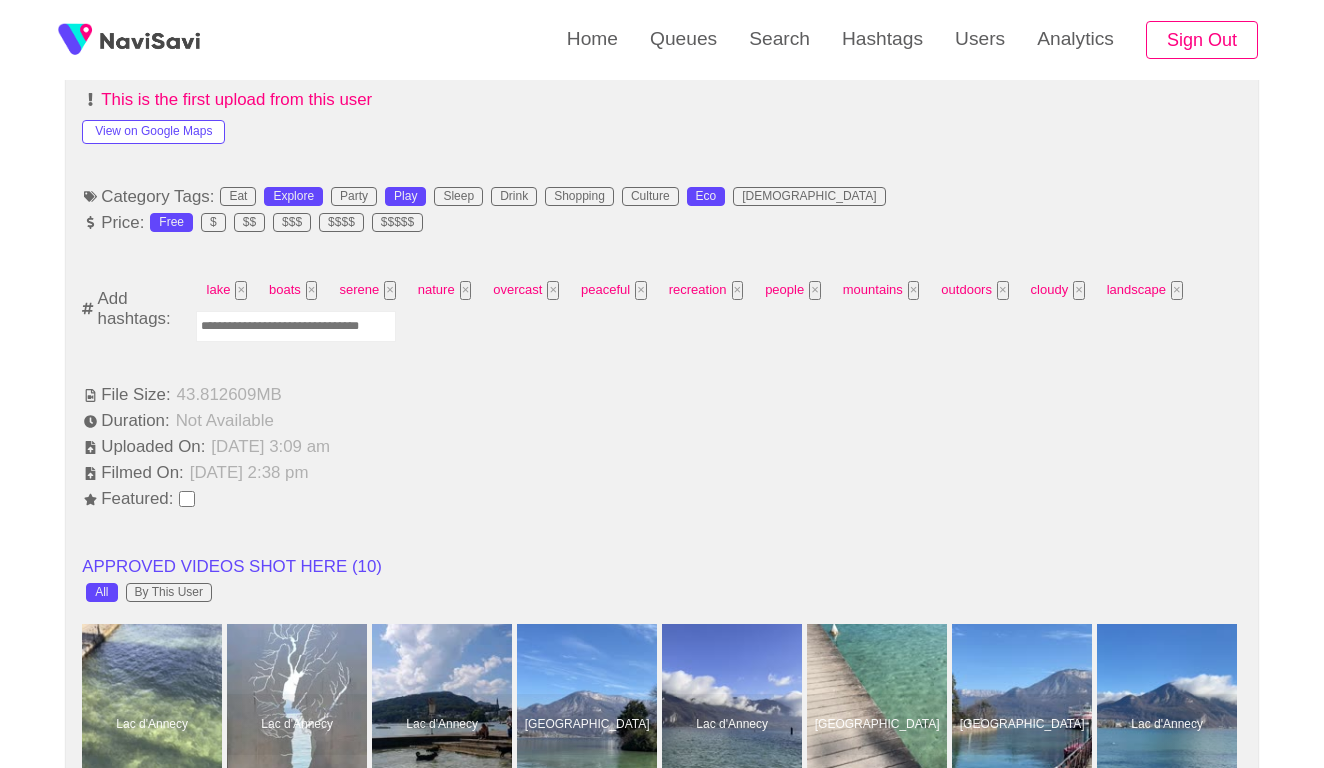 scroll, scrollTop: 1272, scrollLeft: 0, axis: vertical 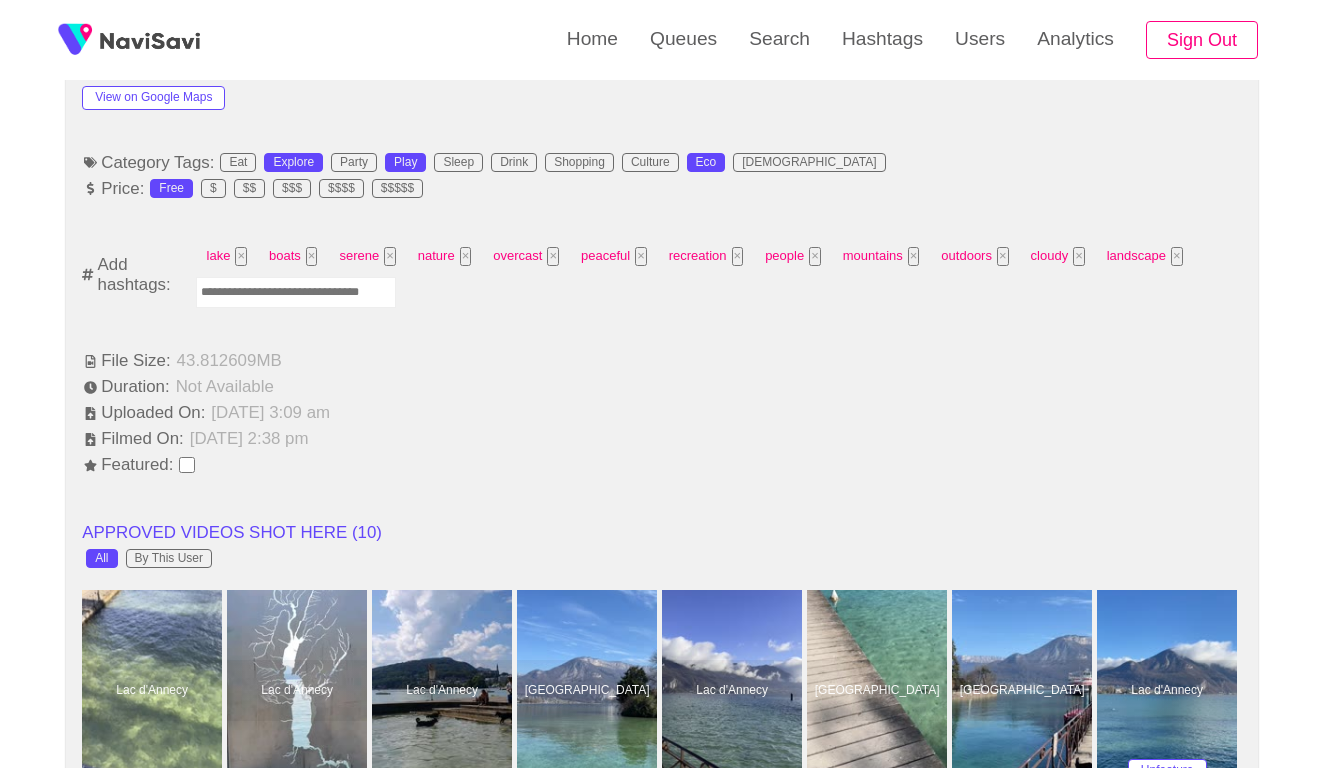 click at bounding box center [296, 292] 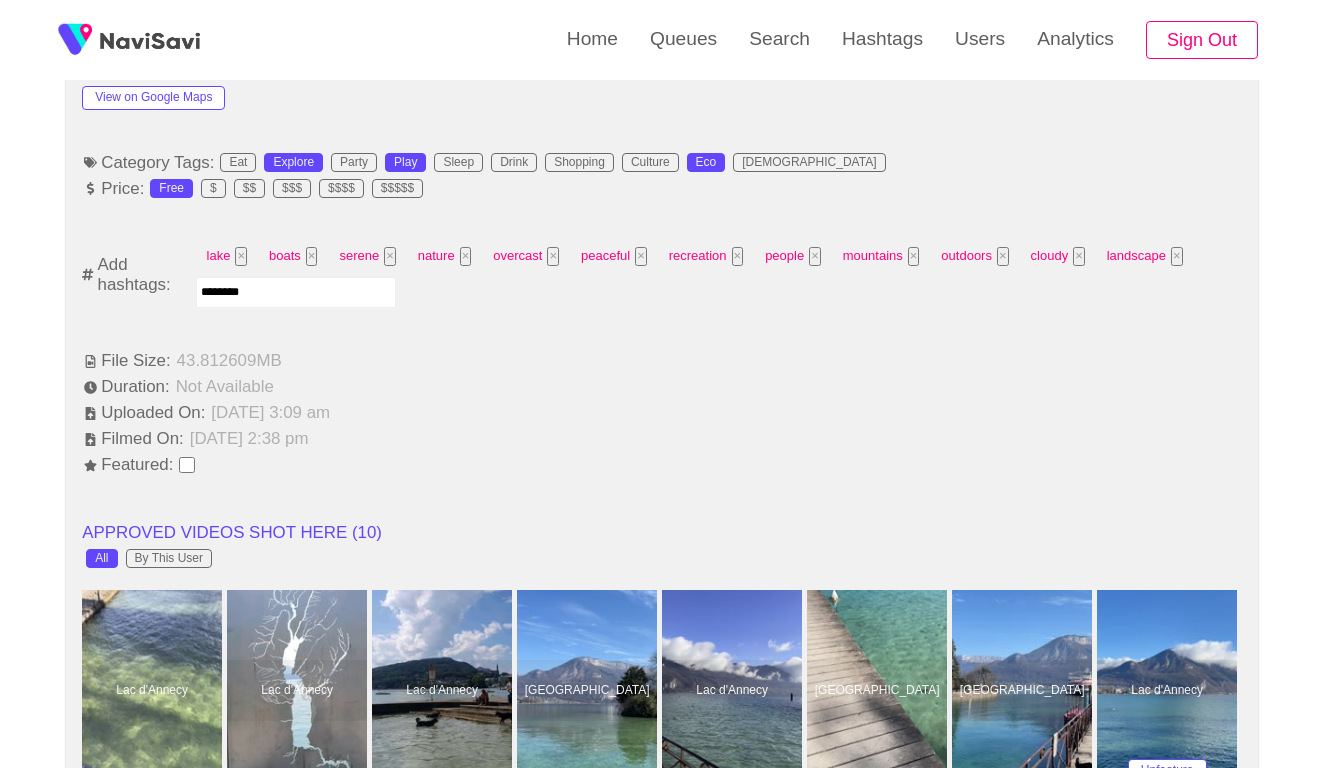 type on "*********" 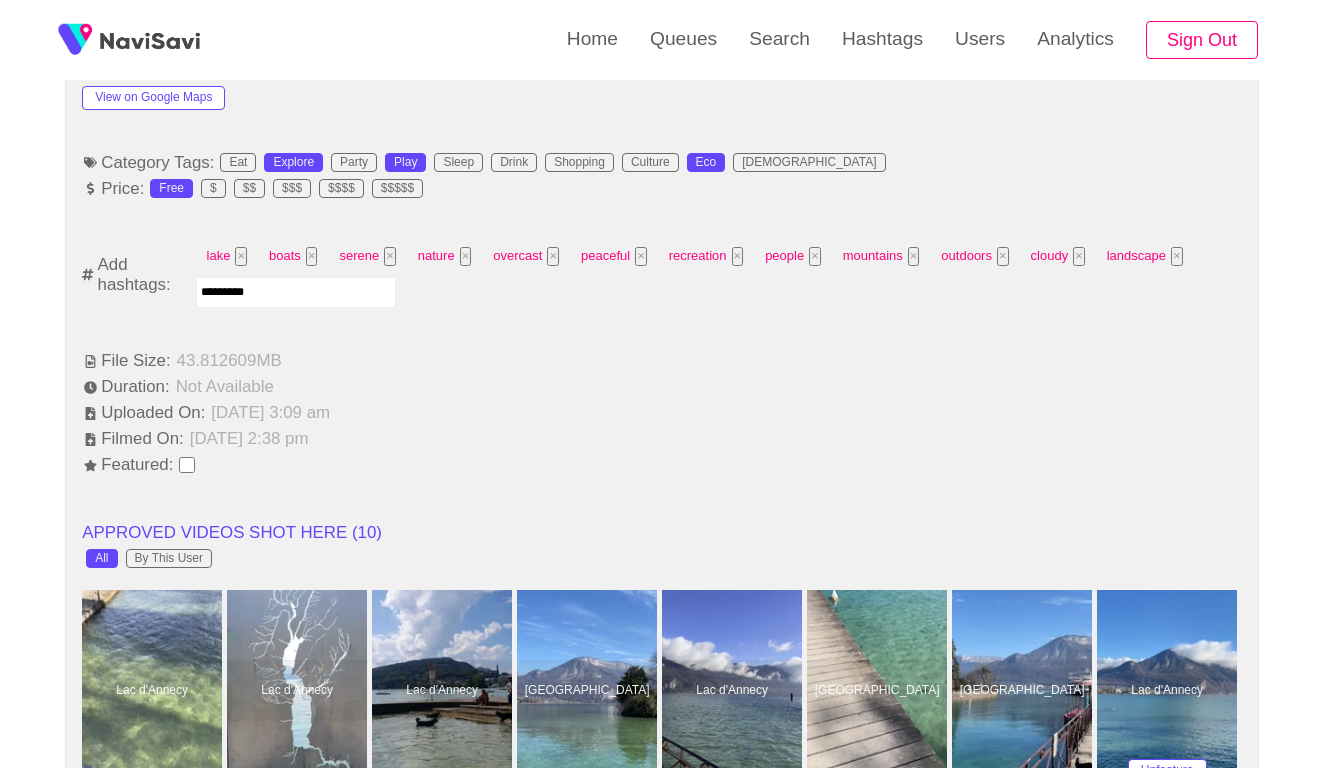 type 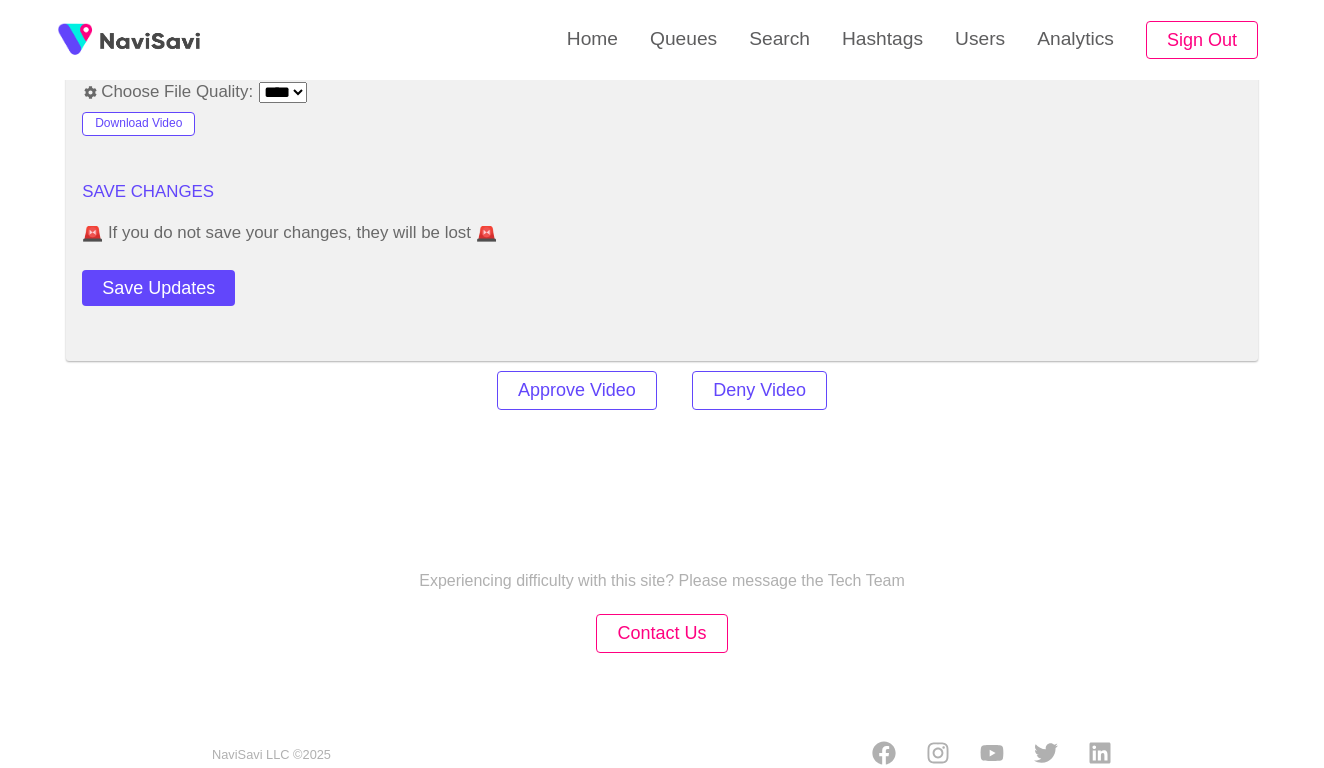 scroll, scrollTop: 2779, scrollLeft: 0, axis: vertical 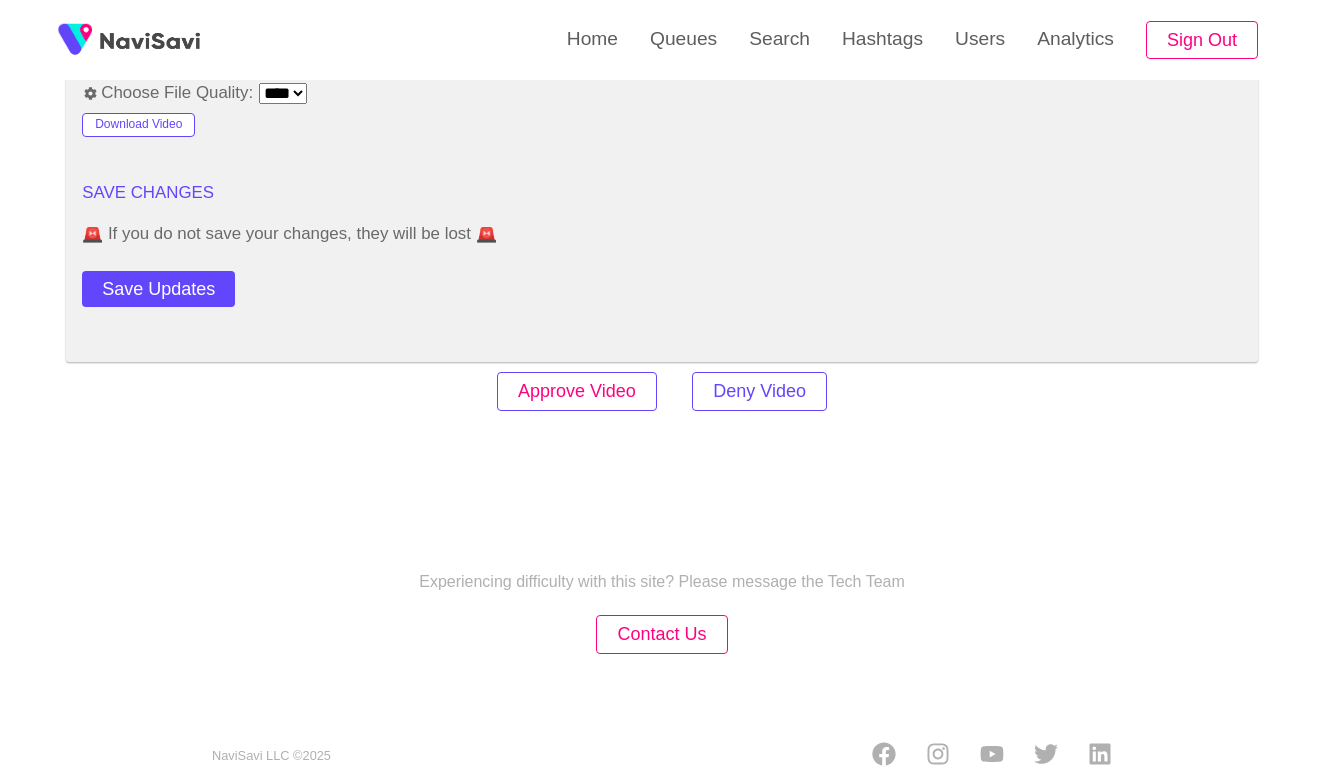 click on "Approve Video" at bounding box center (577, 391) 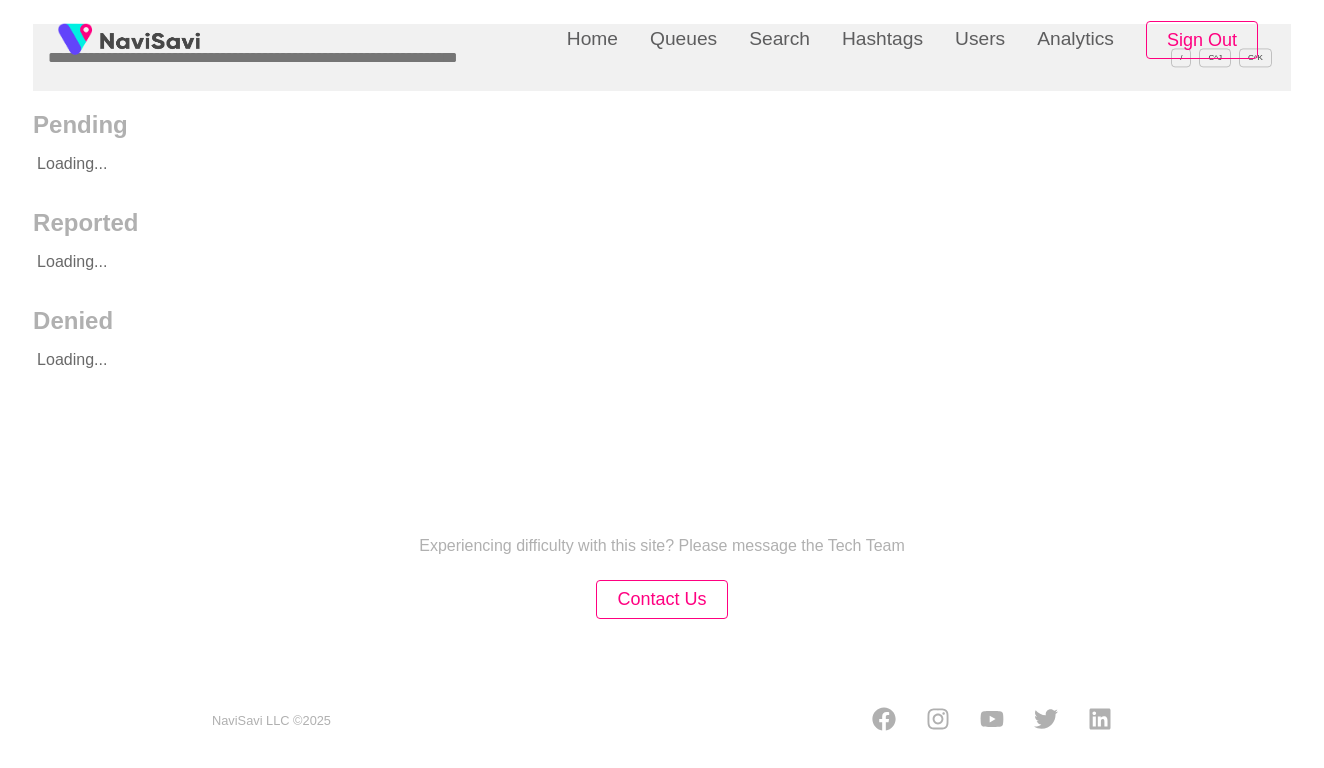 scroll, scrollTop: 0, scrollLeft: 0, axis: both 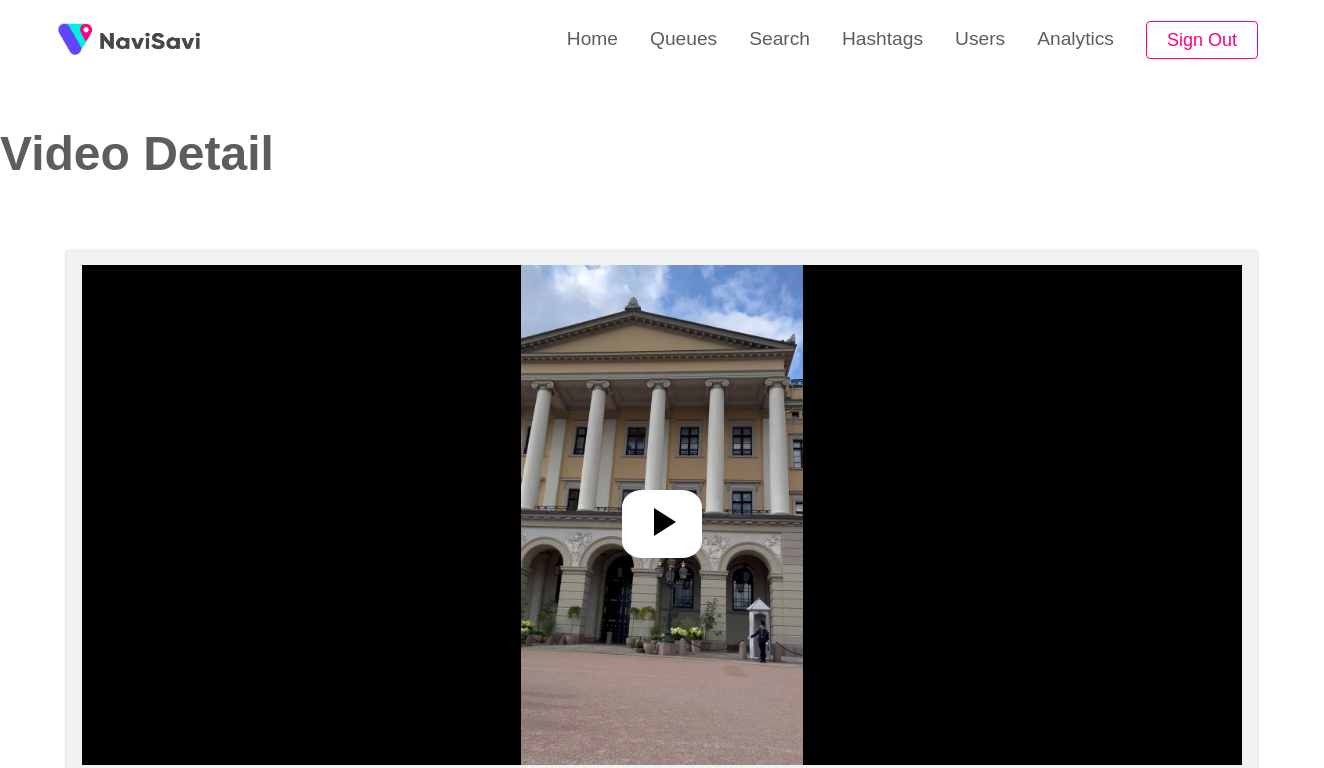 select on "**********" 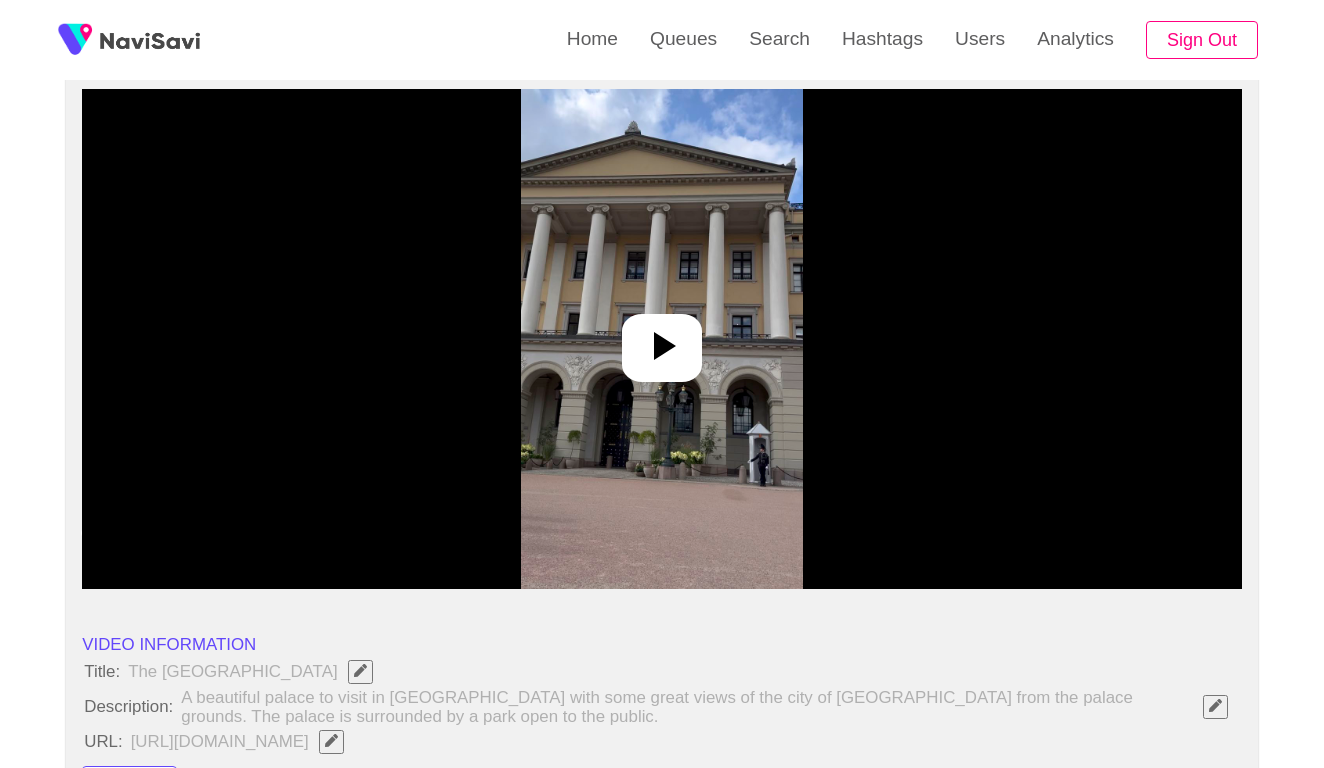 click at bounding box center [662, 339] 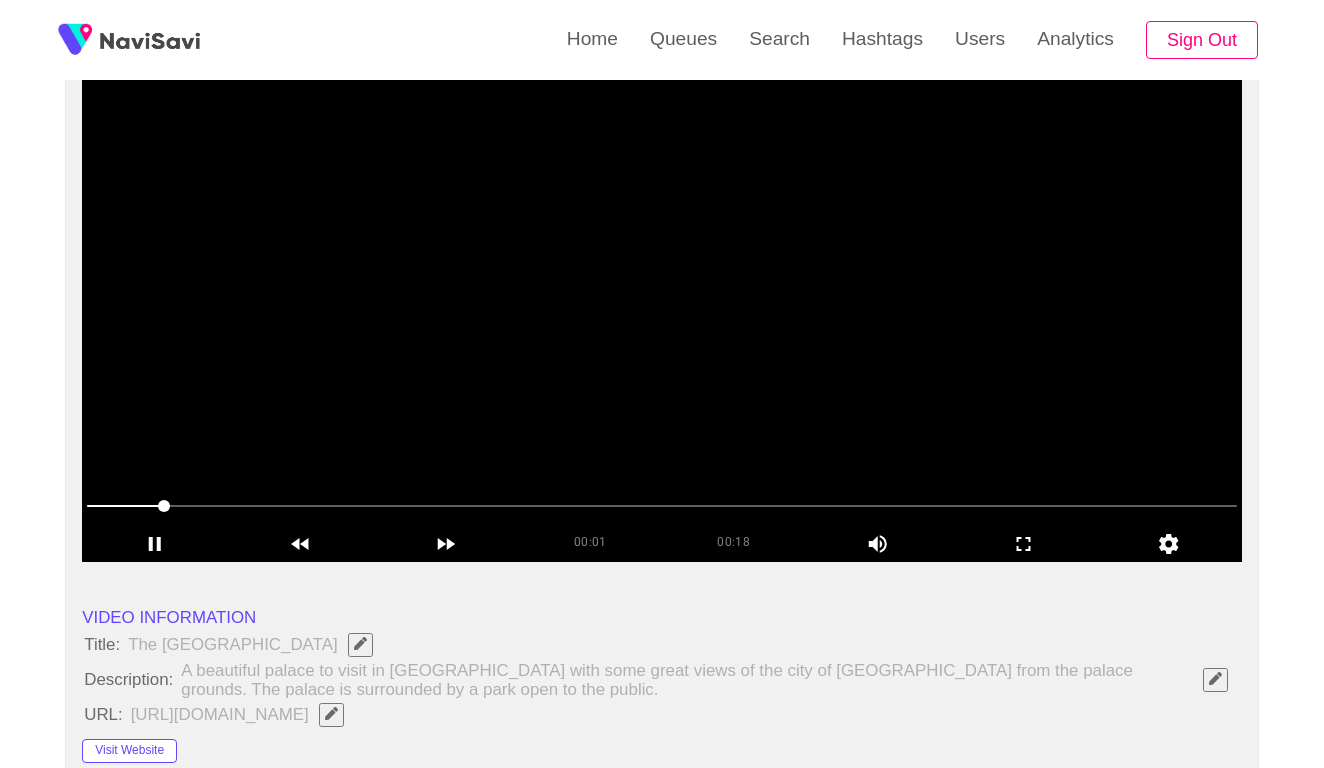 scroll, scrollTop: 224, scrollLeft: 0, axis: vertical 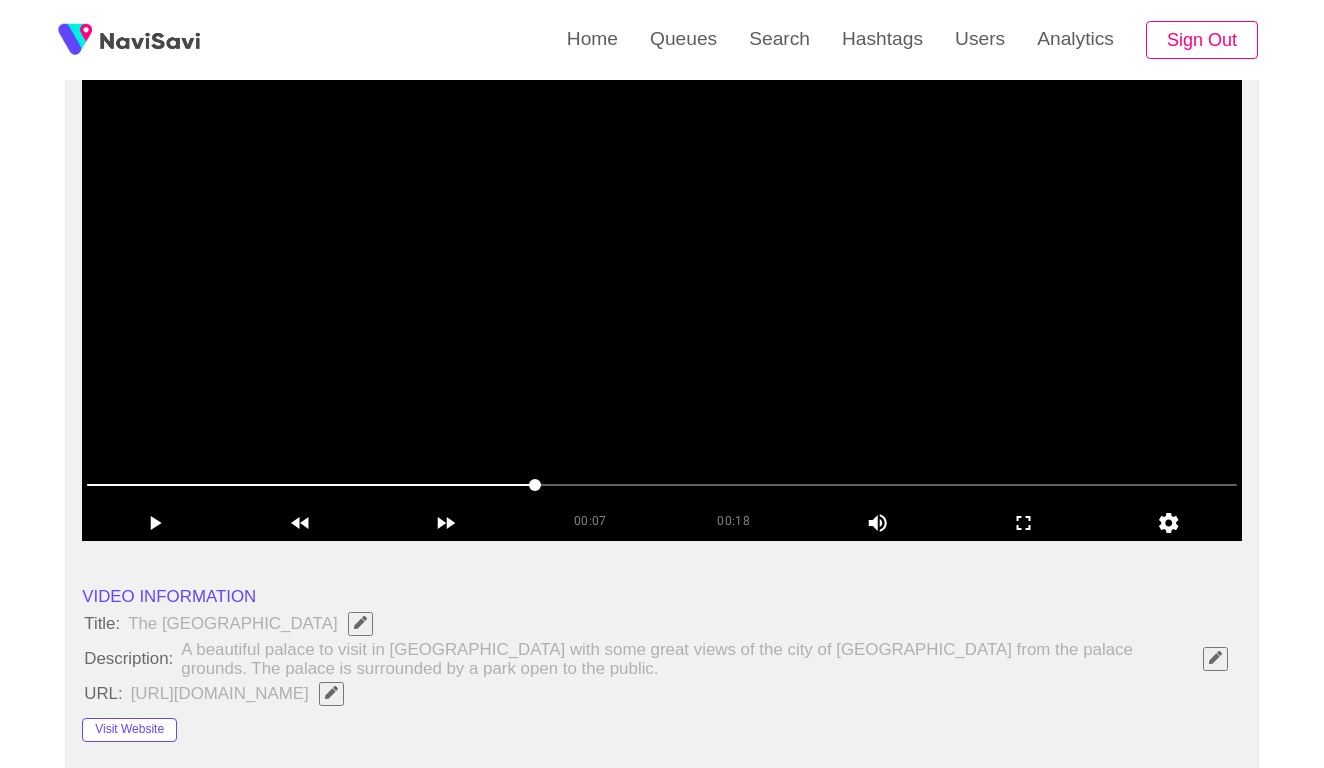 click at bounding box center [662, 485] 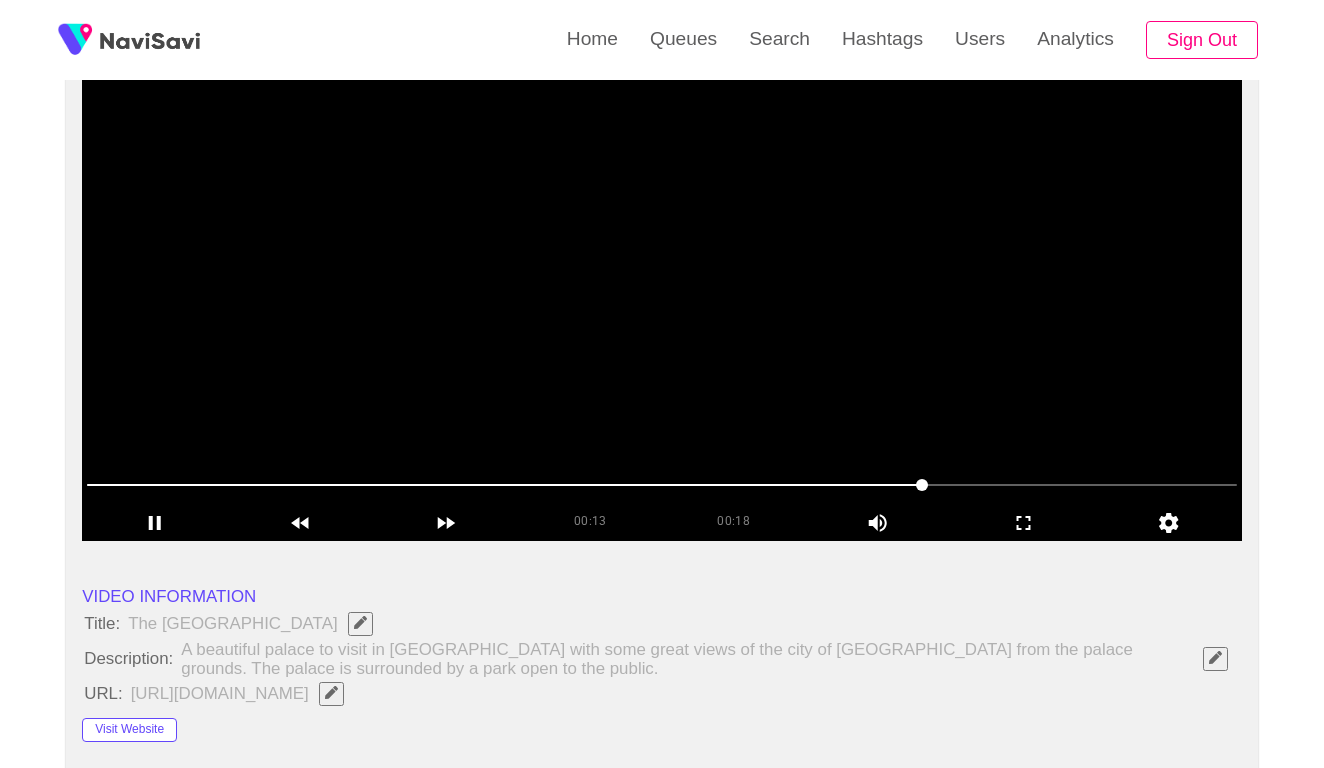 click at bounding box center (662, 485) 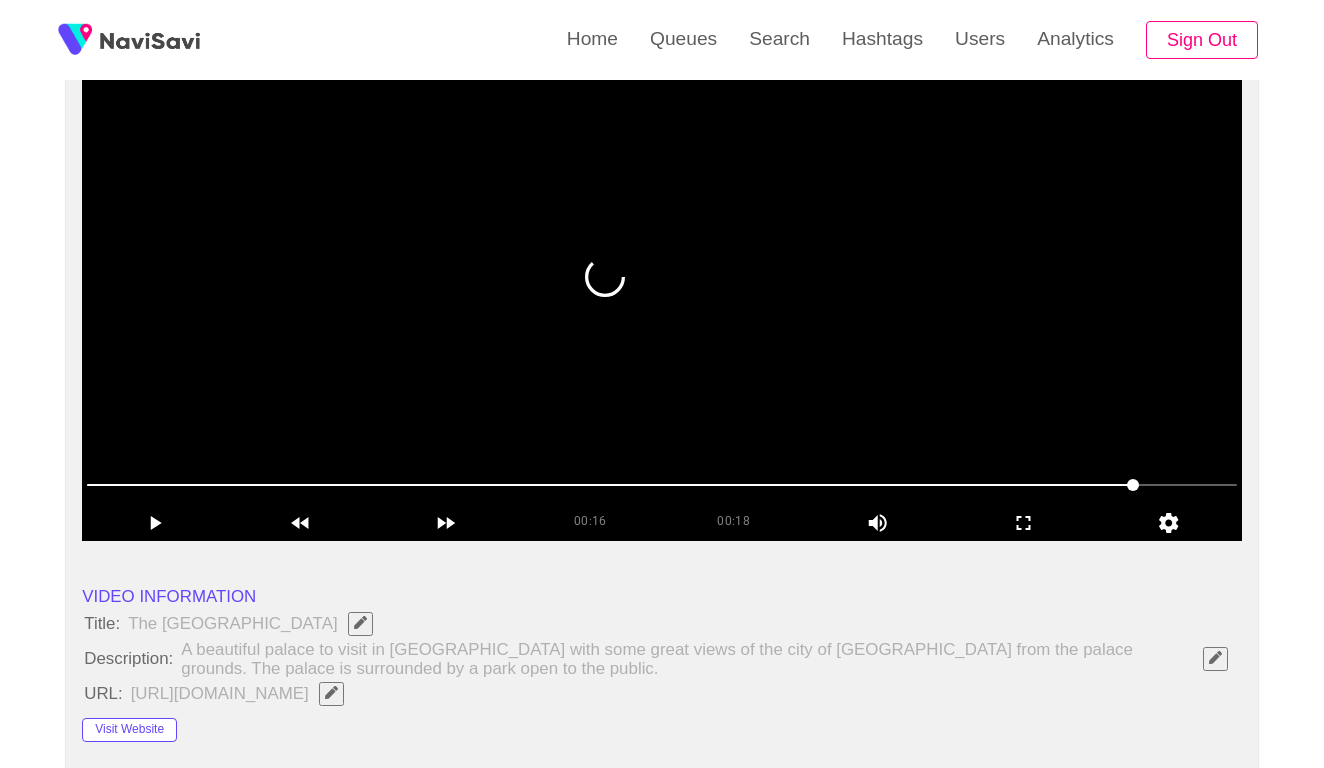 click at bounding box center (662, 485) 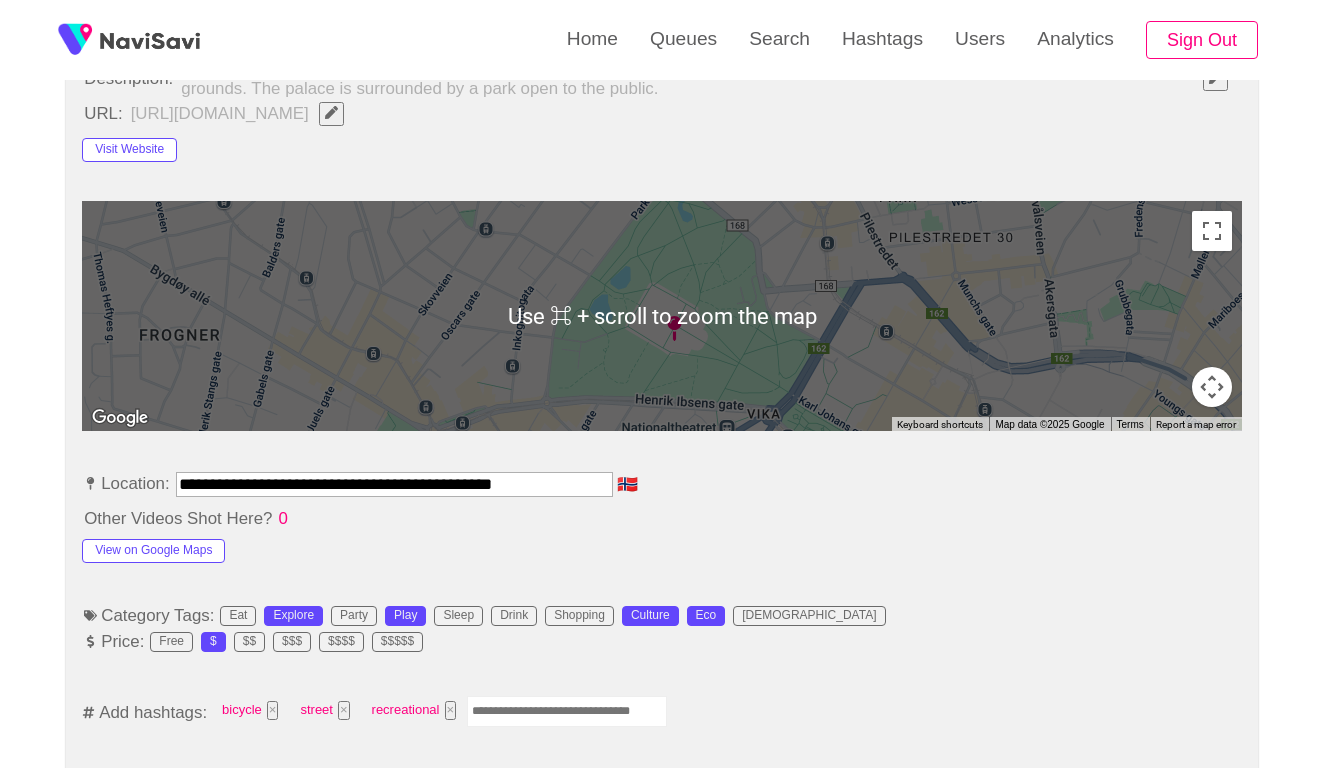 scroll, scrollTop: 906, scrollLeft: 0, axis: vertical 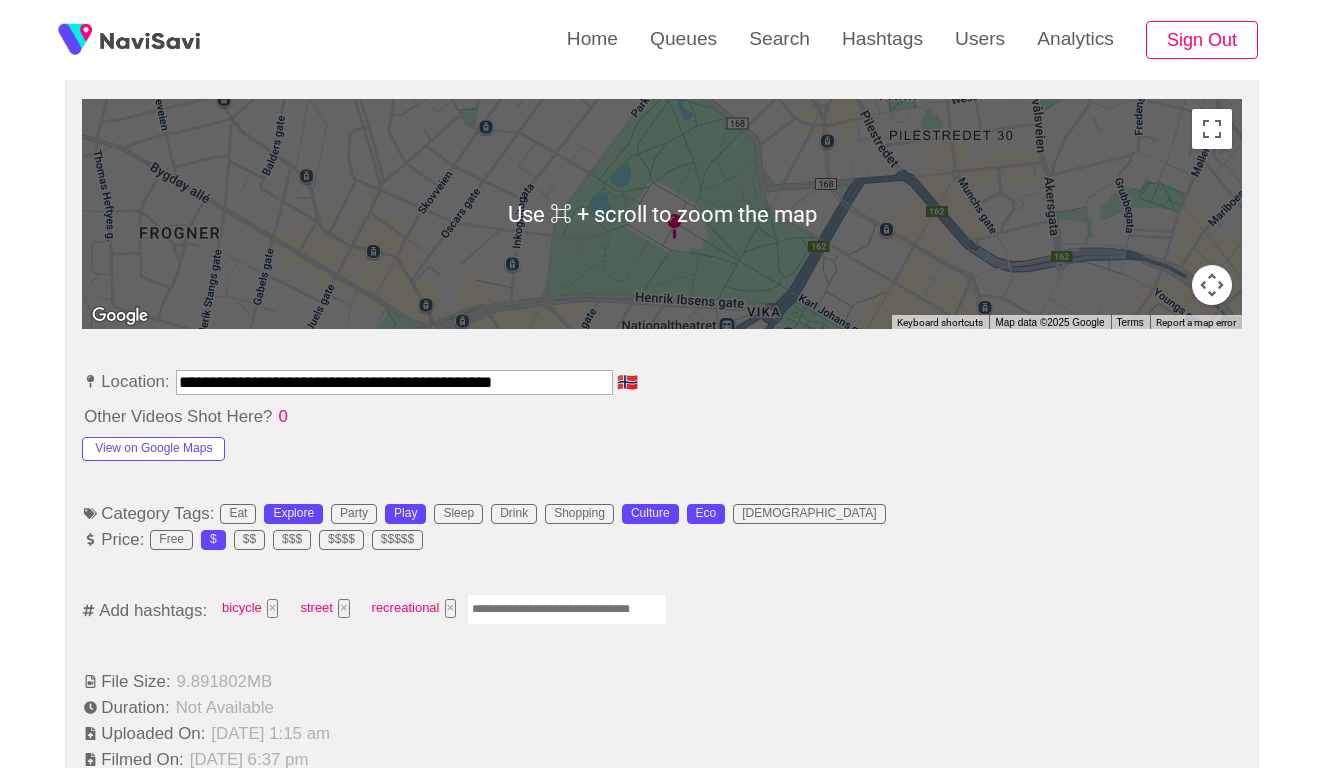 click at bounding box center (567, 609) 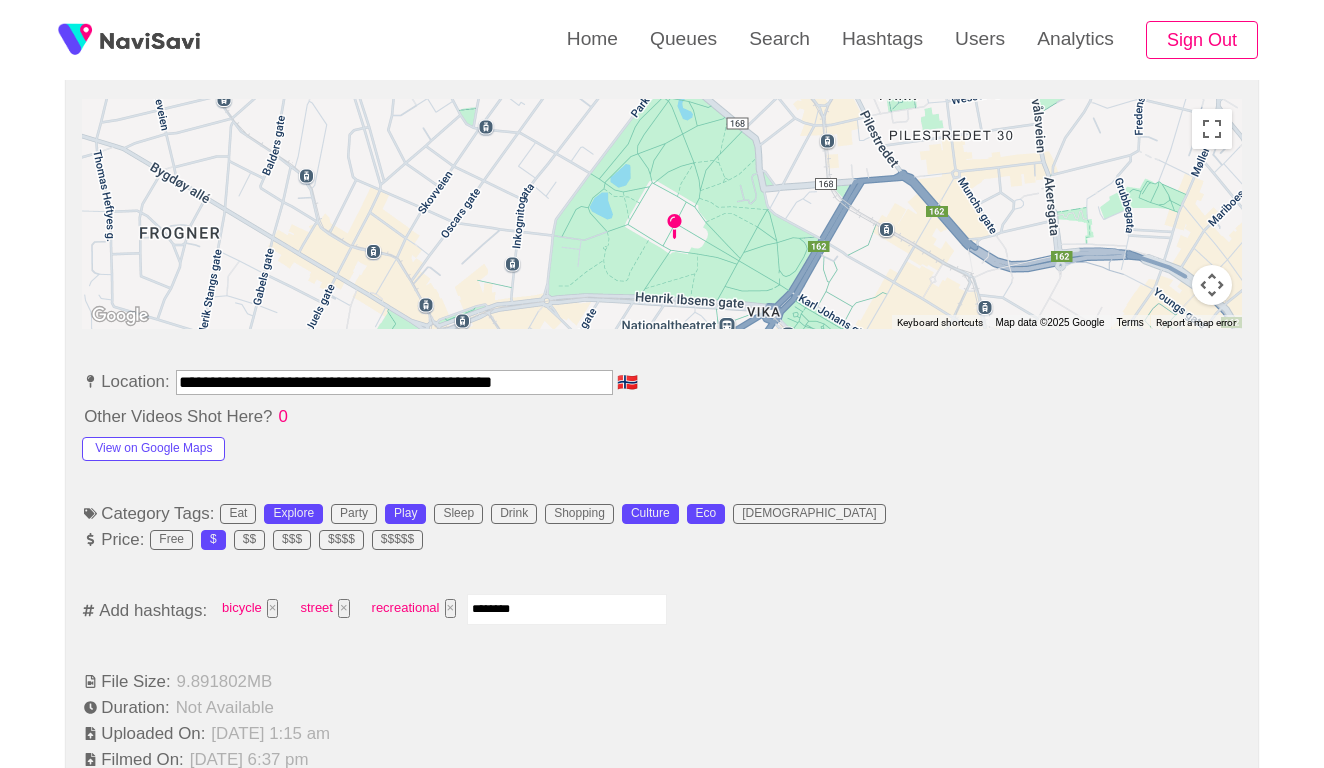 type on "*********" 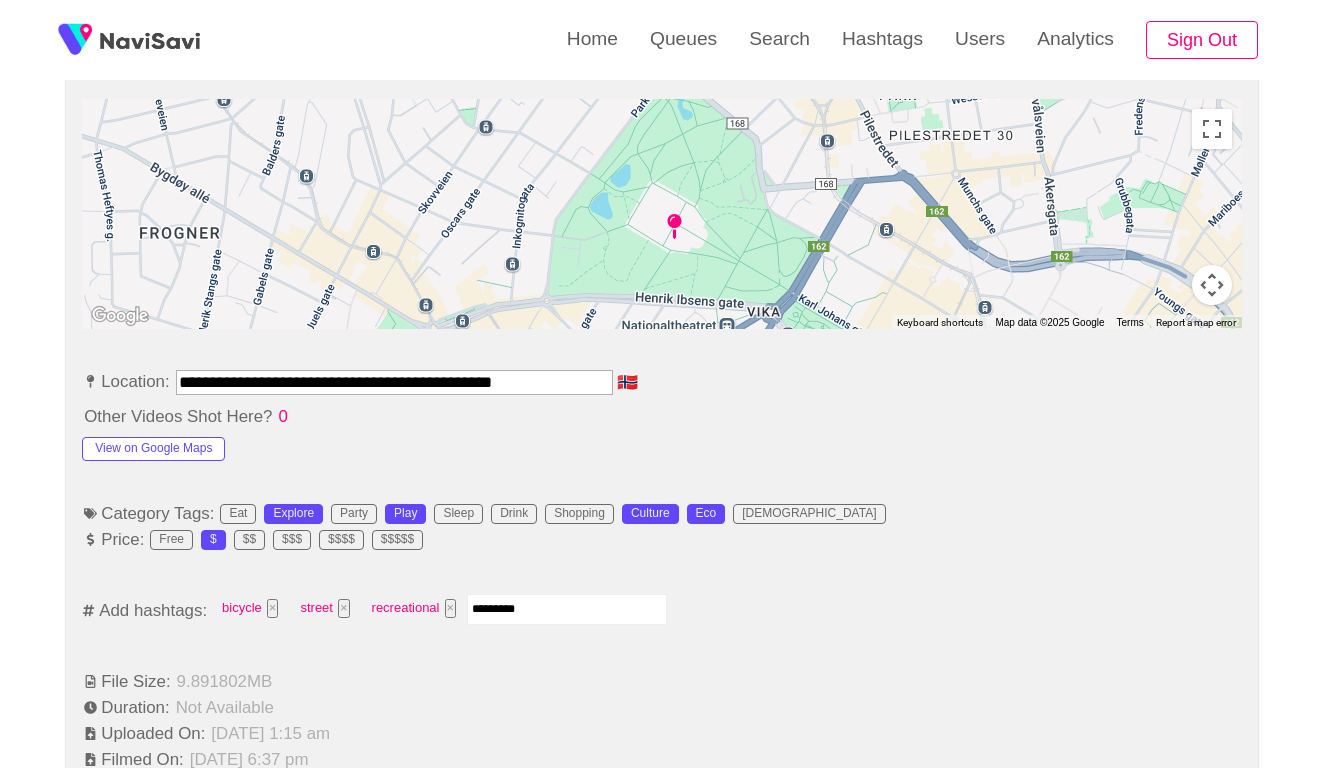 type 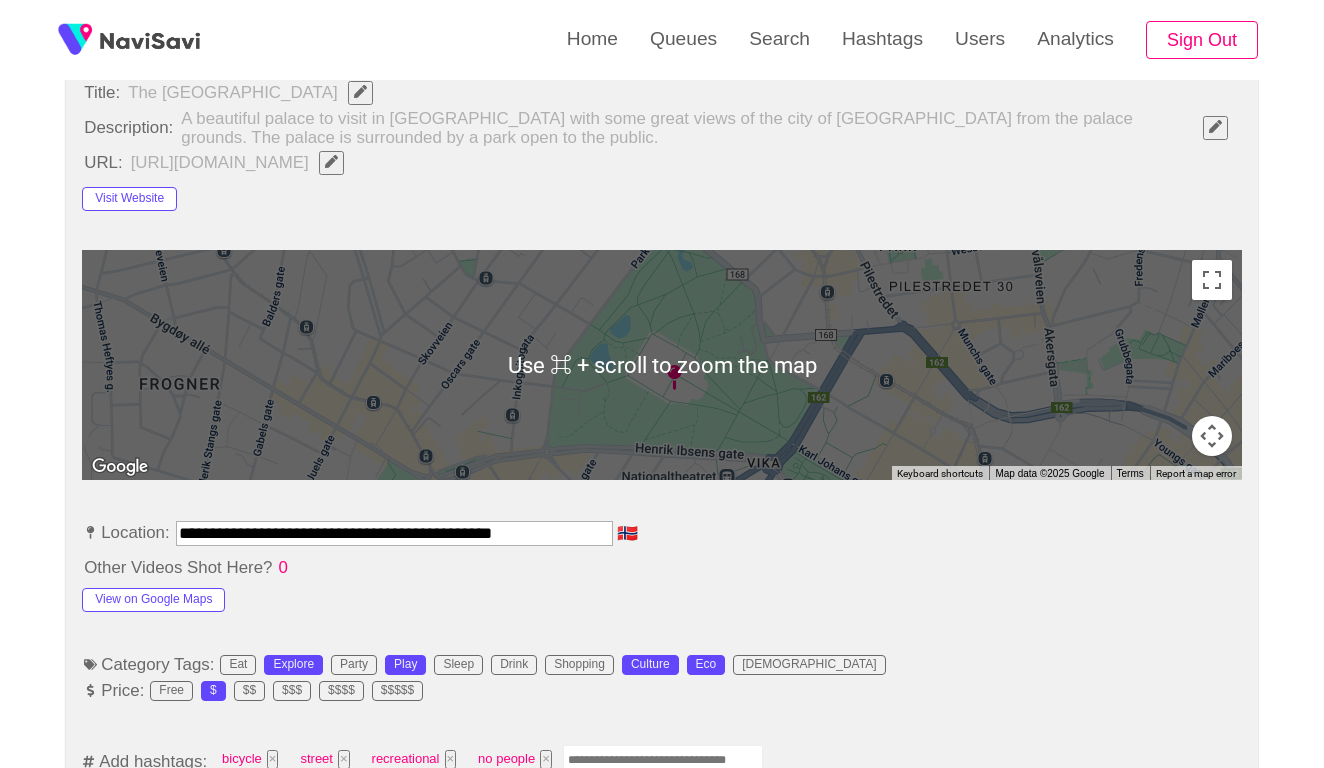 scroll, scrollTop: 793, scrollLeft: 0, axis: vertical 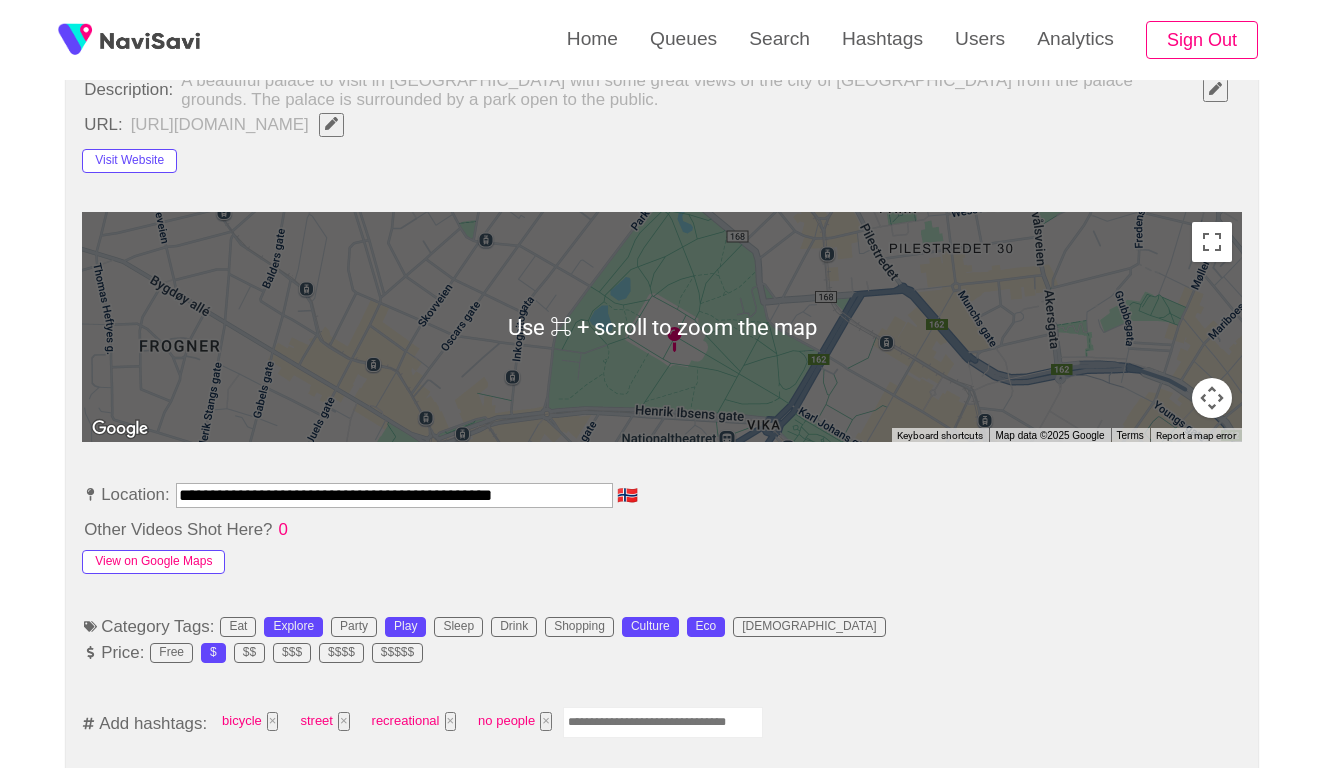 click on "View on Google Maps" at bounding box center [153, 562] 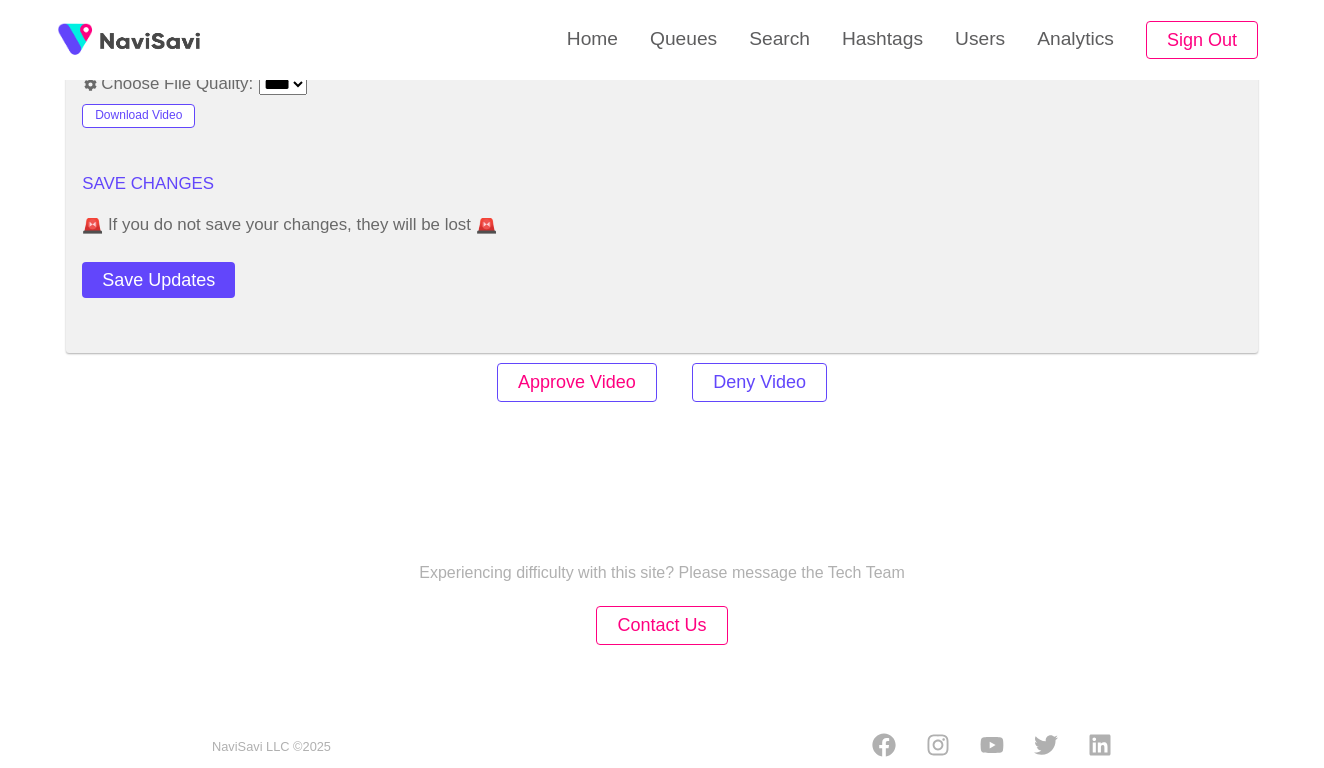 scroll, scrollTop: 2402, scrollLeft: 0, axis: vertical 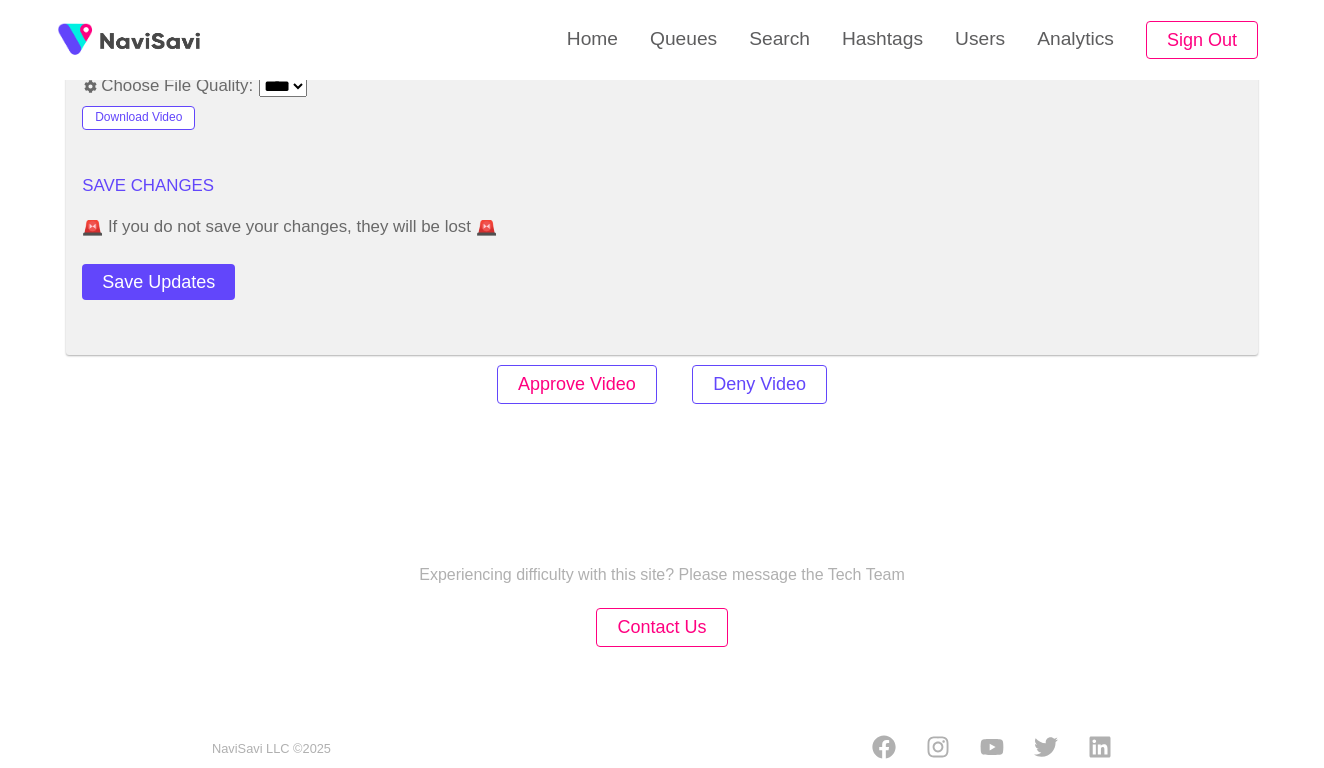 click on "Approve Video" at bounding box center [577, 384] 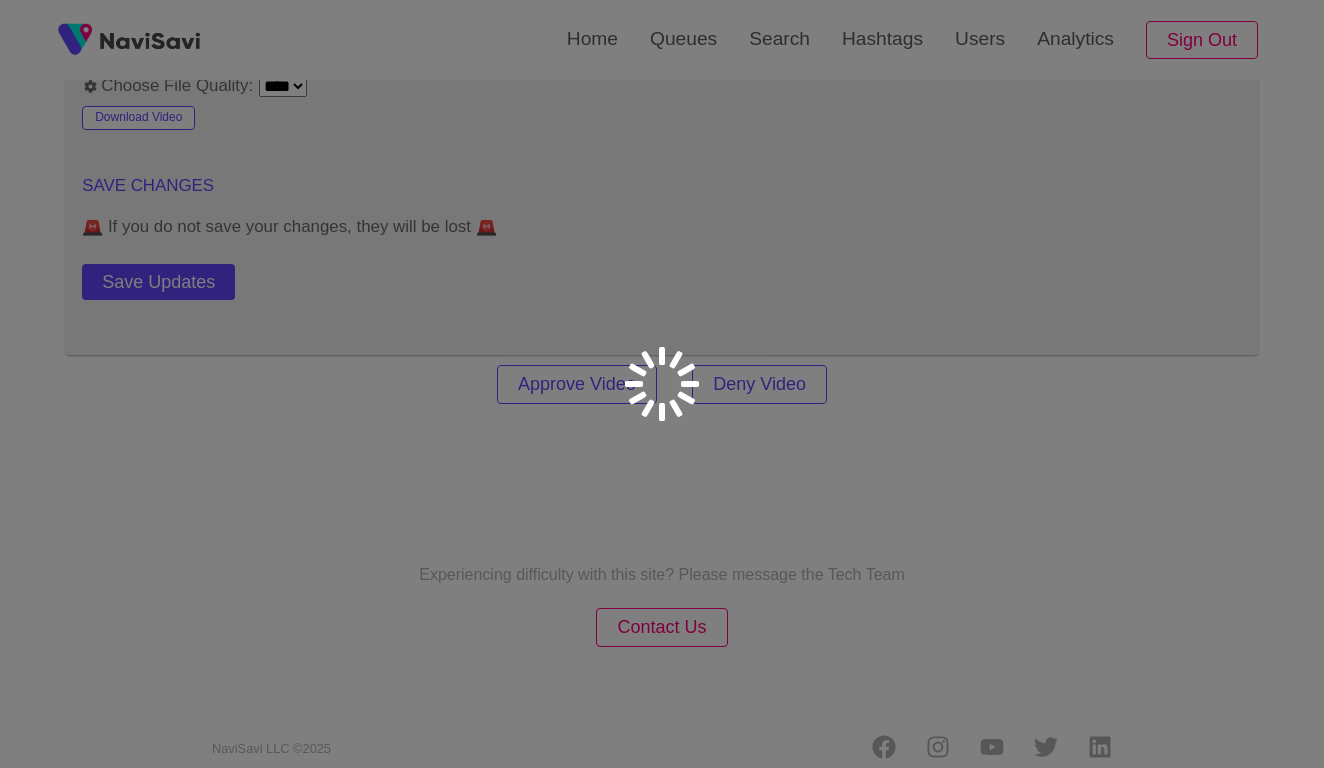 scroll, scrollTop: 0, scrollLeft: 0, axis: both 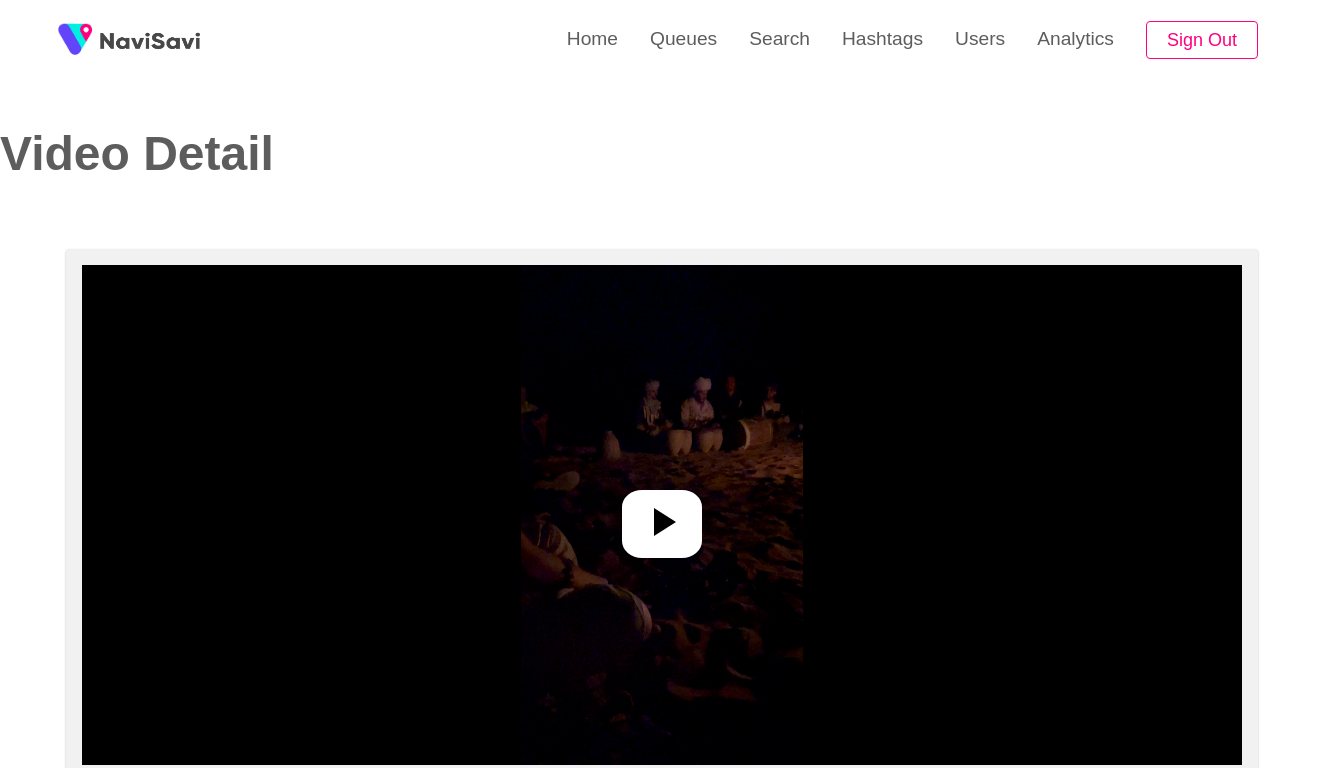 select on "**********" 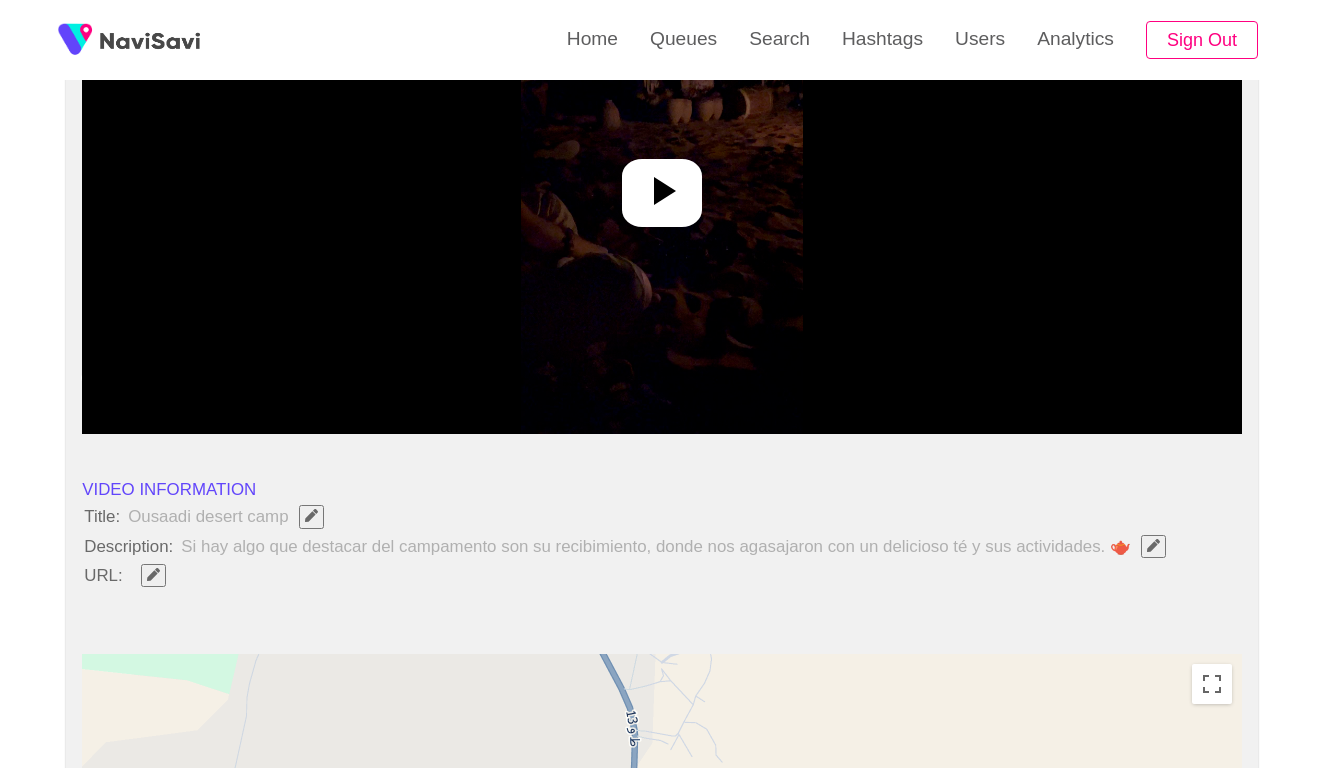 click at bounding box center (662, 184) 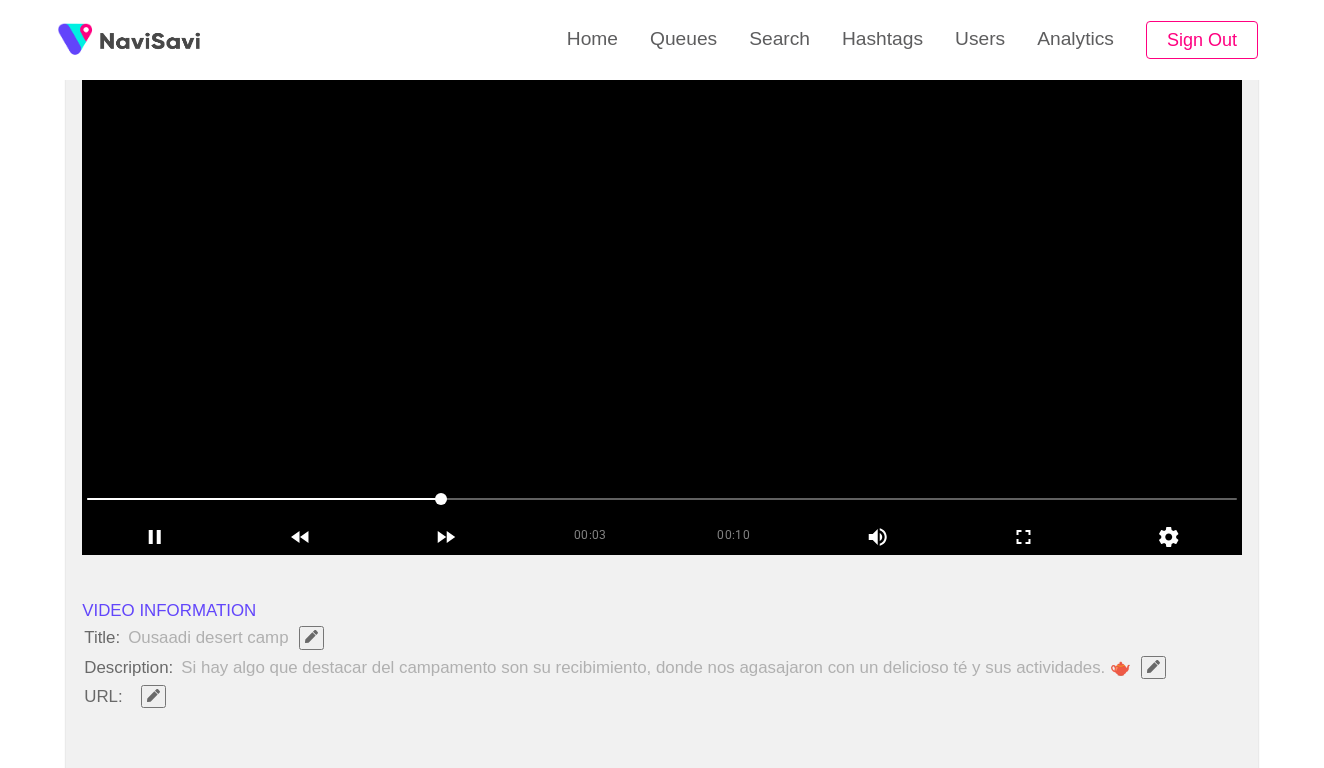 scroll, scrollTop: 213, scrollLeft: 0, axis: vertical 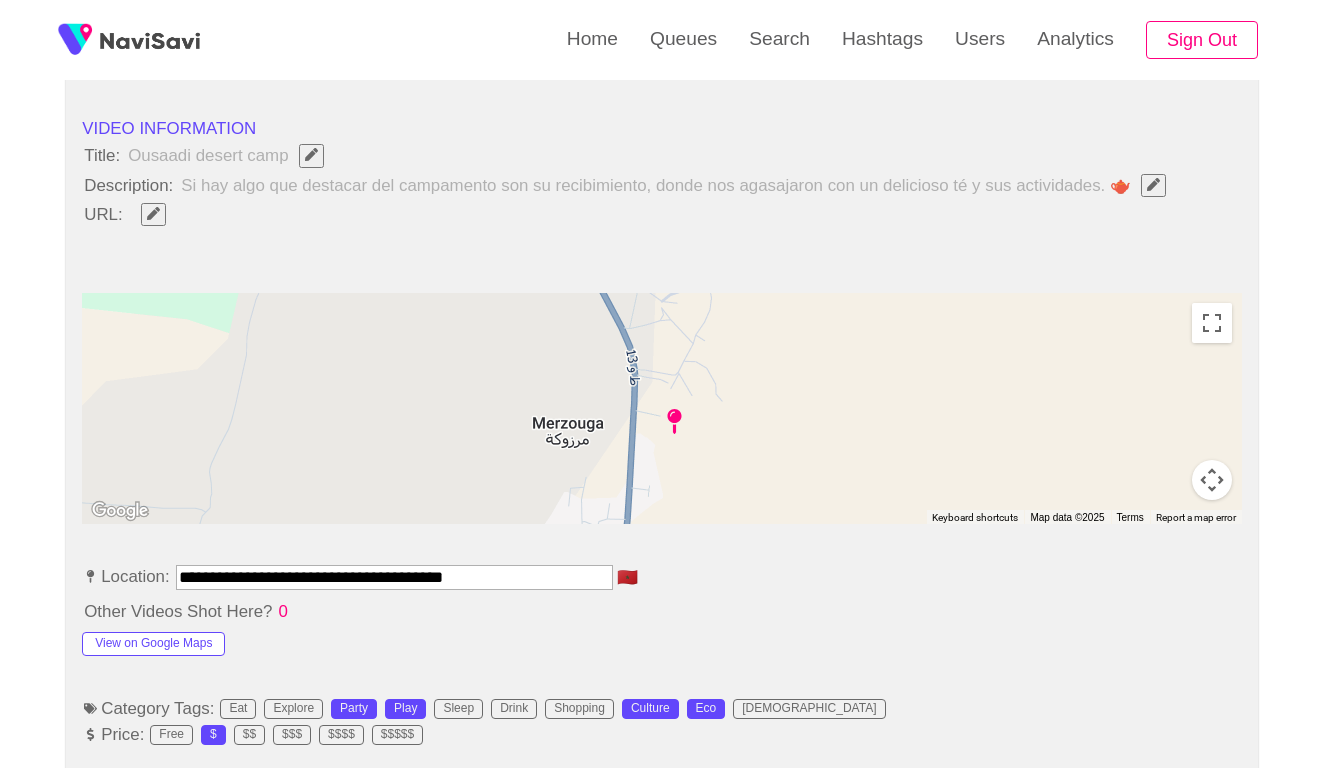 click on "**********" at bounding box center (394, 577) 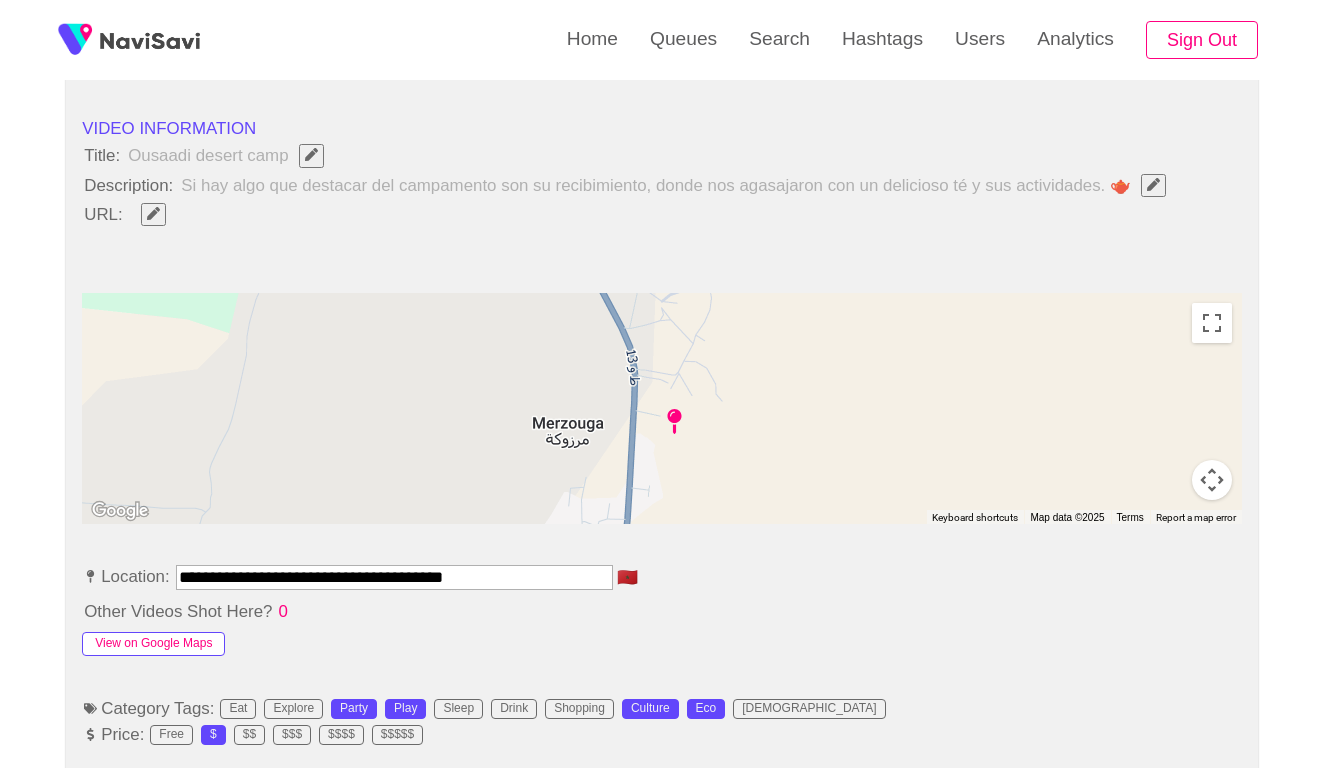 click on "View on Google Maps" at bounding box center (153, 644) 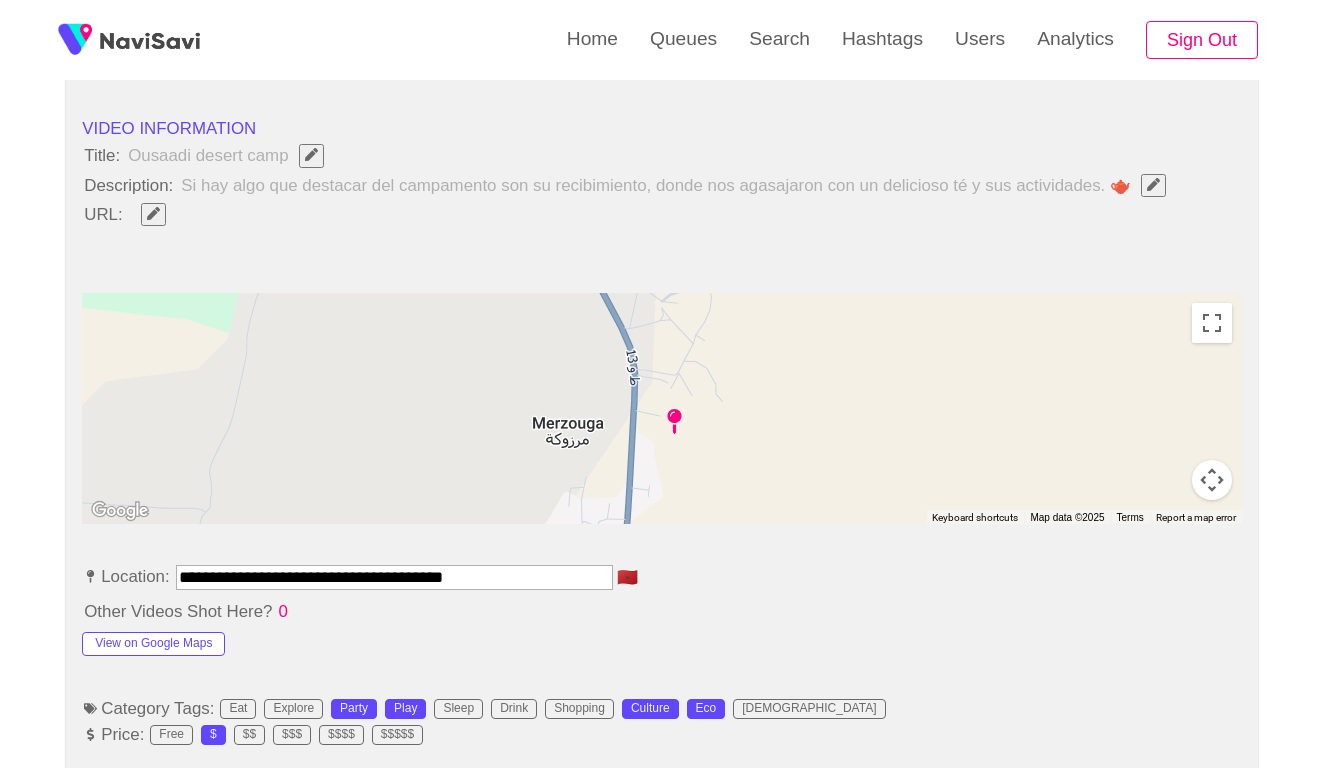 click 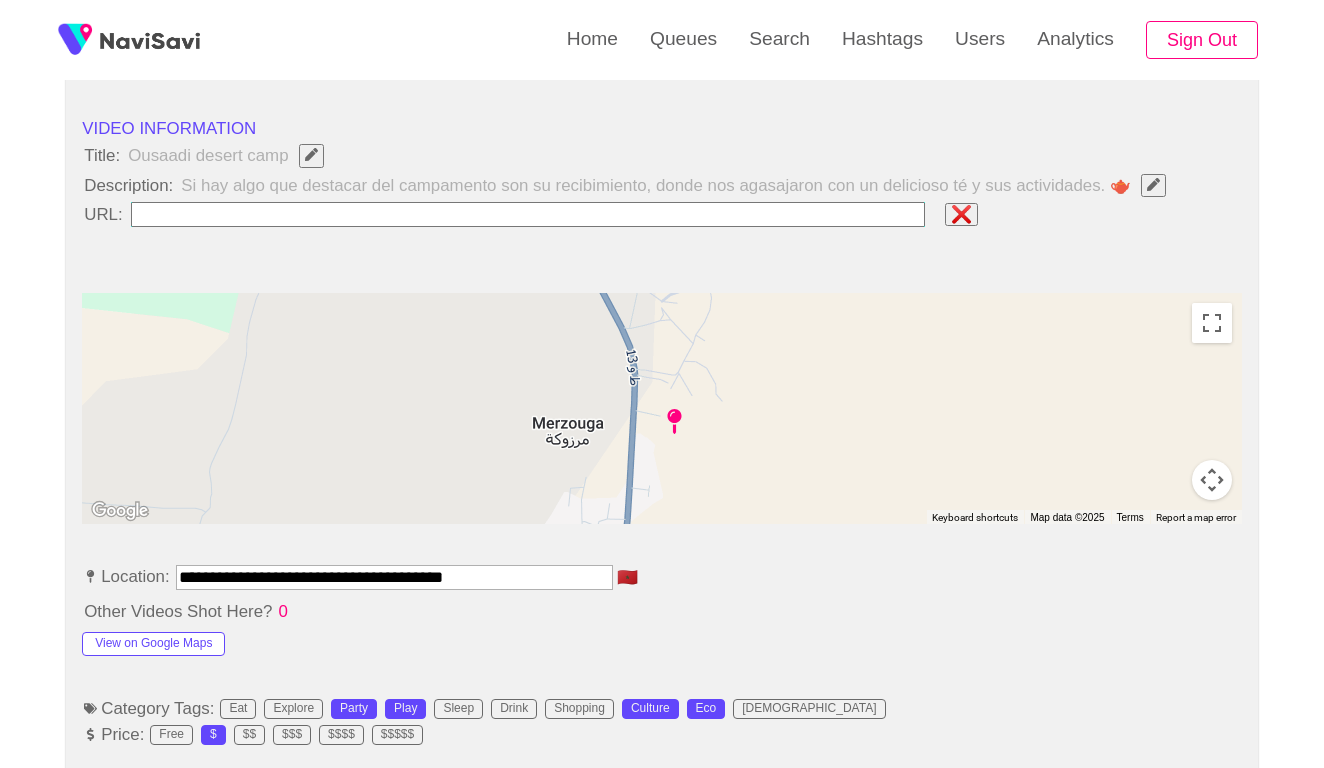 type on "**********" 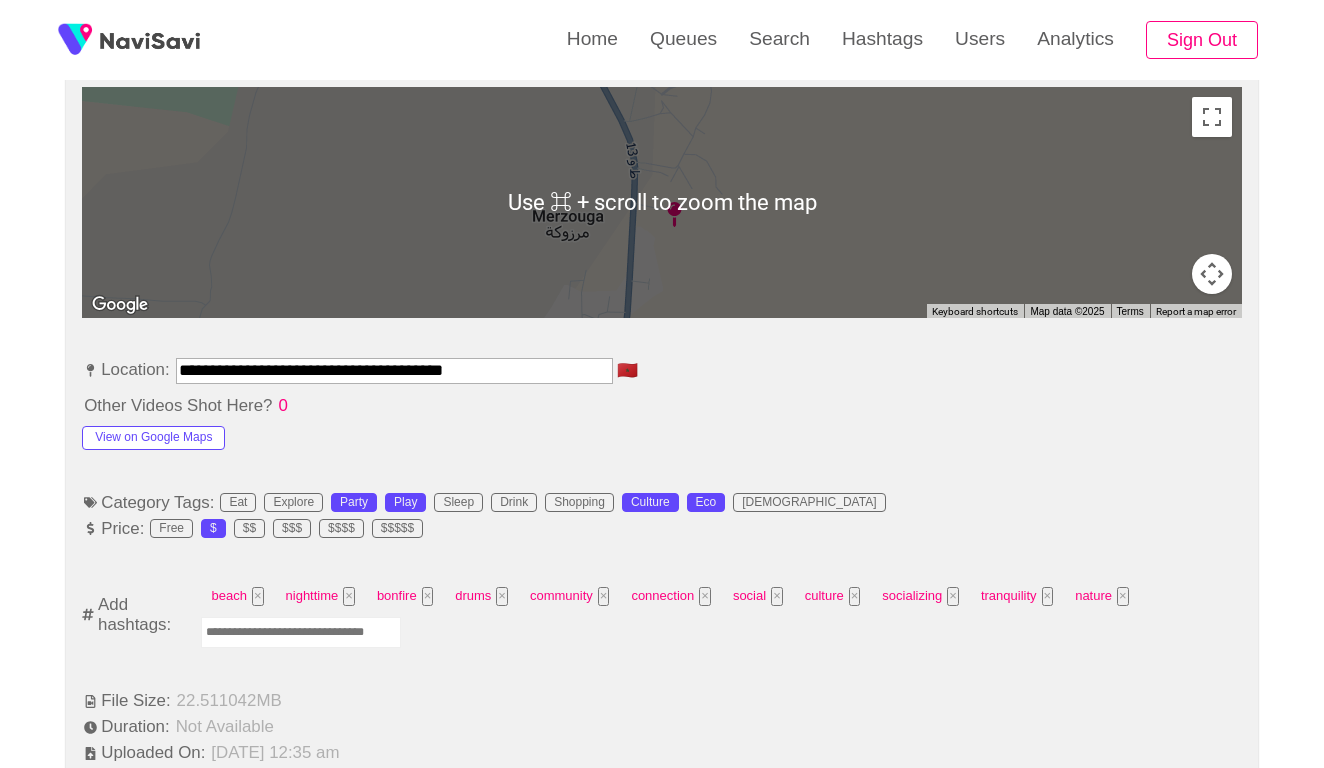 scroll, scrollTop: 1098, scrollLeft: 0, axis: vertical 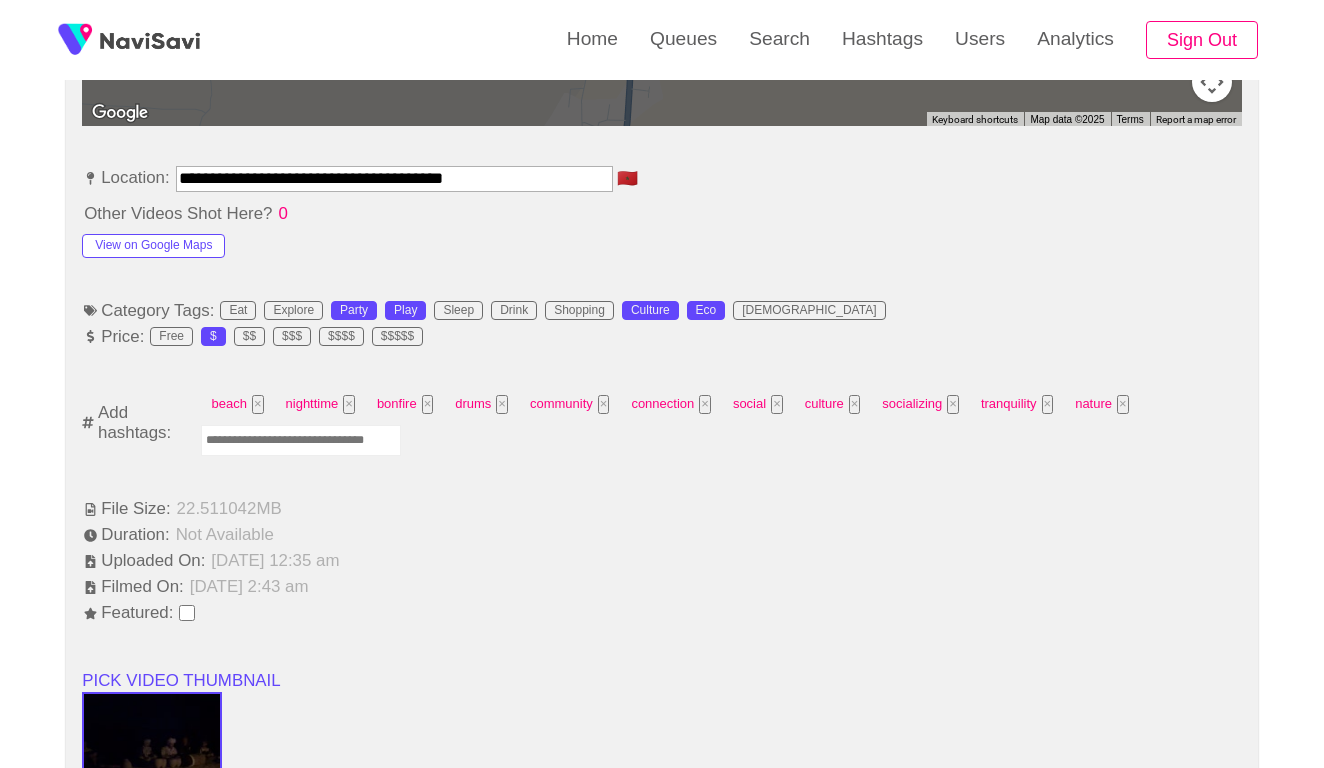 click at bounding box center (301, 440) 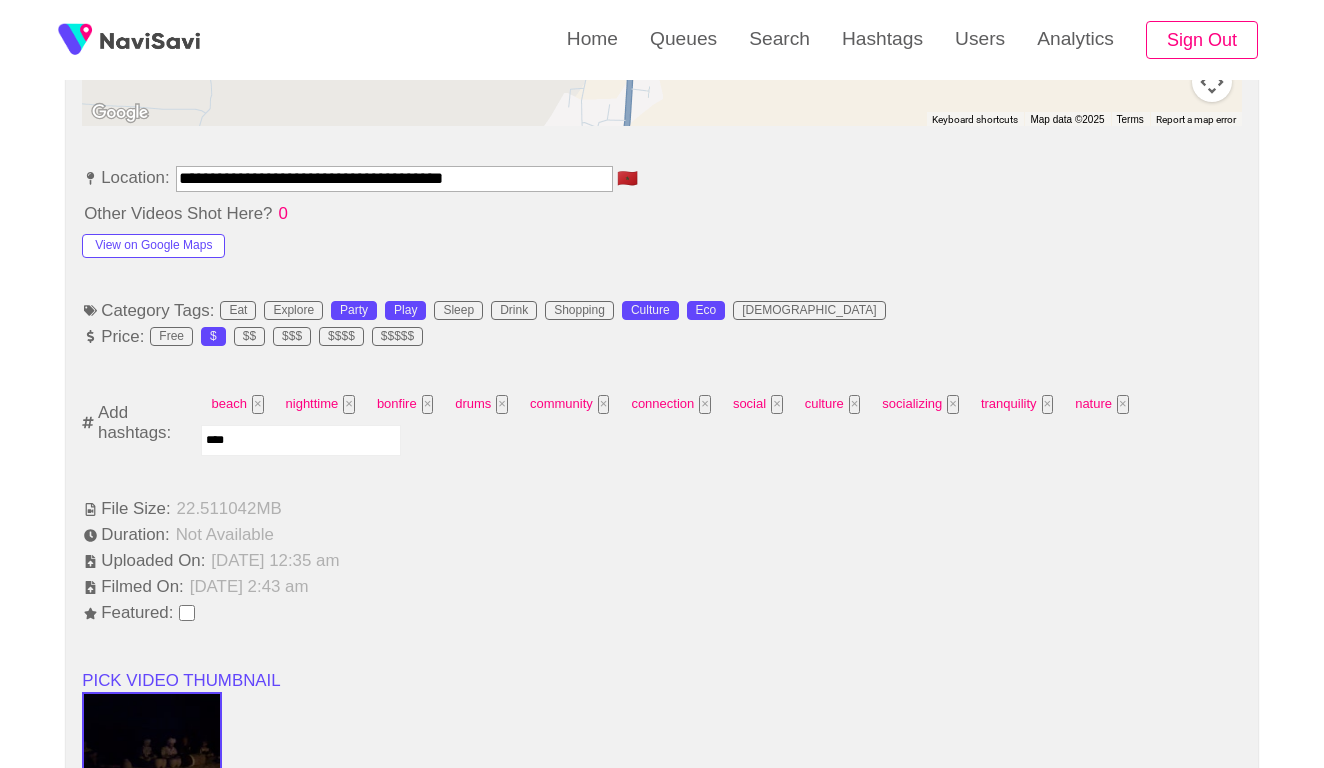 type on "*****" 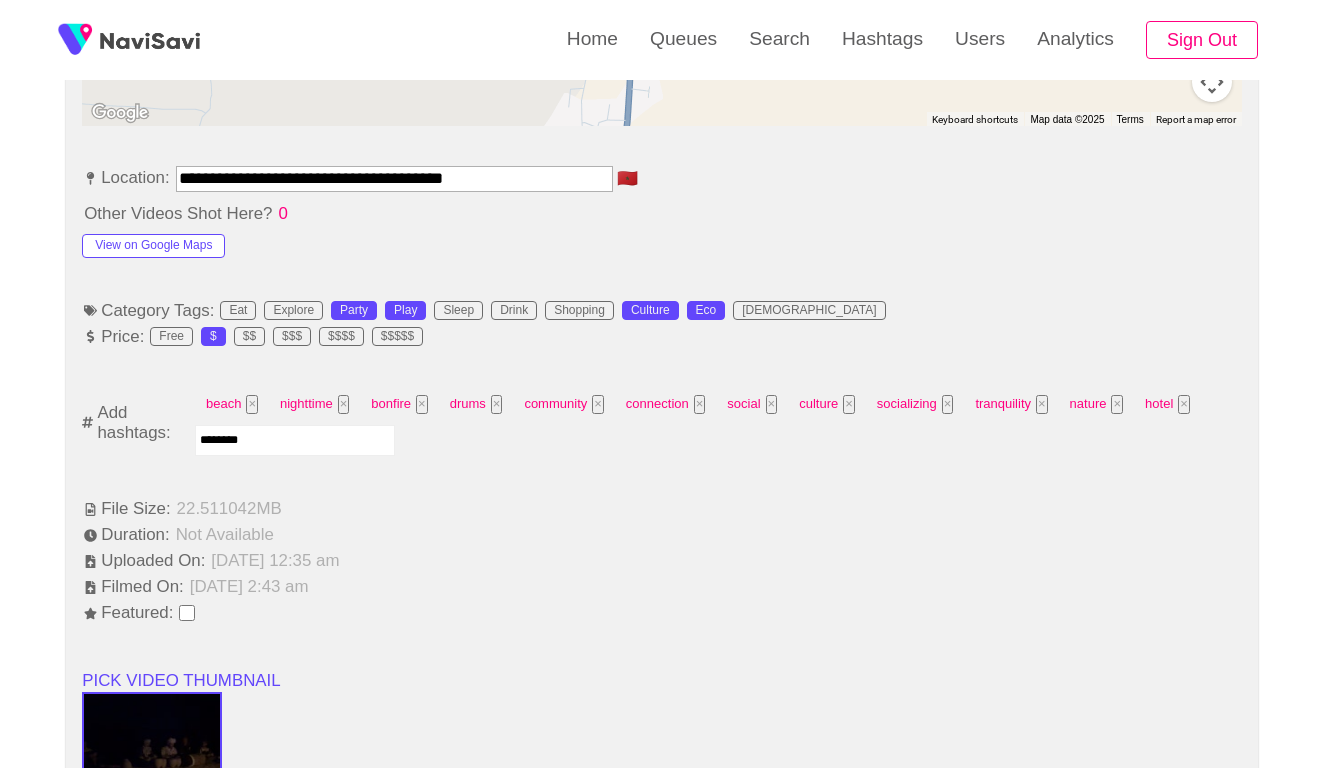 type on "*********" 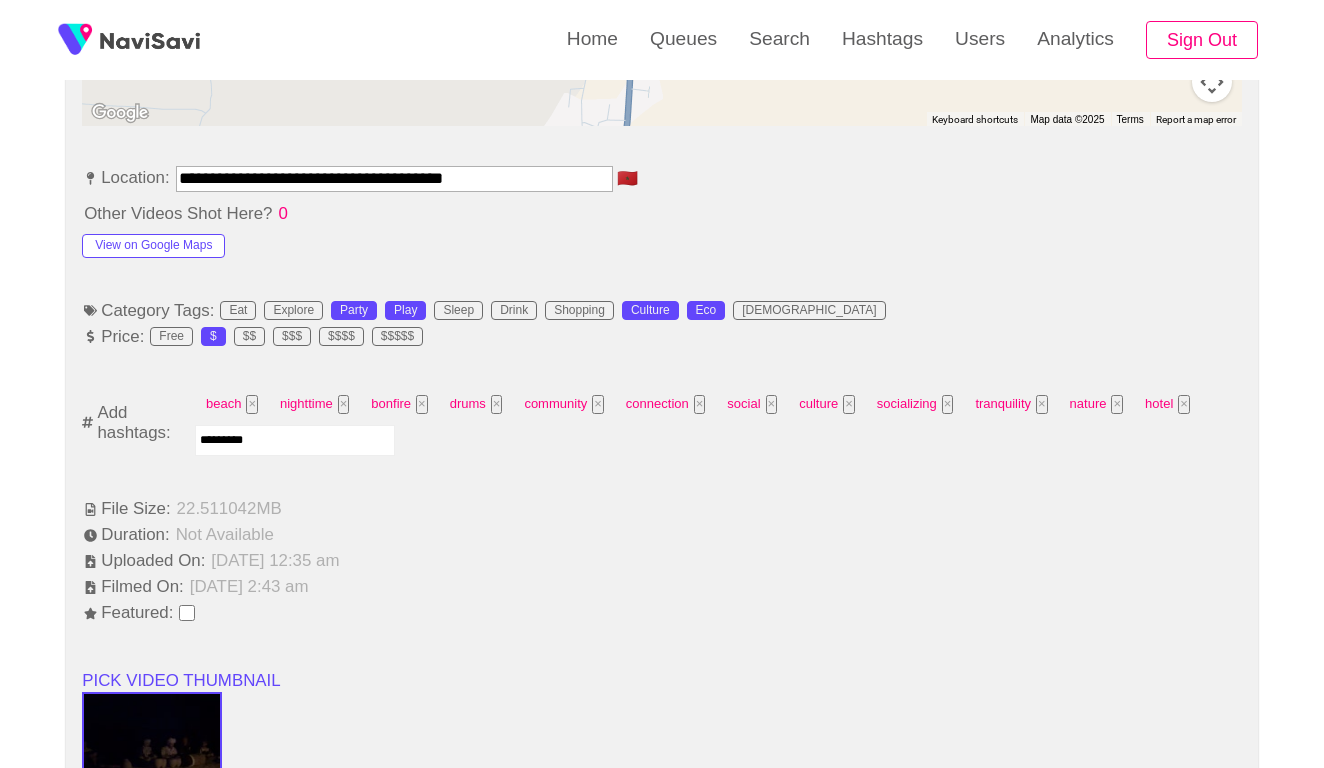 type 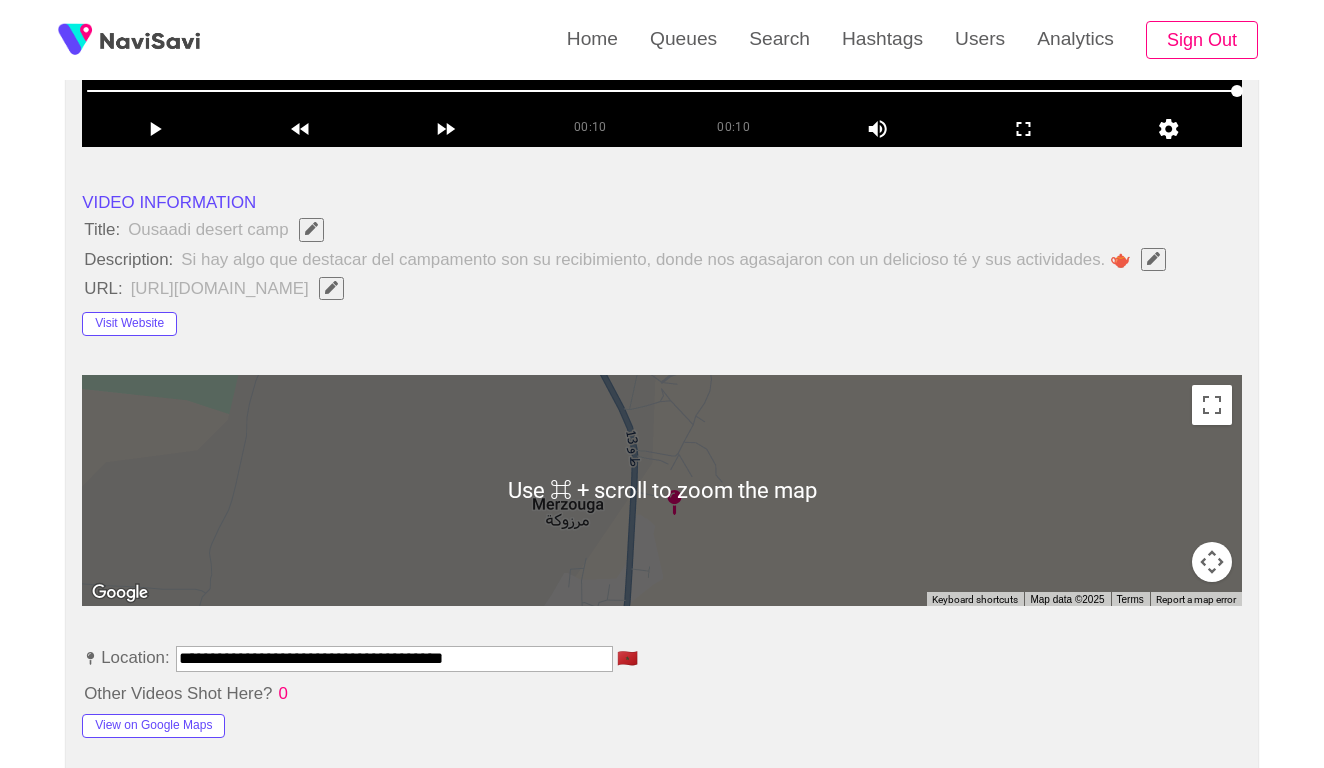 scroll, scrollTop: 573, scrollLeft: 0, axis: vertical 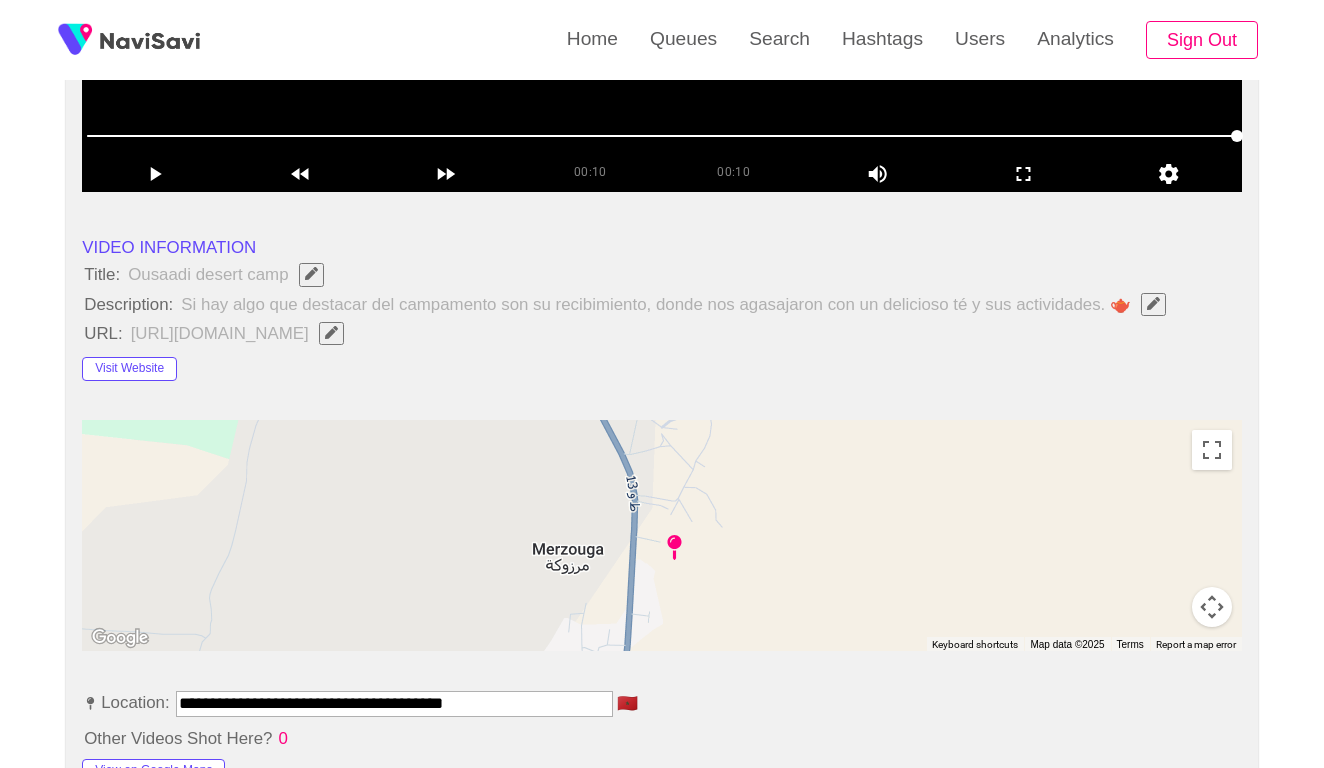 click on "Si hay algo que destacar del campamento son su recibimiento, donde nos agasajaron con un delicioso té y sus actividades. 🫖" at bounding box center (678, 304) 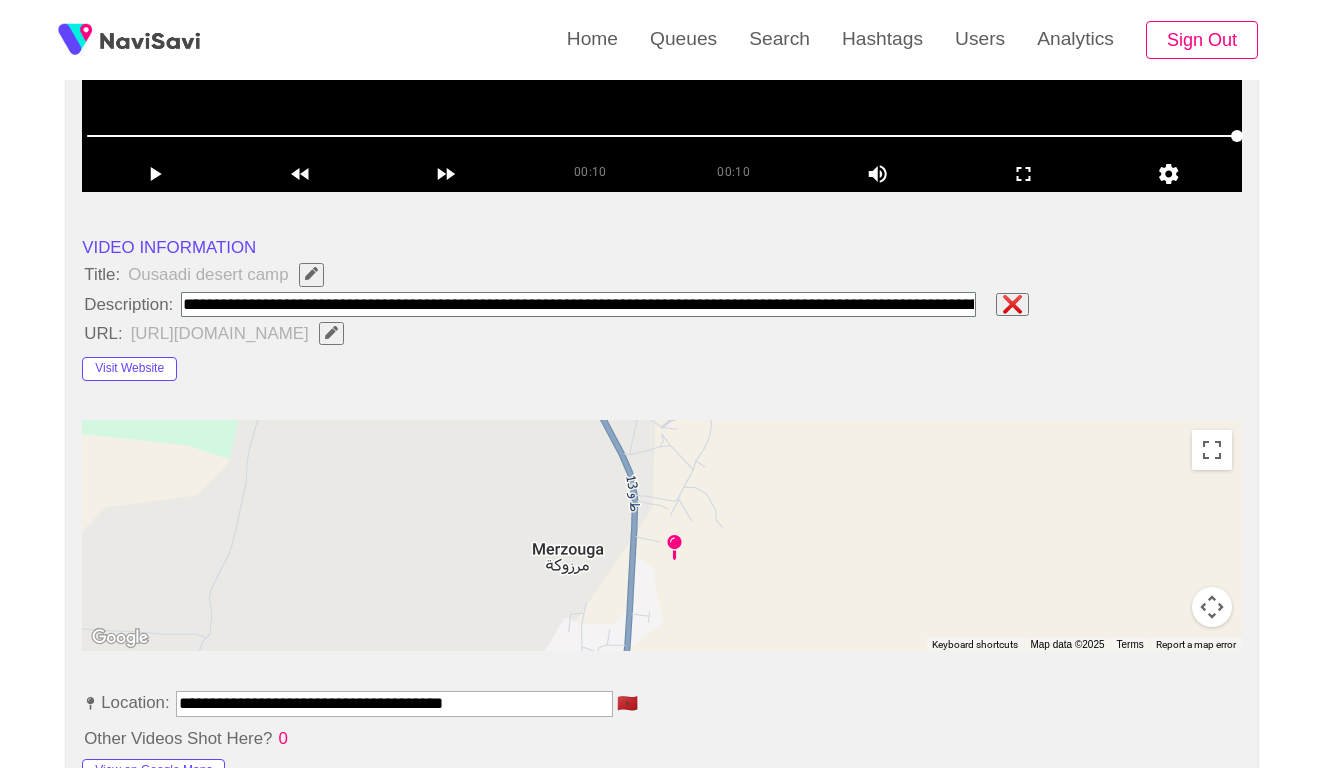 paste on "**********" 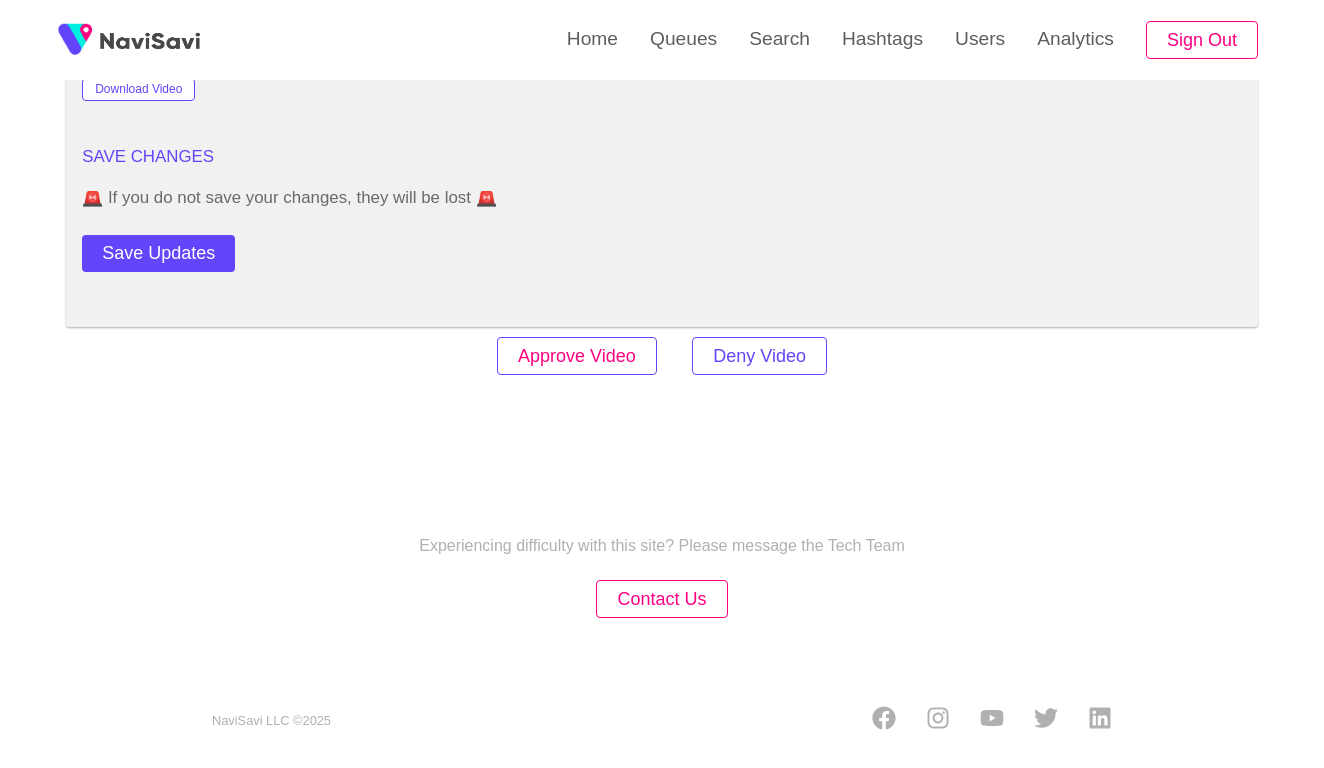 scroll, scrollTop: 2453, scrollLeft: 0, axis: vertical 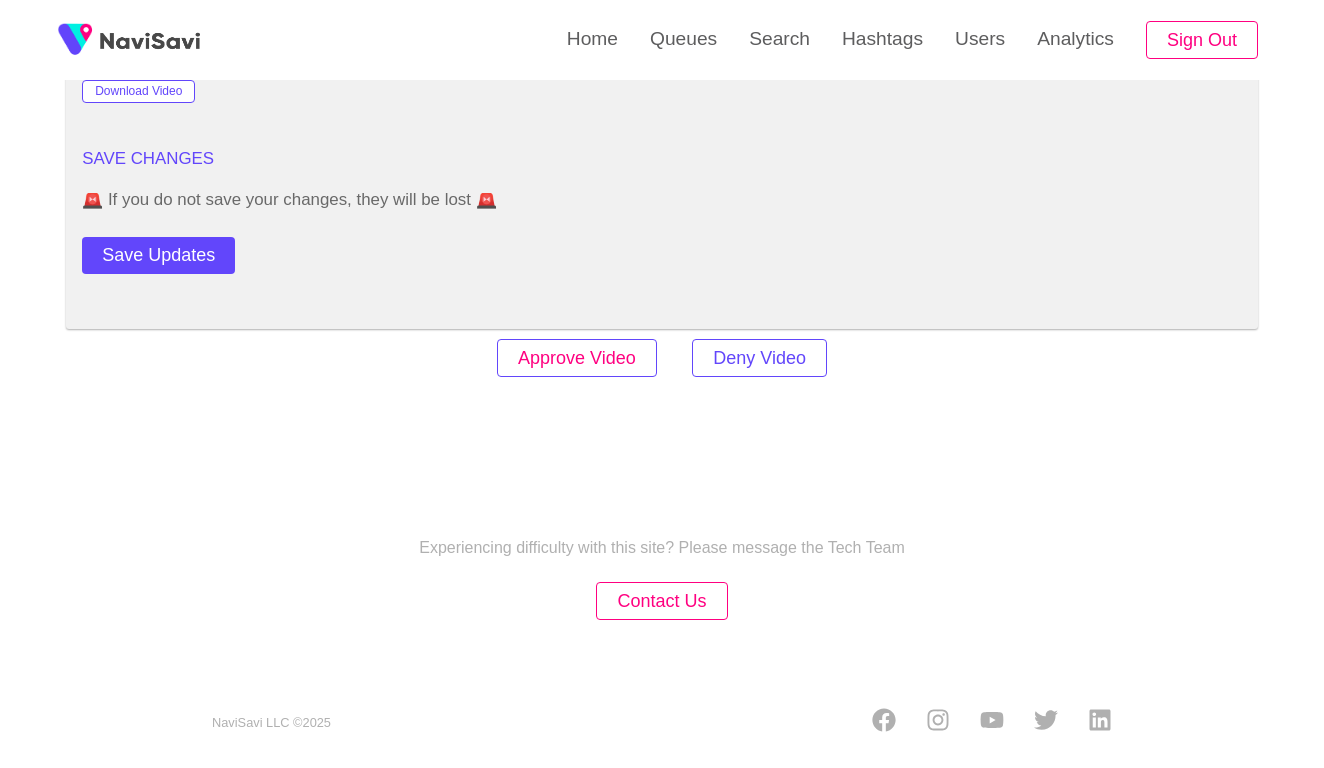click on "Approve Video" at bounding box center (577, 358) 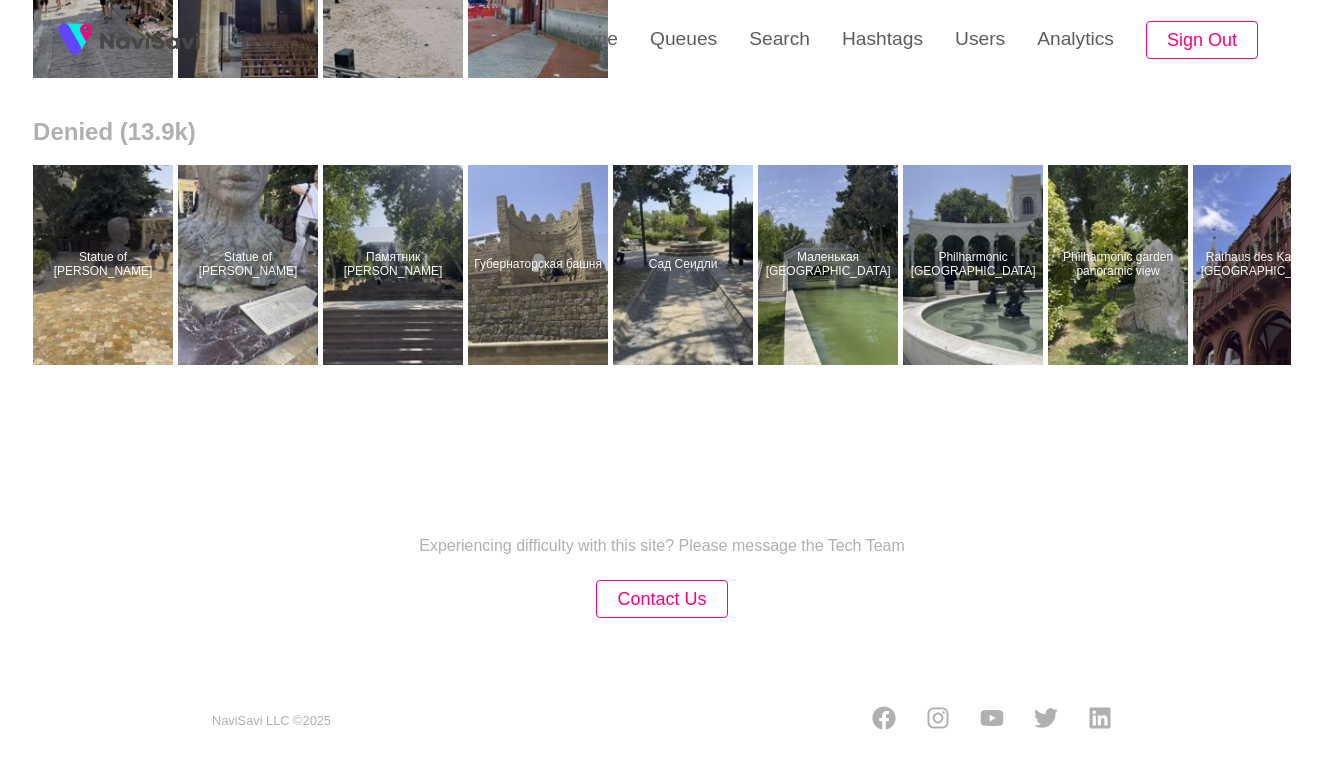 scroll, scrollTop: 0, scrollLeft: 0, axis: both 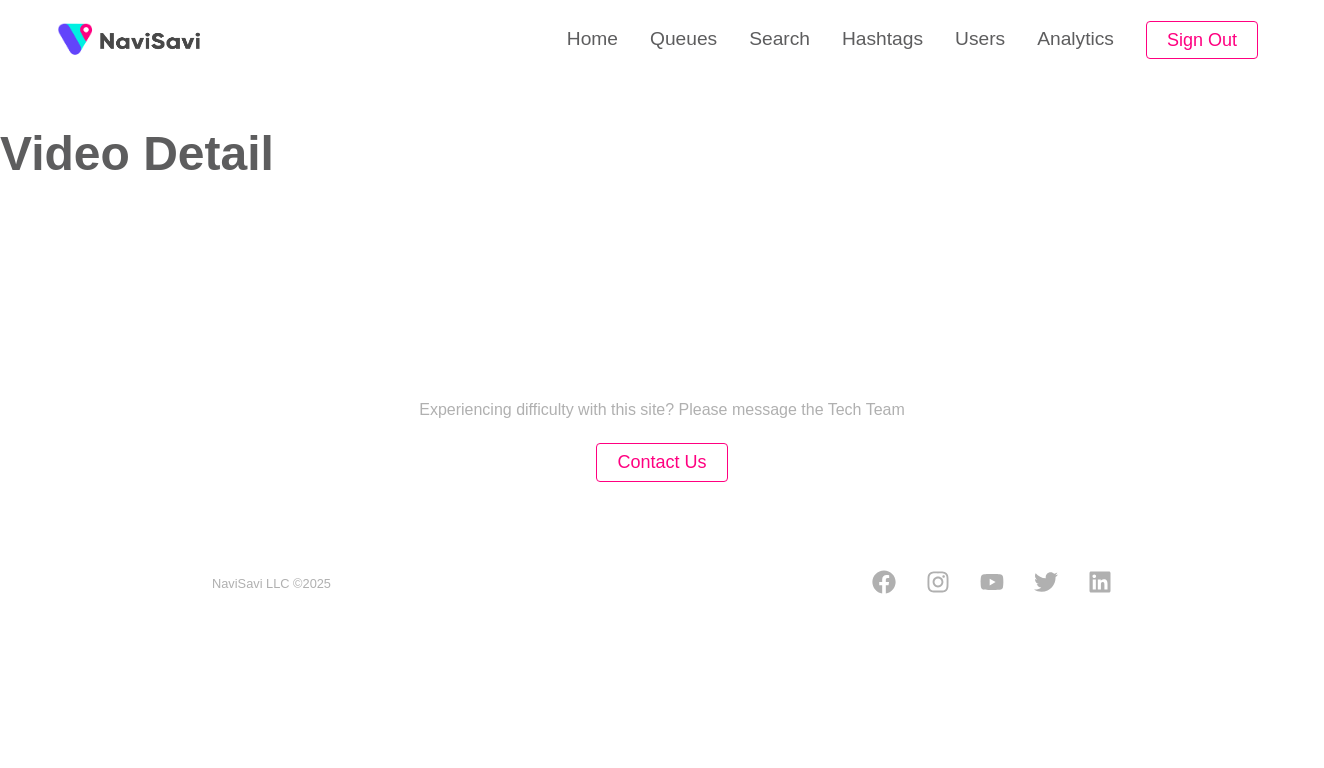 select on "**" 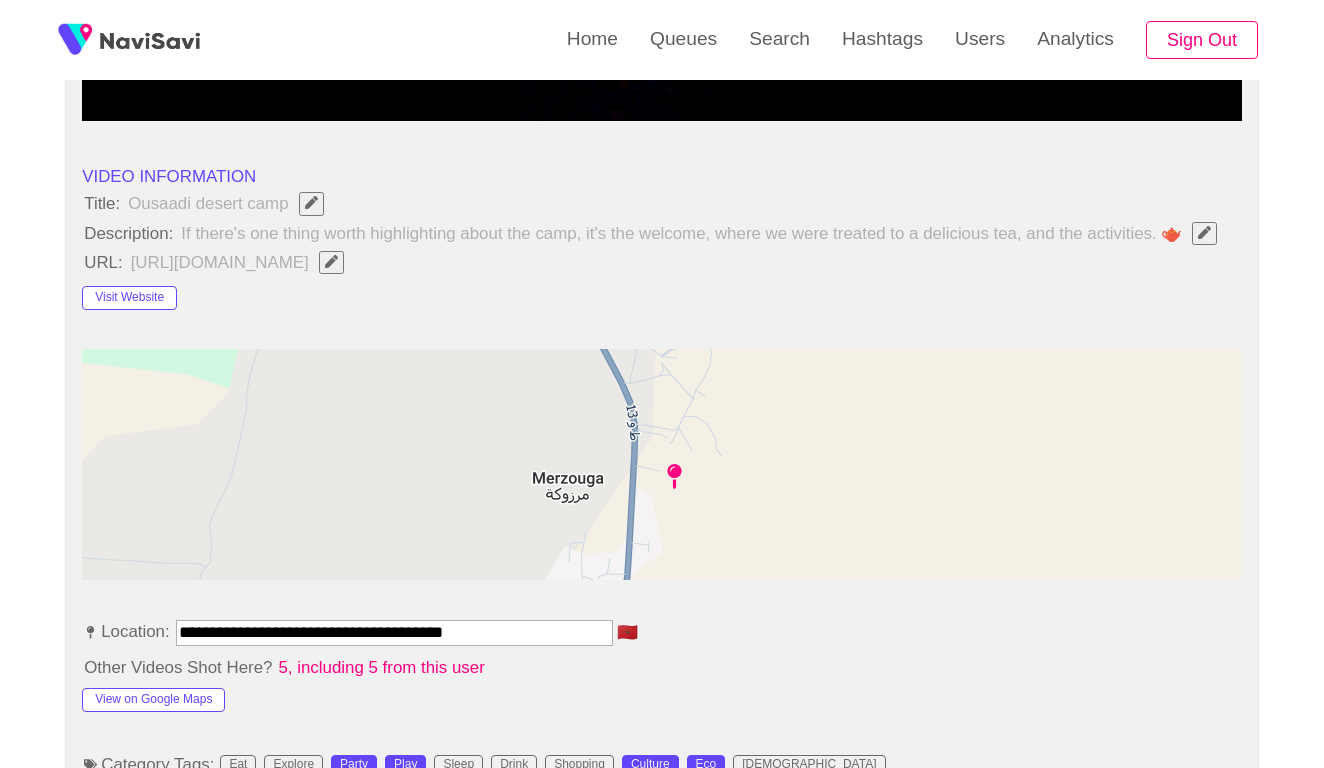 select on "**********" 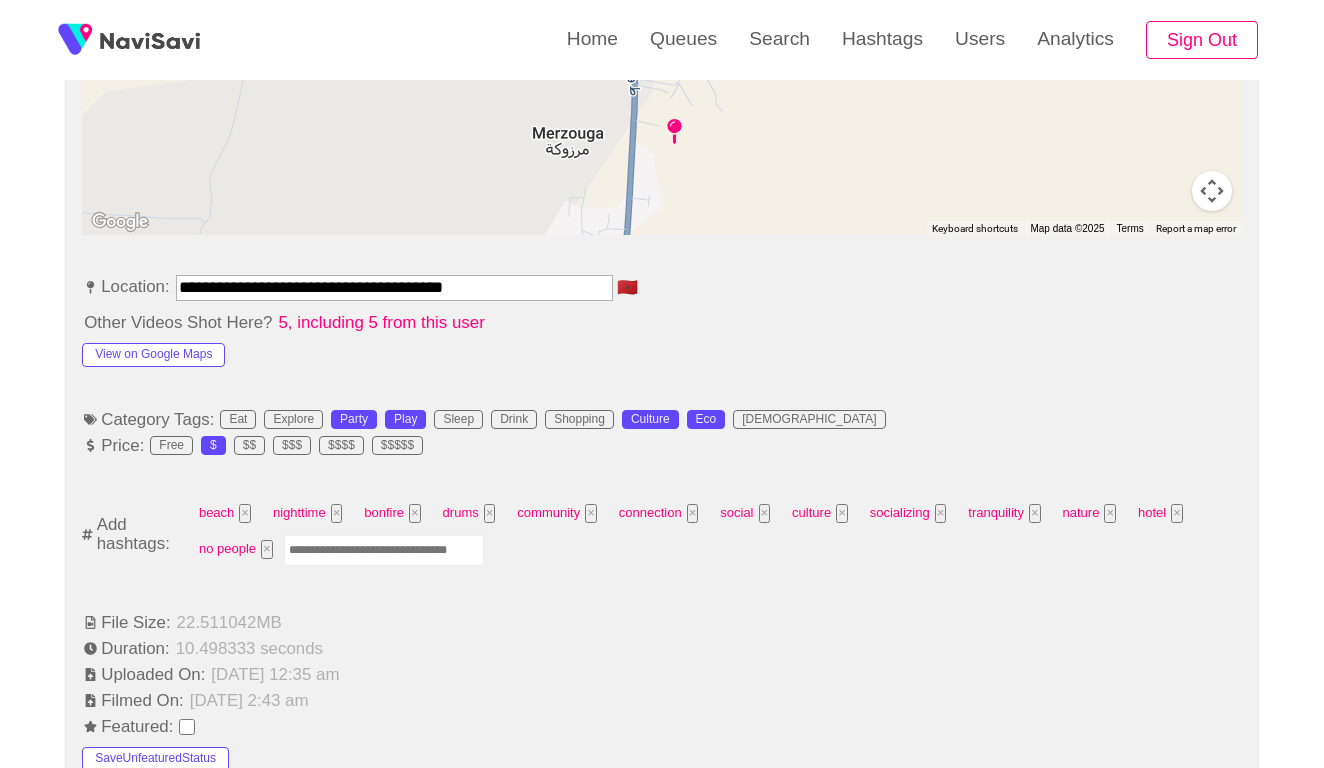 scroll, scrollTop: 1110, scrollLeft: 0, axis: vertical 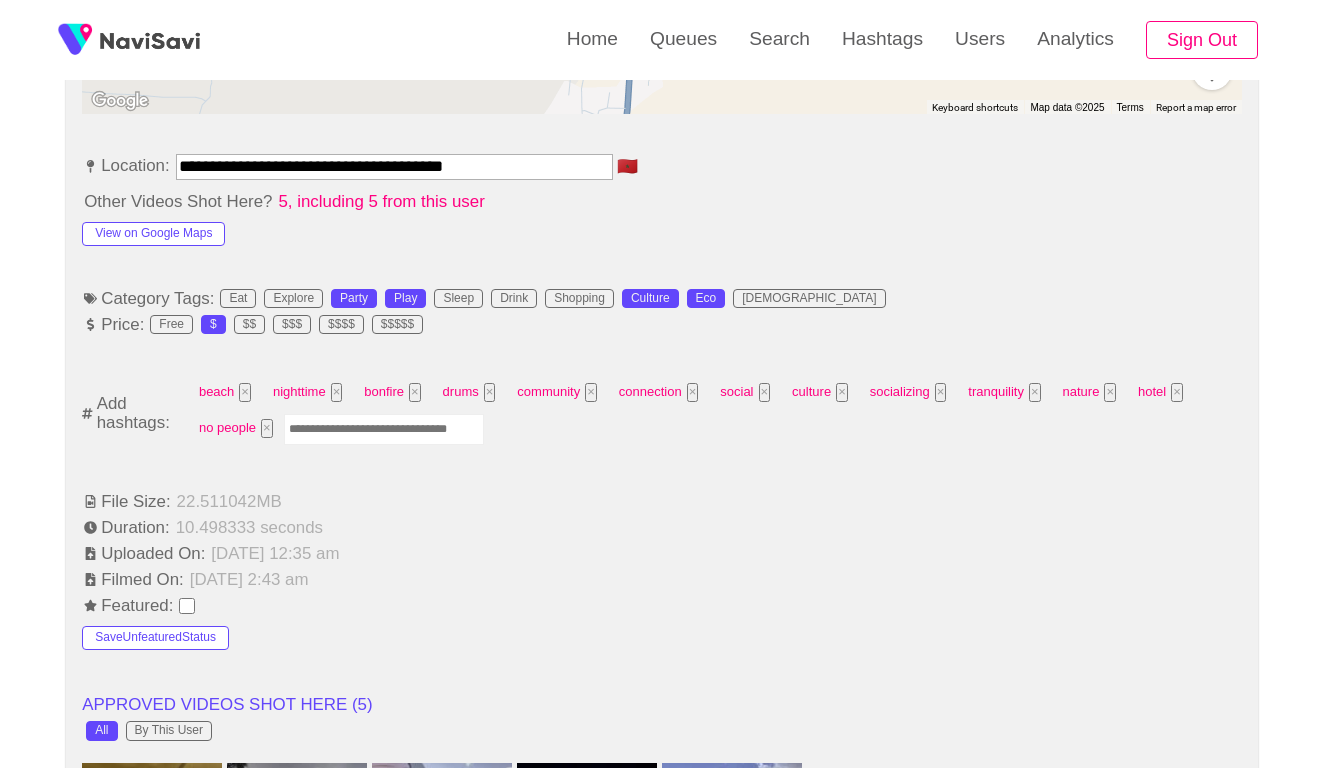 click at bounding box center [384, 429] 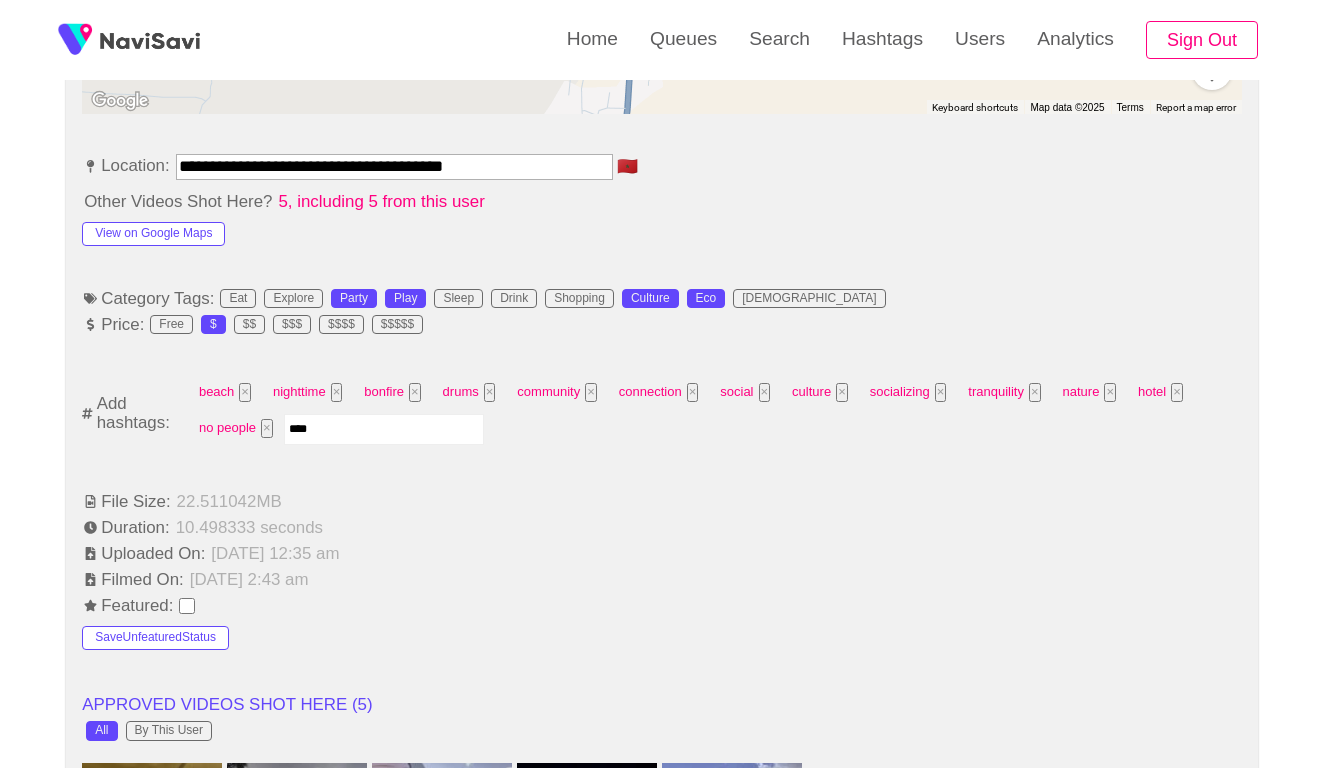 type on "*****" 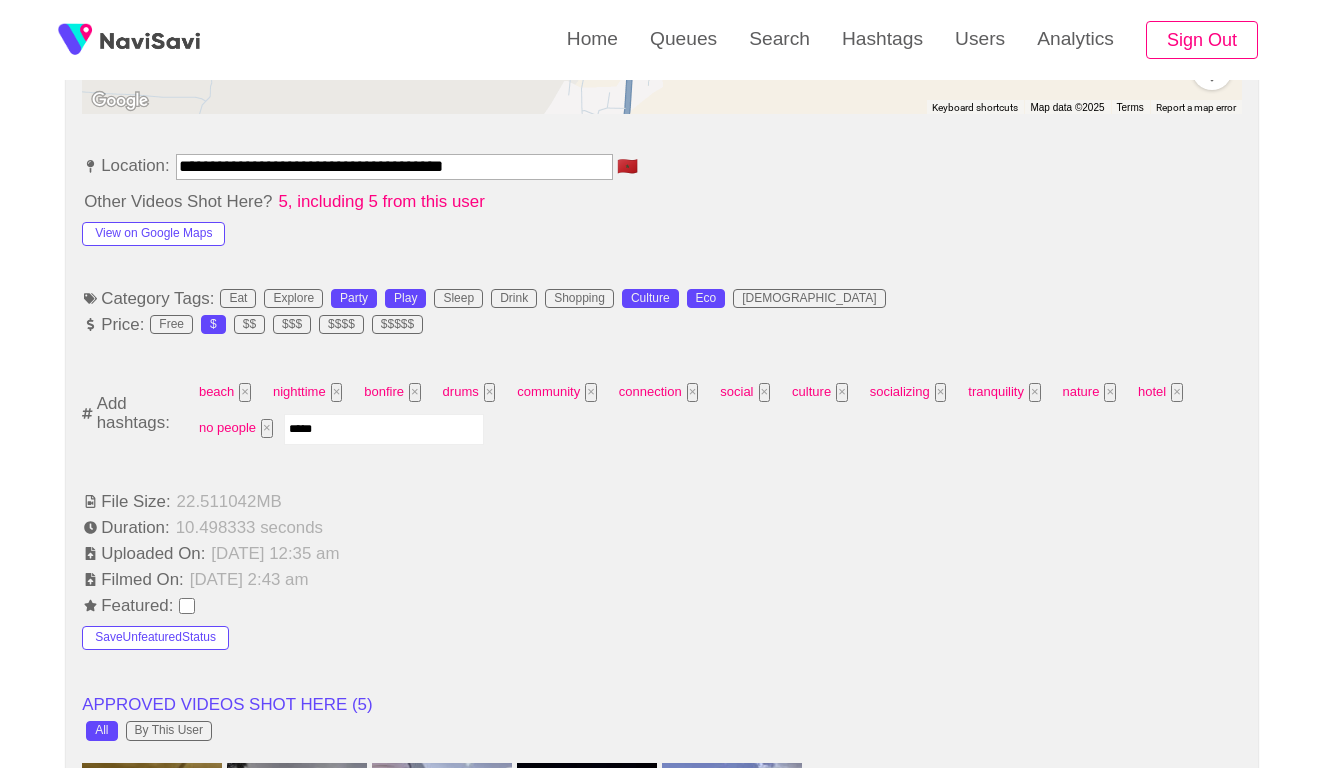 type 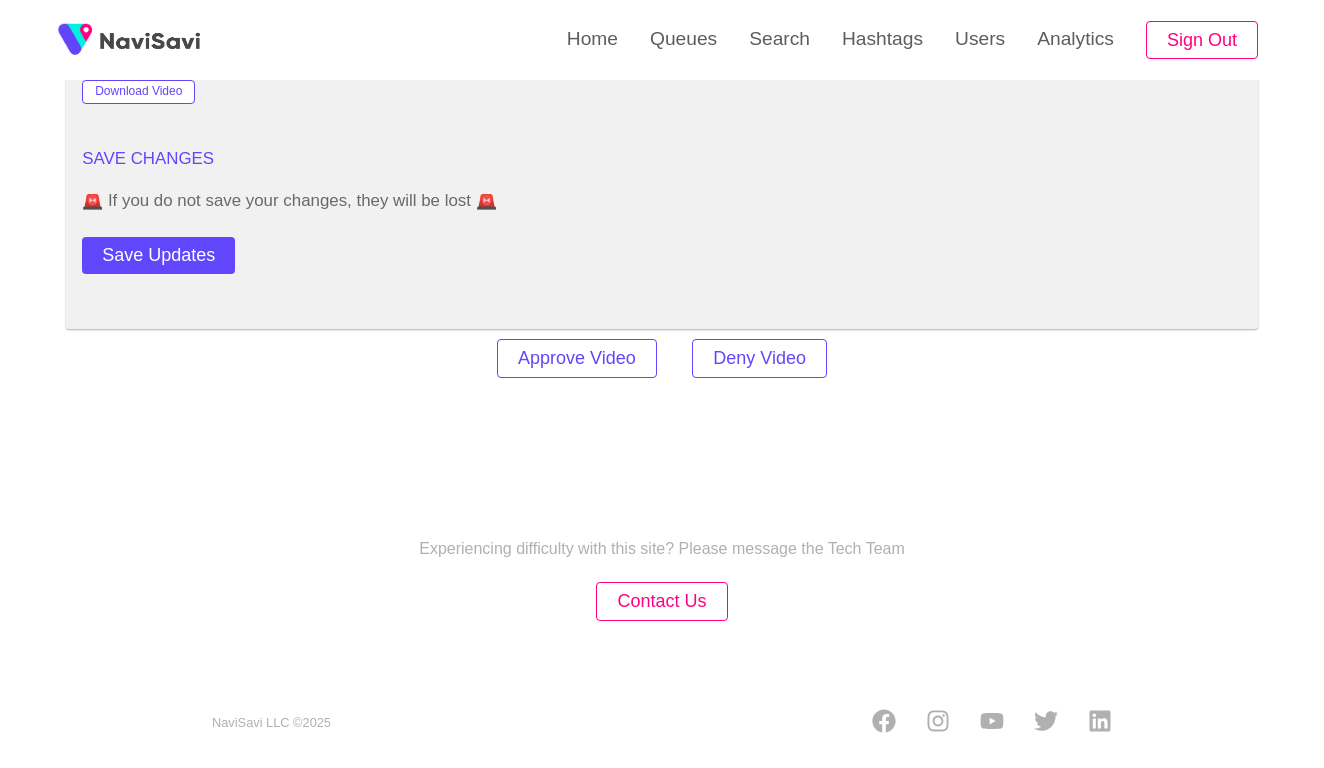 scroll, scrollTop: 2817, scrollLeft: 0, axis: vertical 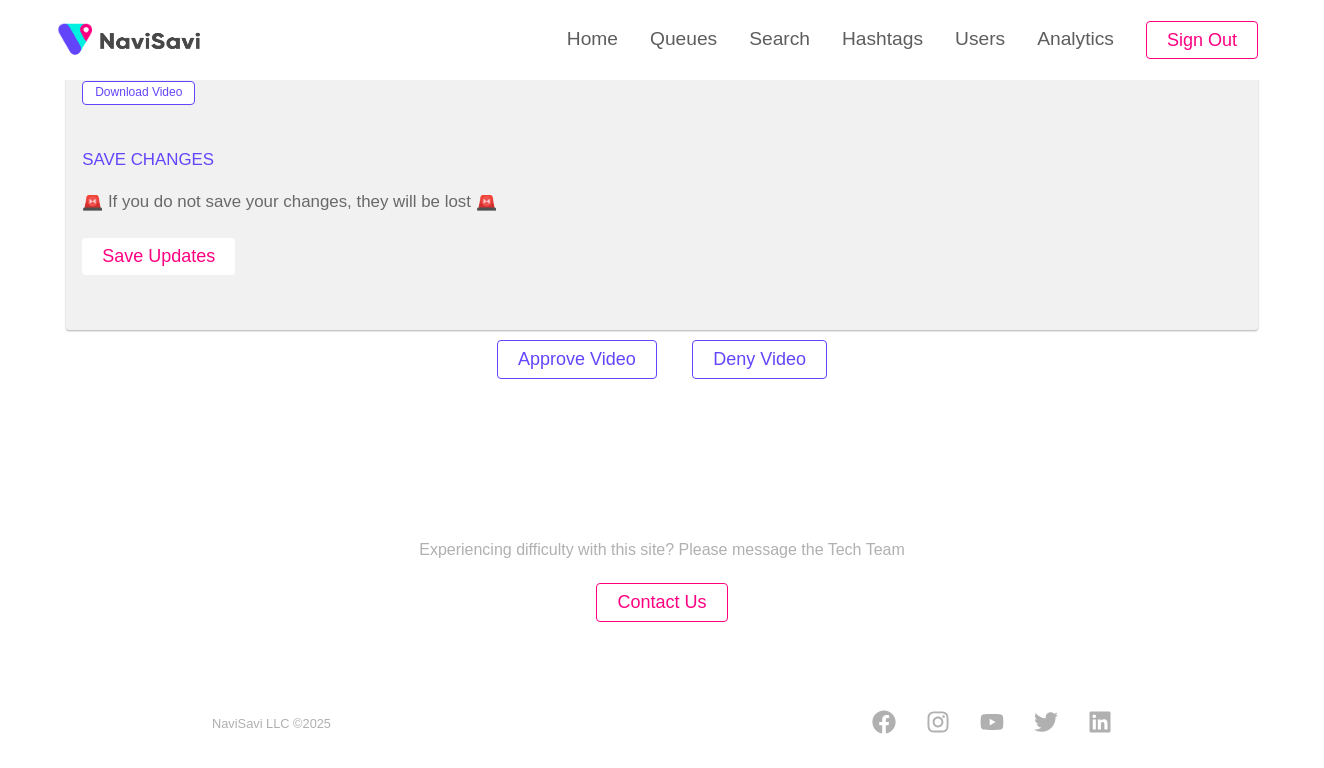 click on "Save Updates" at bounding box center (158, 256) 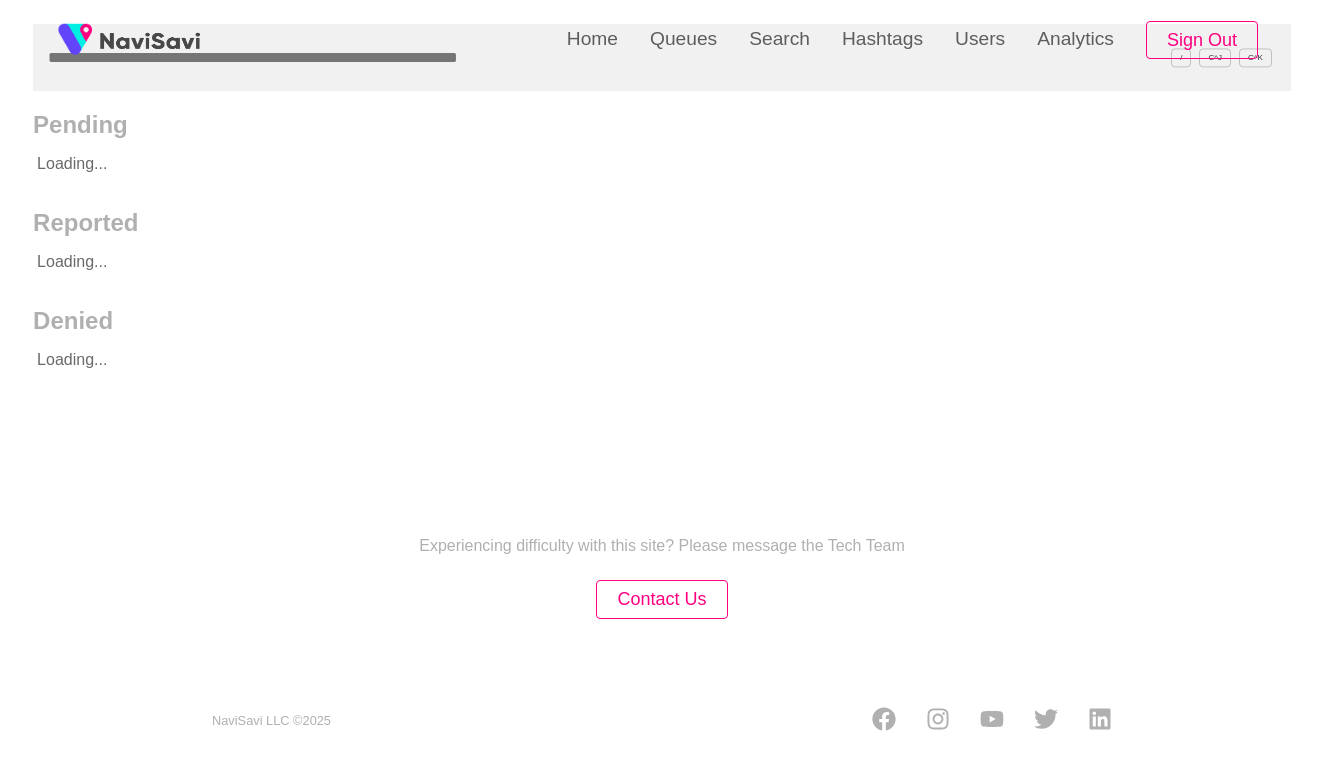 scroll, scrollTop: 0, scrollLeft: 0, axis: both 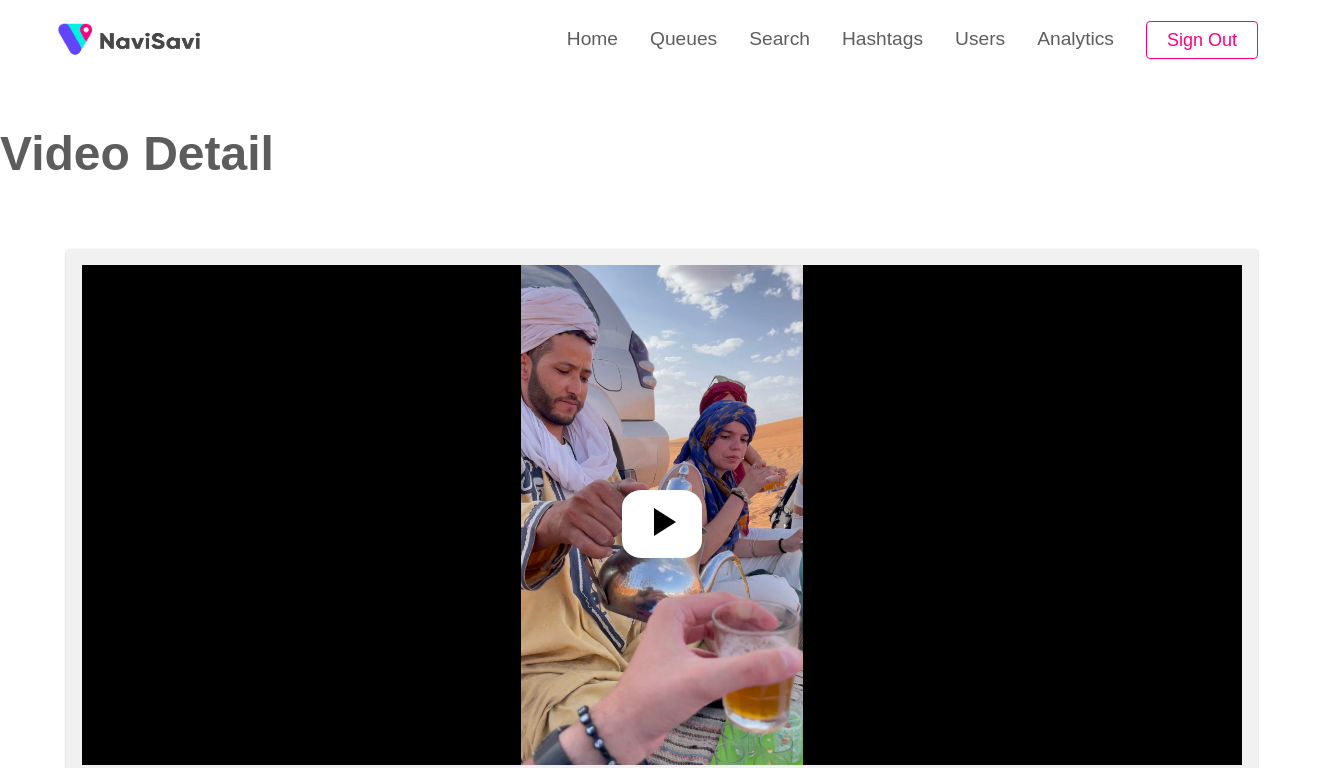 select on "**********" 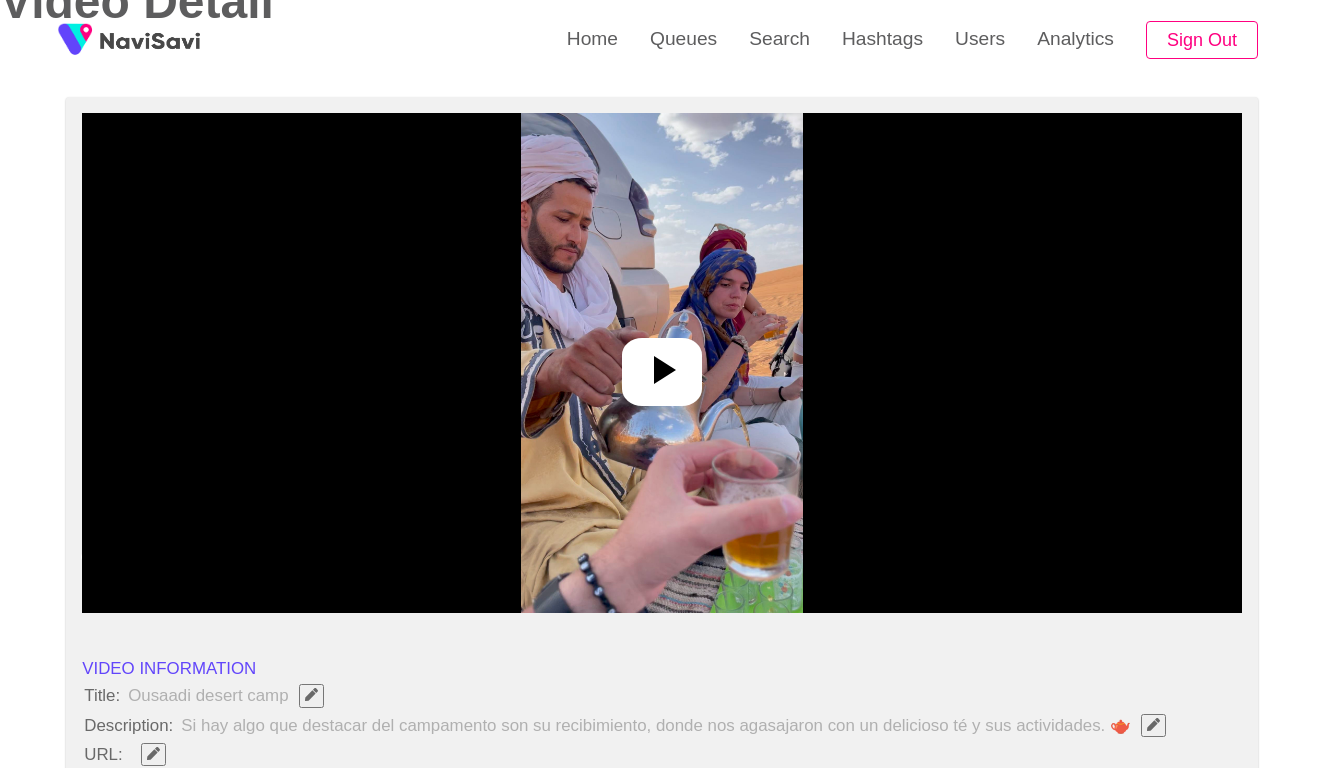 scroll, scrollTop: 180, scrollLeft: 0, axis: vertical 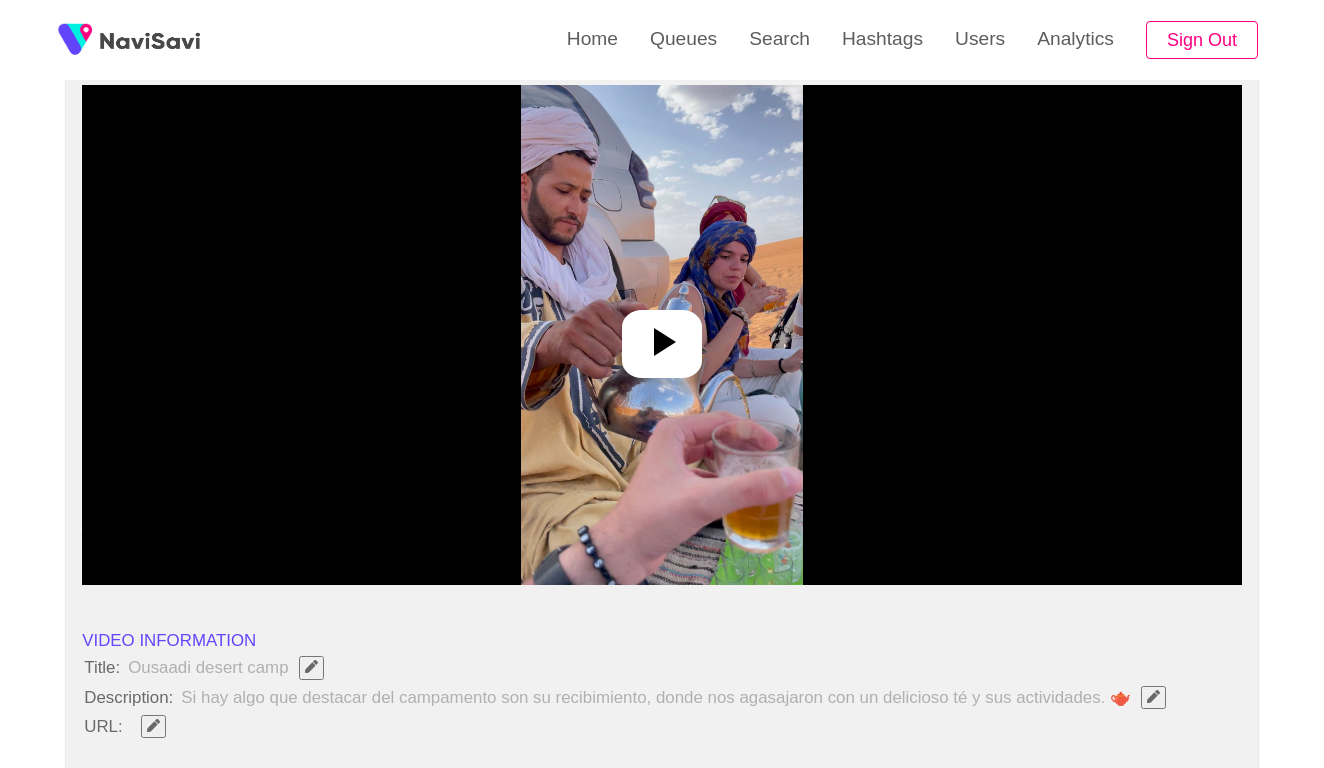 click at bounding box center [662, 335] 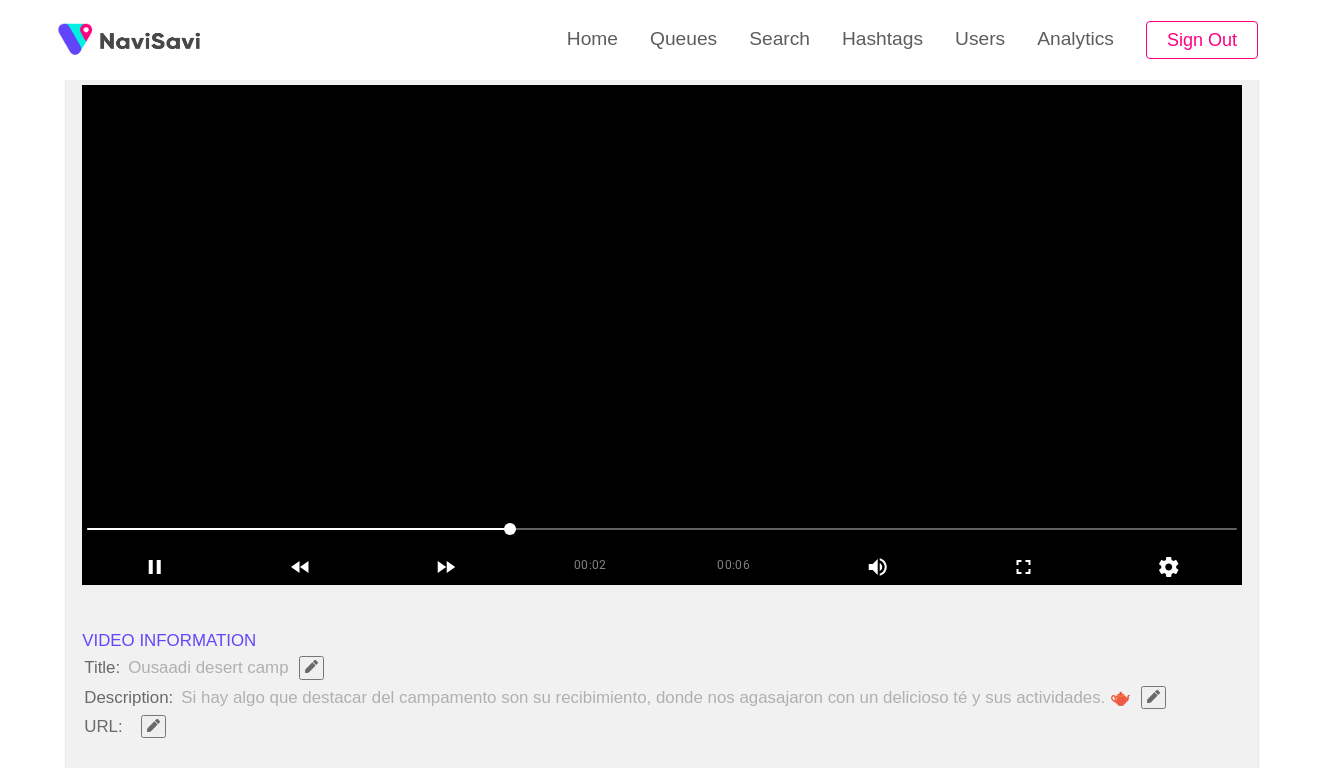 click at bounding box center [298, 529] 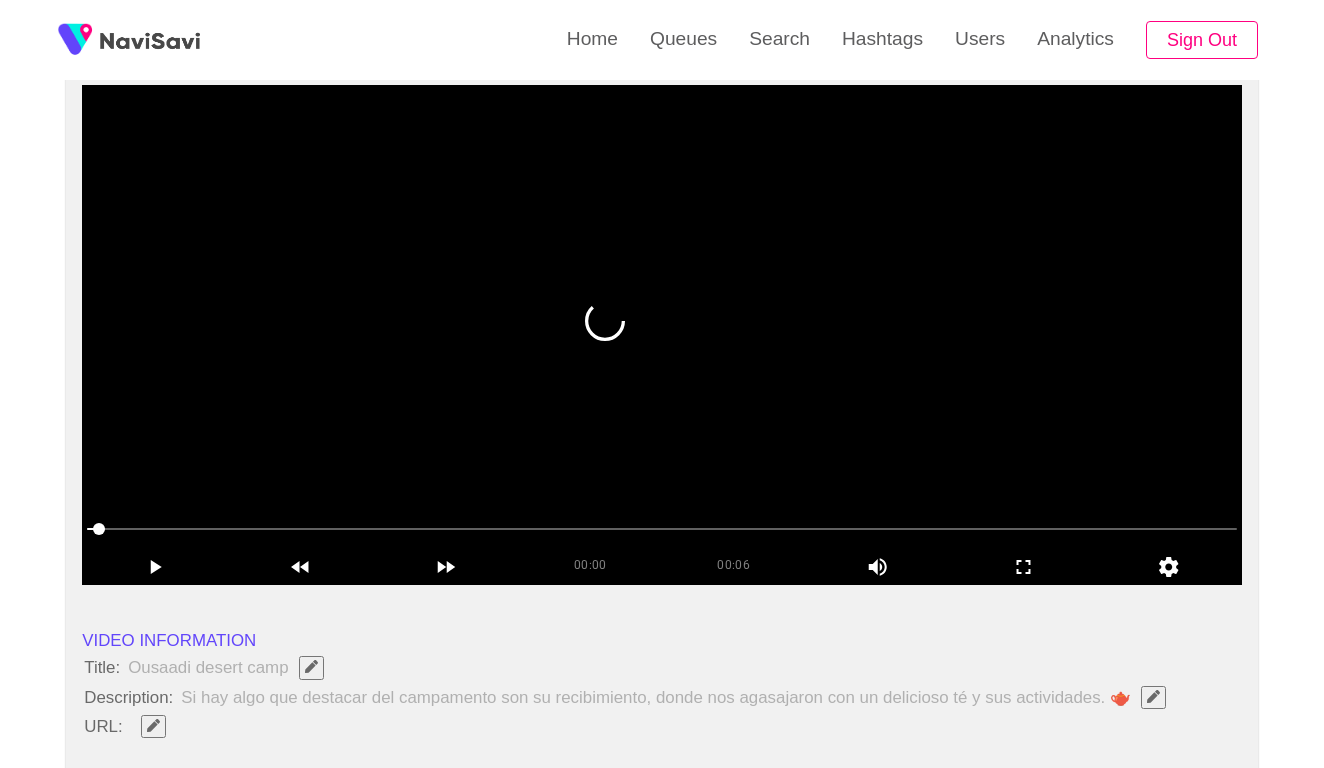 click at bounding box center (662, 335) 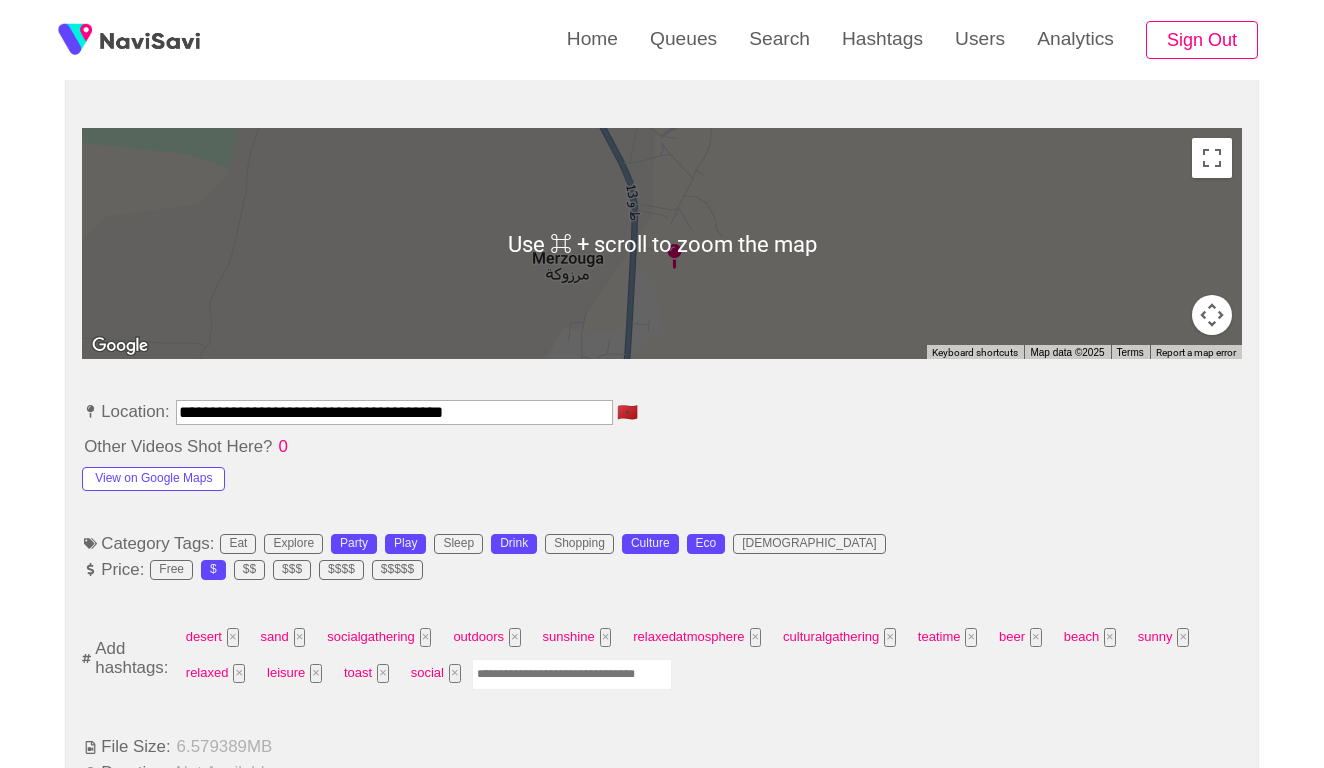 scroll, scrollTop: 960, scrollLeft: 0, axis: vertical 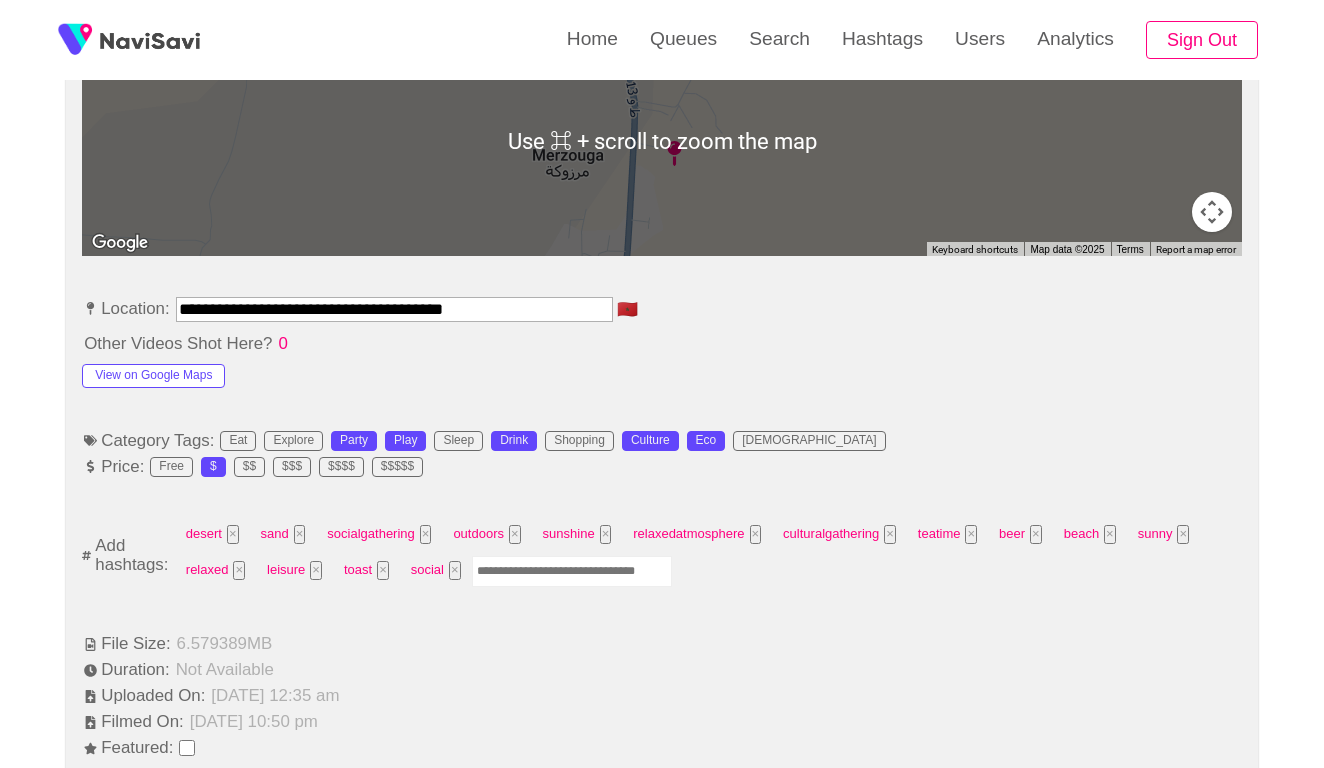 click at bounding box center (572, 571) 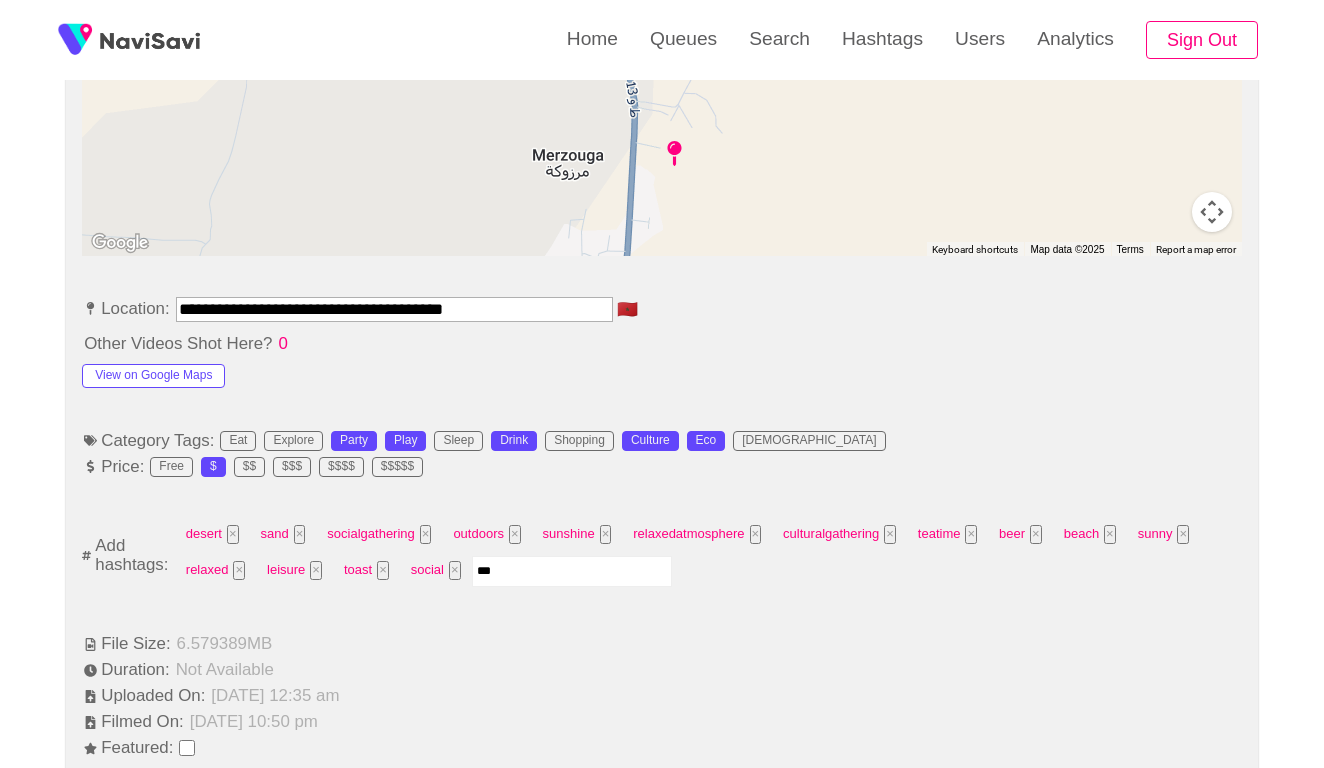 type on "****" 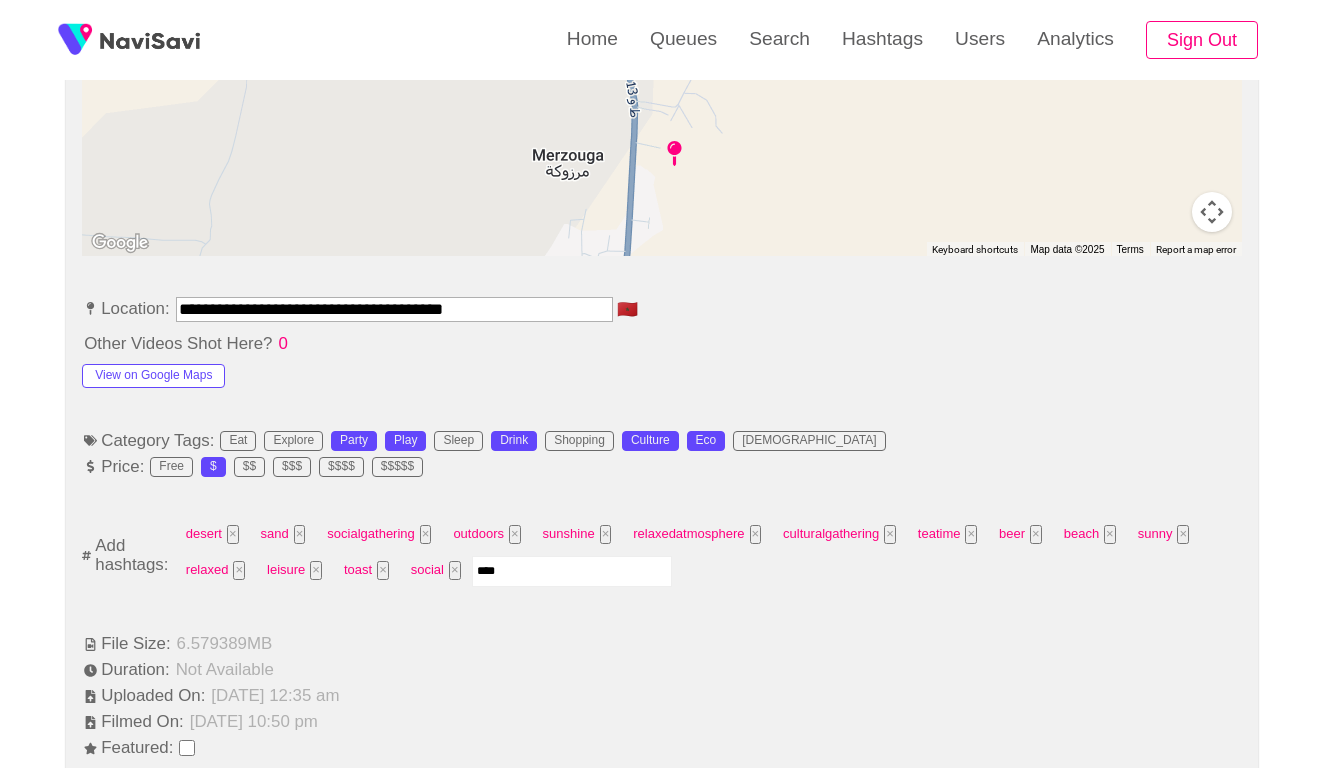 type 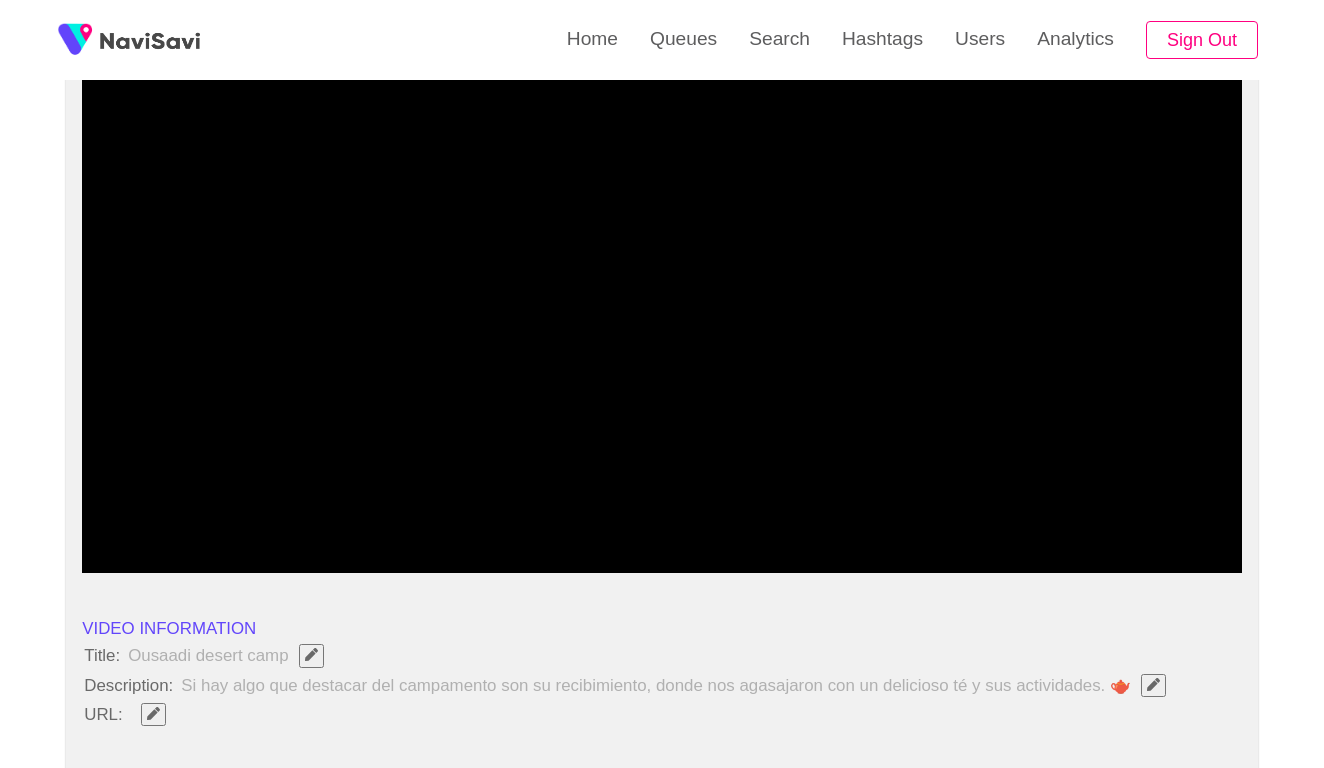 scroll, scrollTop: 189, scrollLeft: 0, axis: vertical 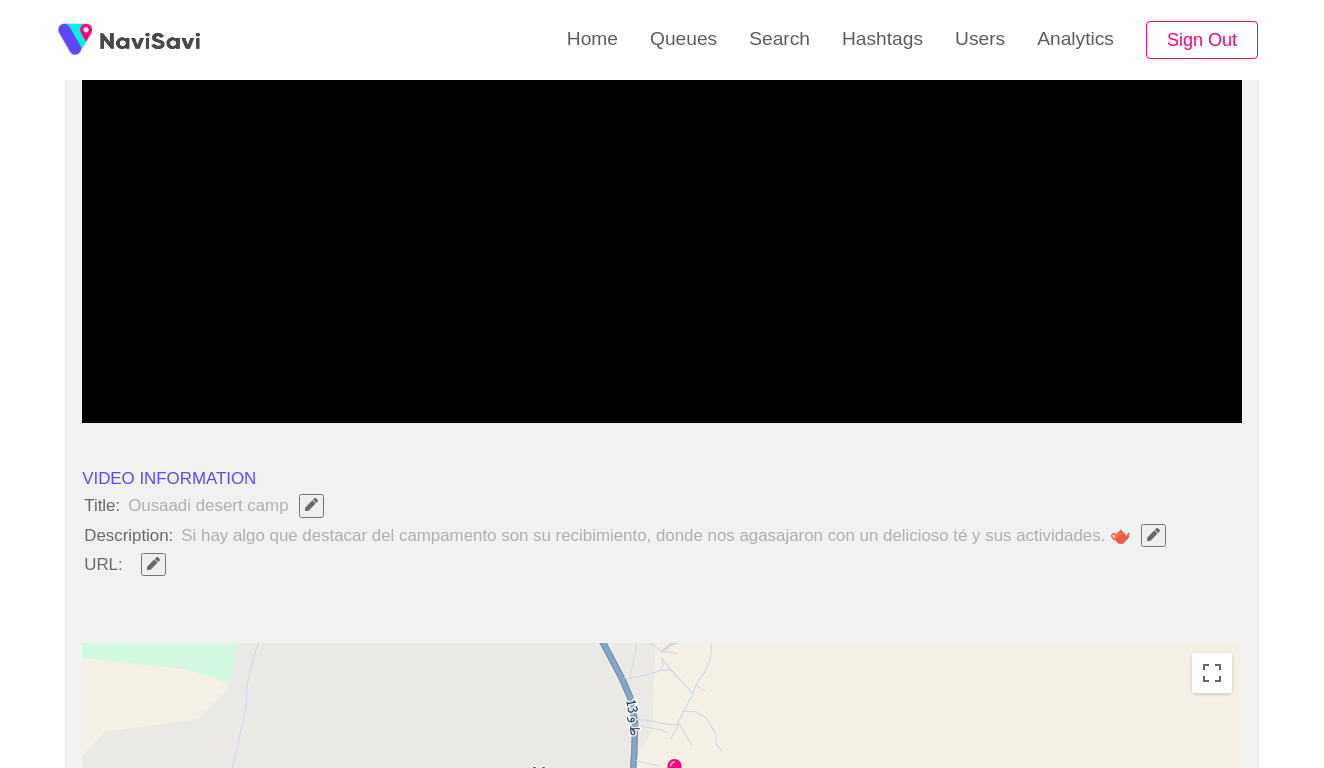 click 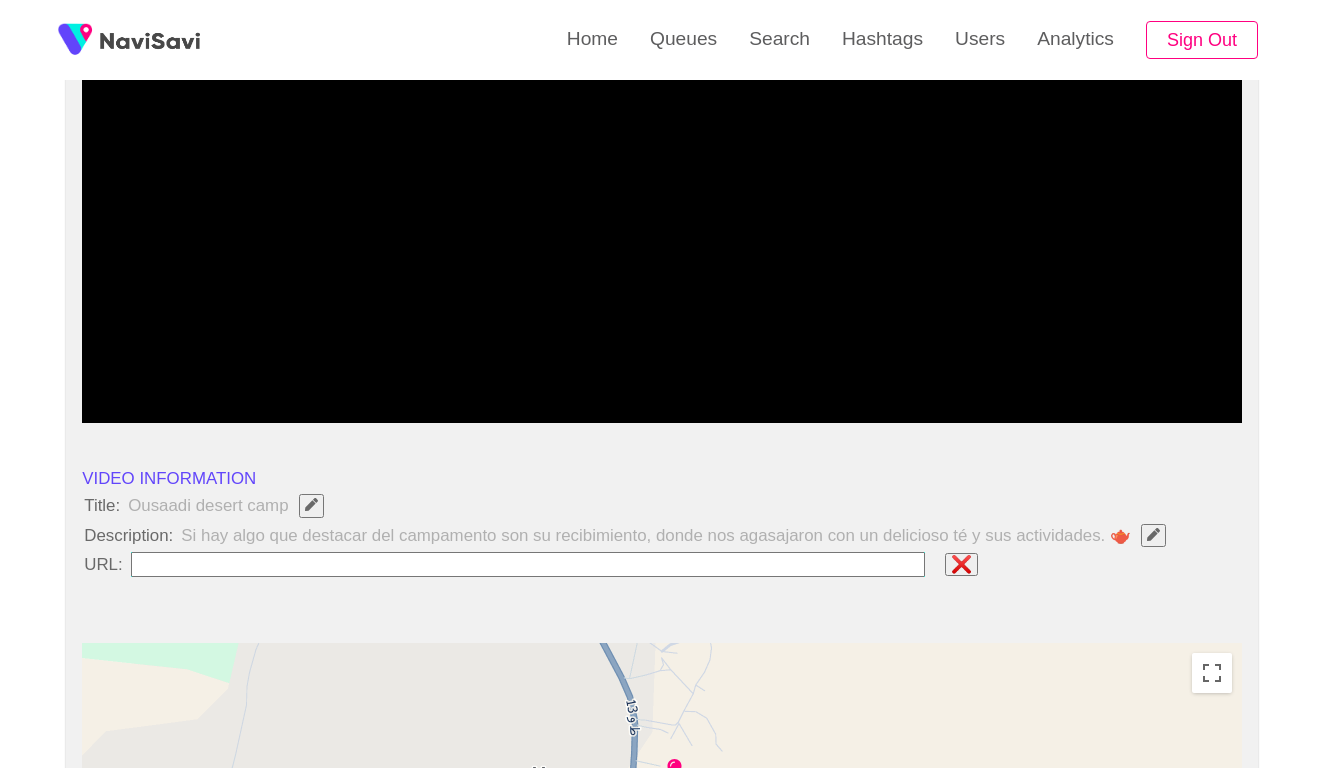 paste on "**********" 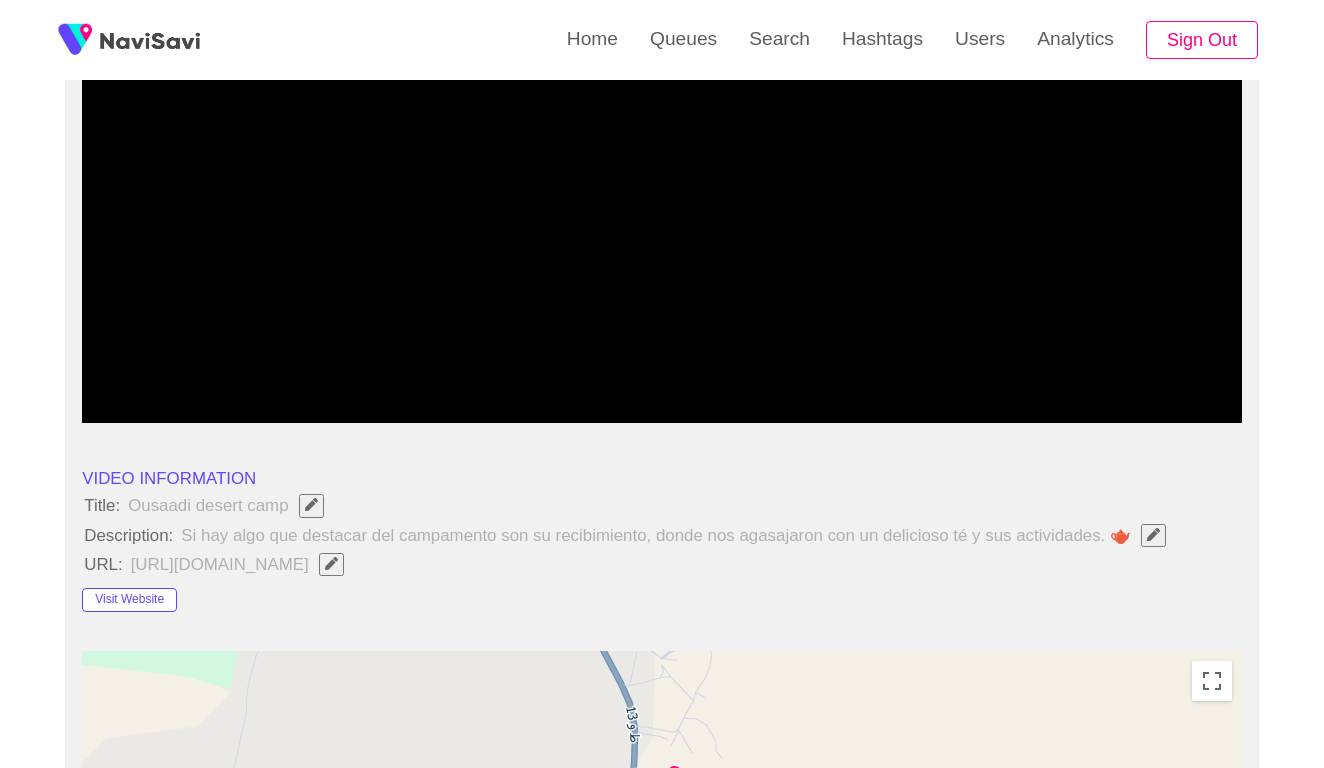 click 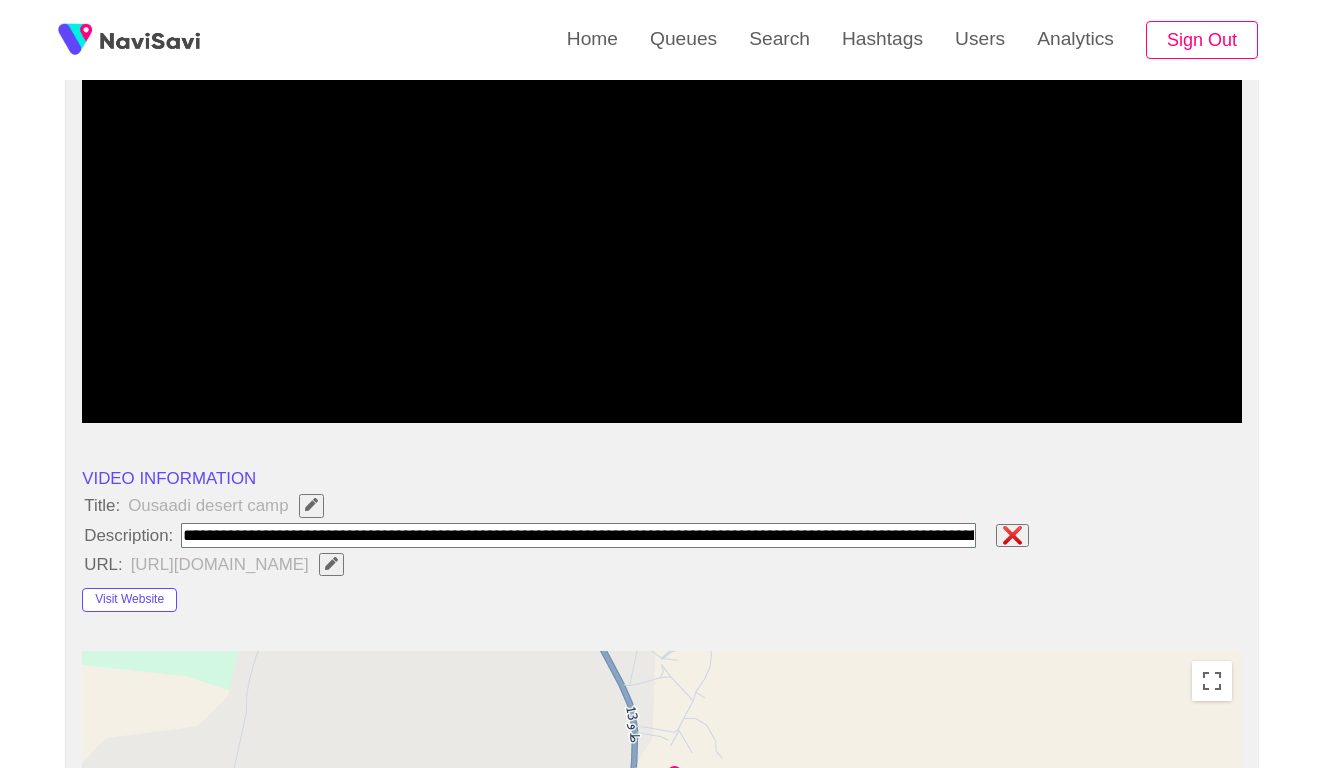 type on "**********" 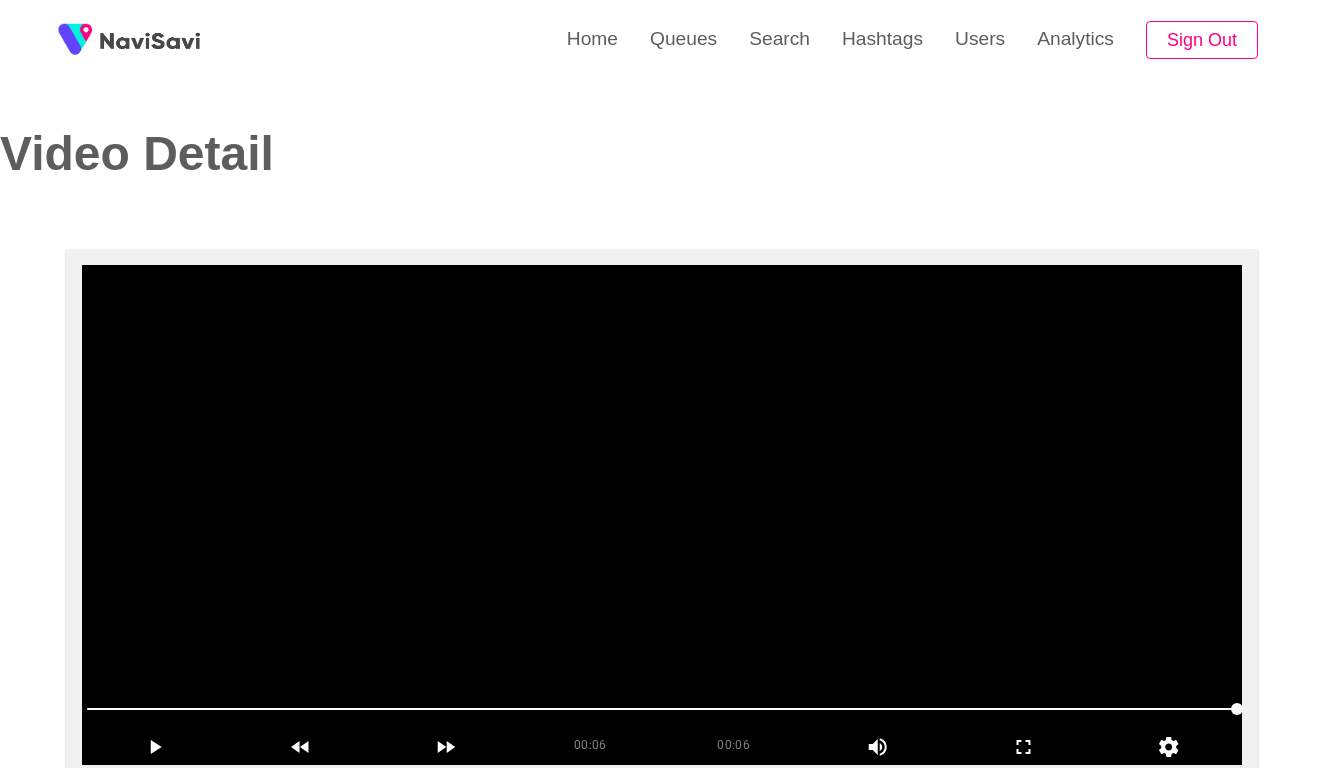 scroll, scrollTop: 0, scrollLeft: 0, axis: both 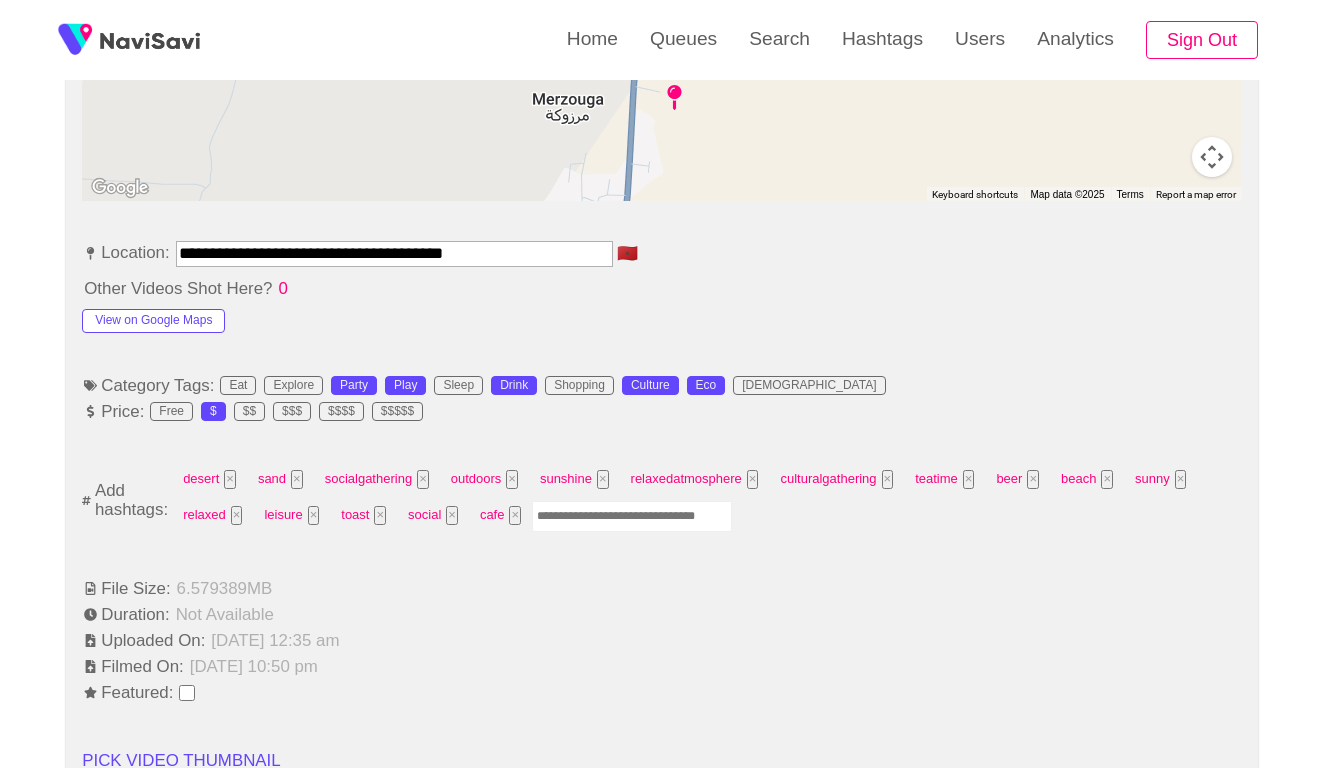 click at bounding box center [632, 516] 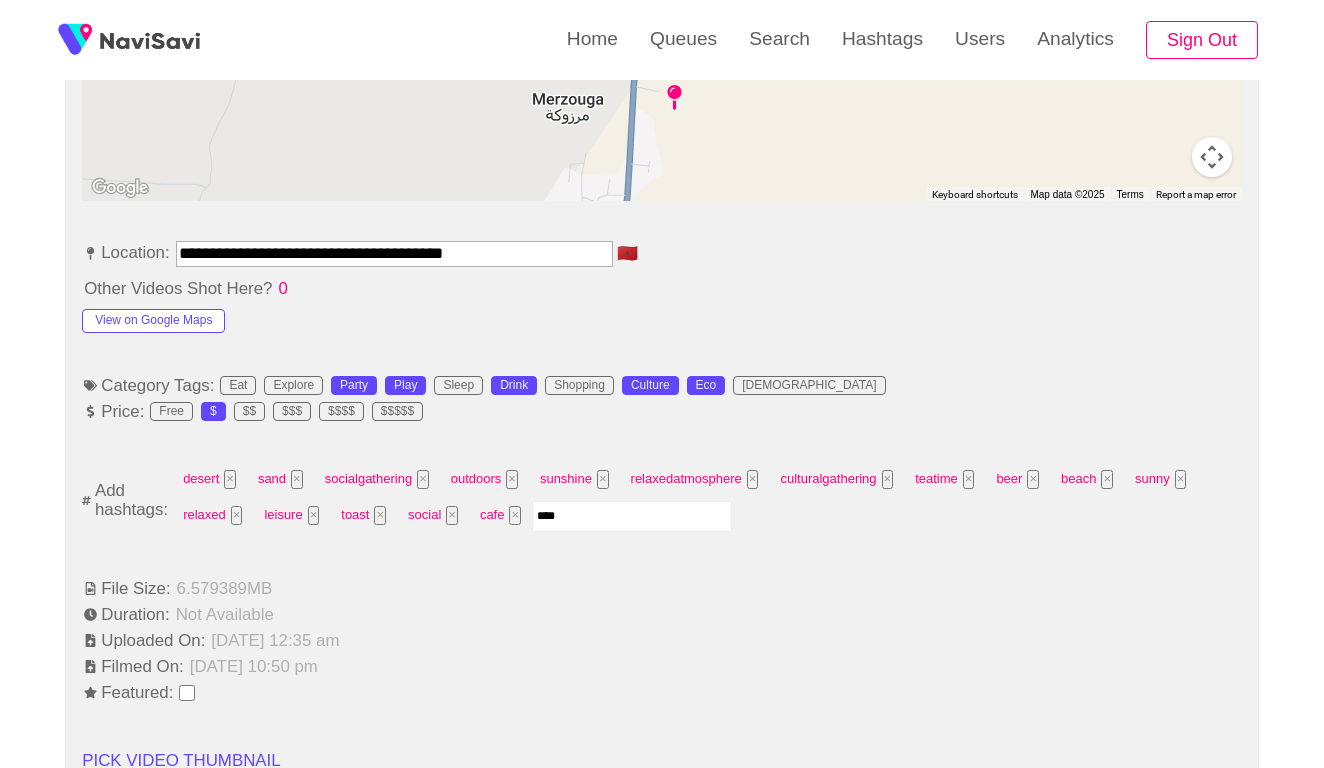 type on "*****" 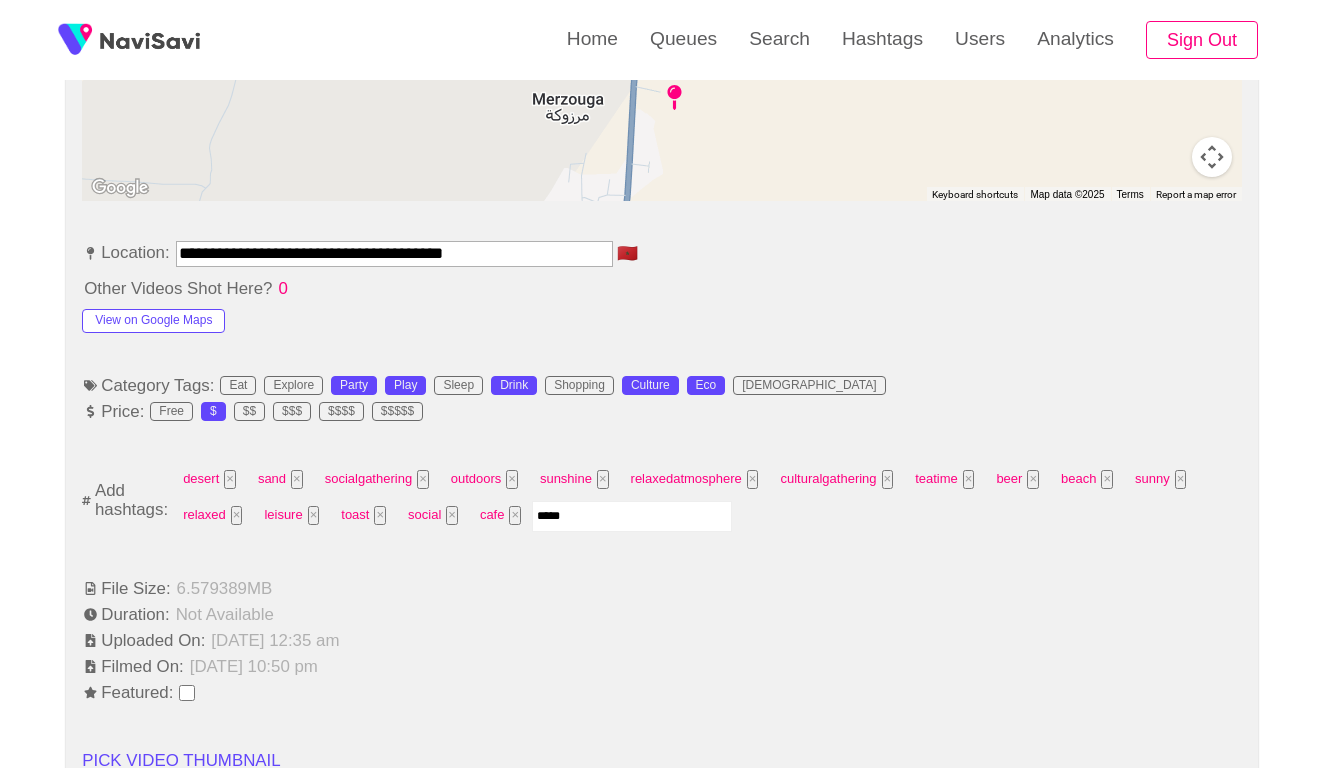type 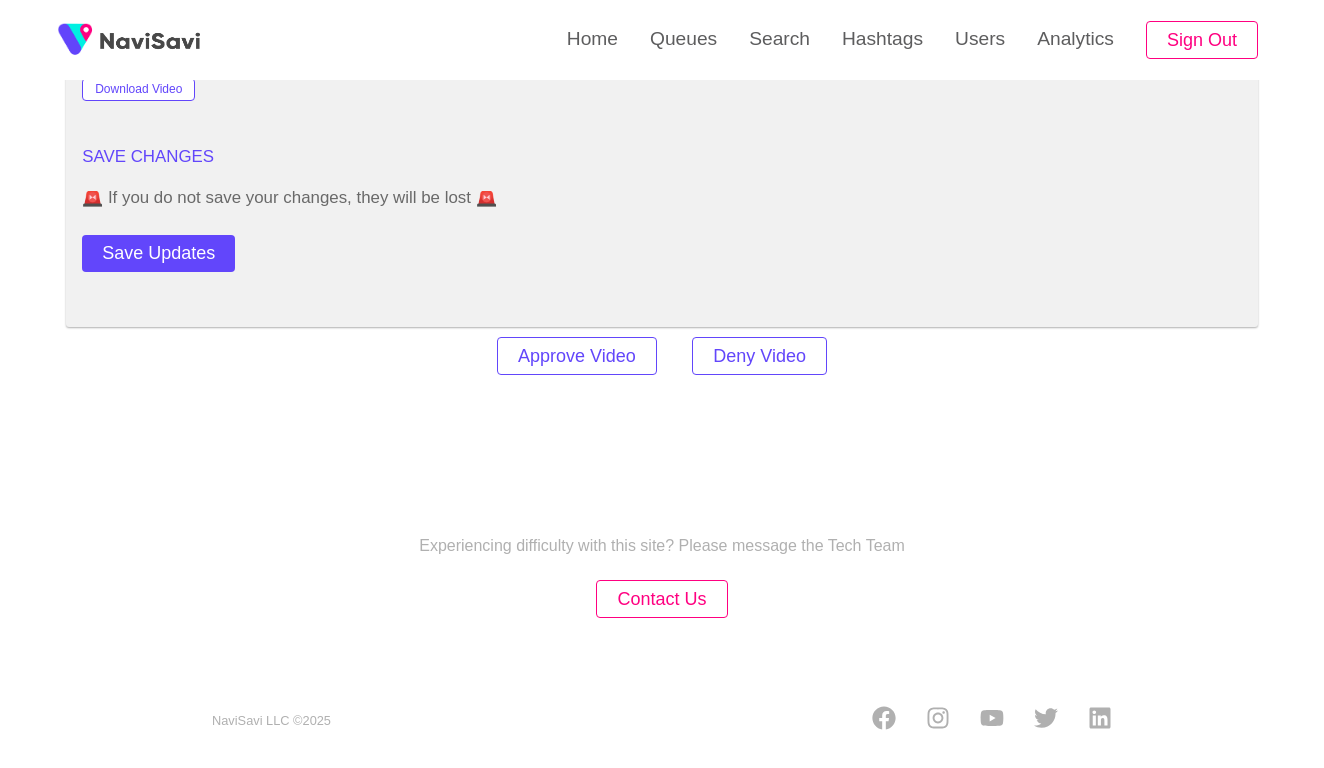 scroll, scrollTop: 2453, scrollLeft: 0, axis: vertical 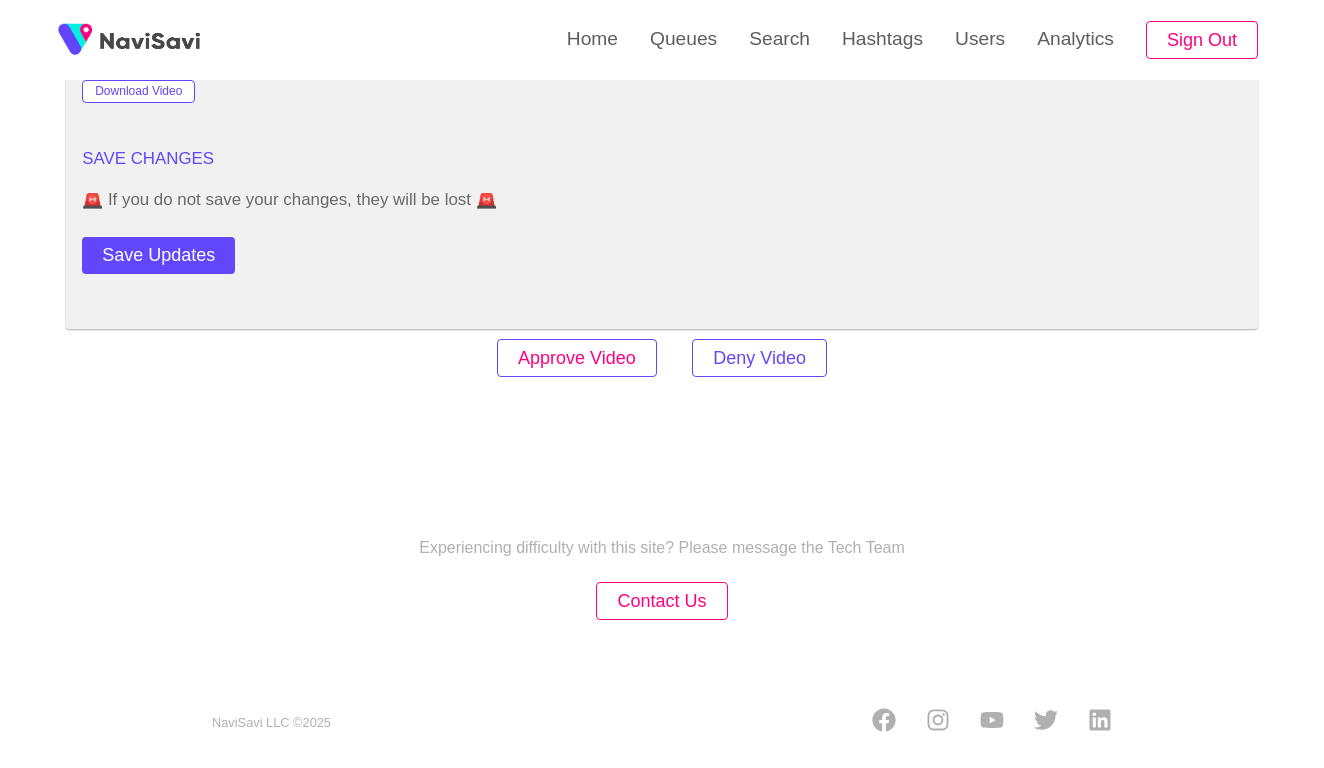 click on "Approve Video" at bounding box center [577, 358] 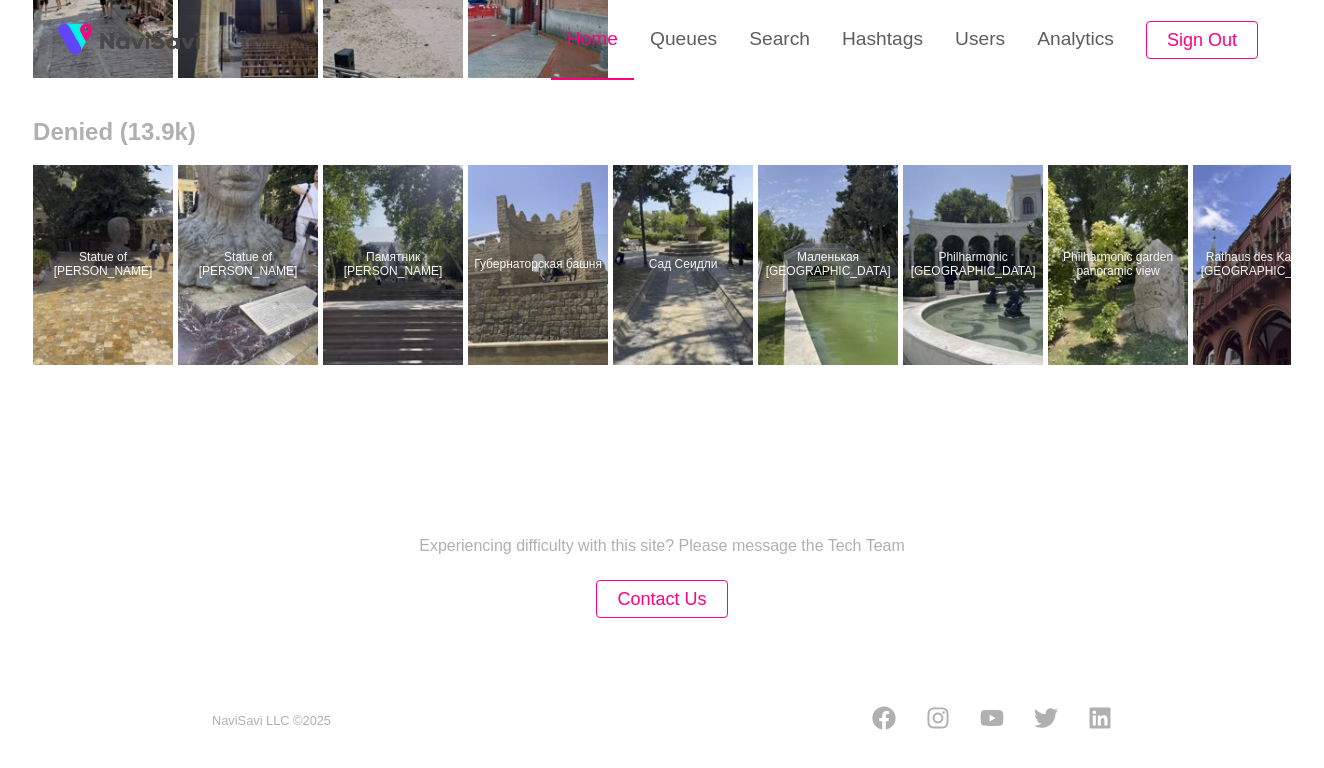 scroll, scrollTop: 0, scrollLeft: 0, axis: both 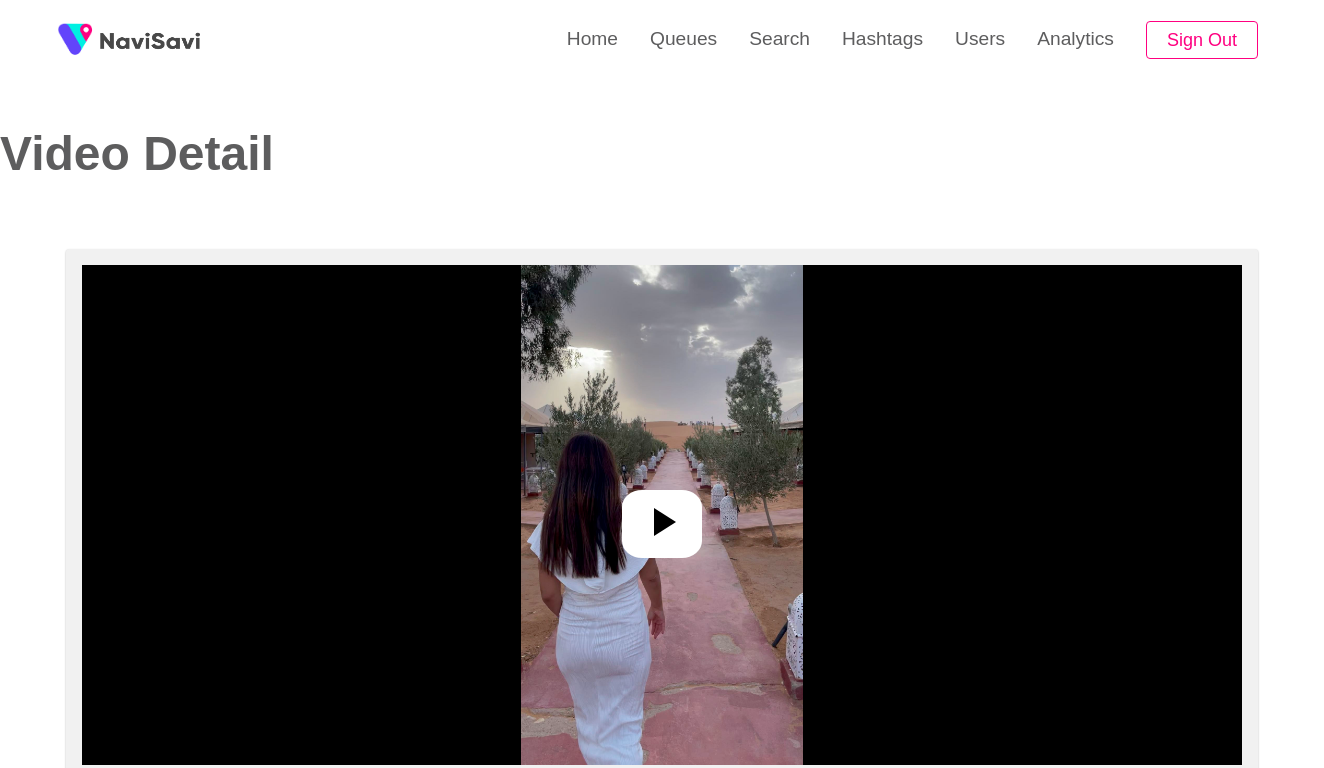 select on "**********" 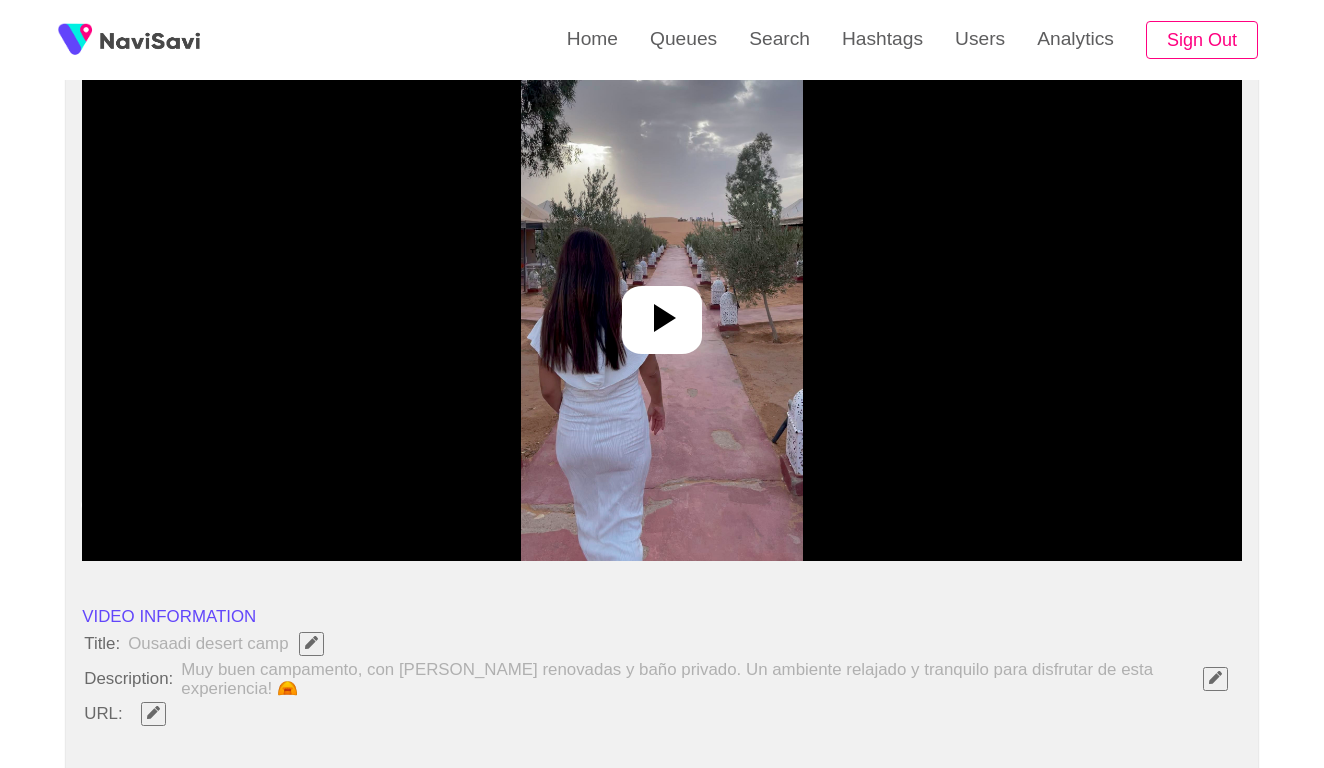 scroll, scrollTop: 230, scrollLeft: 0, axis: vertical 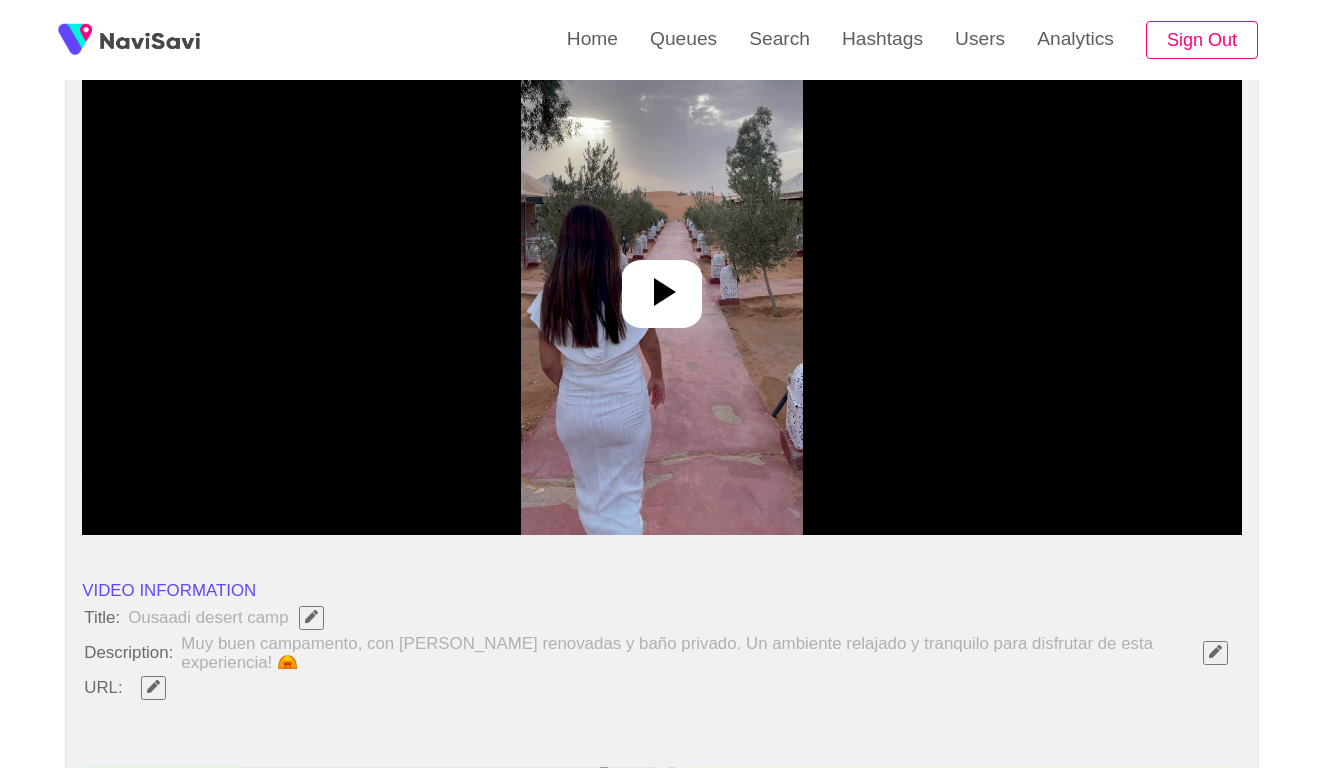 click at bounding box center [661, 285] 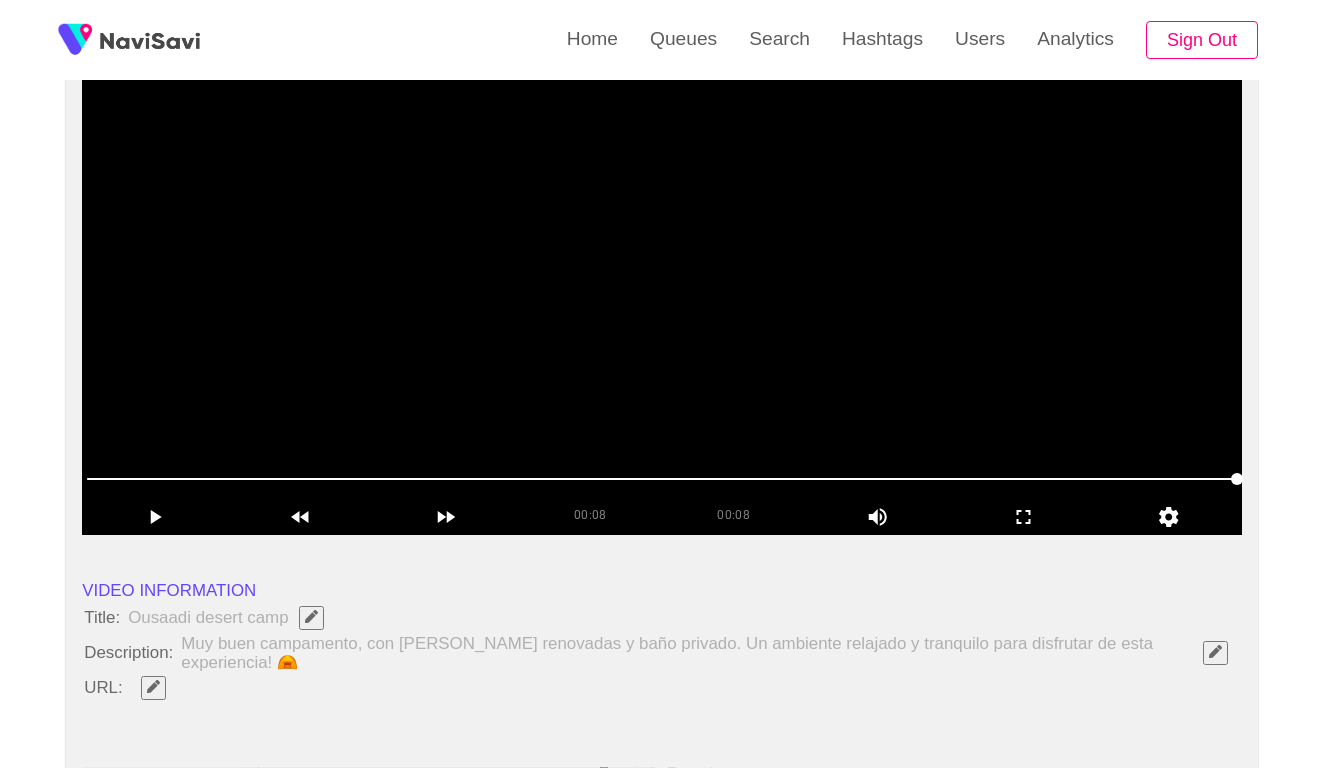 click at bounding box center [662, 285] 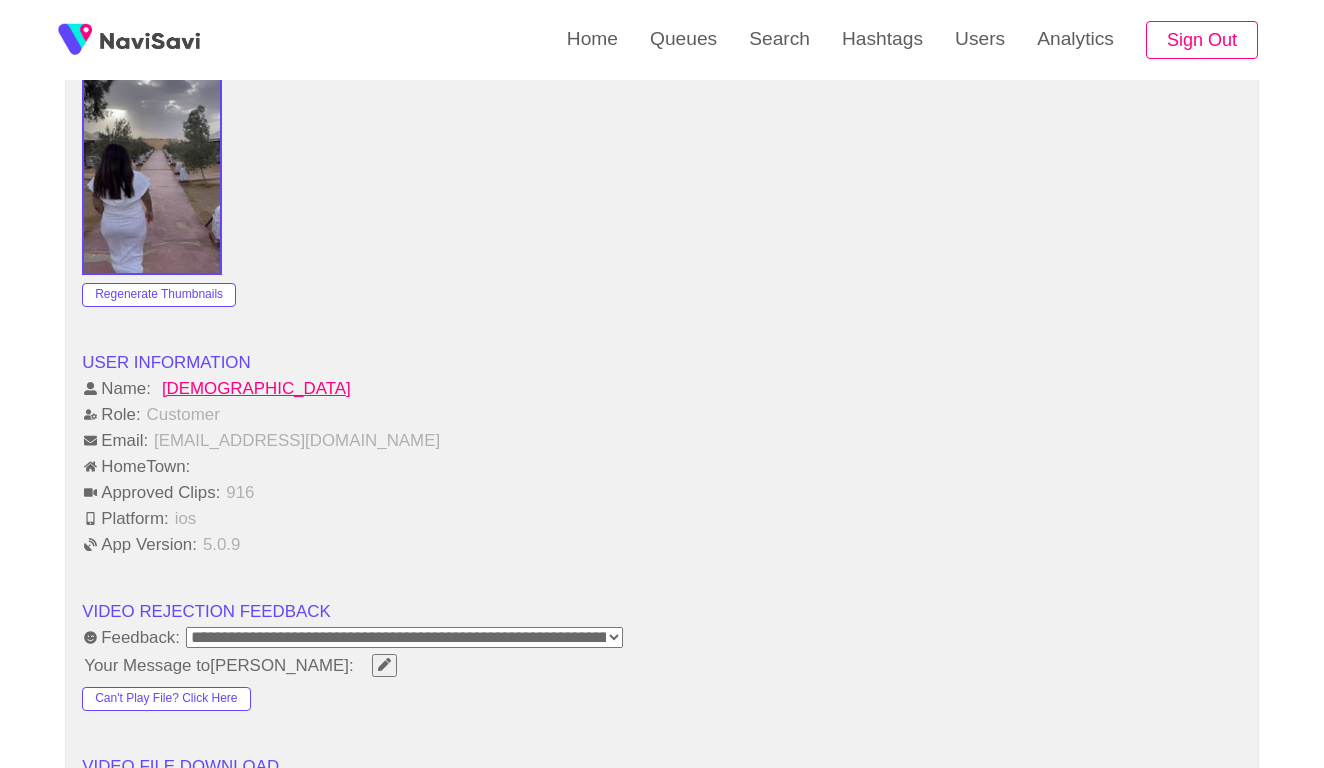 scroll, scrollTop: 1915, scrollLeft: 0, axis: vertical 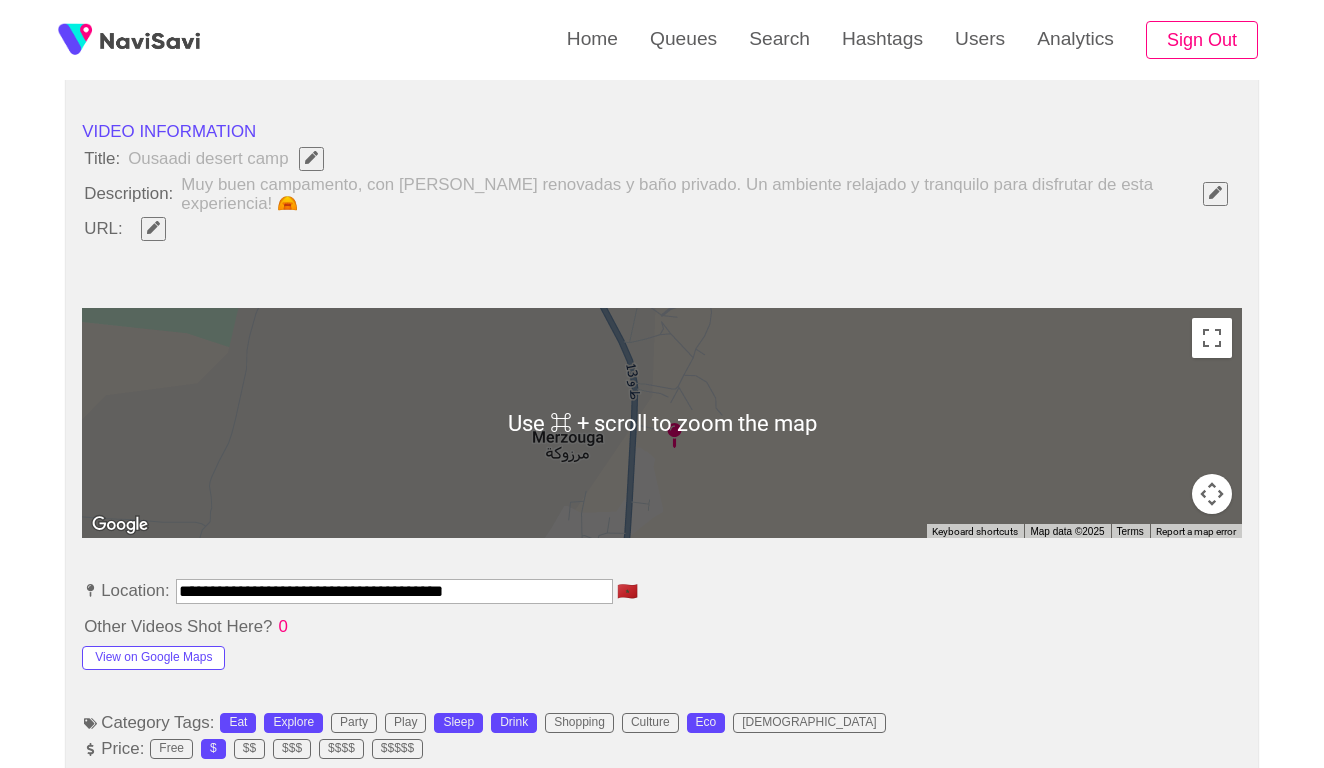 click 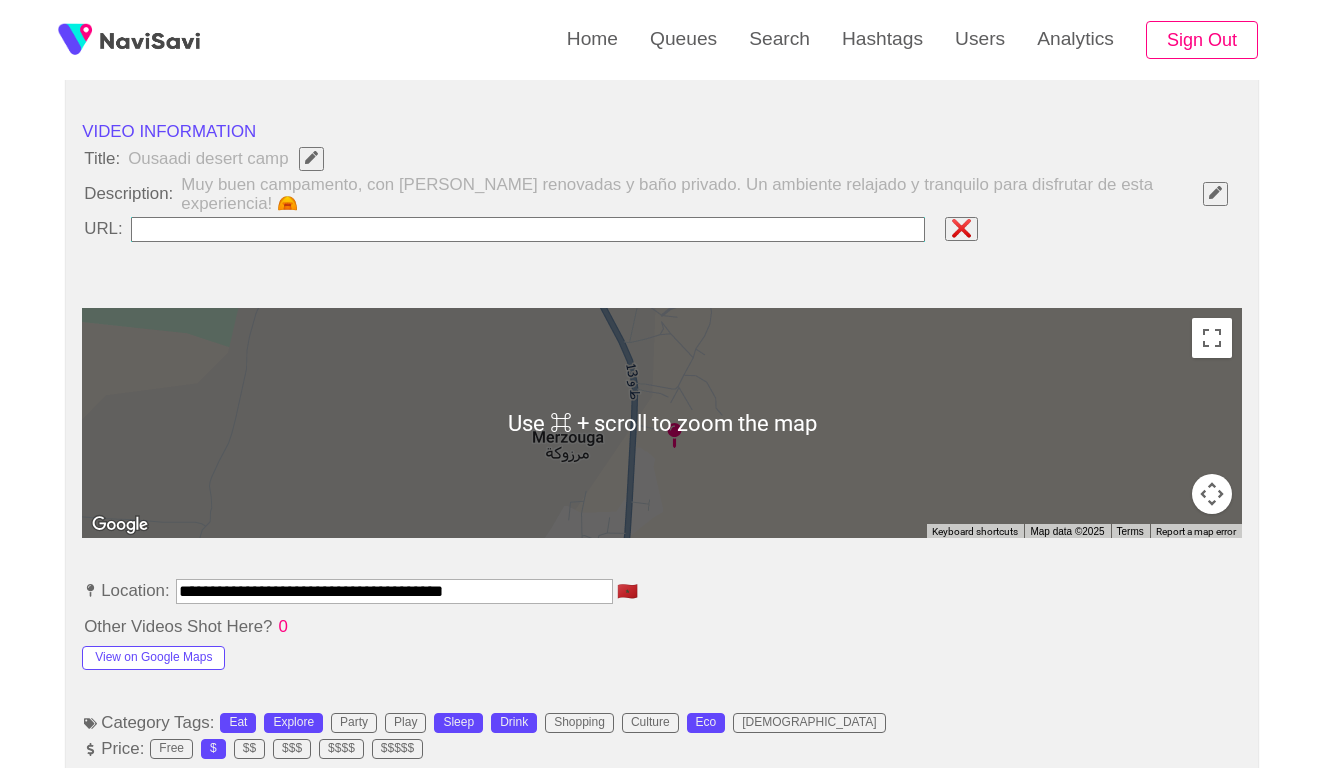 type on "**********" 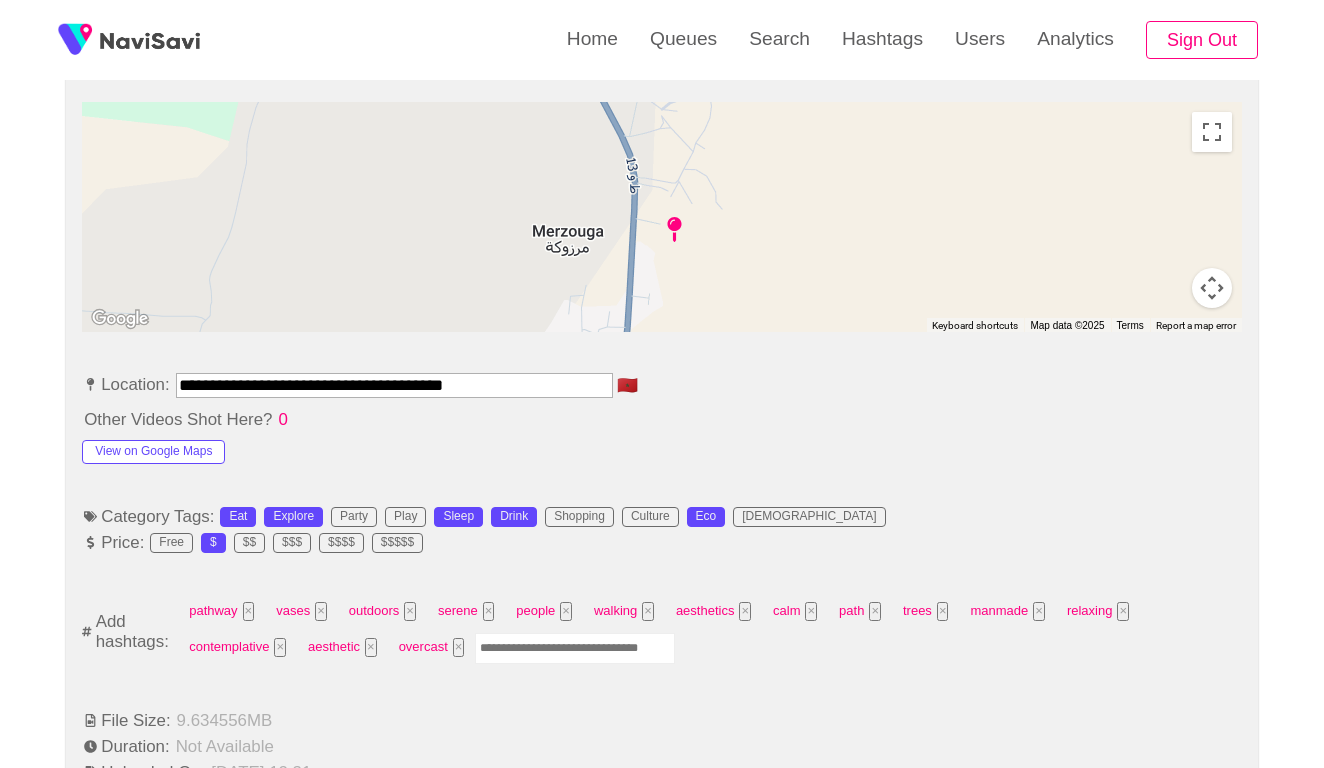 scroll, scrollTop: 1143, scrollLeft: 0, axis: vertical 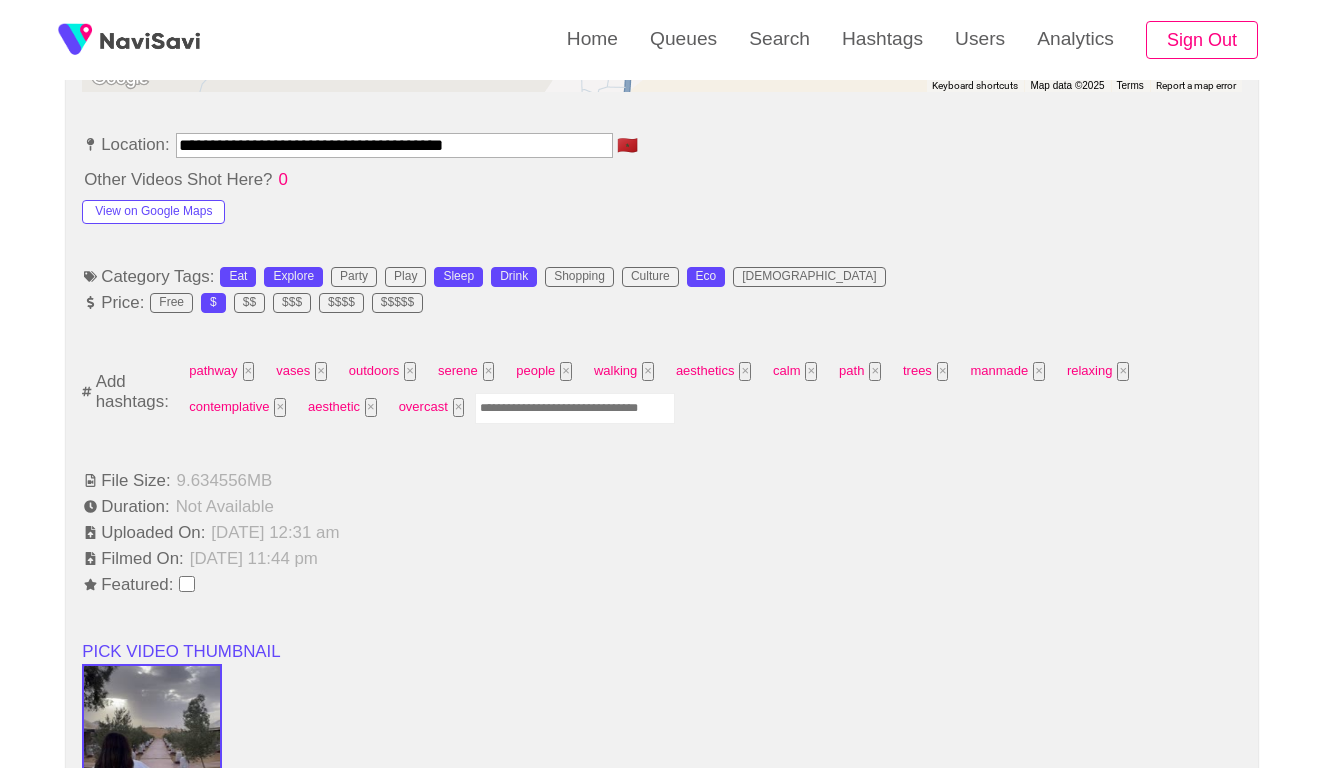 click at bounding box center [575, 408] 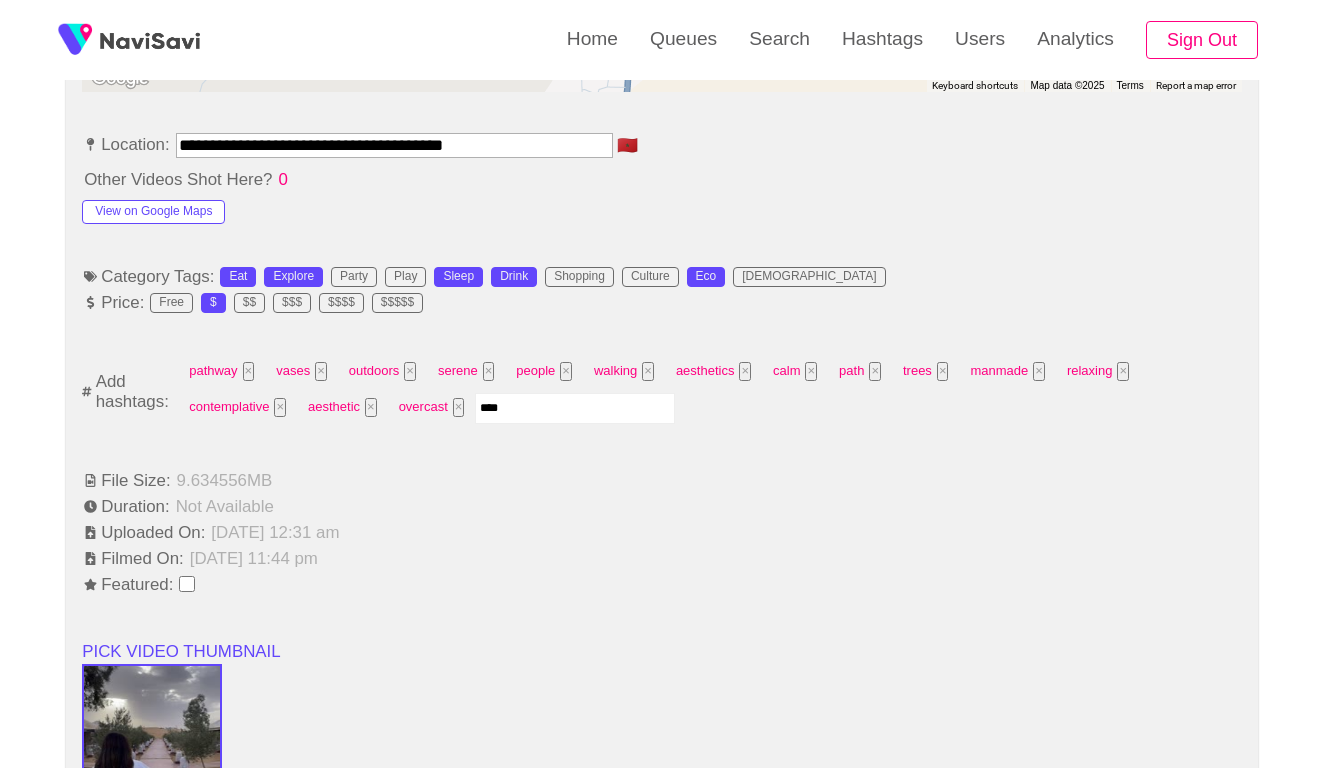 type on "*****" 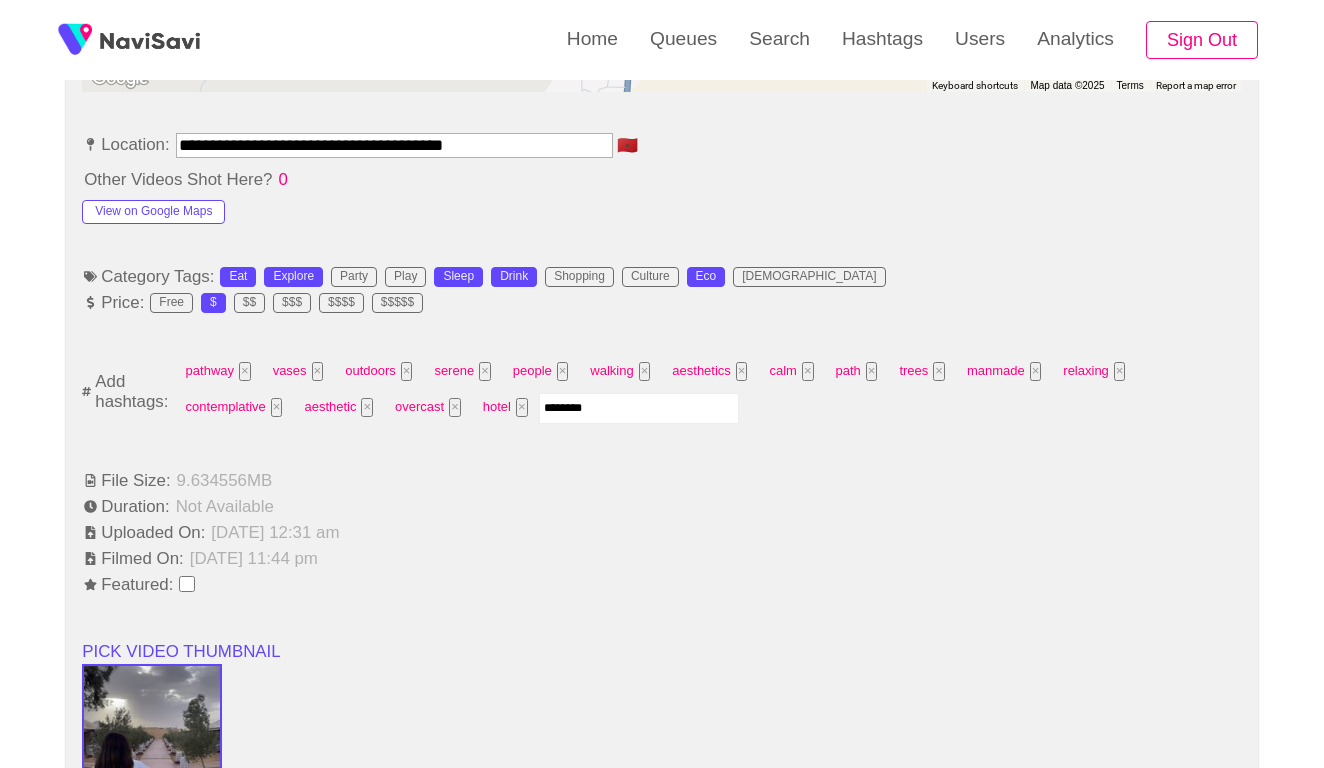 type on "*********" 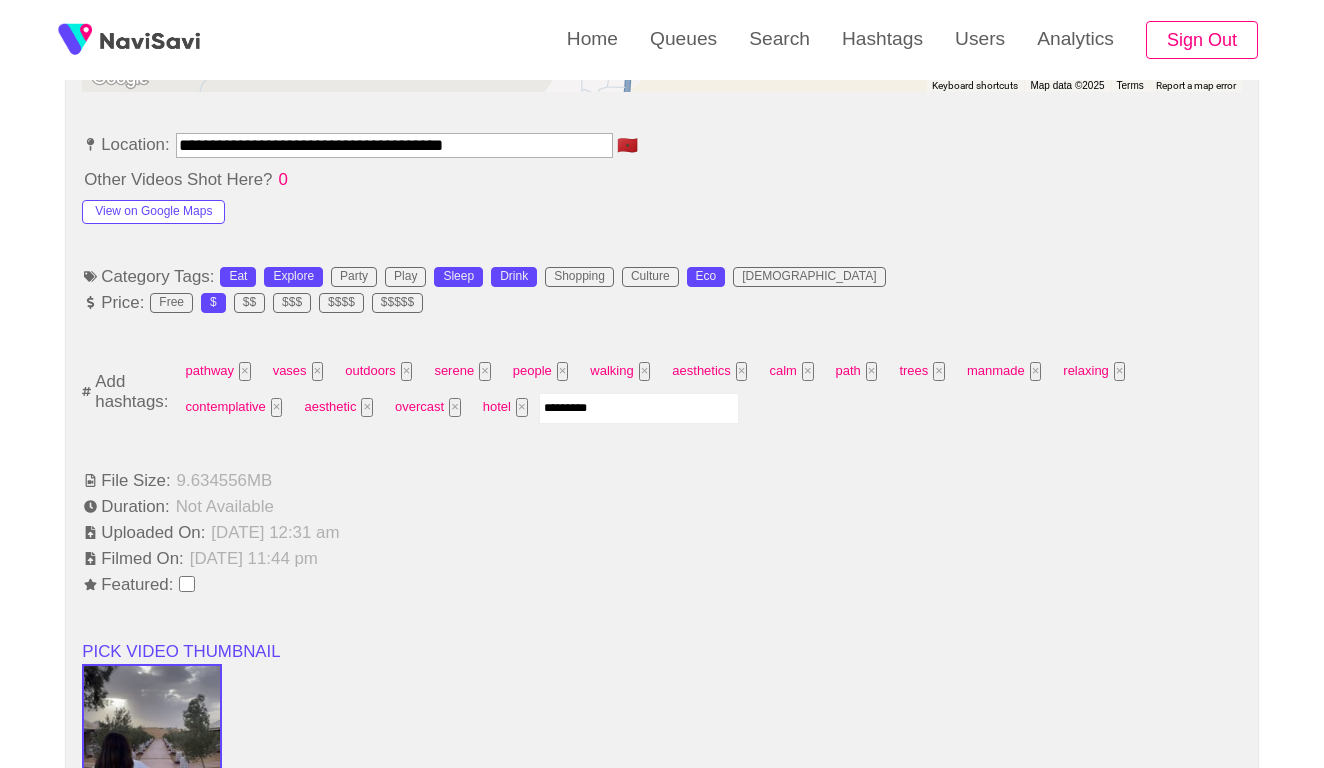 type 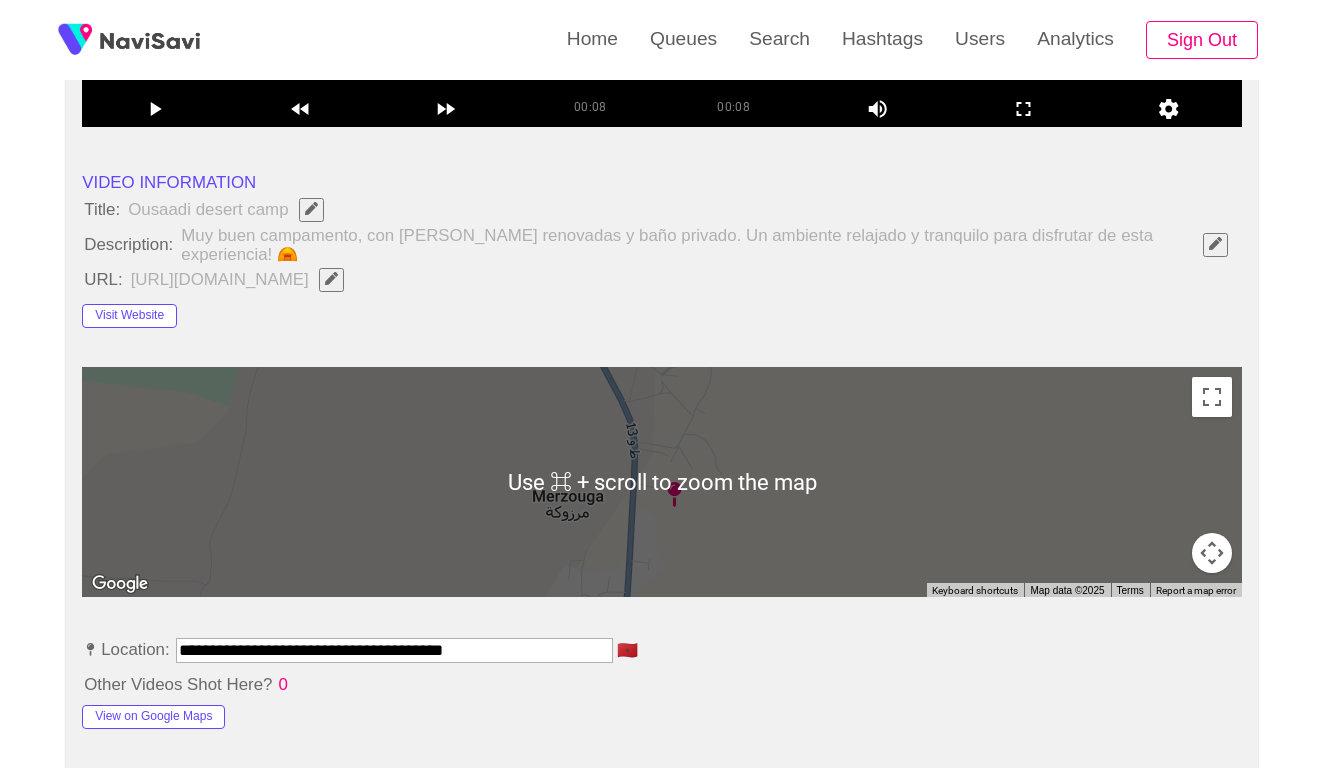 scroll, scrollTop: 679, scrollLeft: 0, axis: vertical 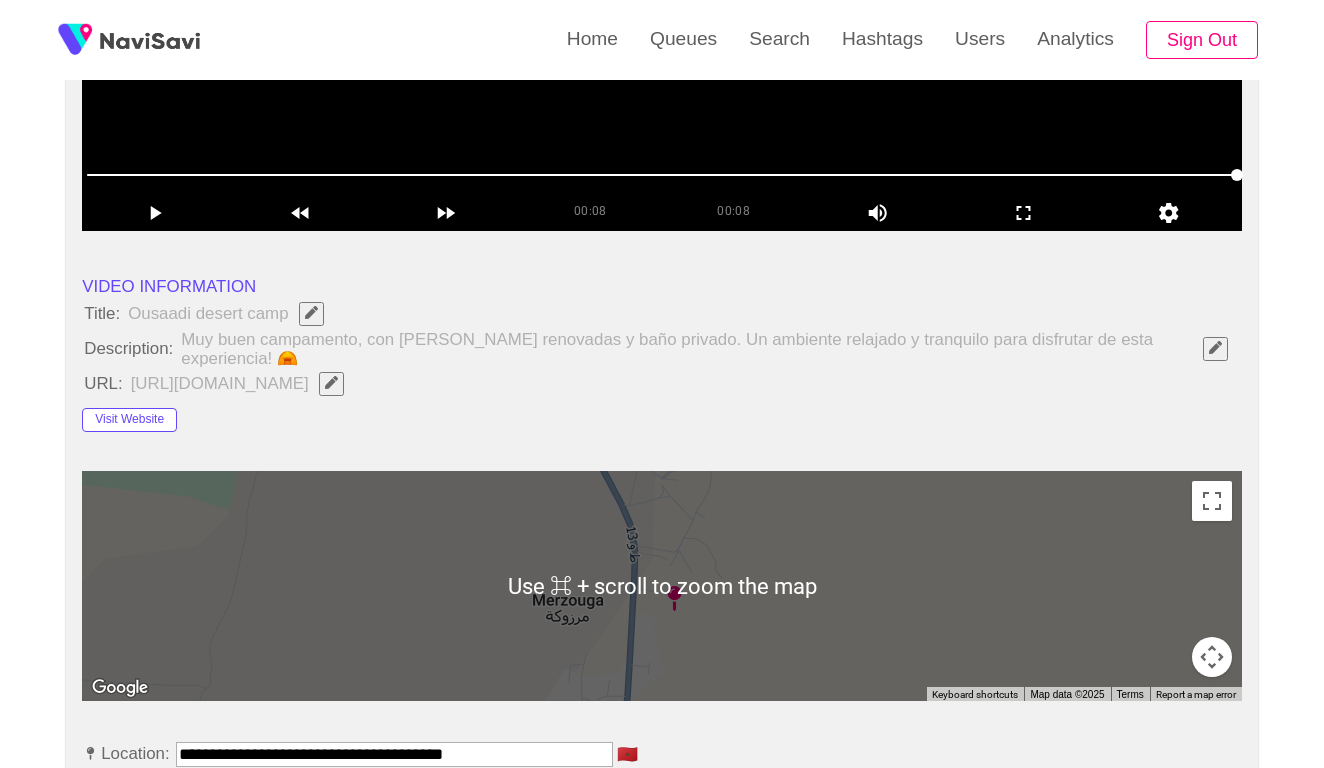 click 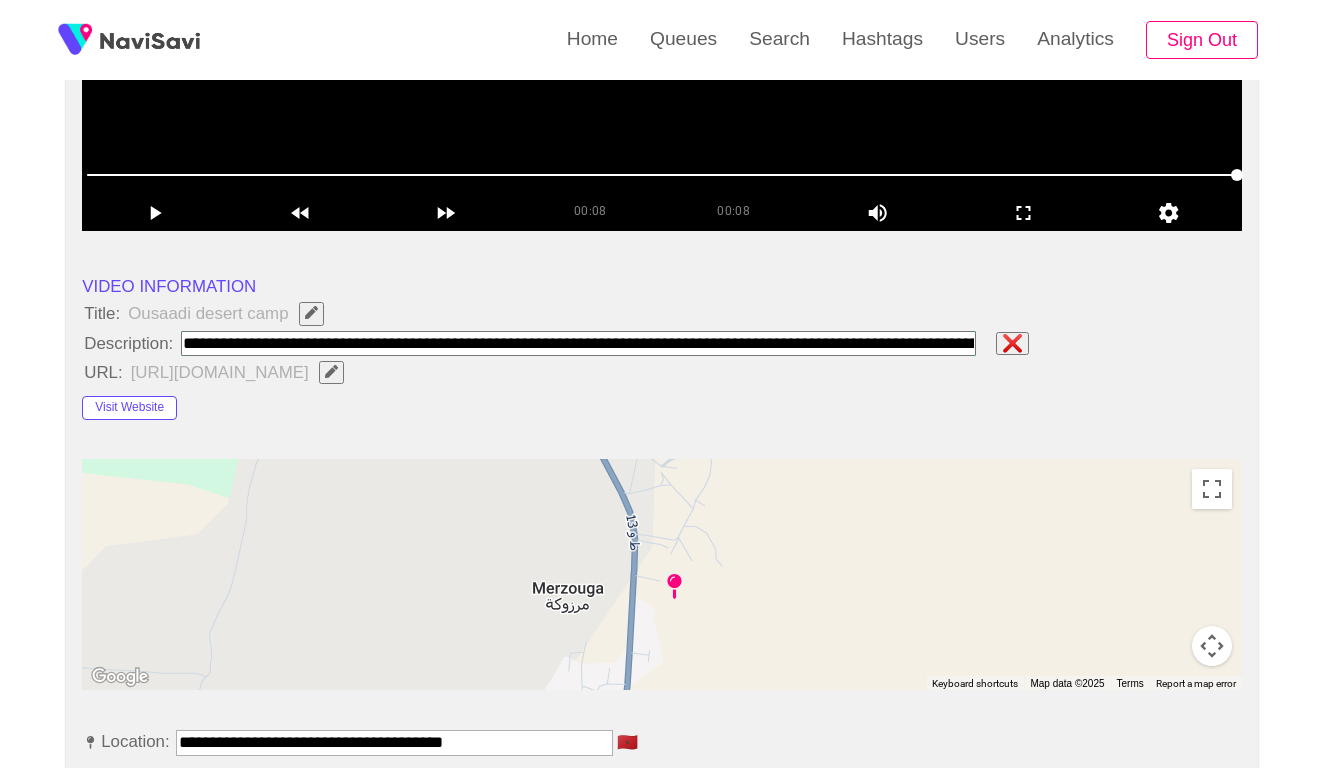 paste on "**********" 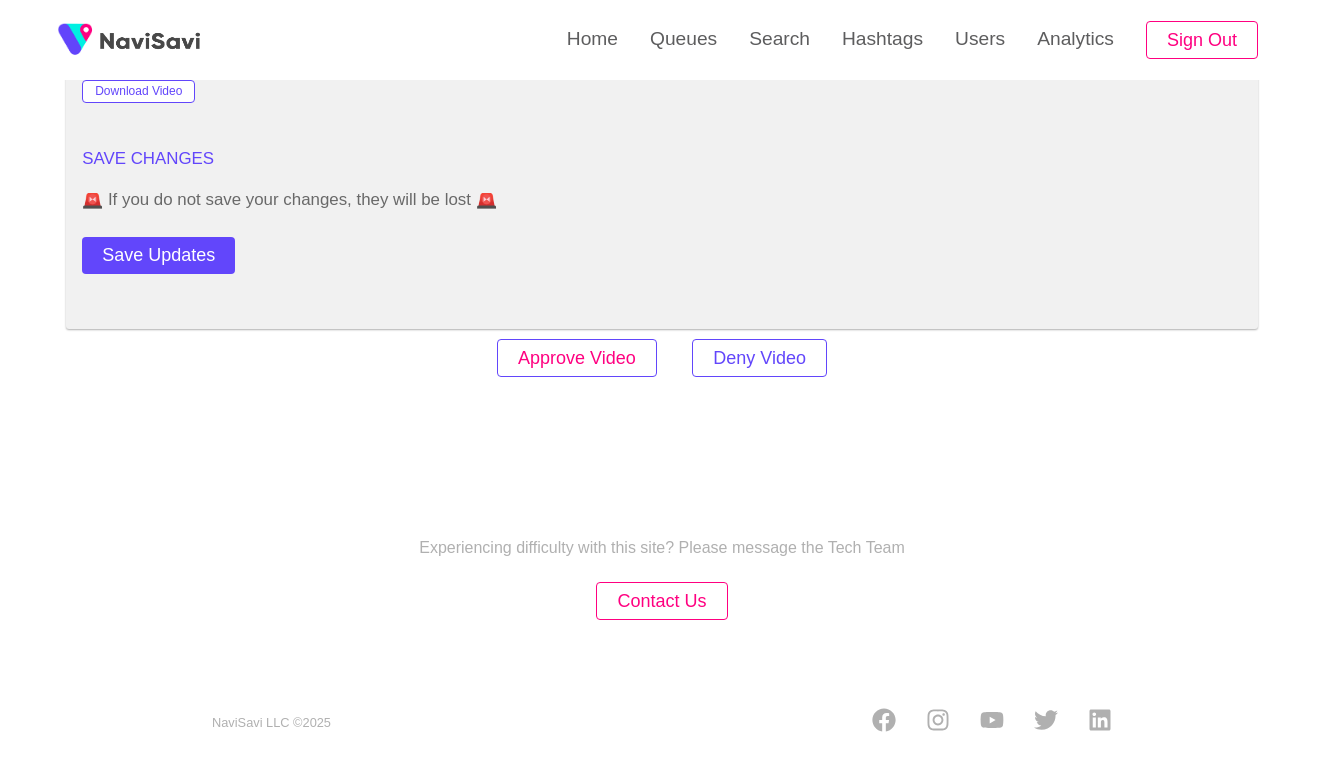click on "Approve Video" at bounding box center [577, 358] 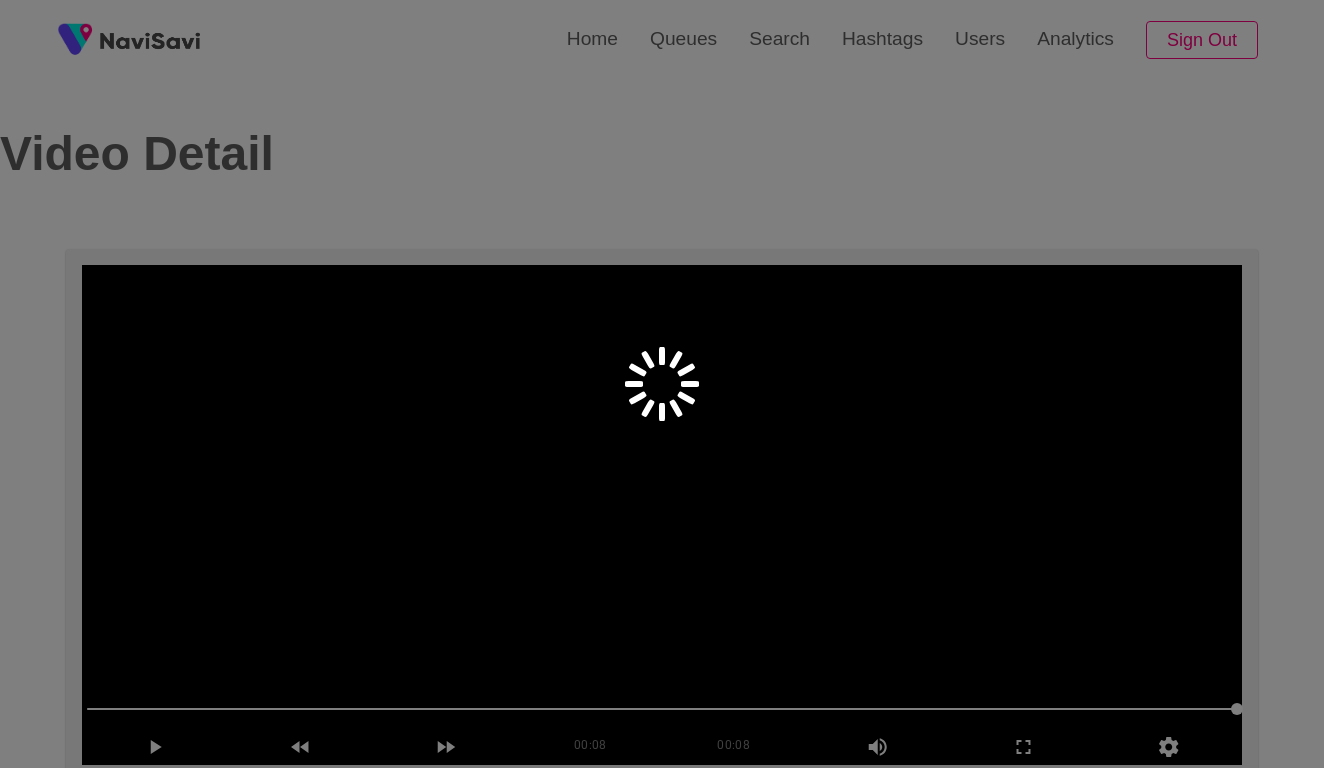 scroll, scrollTop: -6, scrollLeft: 0, axis: vertical 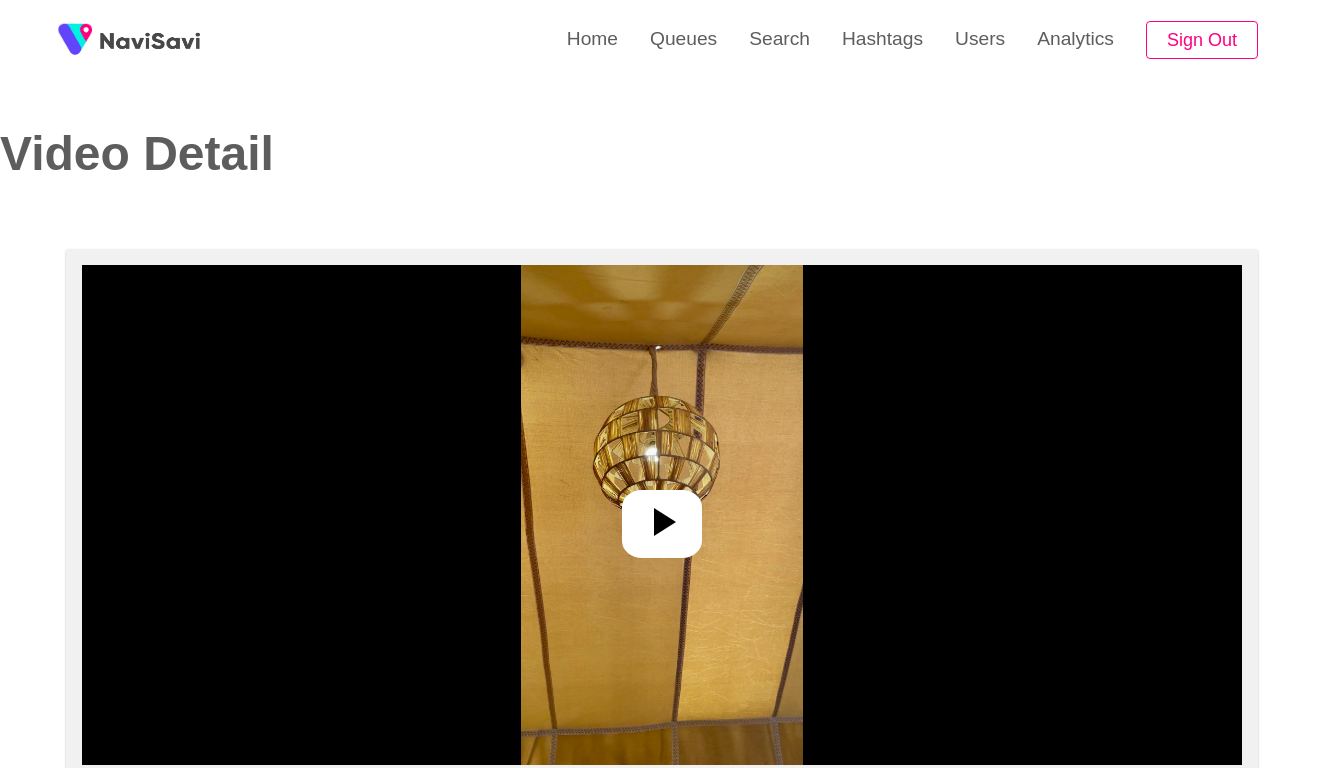 select on "**********" 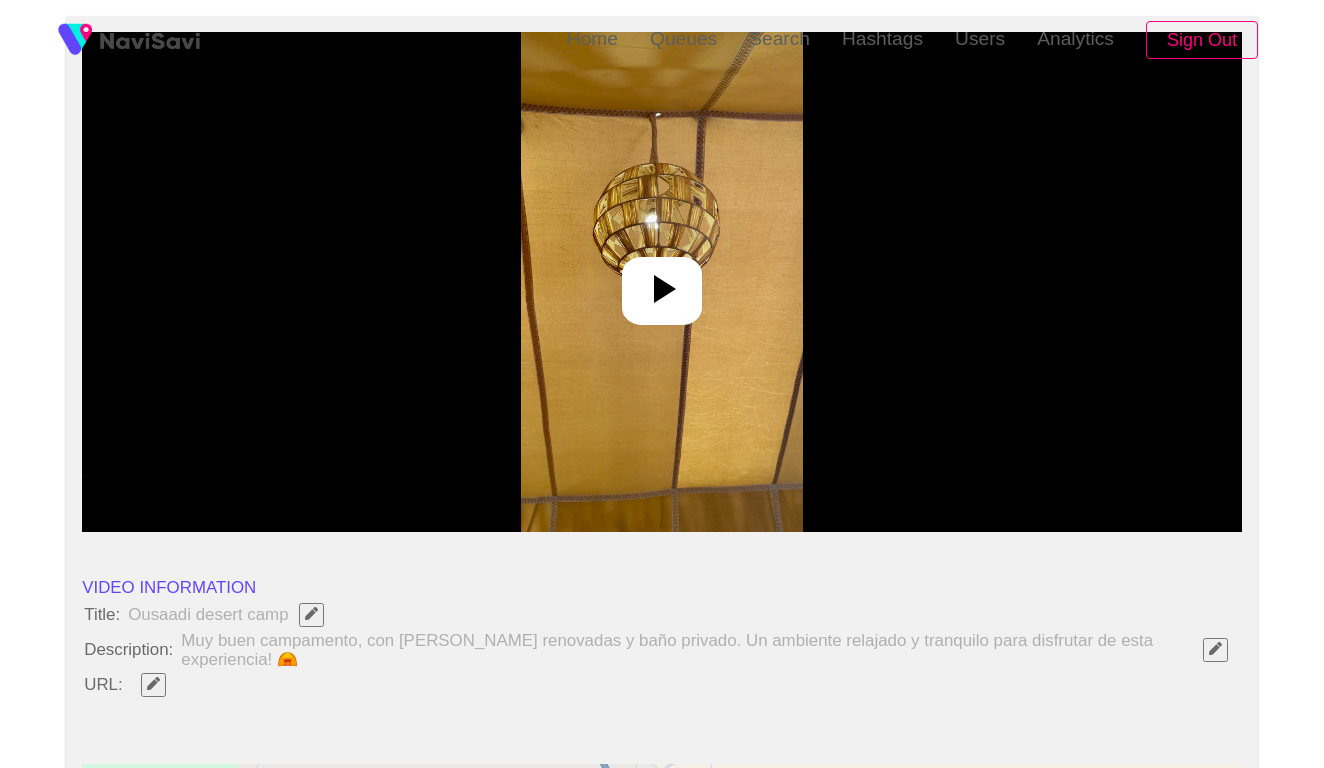 scroll, scrollTop: 285, scrollLeft: 0, axis: vertical 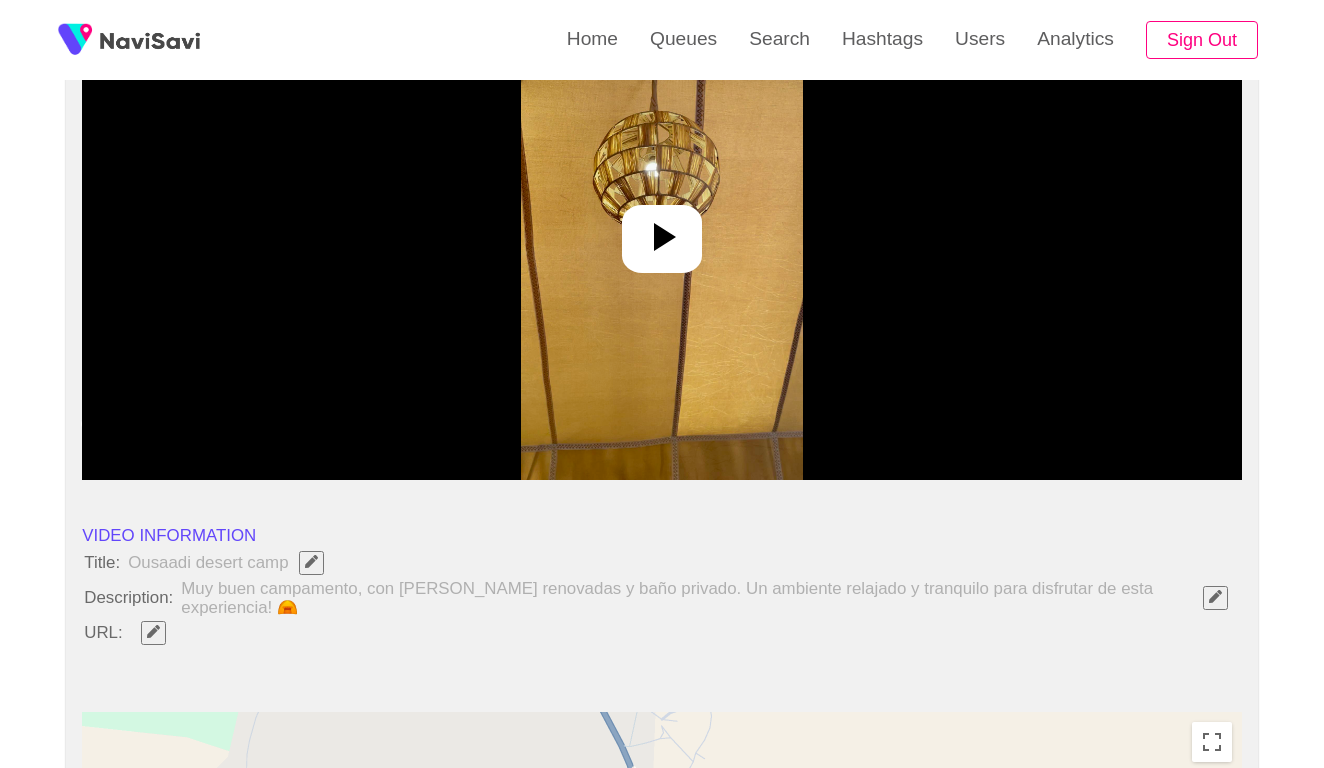 click at bounding box center (661, 230) 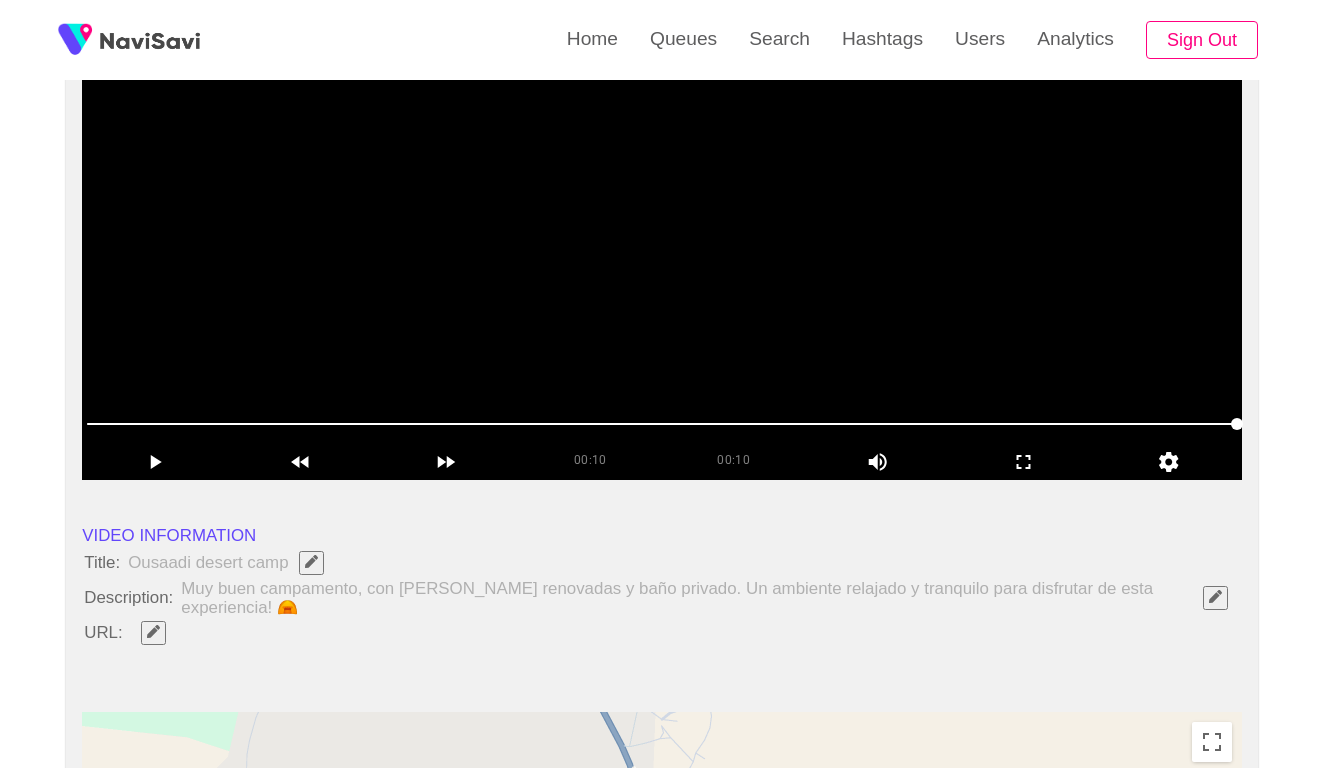 click at bounding box center (662, 230) 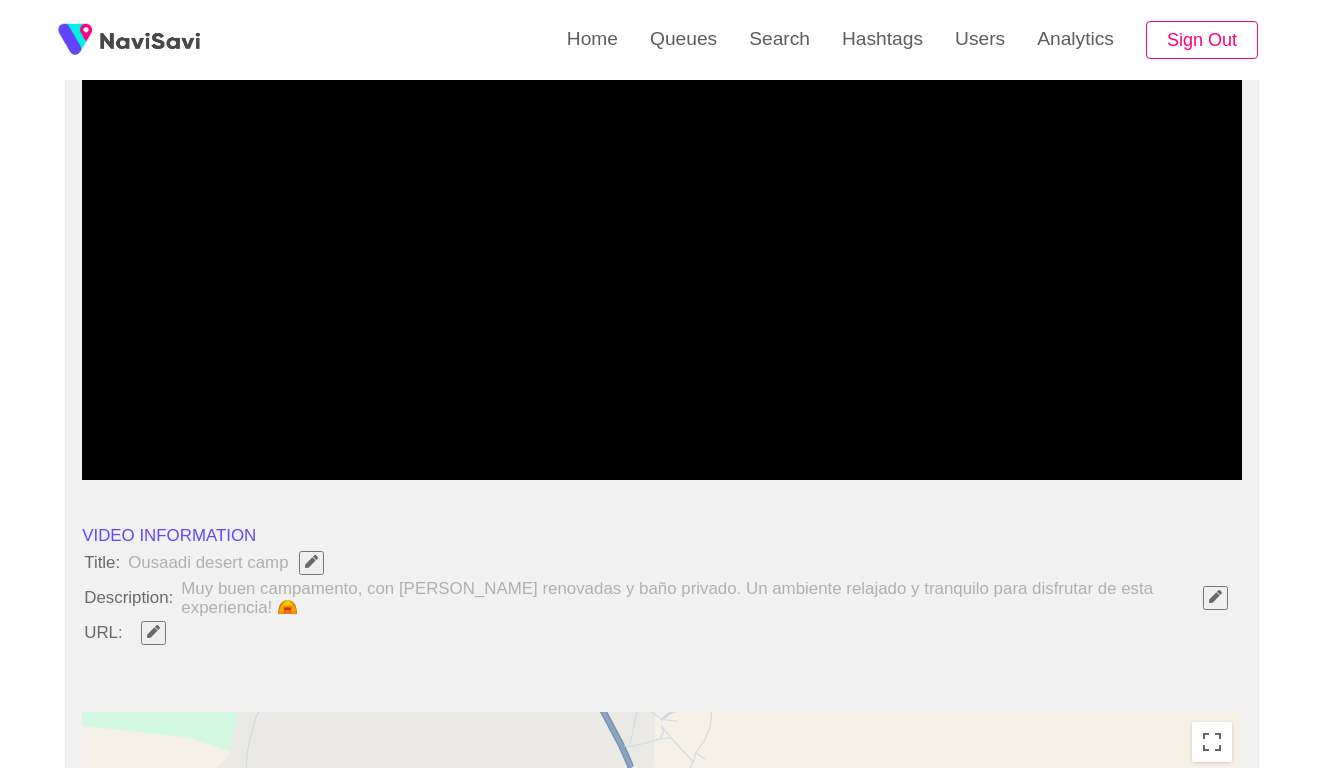 click 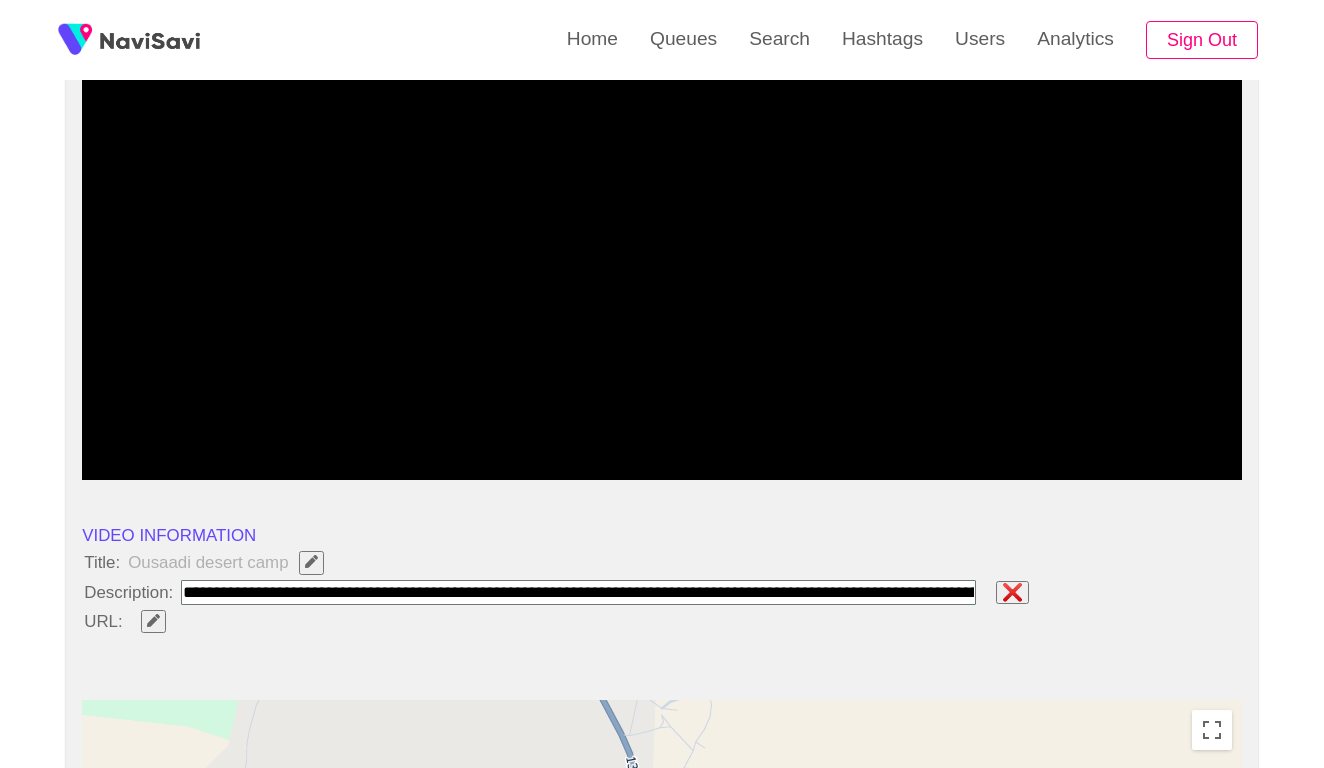 type on "**********" 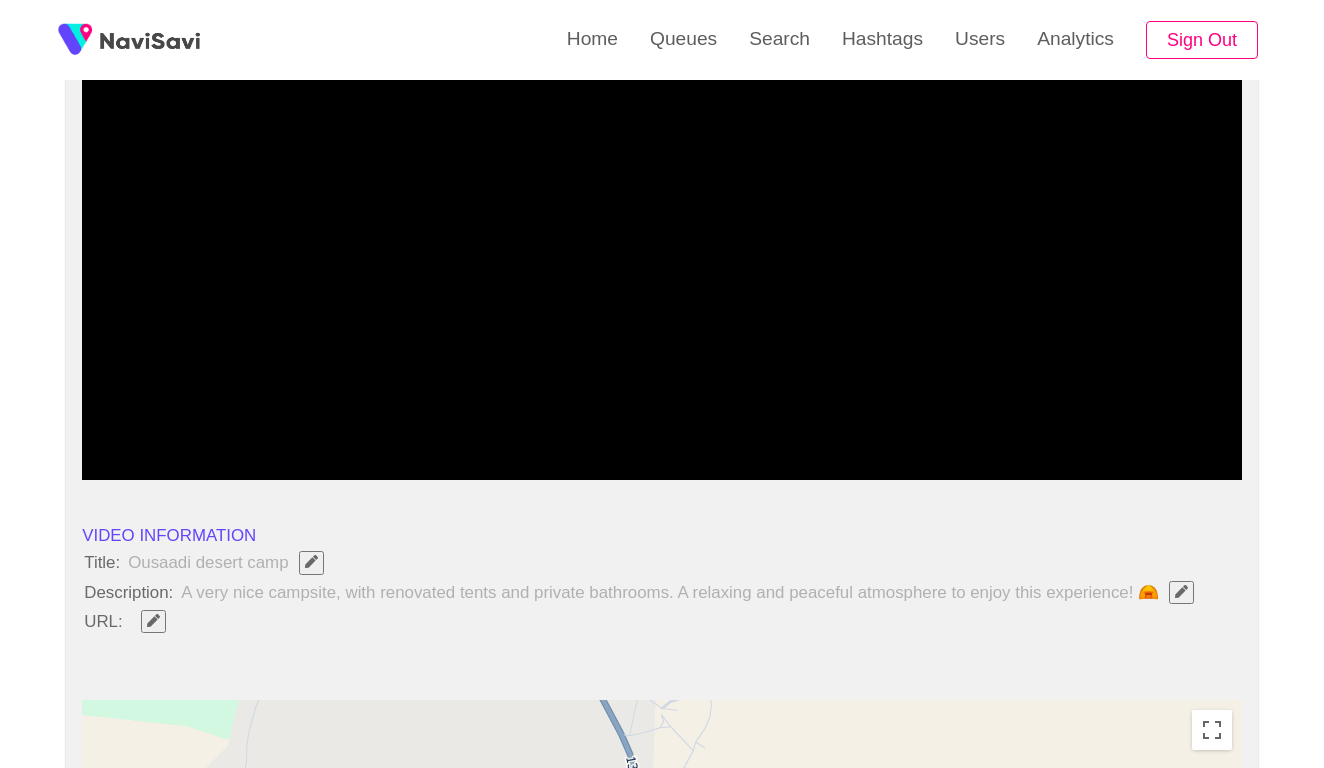 click at bounding box center (153, 620) 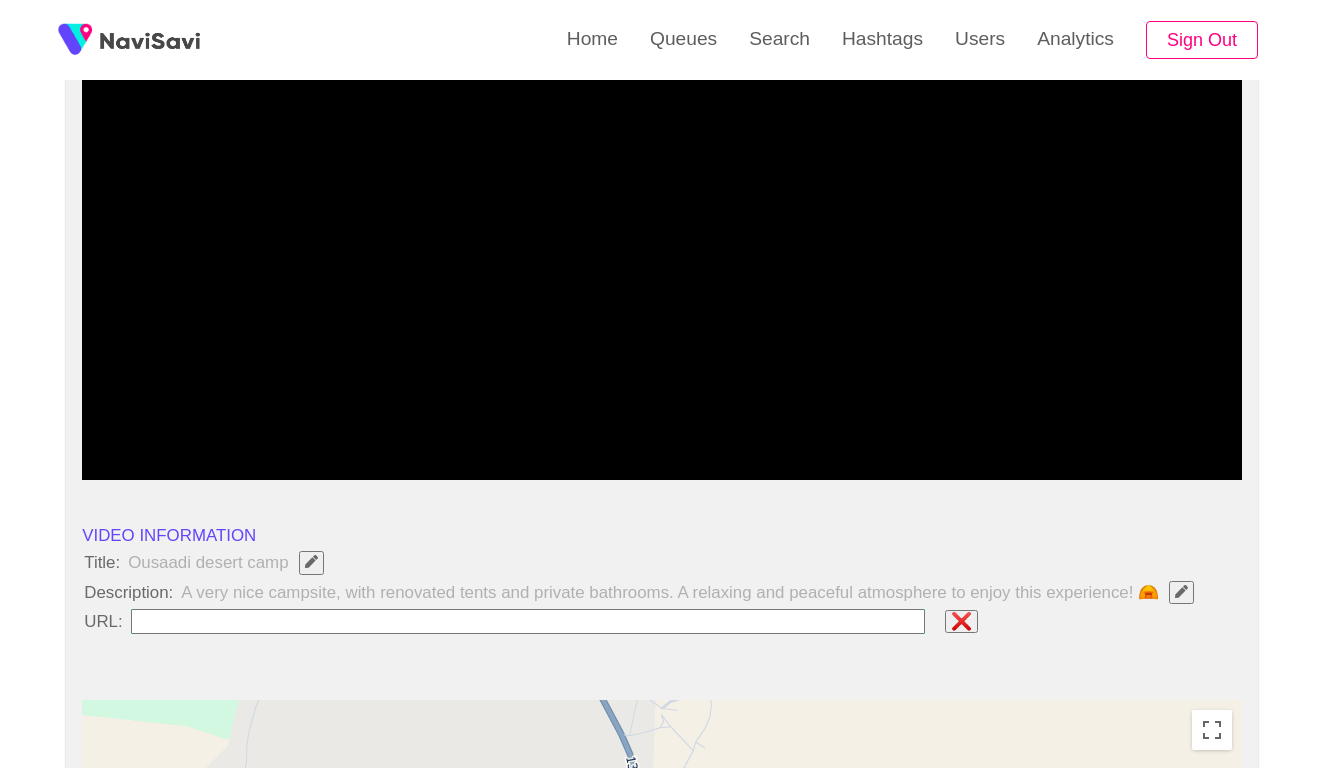 type on "**********" 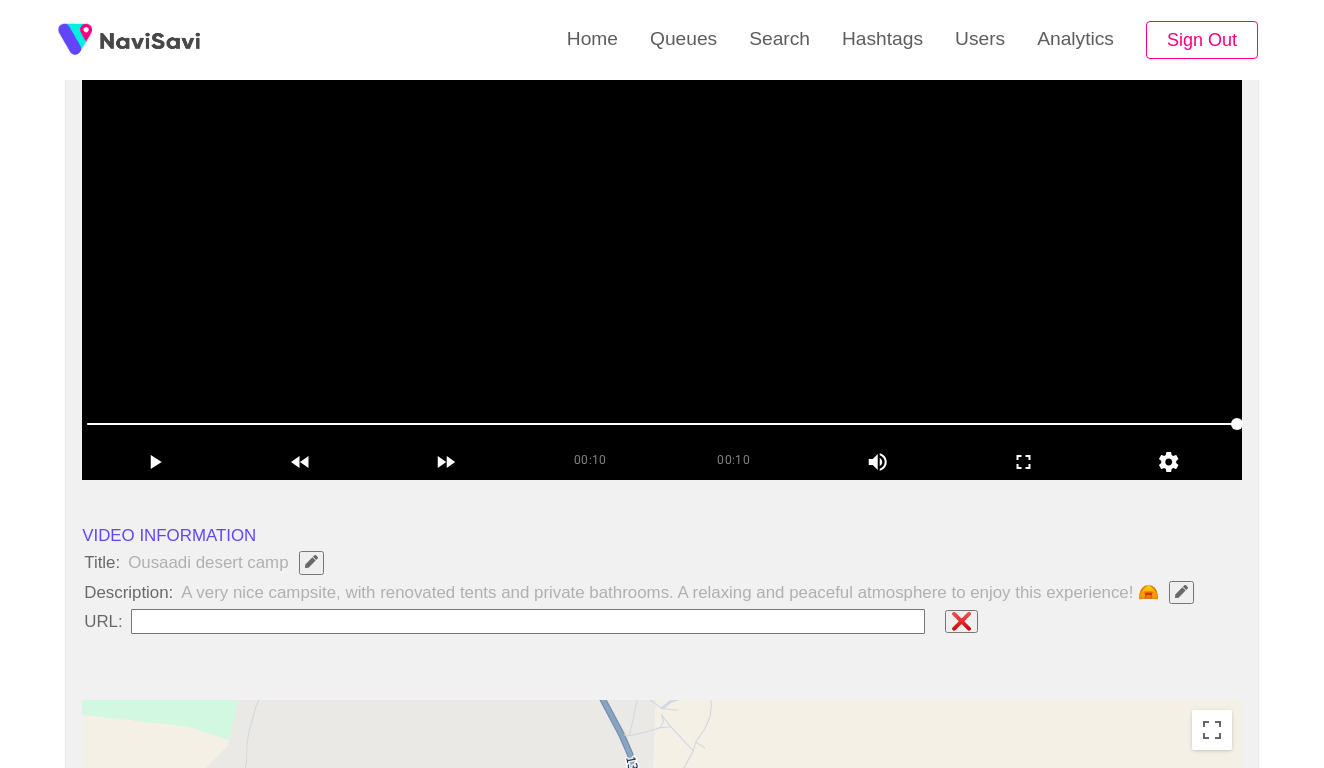 paste on "**********" 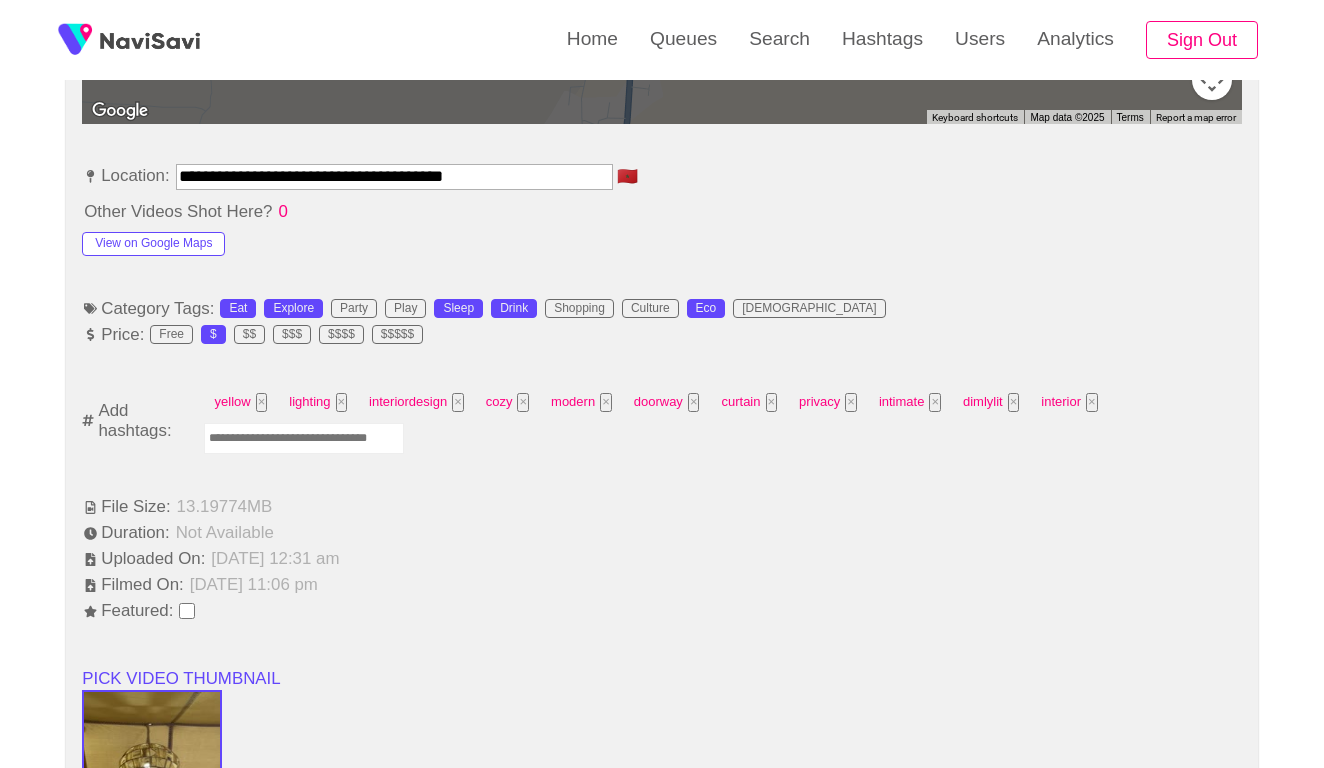 scroll, scrollTop: 1156, scrollLeft: 0, axis: vertical 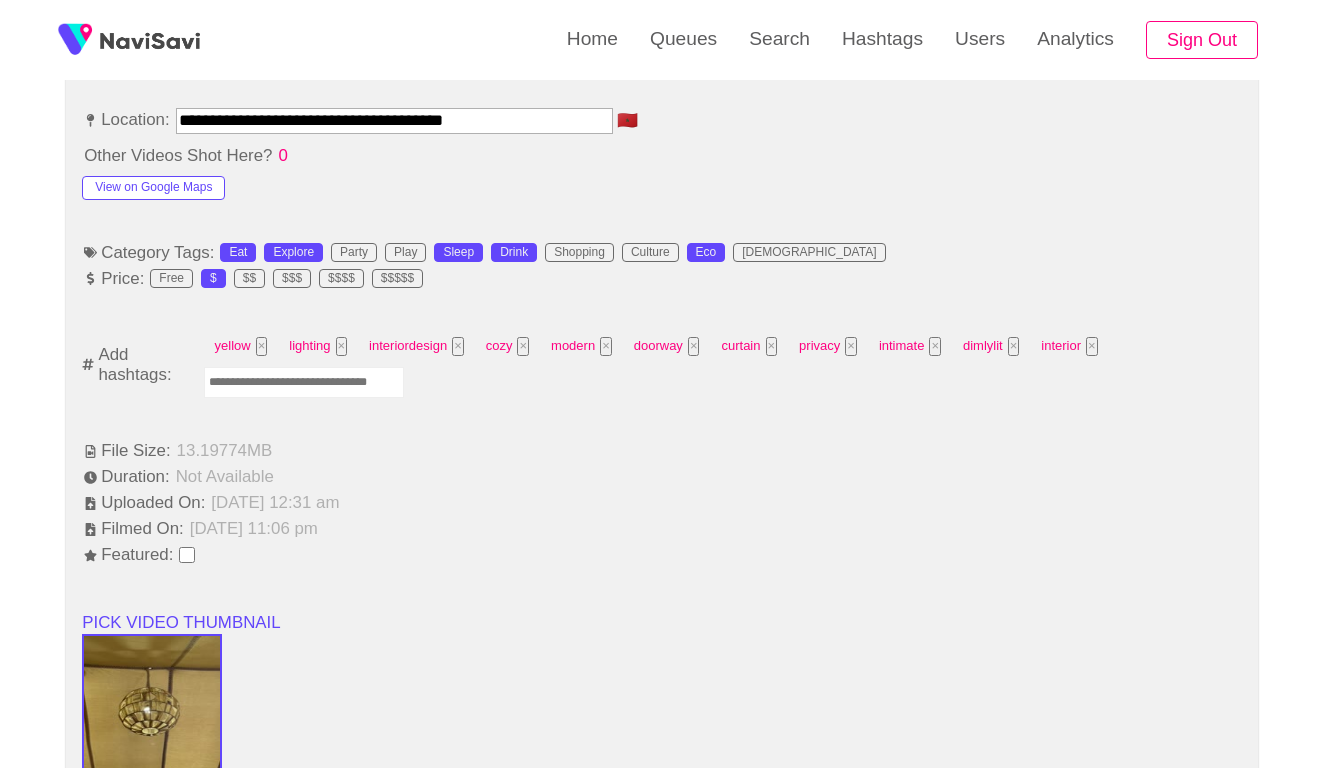 click at bounding box center (304, 382) 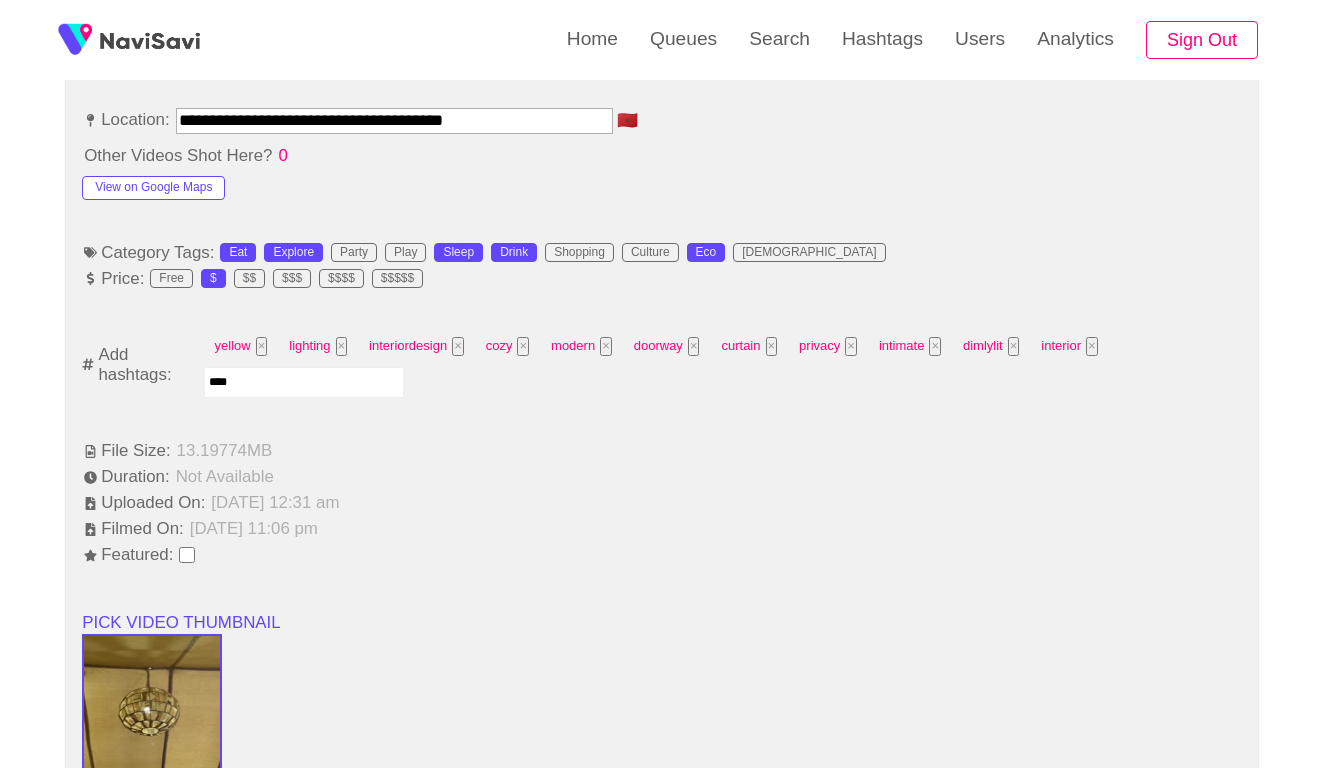 type on "*****" 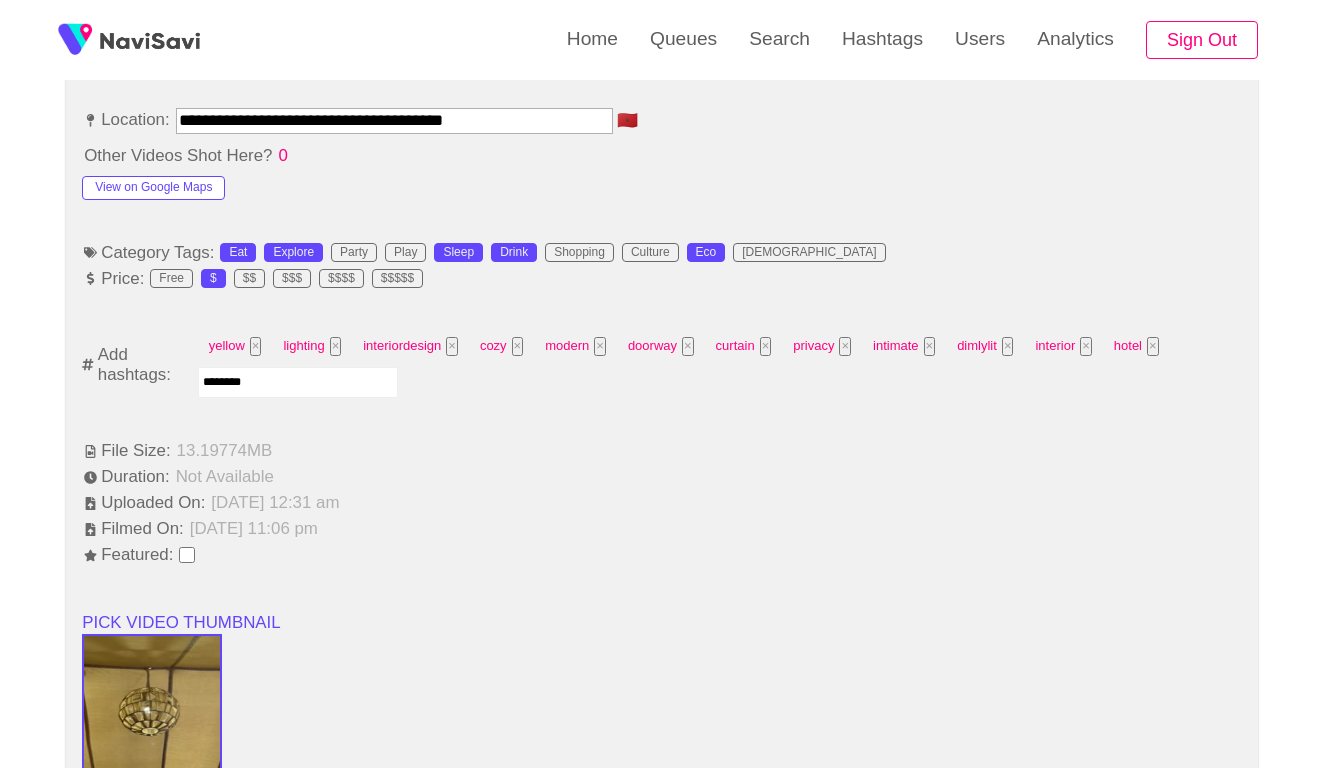 type on "*********" 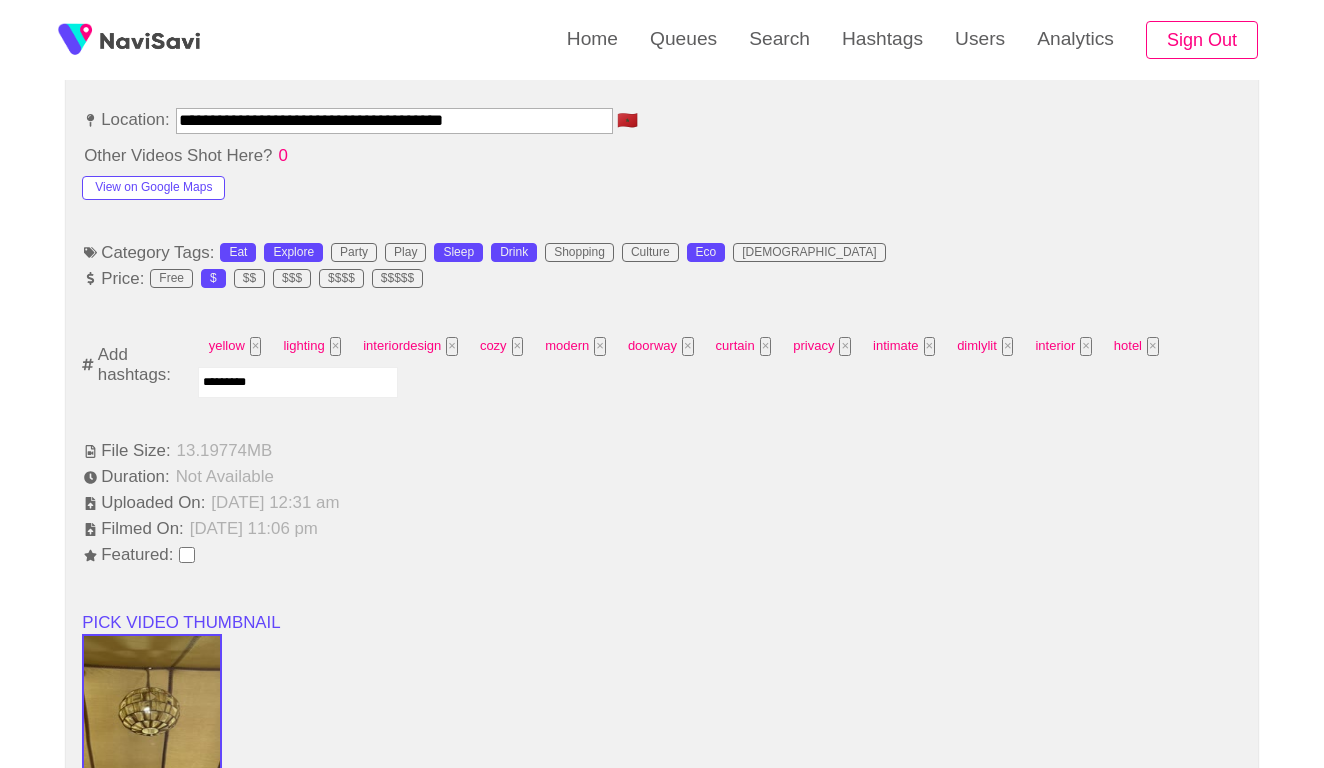 type 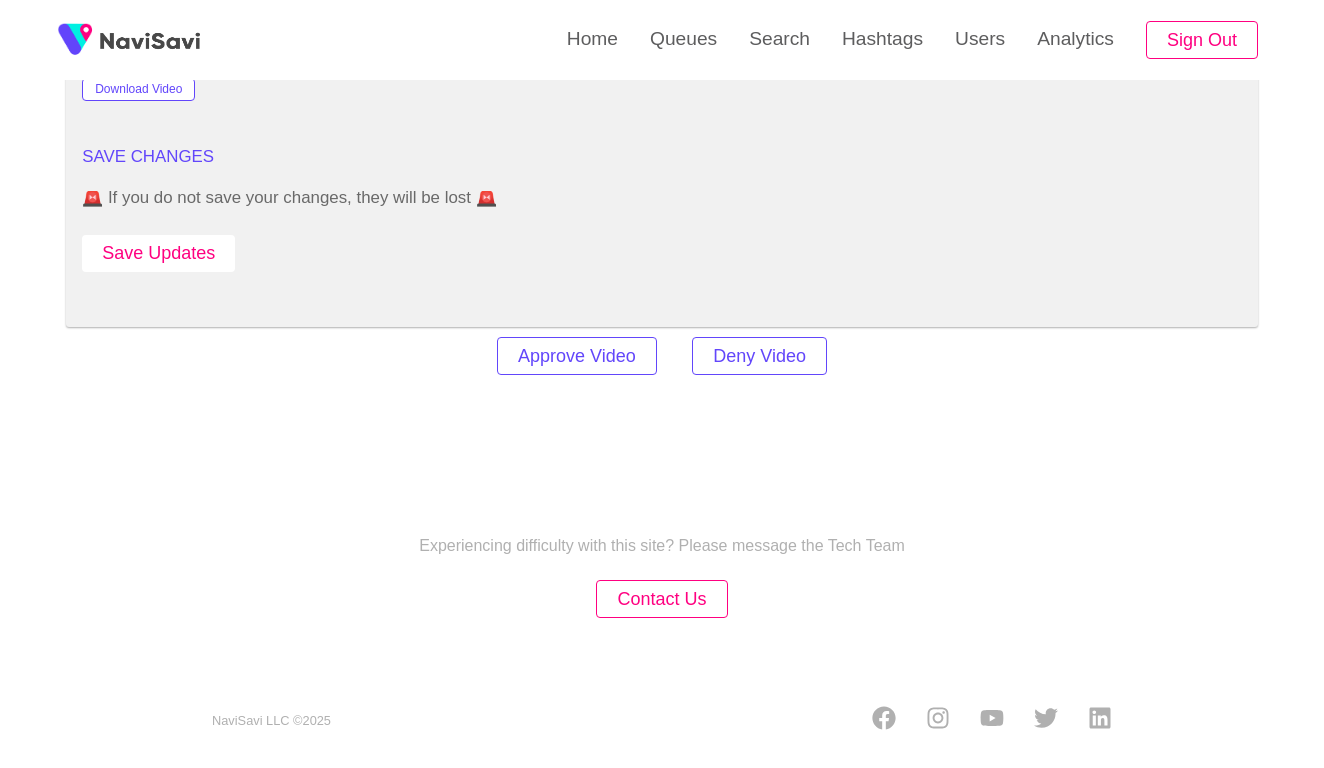 scroll, scrollTop: 2453, scrollLeft: 0, axis: vertical 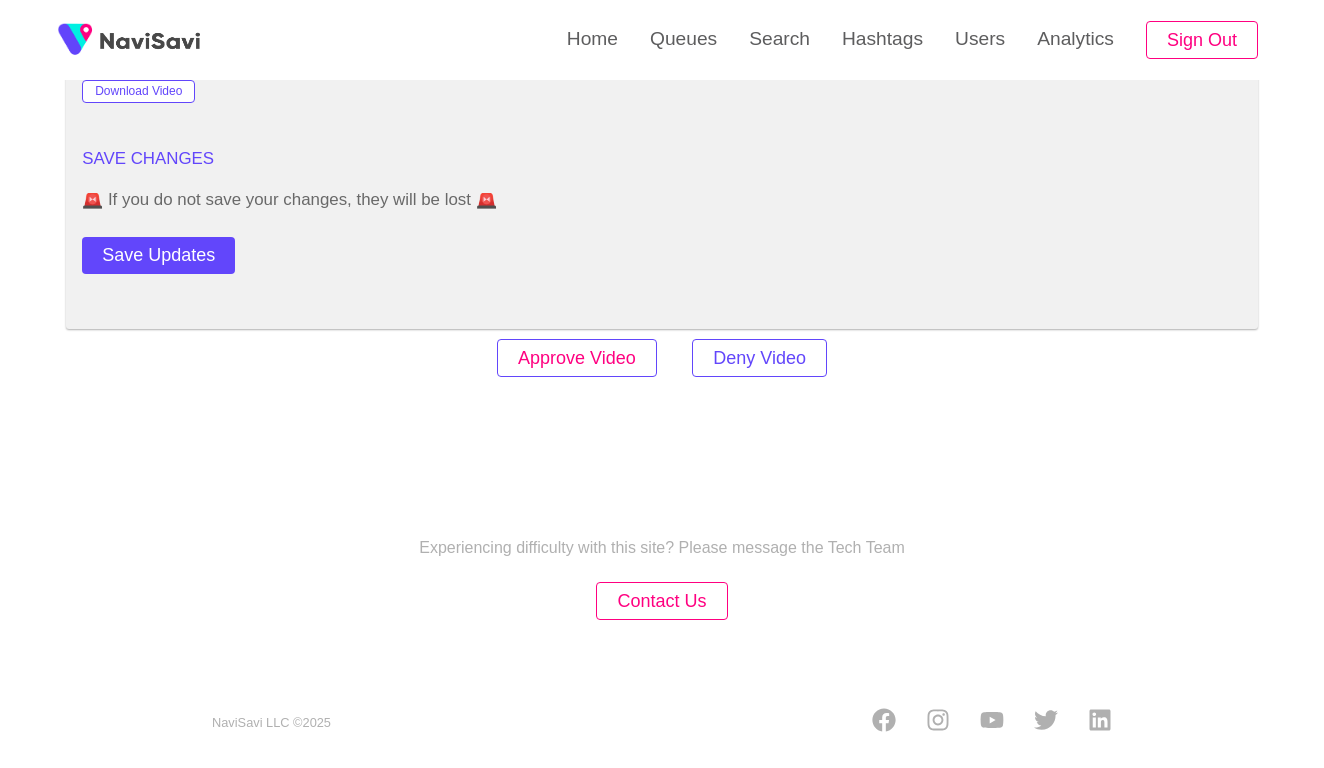 click on "Approve Video" at bounding box center (577, 358) 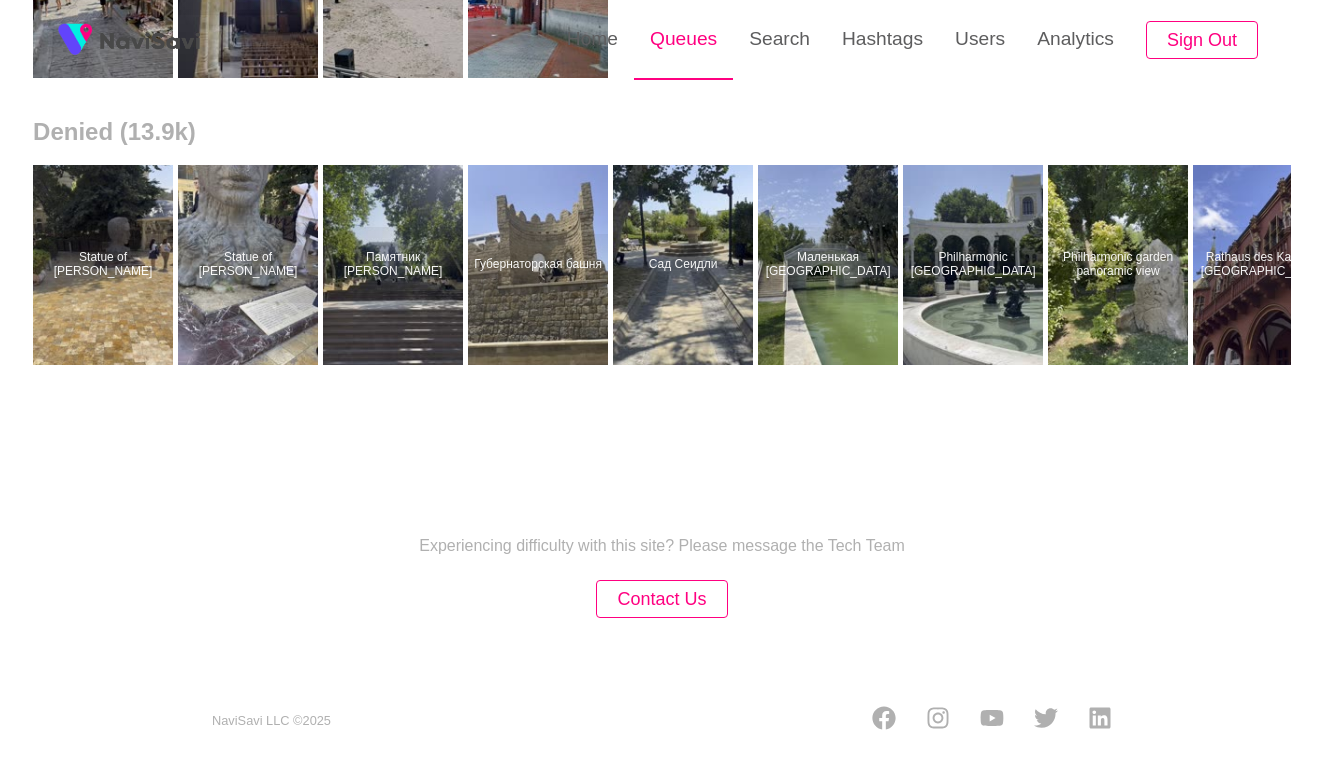 scroll, scrollTop: 0, scrollLeft: 0, axis: both 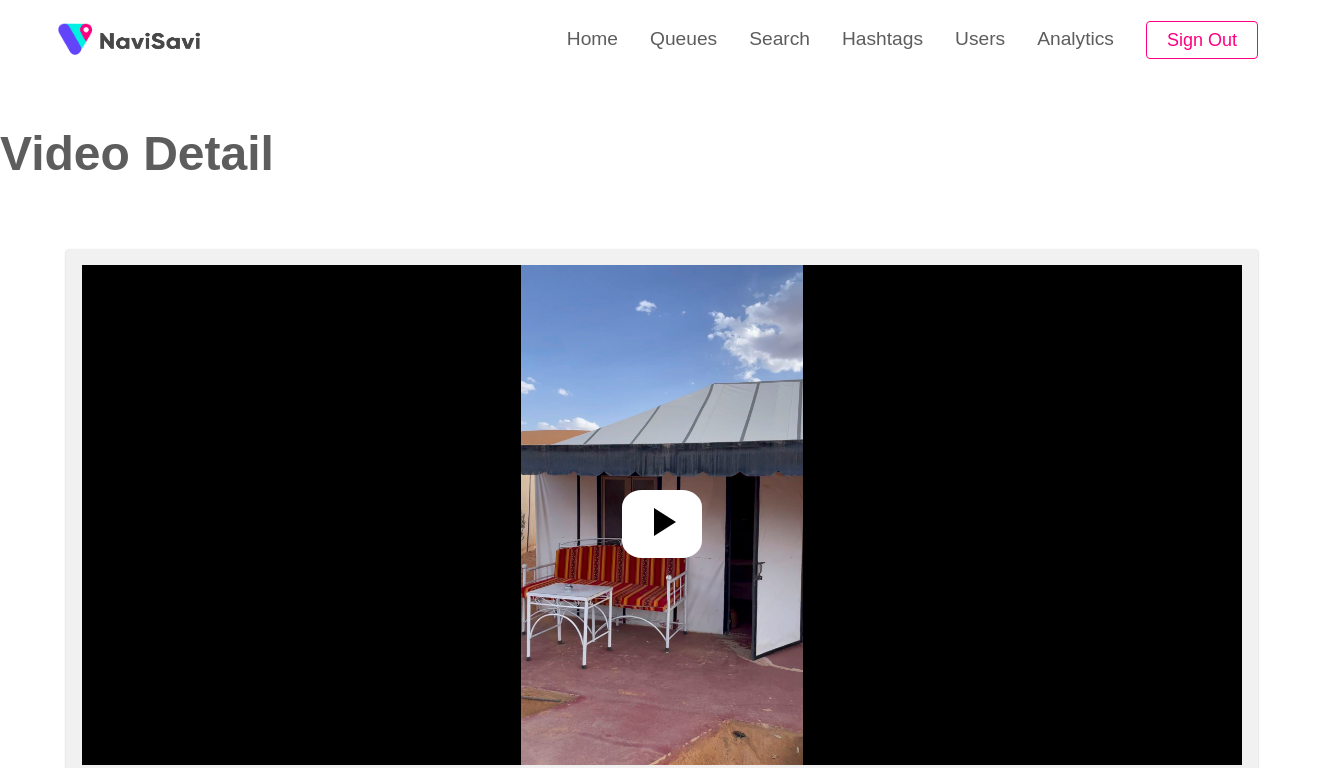 select on "**********" 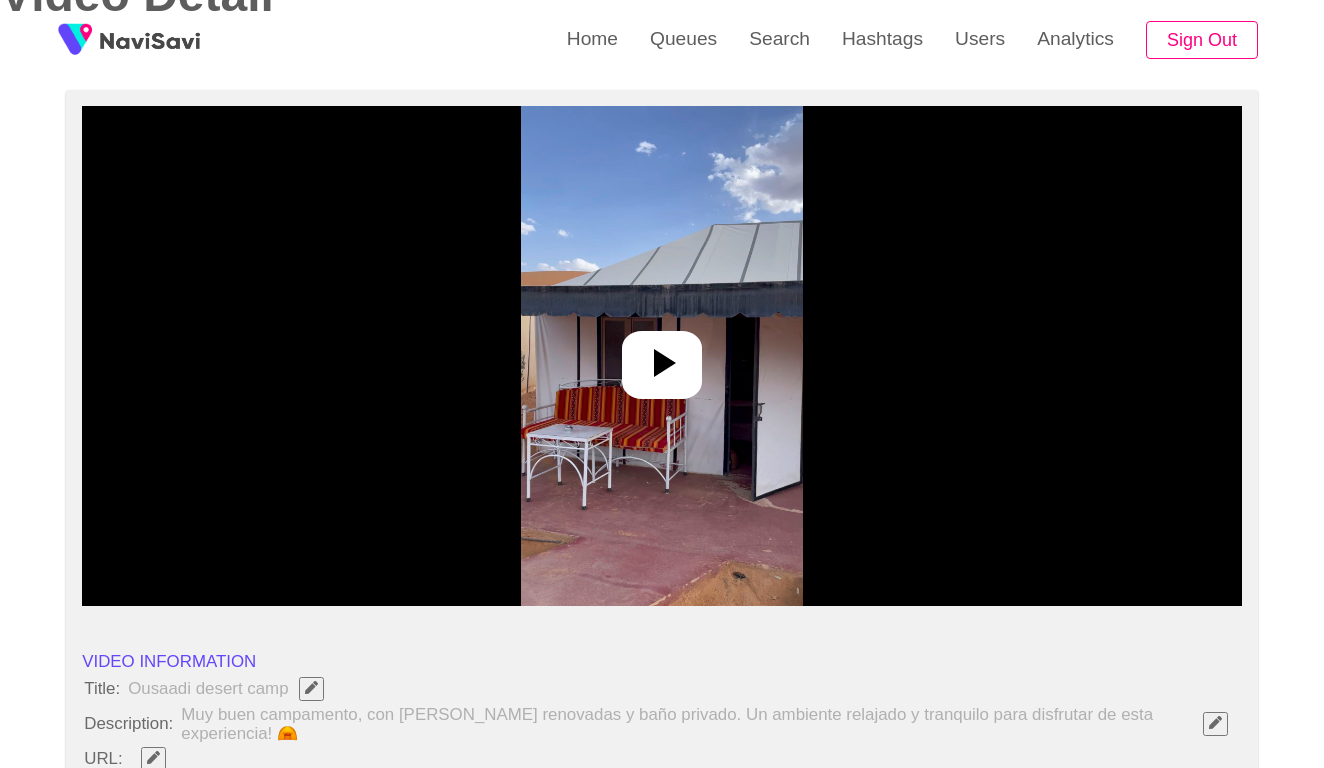 scroll, scrollTop: 325, scrollLeft: 0, axis: vertical 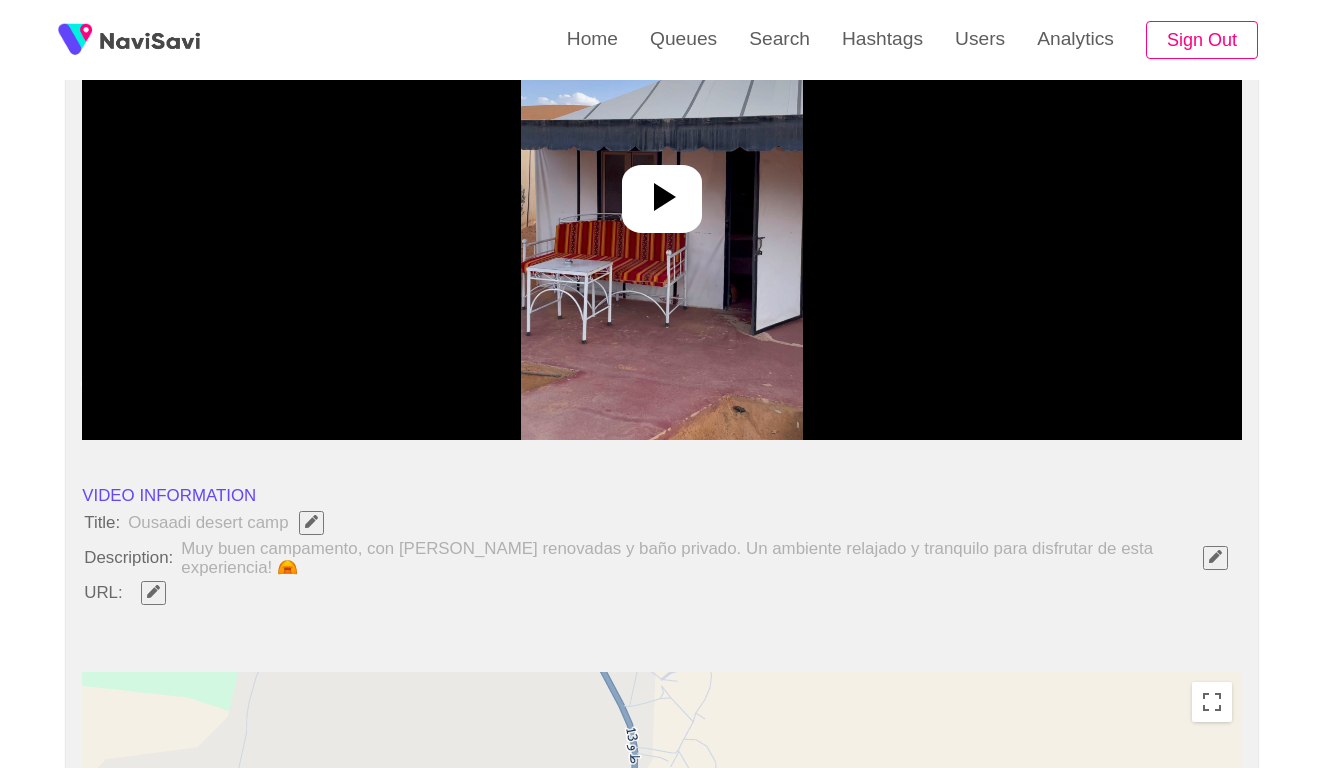 click 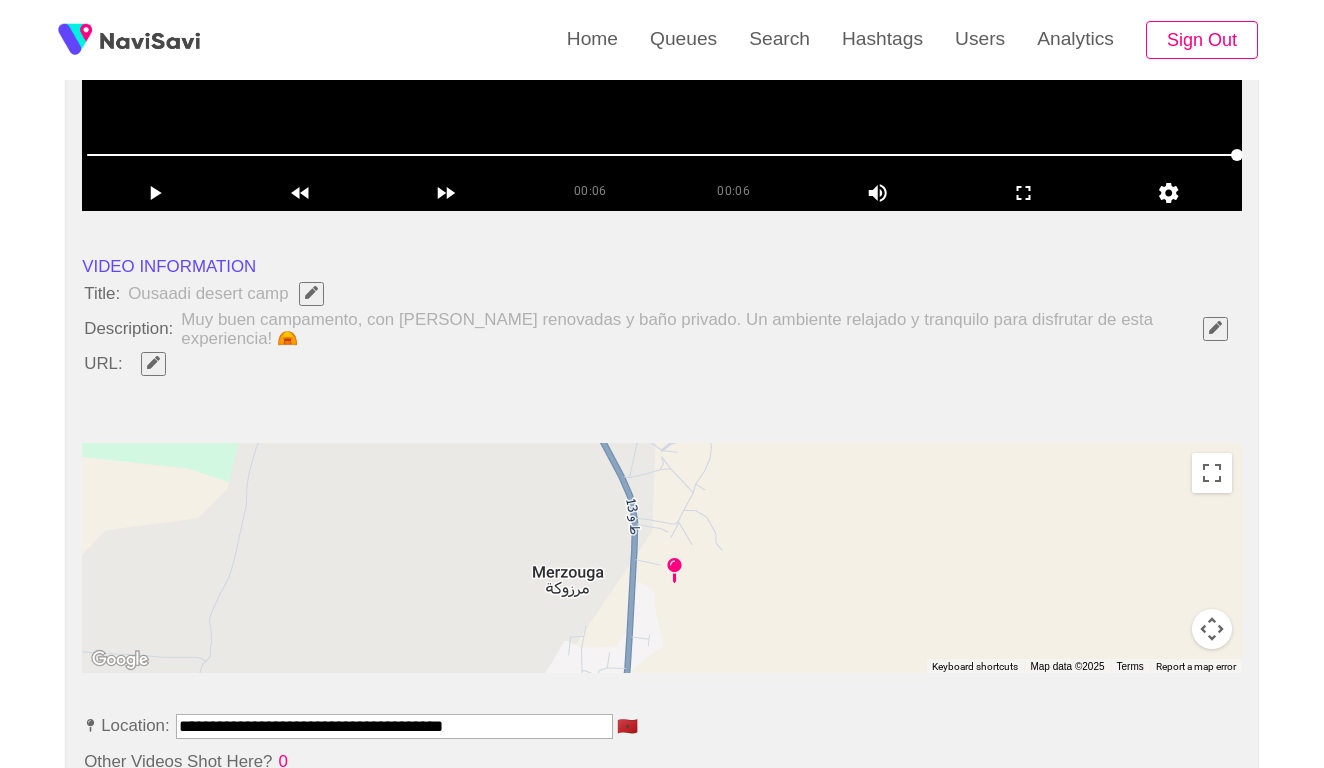 scroll, scrollTop: 582, scrollLeft: 0, axis: vertical 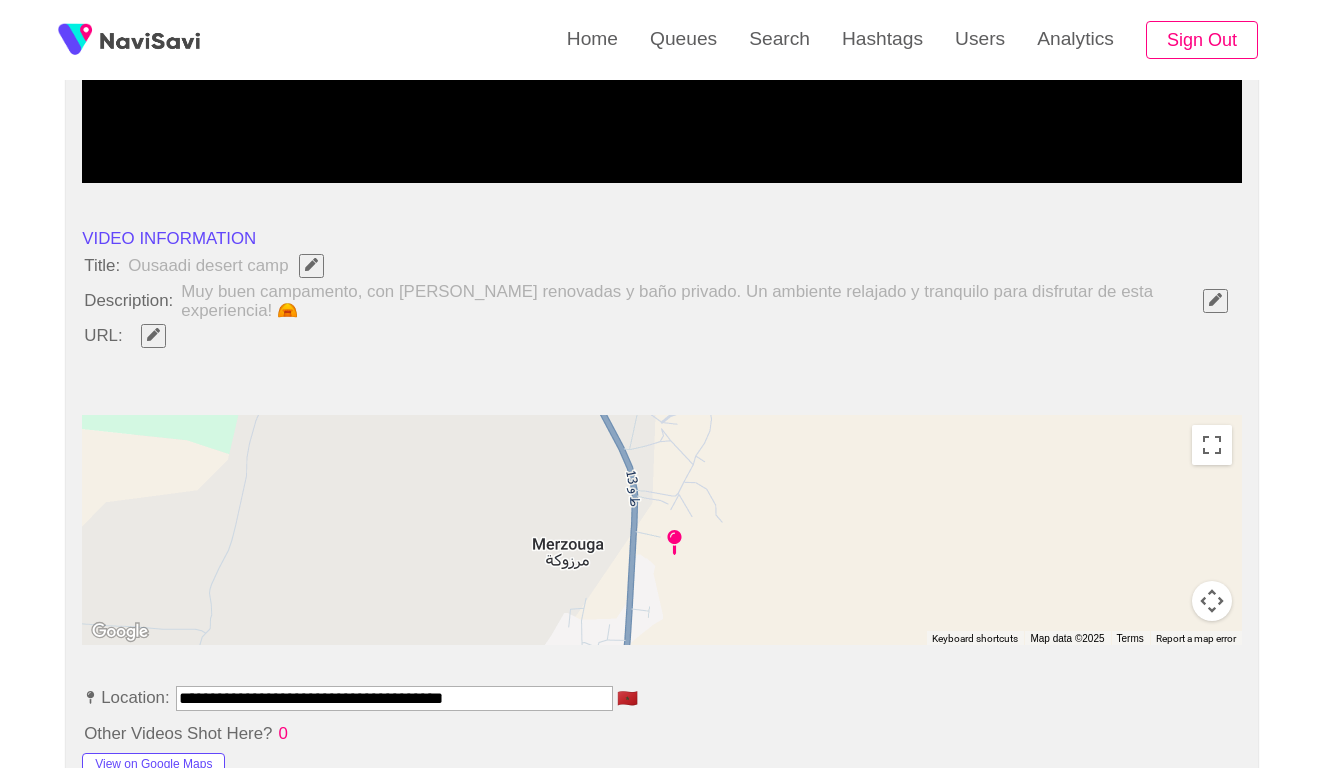 click 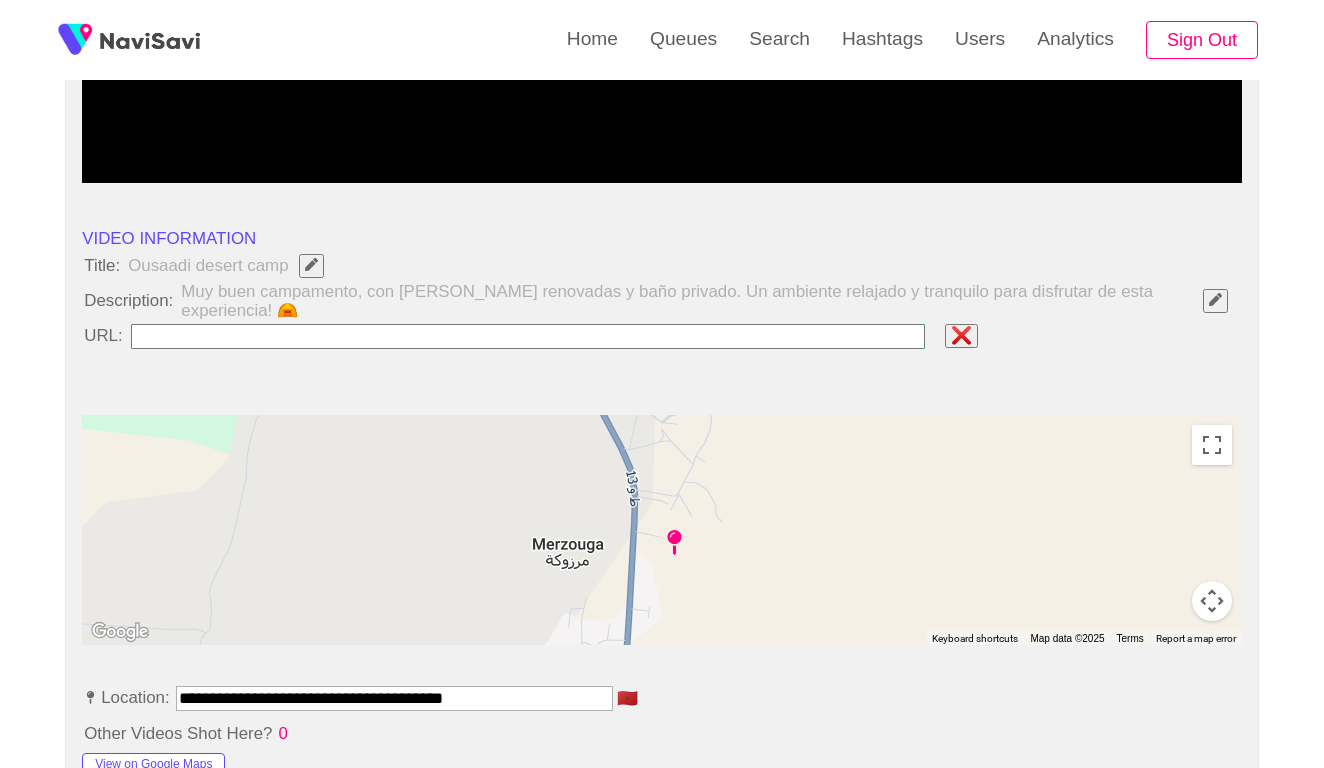 type on "**********" 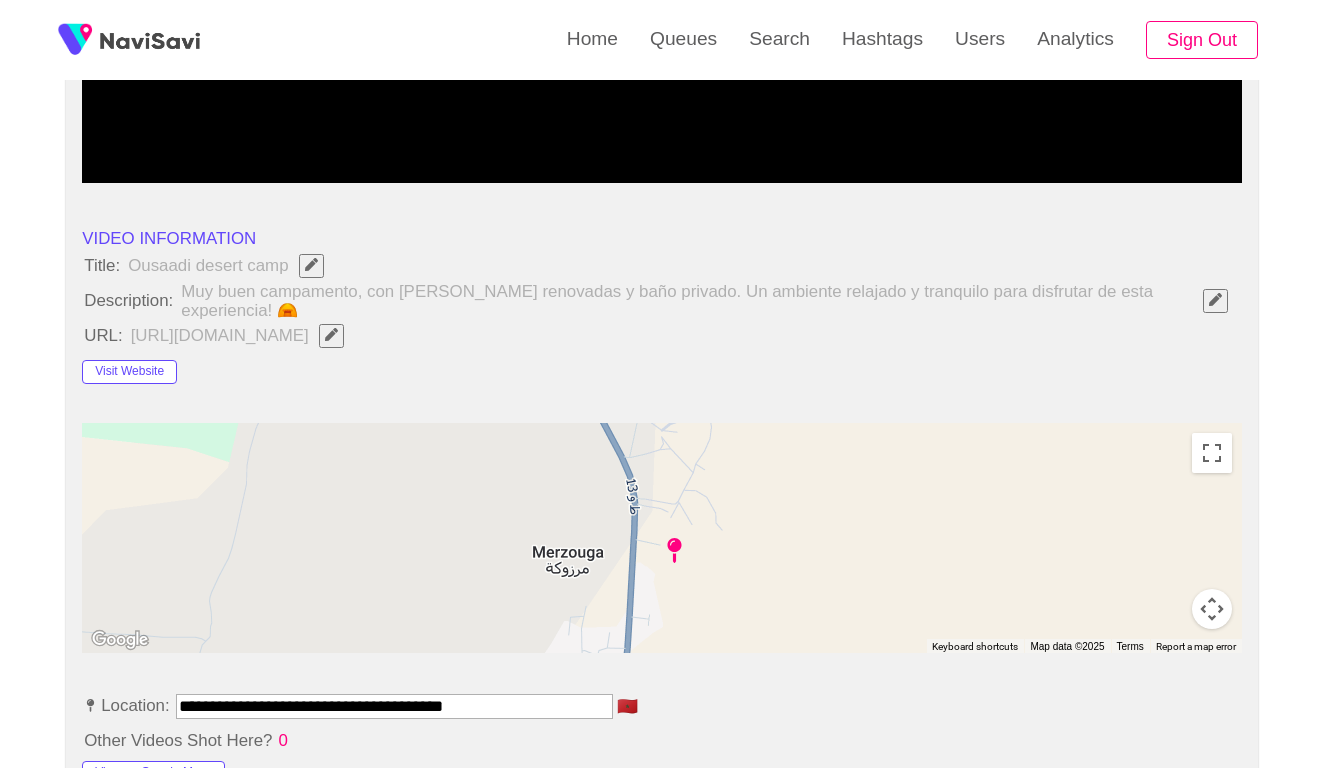 click 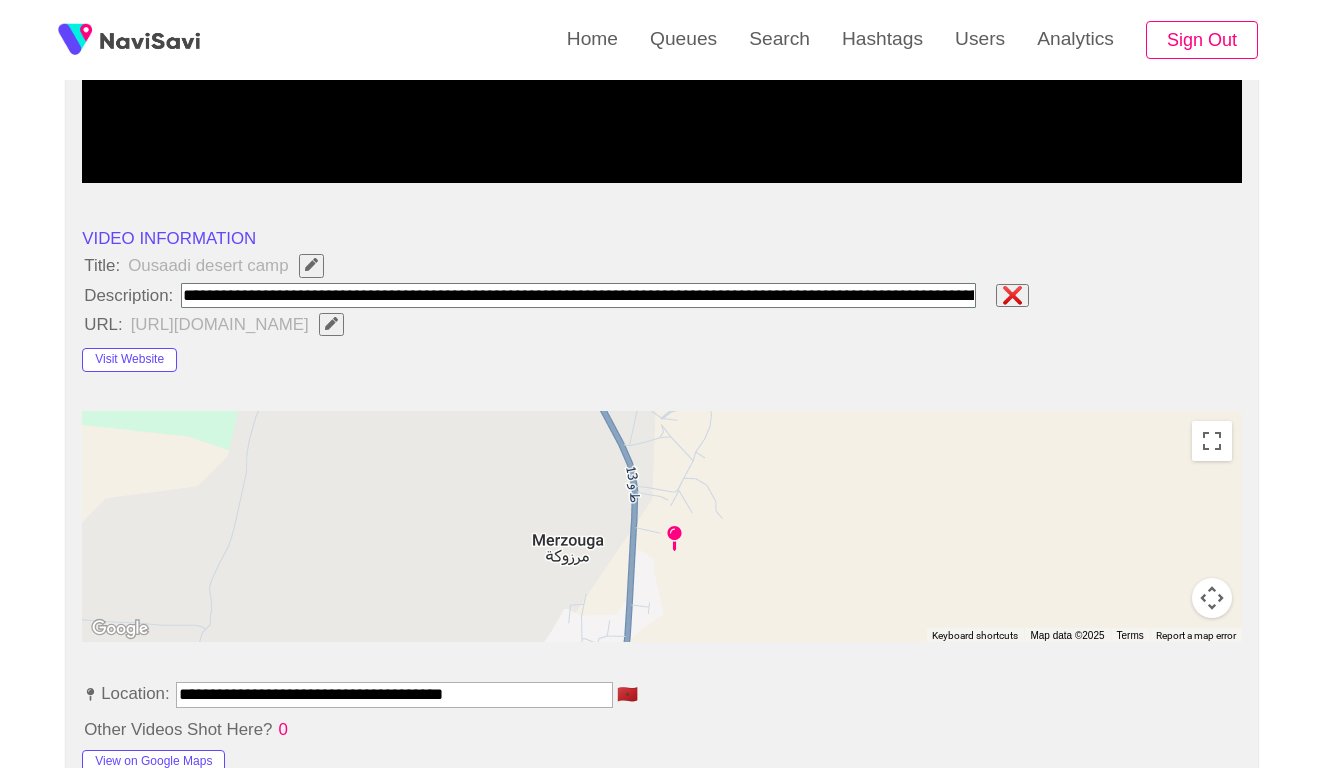 type on "**********" 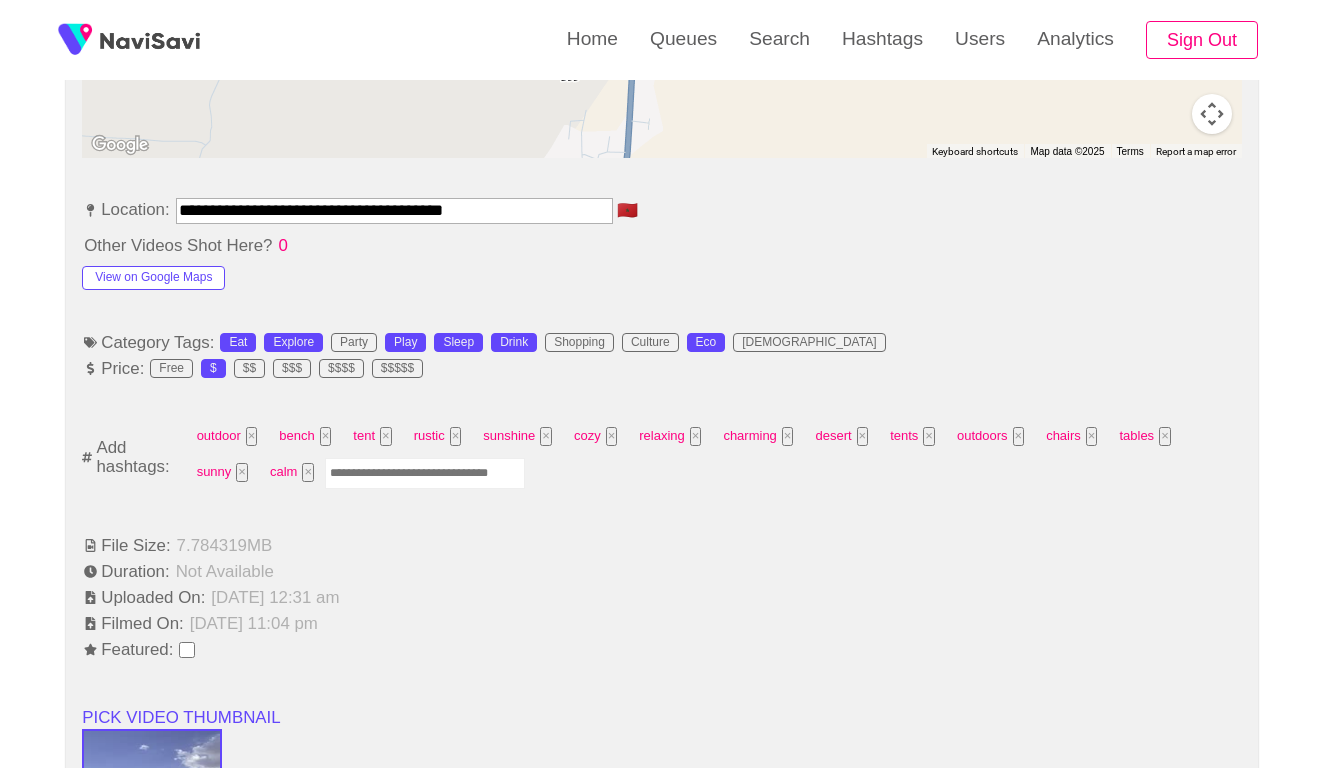 scroll, scrollTop: 1090, scrollLeft: 0, axis: vertical 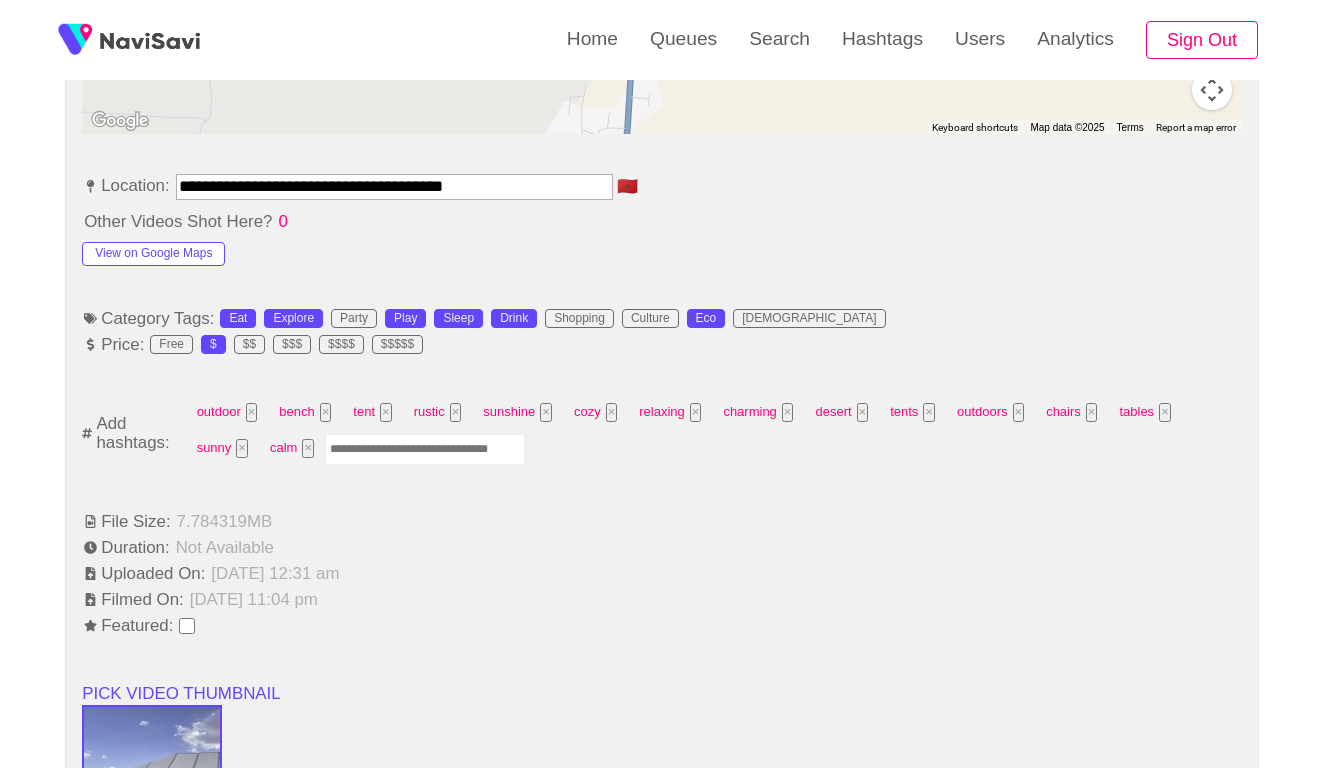 click at bounding box center (425, 449) 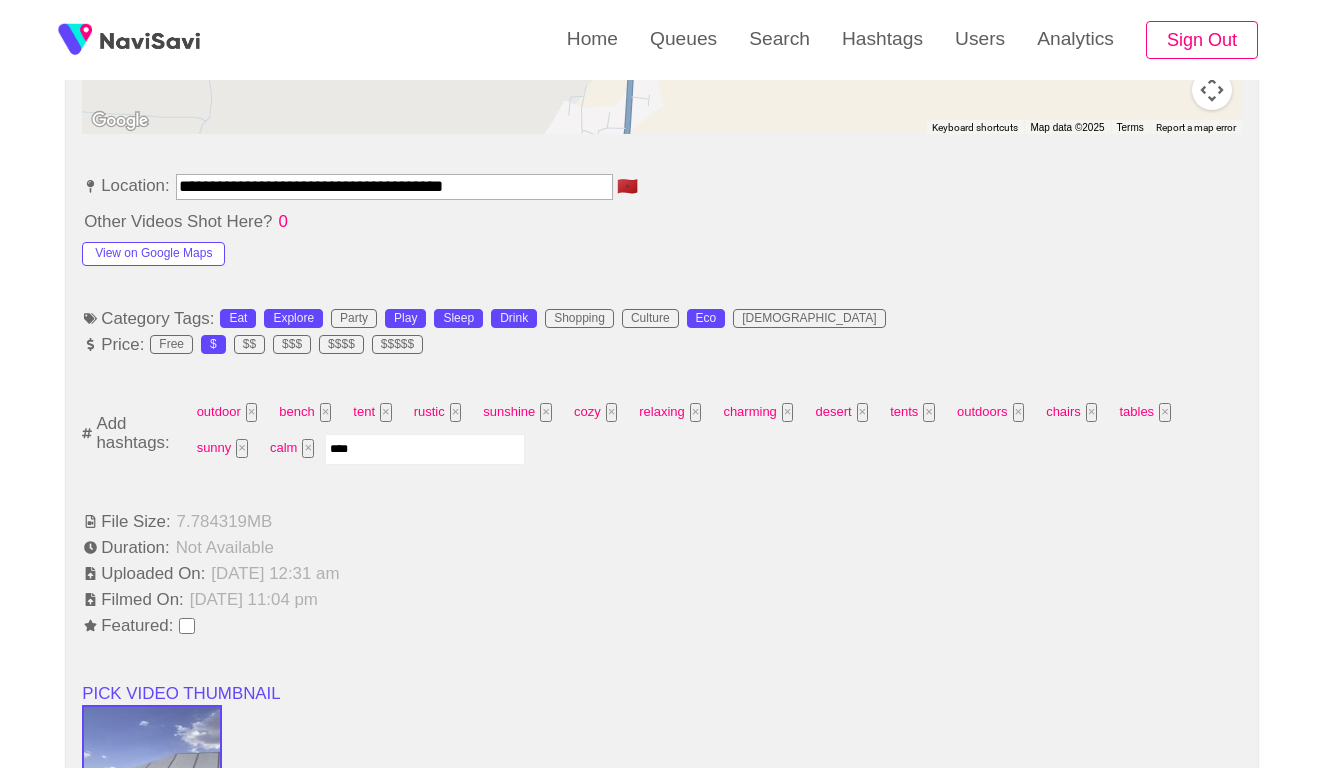 type on "*****" 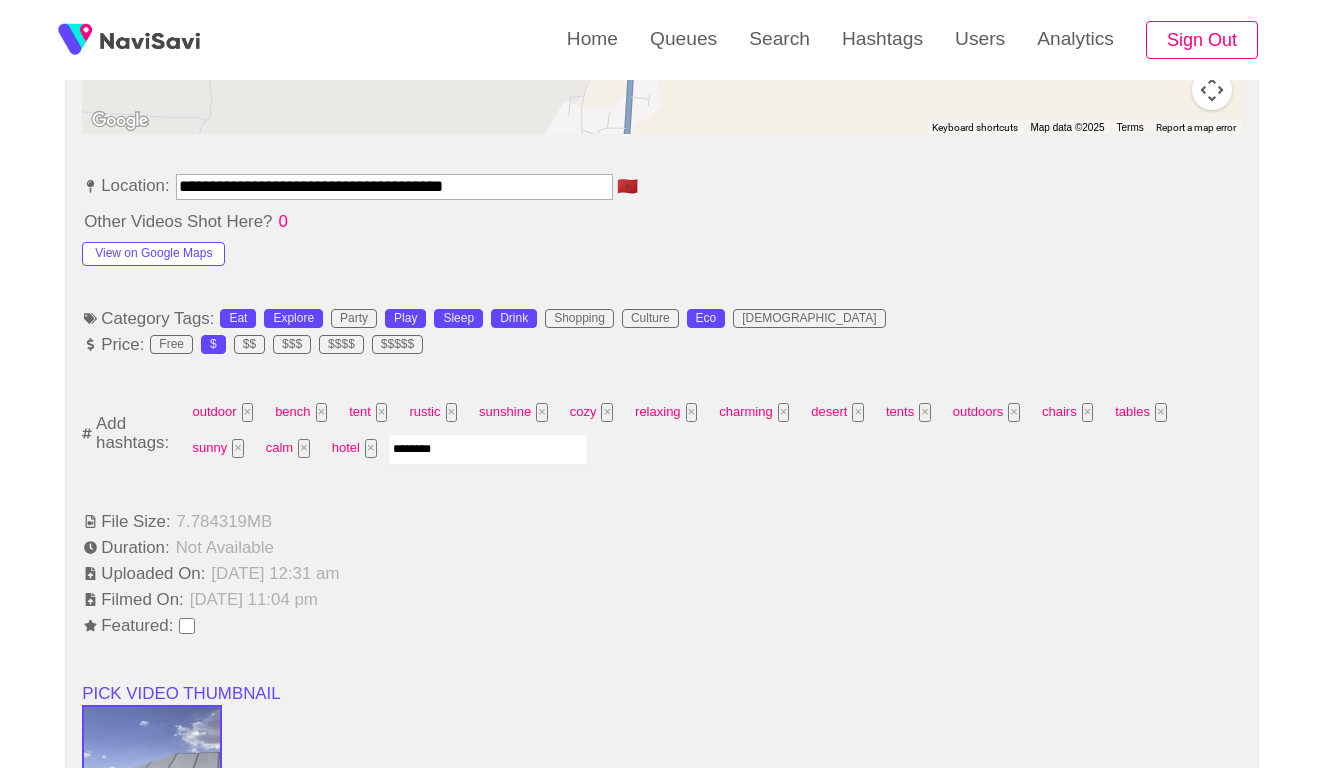 type on "*********" 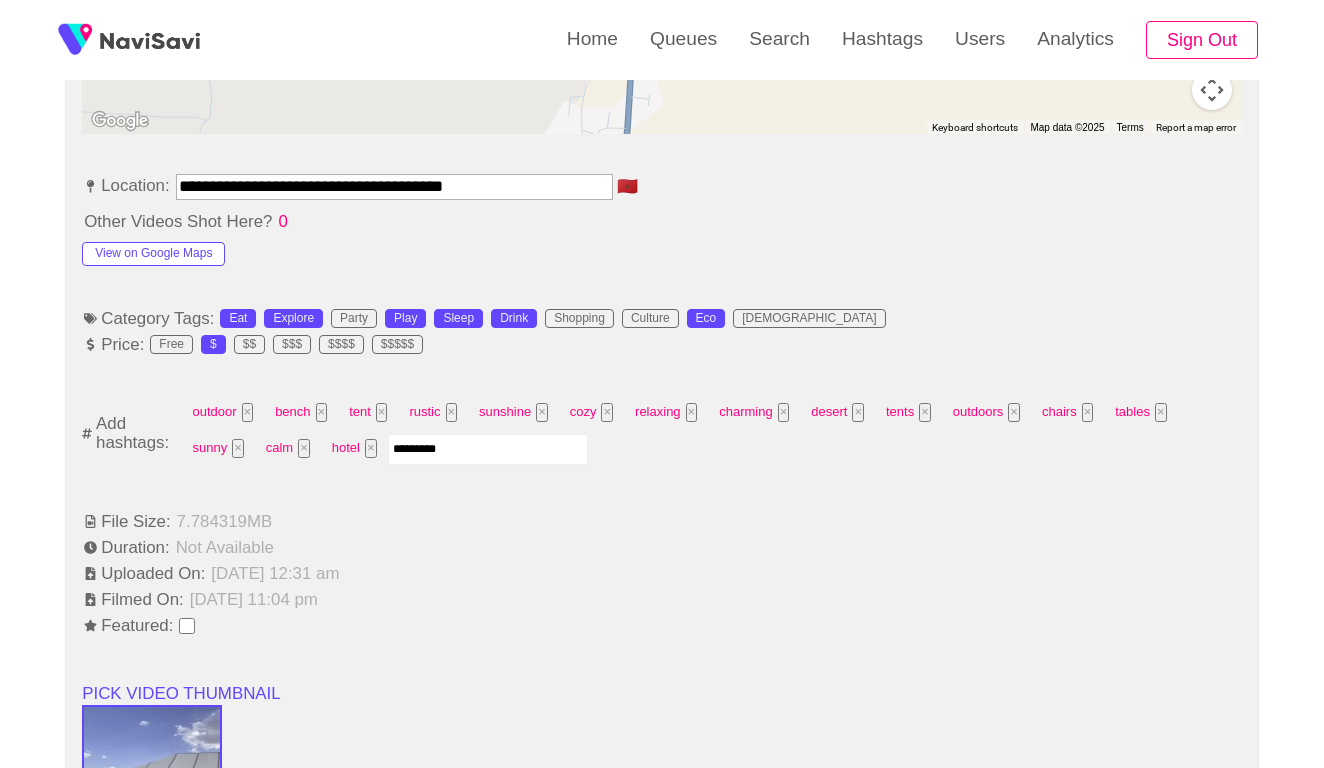 type 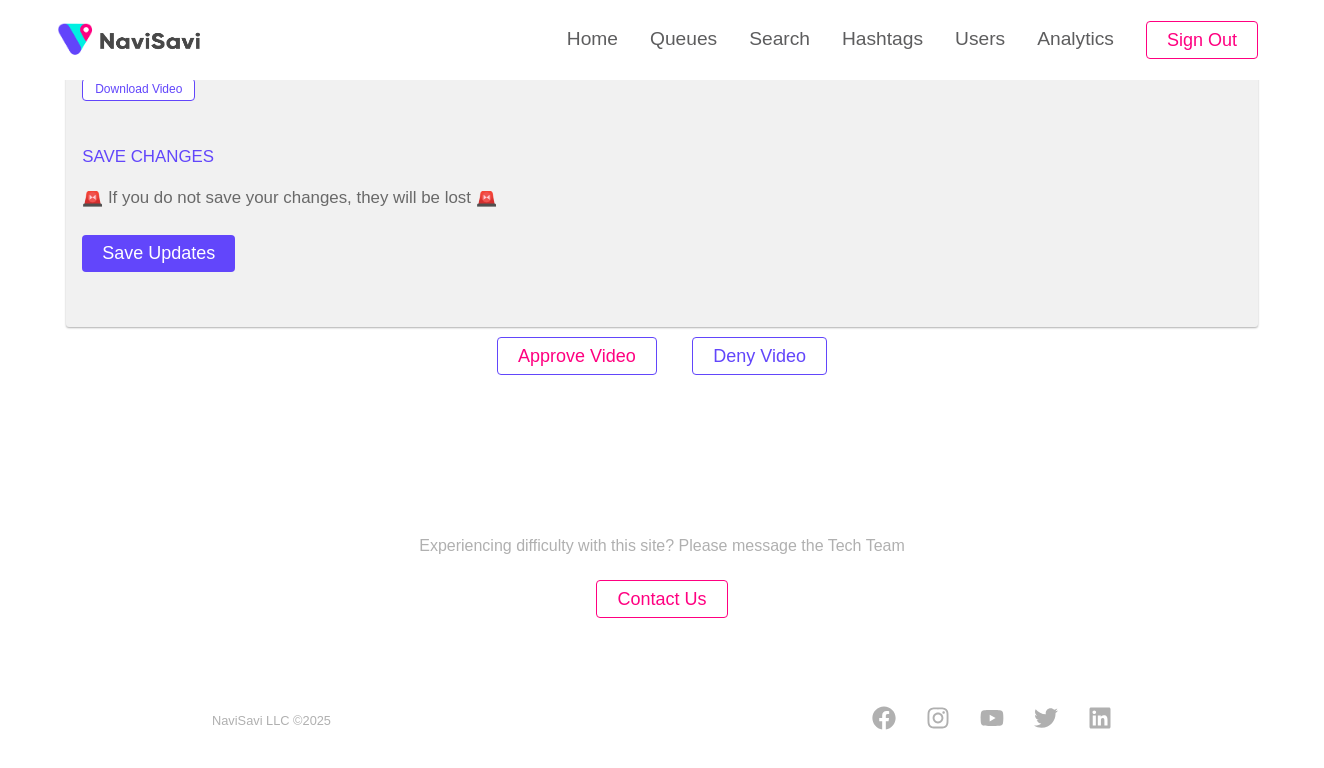 scroll, scrollTop: 2453, scrollLeft: 0, axis: vertical 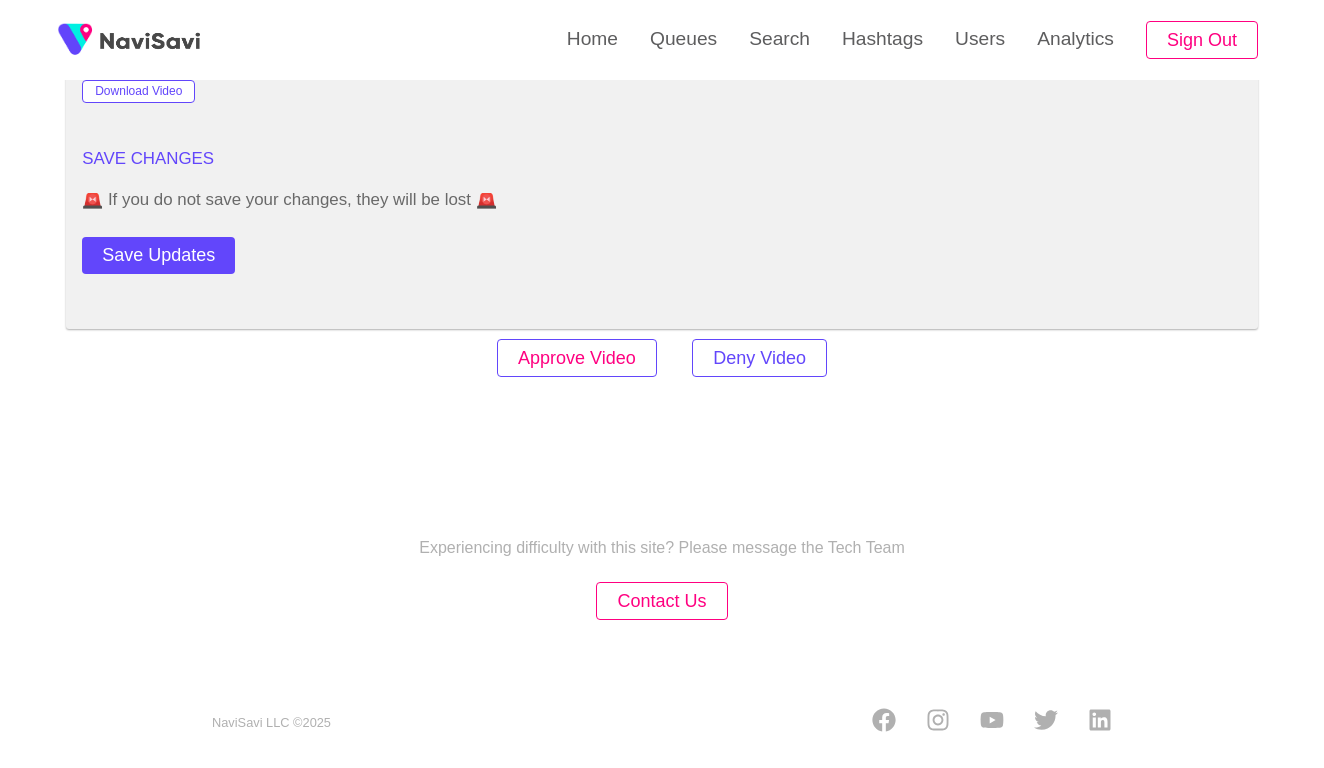 click on "Approve Video" at bounding box center [577, 358] 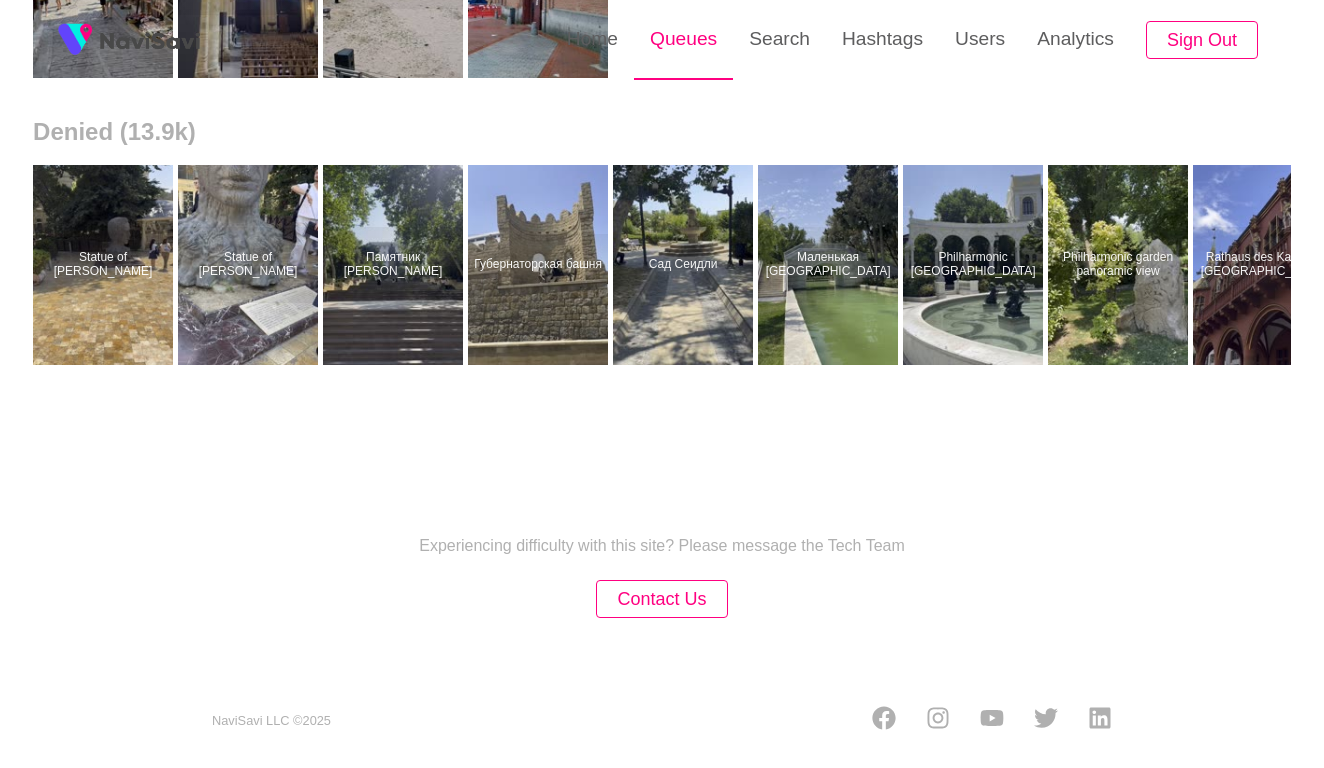 scroll, scrollTop: 0, scrollLeft: 0, axis: both 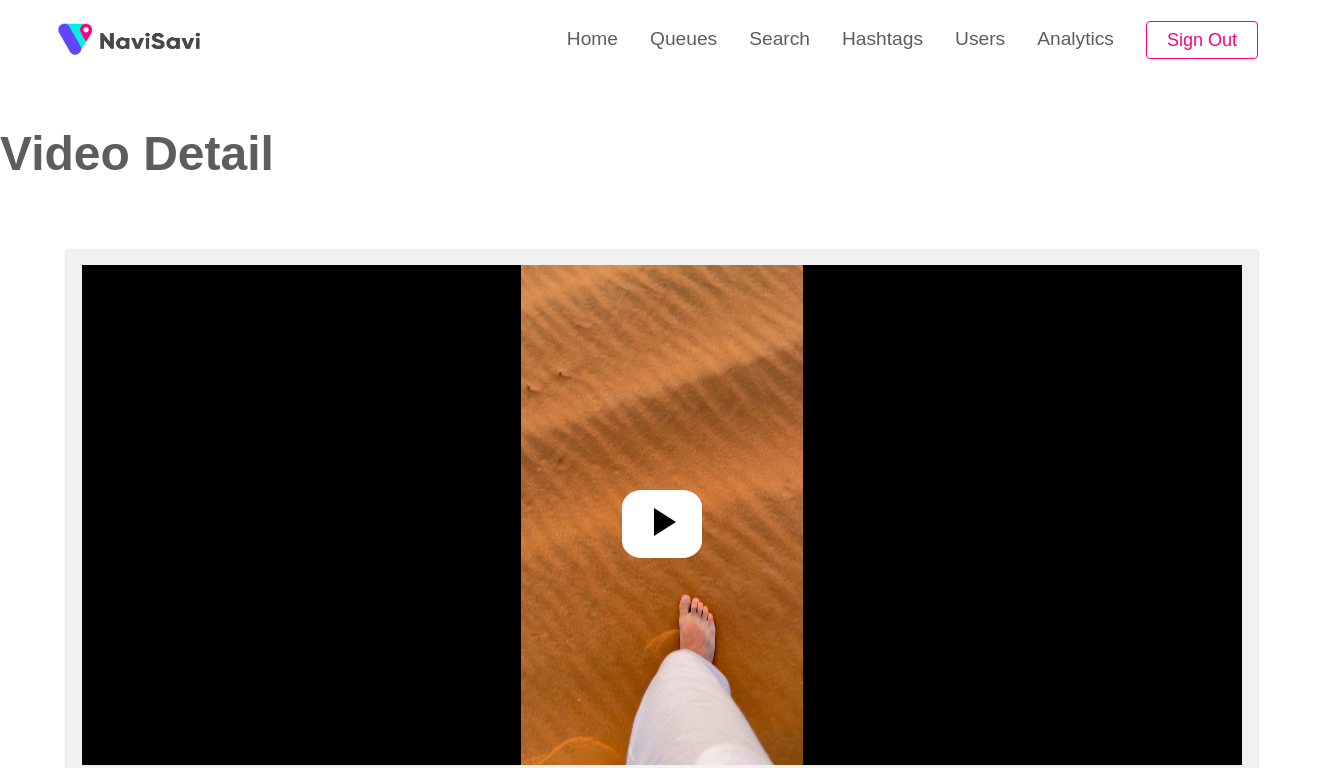 select on "**********" 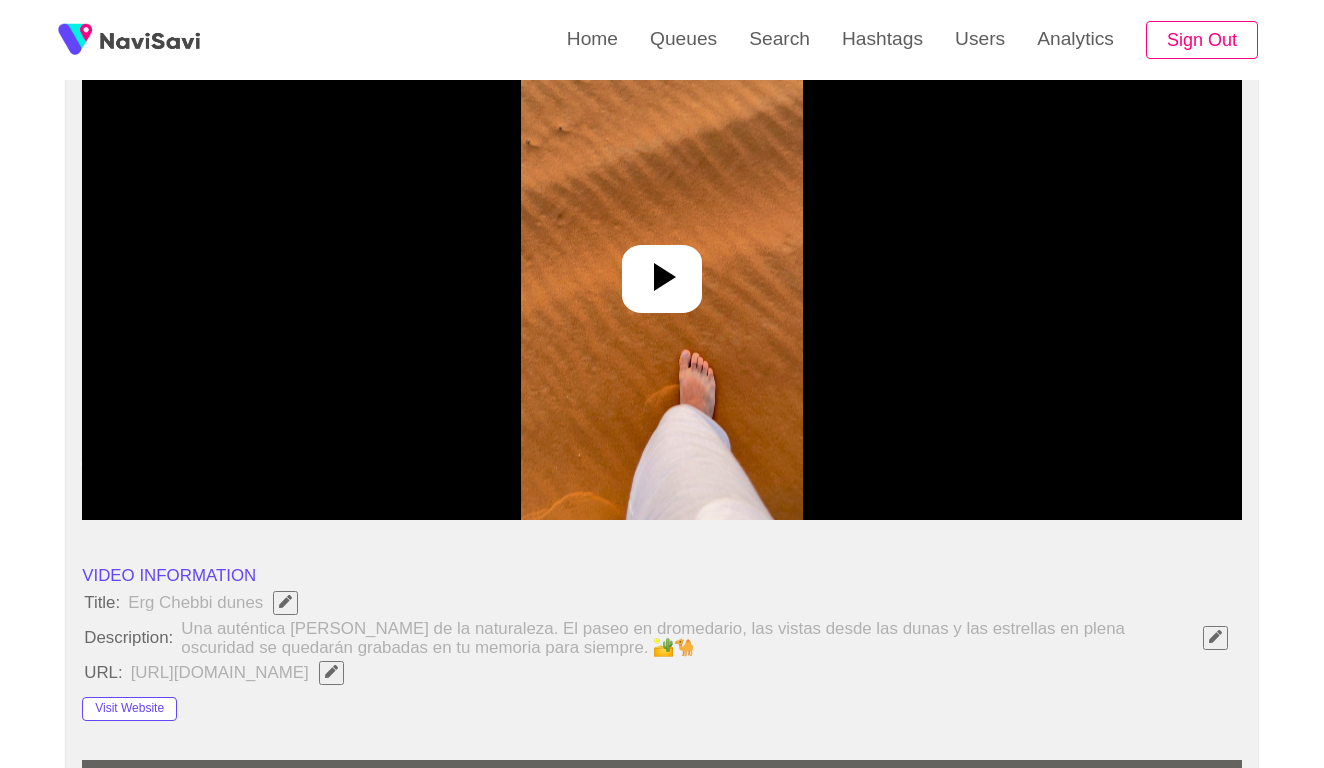 scroll, scrollTop: 84, scrollLeft: 0, axis: vertical 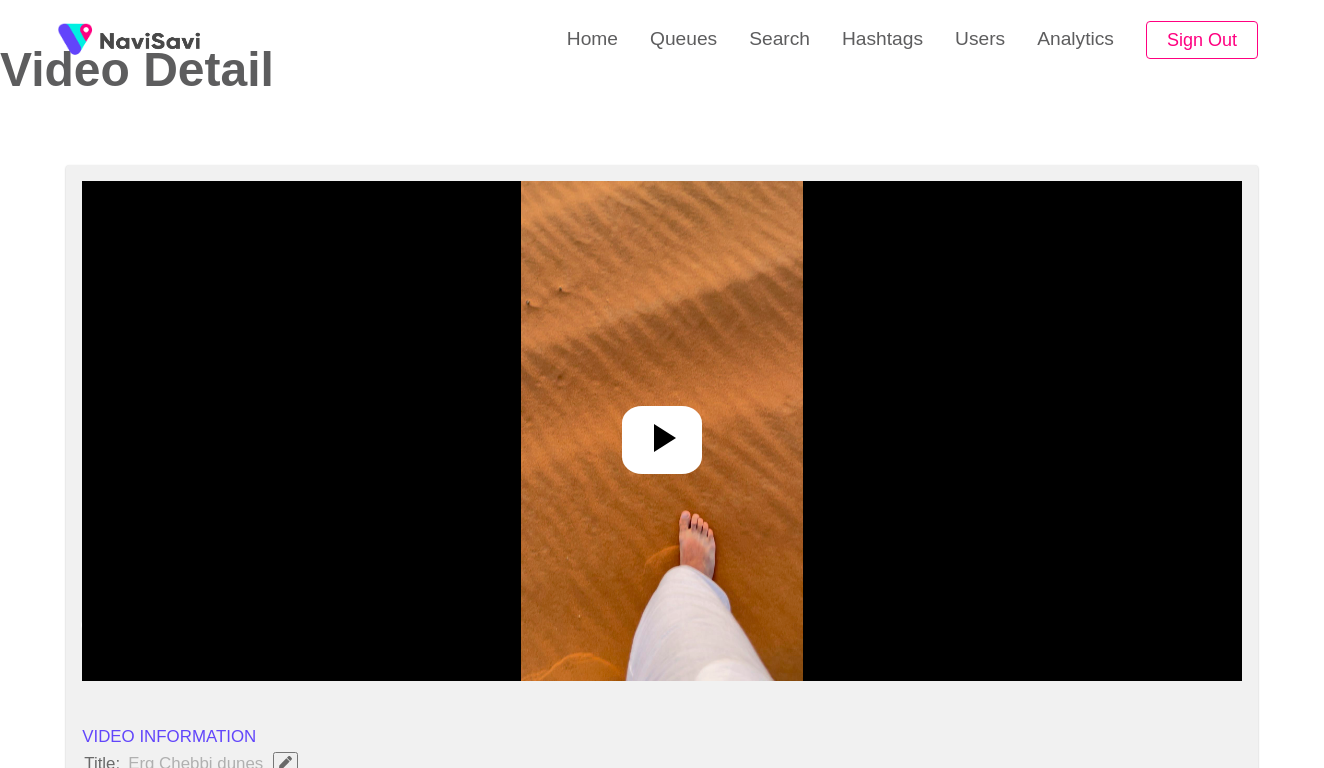 click at bounding box center [661, 431] 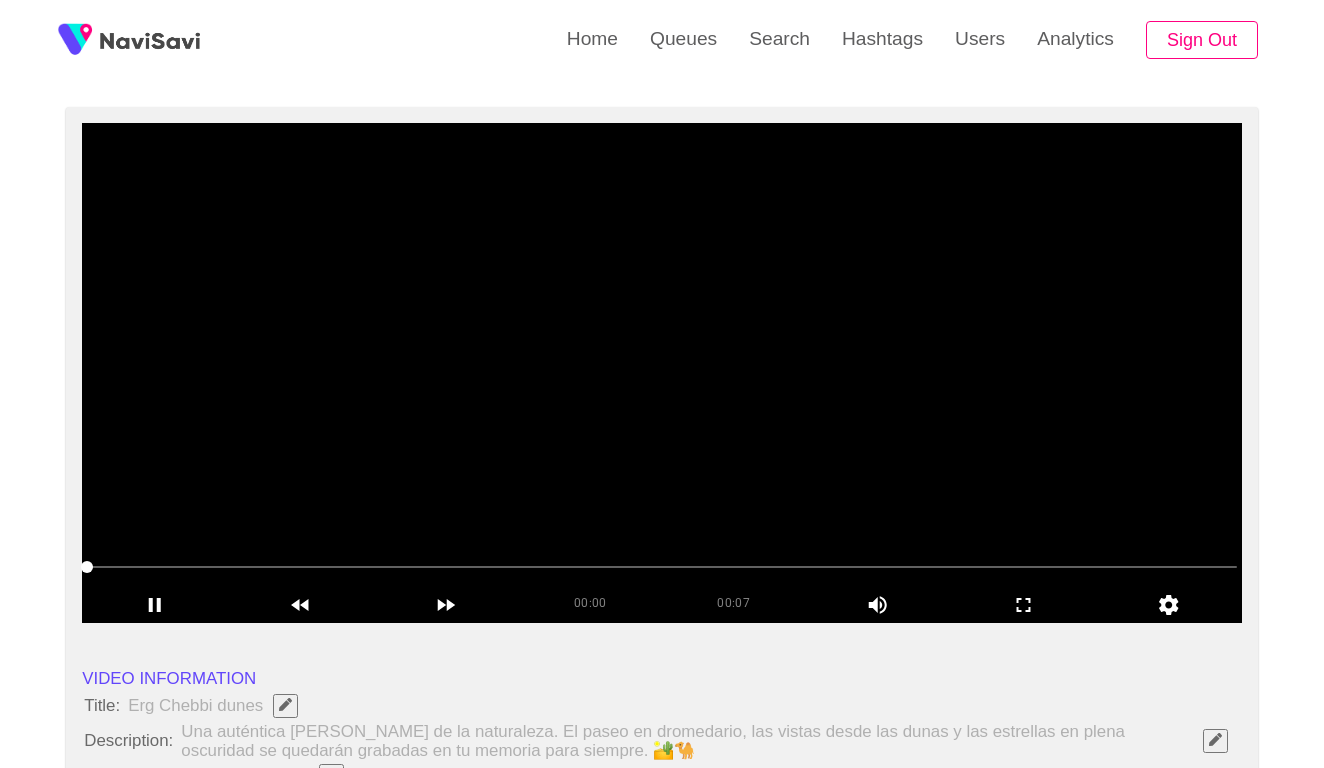 scroll, scrollTop: 143, scrollLeft: 0, axis: vertical 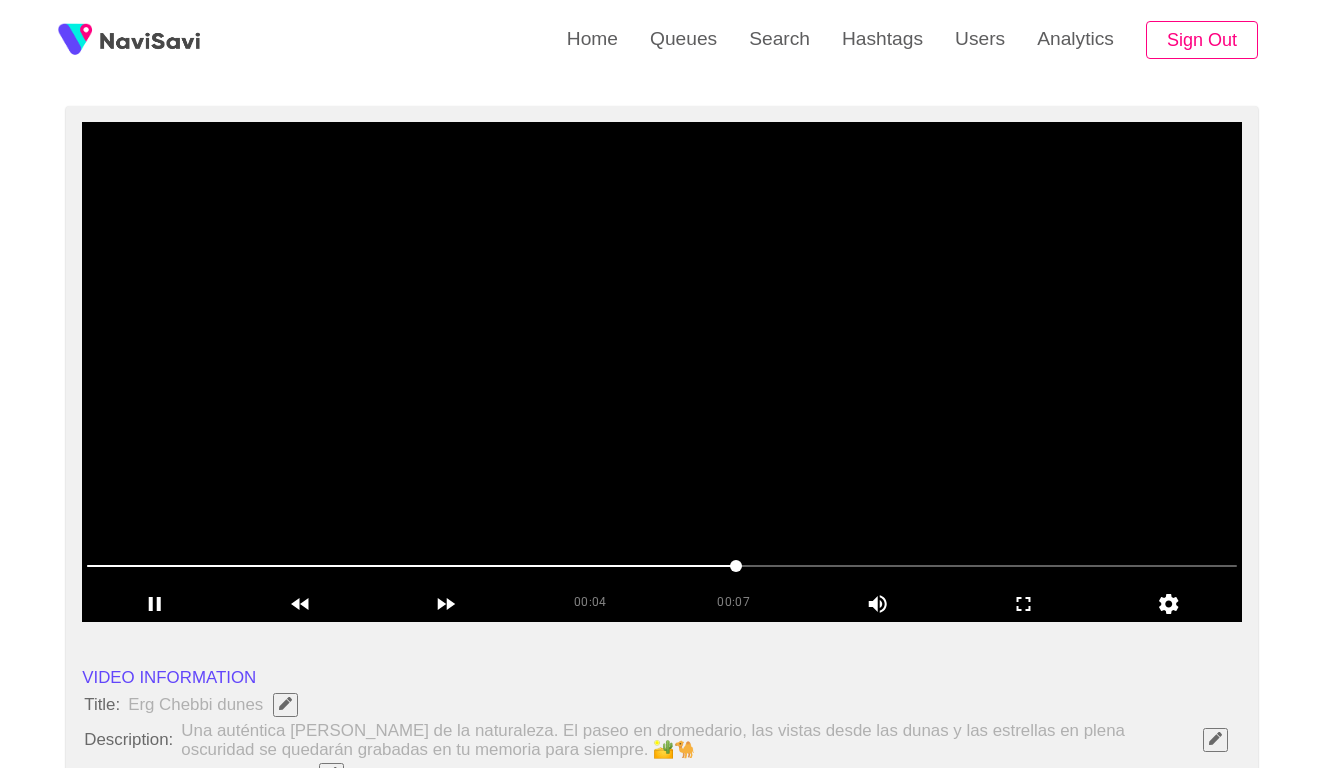 click at bounding box center (662, 566) 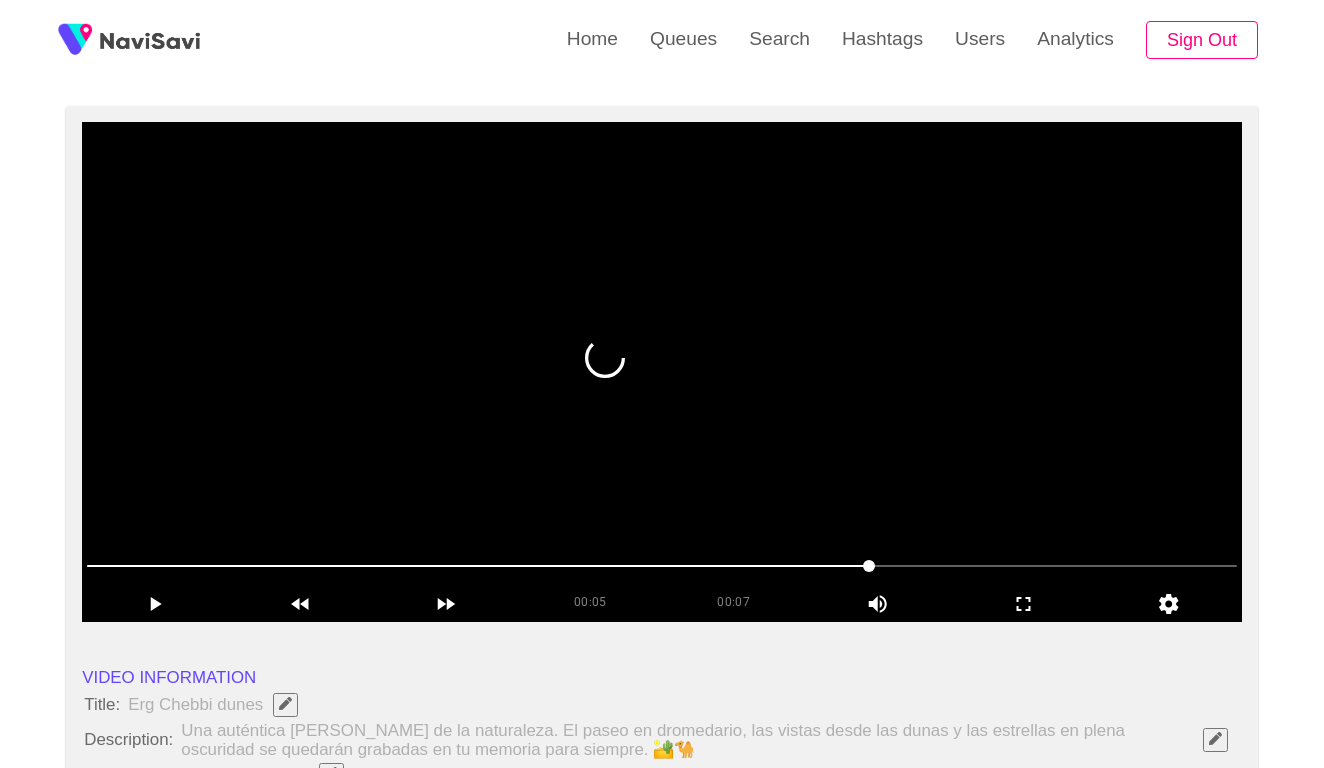 click at bounding box center (662, 566) 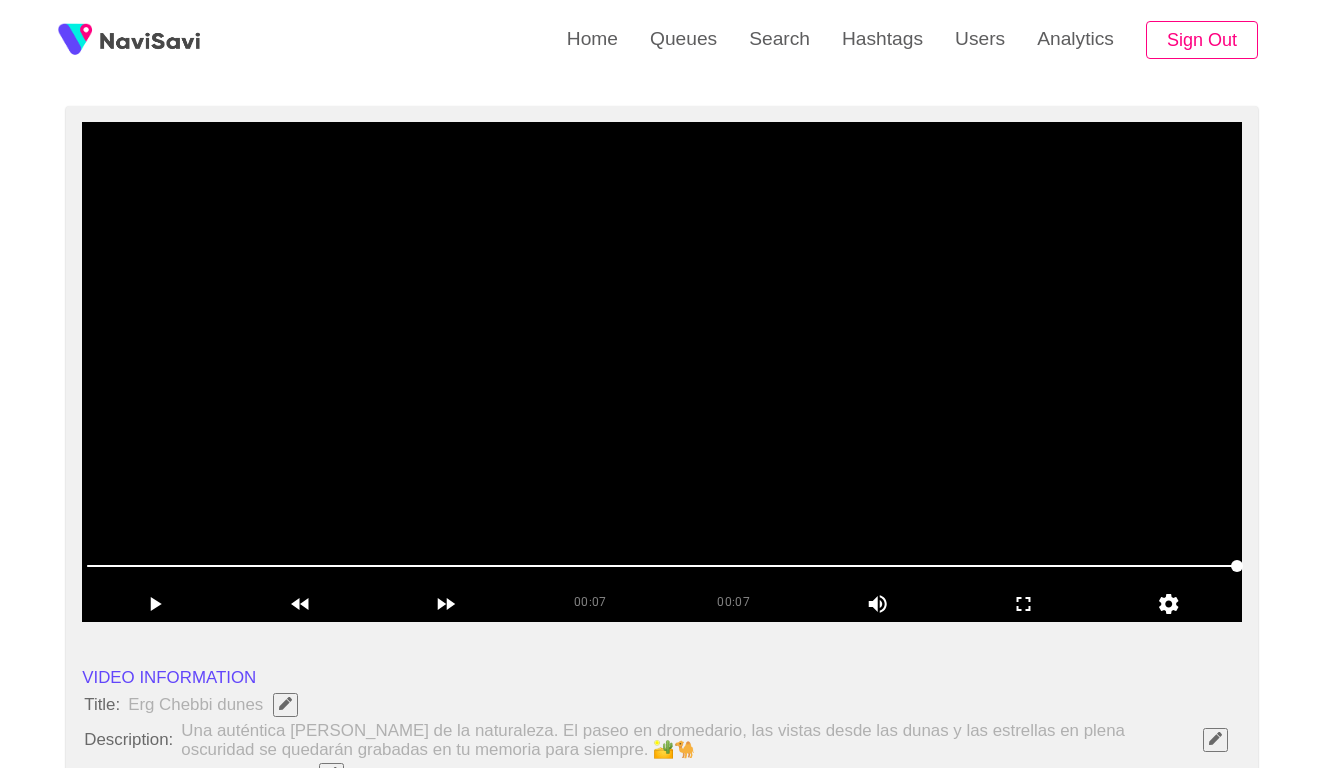 click at bounding box center (662, 372) 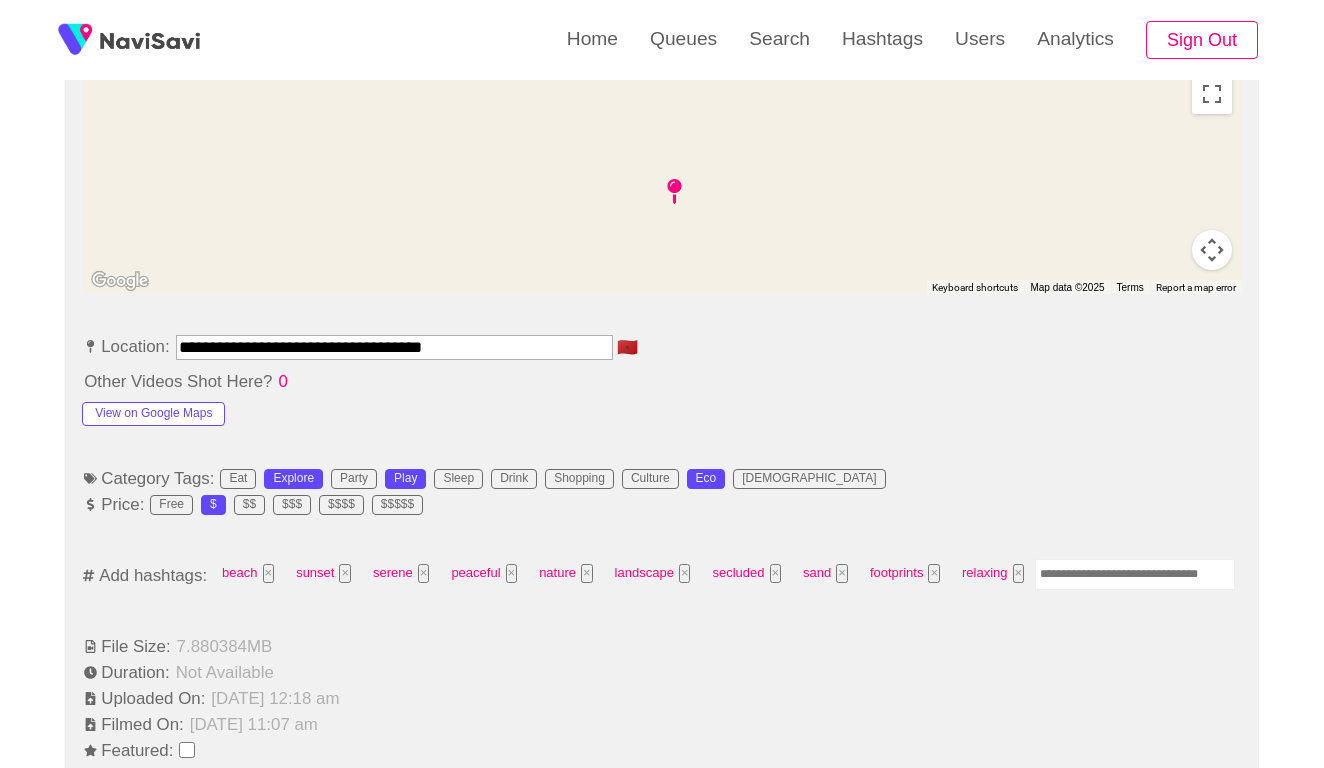 scroll, scrollTop: 956, scrollLeft: 0, axis: vertical 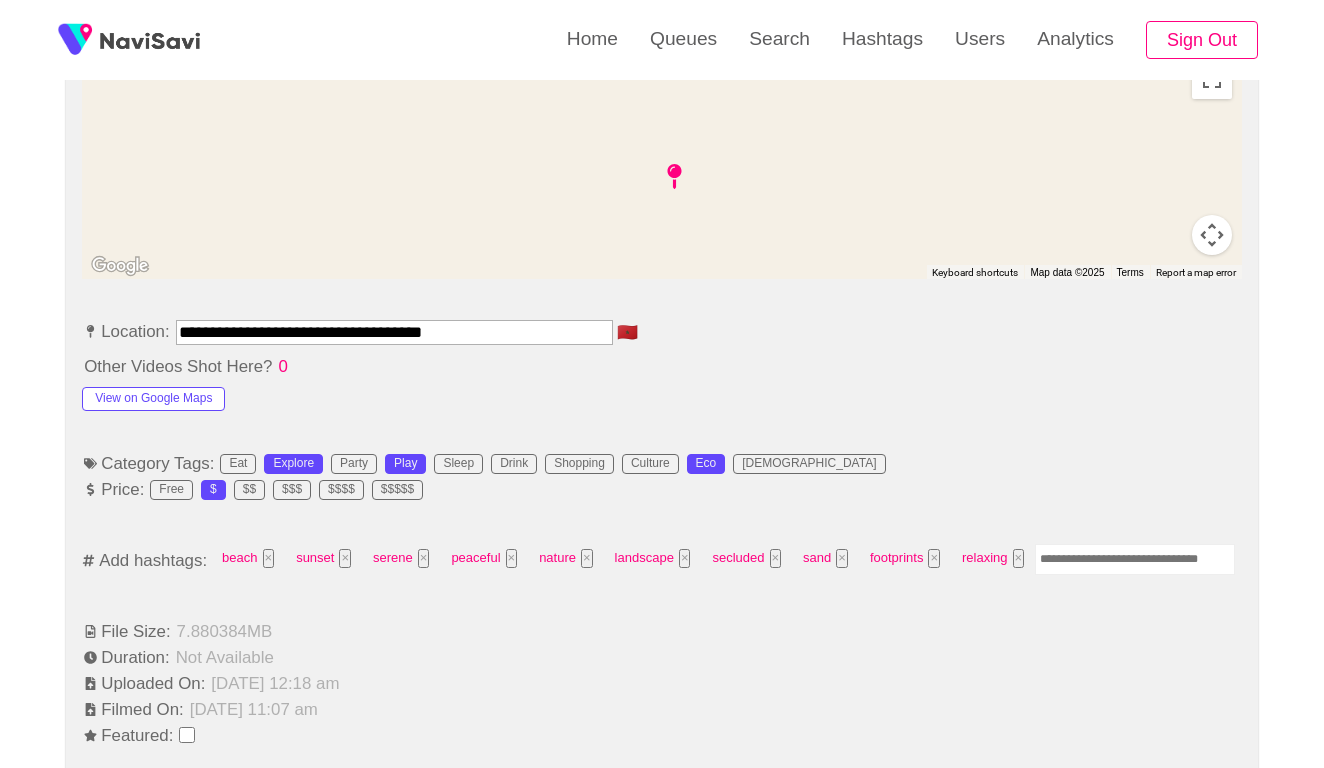 click at bounding box center [1135, 559] 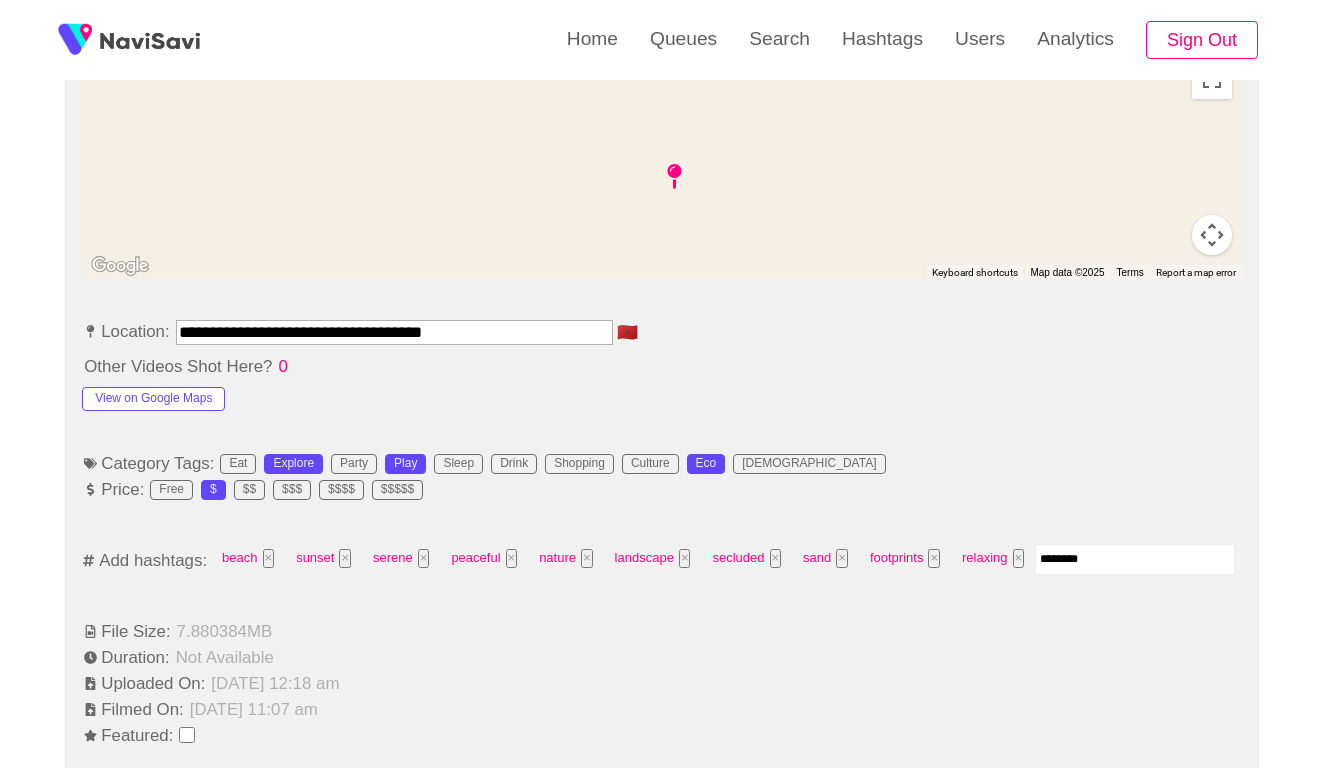 type on "*********" 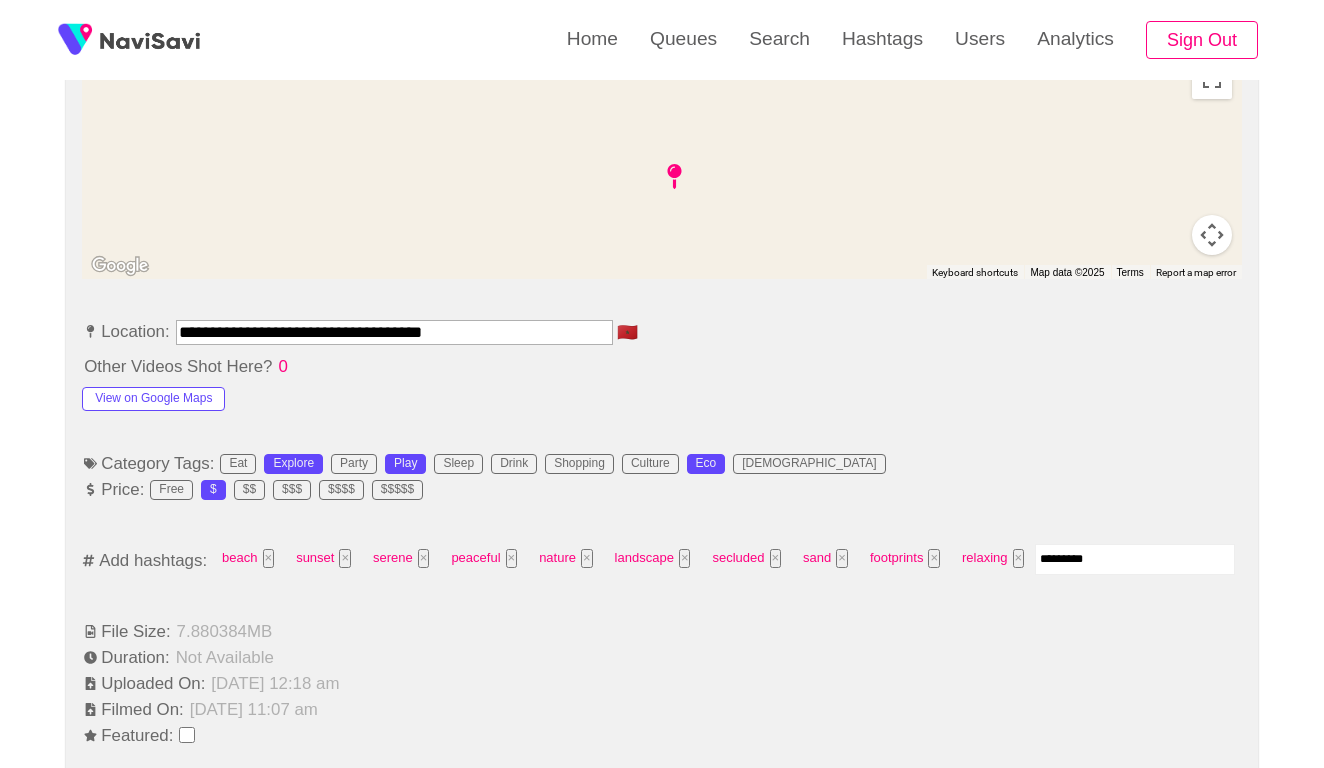 type 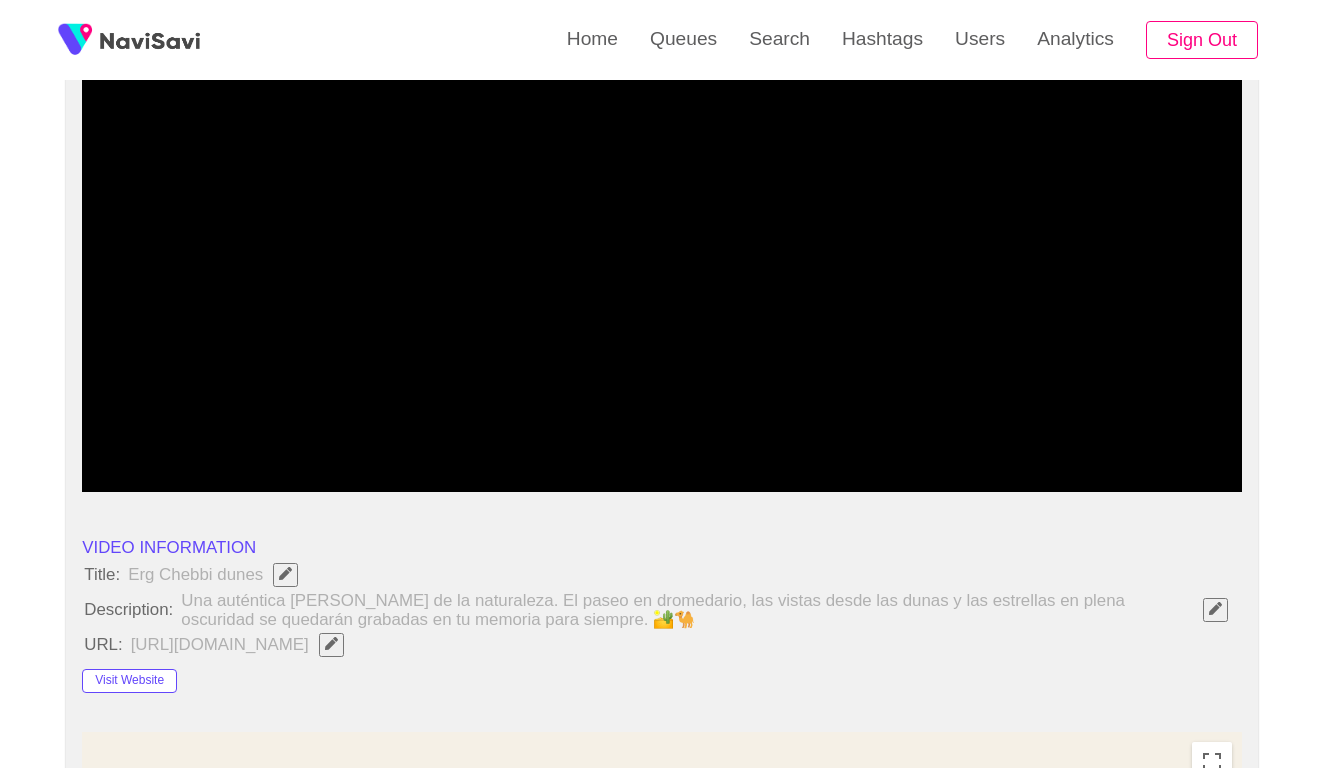 scroll, scrollTop: 275, scrollLeft: 0, axis: vertical 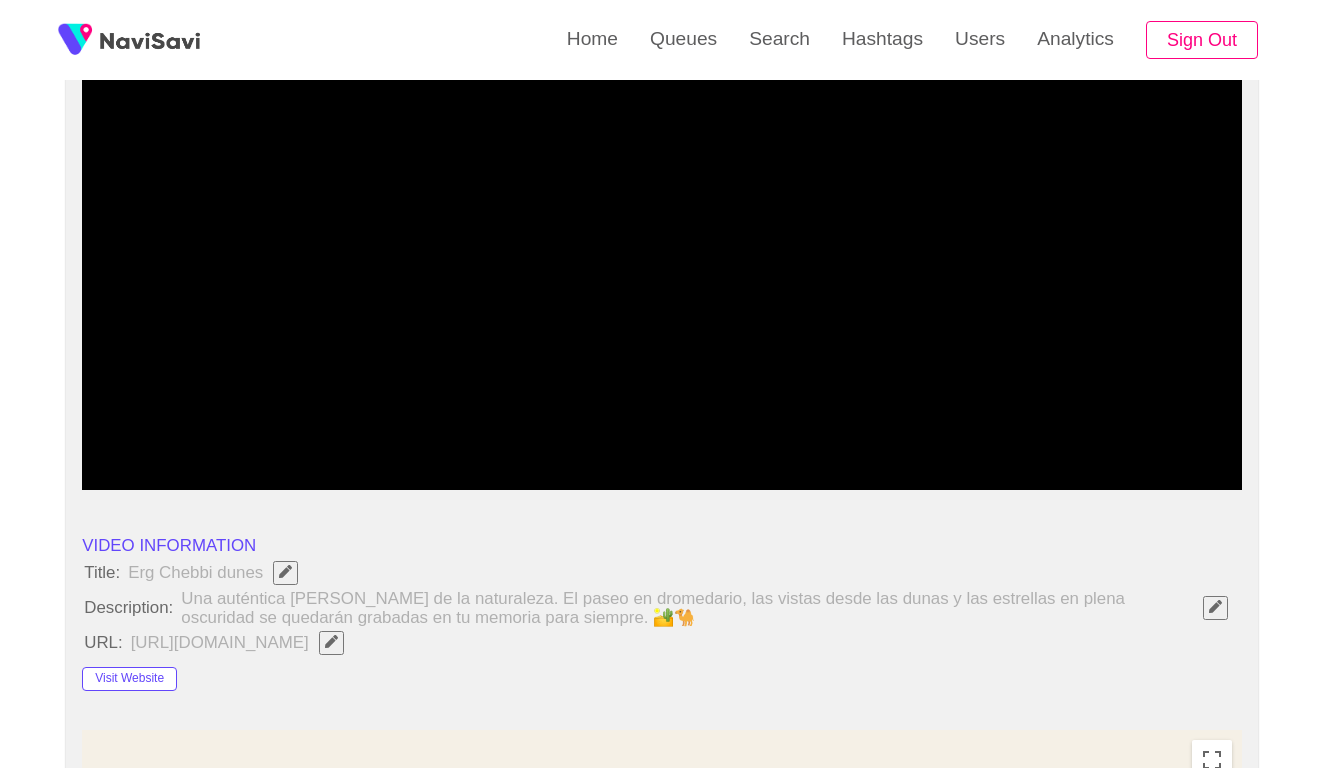 click 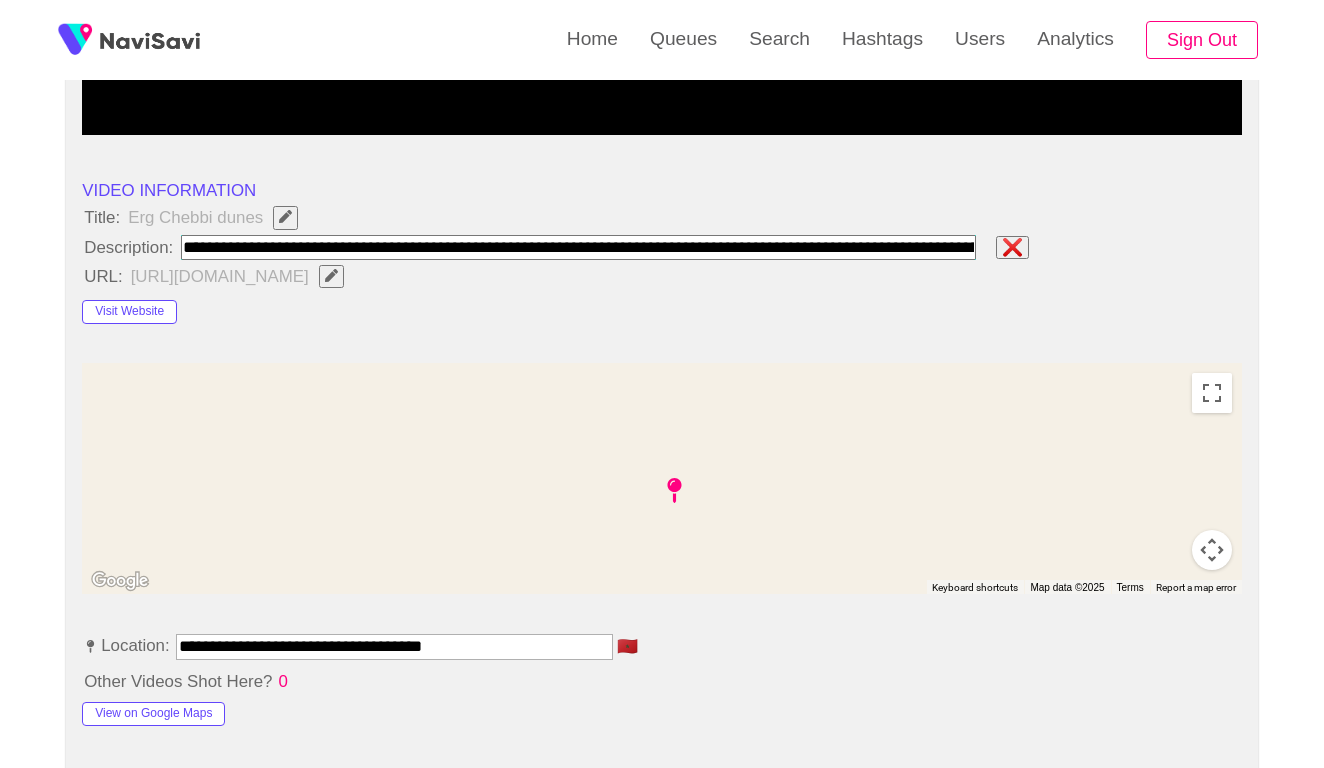 scroll, scrollTop: 643, scrollLeft: 0, axis: vertical 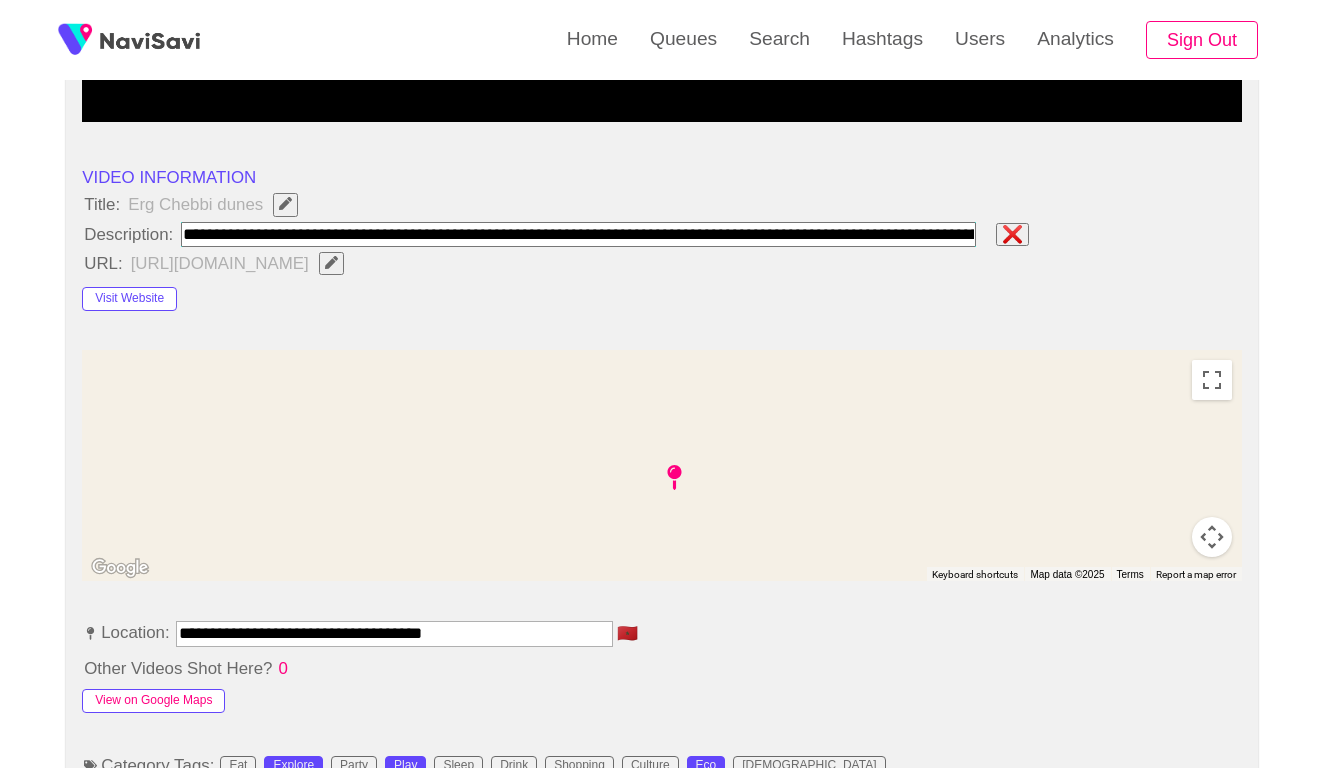 click on "View on Google Maps" at bounding box center (153, 701) 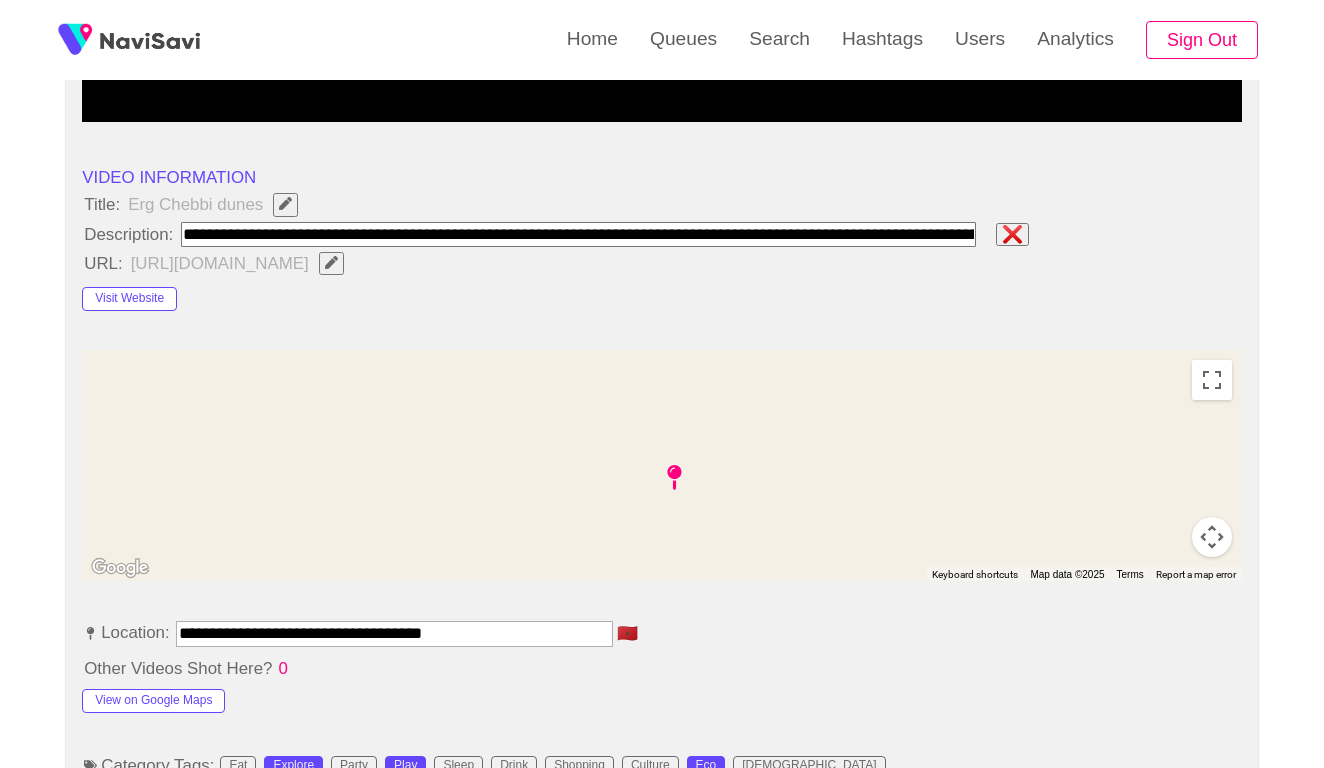 click at bounding box center (578, 234) 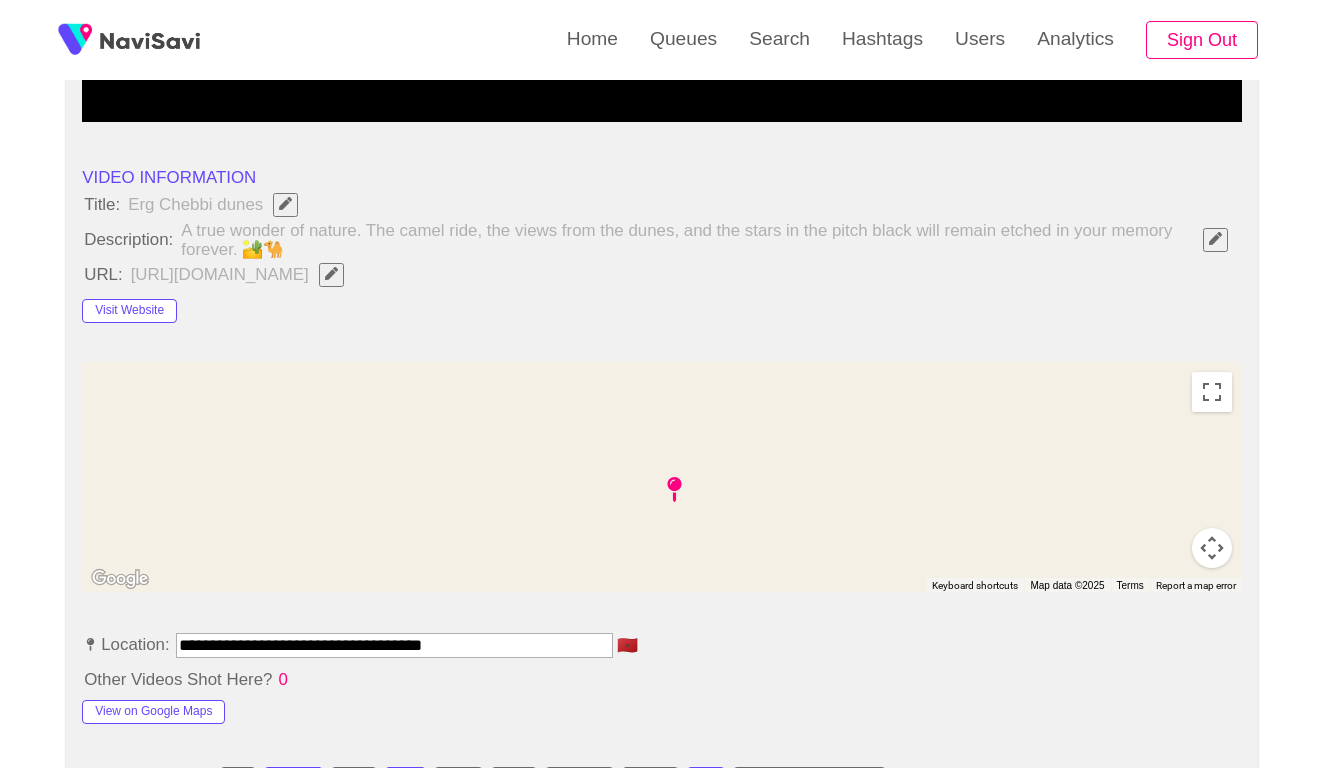 drag, startPoint x: 313, startPoint y: 635, endPoint x: 132, endPoint y: 633, distance: 181.01105 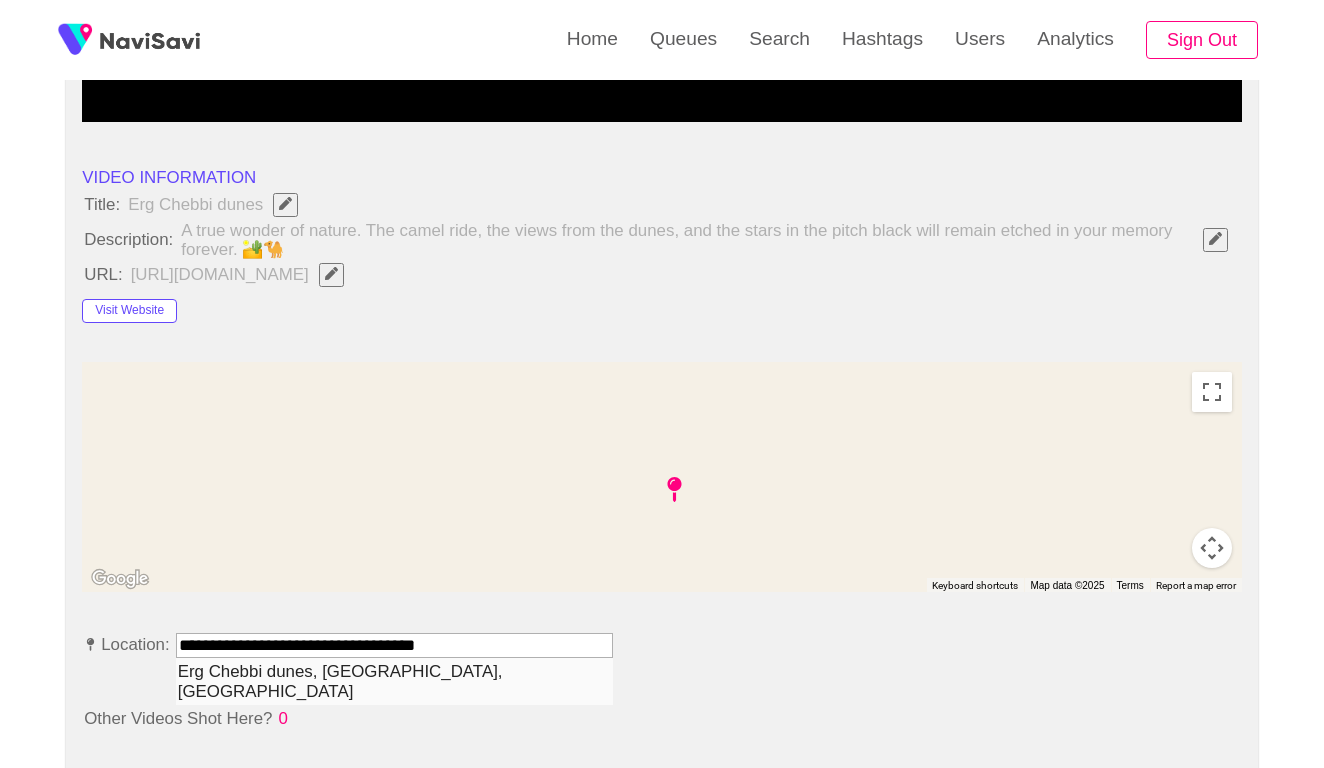 click on "Erg Chebbi dunes, Merzouga, Morocco" at bounding box center (394, 681) 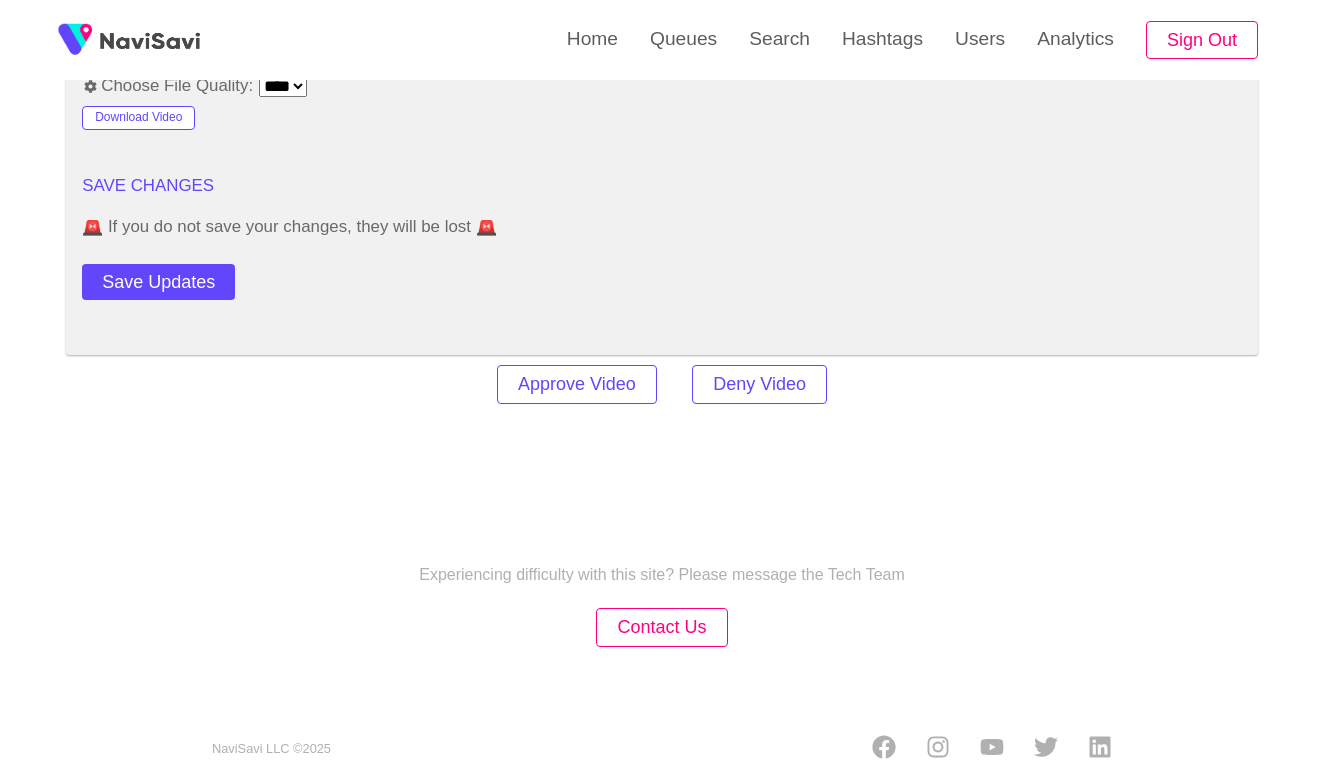 scroll, scrollTop: 2431, scrollLeft: 0, axis: vertical 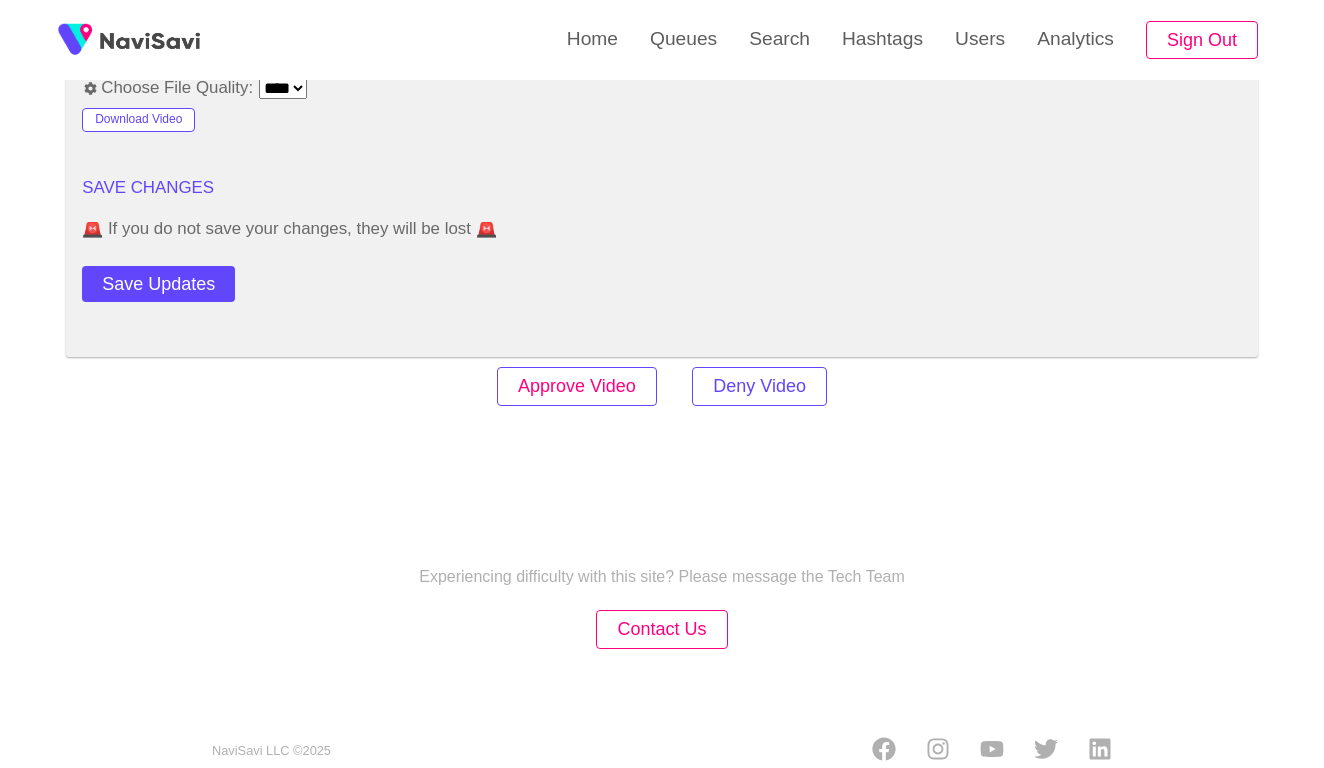 click on "Approve Video" at bounding box center [577, 386] 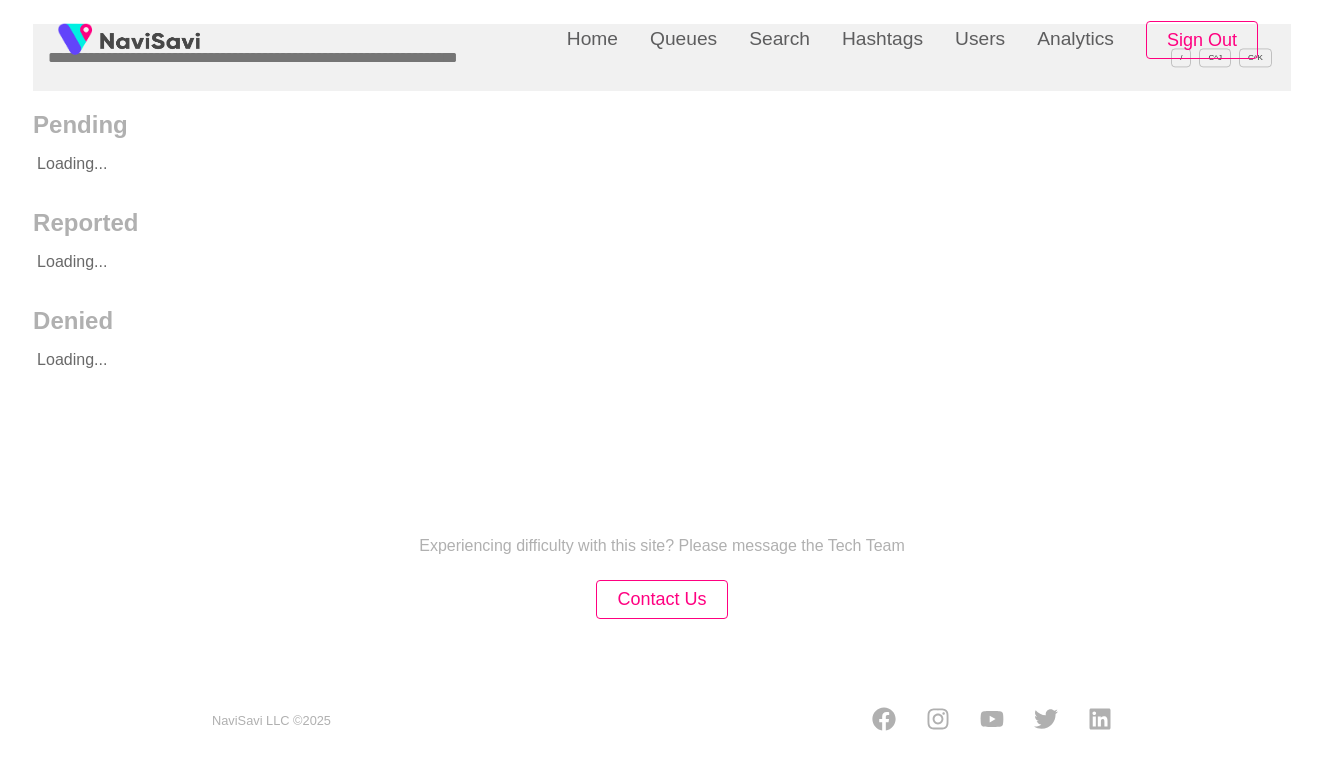 scroll, scrollTop: 0, scrollLeft: 0, axis: both 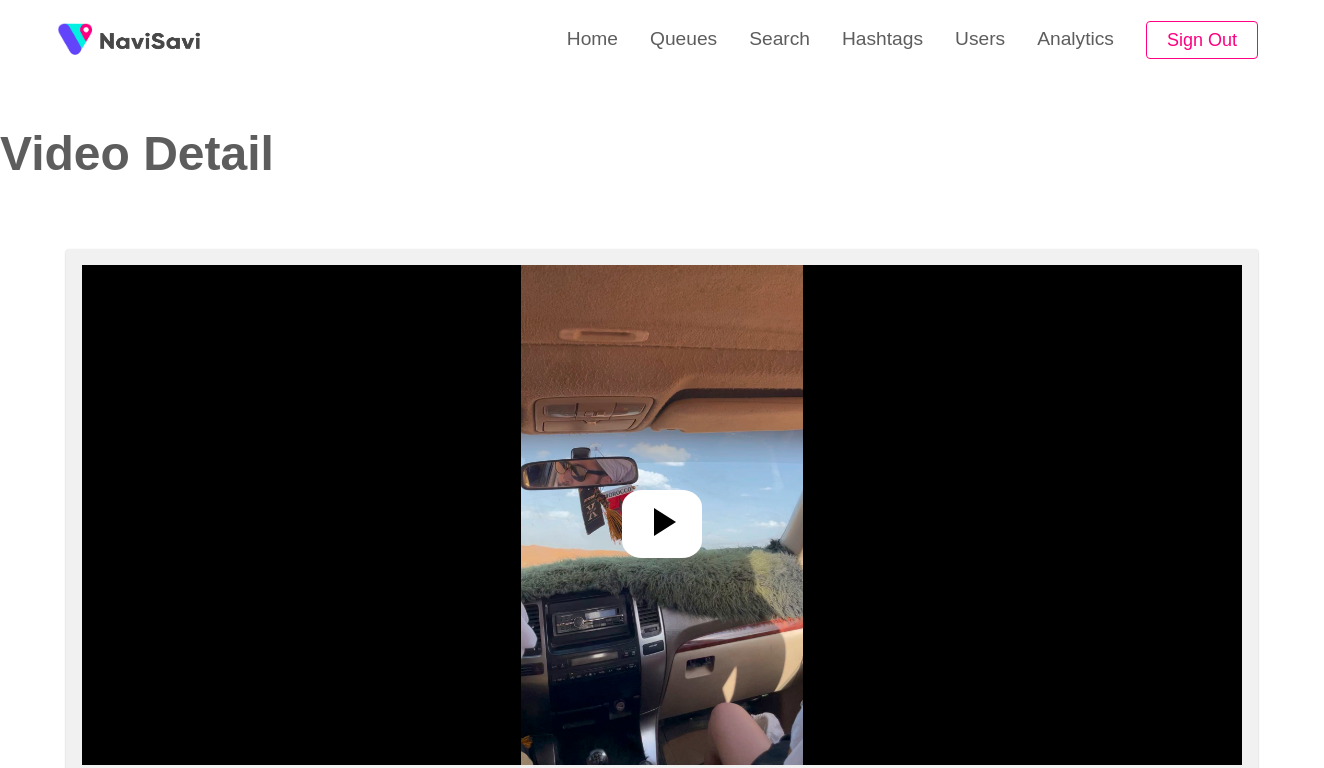 select on "**********" 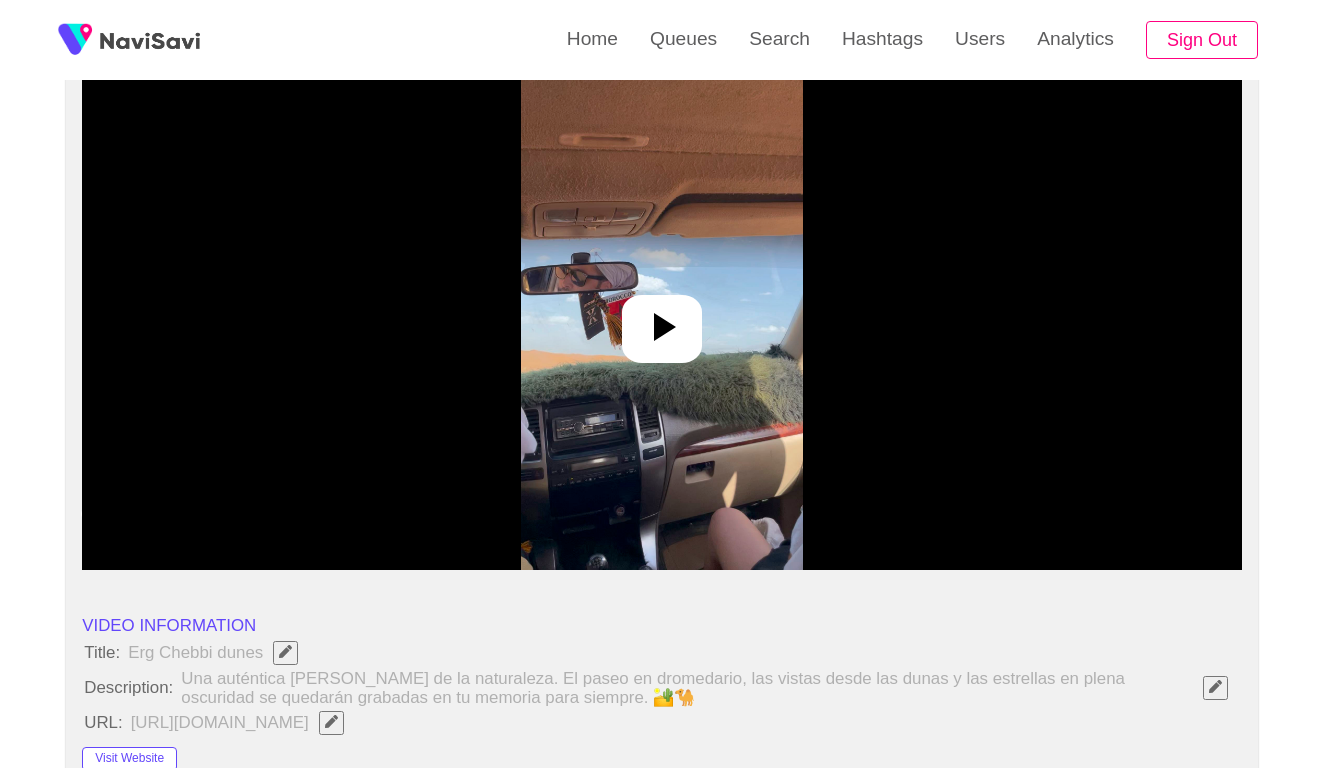 click at bounding box center [661, 320] 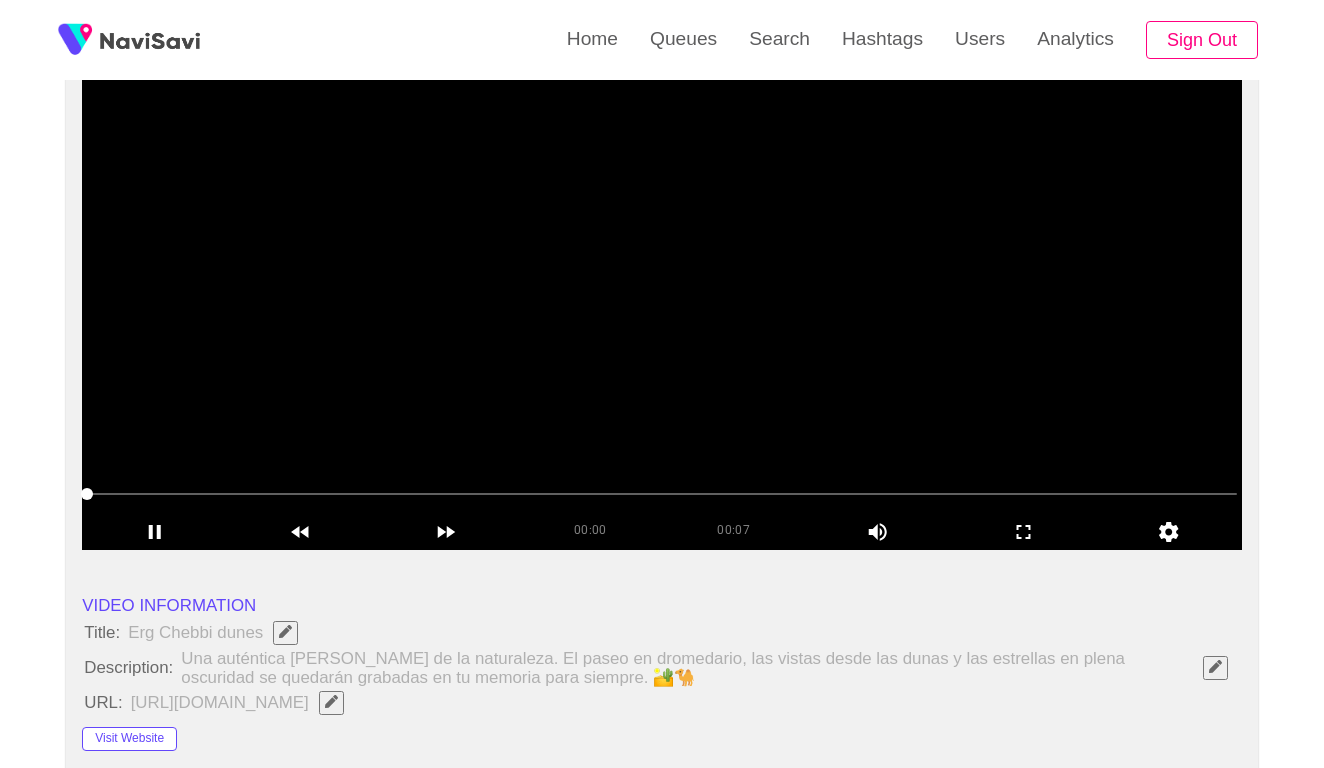 scroll, scrollTop: 205, scrollLeft: 0, axis: vertical 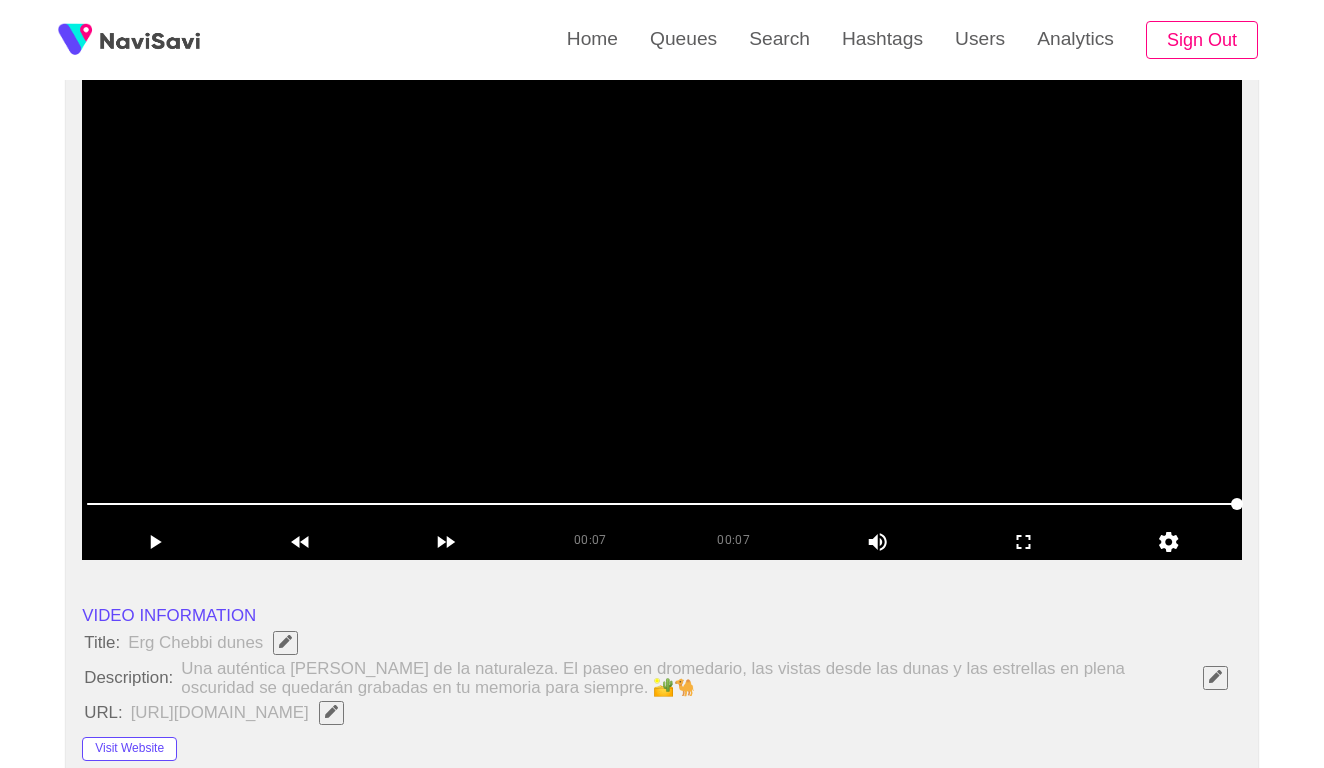 click at bounding box center (662, 310) 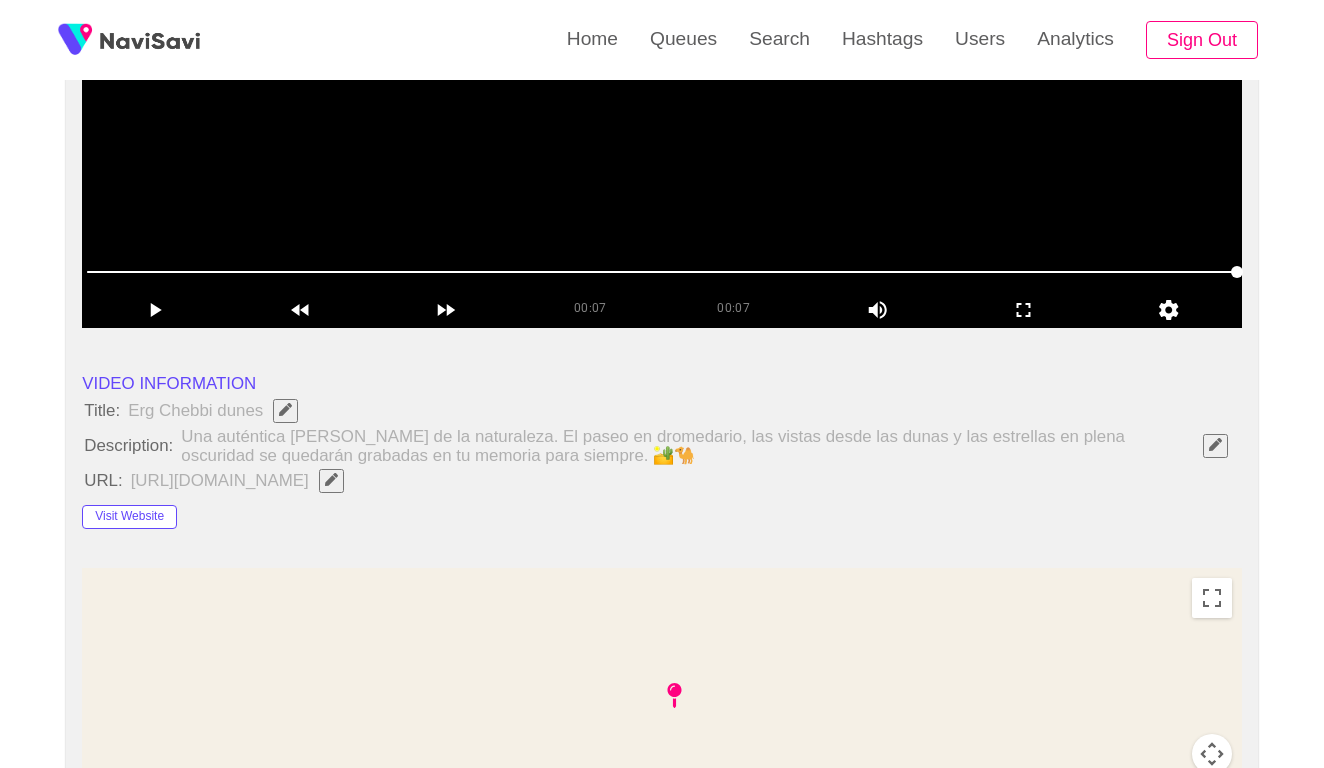 scroll, scrollTop: 450, scrollLeft: 0, axis: vertical 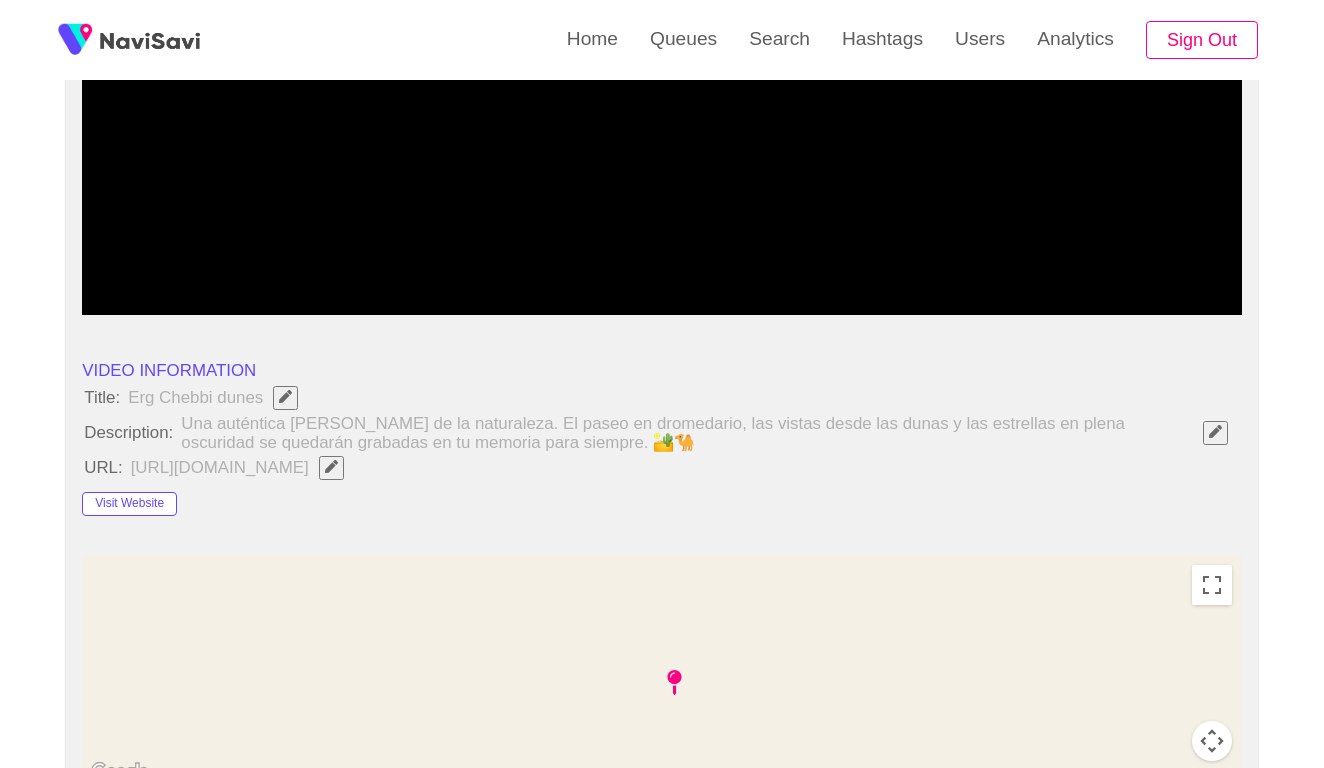 click 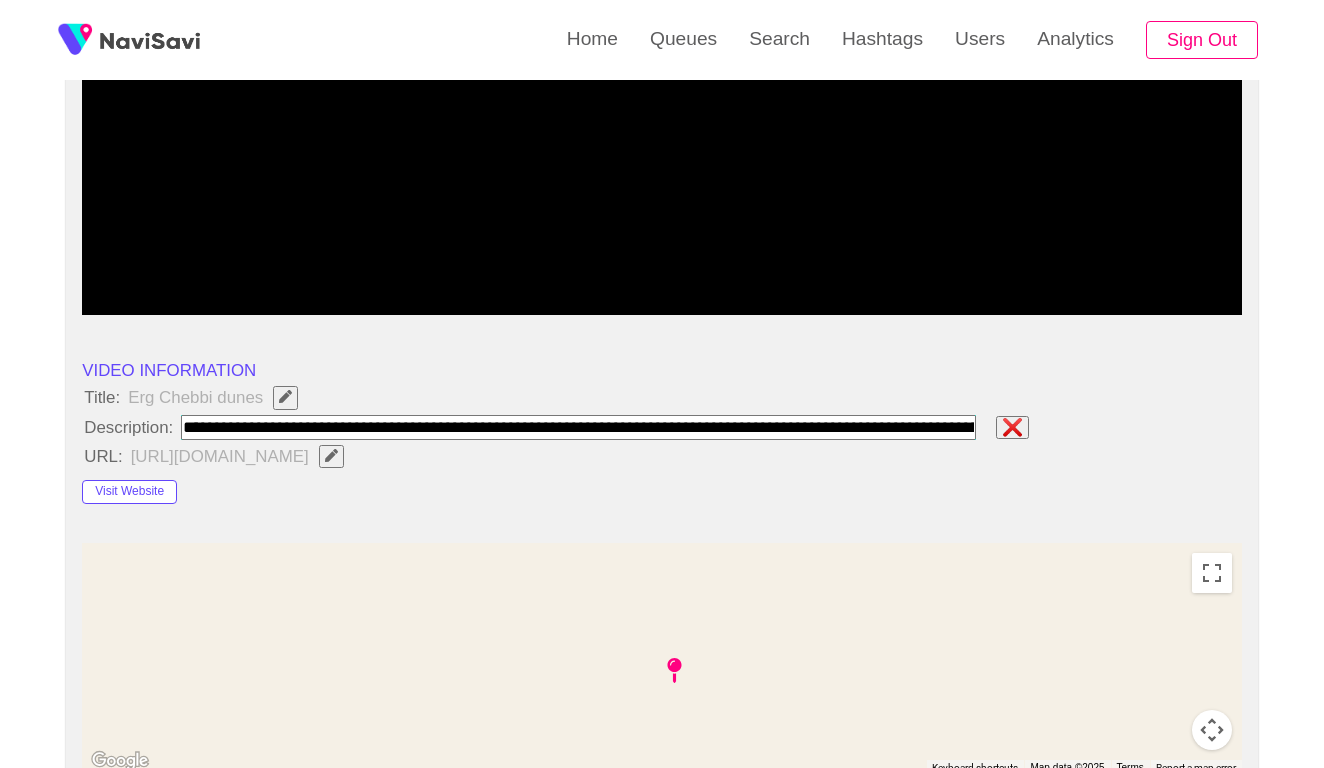 type on "**********" 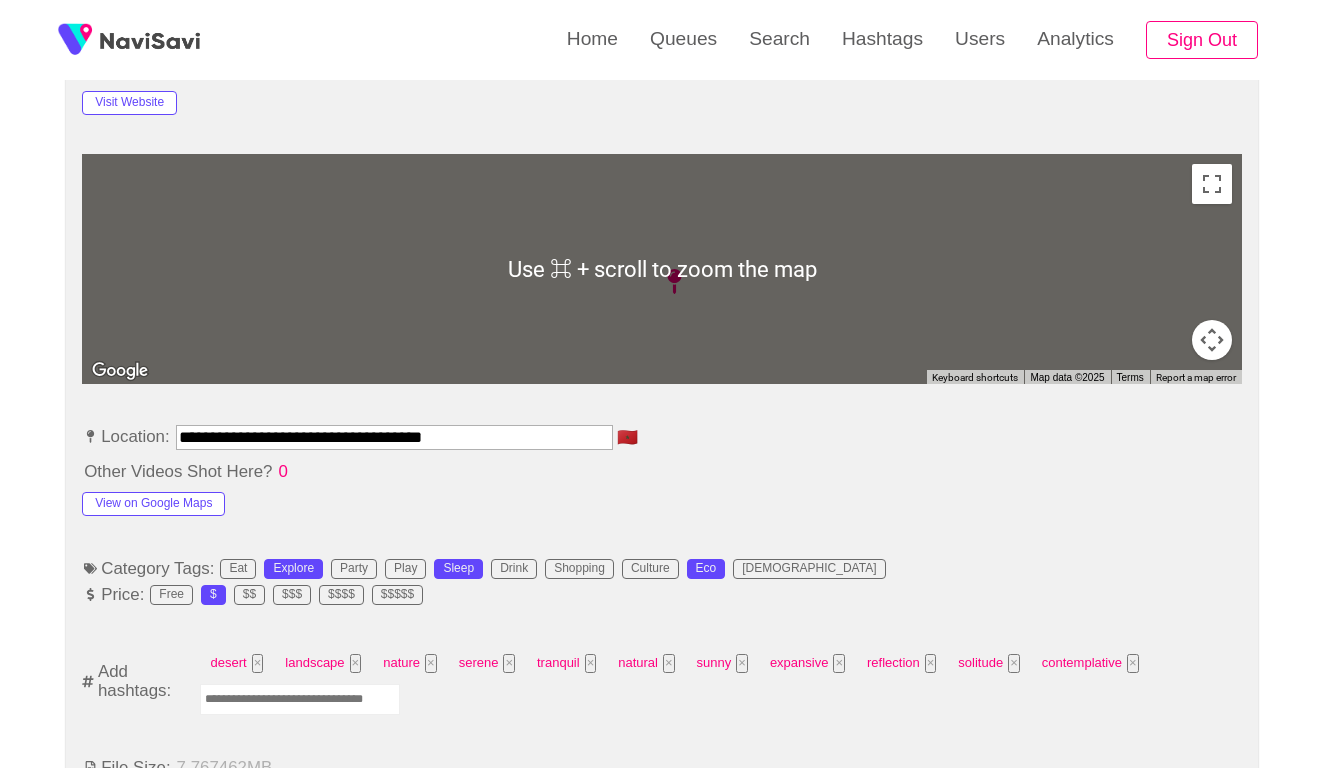 scroll, scrollTop: 974, scrollLeft: 0, axis: vertical 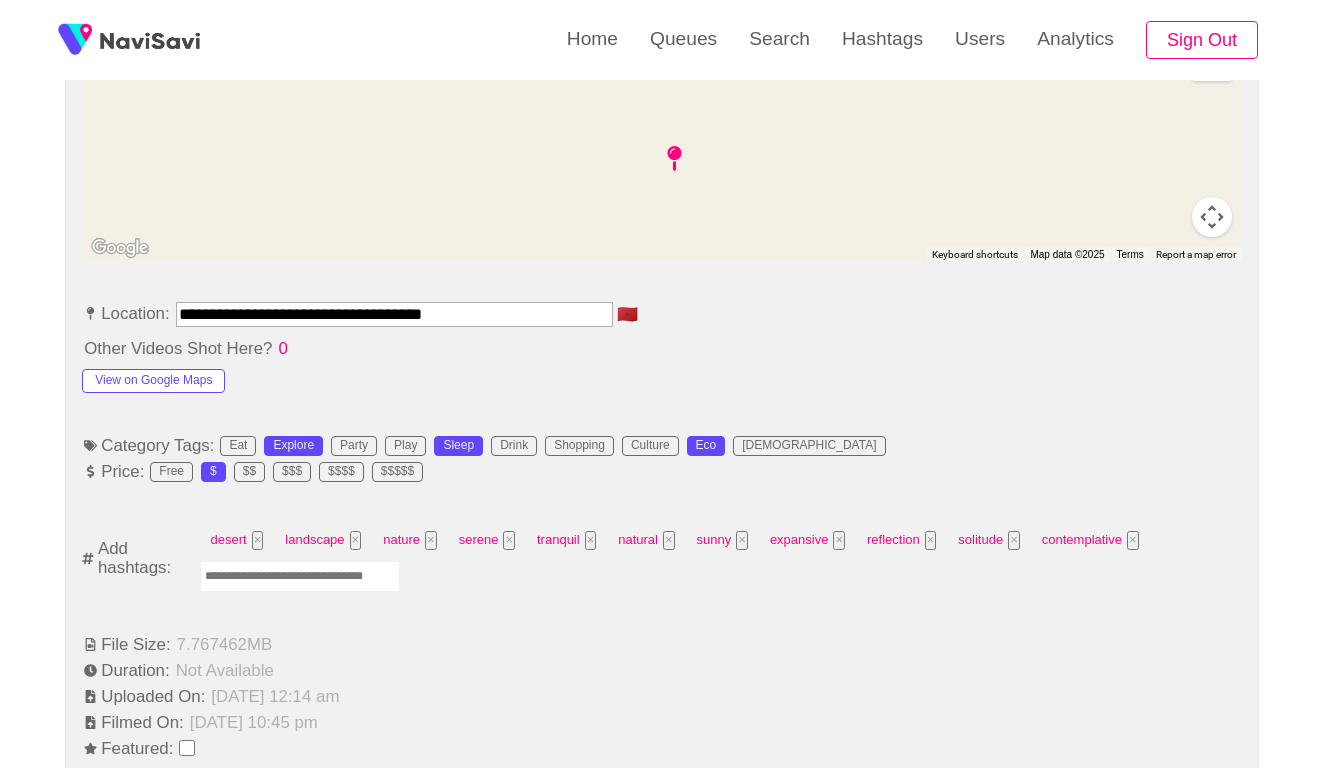 drag, startPoint x: 313, startPoint y: 302, endPoint x: 160, endPoint y: 297, distance: 153.08168 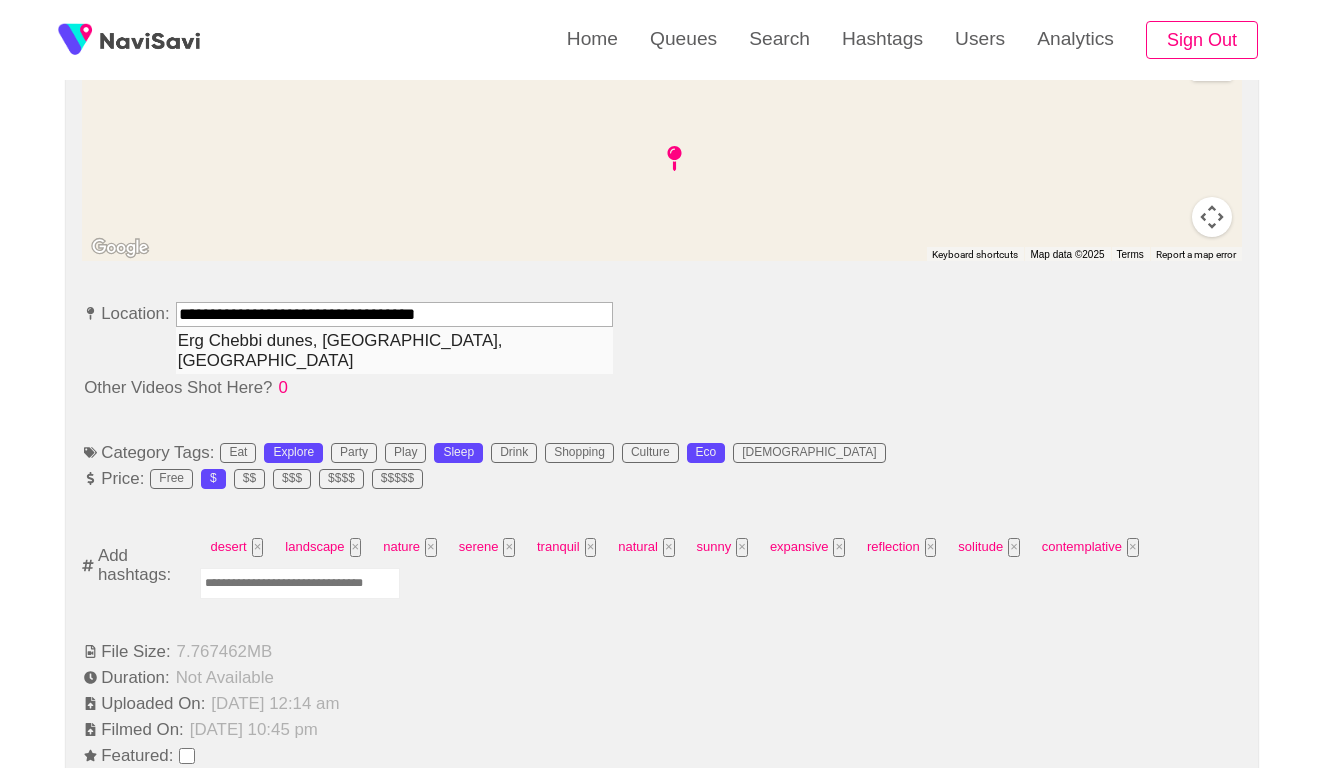 click on "Erg Chebbi dunes, [GEOGRAPHIC_DATA], [GEOGRAPHIC_DATA]" at bounding box center (394, 350) 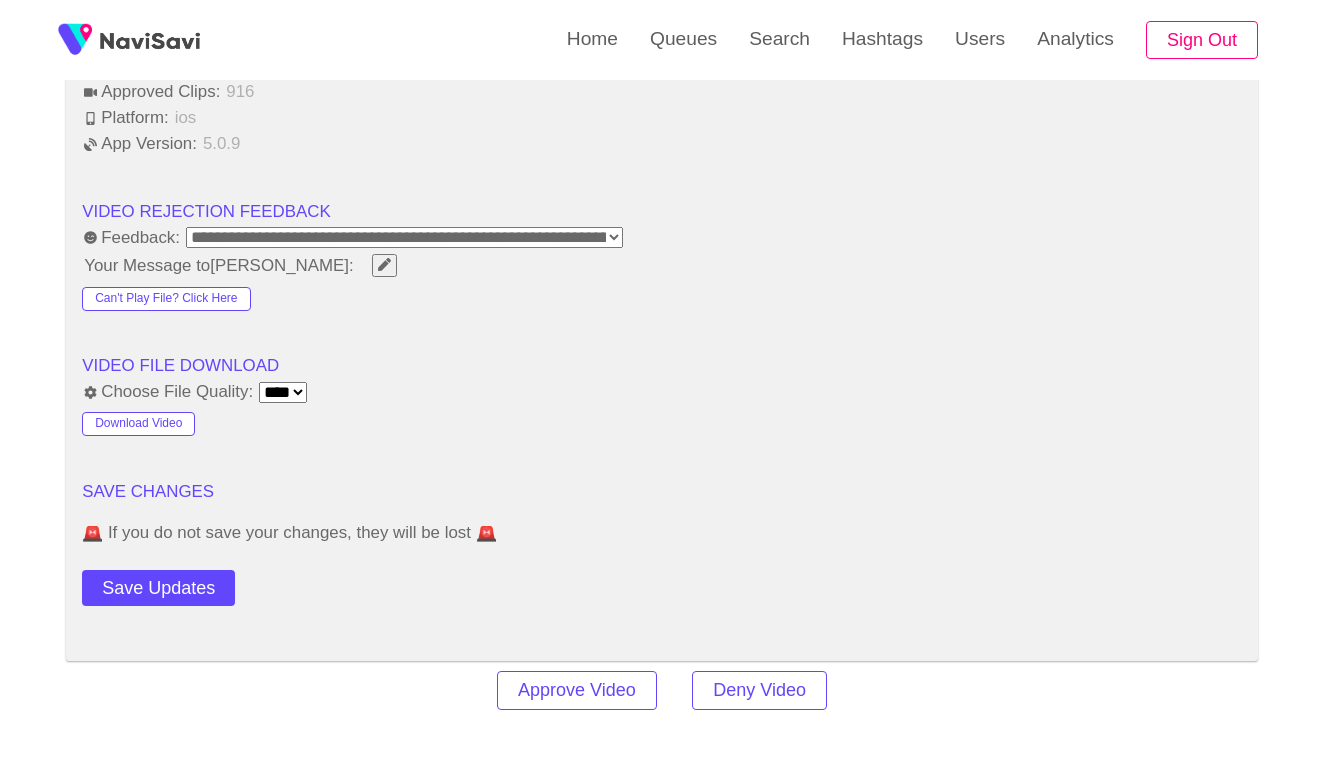 scroll, scrollTop: 2231, scrollLeft: 0, axis: vertical 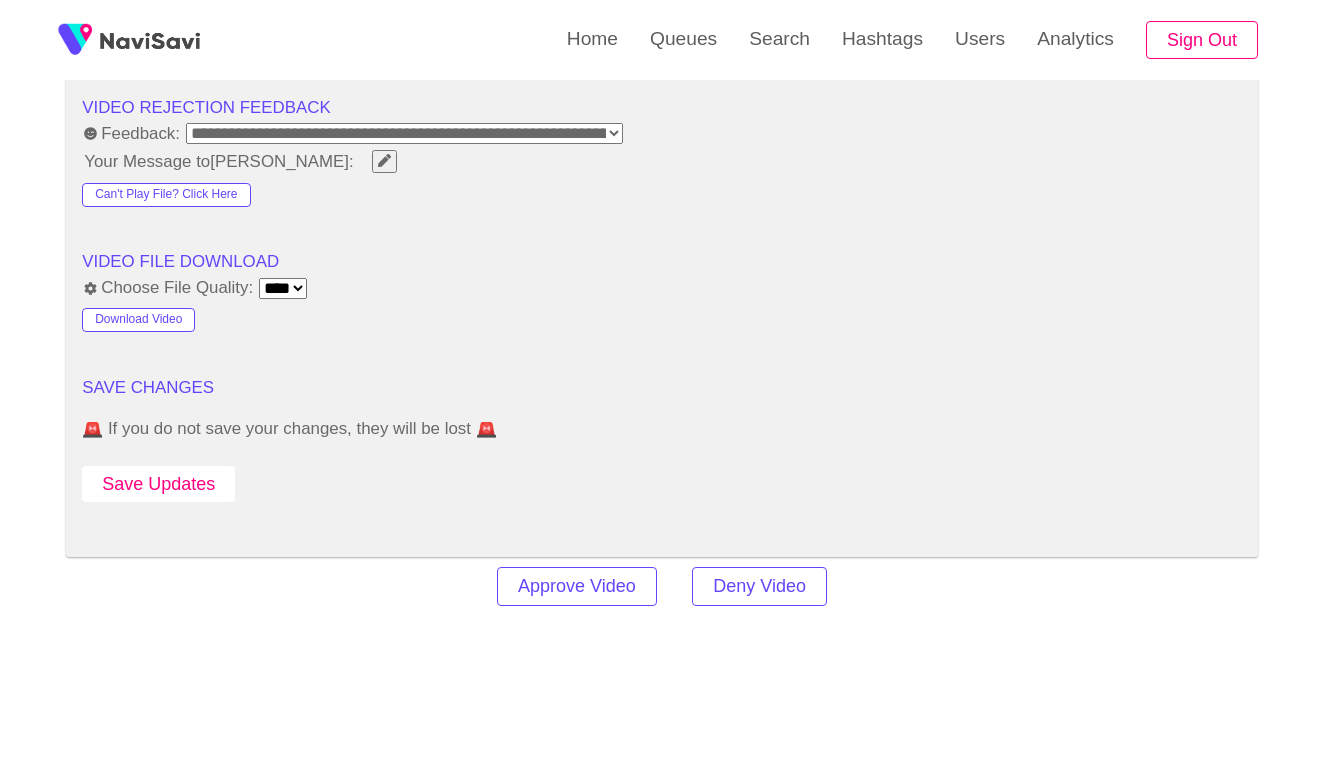 click on "Save Updates" at bounding box center [158, 484] 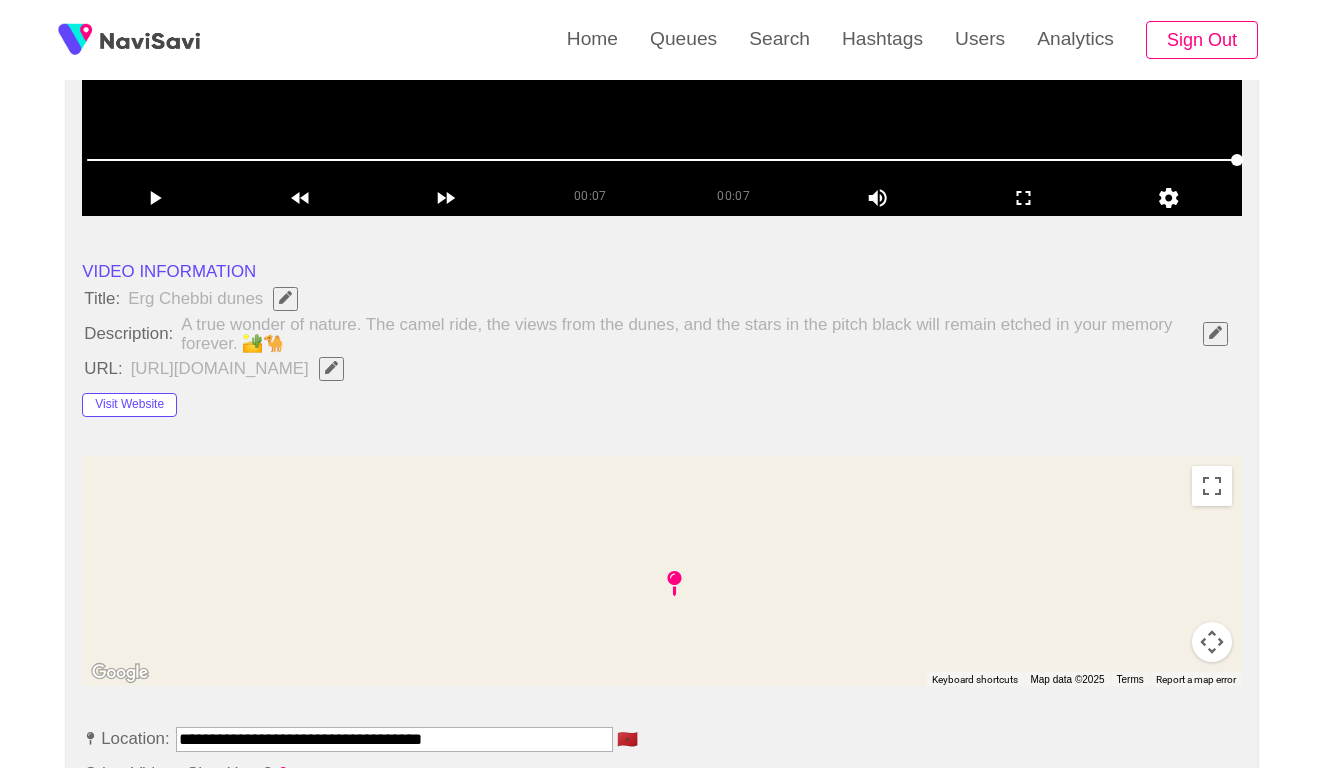 scroll, scrollTop: 322, scrollLeft: 0, axis: vertical 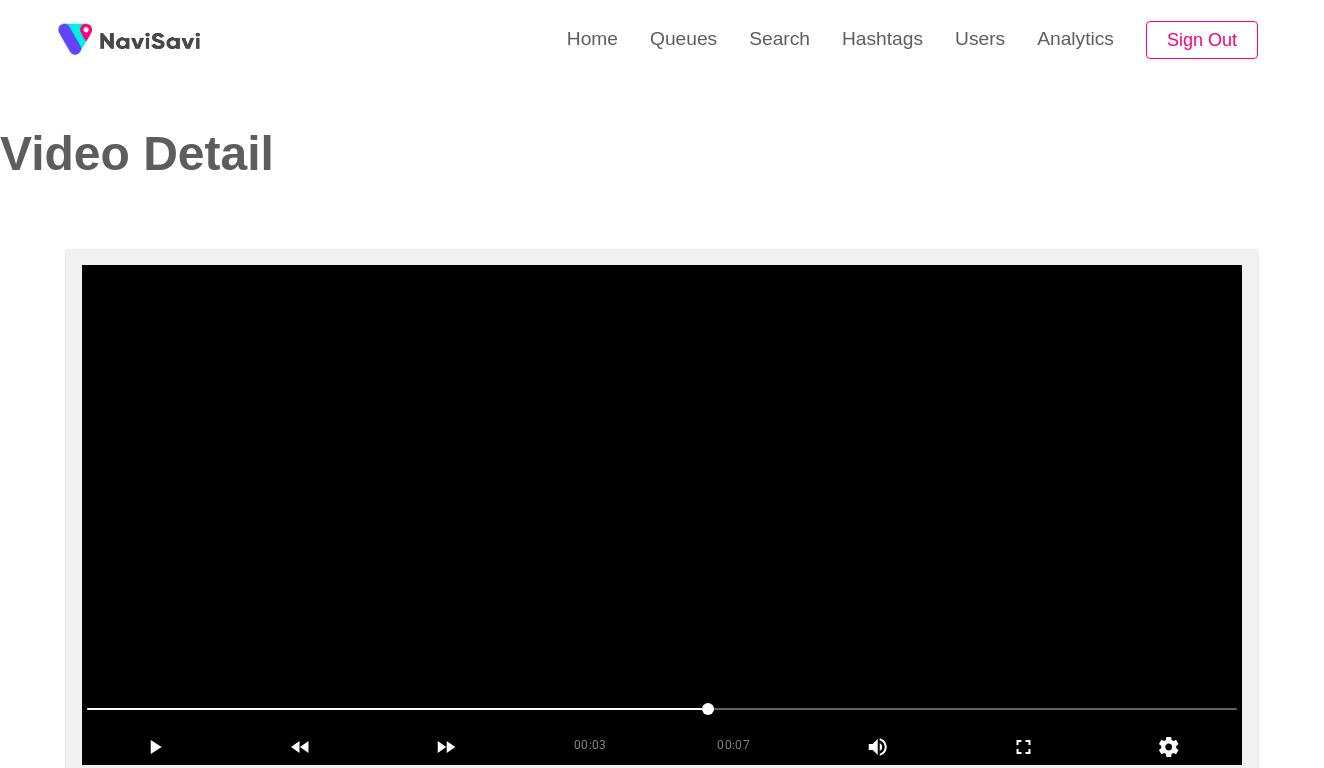 click at bounding box center (662, 515) 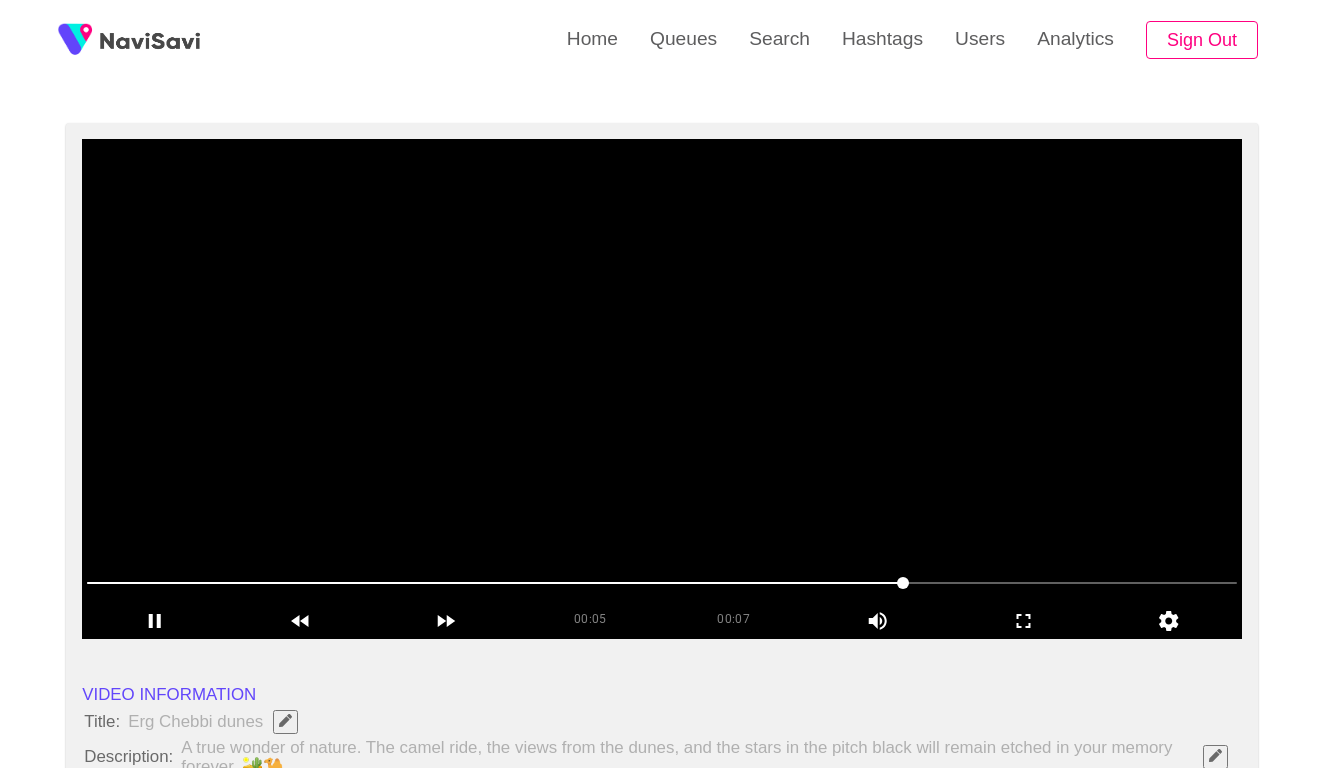 scroll, scrollTop: 133, scrollLeft: 0, axis: vertical 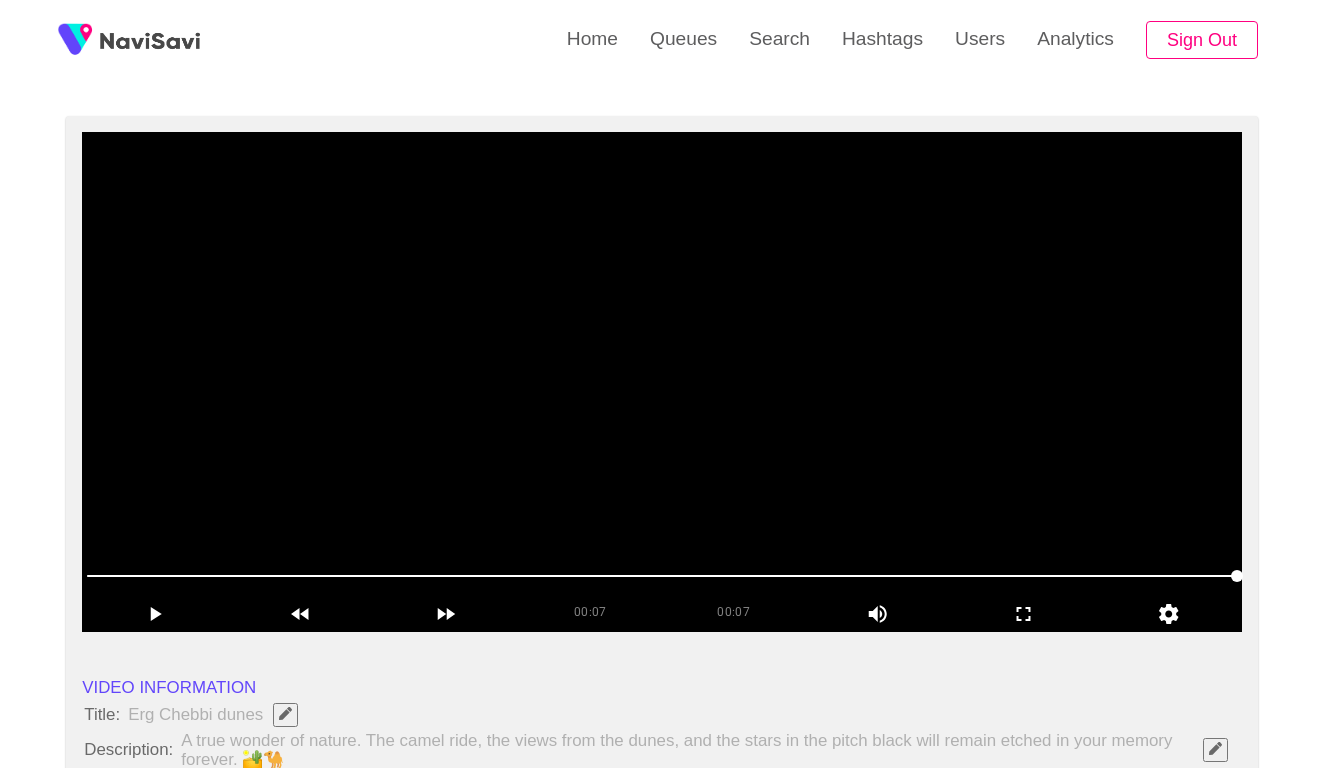 click at bounding box center (662, 382) 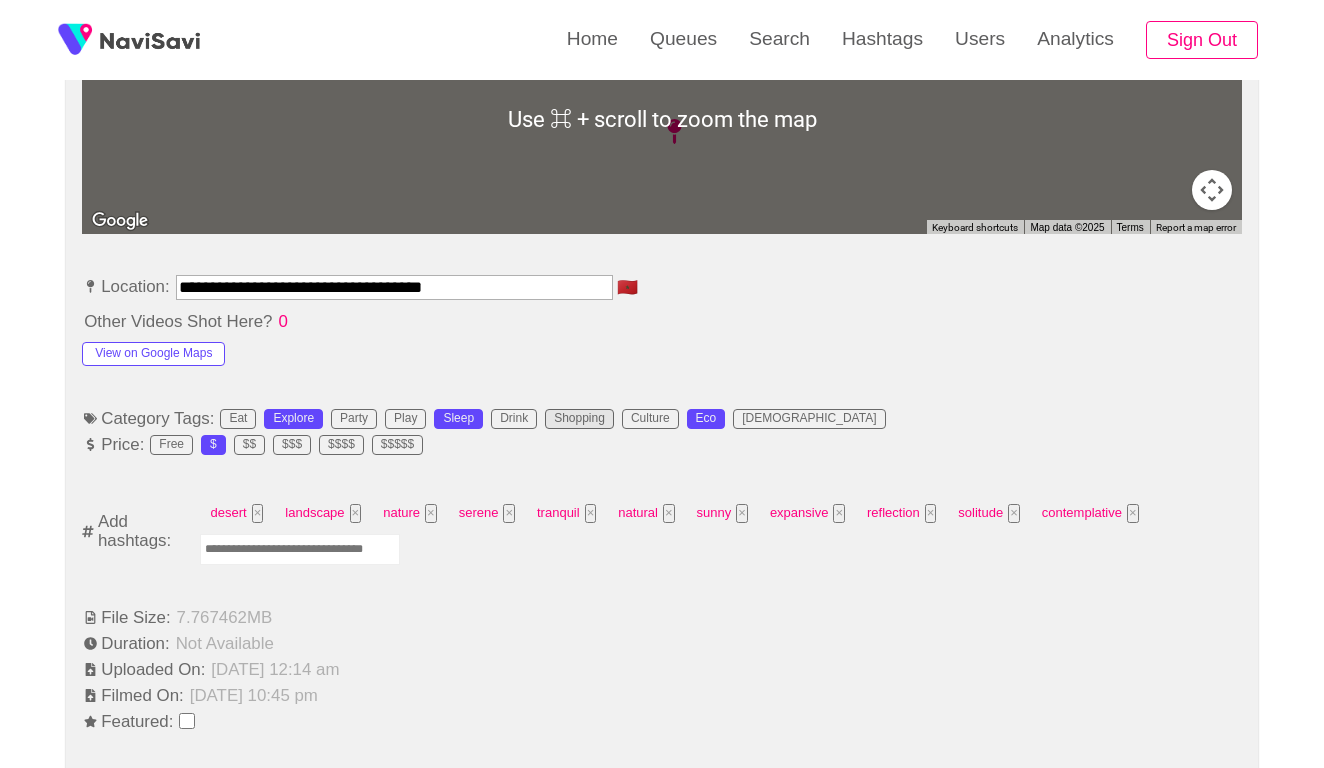scroll, scrollTop: 1002, scrollLeft: 0, axis: vertical 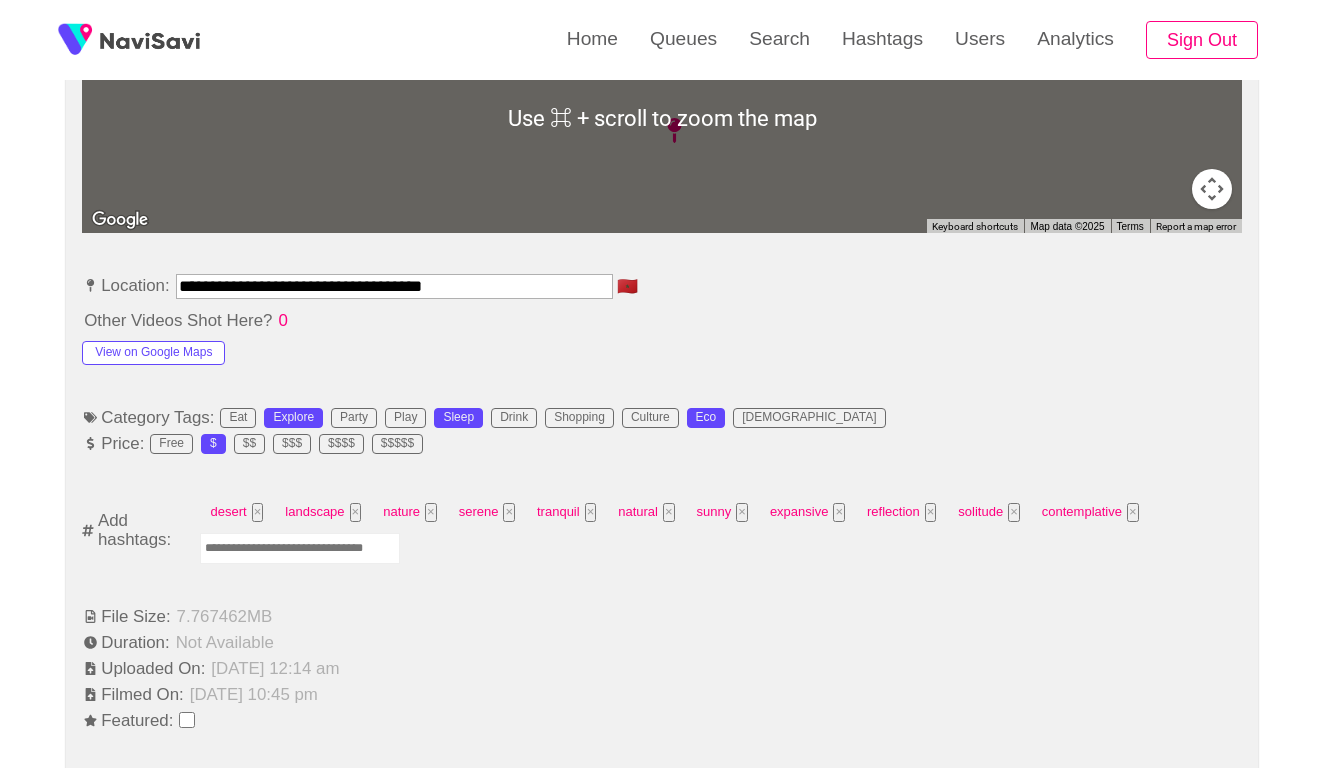click at bounding box center (300, 548) 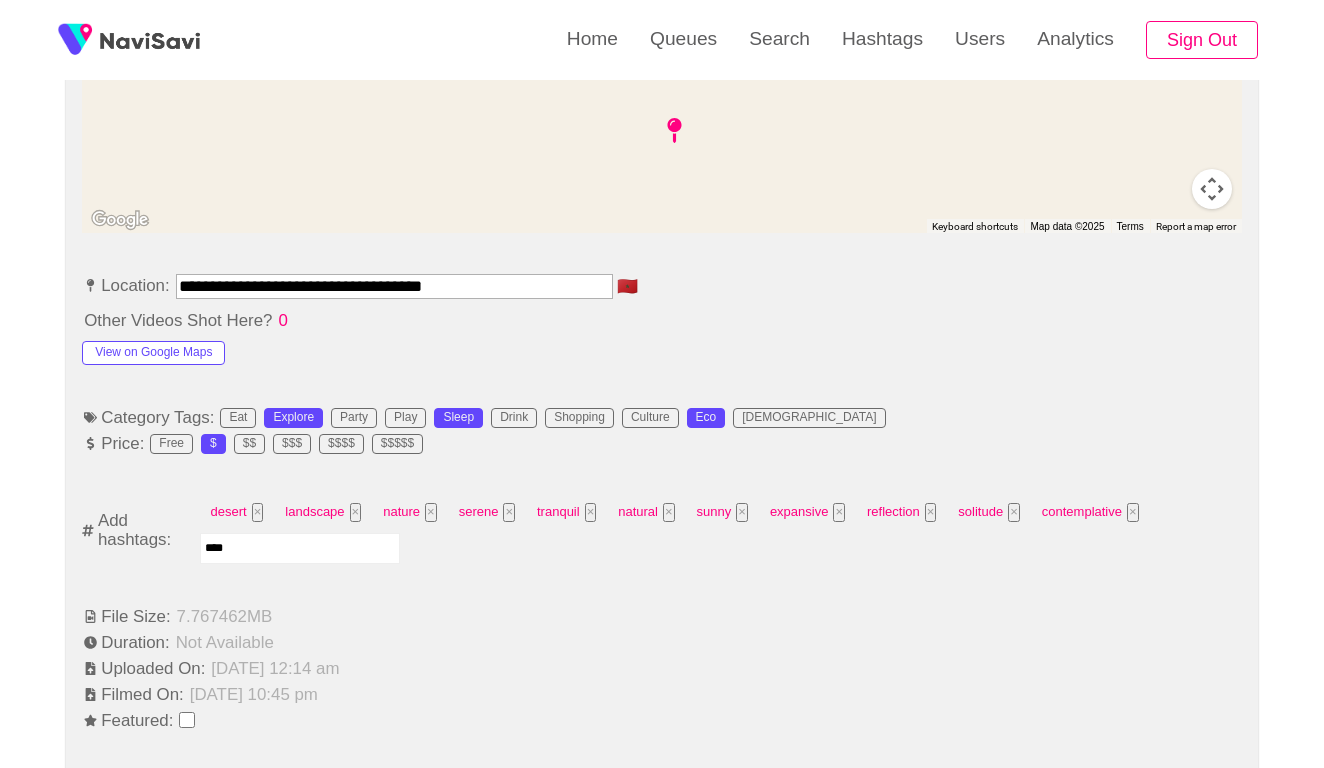 type on "*****" 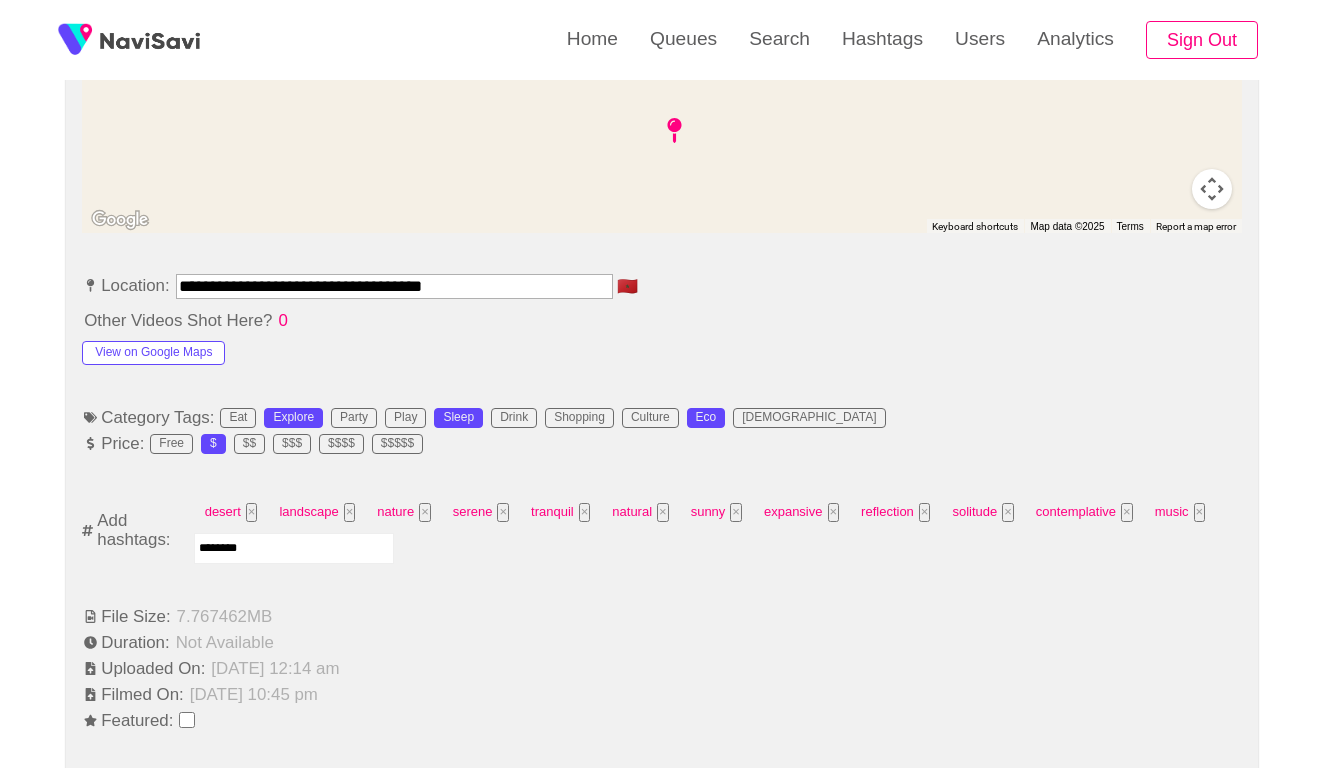 type on "*********" 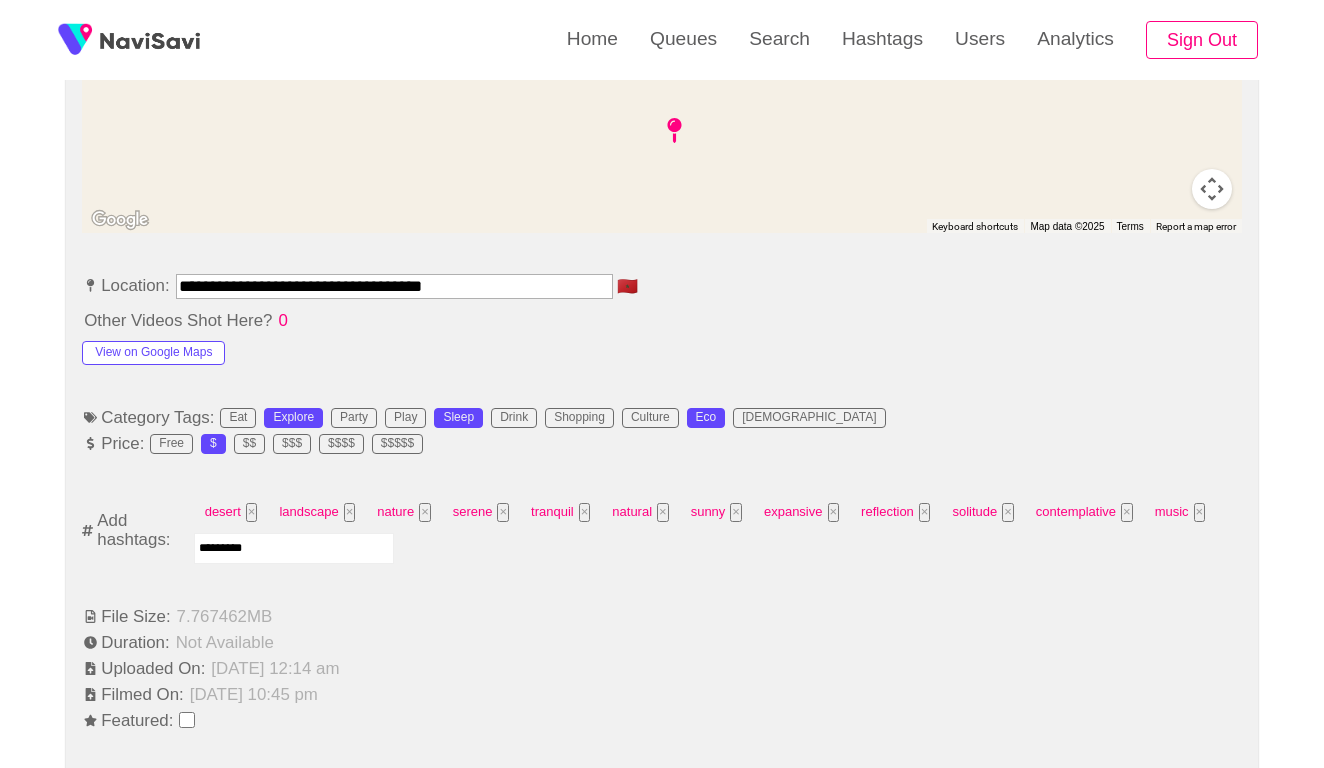 type 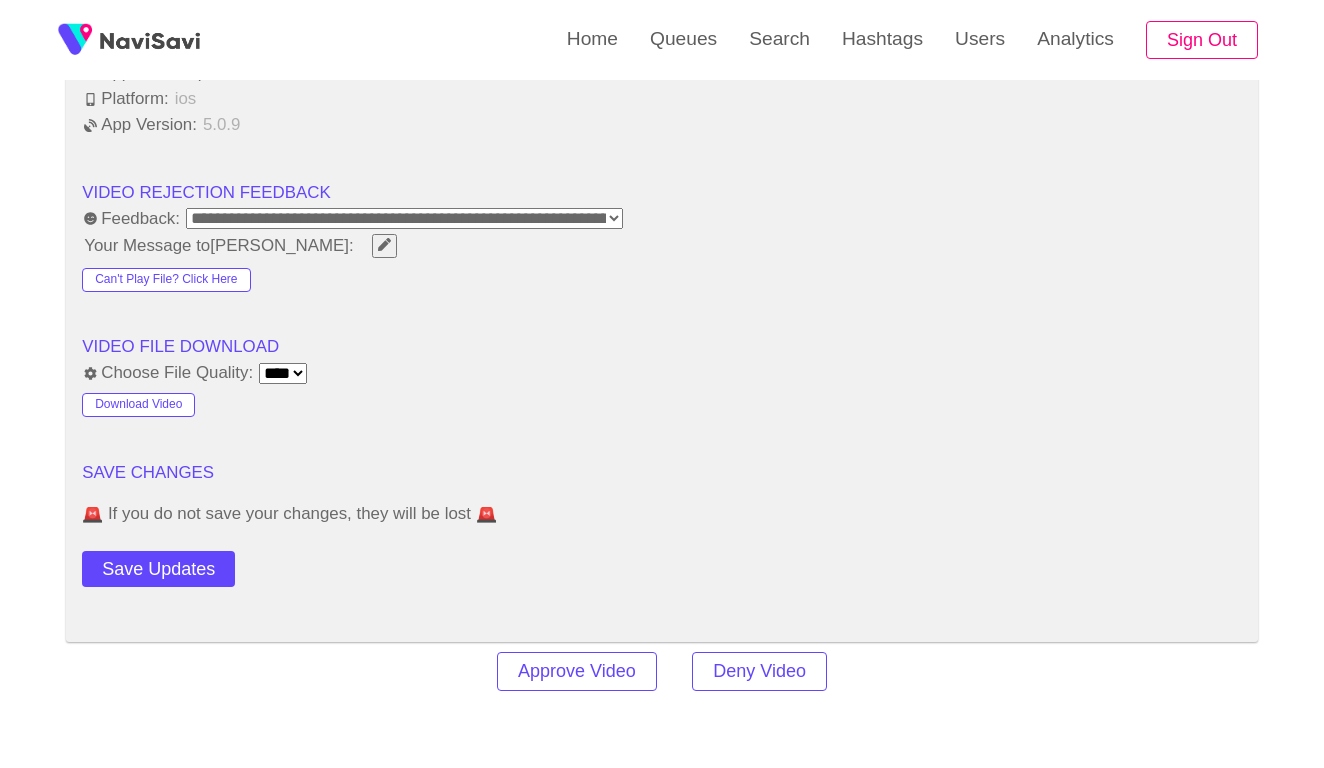 scroll, scrollTop: 2351, scrollLeft: 0, axis: vertical 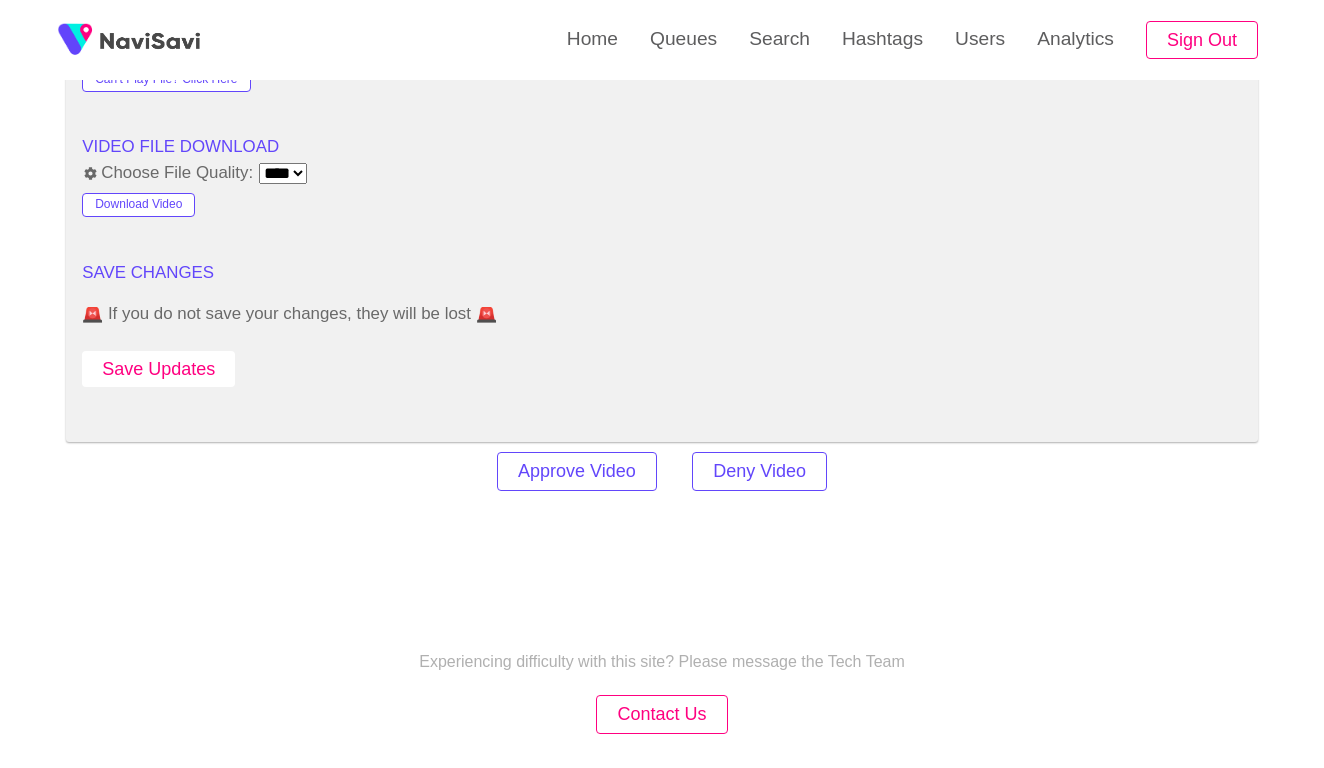 click on "Save Updates" at bounding box center (158, 369) 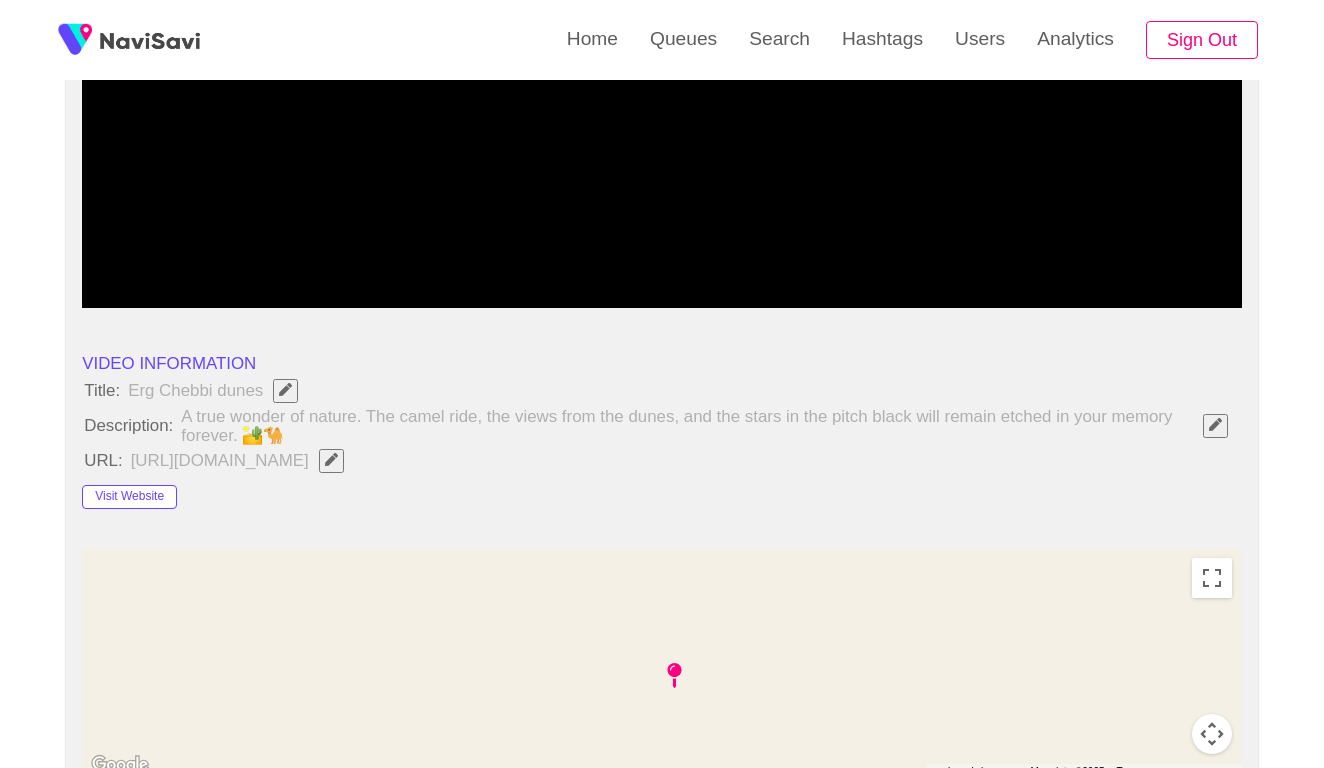 scroll, scrollTop: 575, scrollLeft: 0, axis: vertical 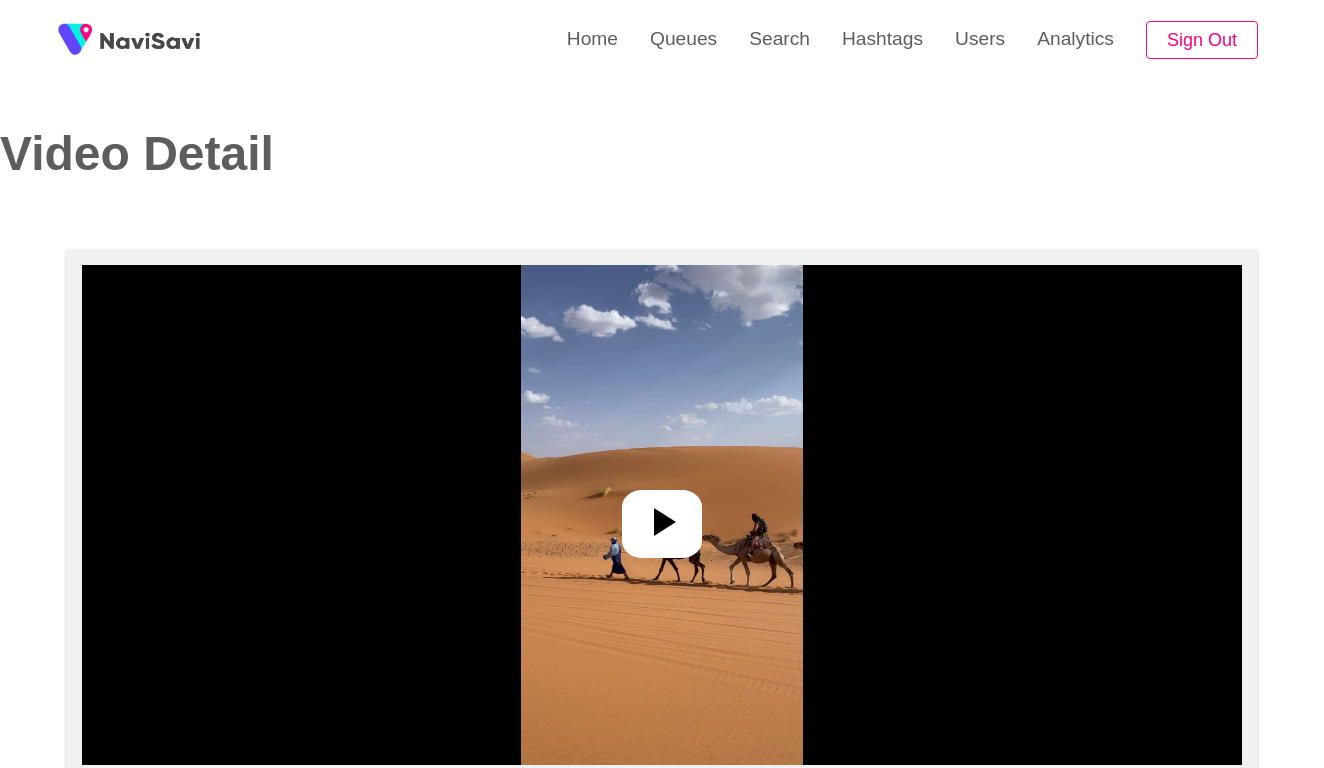 select on "**********" 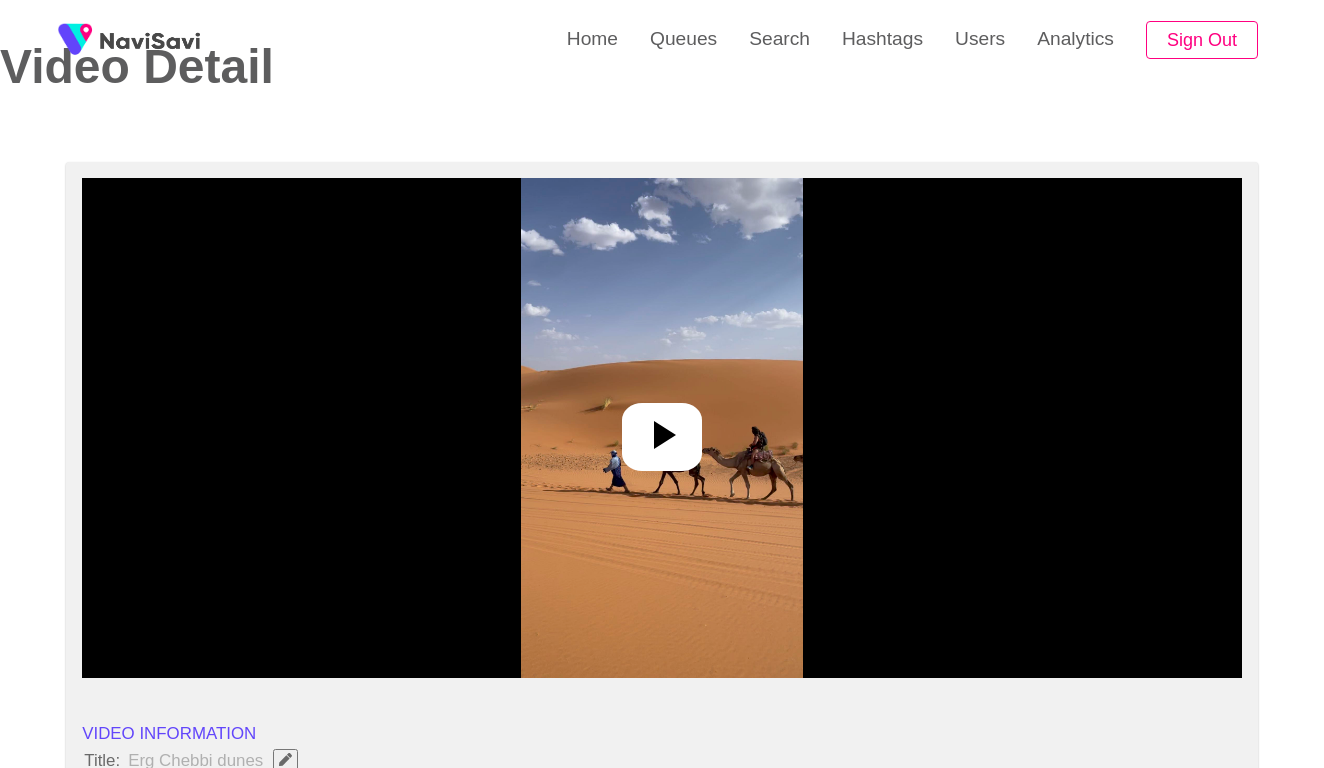 scroll, scrollTop: 215, scrollLeft: 0, axis: vertical 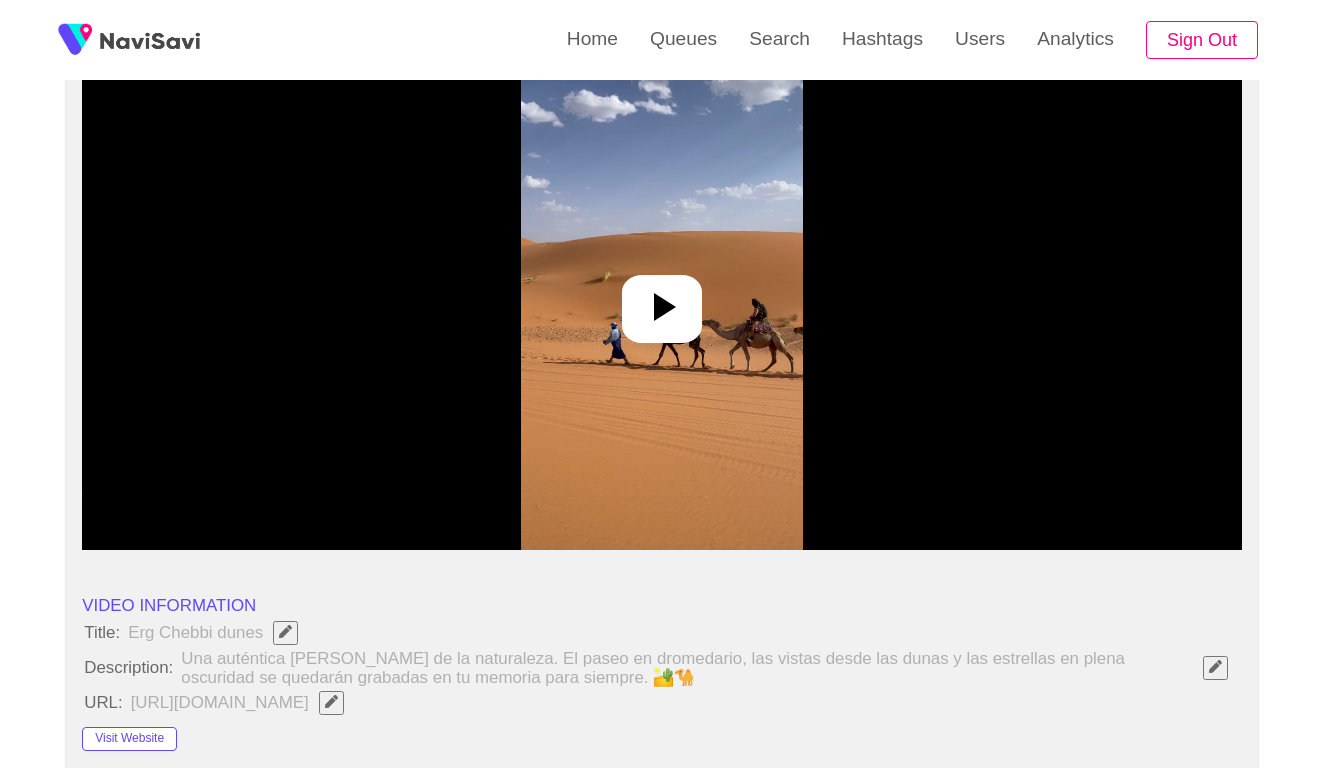 click at bounding box center [661, 300] 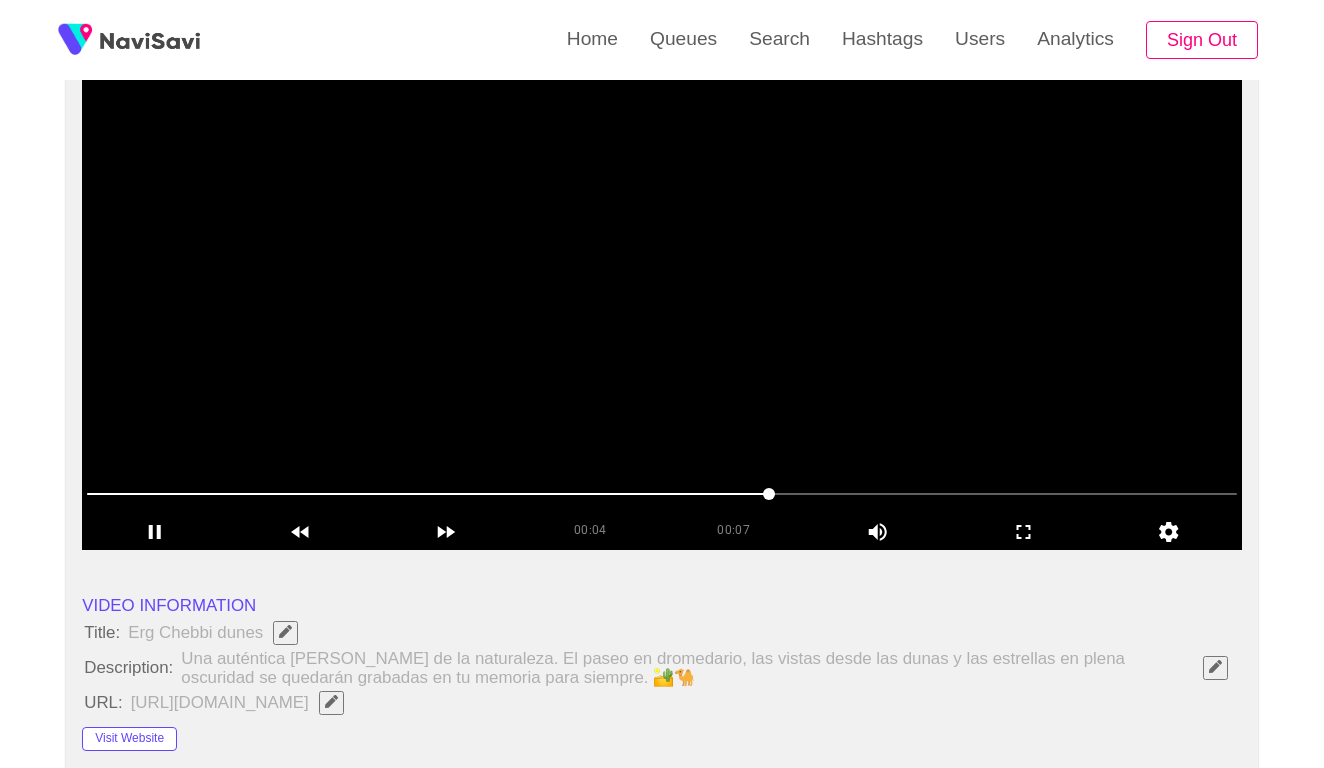 click at bounding box center (769, 494) 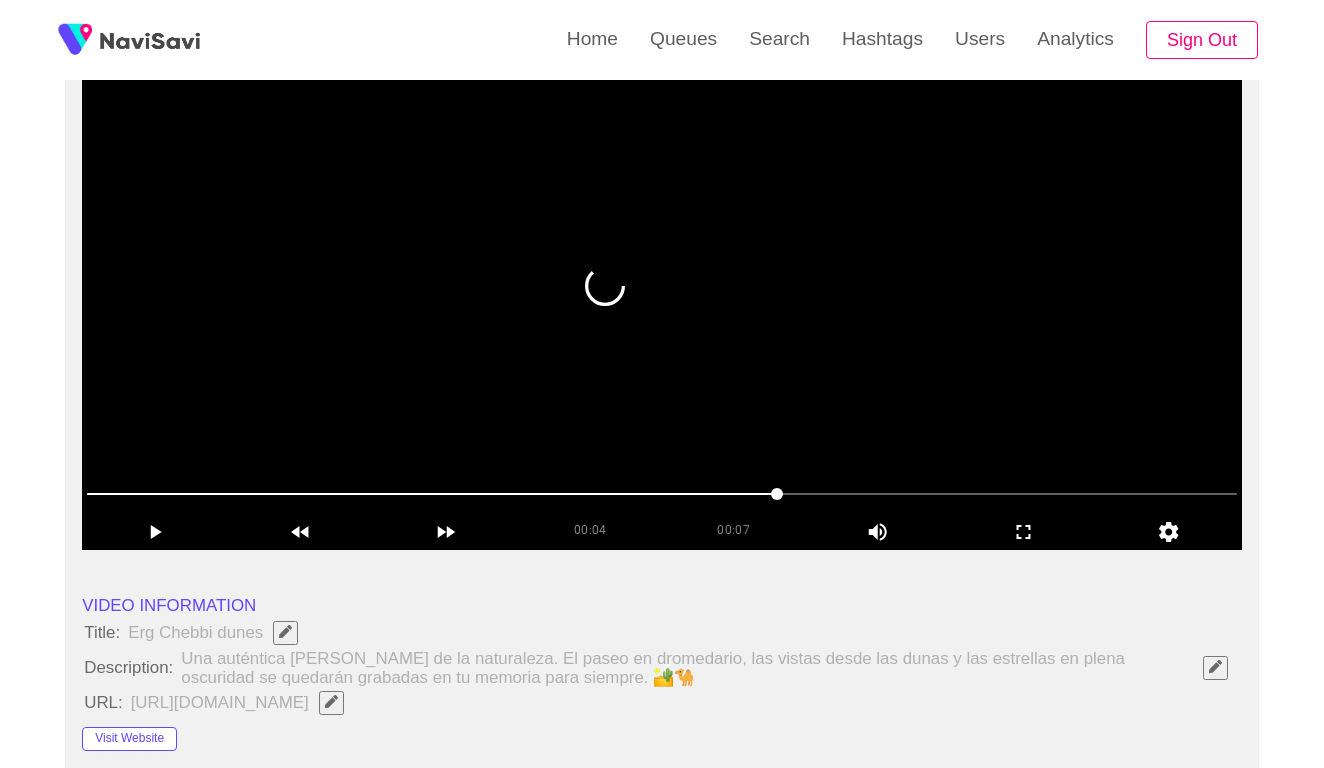 click at bounding box center (662, 496) 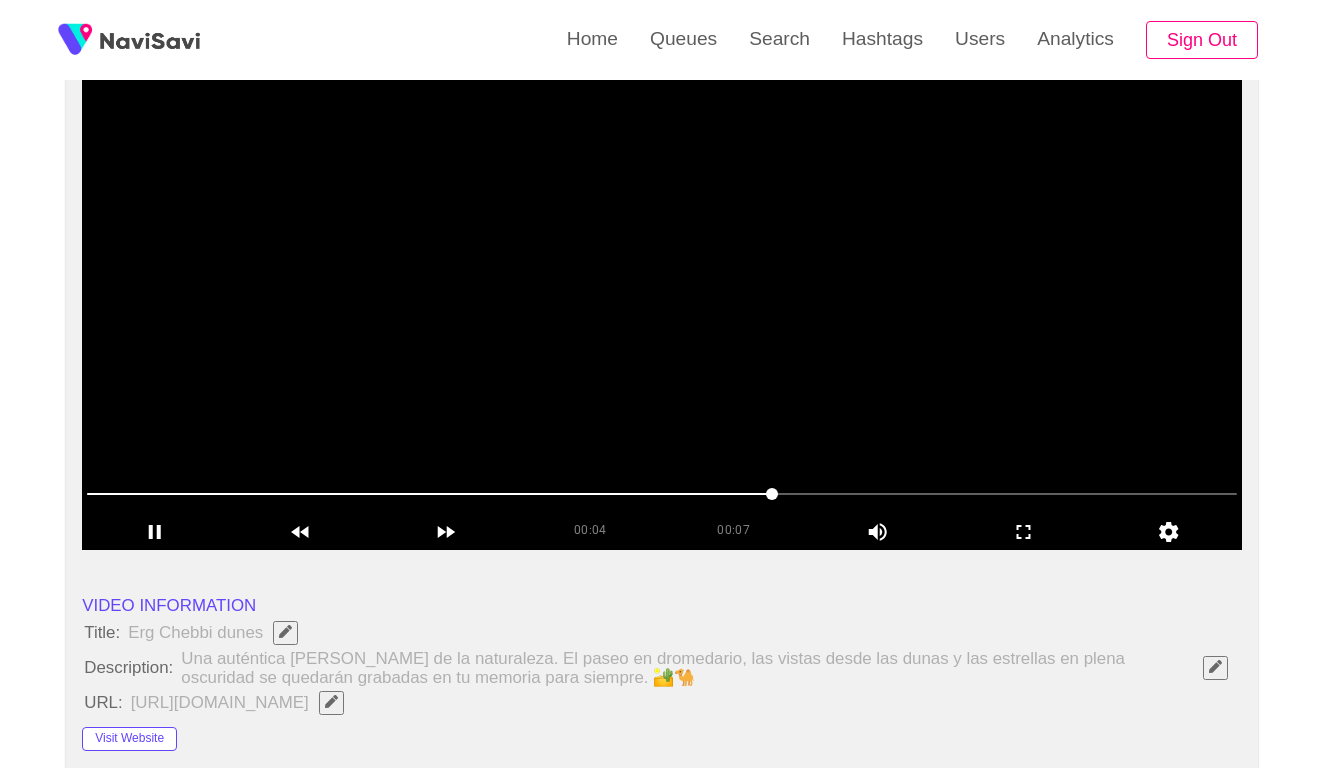 click at bounding box center (662, 494) 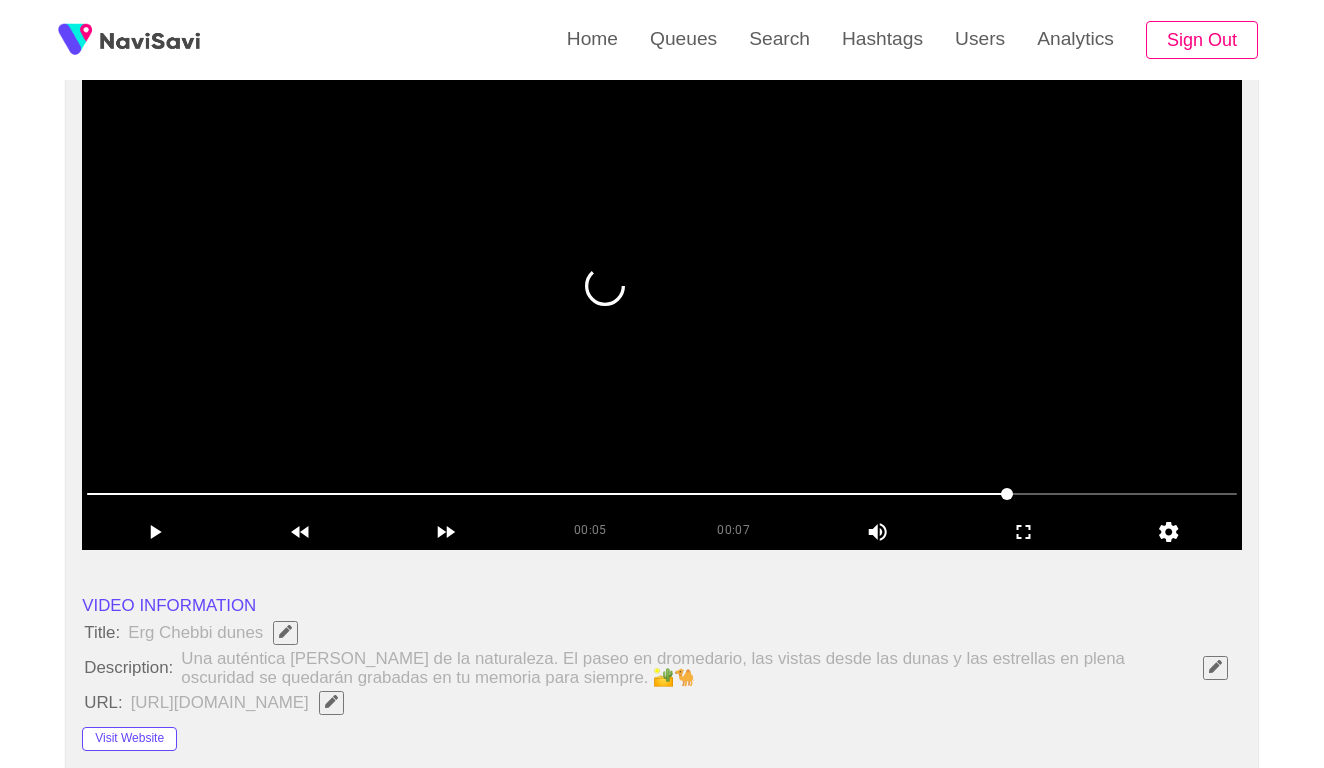 click at bounding box center (662, 494) 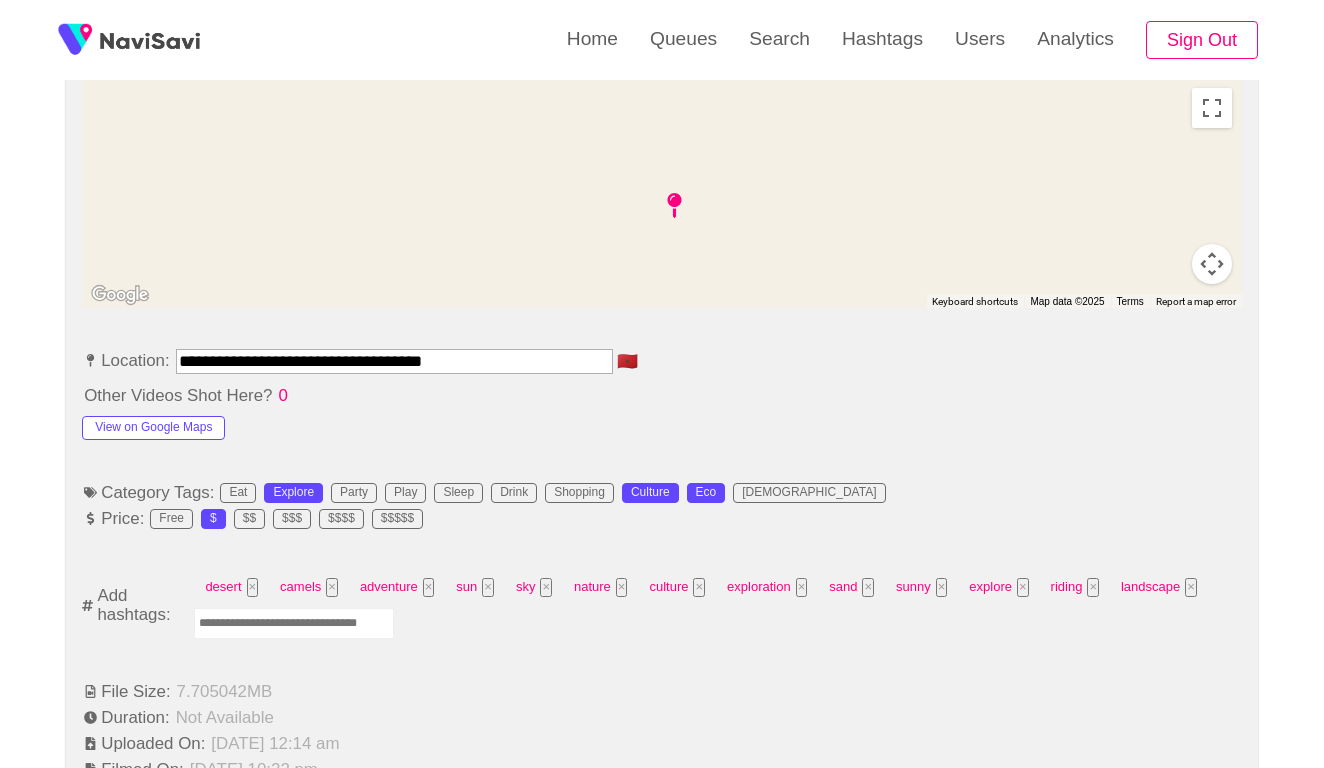 scroll, scrollTop: 931, scrollLeft: 0, axis: vertical 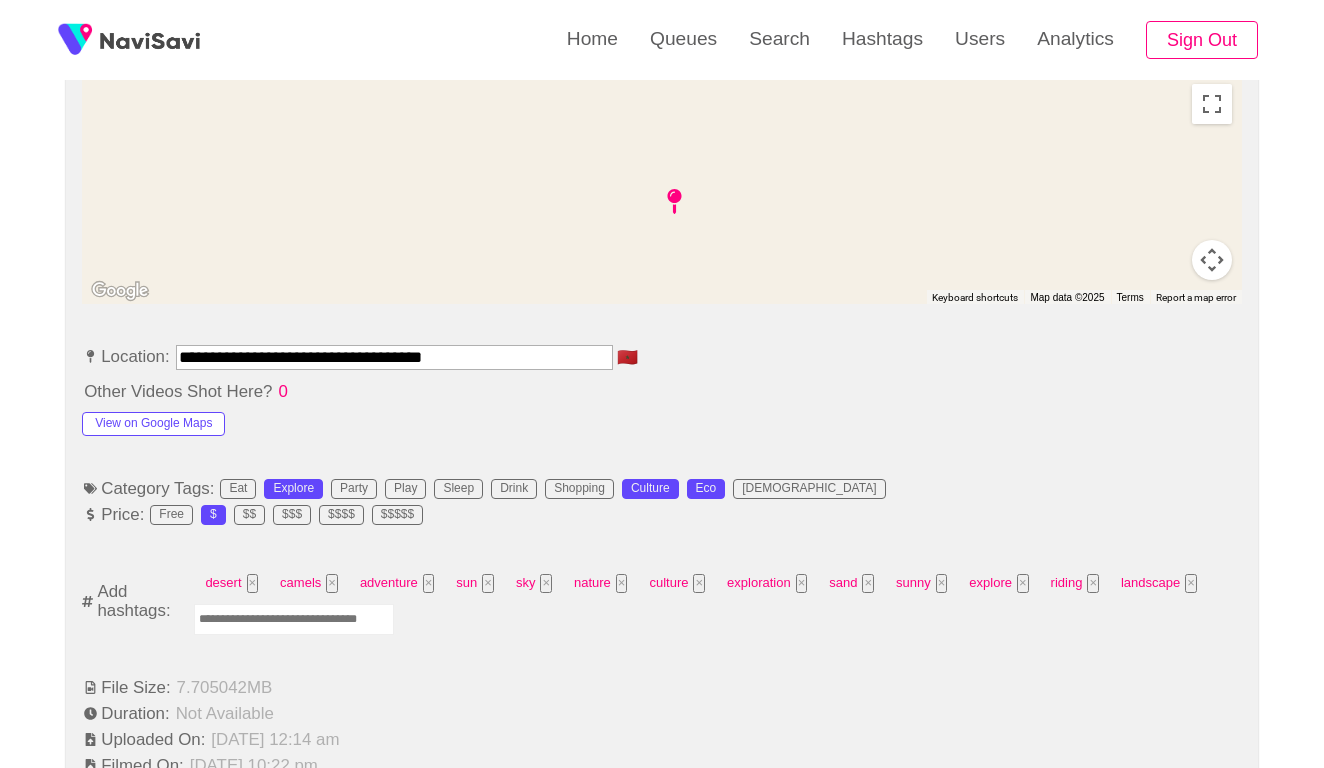 drag, startPoint x: 322, startPoint y: 347, endPoint x: 84, endPoint y: 345, distance: 238.0084 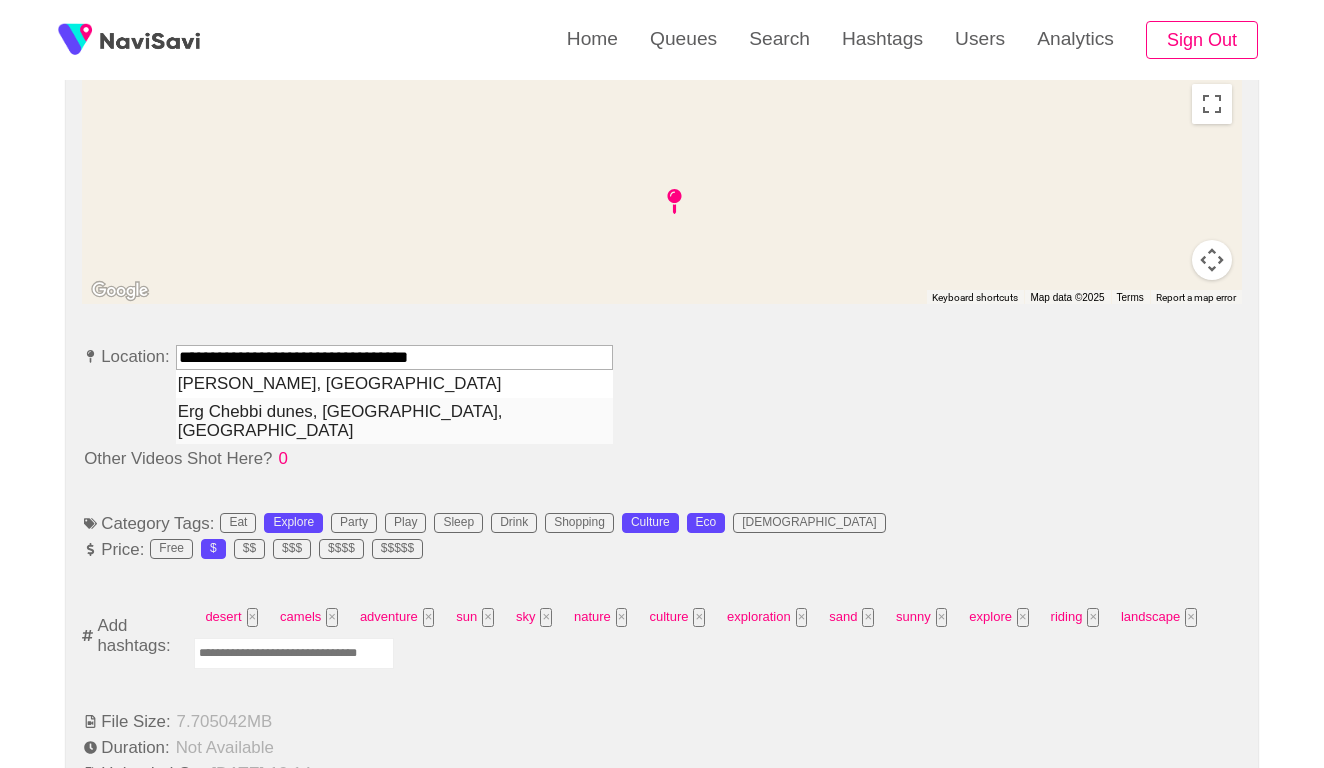 click on "Erg Chebbi dunes, Merzouga, Morocco" at bounding box center [394, 421] 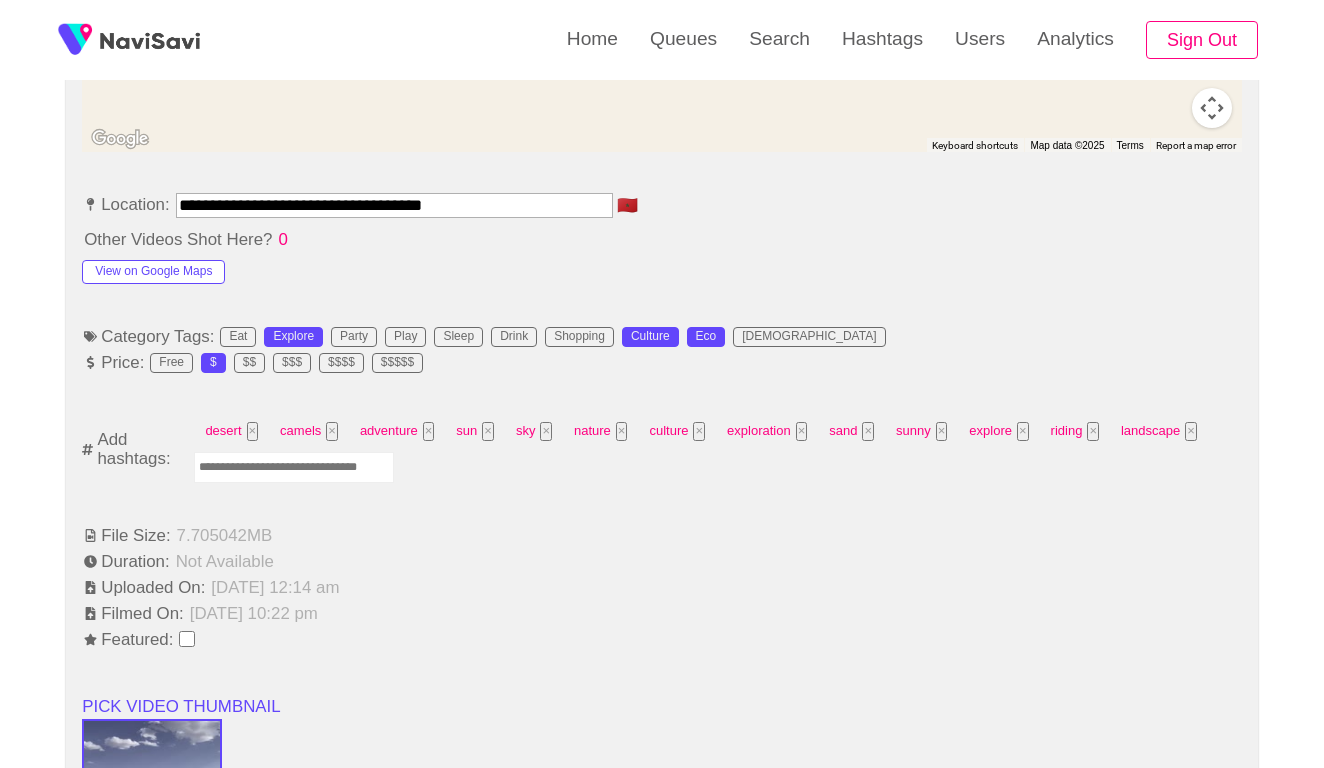scroll, scrollTop: 1089, scrollLeft: 0, axis: vertical 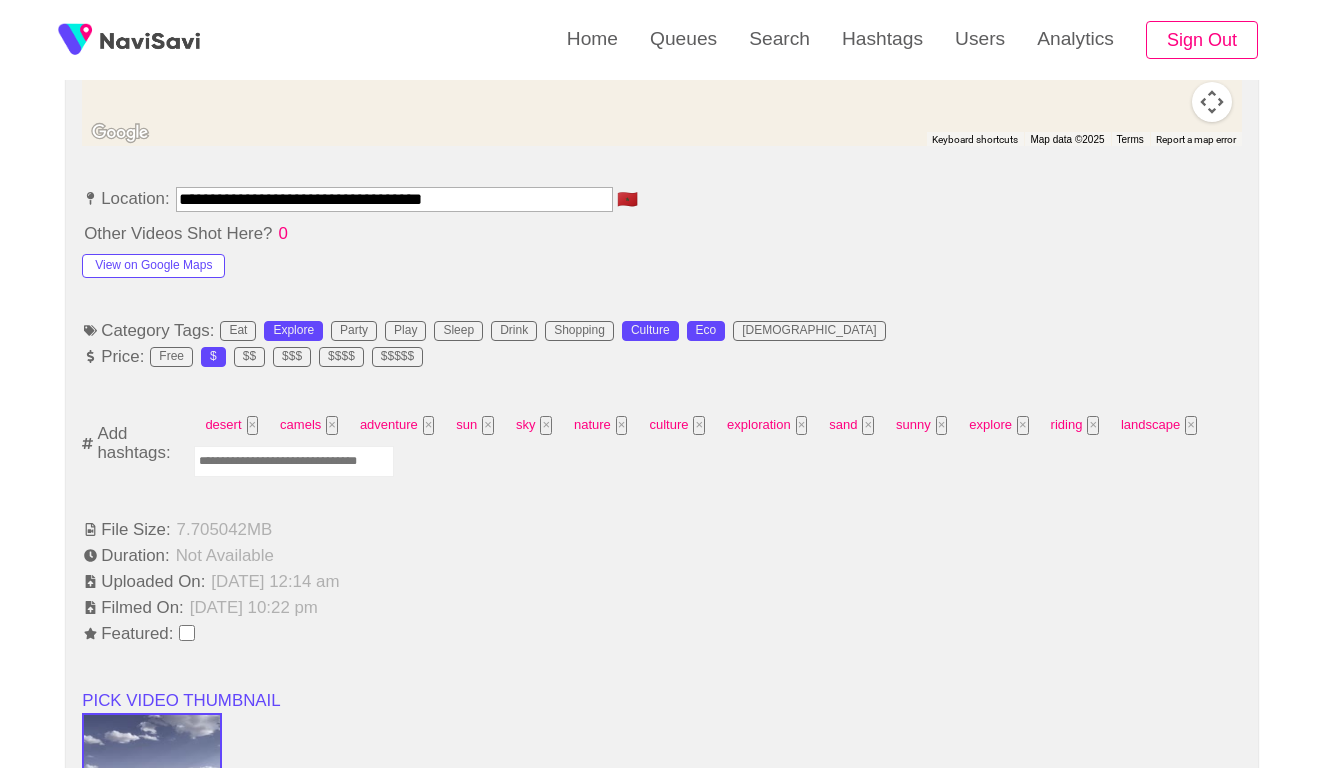 click at bounding box center [294, 461] 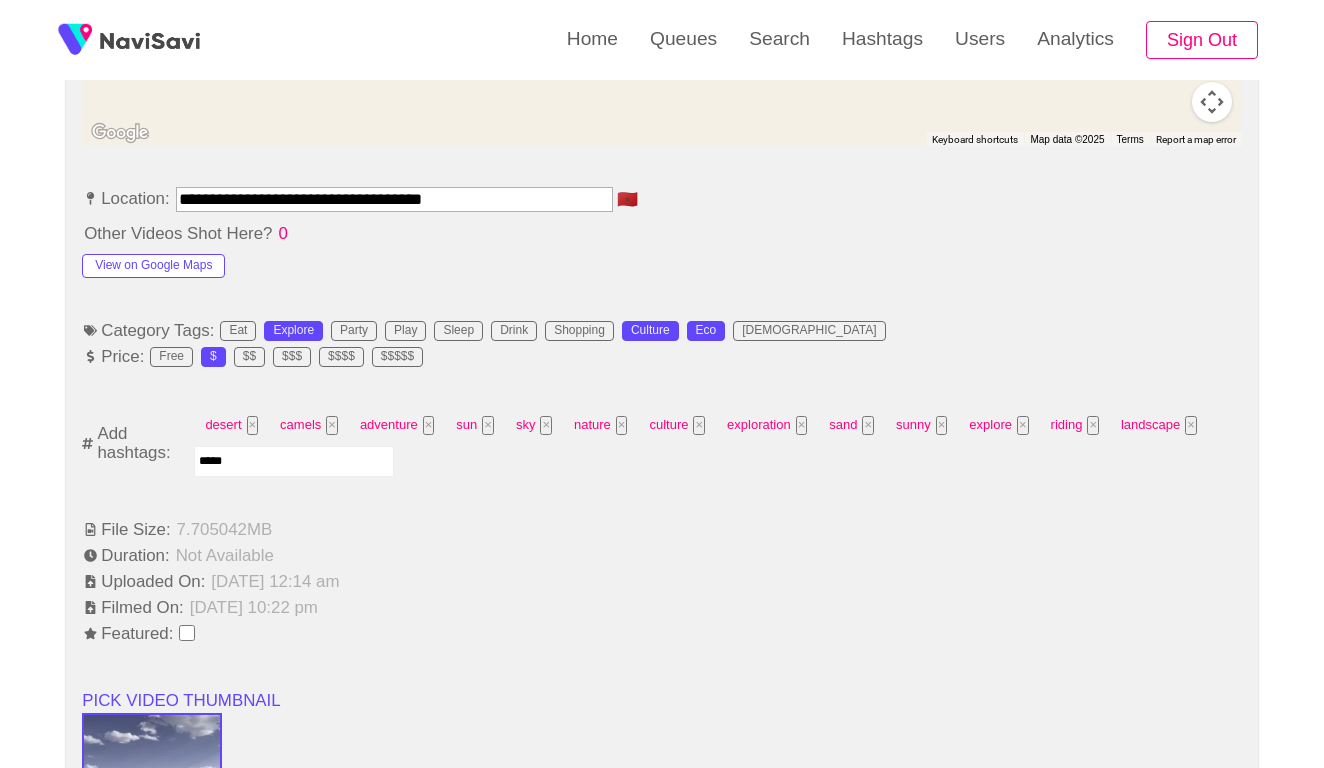 type on "******" 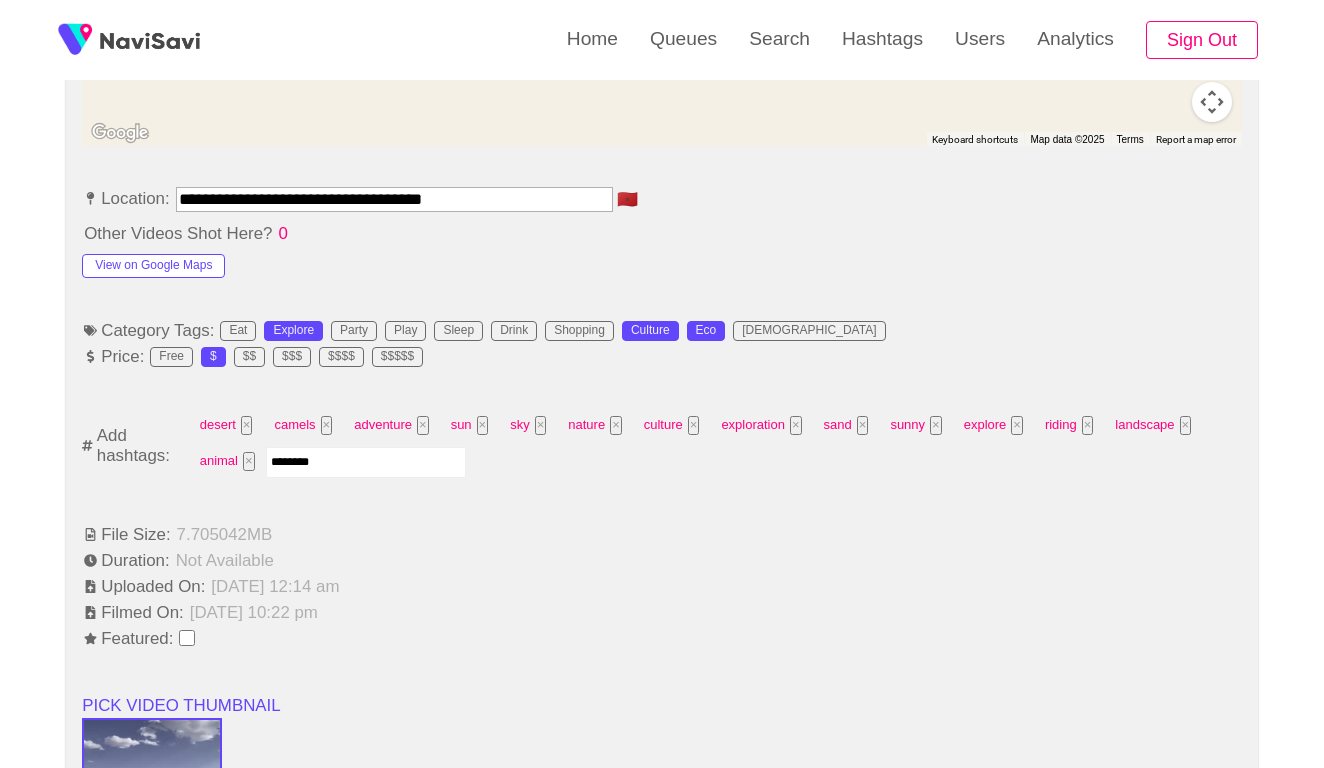 type on "*********" 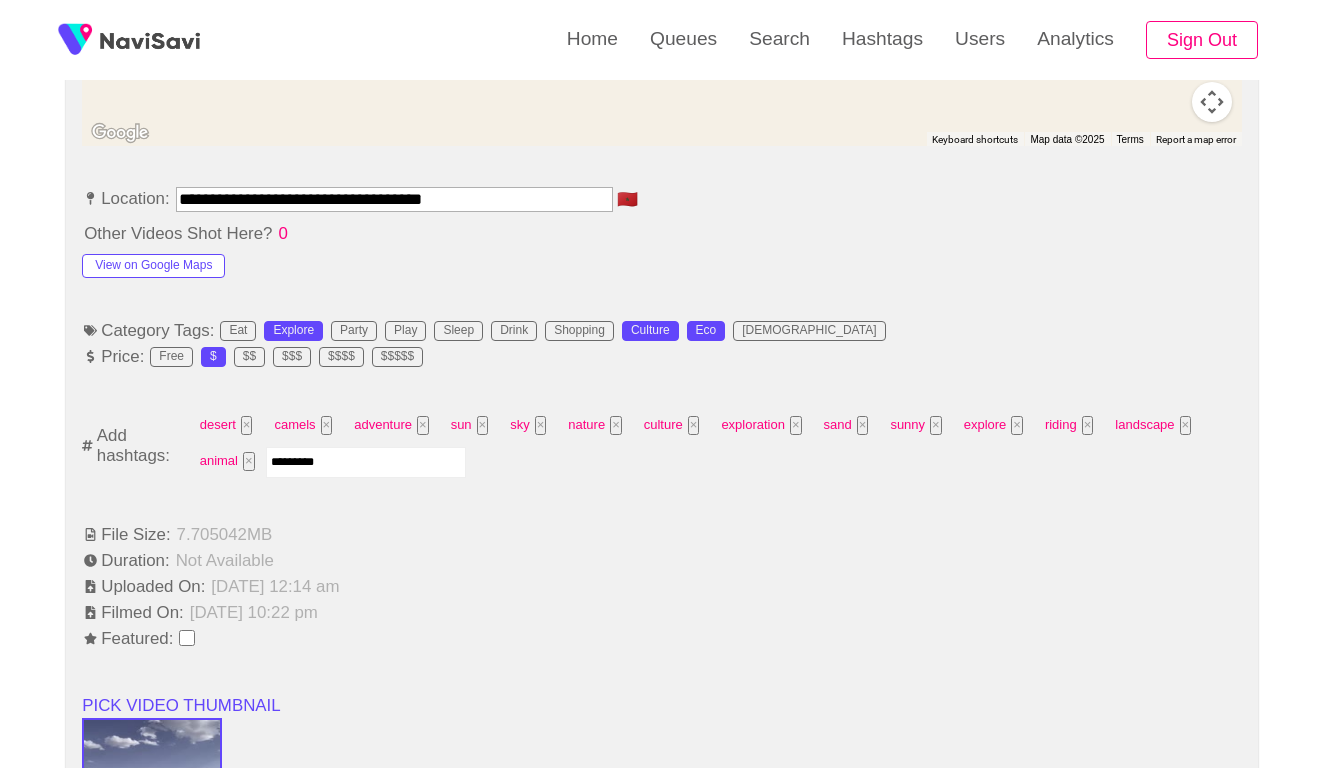 type 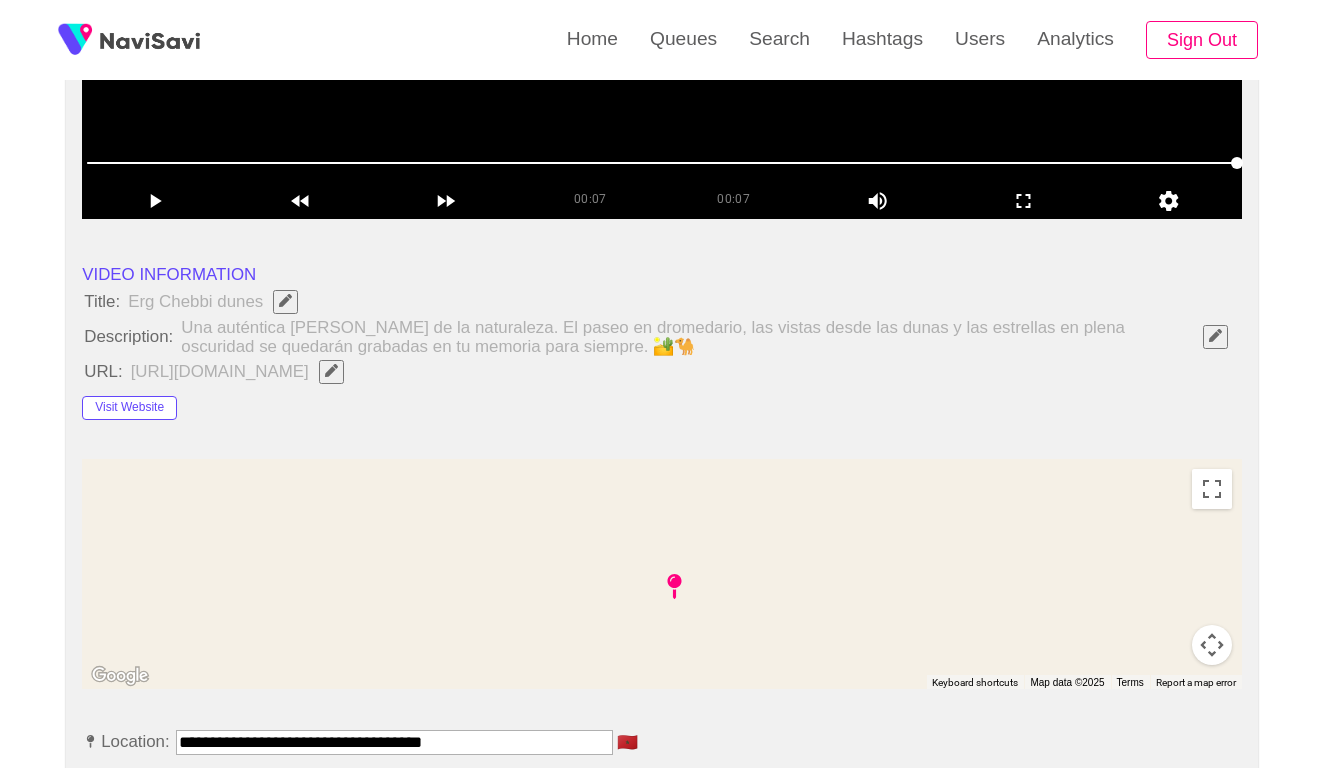scroll, scrollTop: 345, scrollLeft: 0, axis: vertical 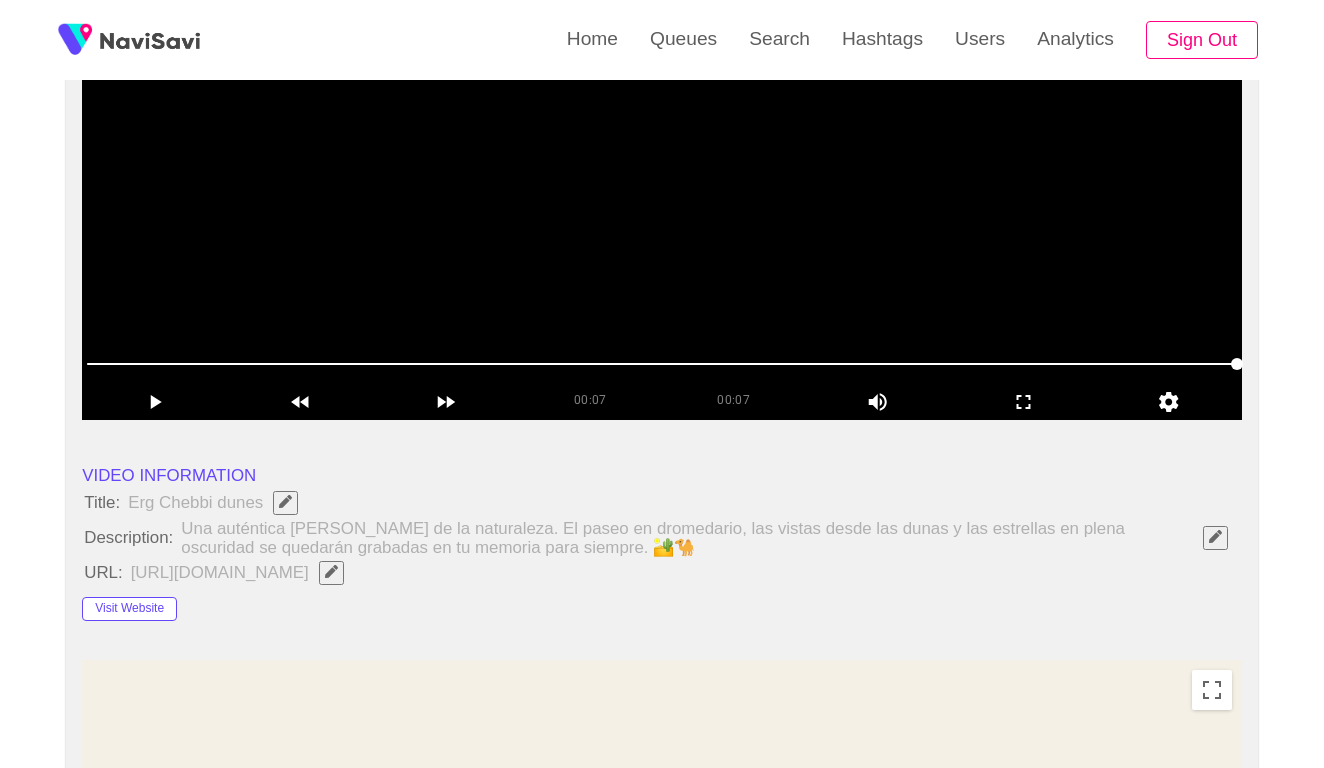 click 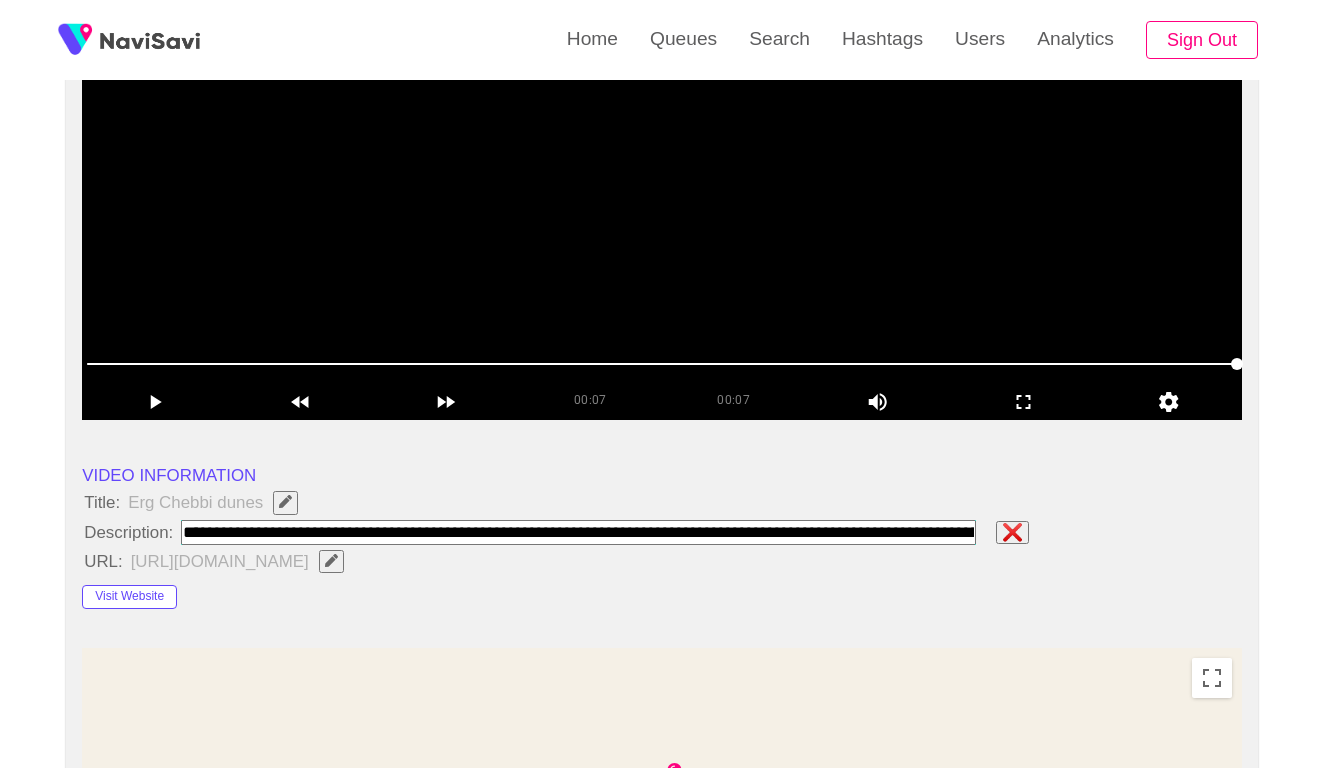 type on "**********" 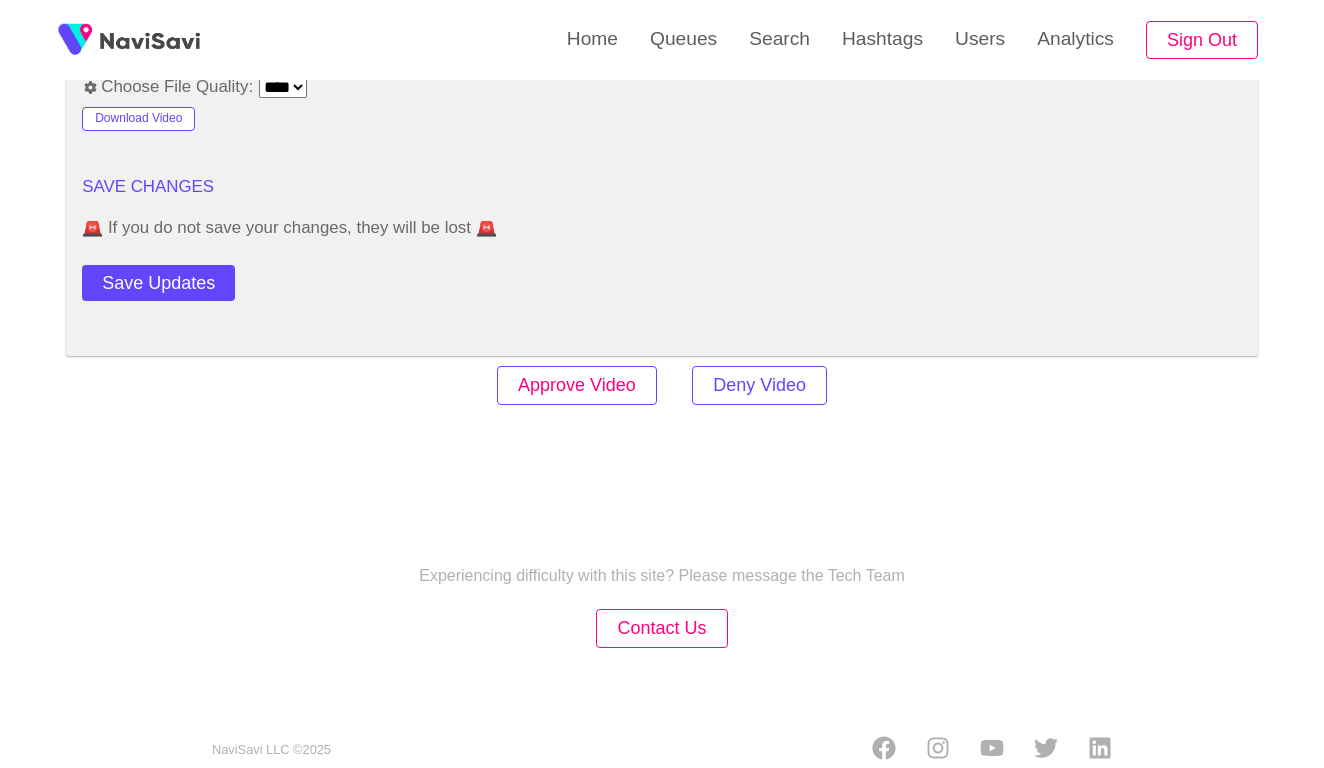 scroll, scrollTop: 2434, scrollLeft: 0, axis: vertical 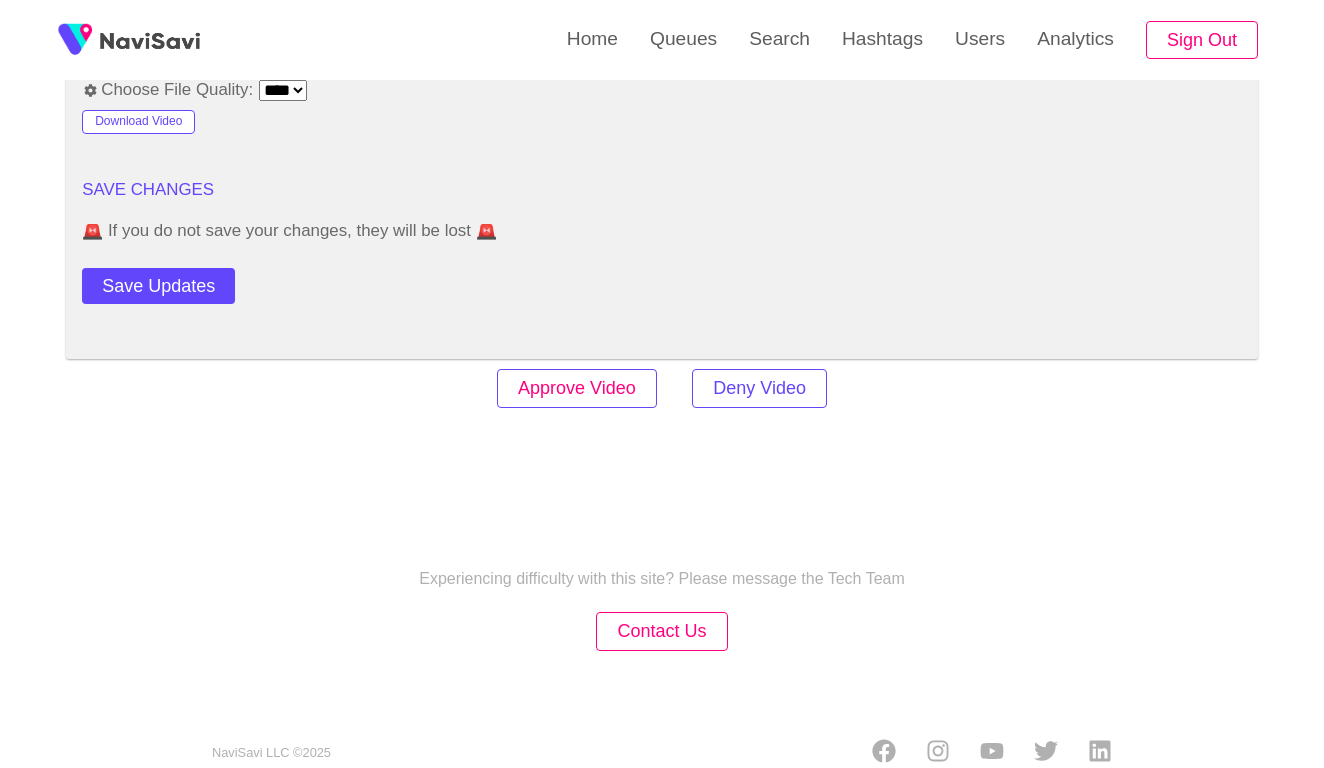 click on "Approve Video" at bounding box center [577, 388] 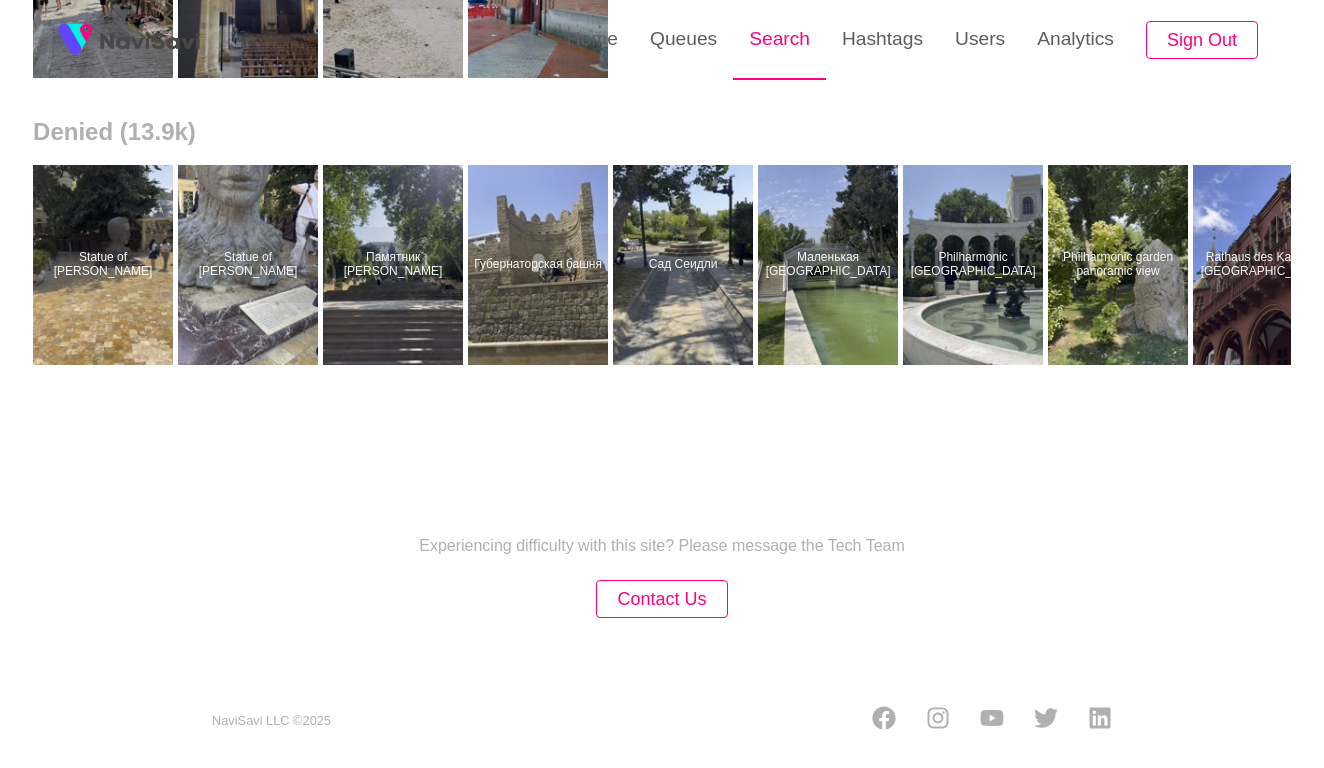 scroll, scrollTop: 0, scrollLeft: 0, axis: both 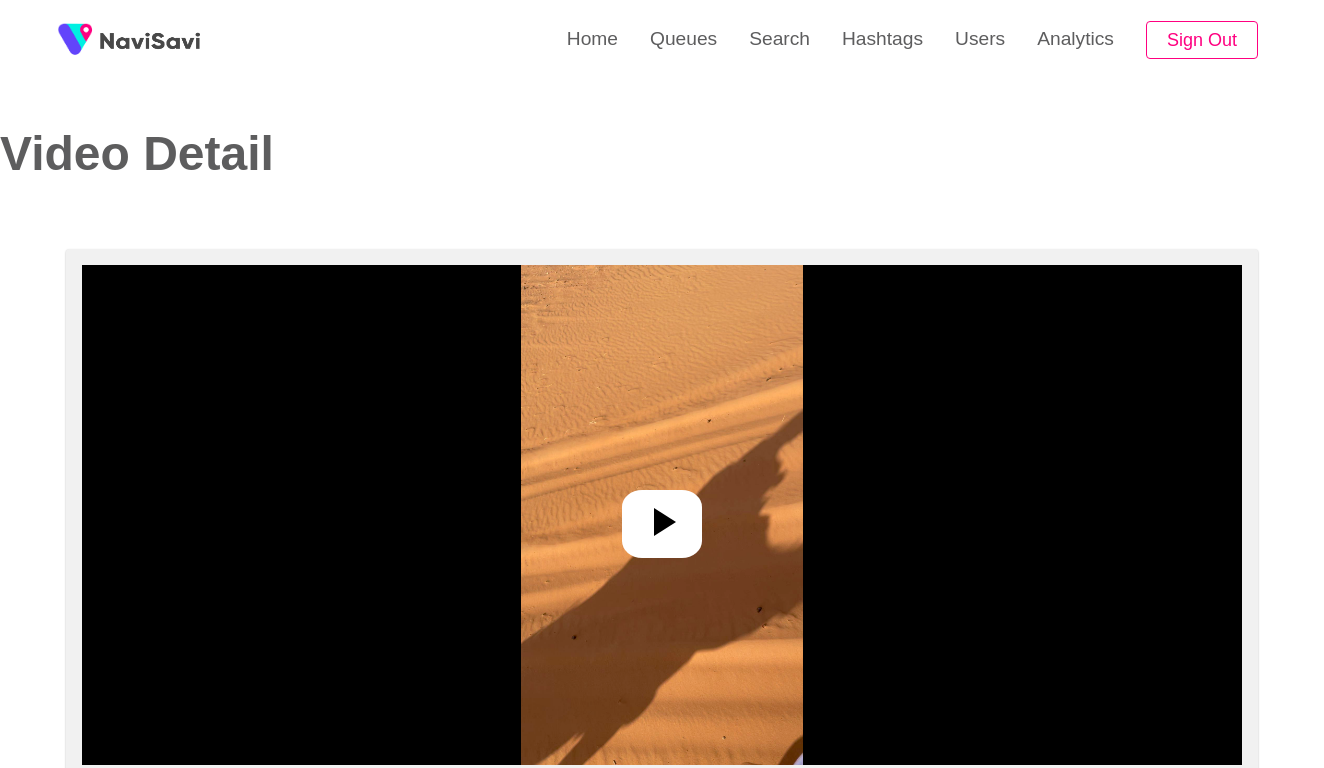 select on "**********" 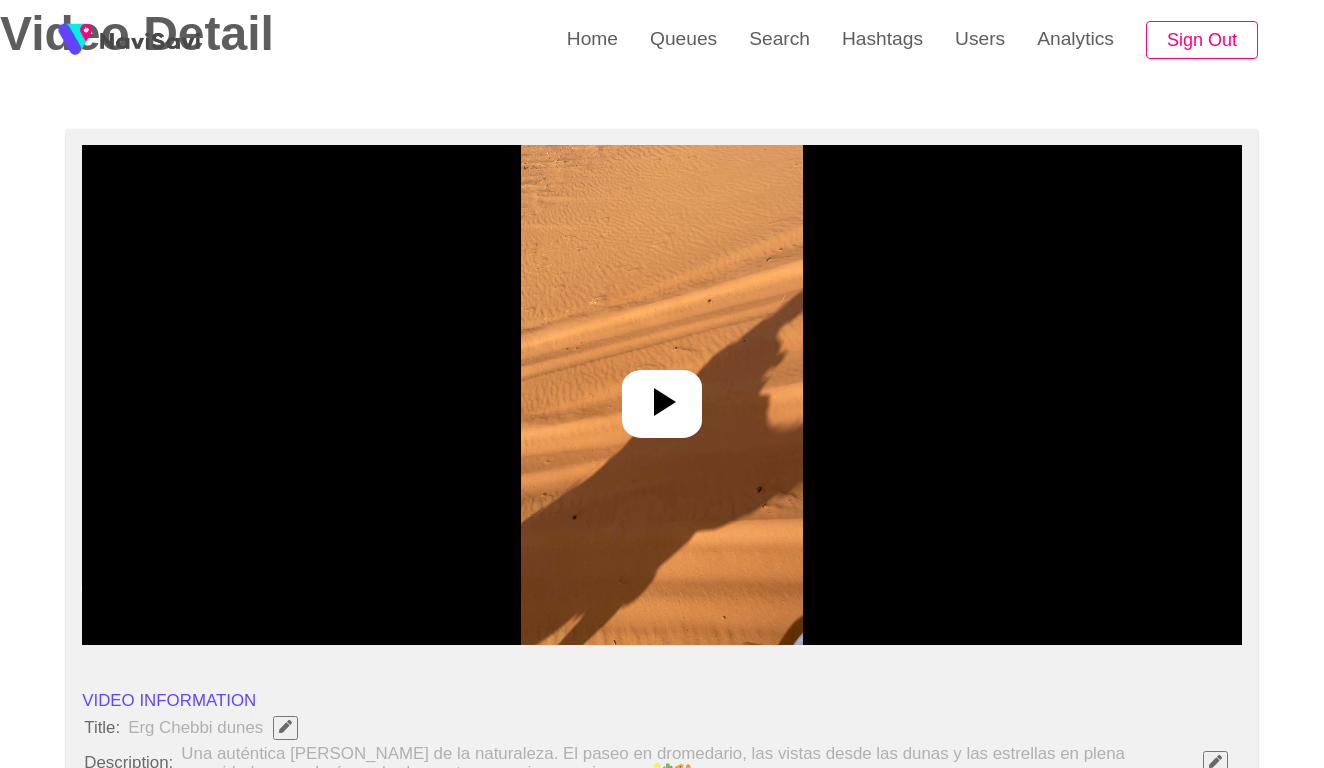 scroll, scrollTop: 237, scrollLeft: 0, axis: vertical 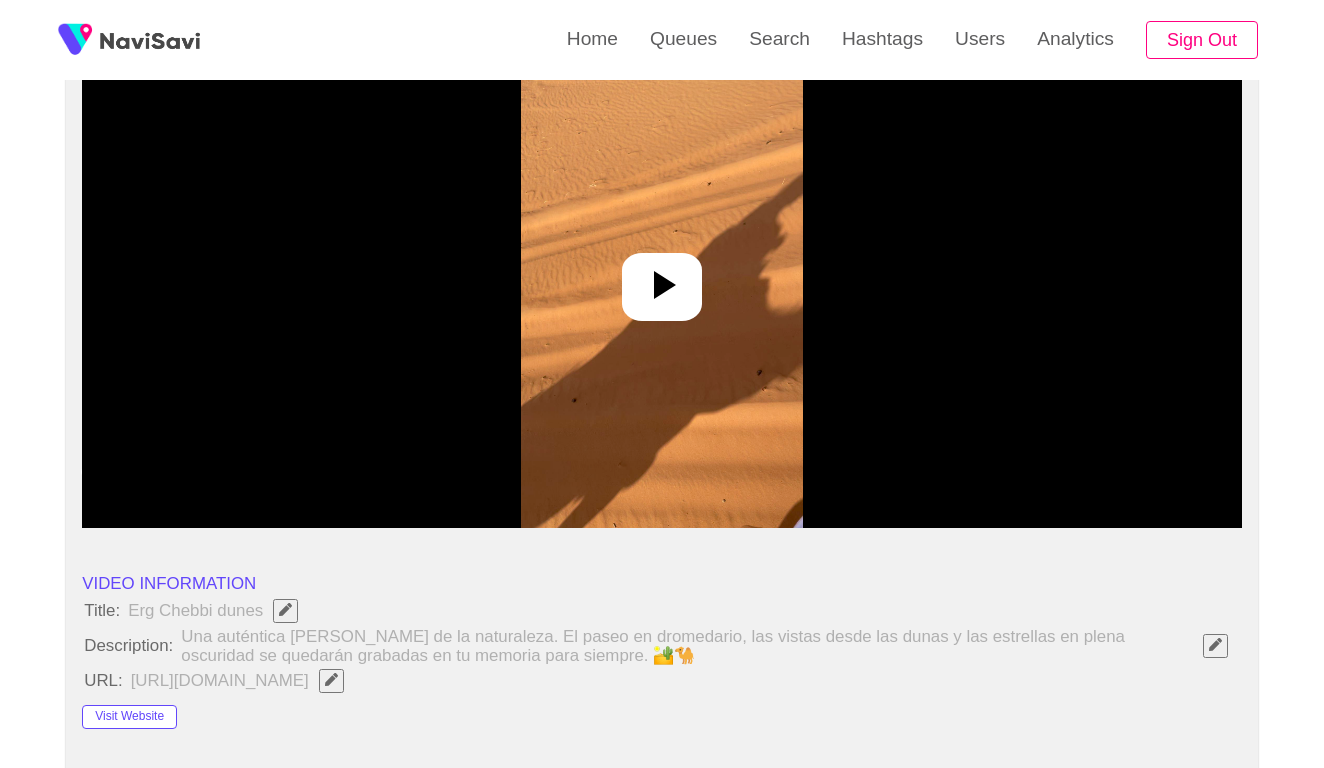 click at bounding box center [661, 278] 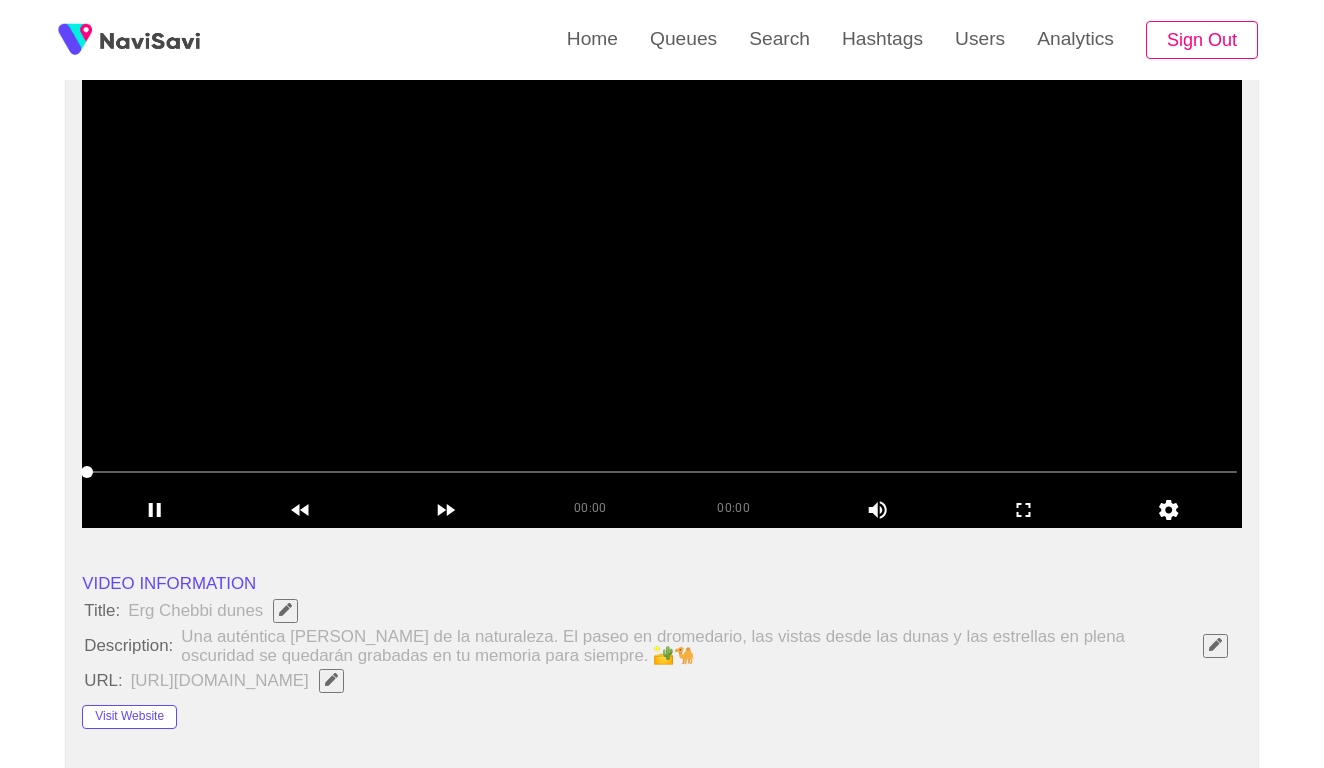 click 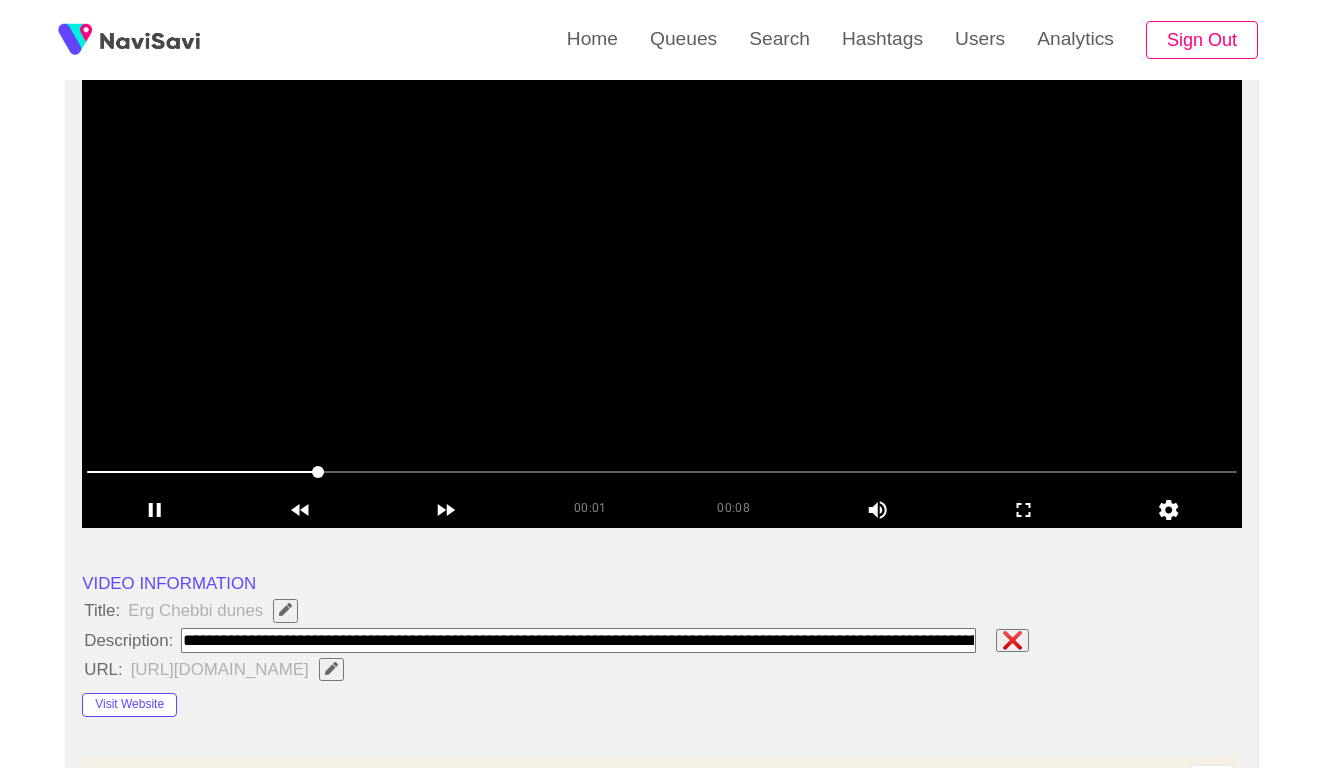 type on "**********" 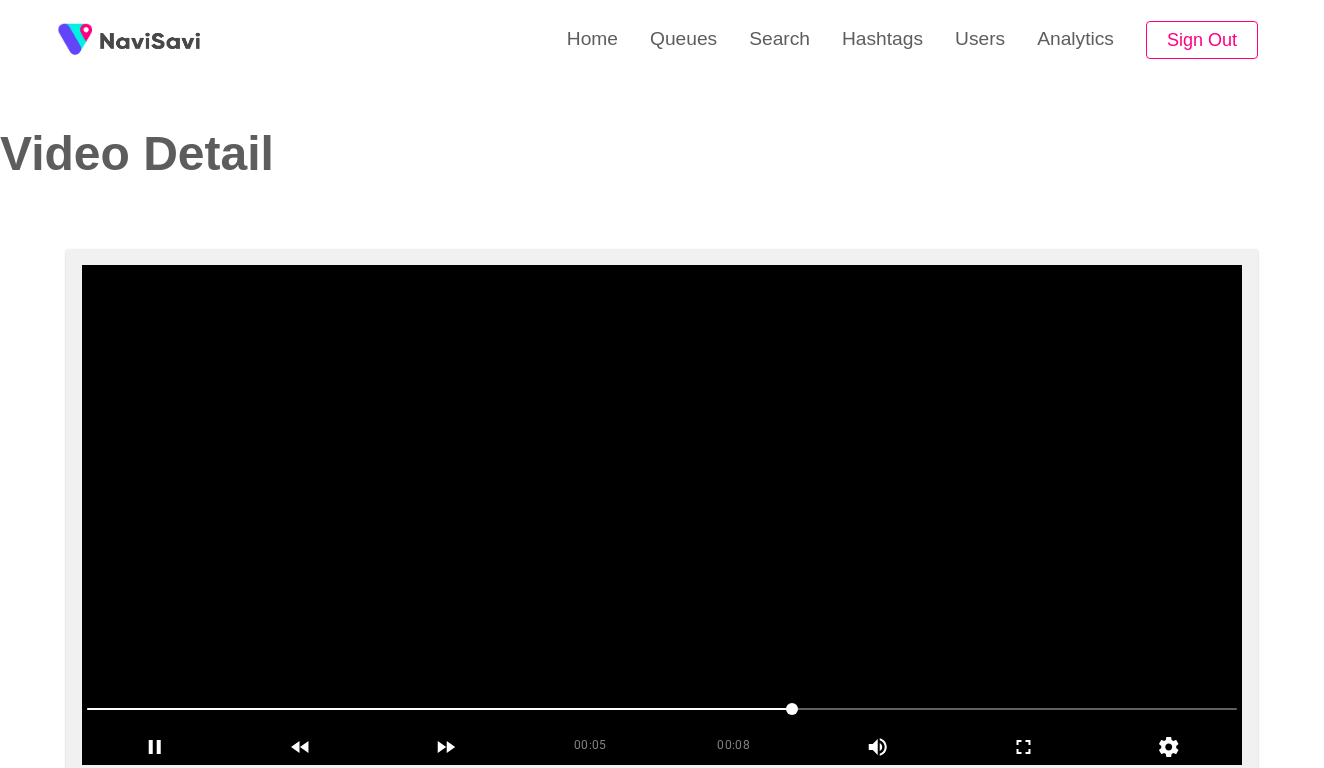 scroll, scrollTop: 0, scrollLeft: 0, axis: both 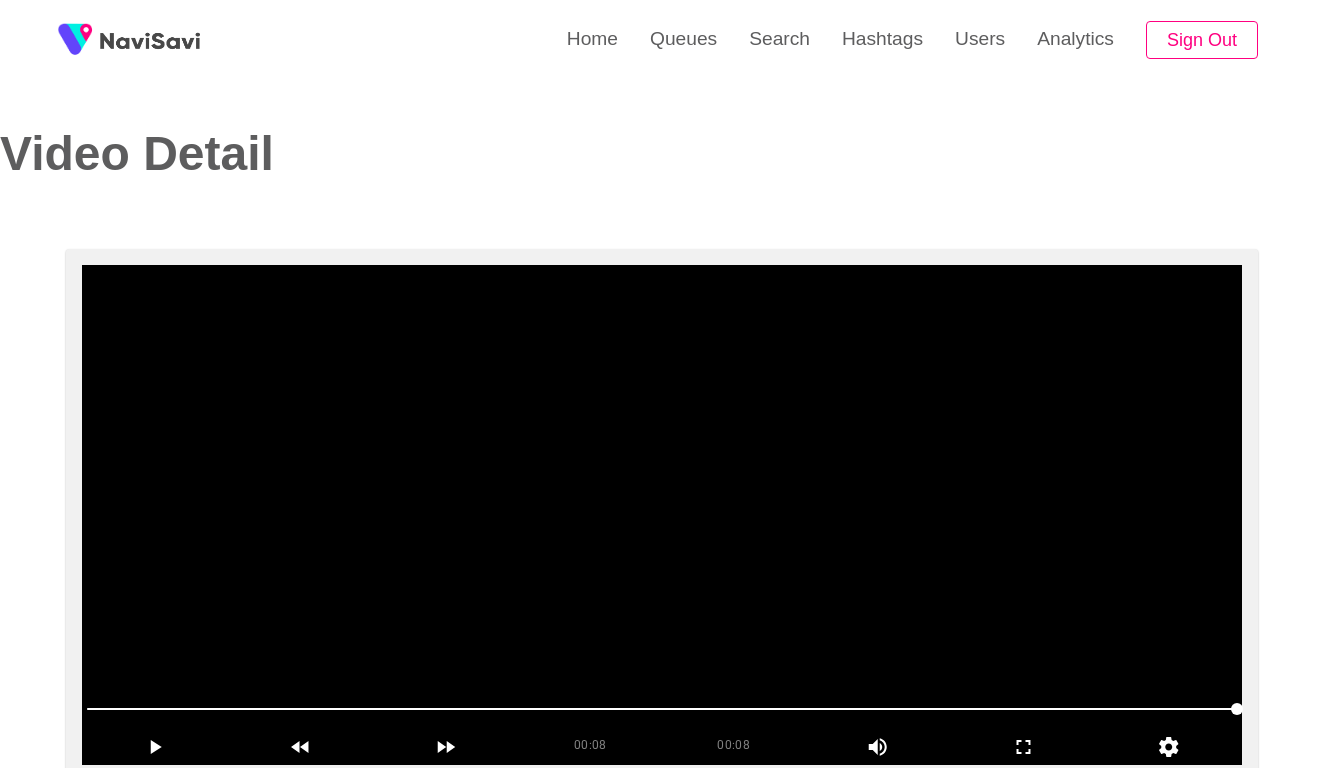 click at bounding box center (662, 515) 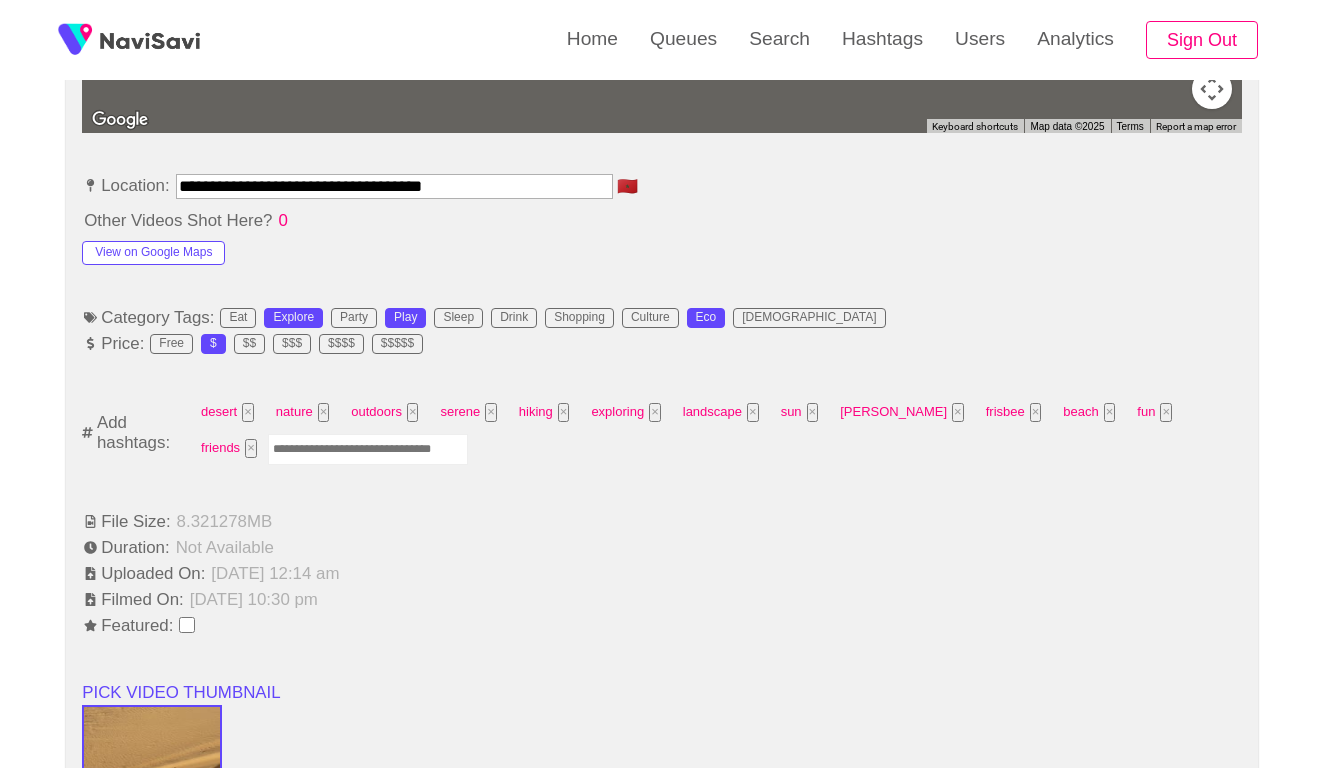 scroll, scrollTop: 917, scrollLeft: 0, axis: vertical 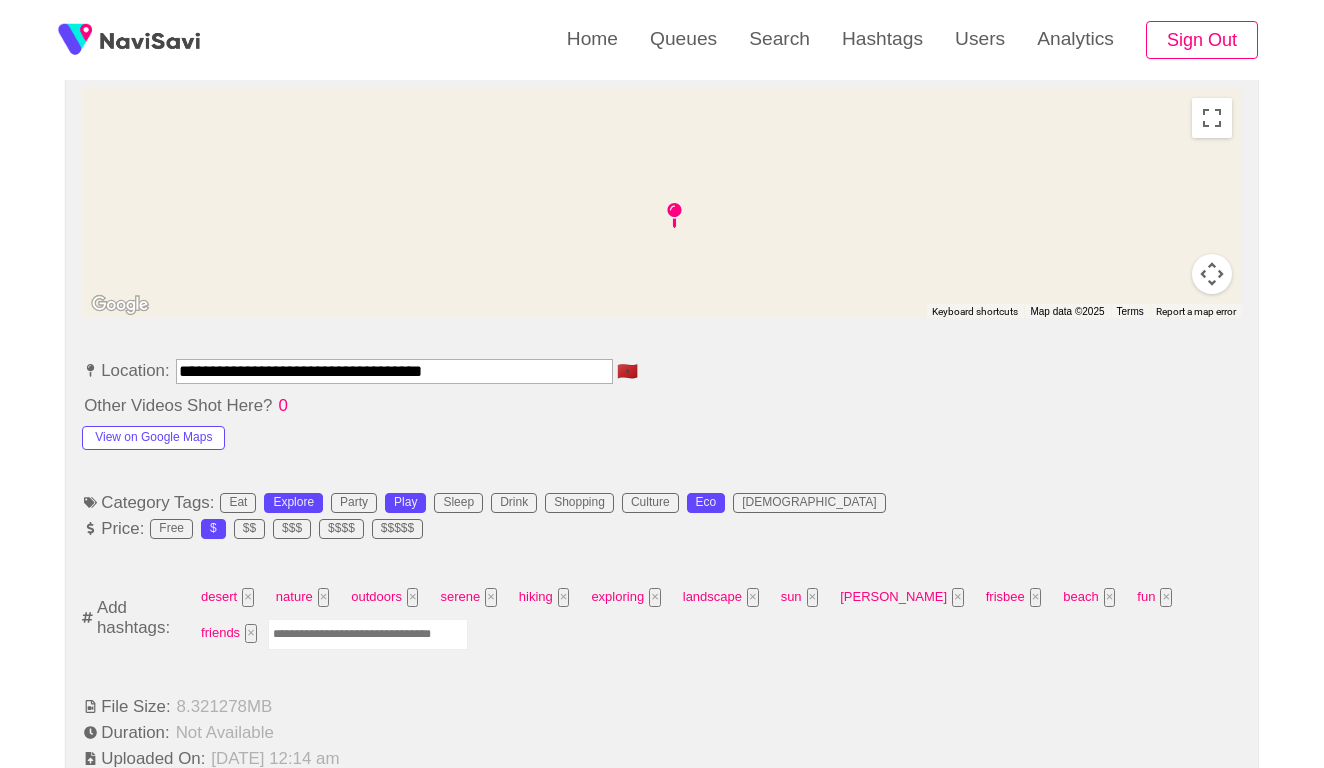 click at bounding box center [368, 634] 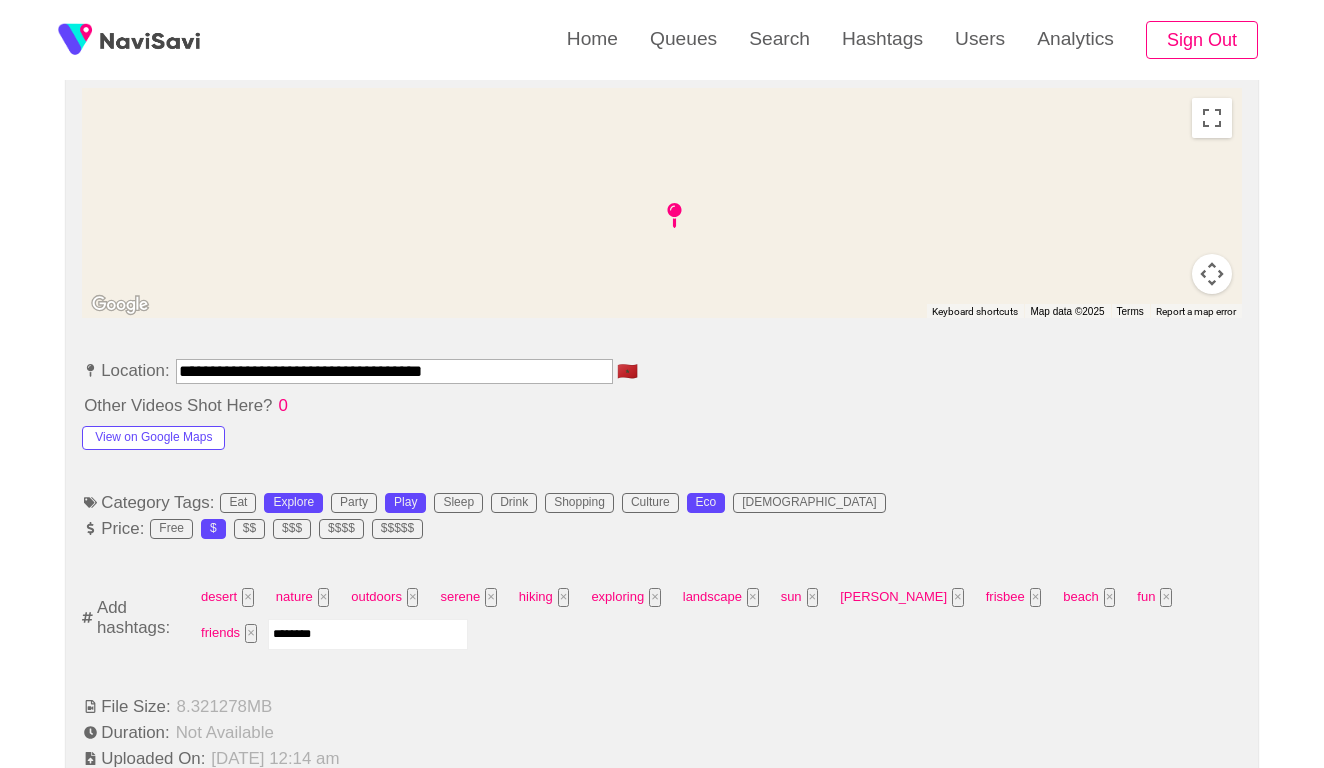type on "*********" 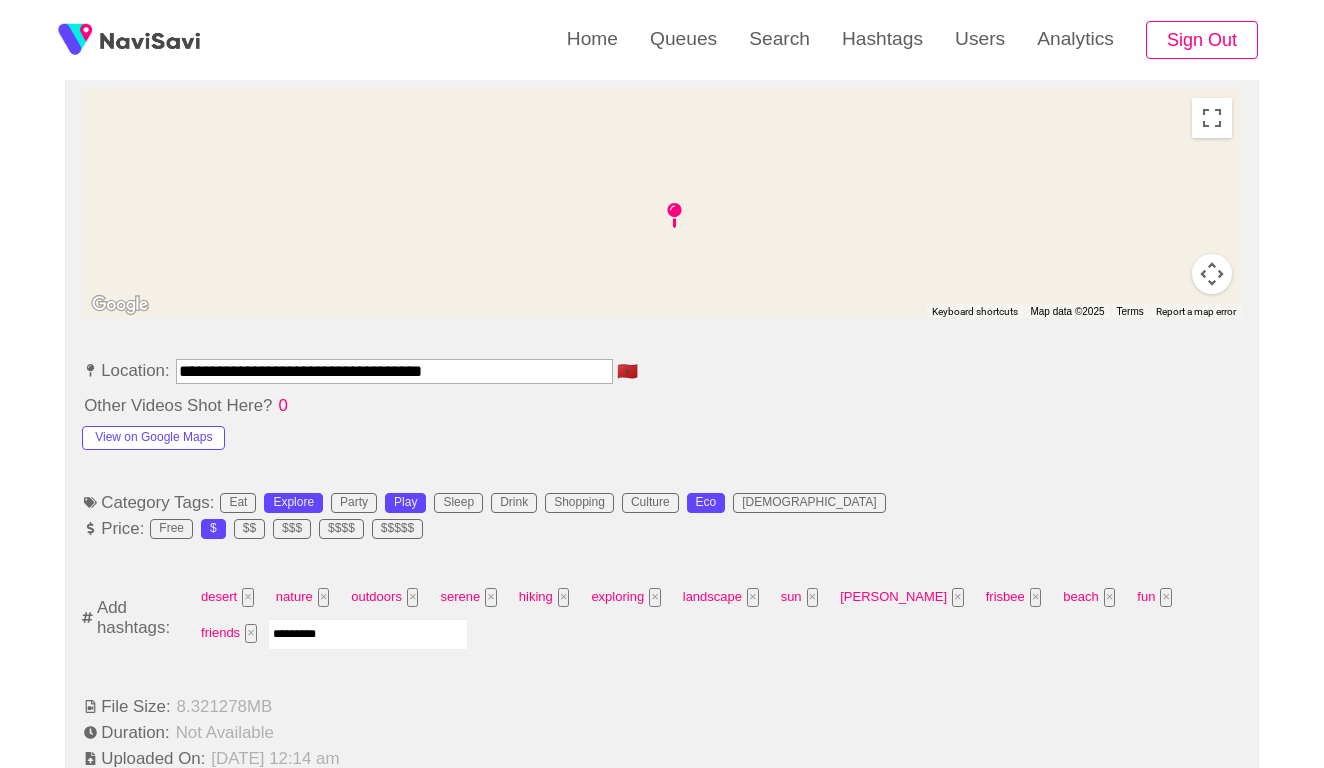 type 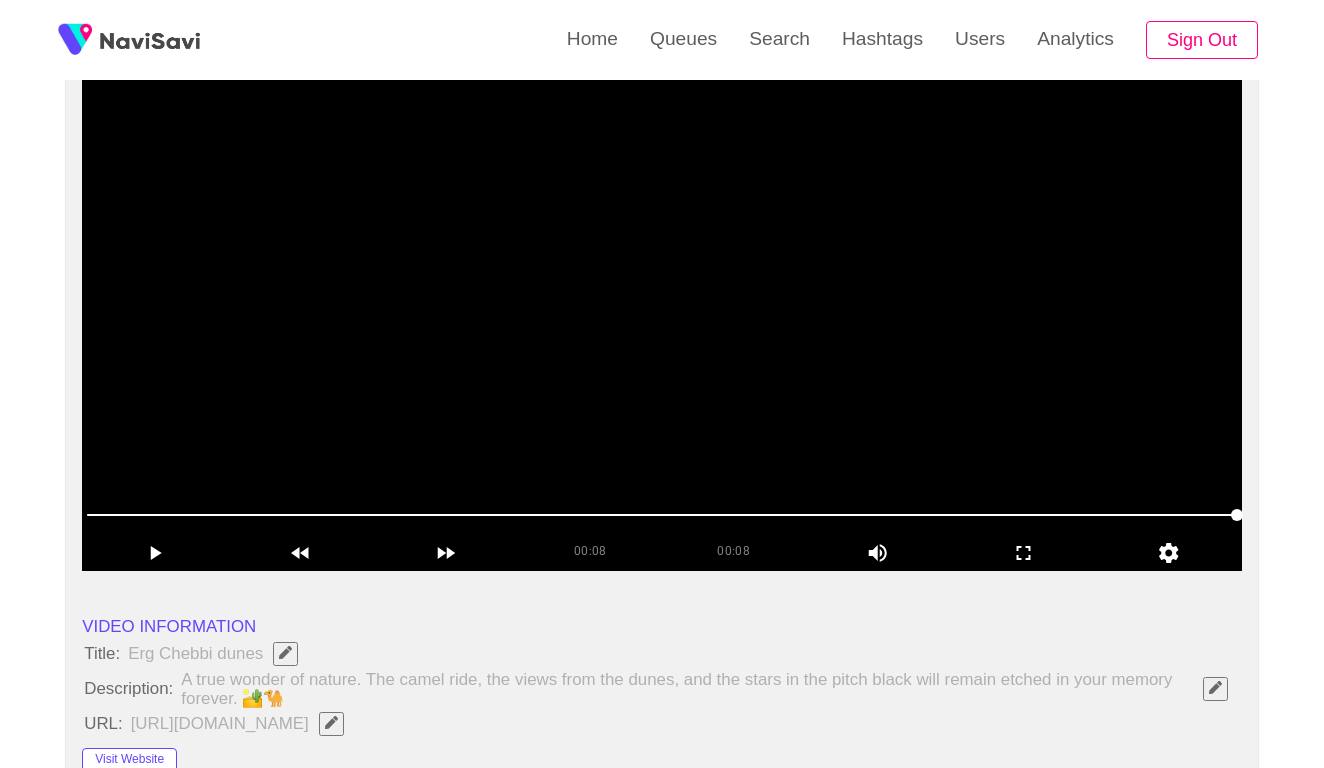 scroll, scrollTop: 198, scrollLeft: 0, axis: vertical 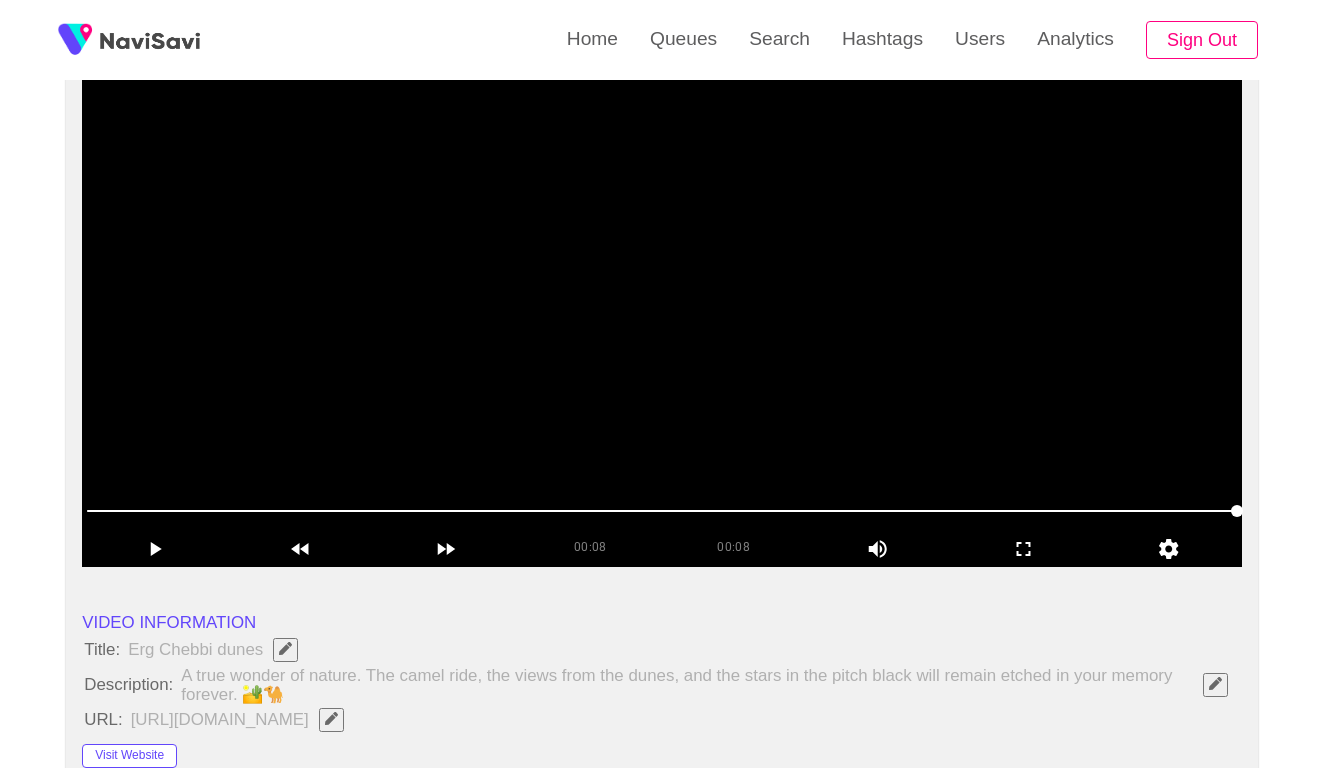 click at bounding box center [662, 317] 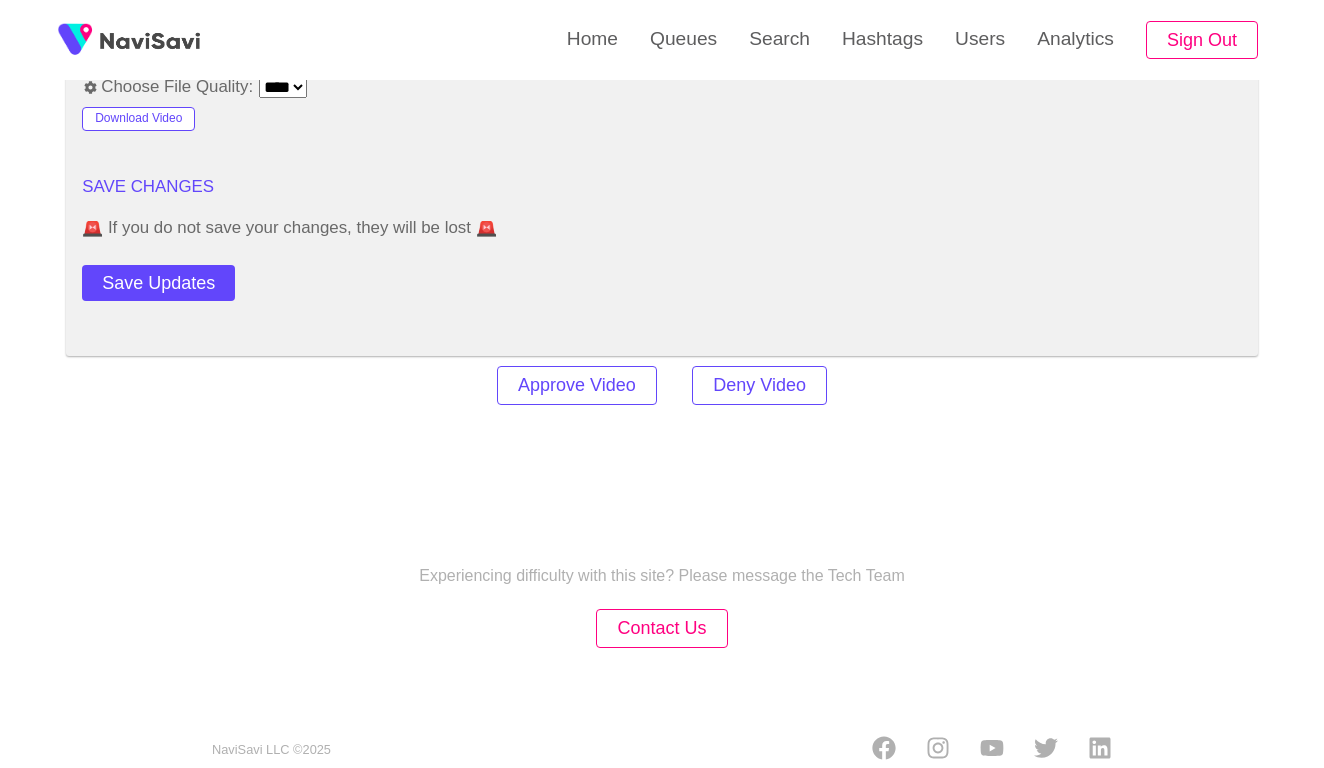 scroll, scrollTop: 2434, scrollLeft: 0, axis: vertical 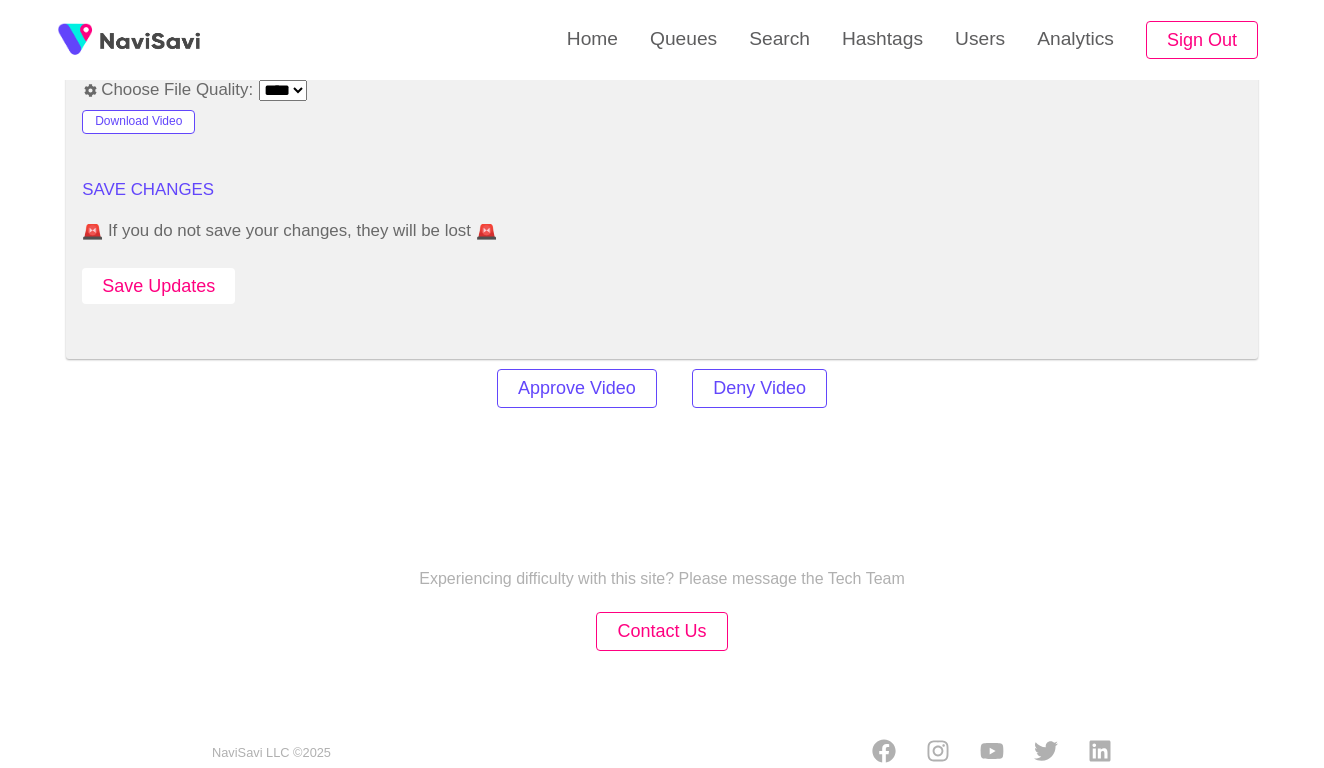click on "Save Updates" at bounding box center [158, 286] 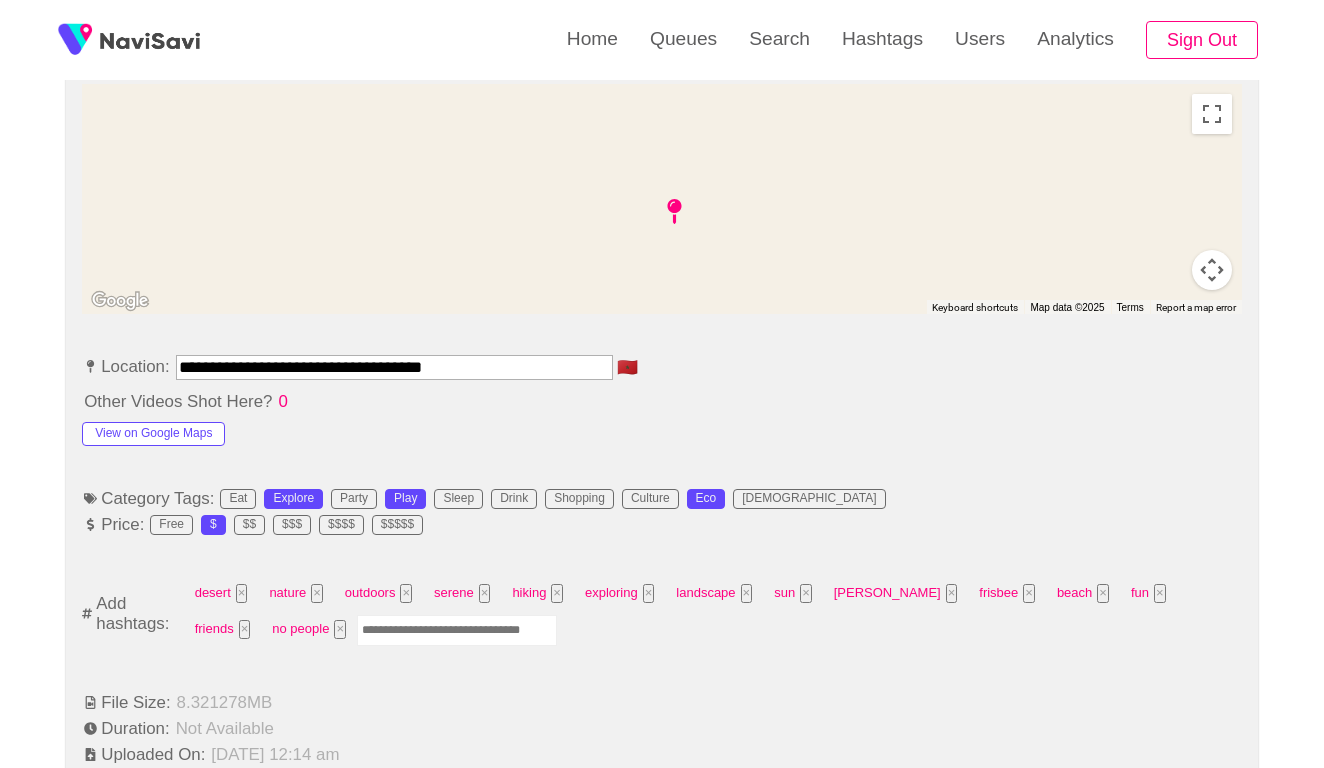 scroll, scrollTop: 958, scrollLeft: 0, axis: vertical 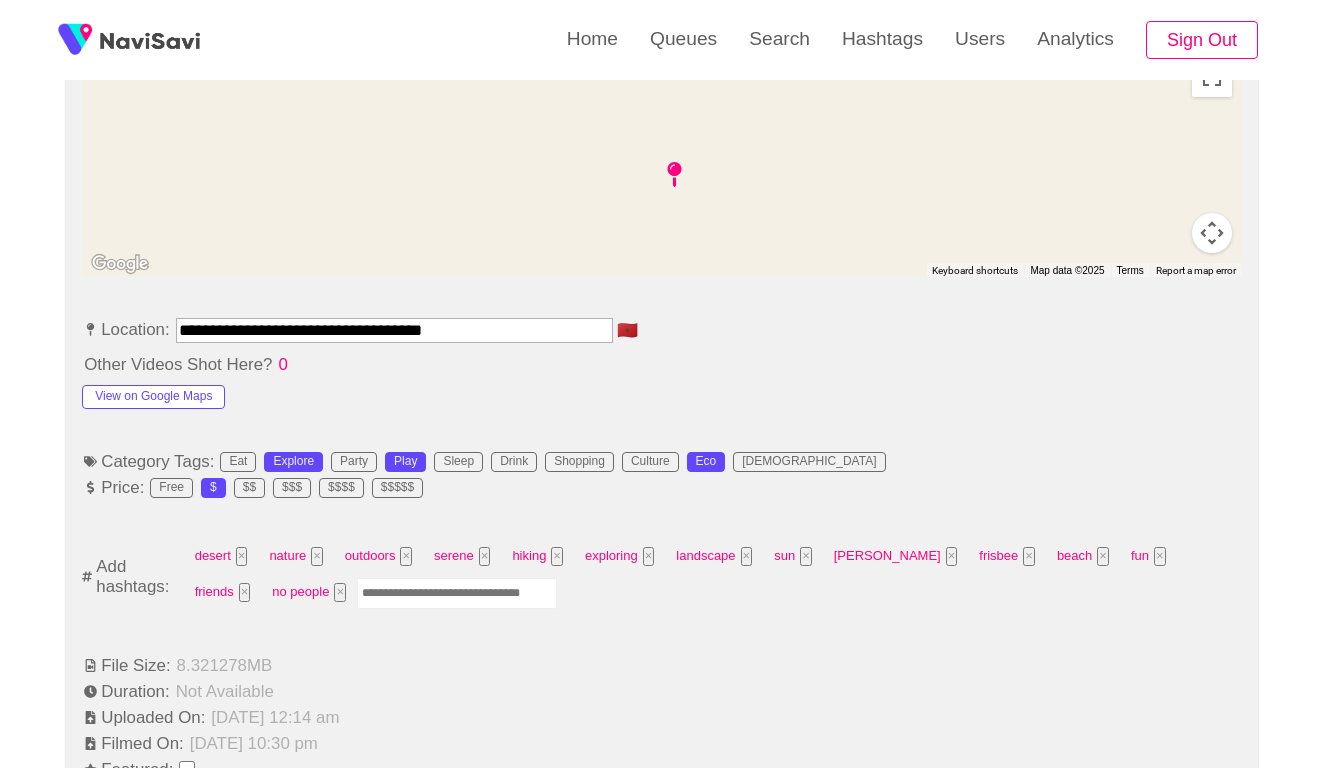 drag, startPoint x: 317, startPoint y: 319, endPoint x: 161, endPoint y: 317, distance: 156.01282 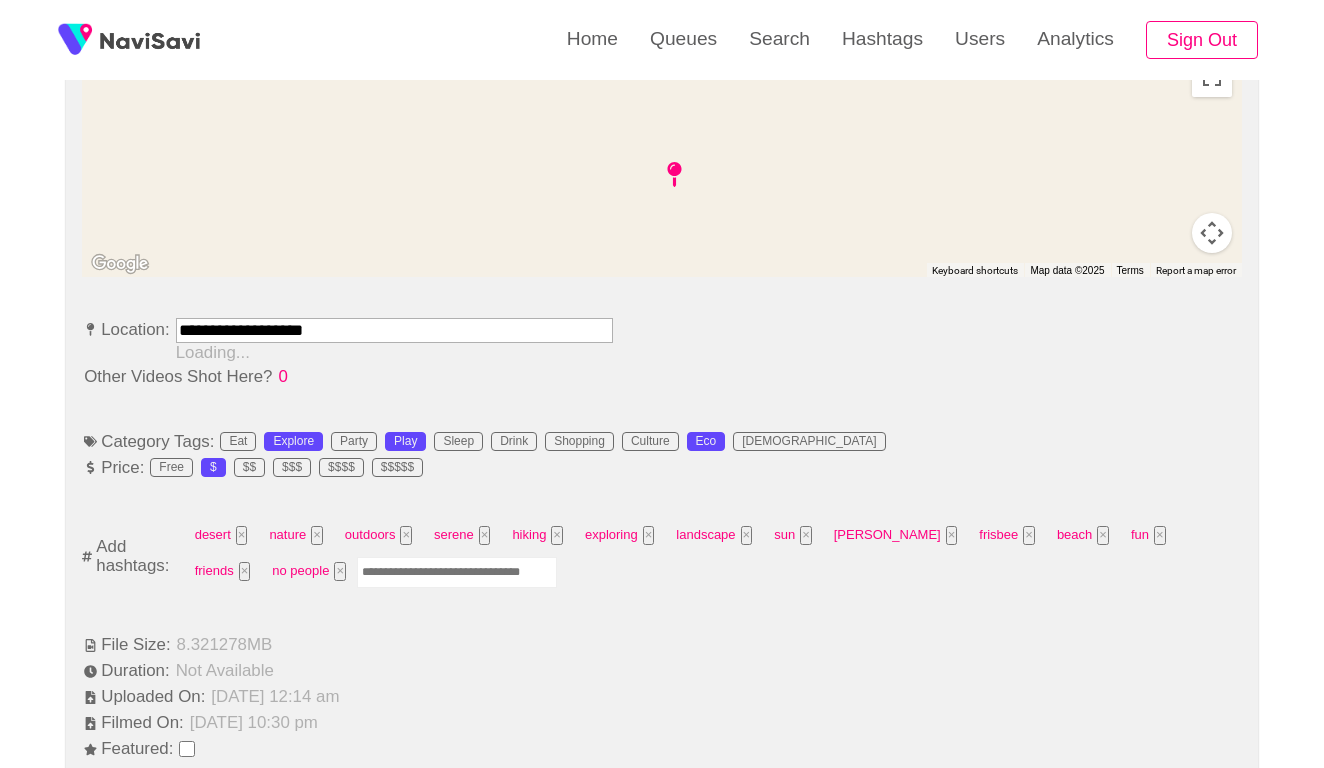 paste on "**********" 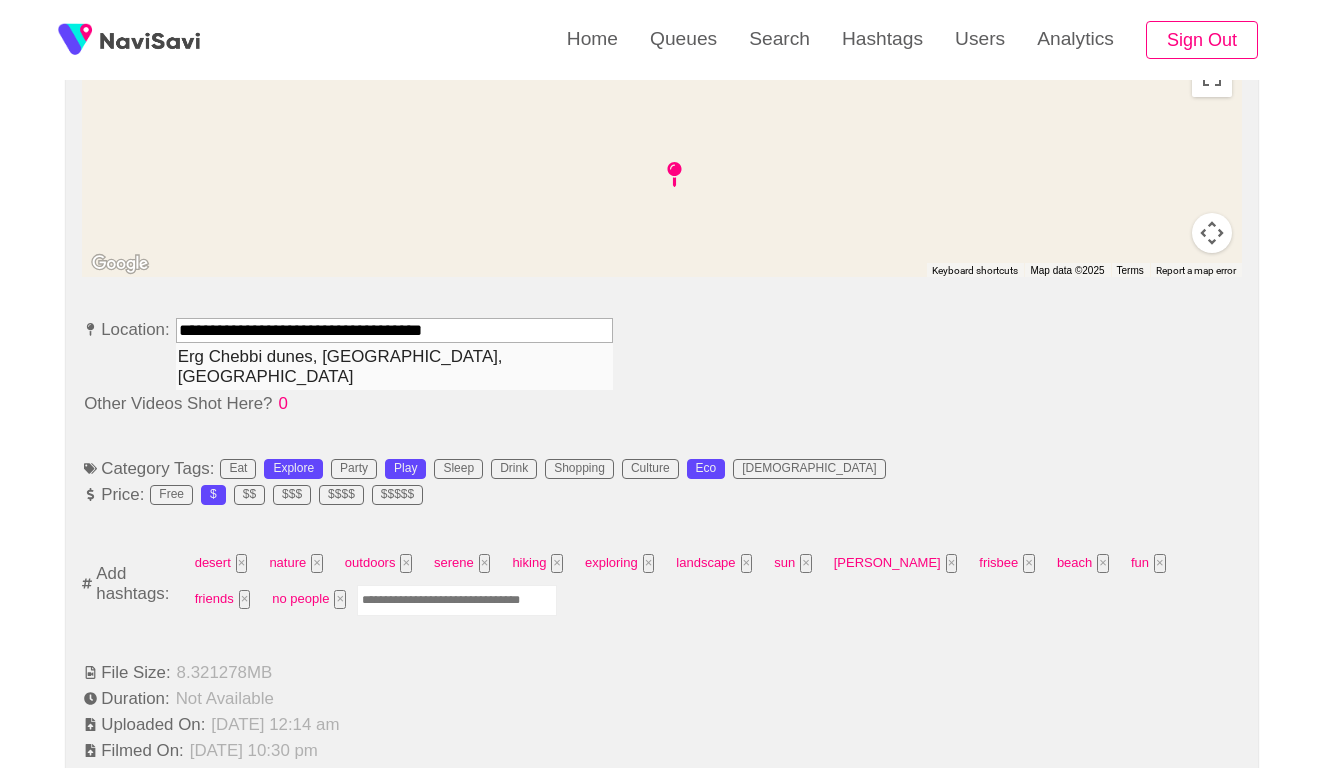 click on "Erg Chebbi dunes, [GEOGRAPHIC_DATA], [GEOGRAPHIC_DATA]" at bounding box center (394, 366) 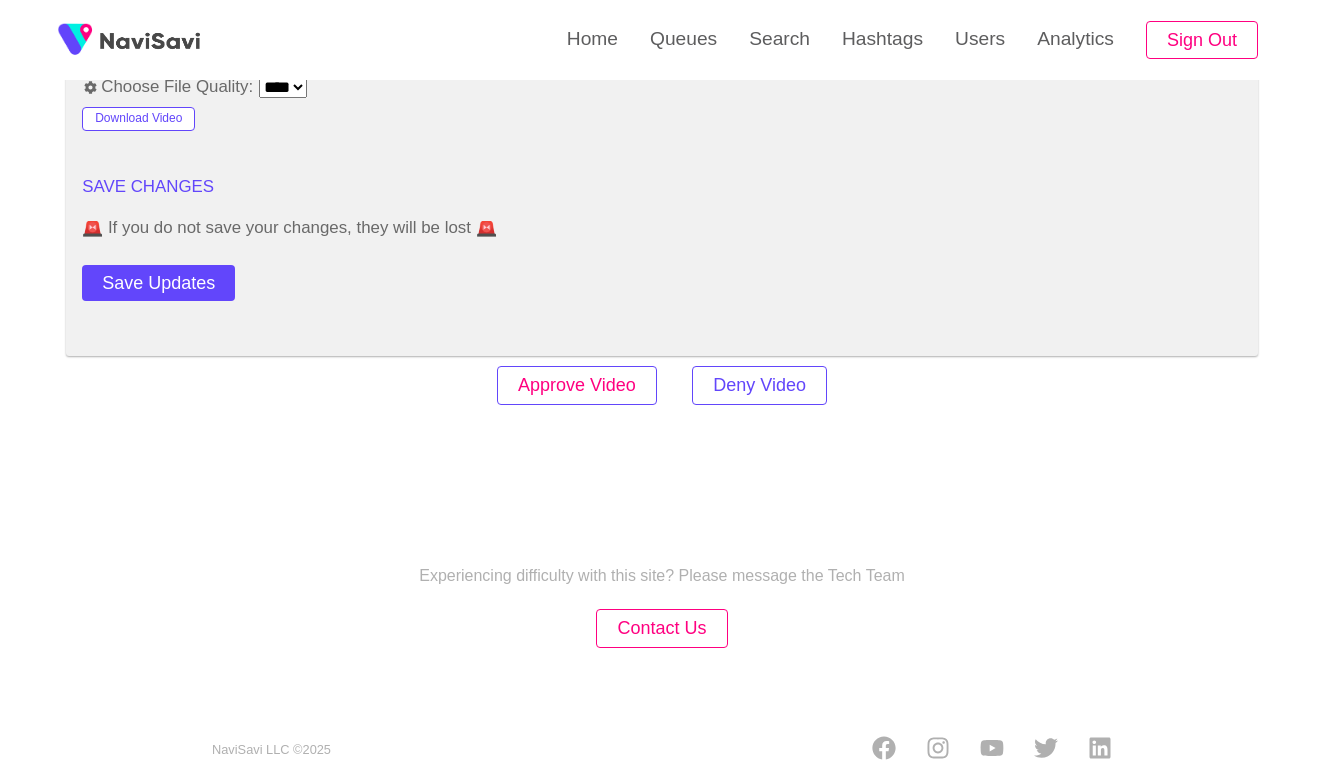 scroll, scrollTop: 2434, scrollLeft: 0, axis: vertical 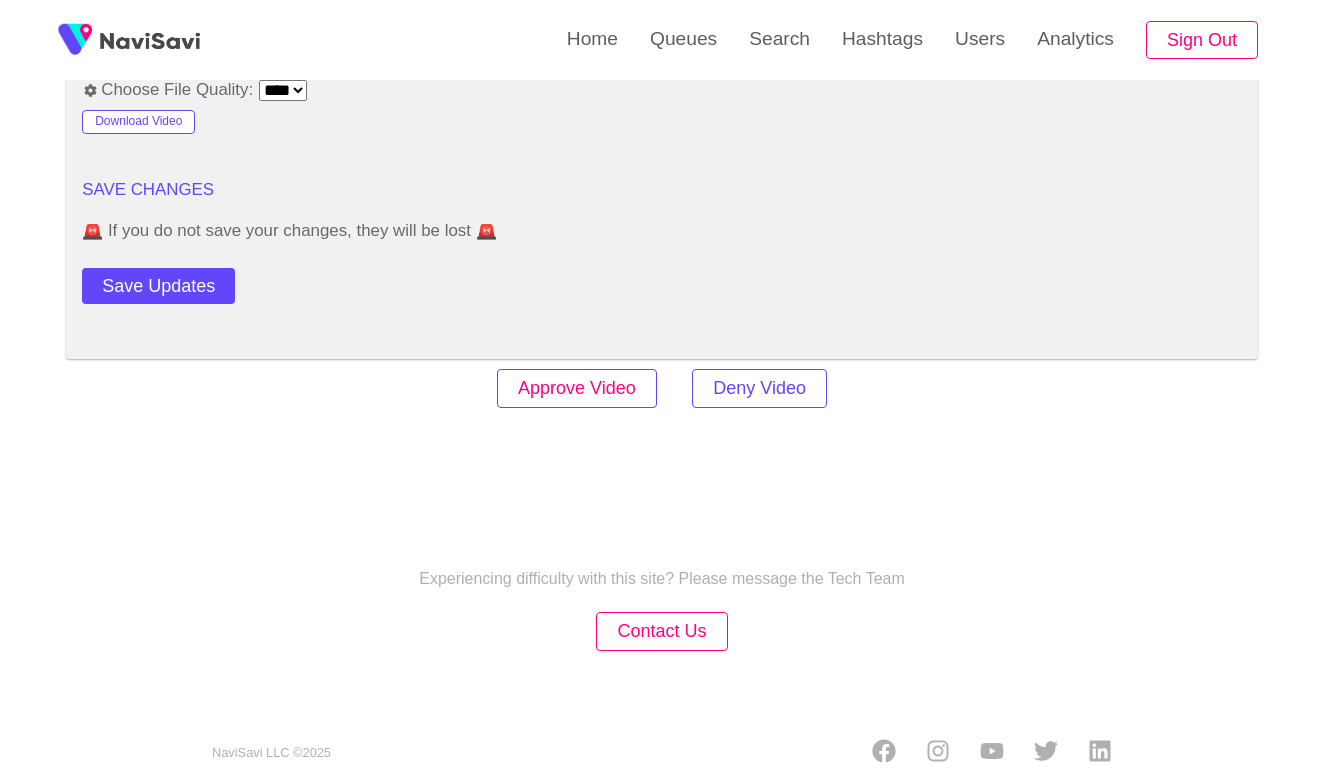 click on "Approve Video" at bounding box center (577, 388) 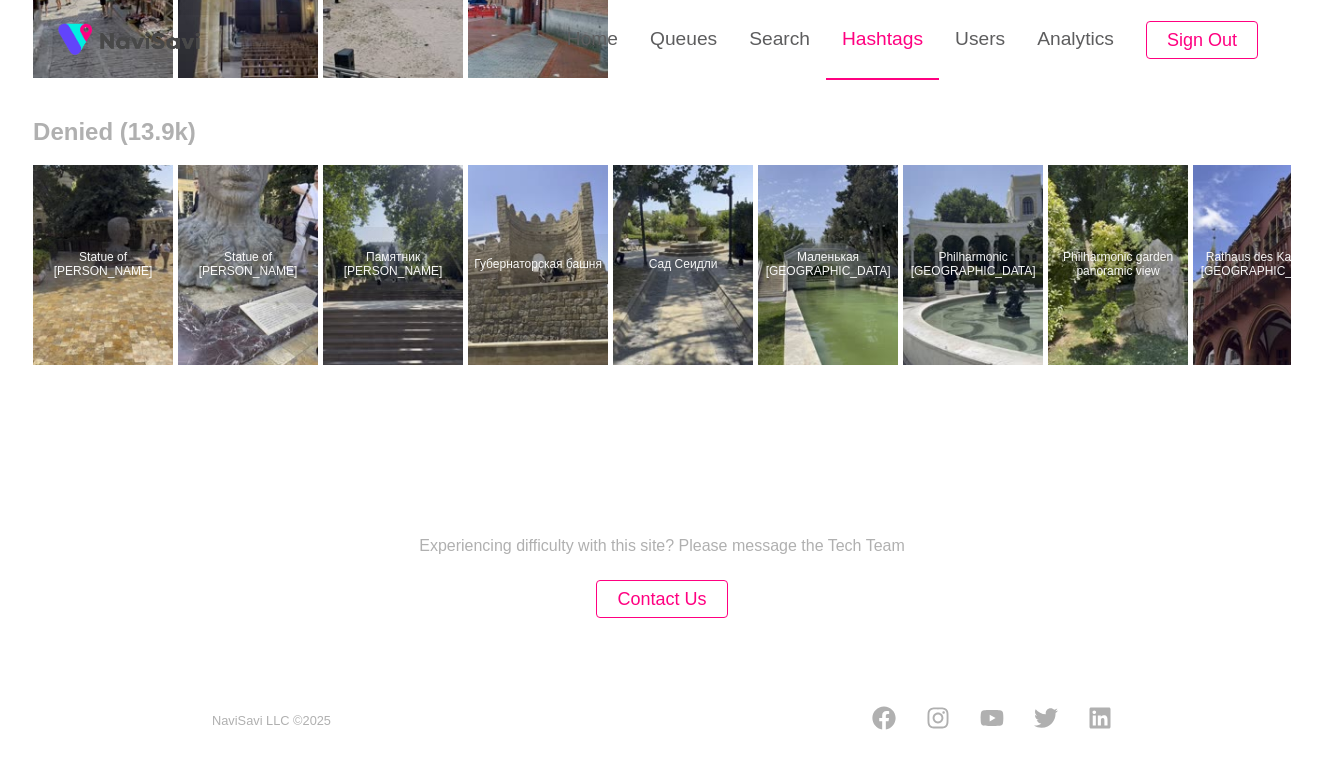 scroll, scrollTop: 0, scrollLeft: 0, axis: both 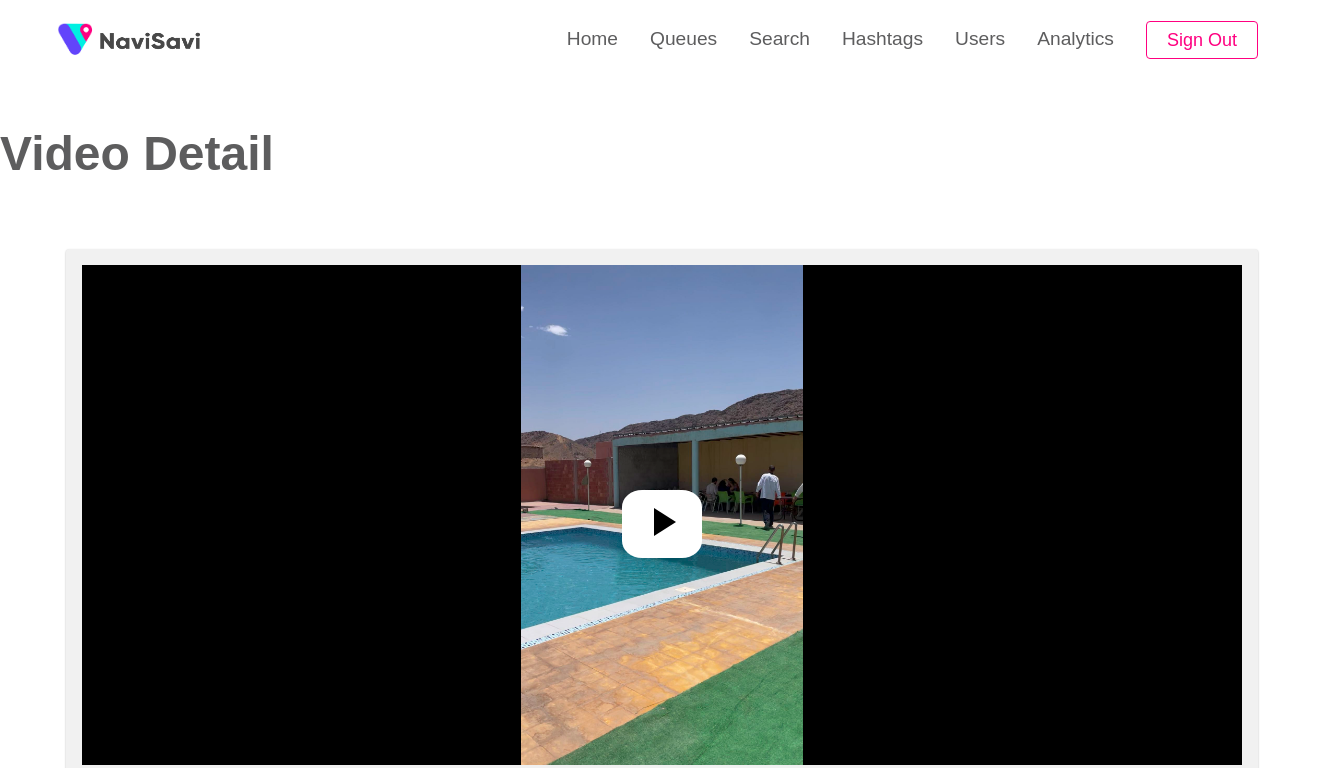 select on "**********" 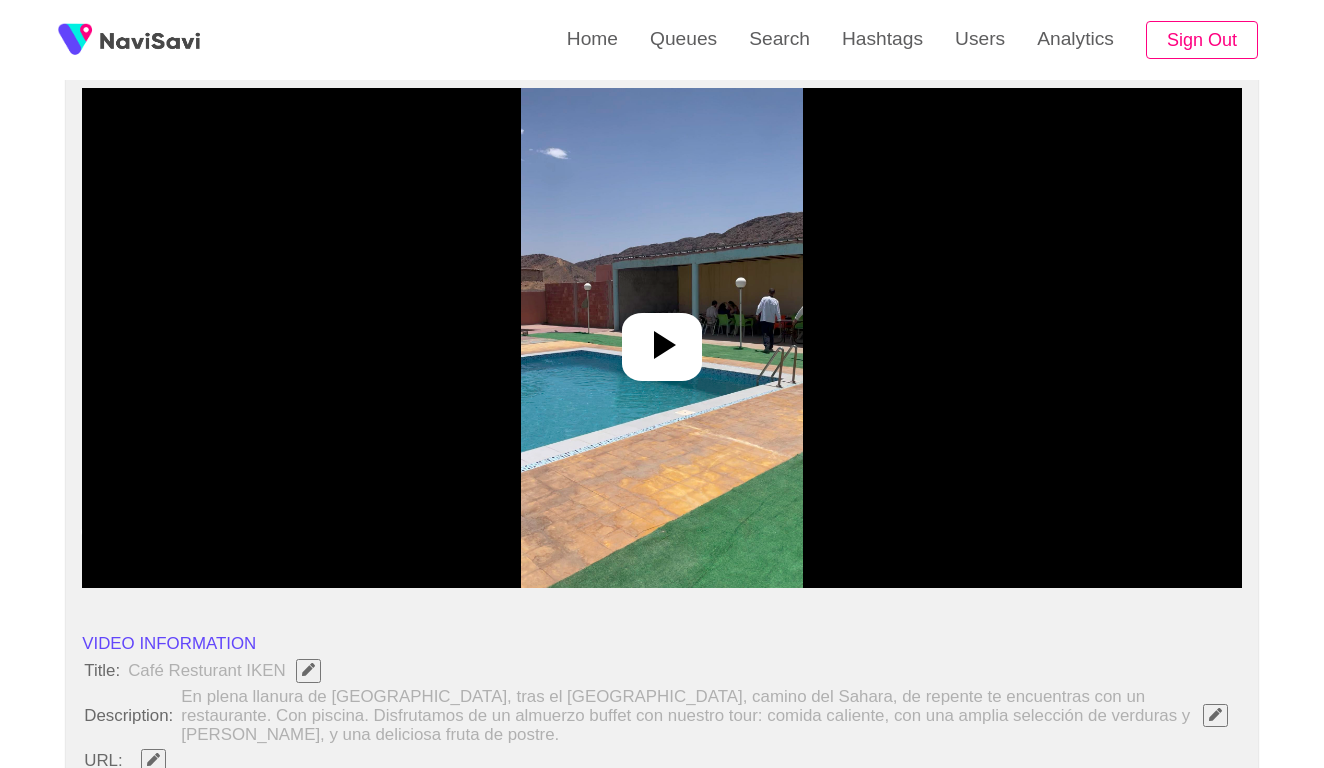 scroll, scrollTop: 203, scrollLeft: 0, axis: vertical 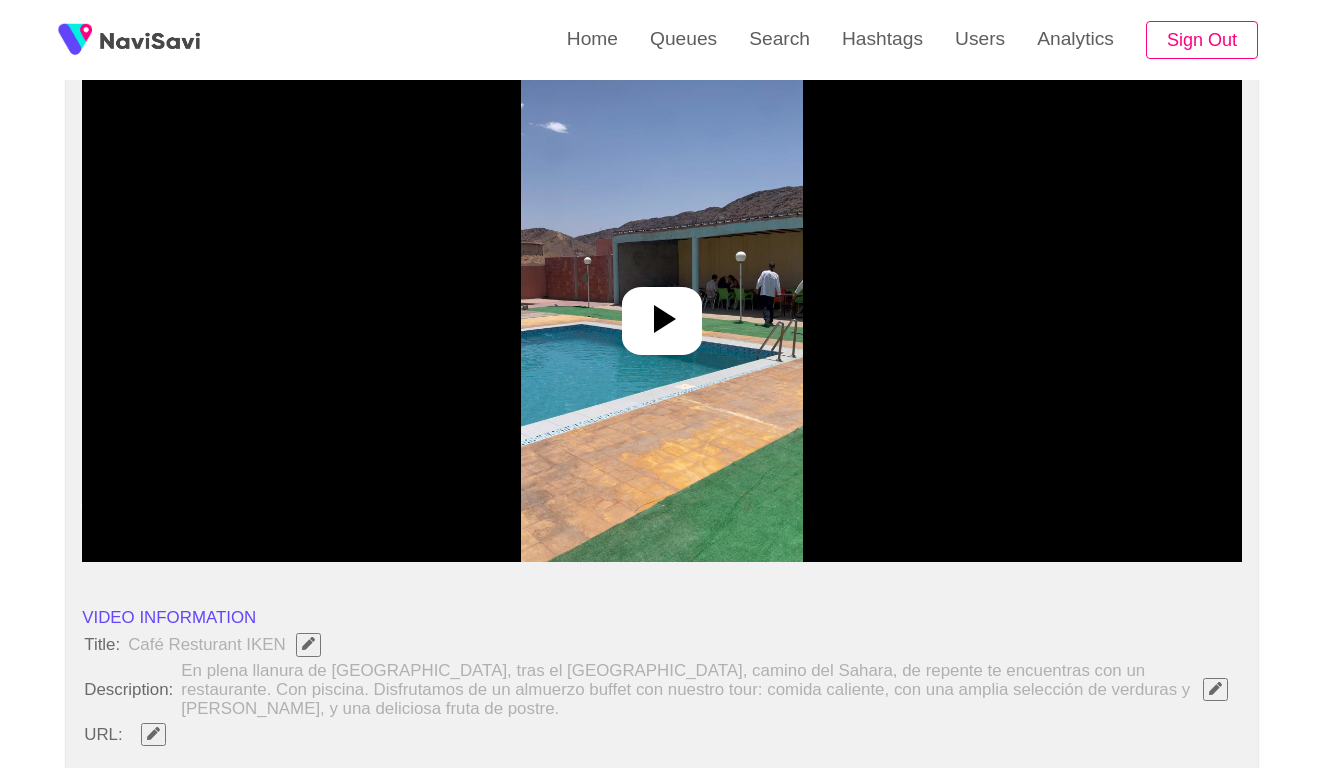 click at bounding box center (661, 312) 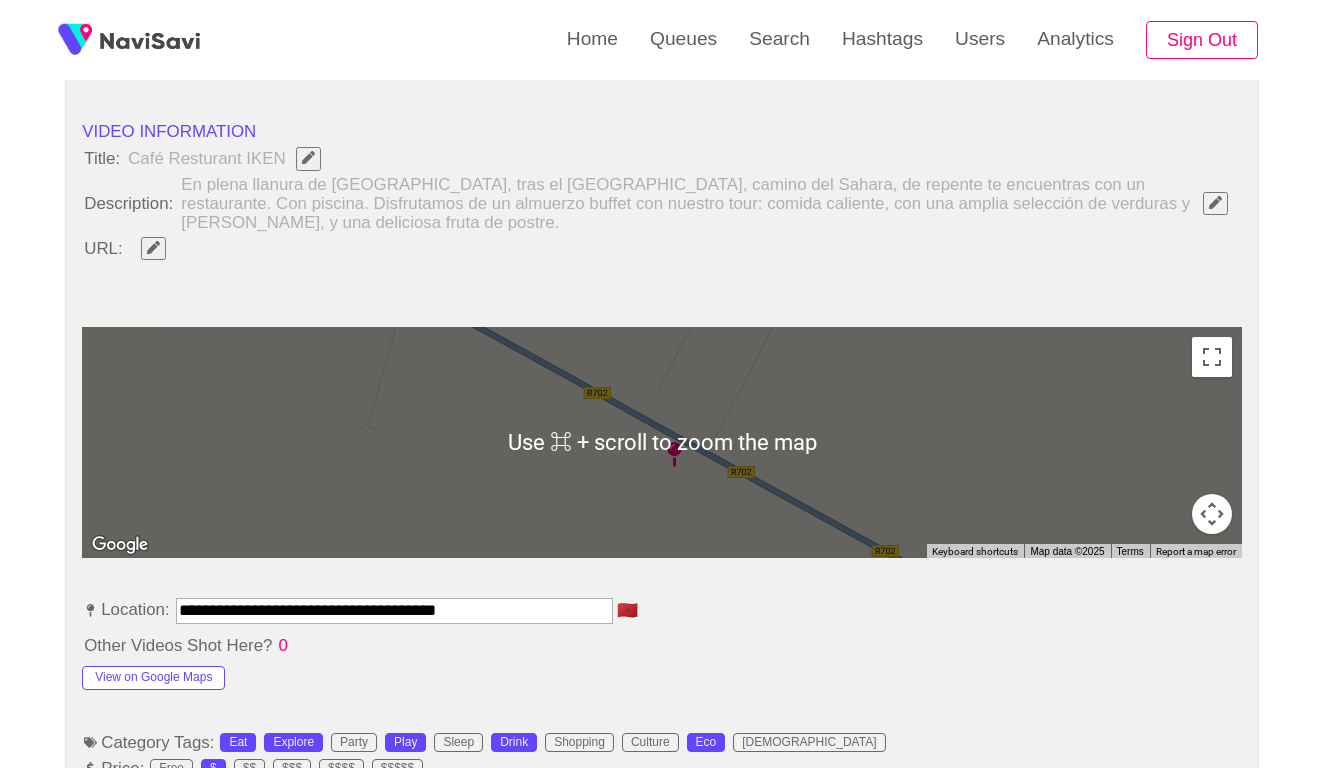 scroll, scrollTop: 604, scrollLeft: 0, axis: vertical 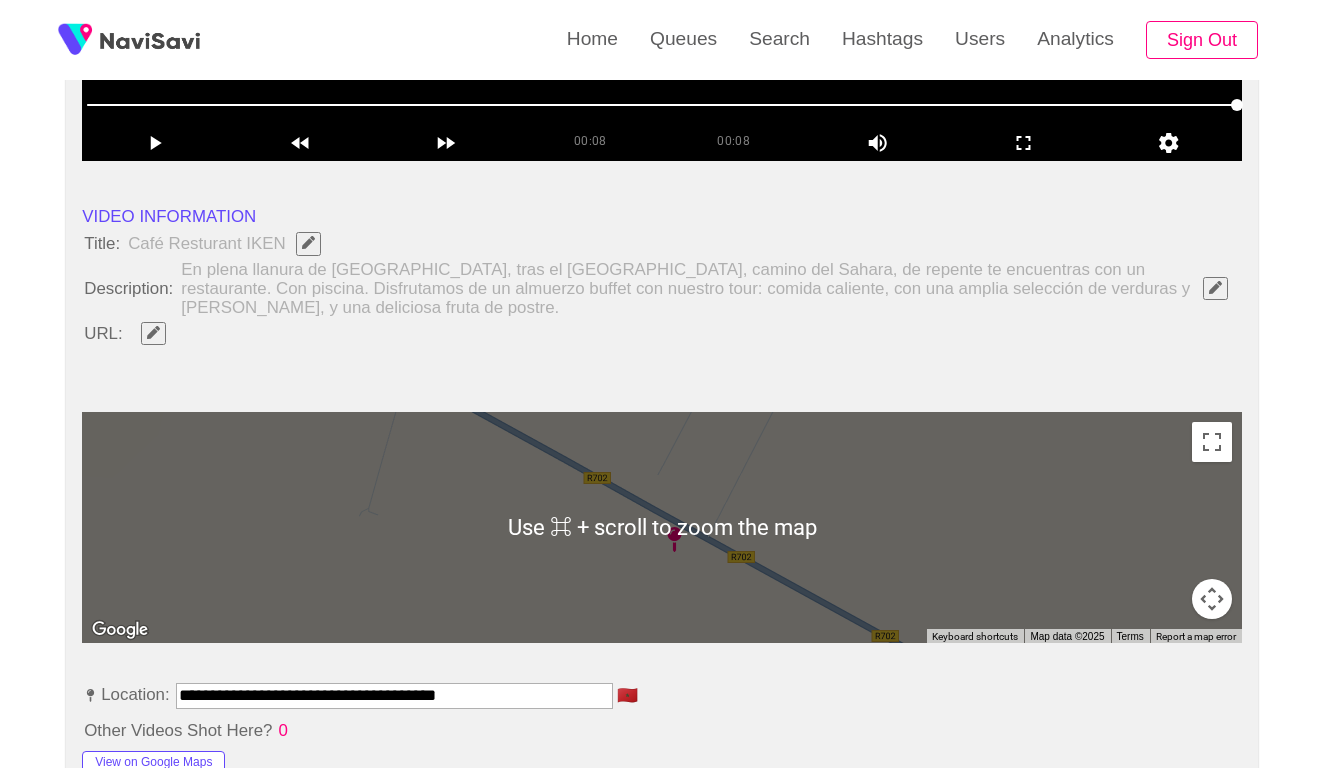 click at bounding box center [1215, 287] 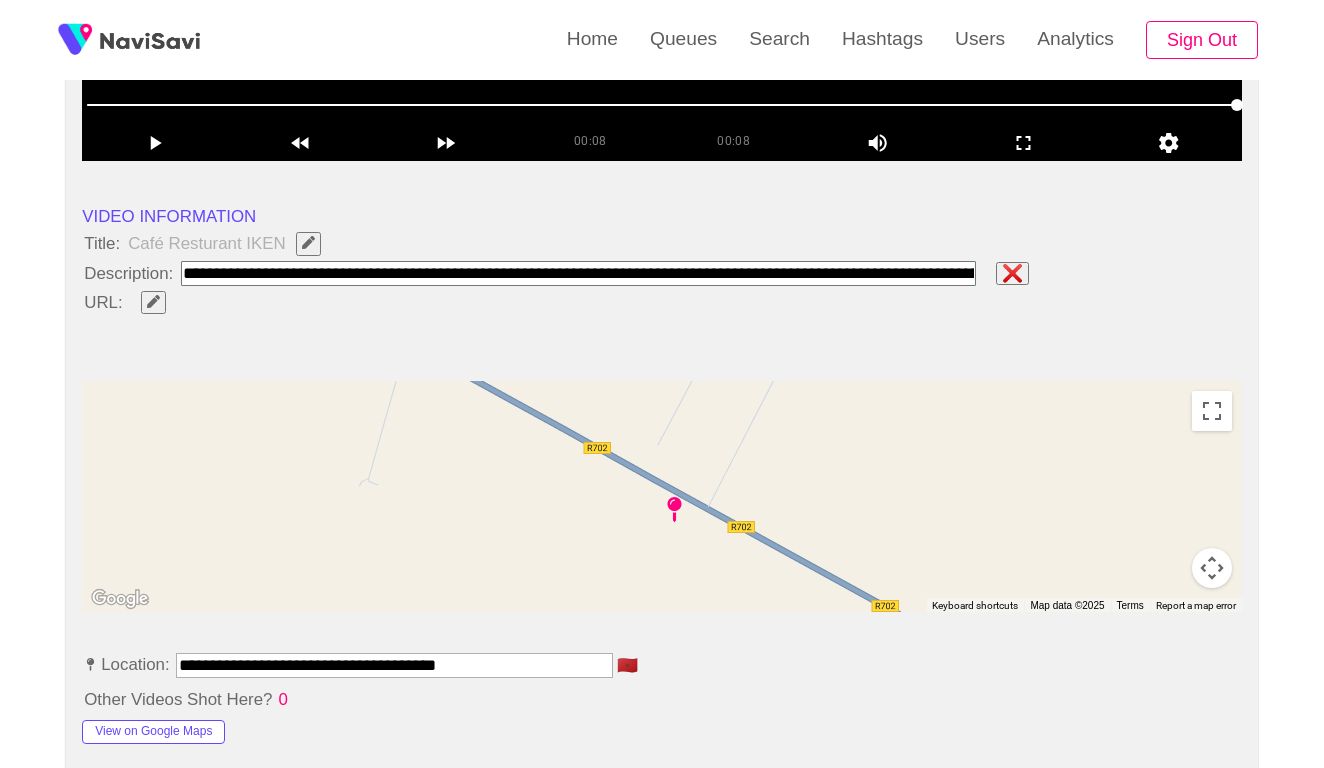 paste on "**********" 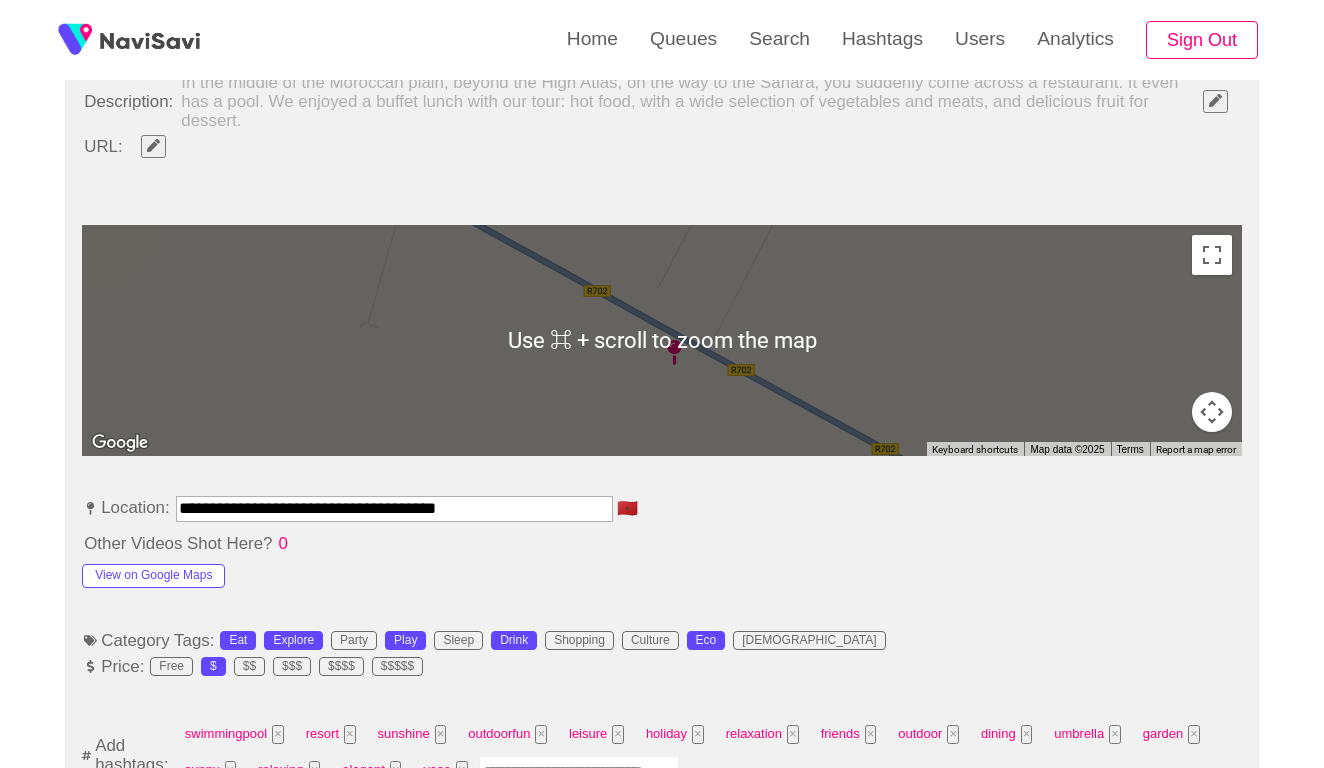 scroll, scrollTop: 943, scrollLeft: 0, axis: vertical 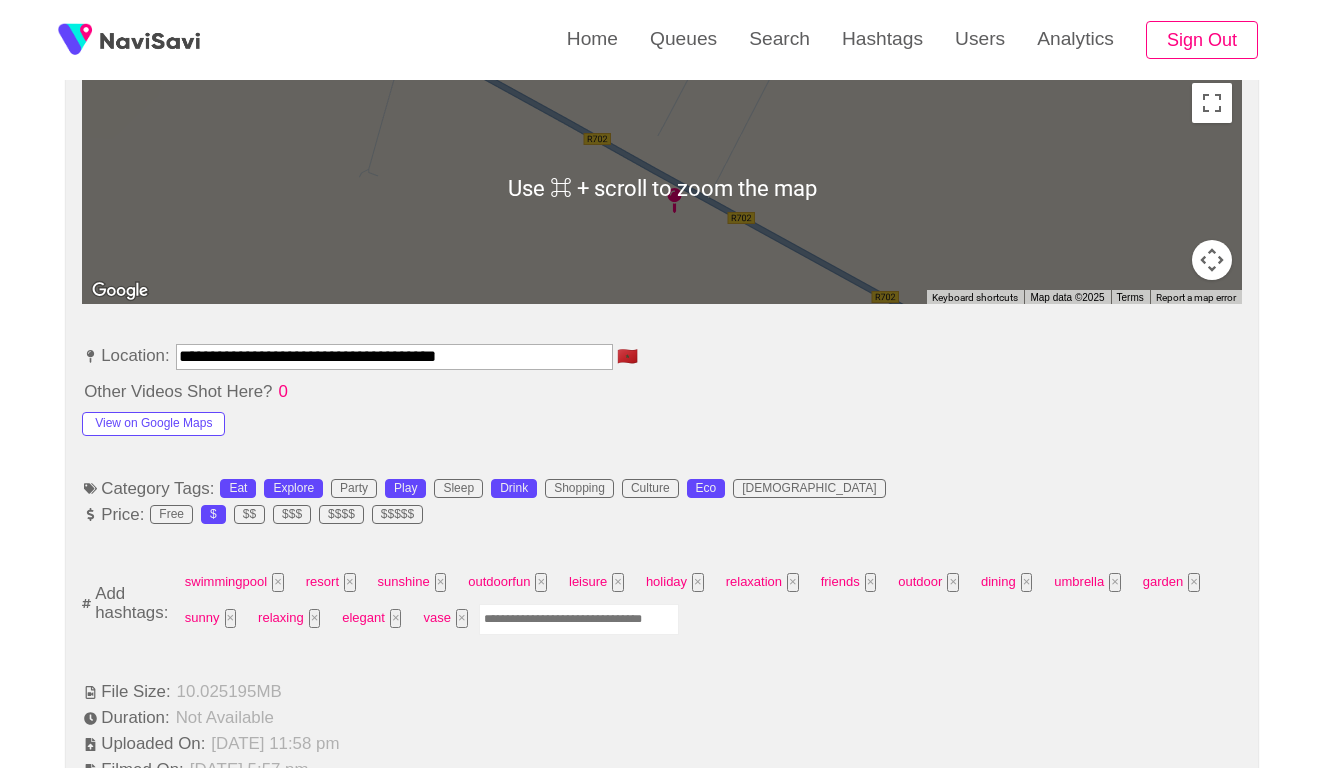 click on "**********" at bounding box center (394, 356) 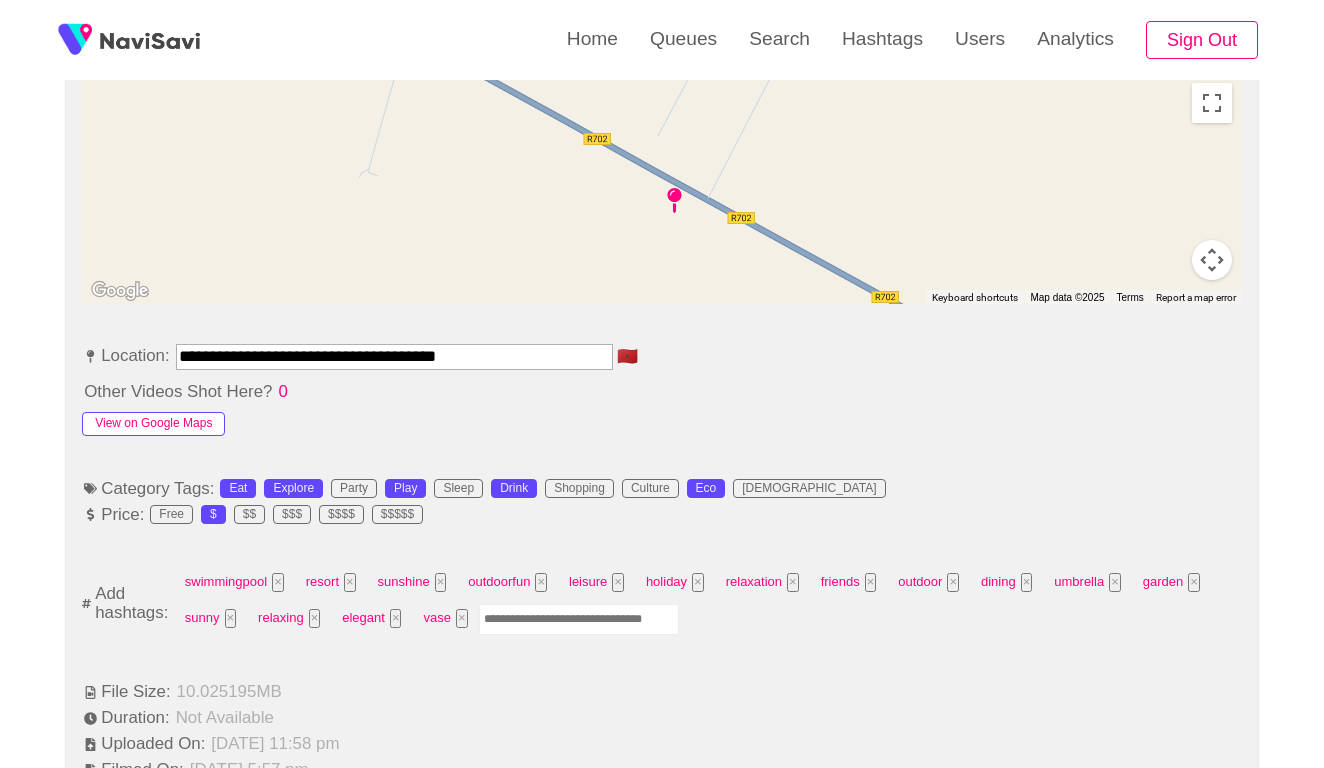 click on "View on Google Maps" at bounding box center (153, 424) 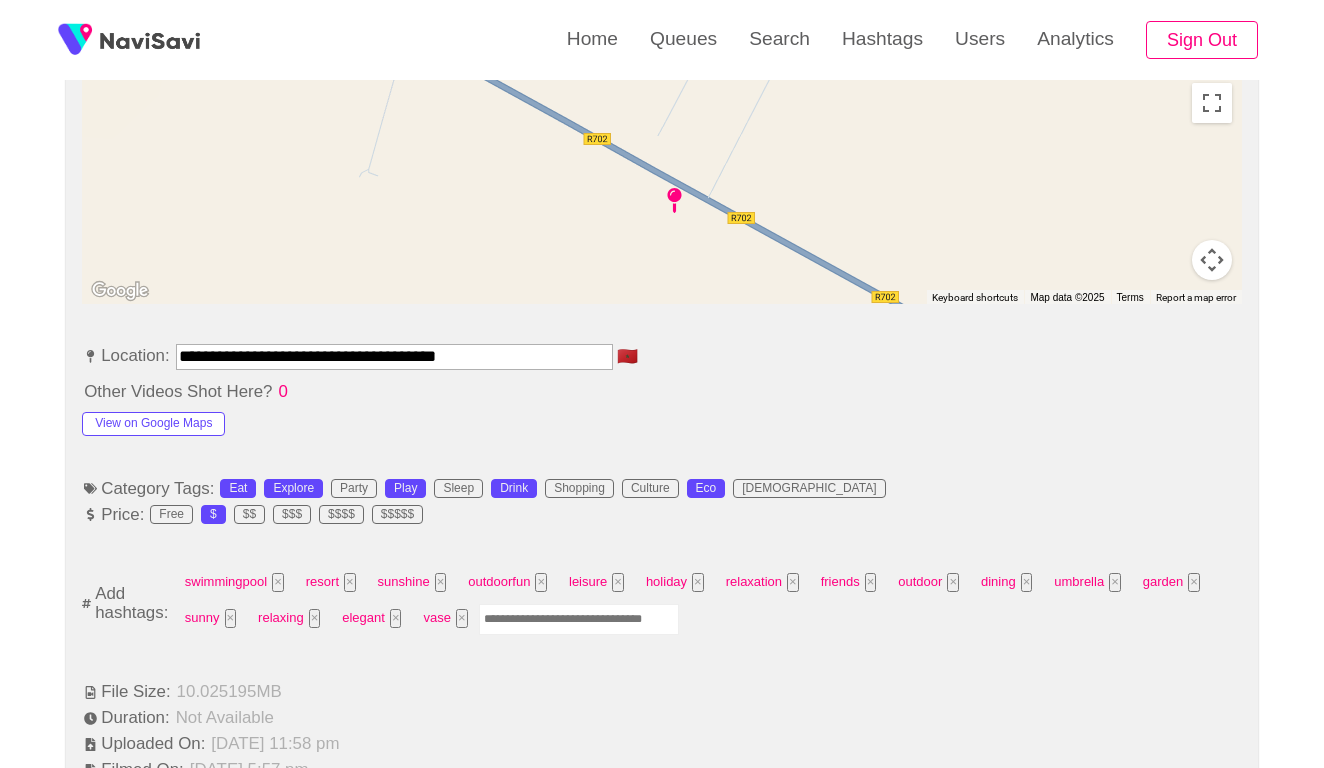 click on "**********" at bounding box center (394, 356) 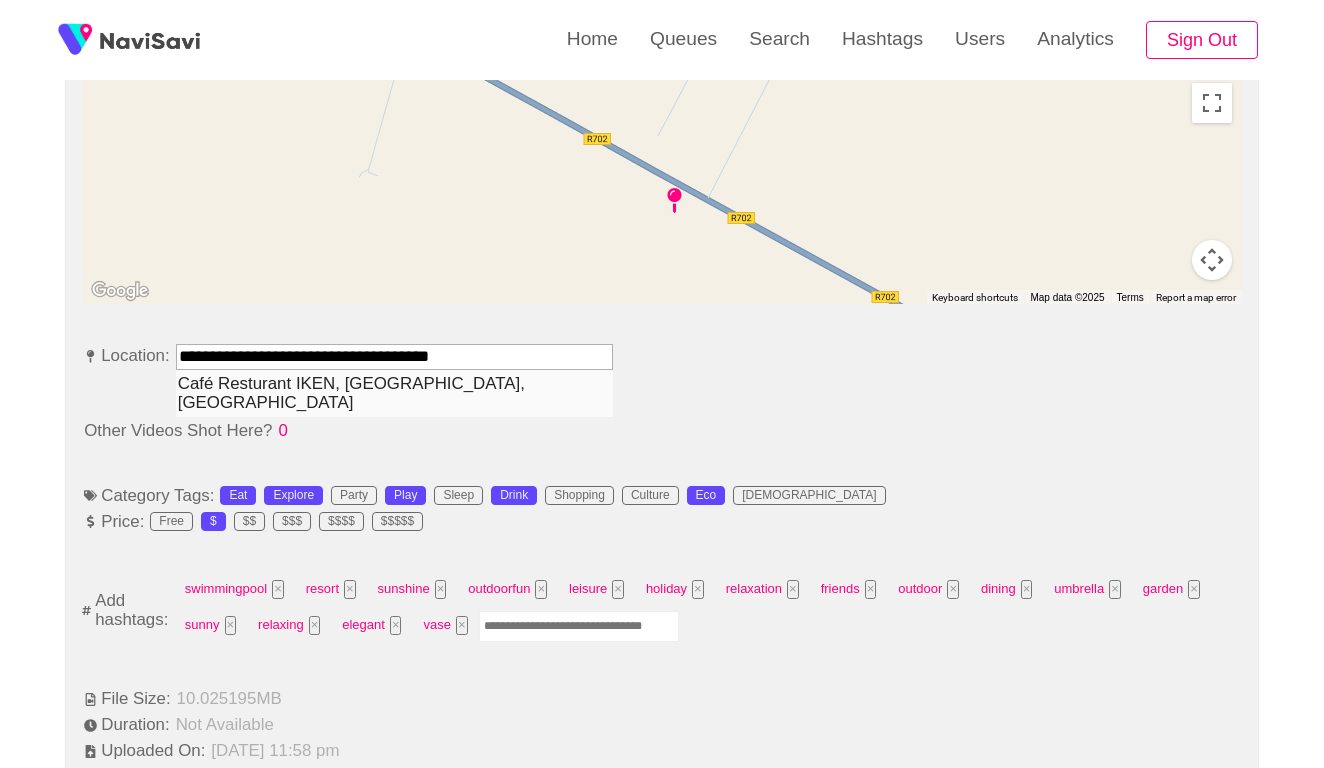 click on "Café Resturant IKEN, Touroug, Morocco" at bounding box center [394, 393] 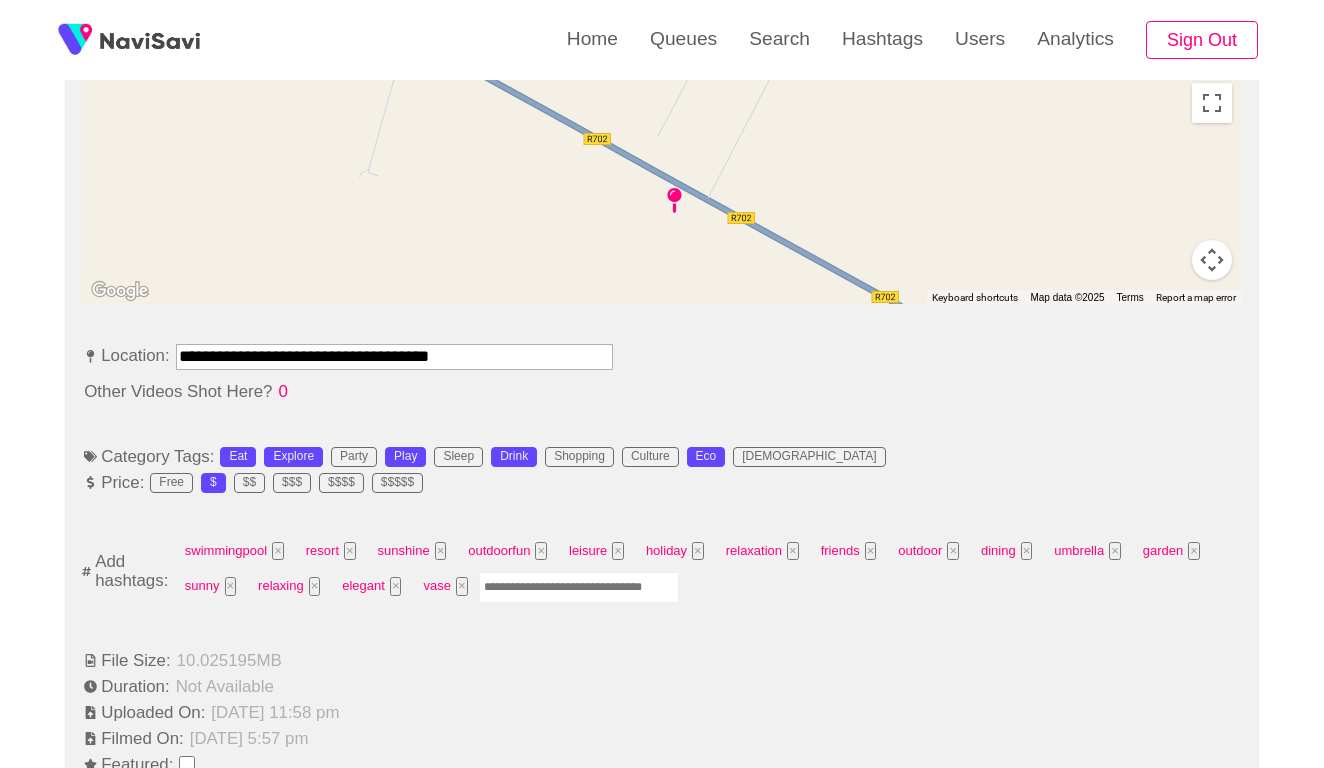 type on "**********" 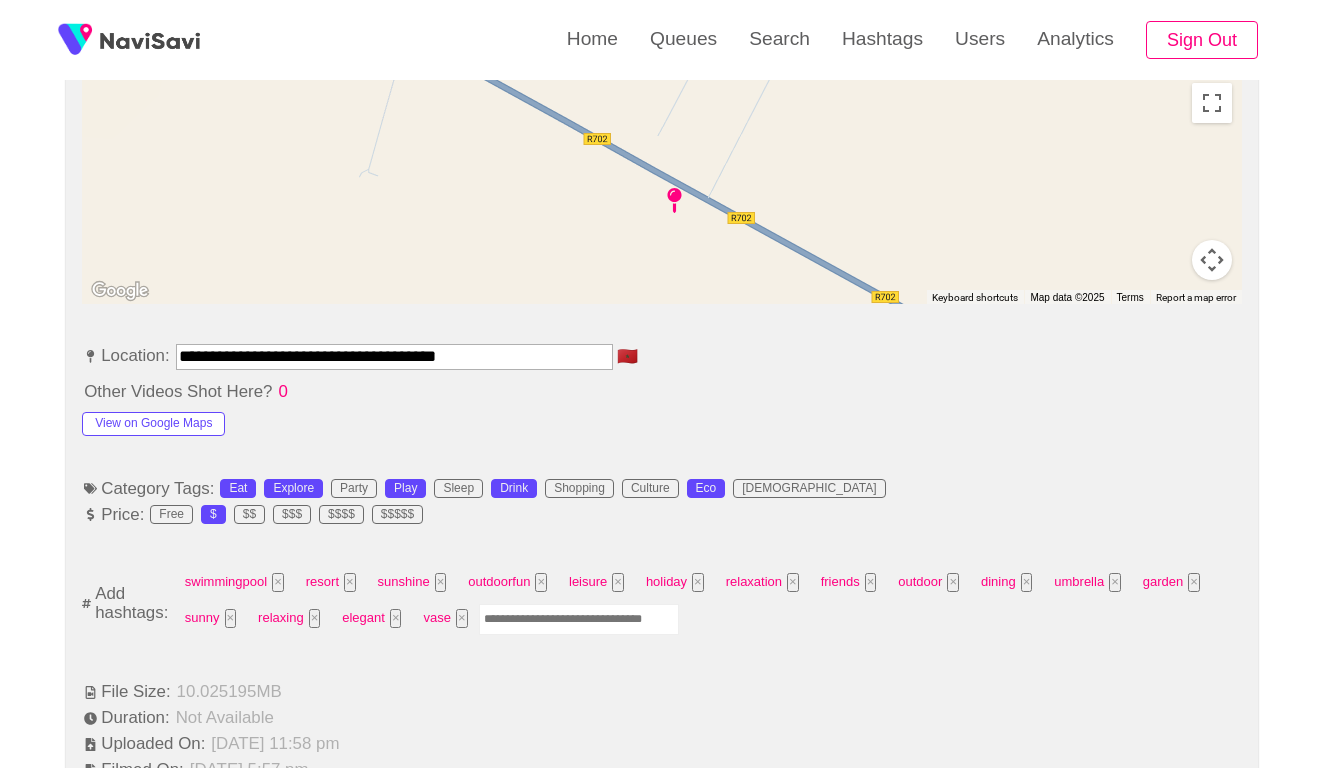 click at bounding box center (579, 619) 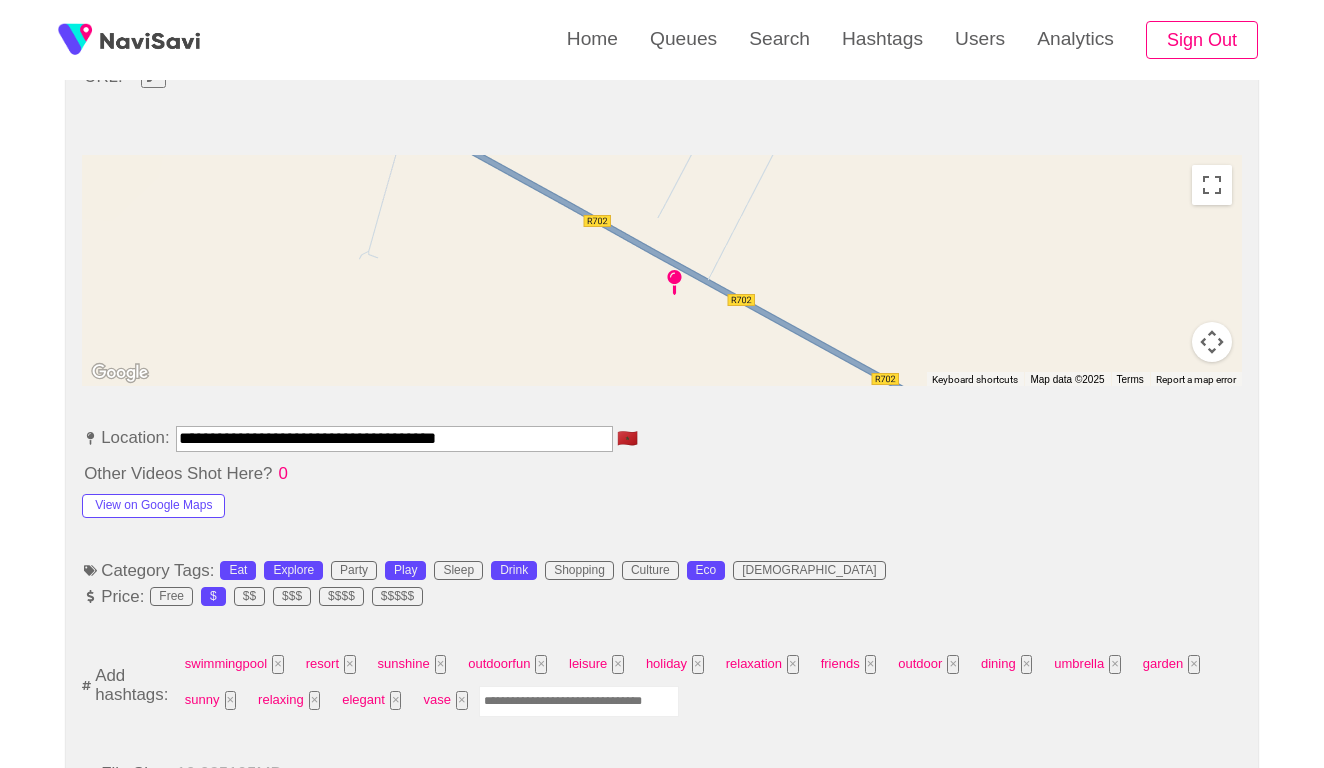 scroll, scrollTop: 787, scrollLeft: 0, axis: vertical 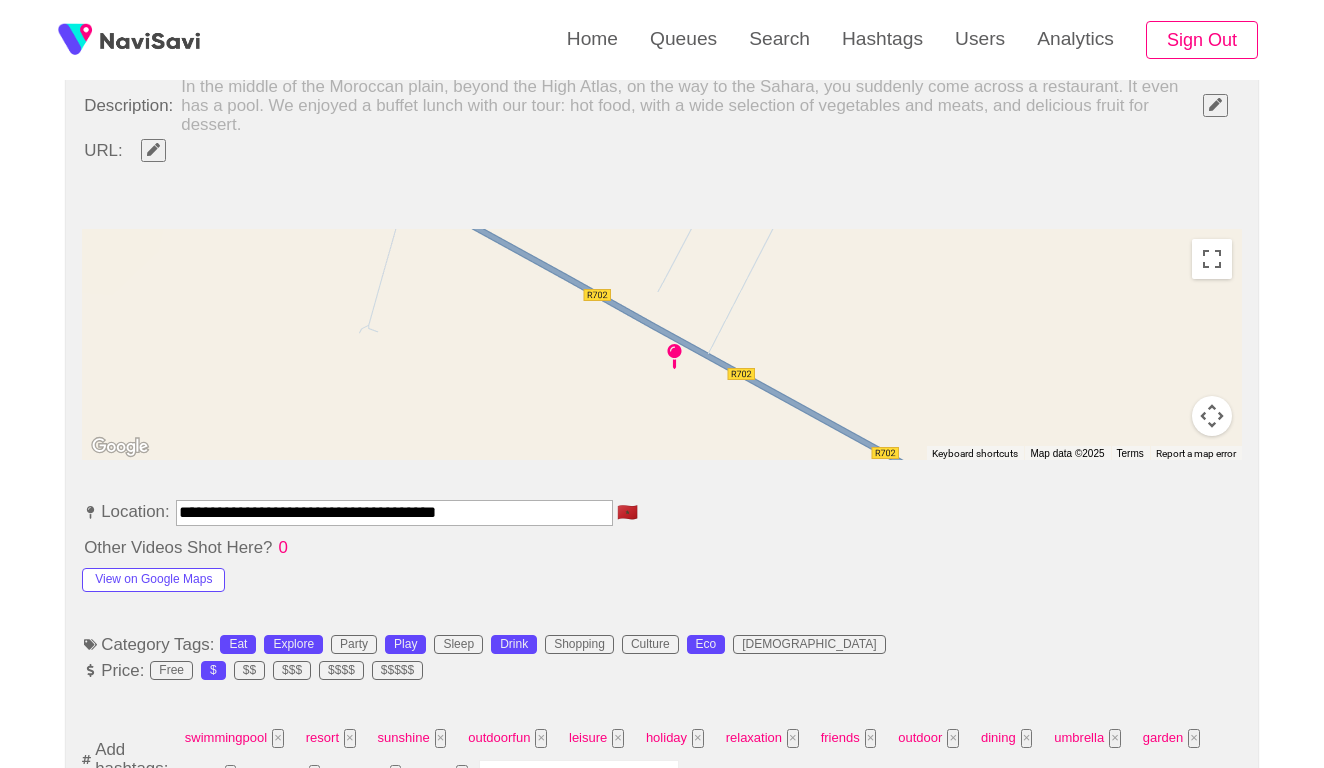 click 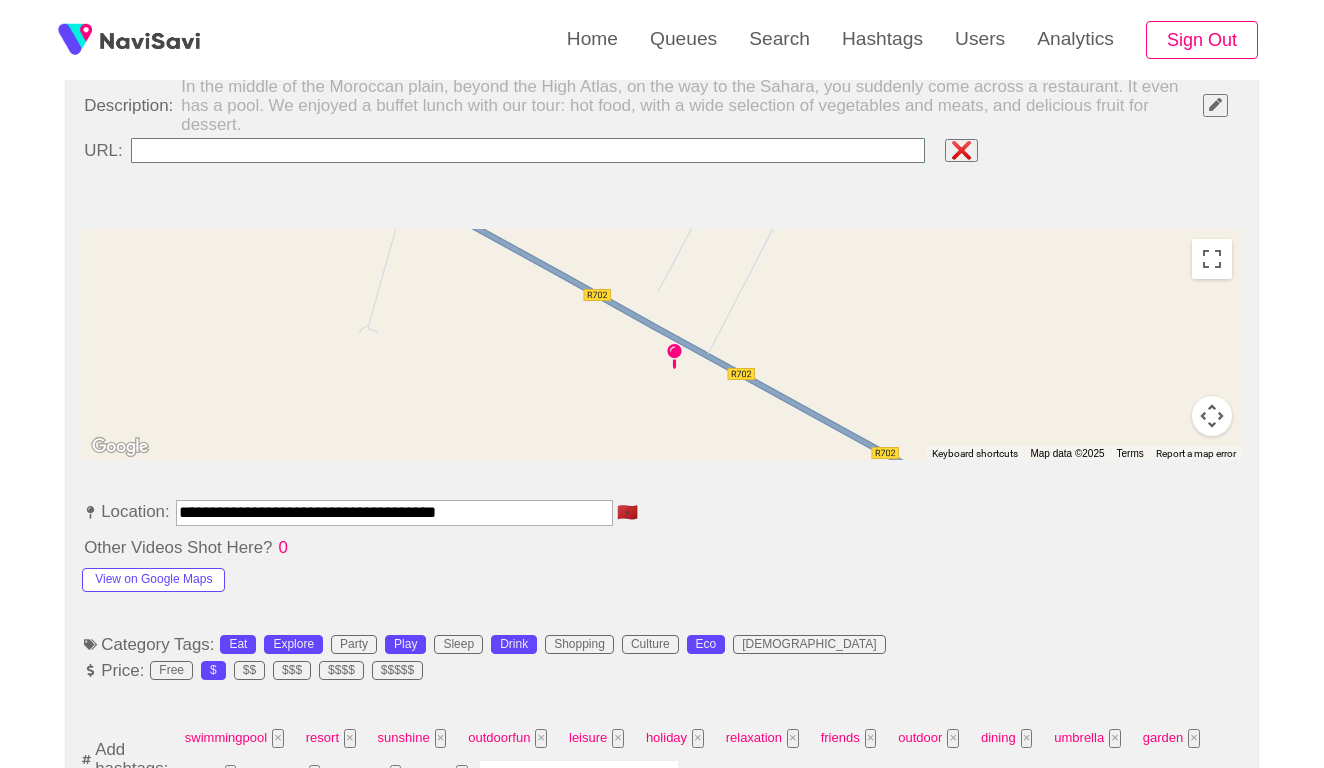 type on "**********" 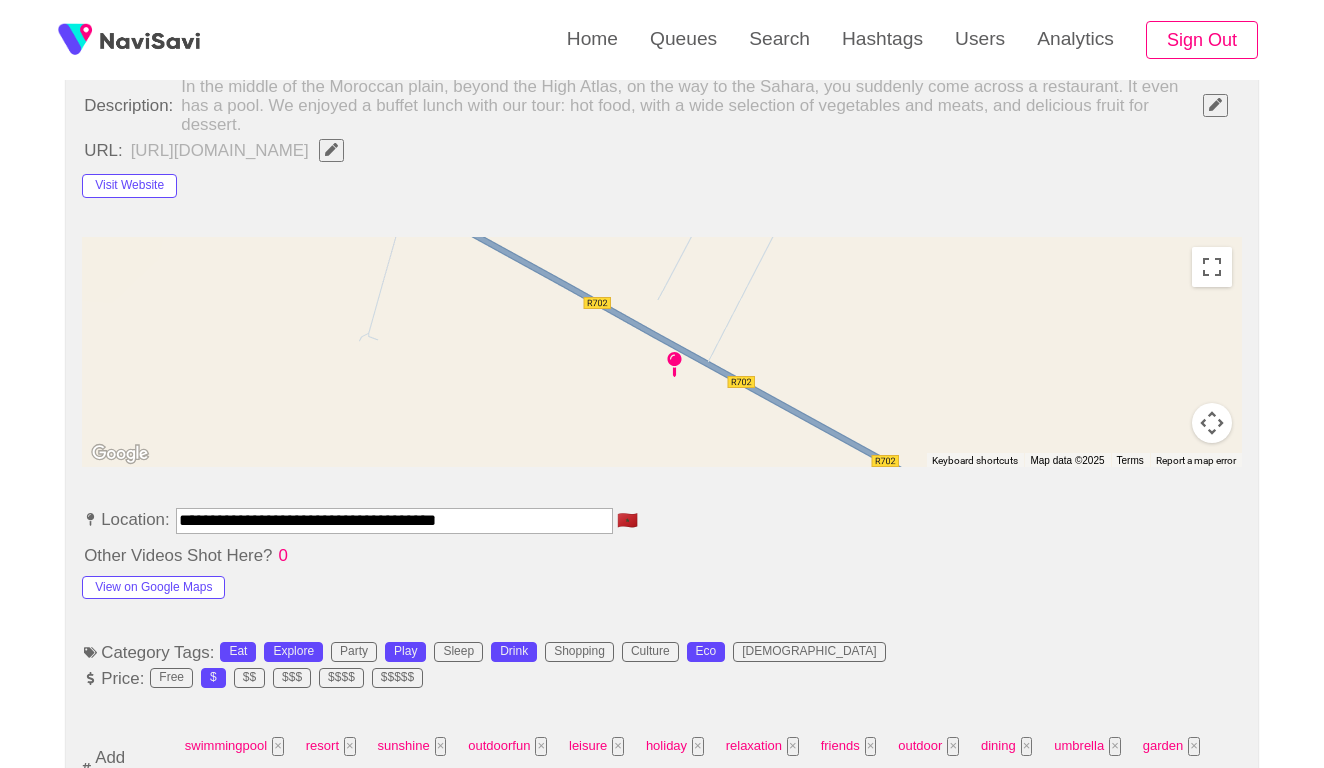 click on "**********" at bounding box center (394, 520) 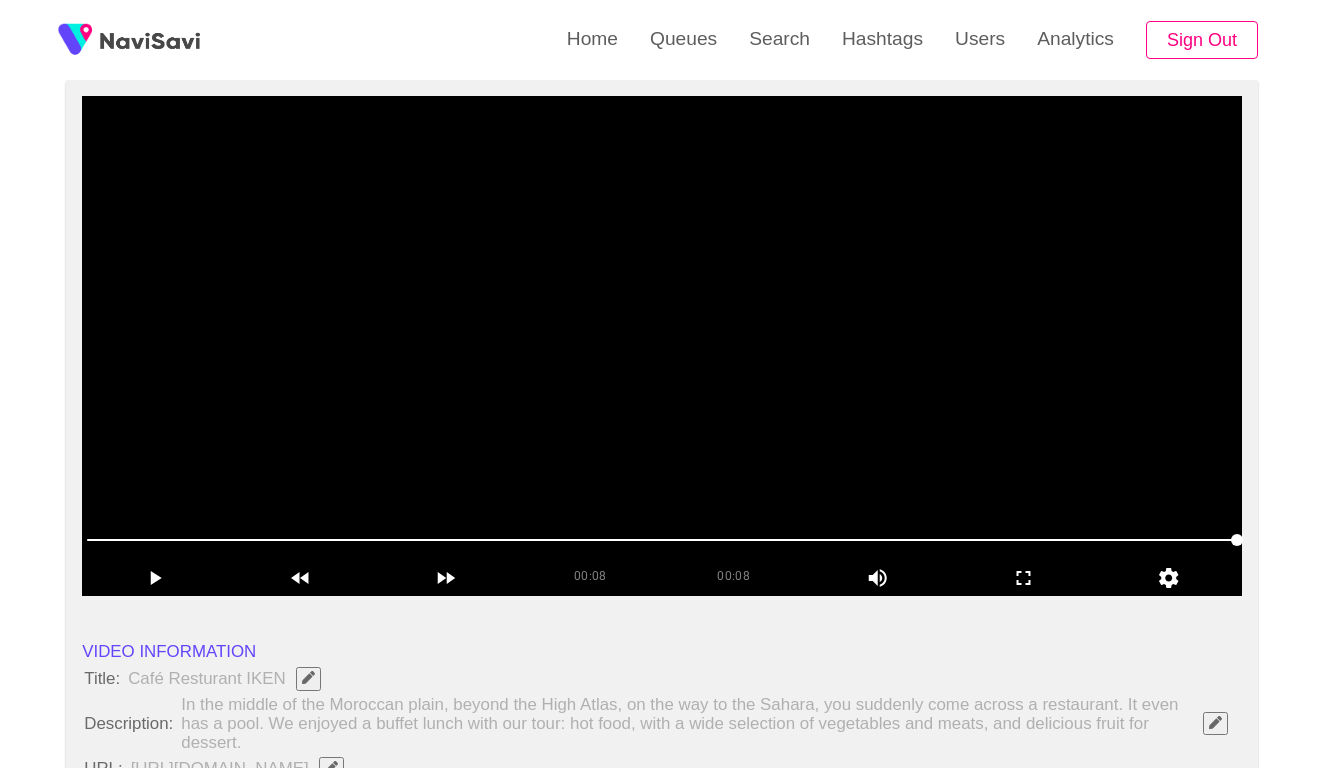 click at bounding box center (662, 346) 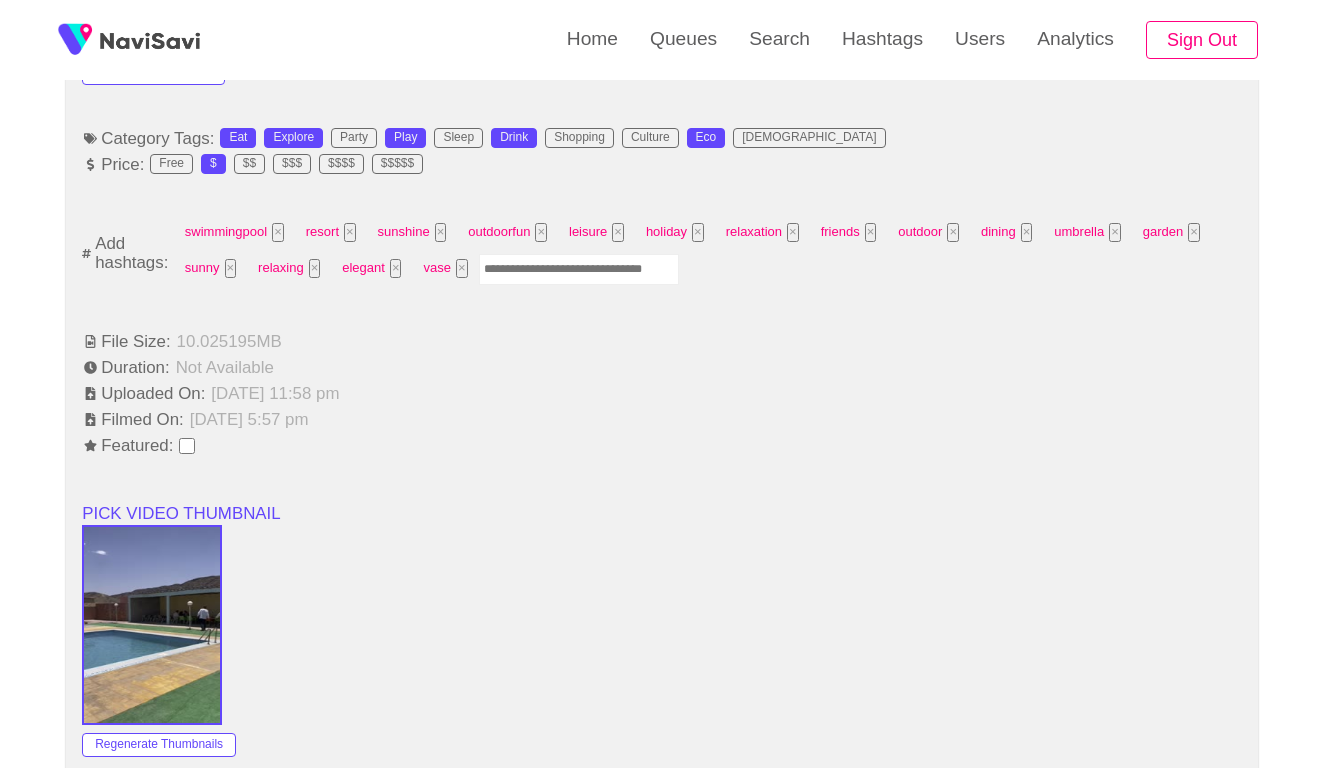 scroll, scrollTop: 1390, scrollLeft: 0, axis: vertical 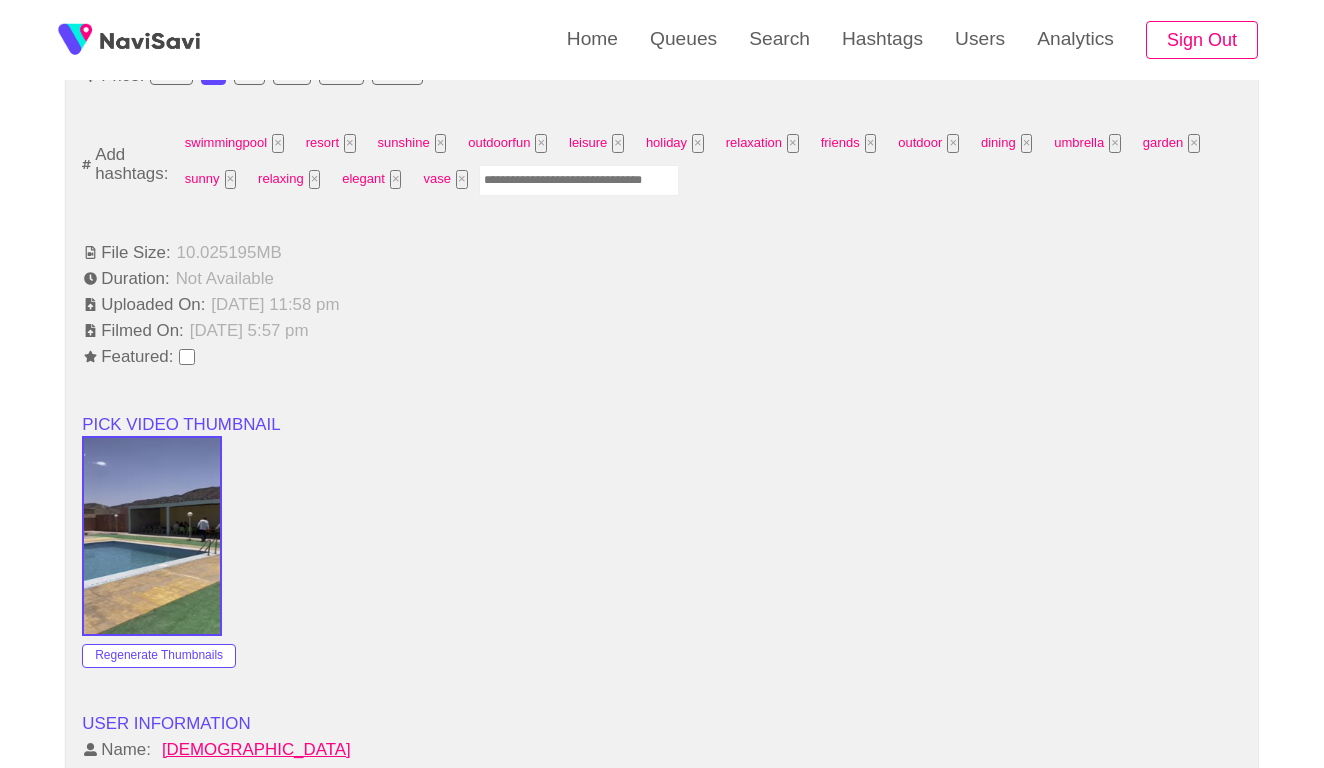 click at bounding box center [579, 180] 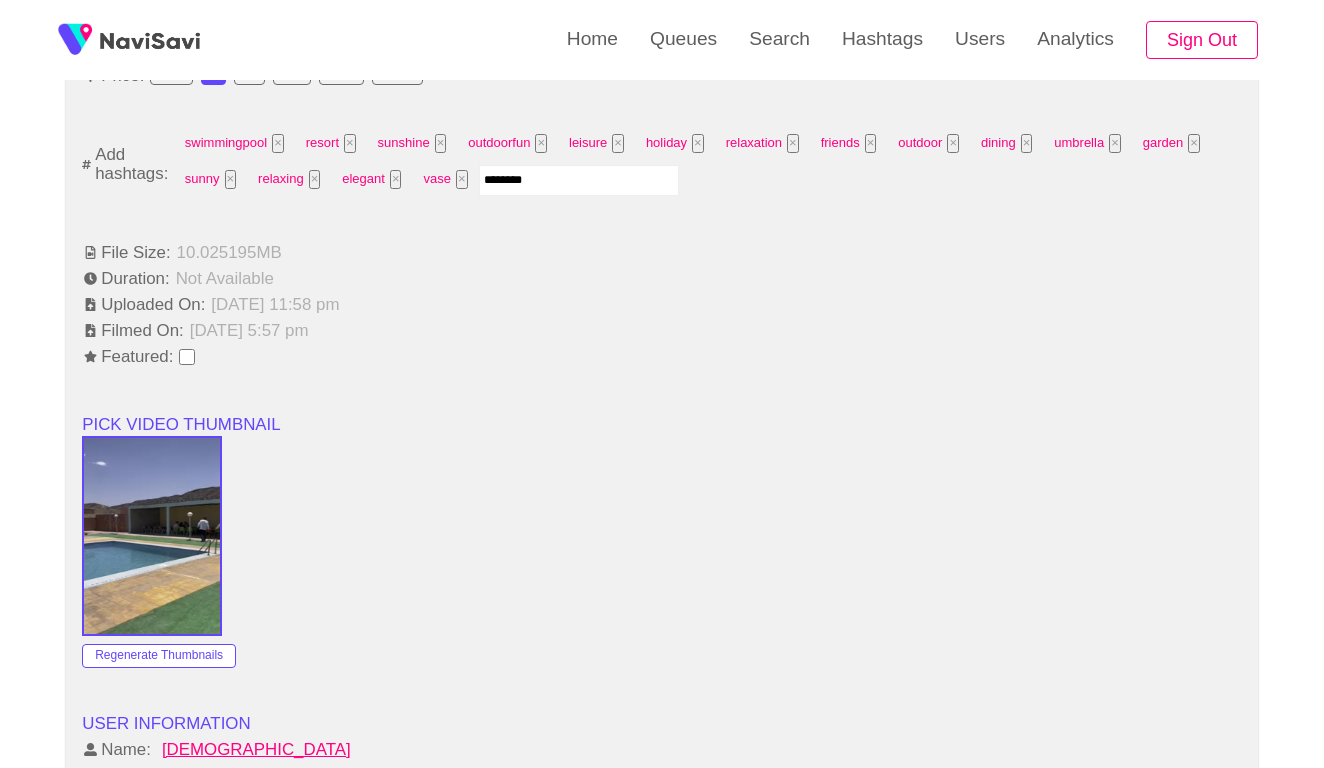 type on "*********" 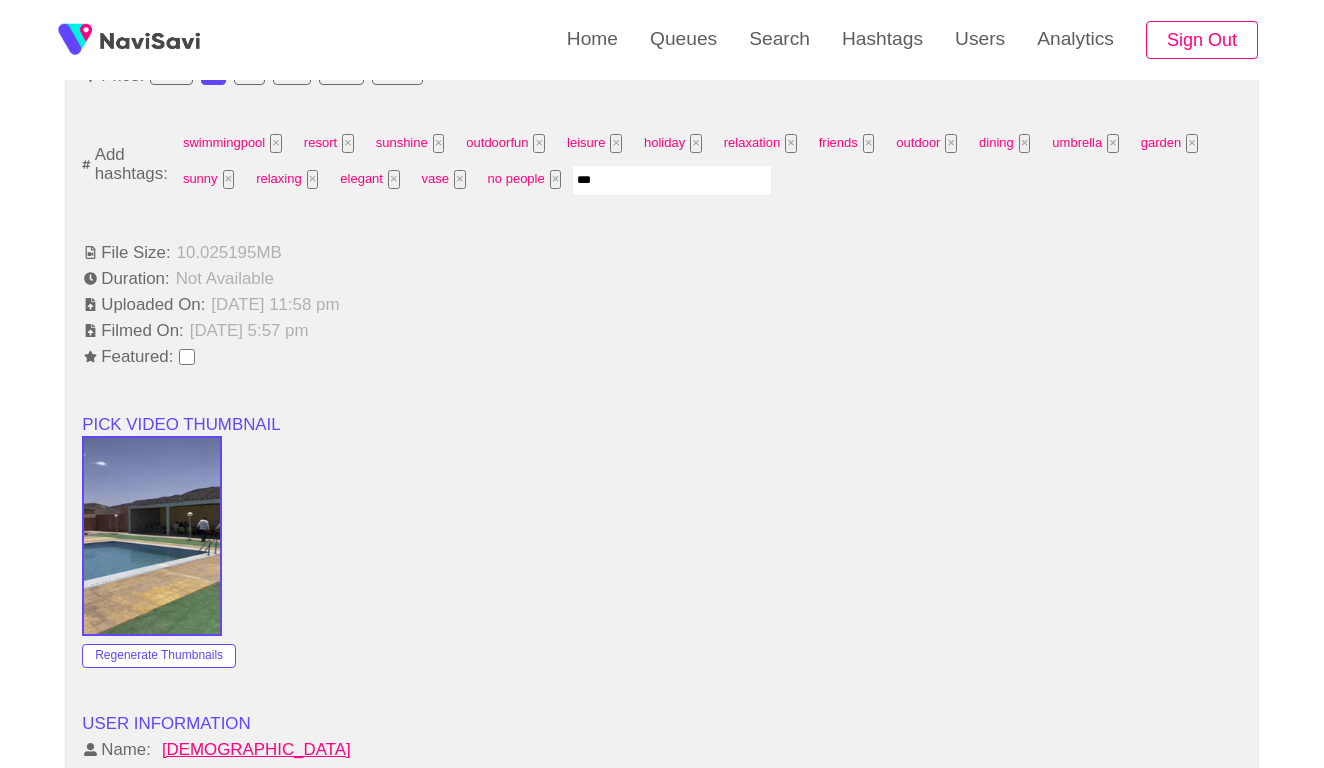 type on "****" 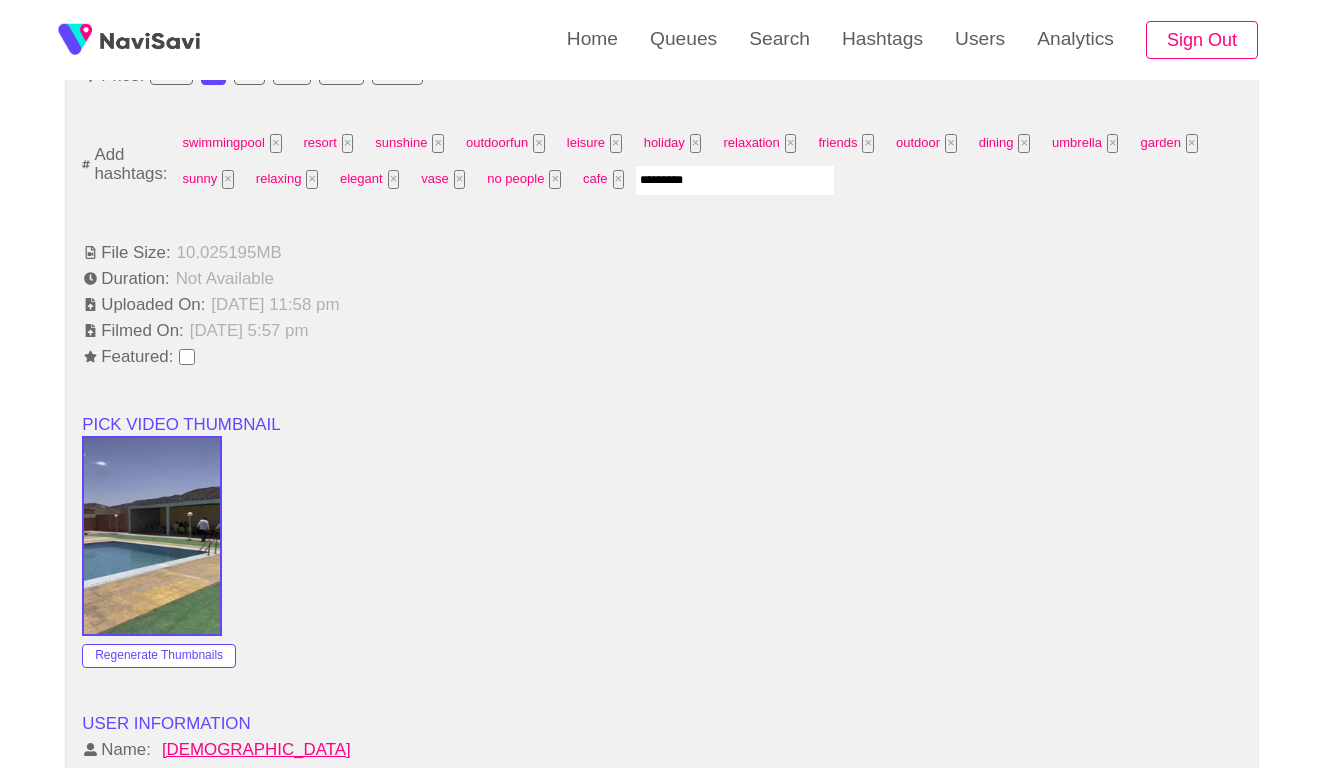type on "**********" 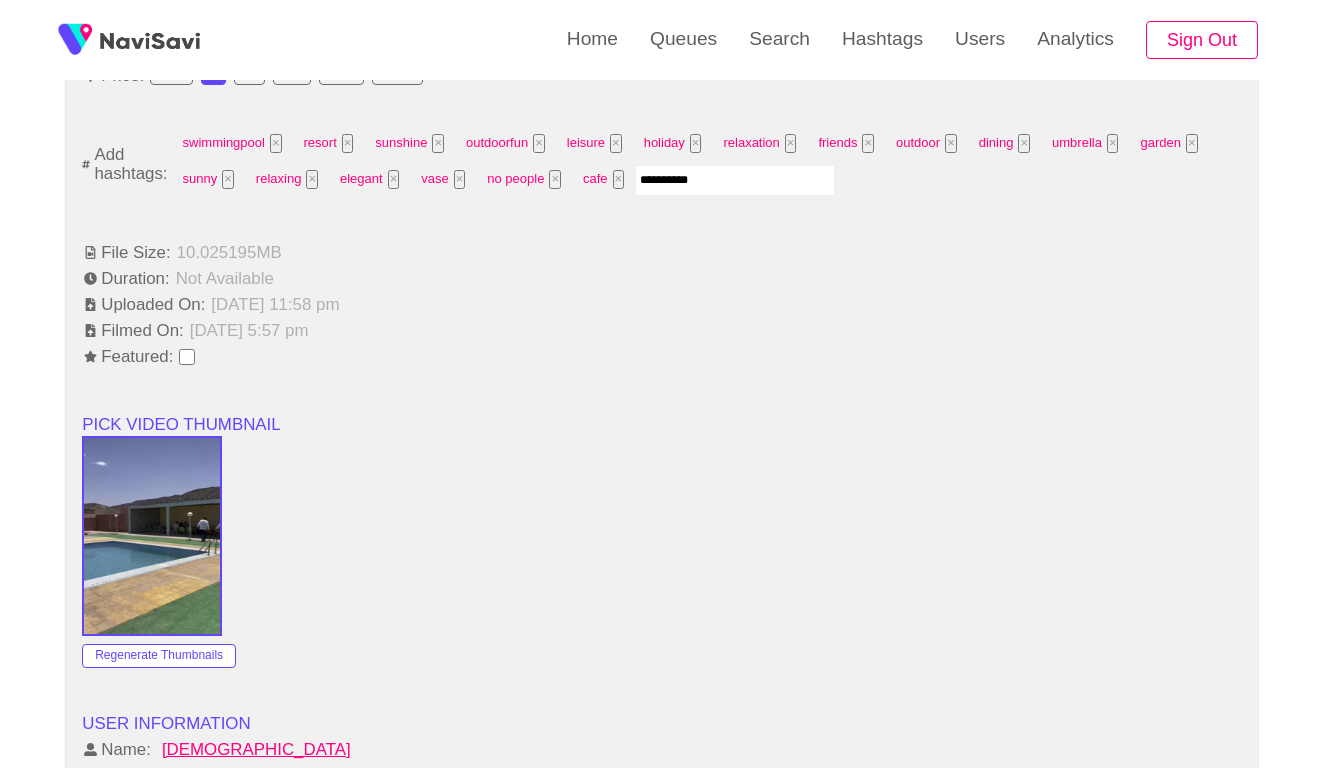 type 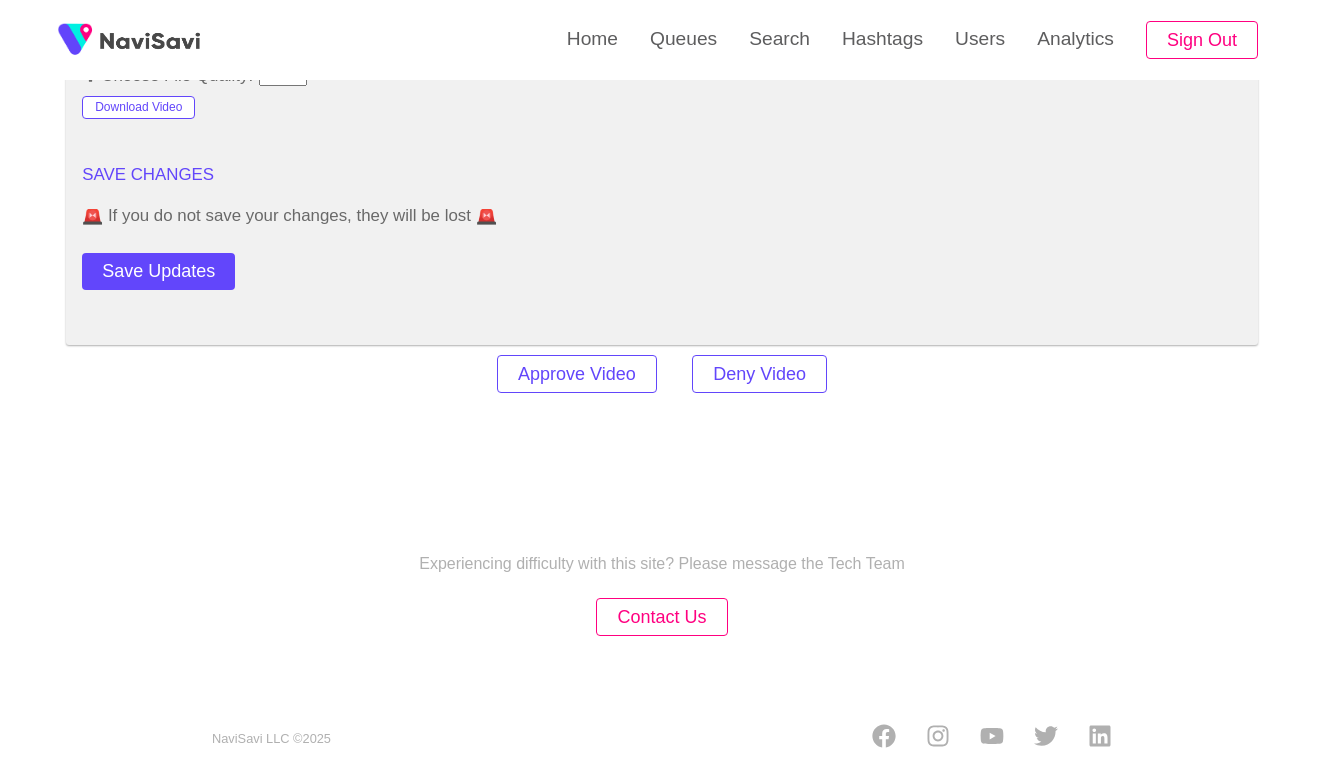 scroll, scrollTop: 2467, scrollLeft: 0, axis: vertical 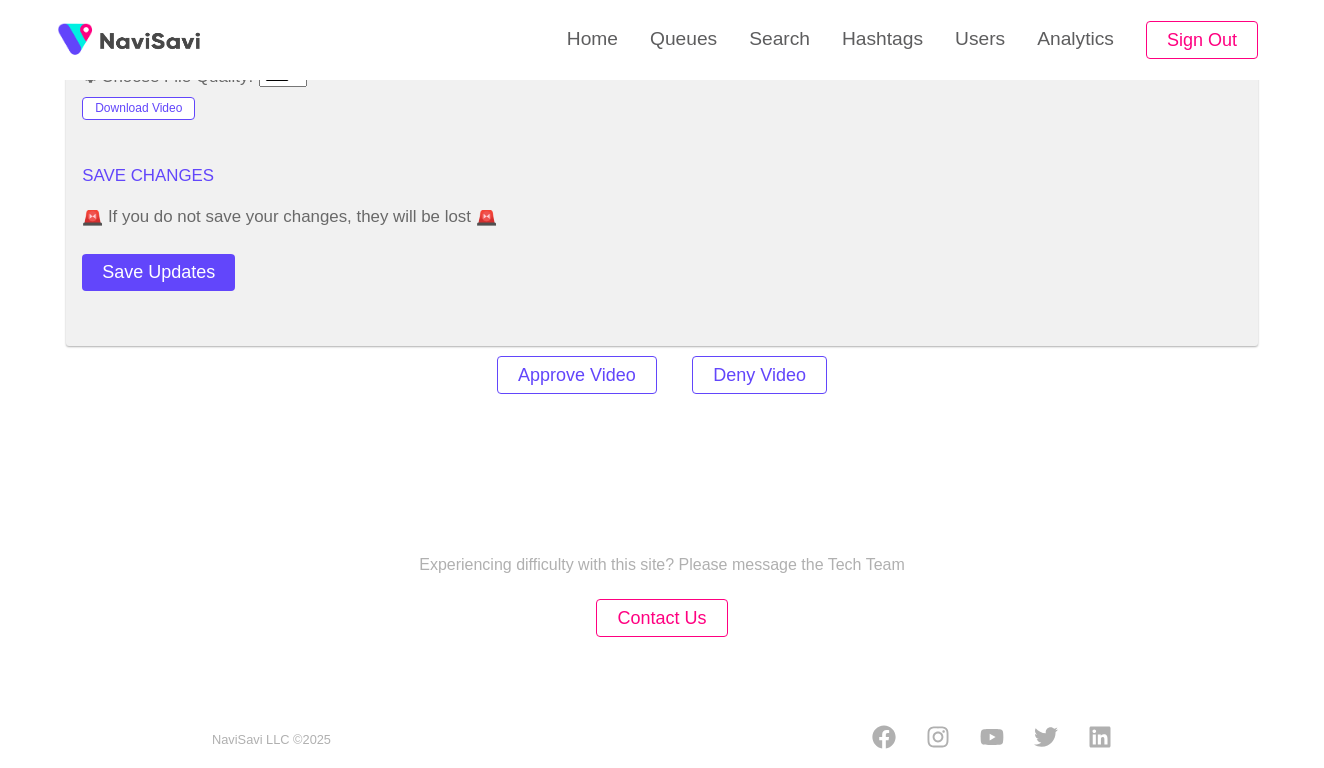click on "Approve Video Deny Video" at bounding box center (662, 375) 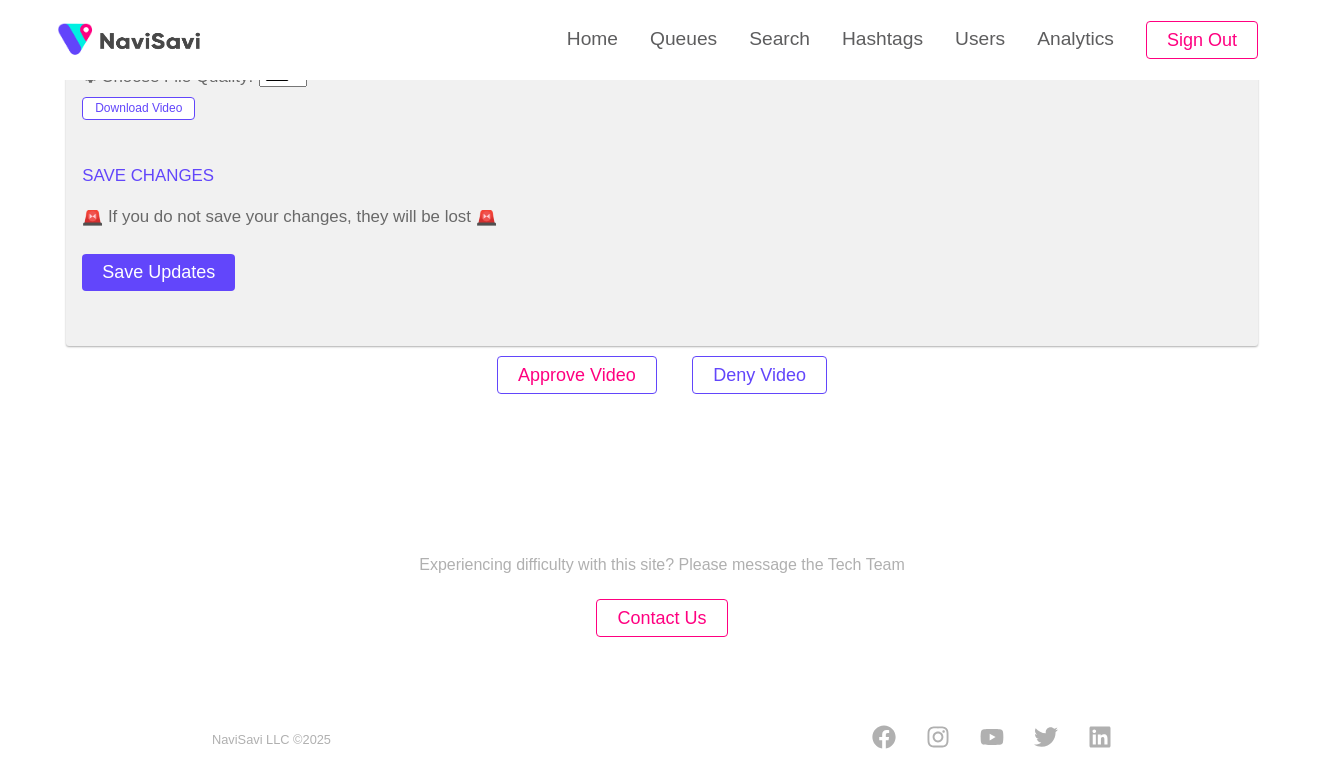 click on "Approve Video" at bounding box center (577, 375) 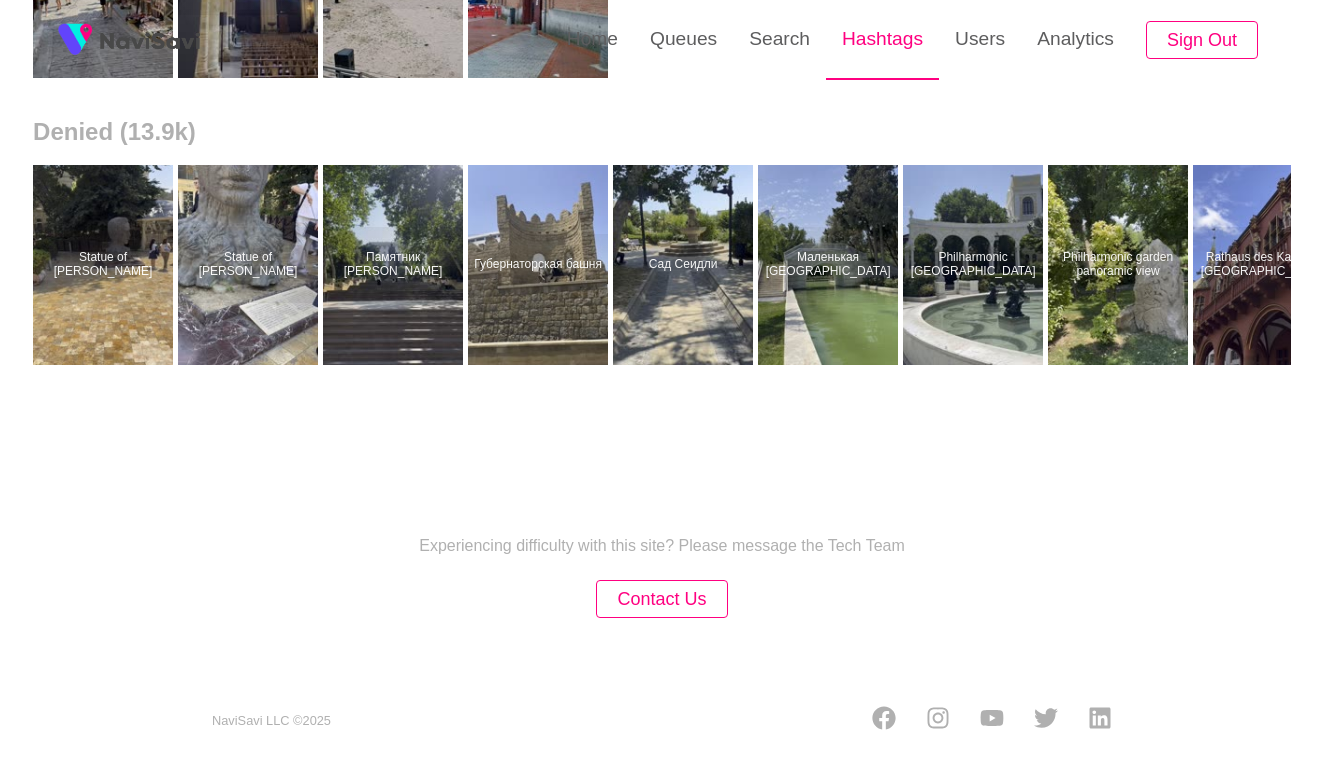 scroll, scrollTop: 0, scrollLeft: 0, axis: both 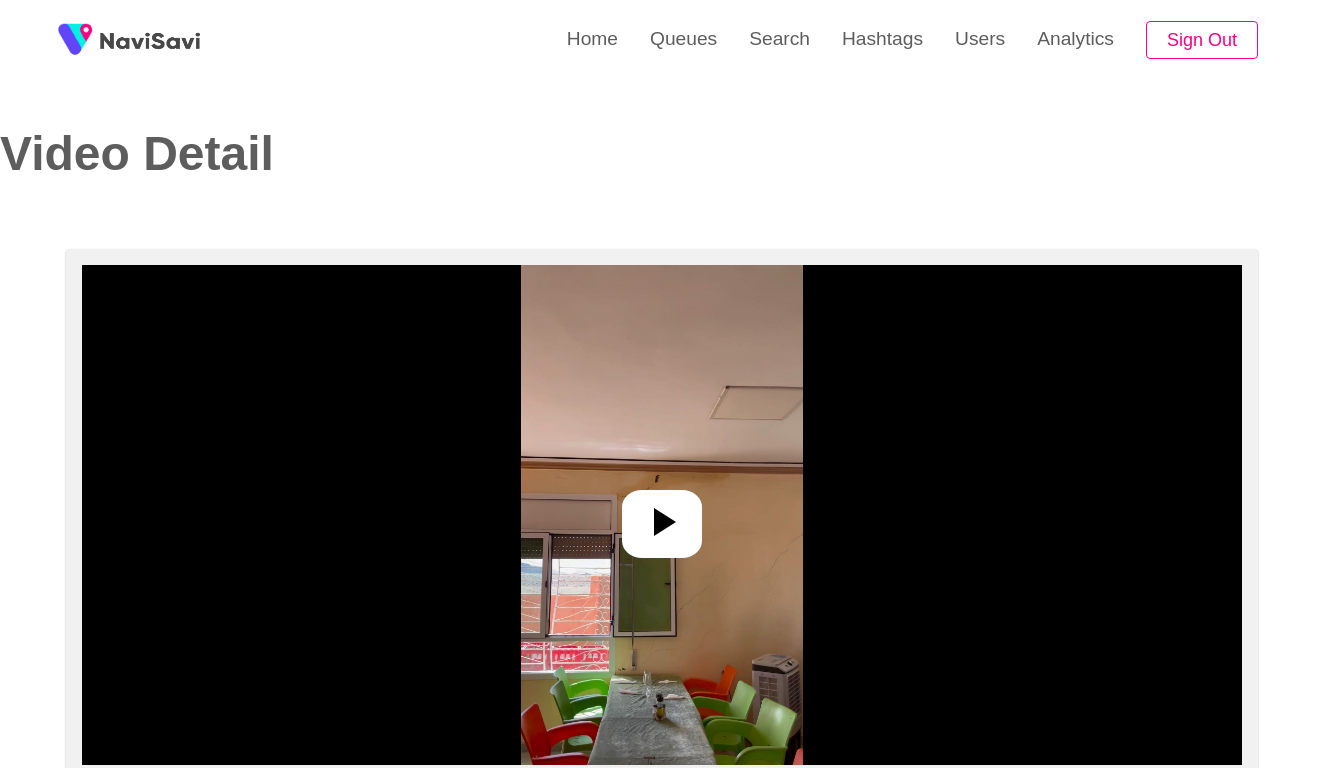 select on "**********" 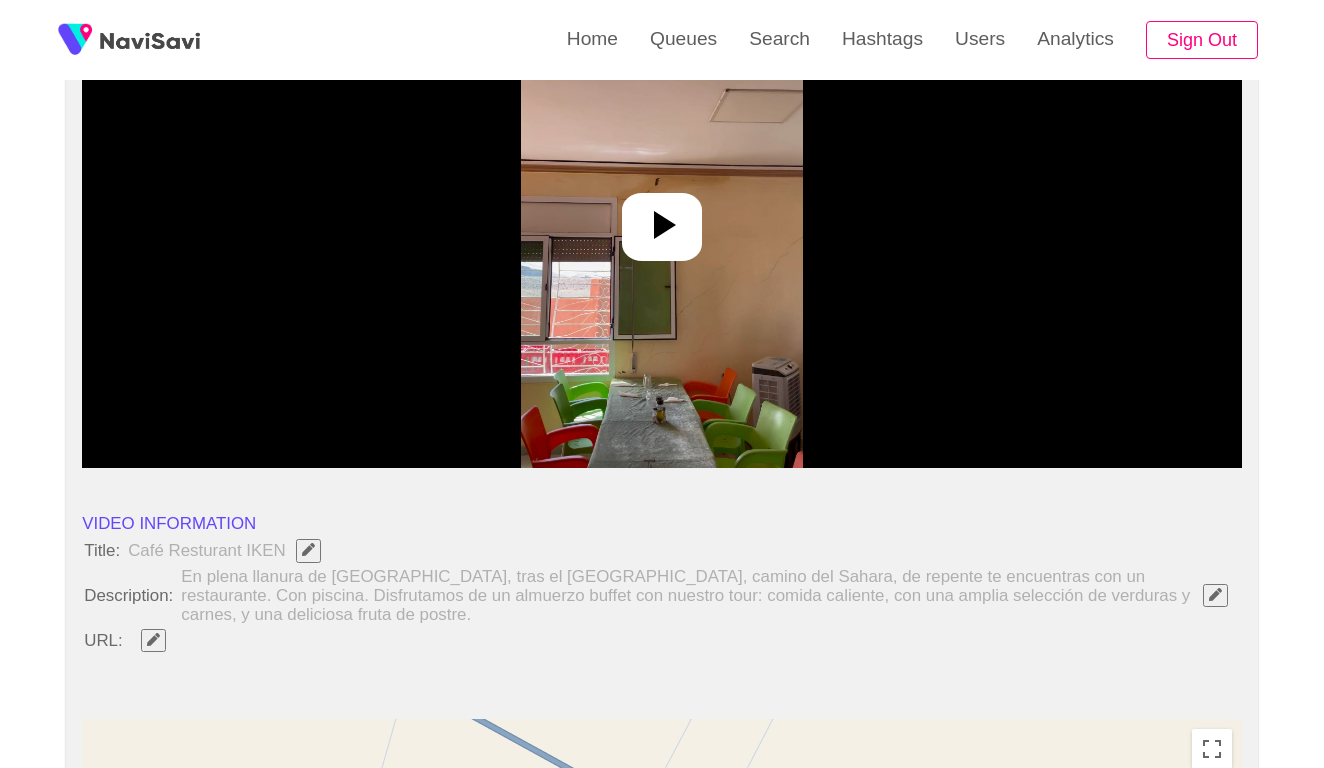 scroll, scrollTop: 369, scrollLeft: 0, axis: vertical 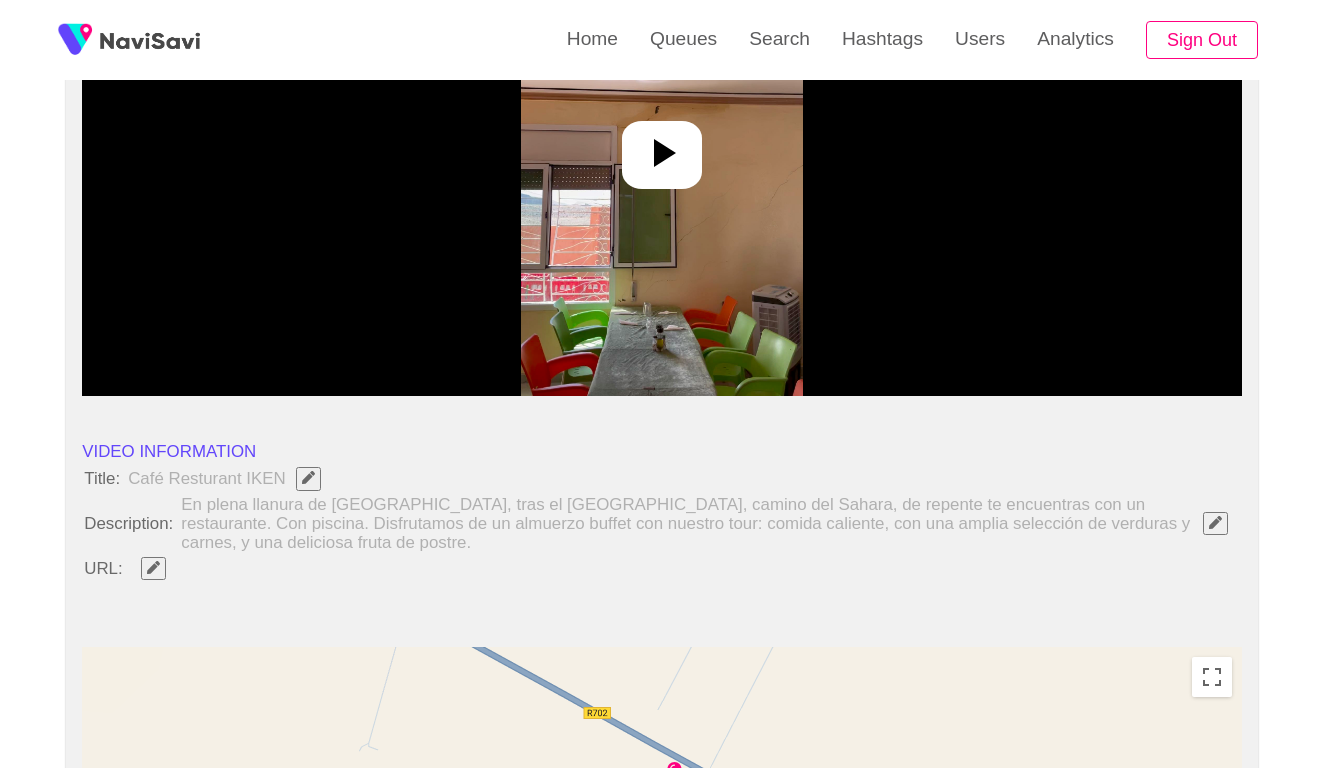 click 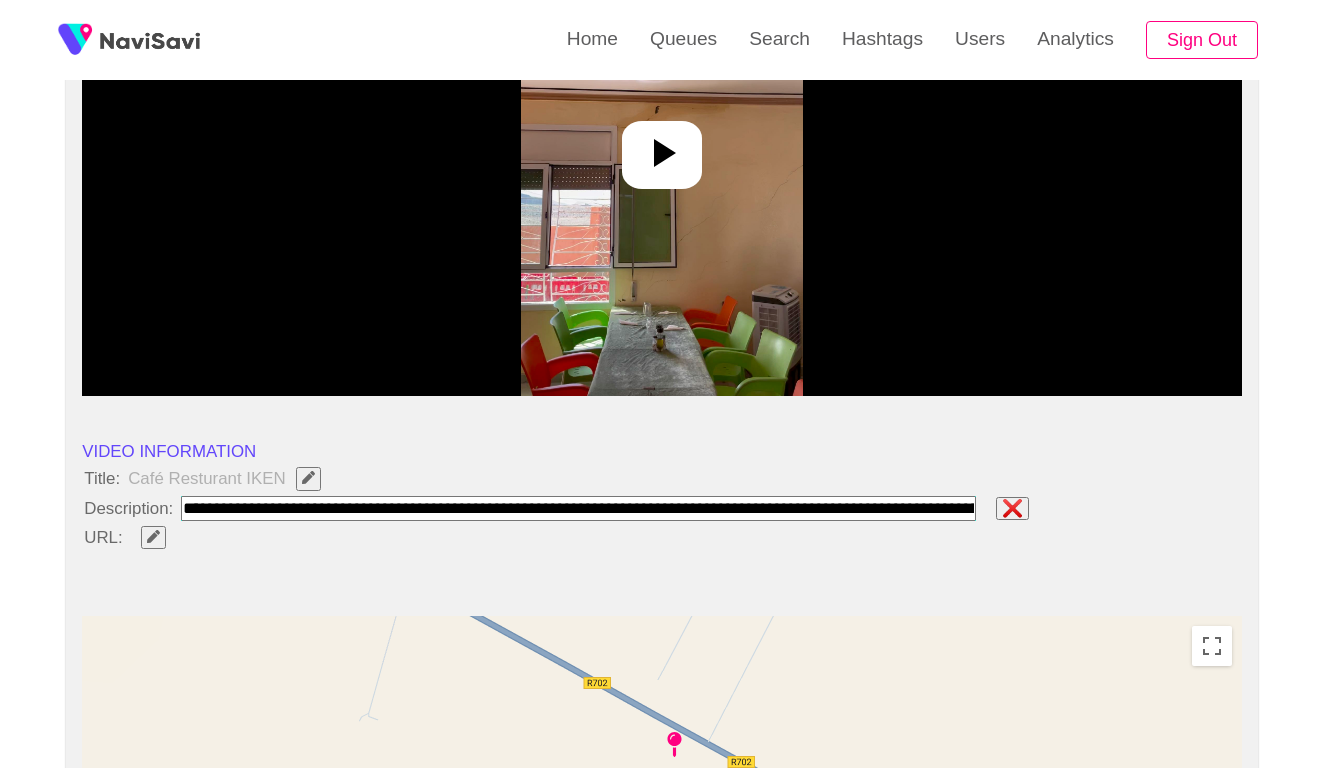 type on "**********" 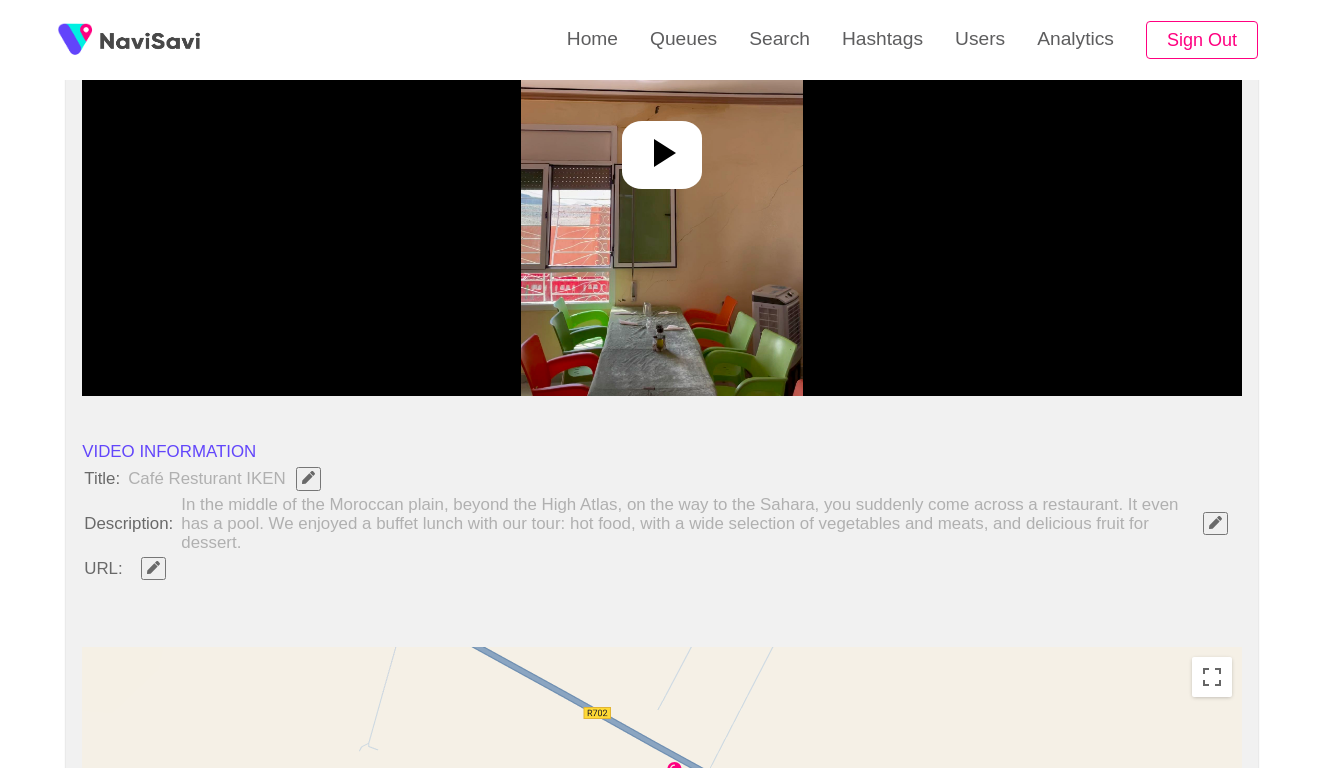 scroll, scrollTop: 382, scrollLeft: 0, axis: vertical 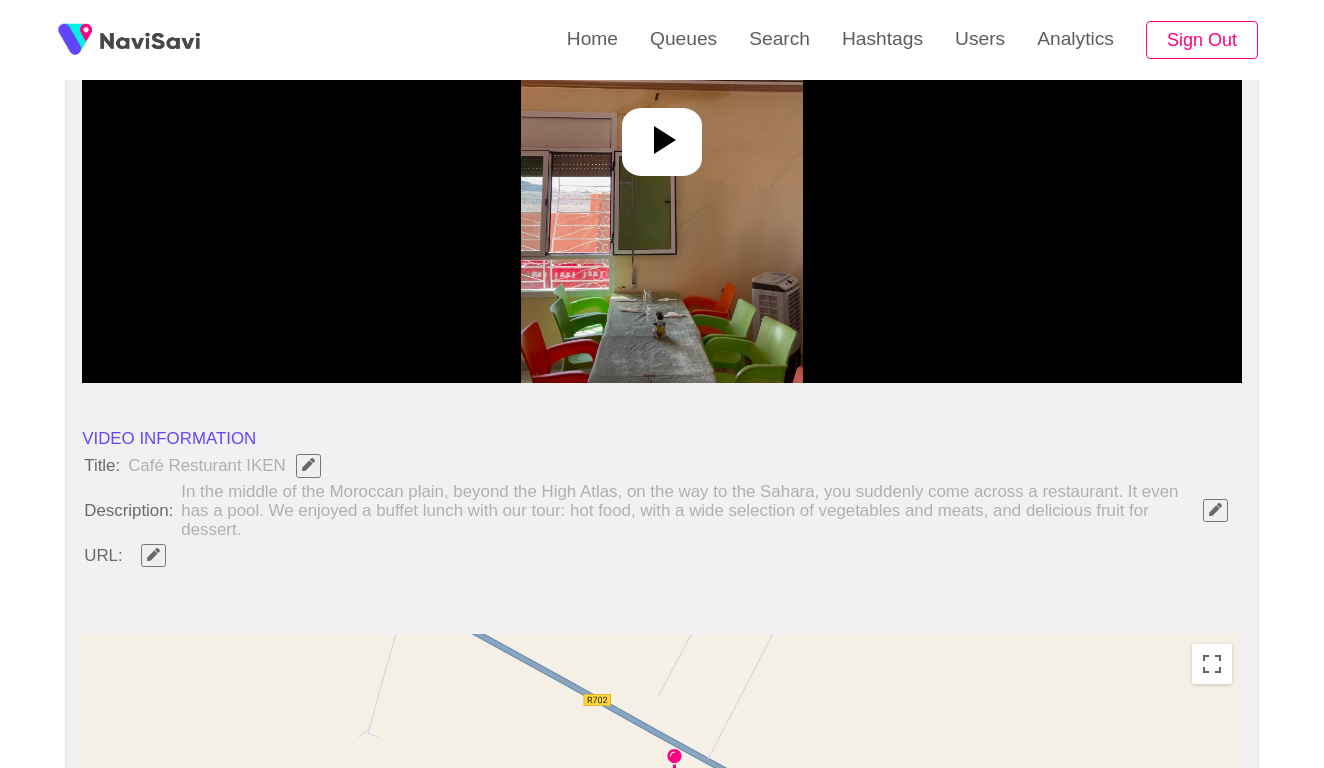 click 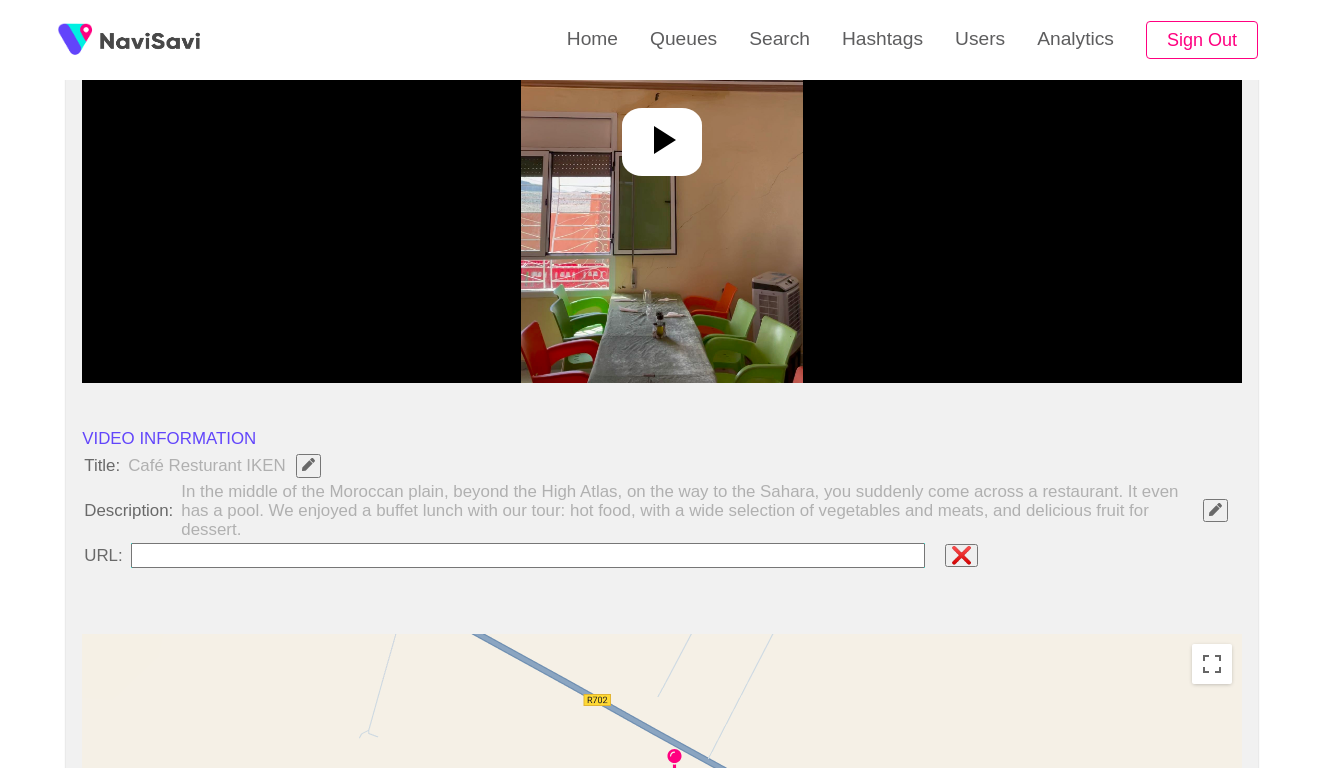 type on "**********" 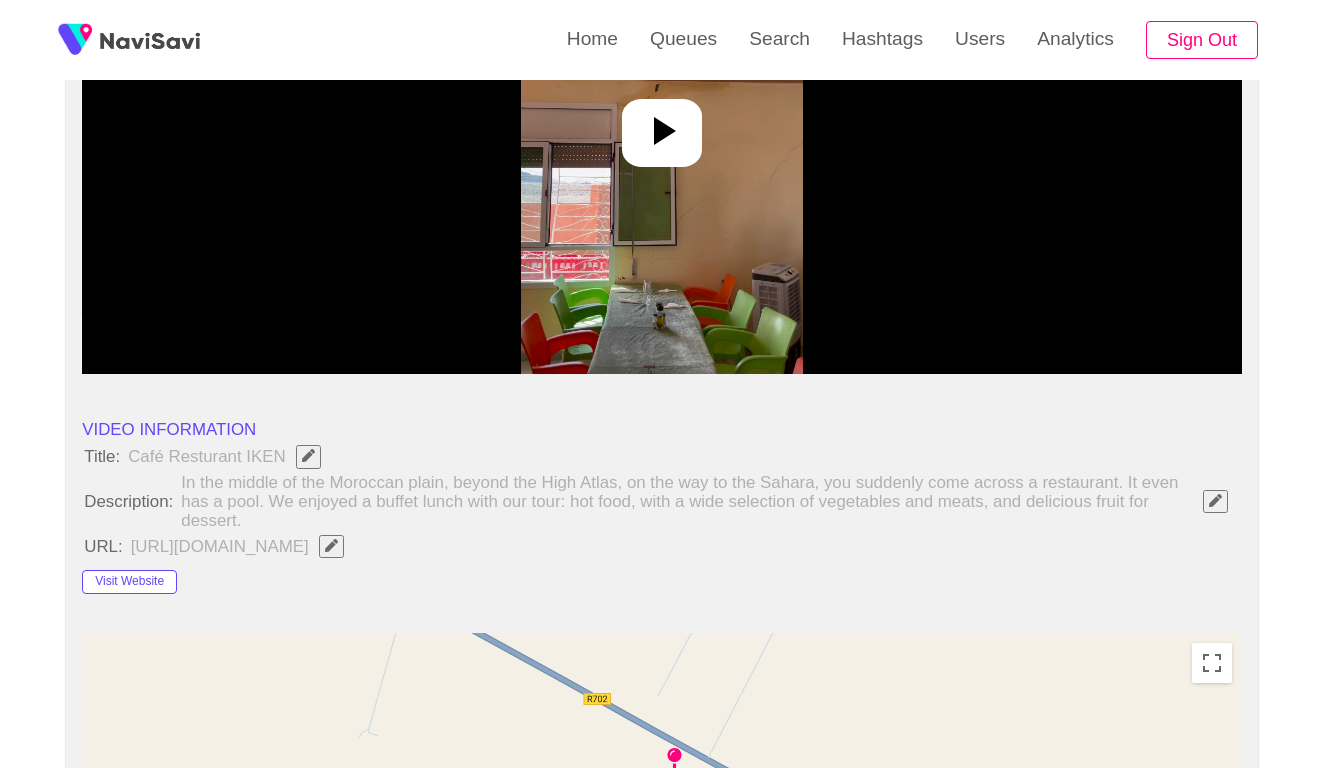 scroll, scrollTop: 346, scrollLeft: 0, axis: vertical 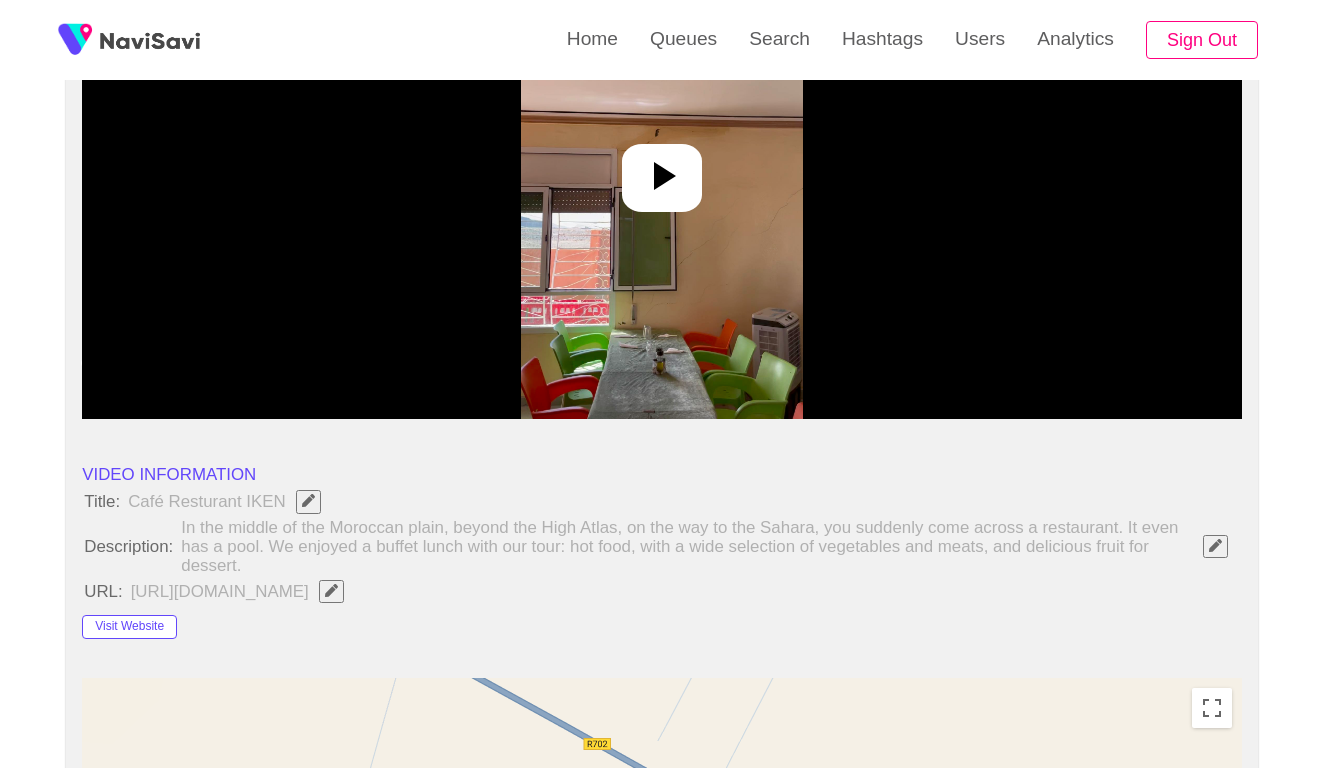 click at bounding box center [661, 169] 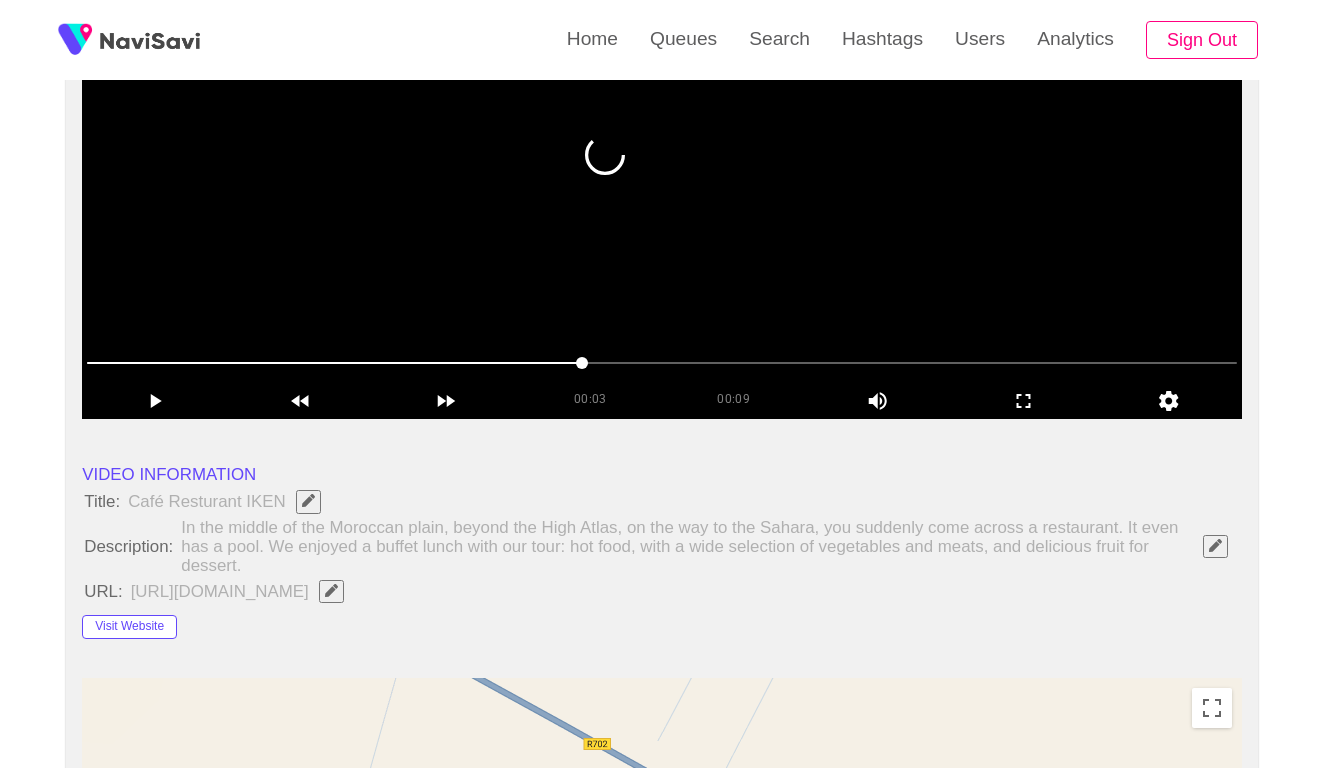 click at bounding box center (662, 363) 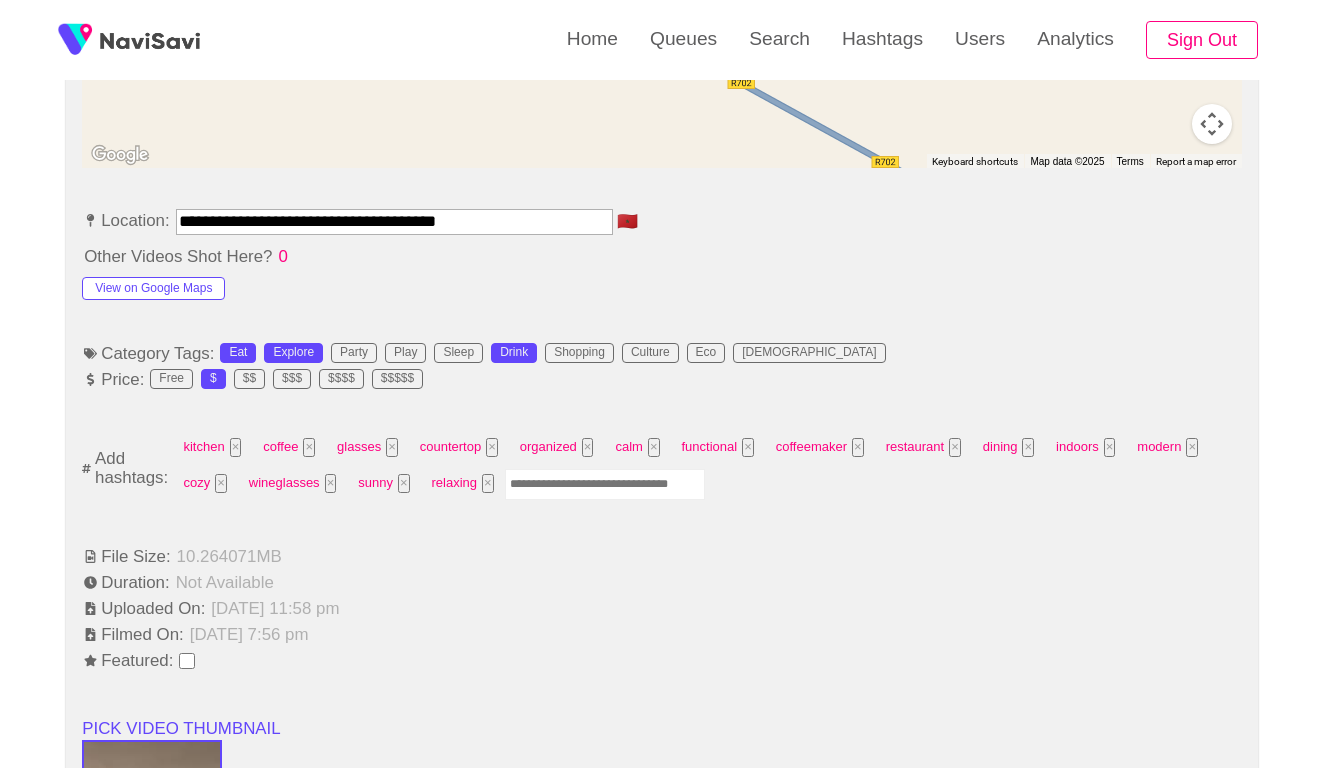 scroll, scrollTop: 1099, scrollLeft: 0, axis: vertical 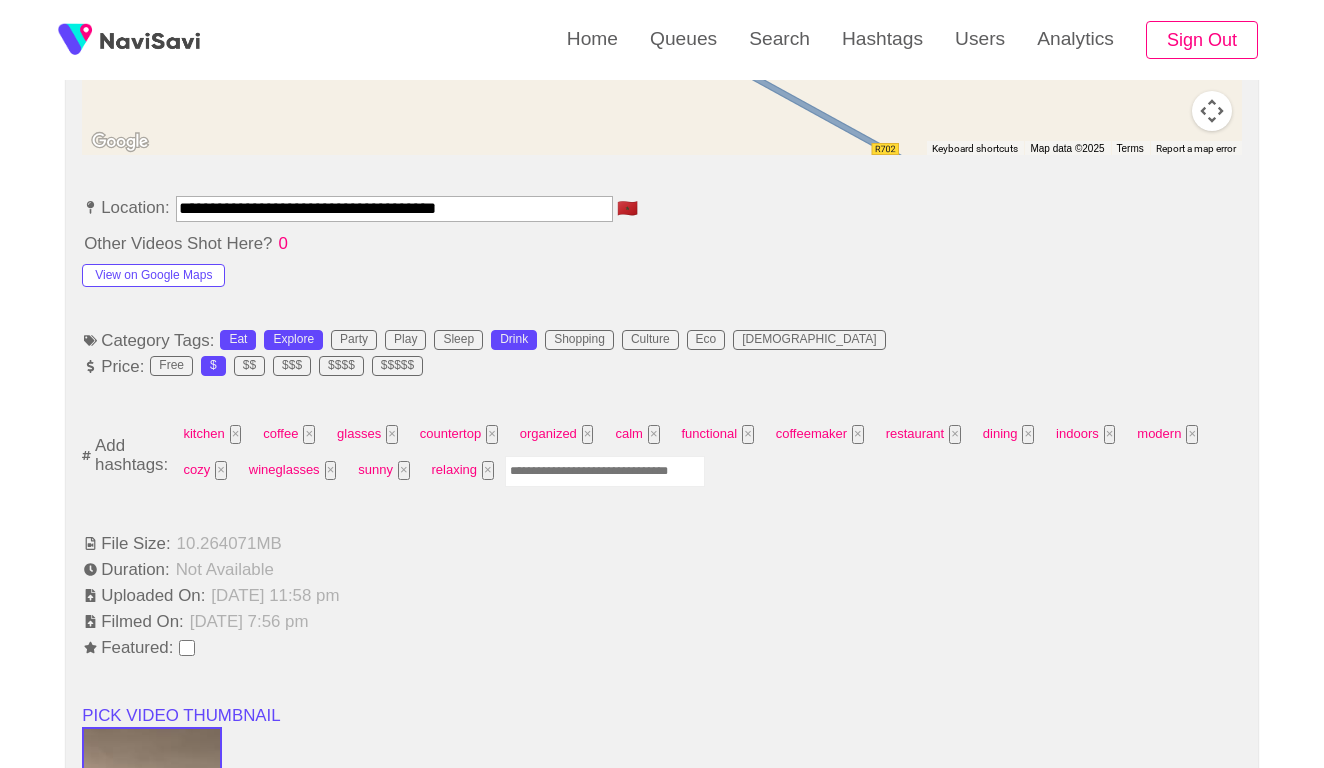 click at bounding box center (605, 471) 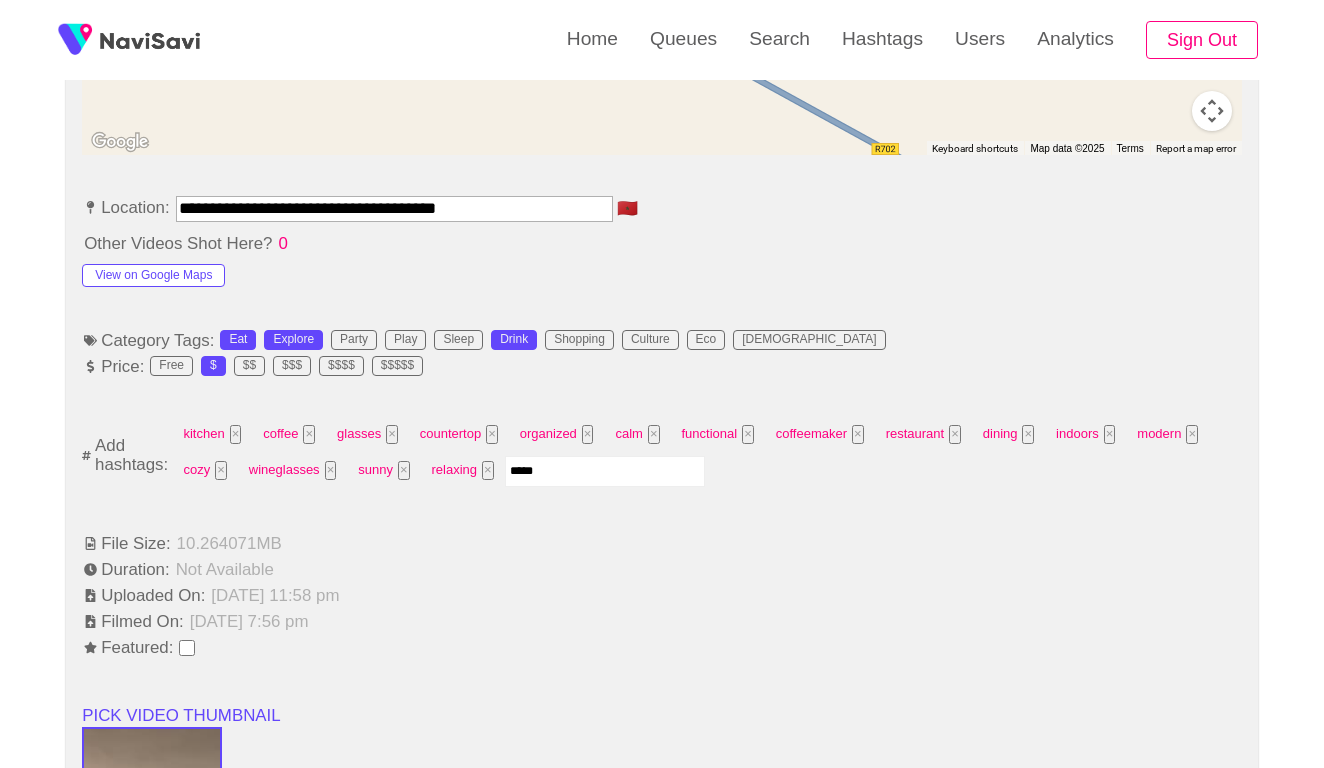 type on "****" 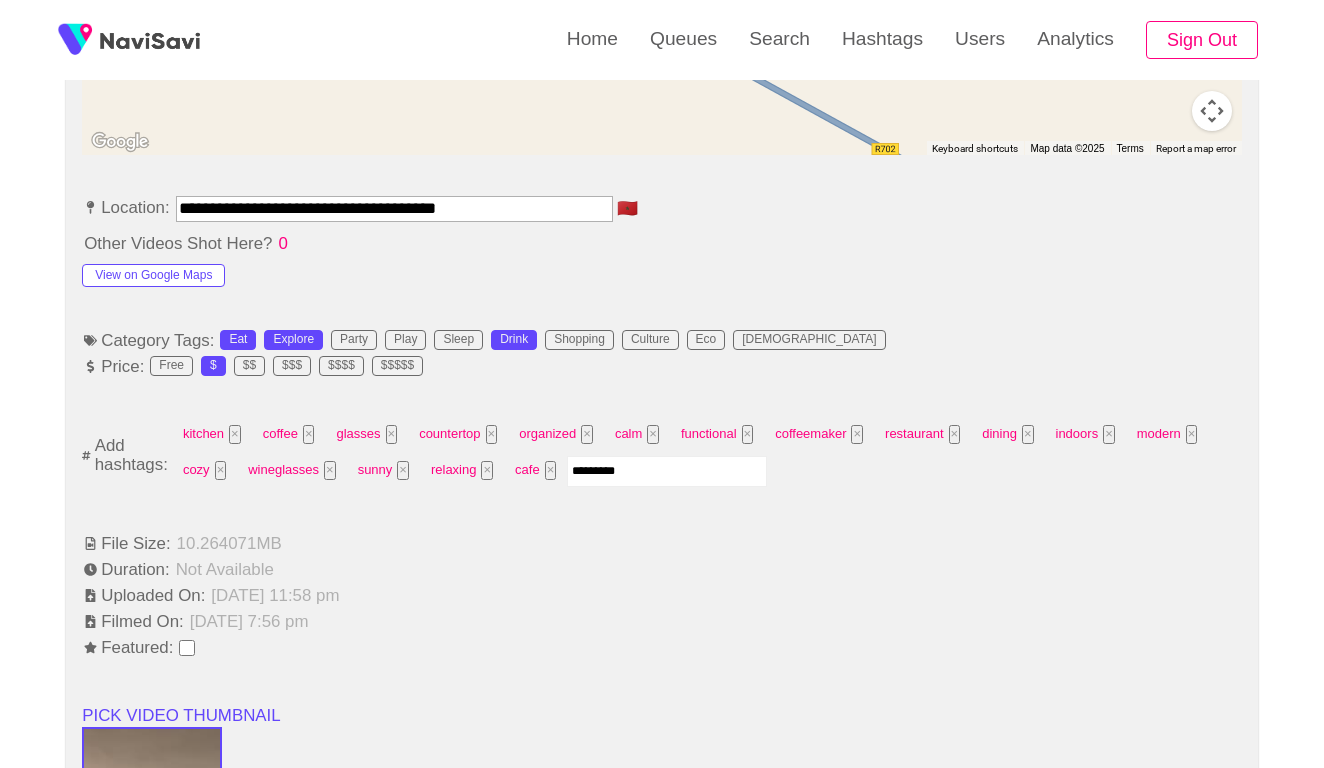 type on "**********" 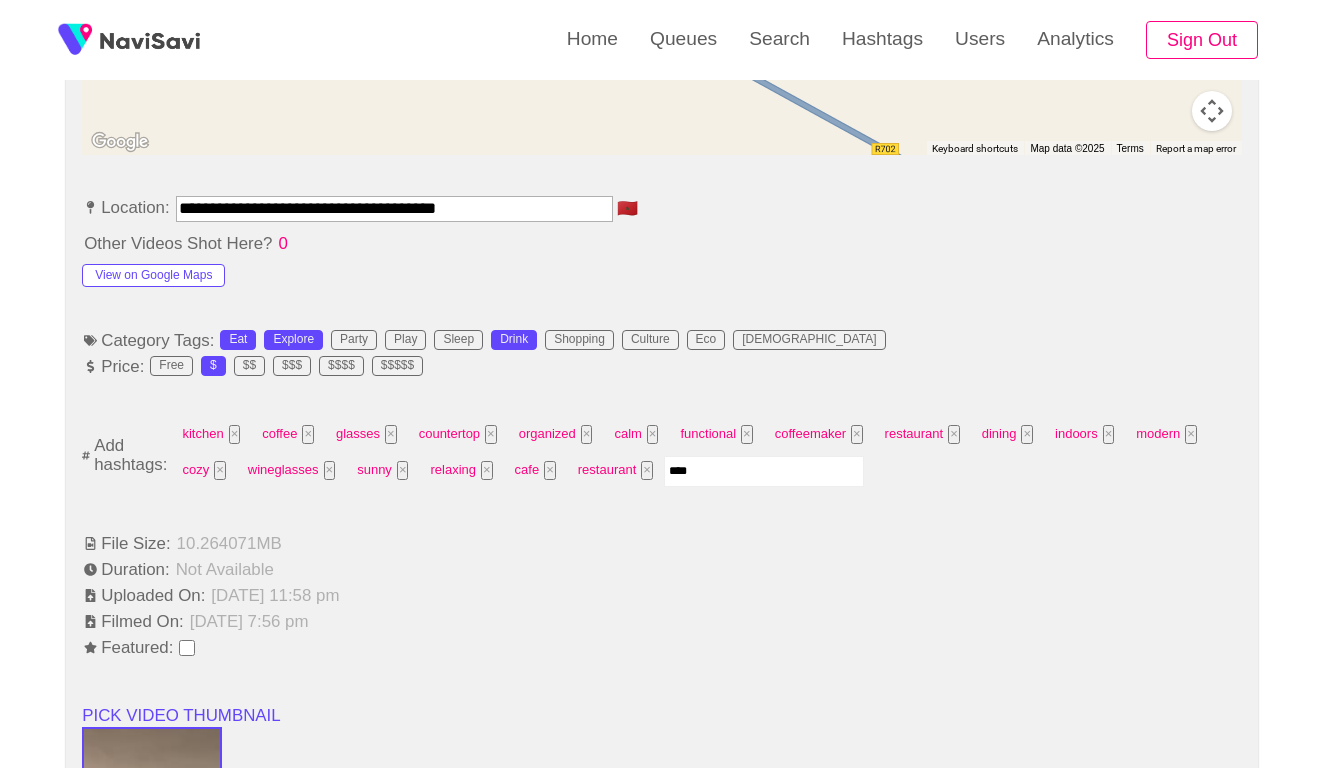 type on "*****" 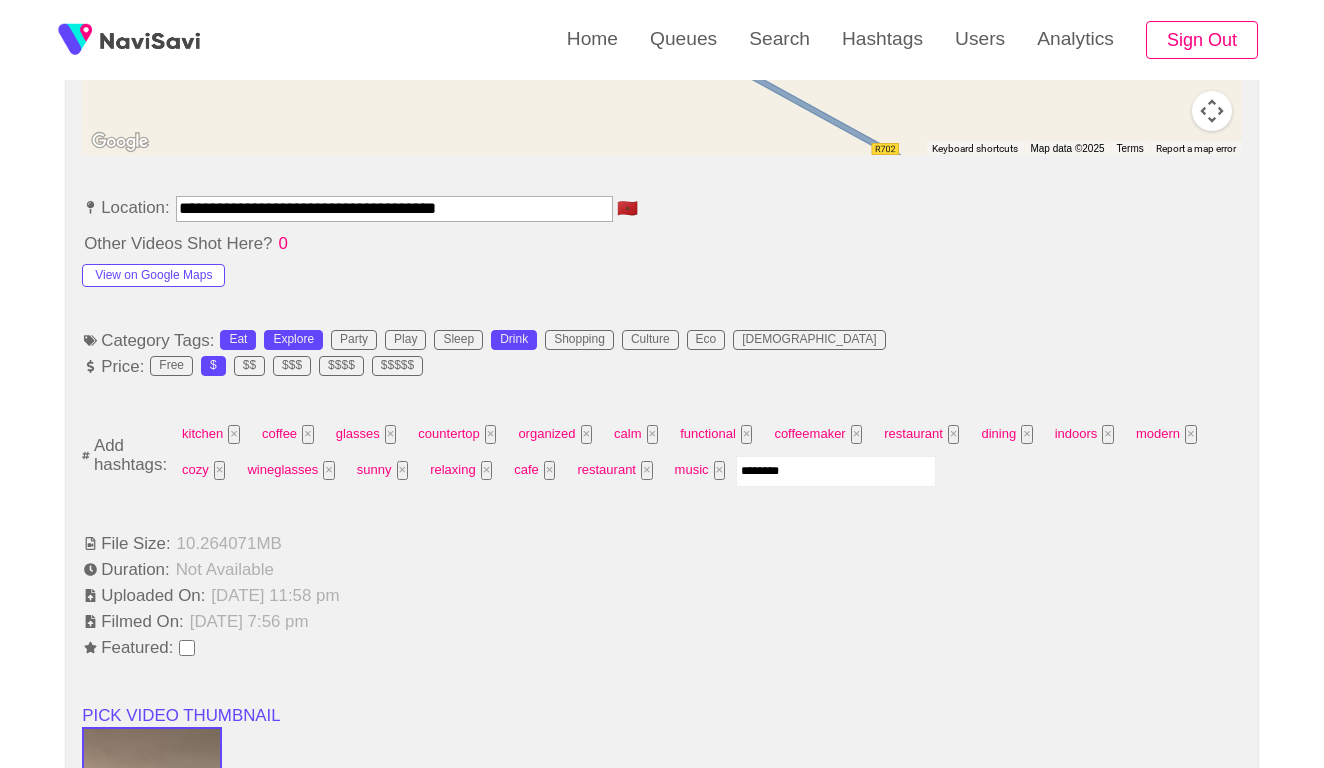 type on "*********" 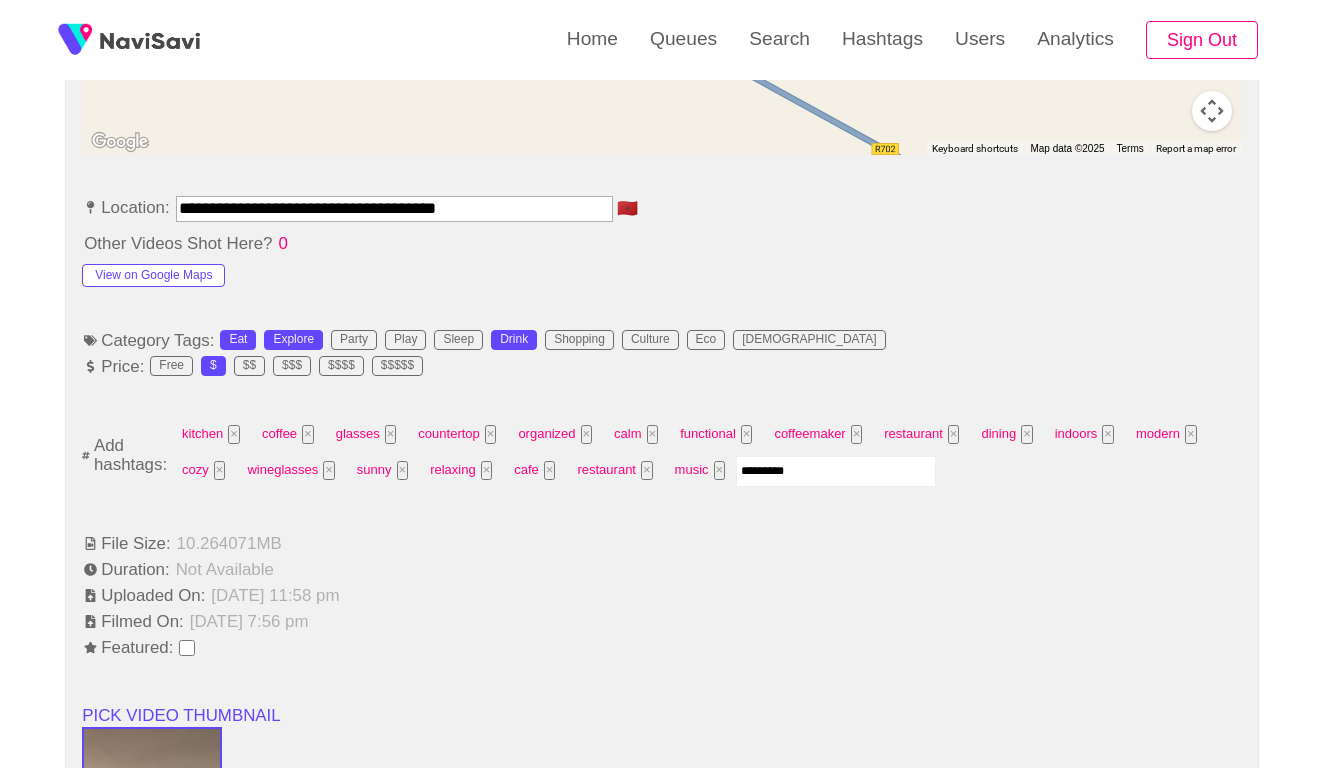 type 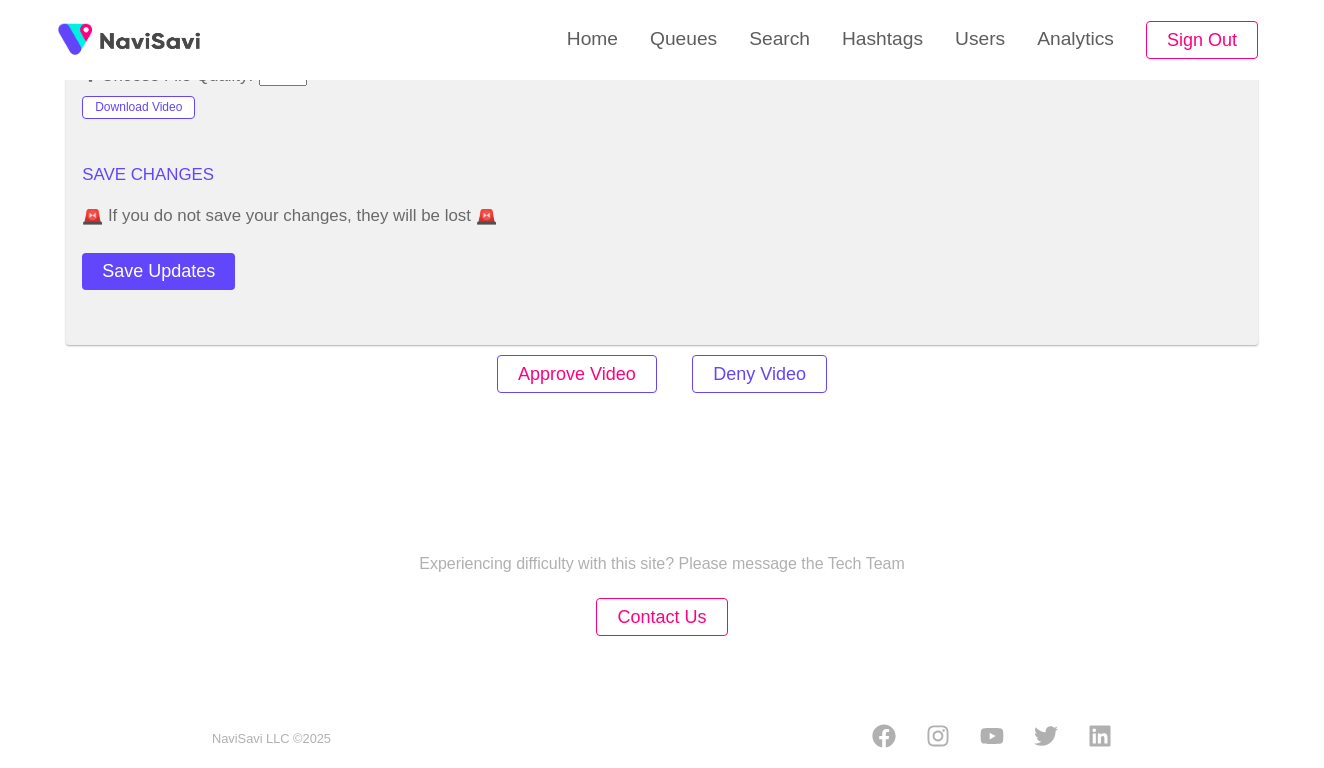 scroll, scrollTop: 2467, scrollLeft: 0, axis: vertical 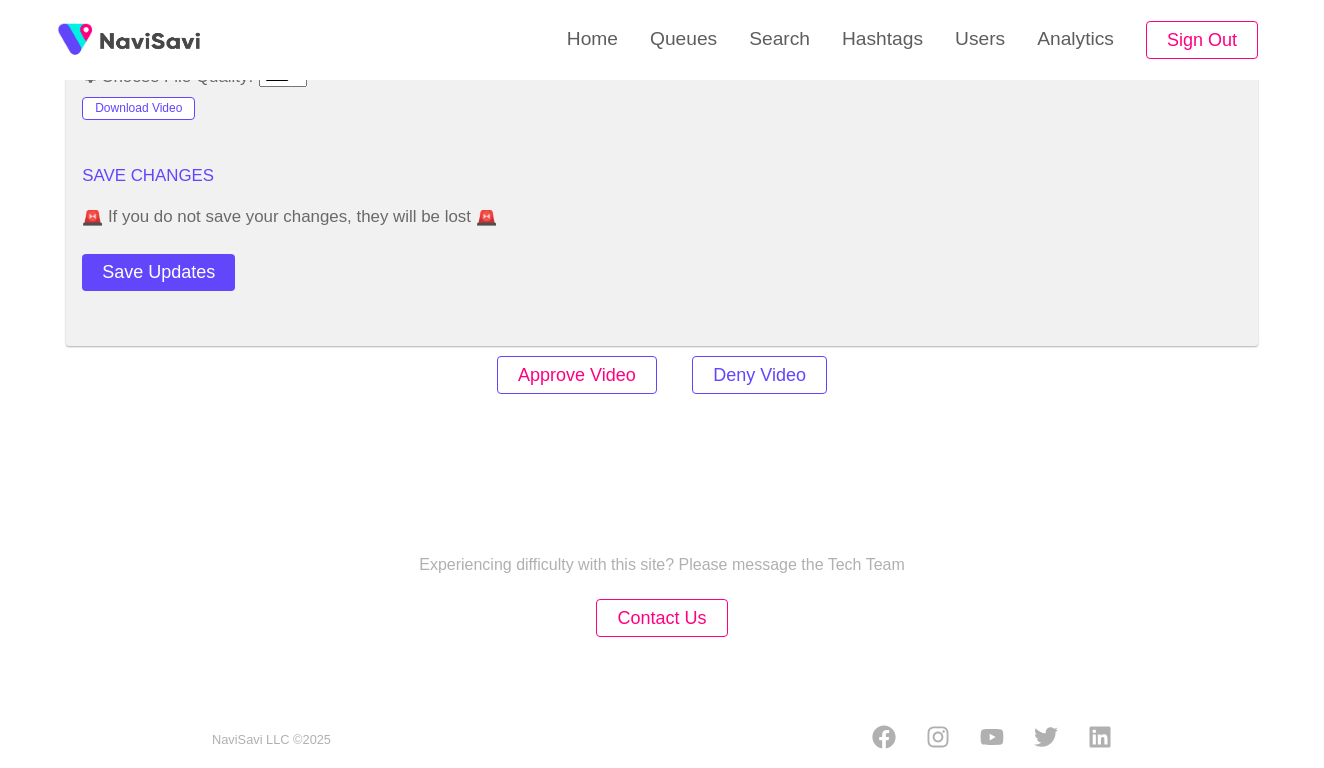 click on "Approve Video" at bounding box center [577, 375] 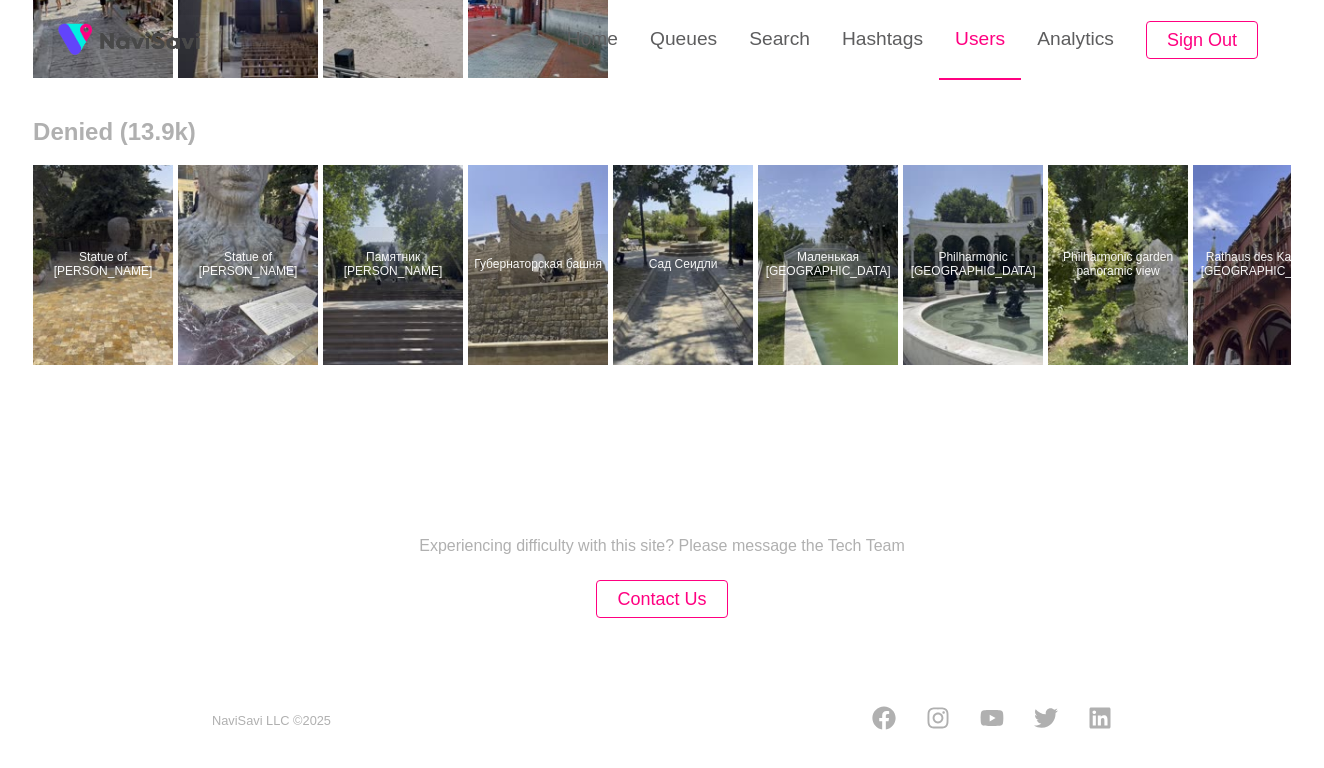scroll, scrollTop: 0, scrollLeft: 0, axis: both 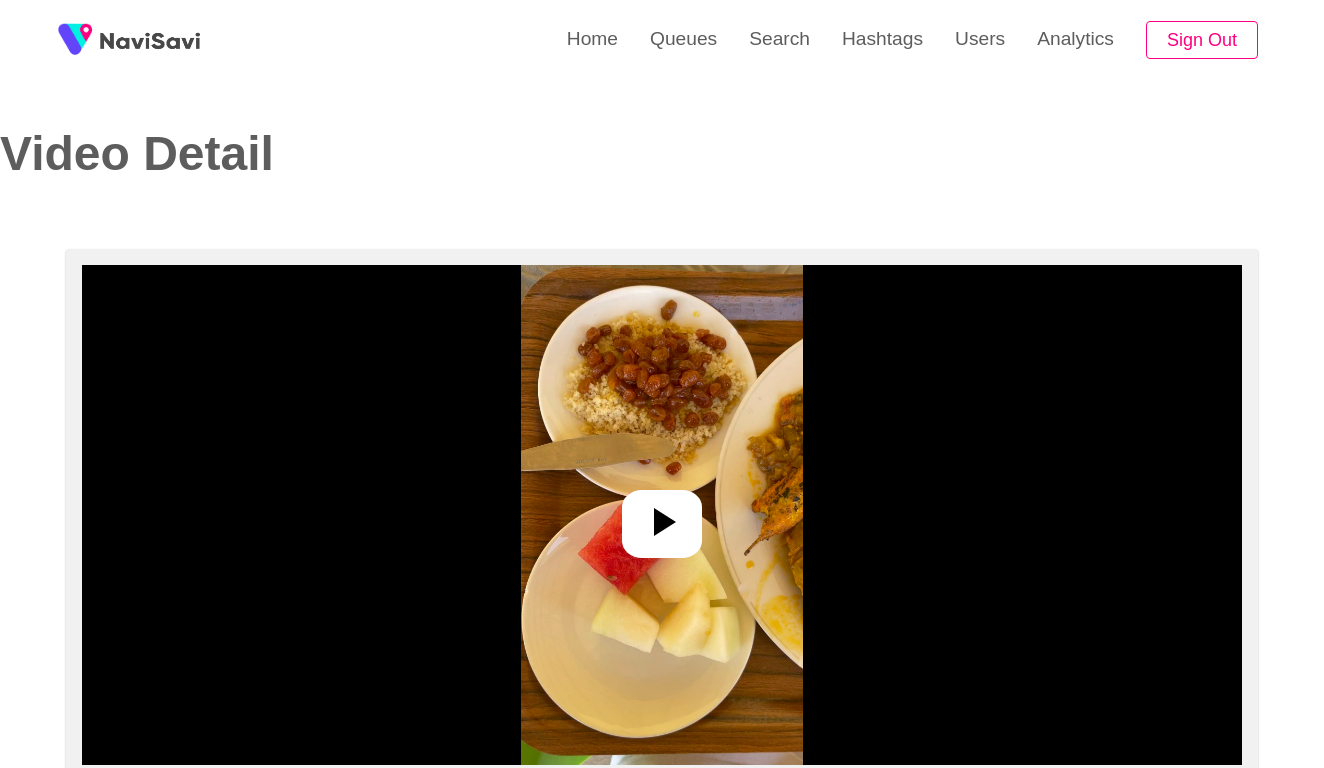 select on "**********" 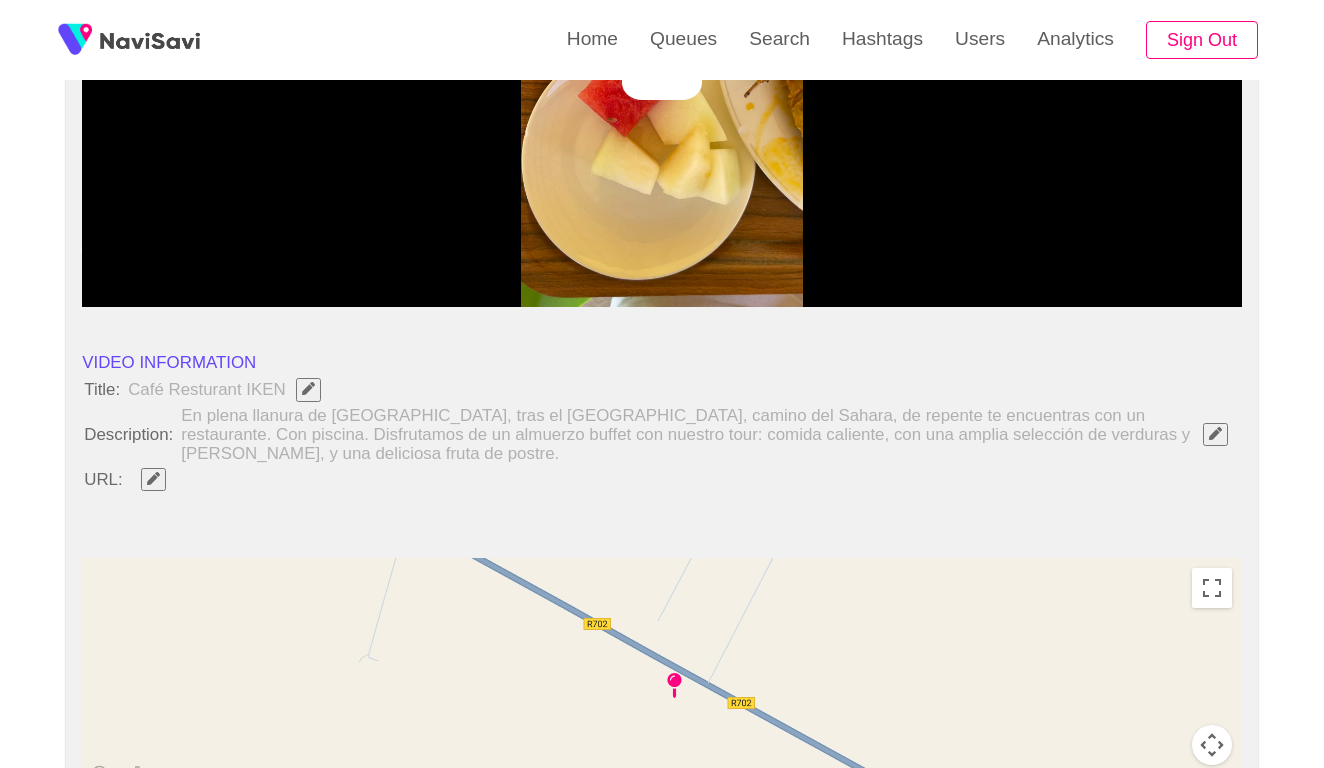 scroll, scrollTop: 490, scrollLeft: 0, axis: vertical 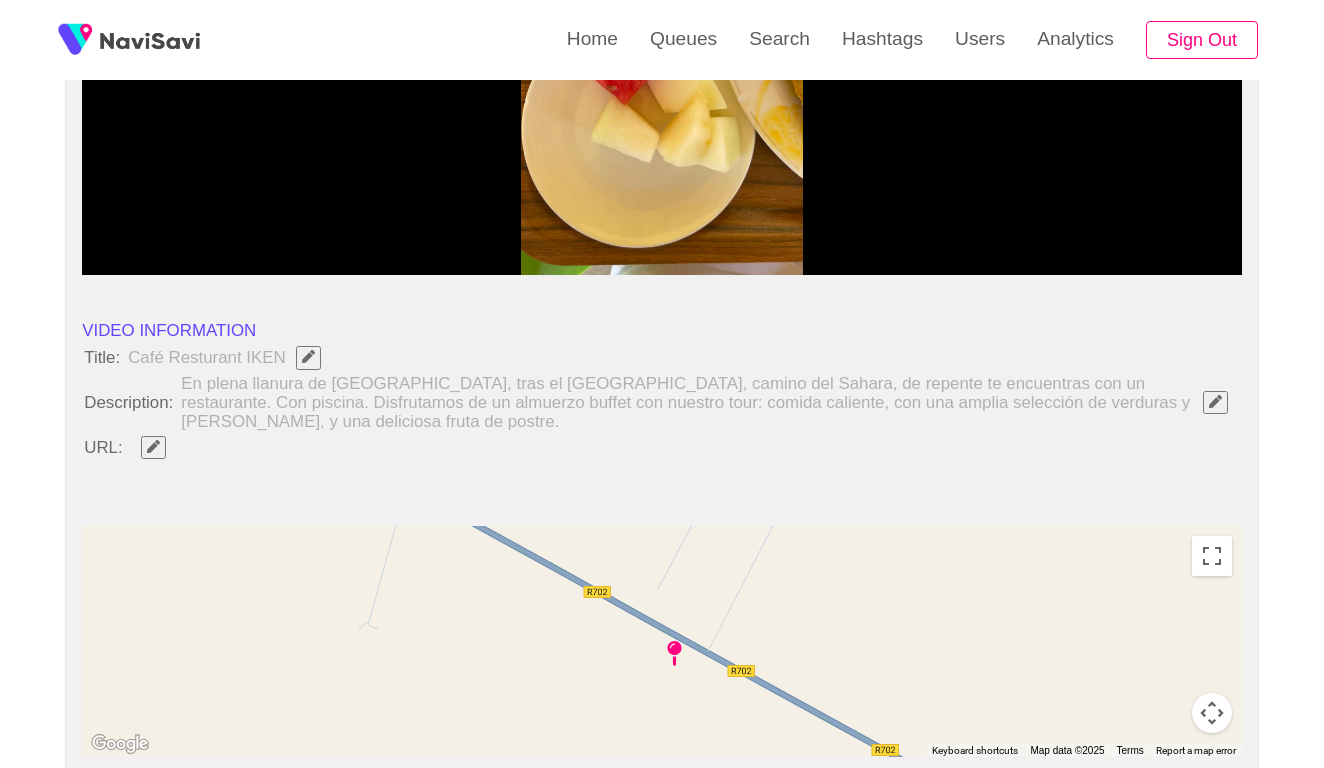 click 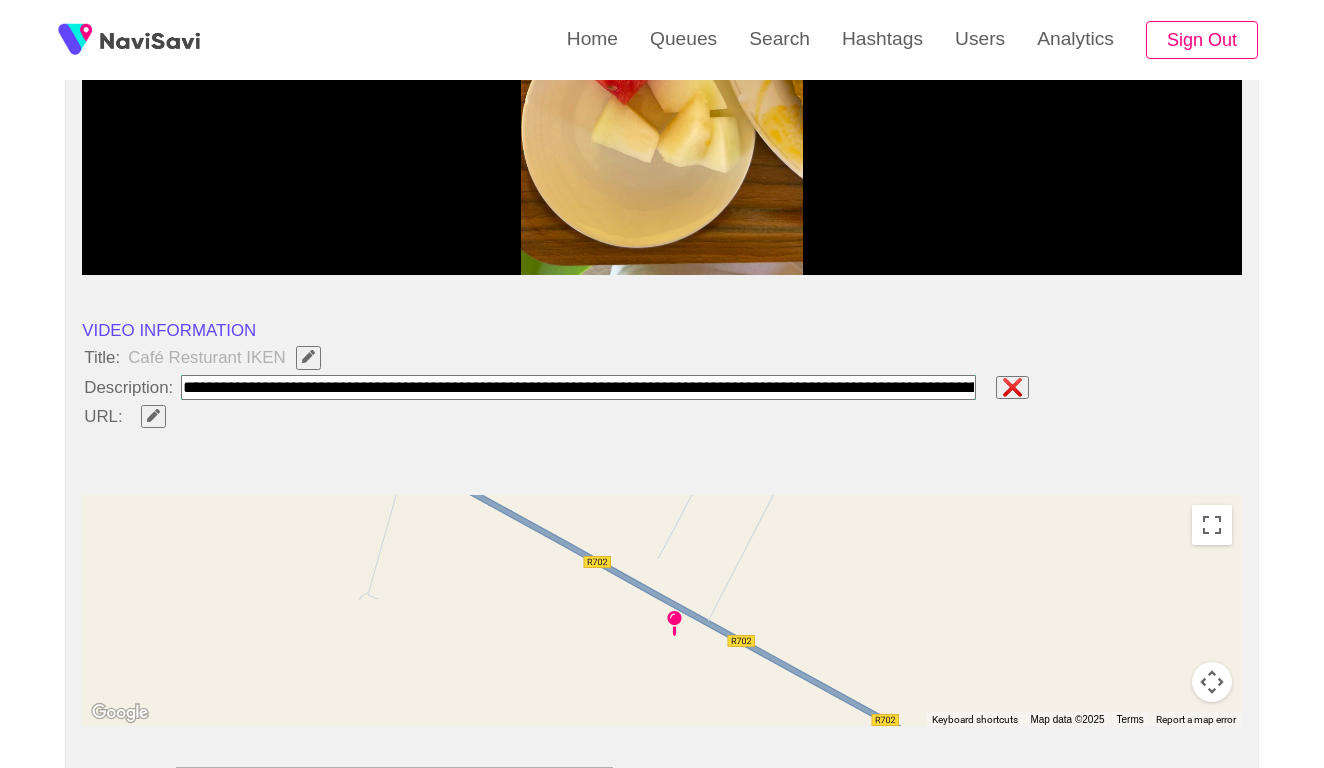 type on "**********" 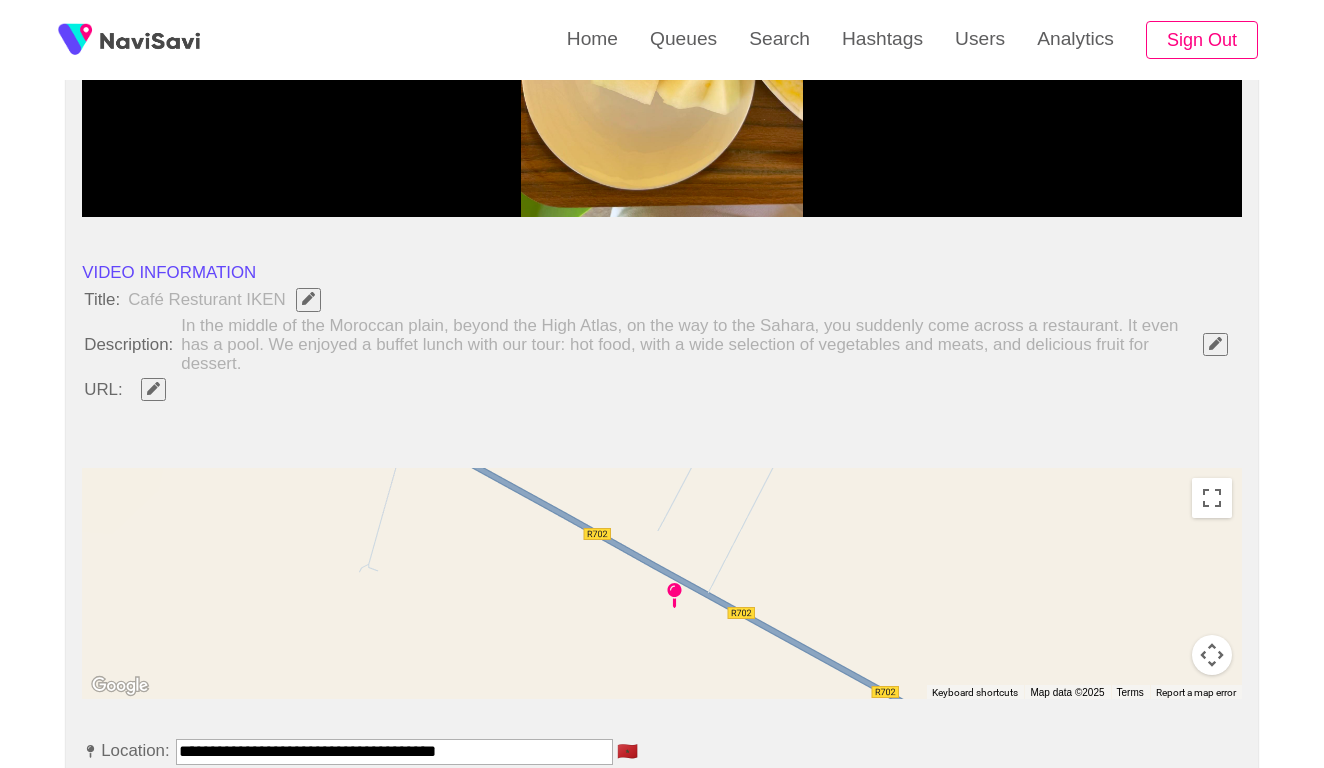 scroll, scrollTop: 568, scrollLeft: 0, axis: vertical 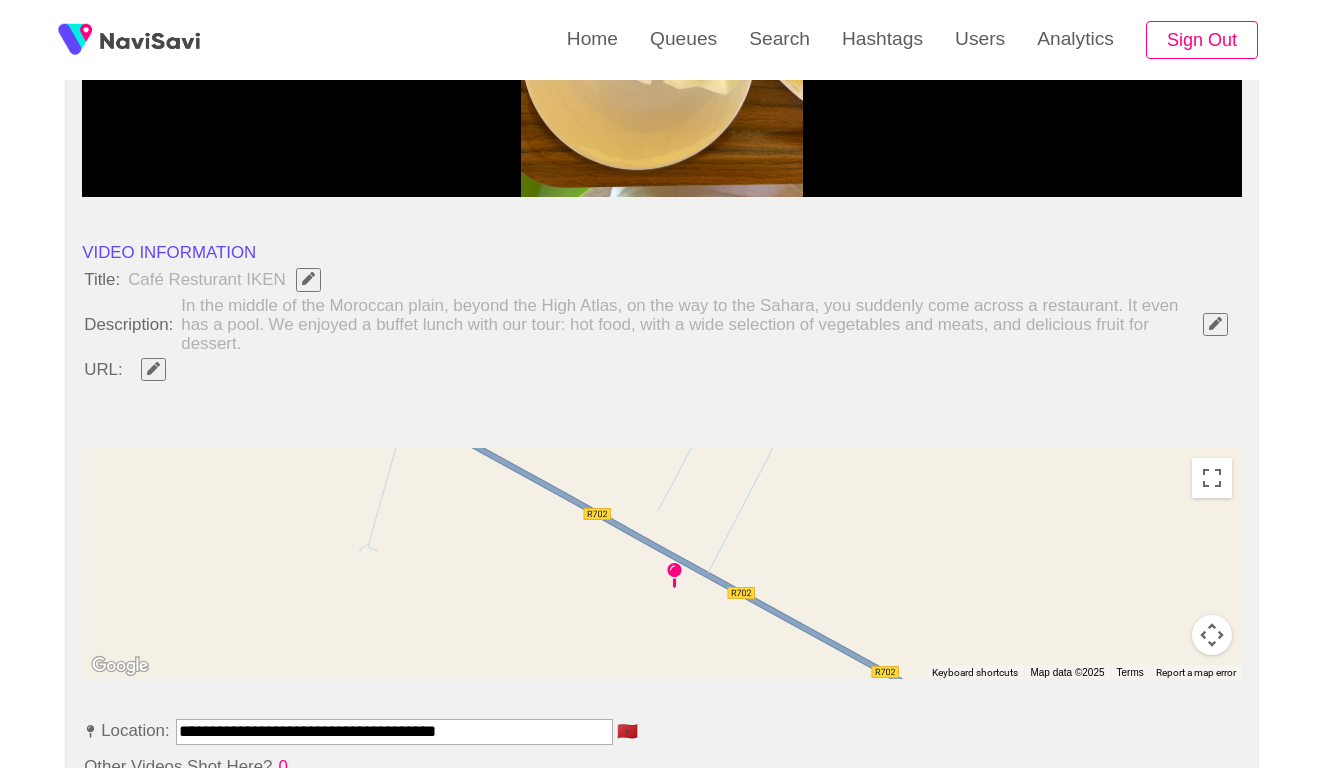 click 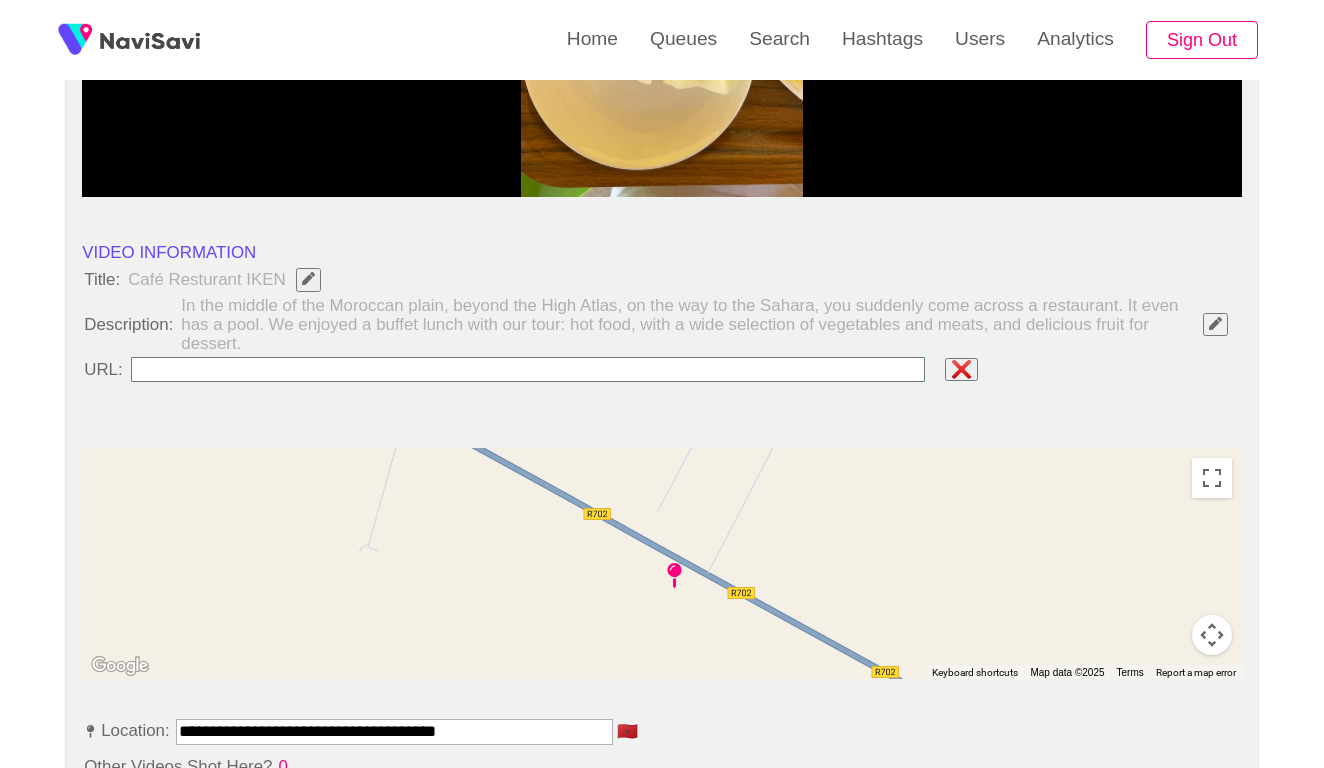 type on "**********" 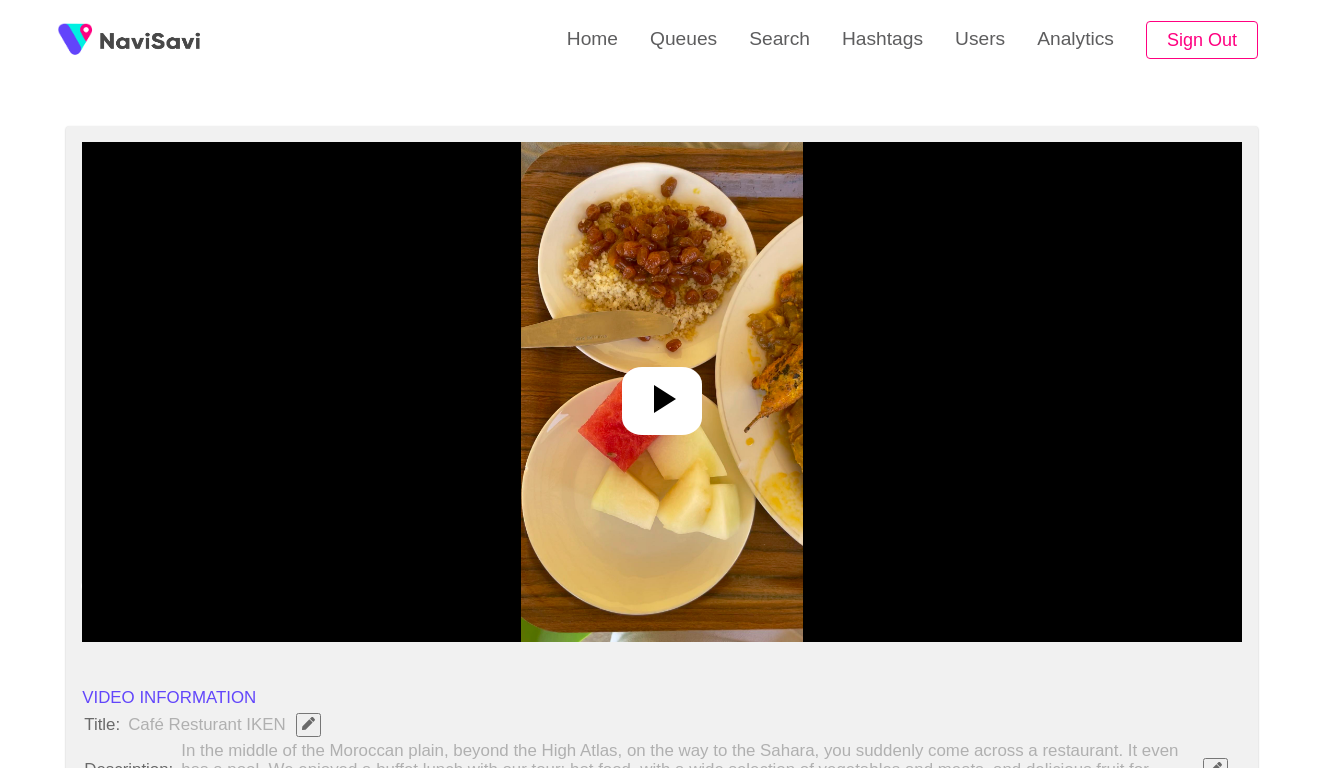 scroll, scrollTop: 43, scrollLeft: 0, axis: vertical 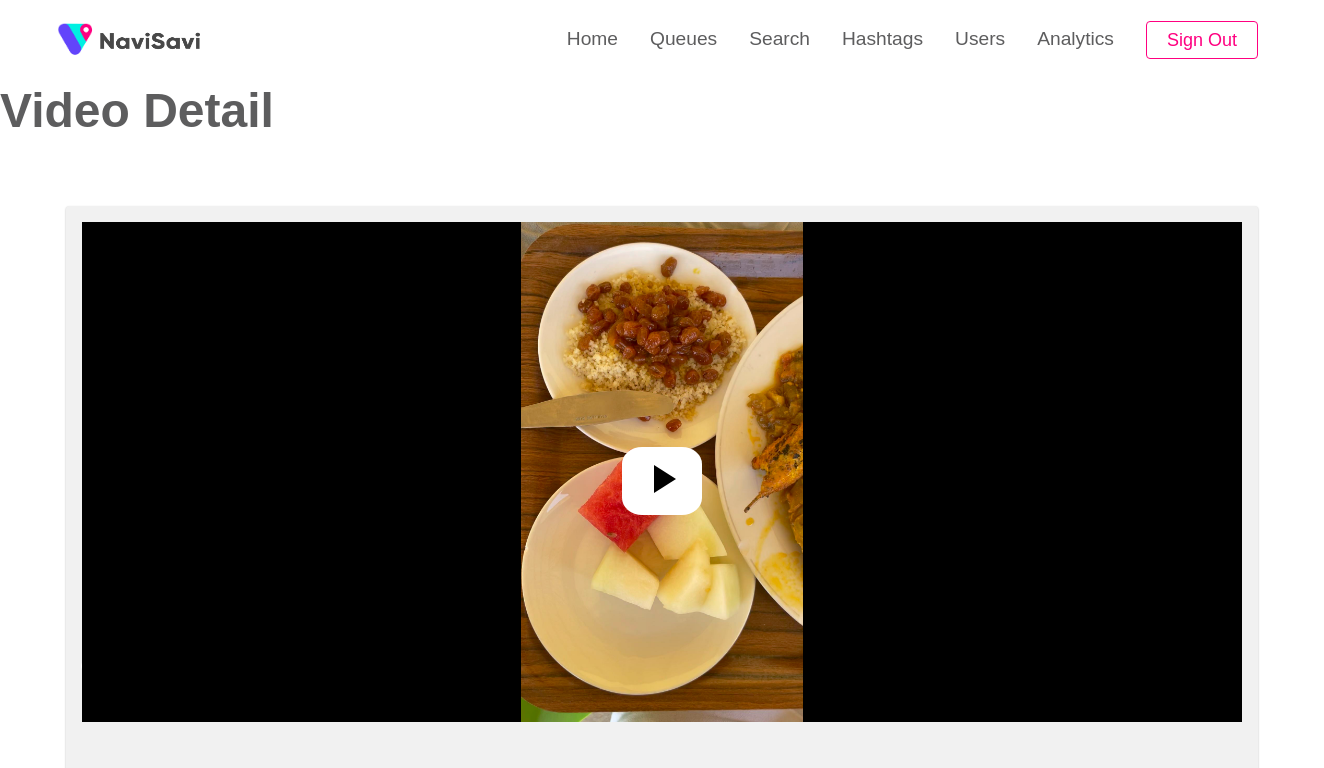 click 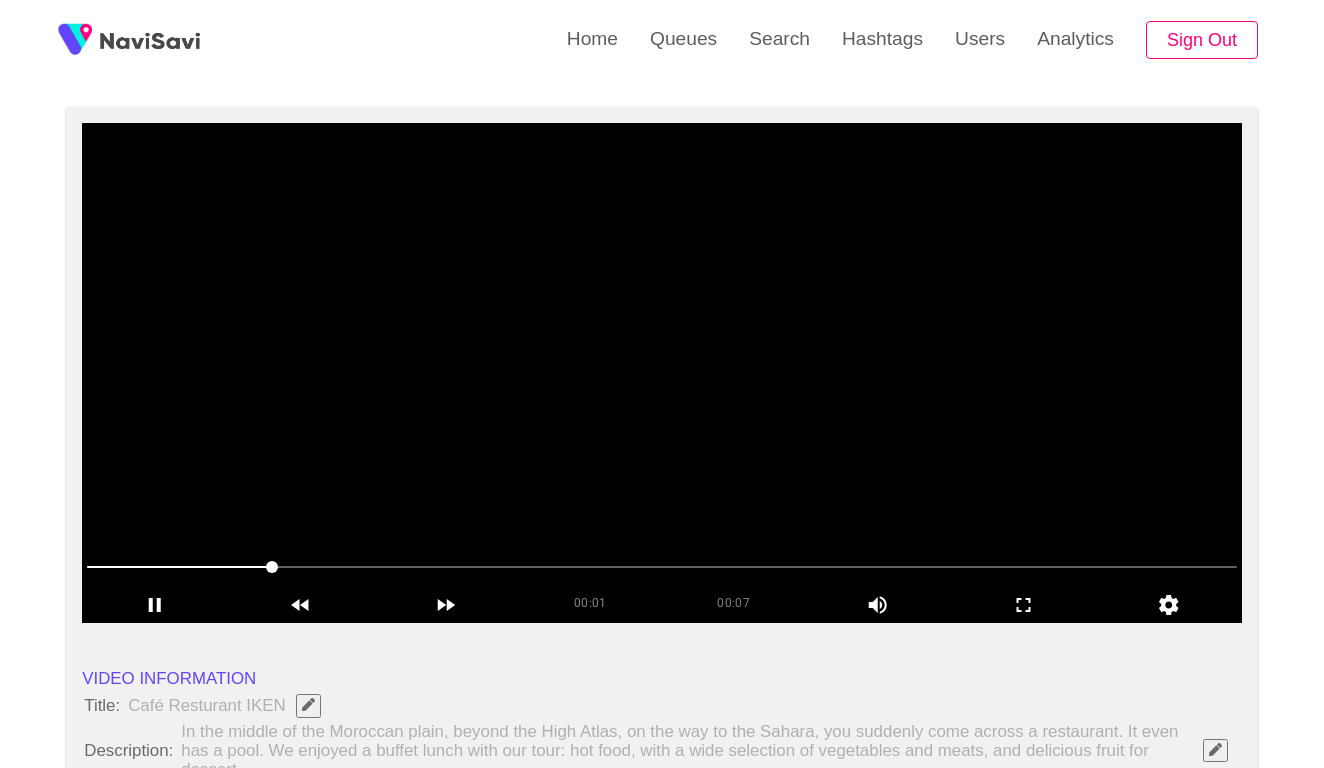 scroll, scrollTop: 159, scrollLeft: 0, axis: vertical 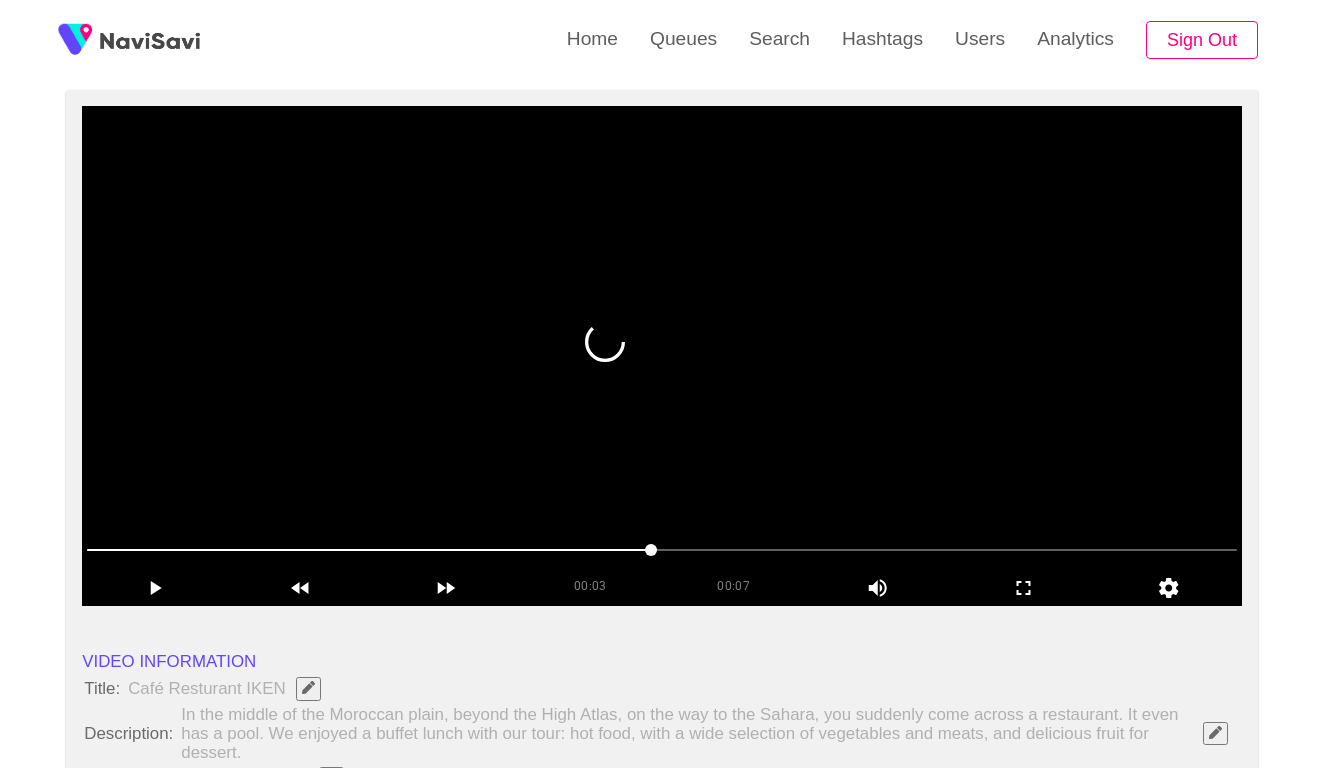click 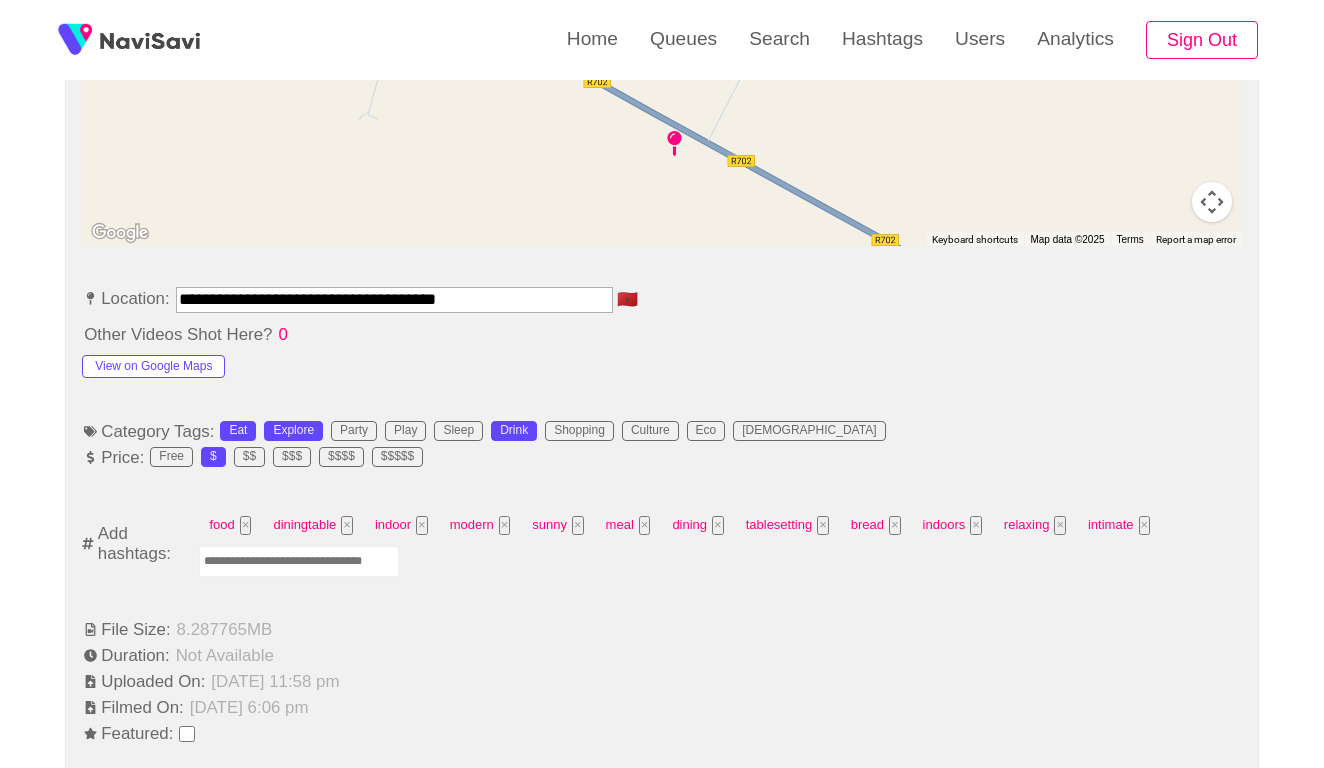 scroll, scrollTop: 1104, scrollLeft: 0, axis: vertical 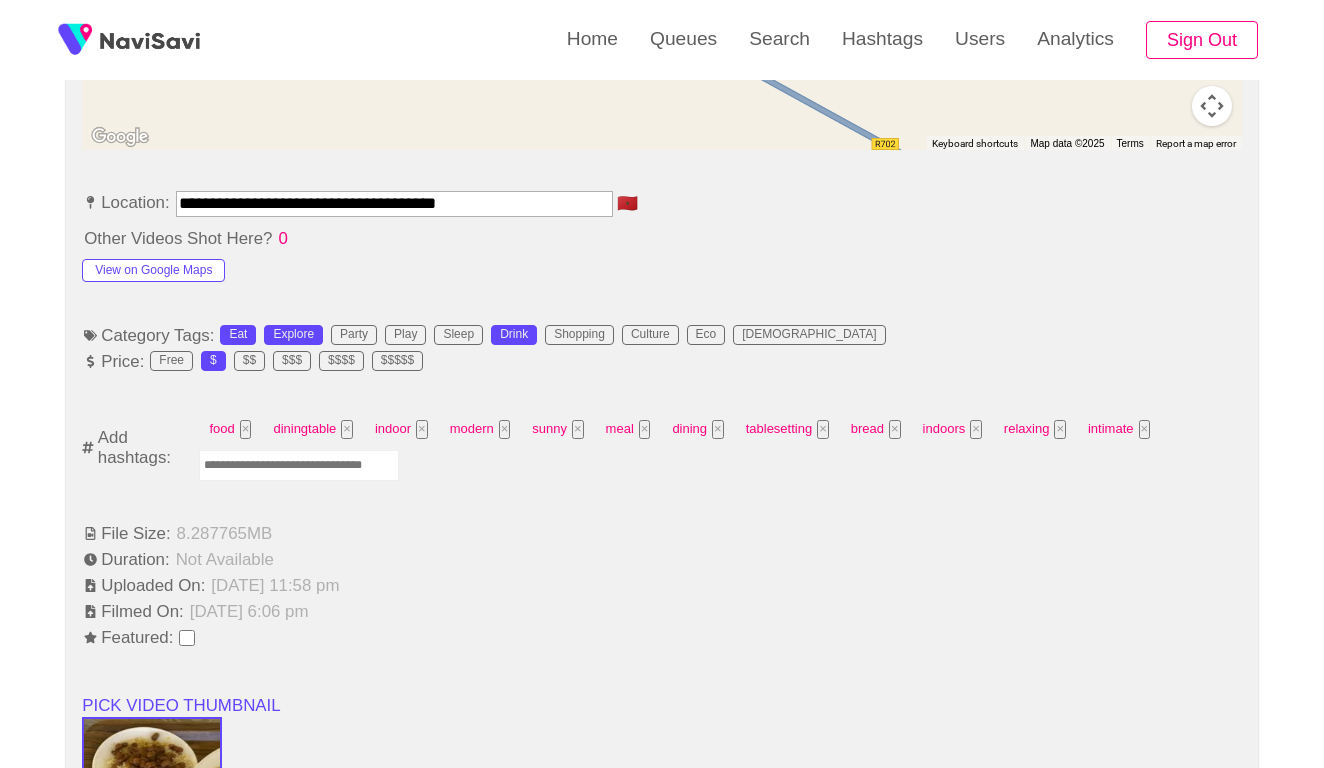 click 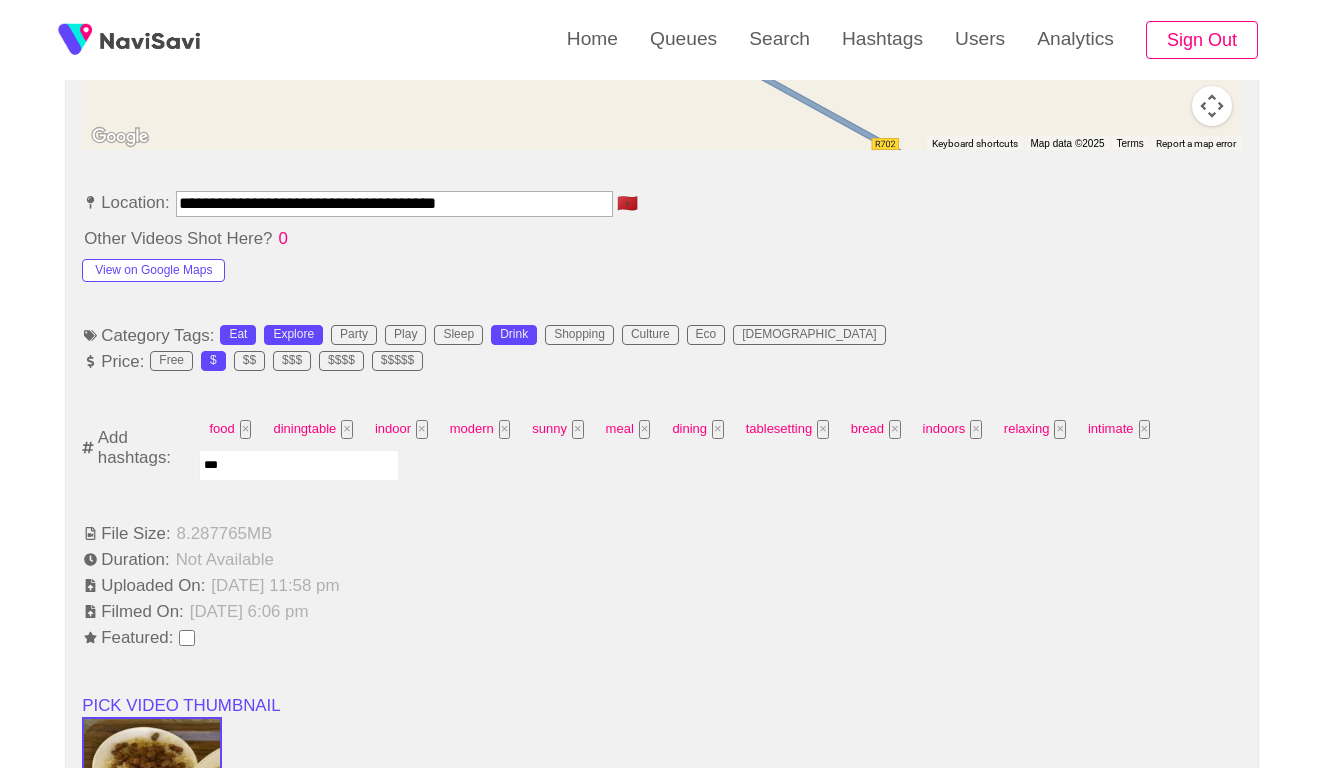 type on "****" 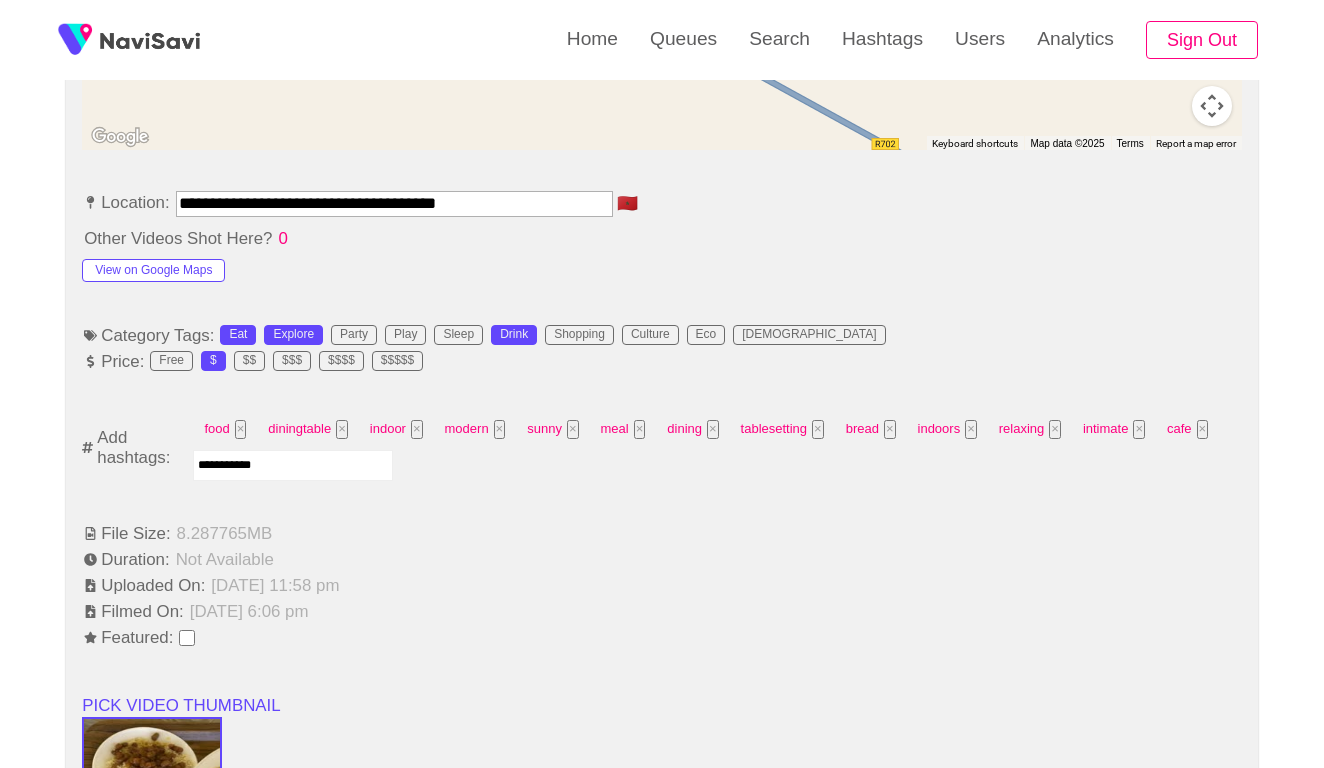 type on "**********" 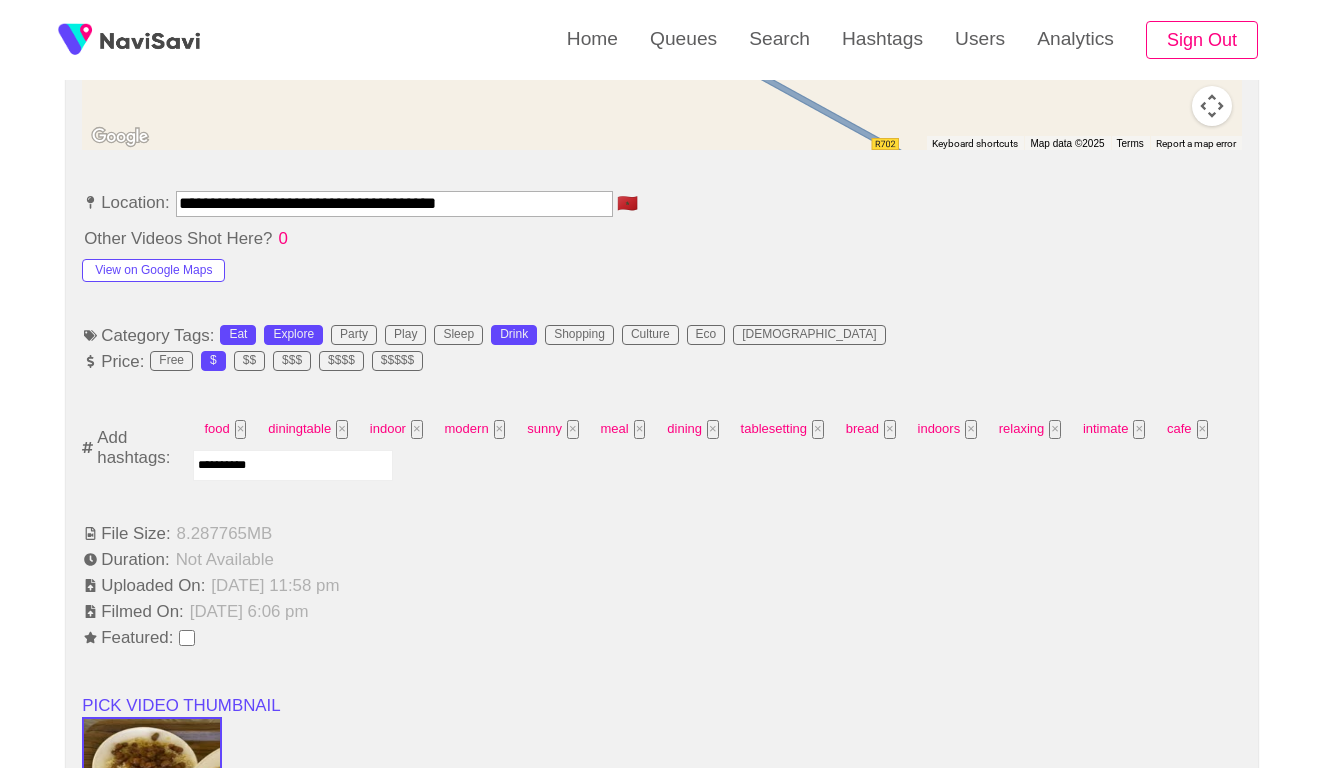 type 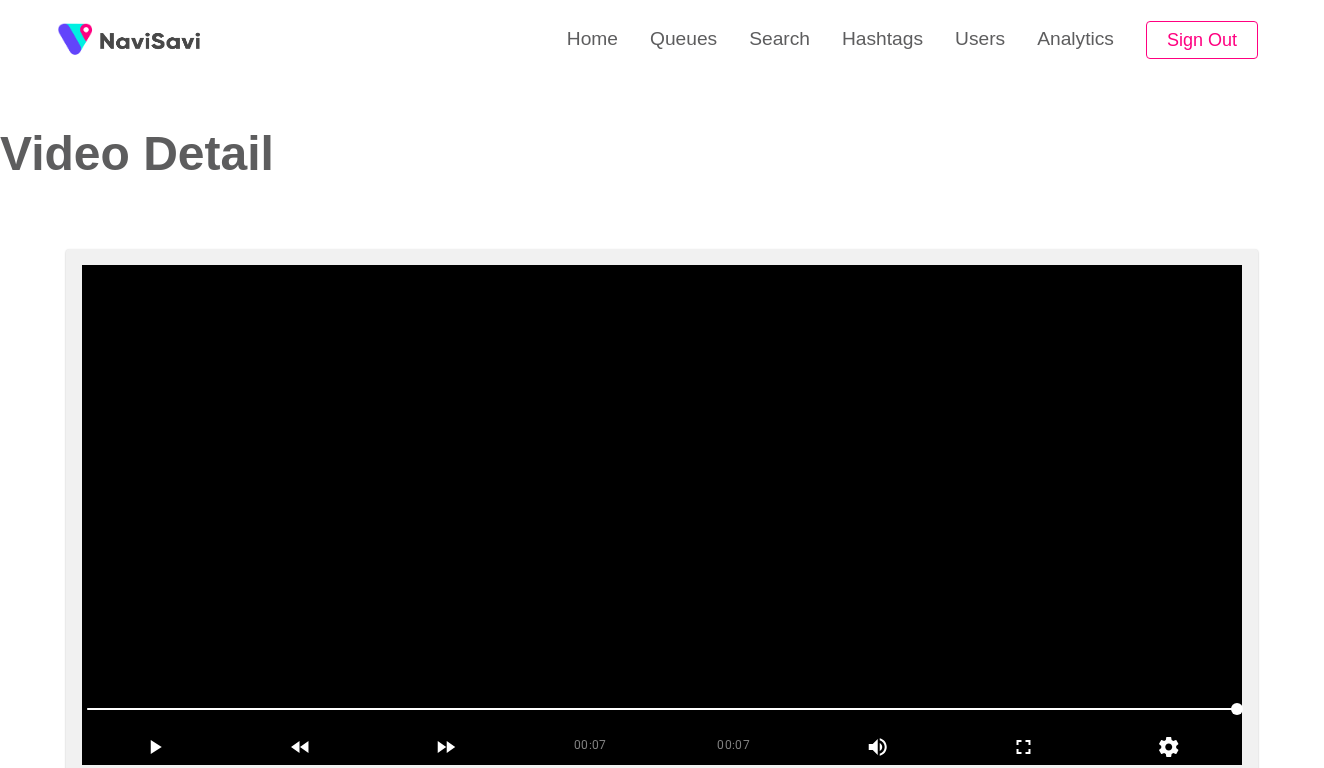click 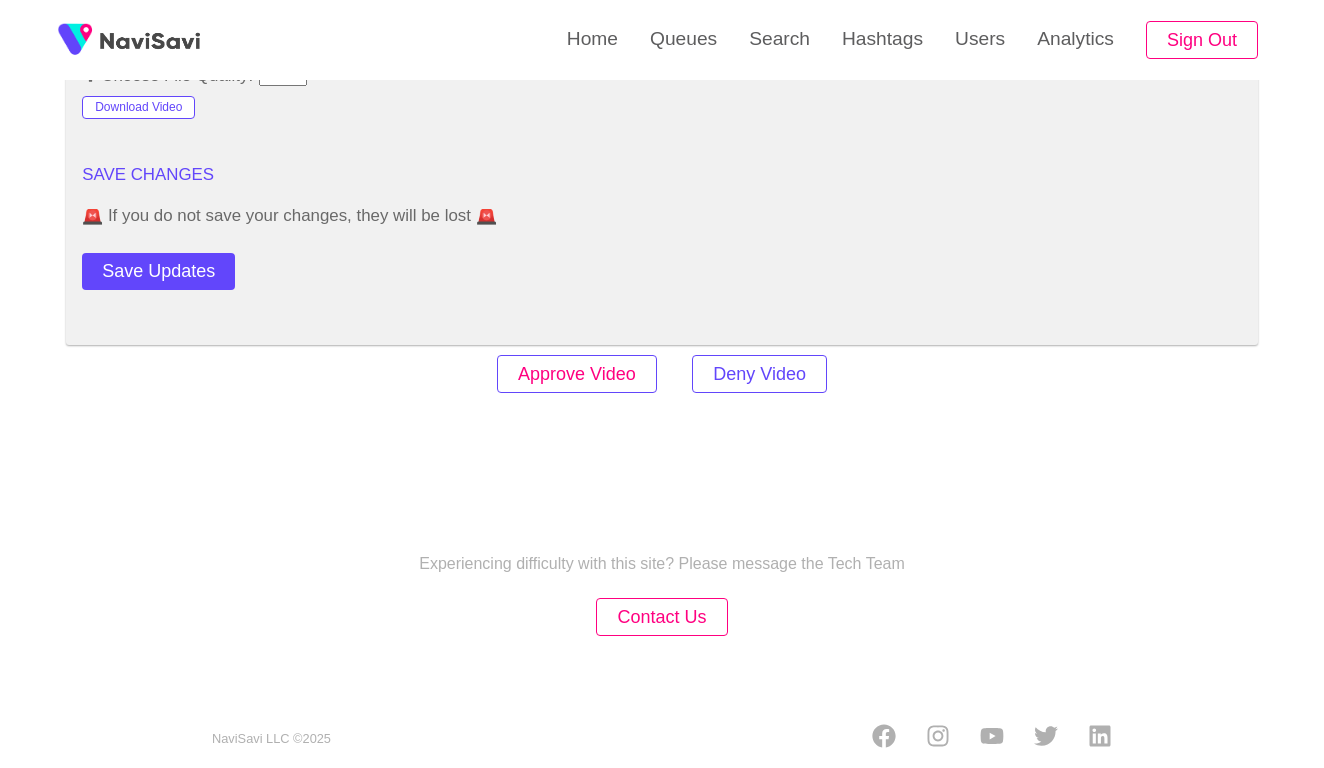 scroll, scrollTop: 2467, scrollLeft: 0, axis: vertical 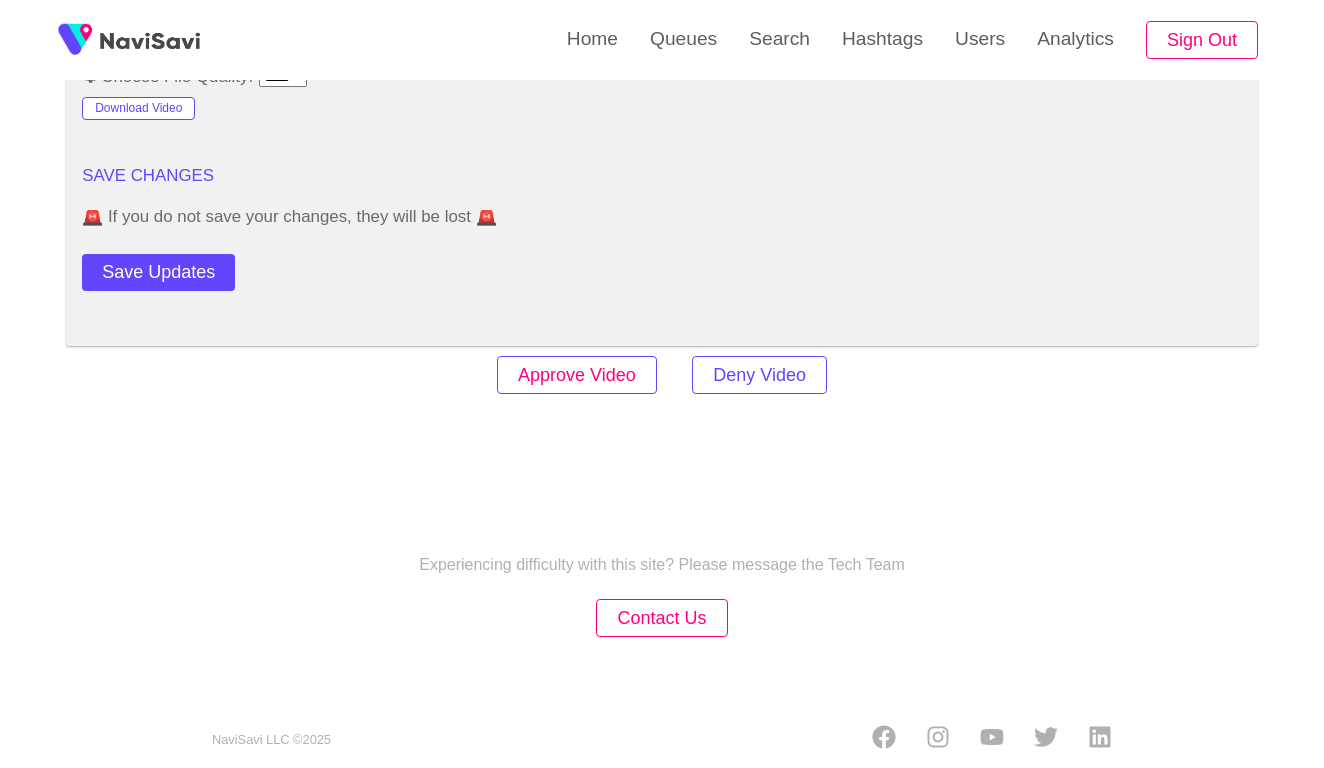 click on "Approve Video" 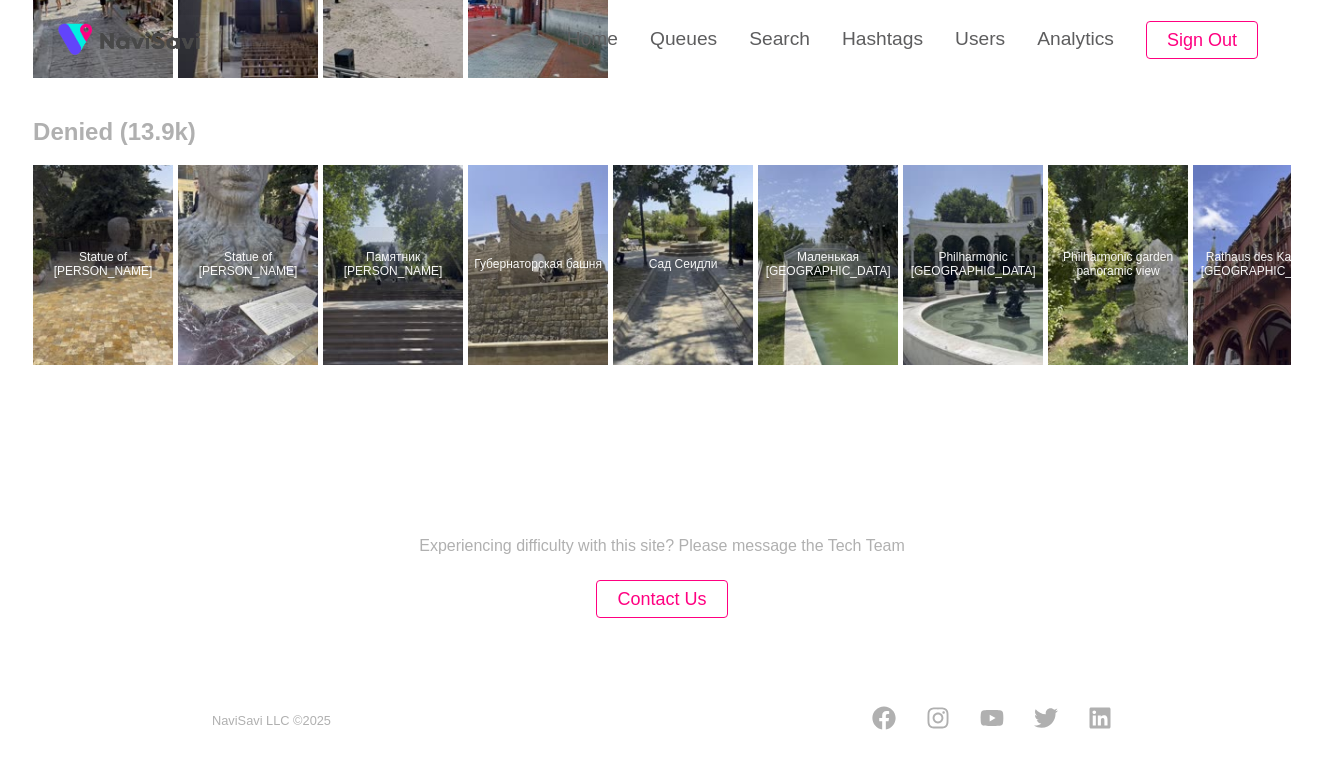 scroll, scrollTop: 0, scrollLeft: 0, axis: both 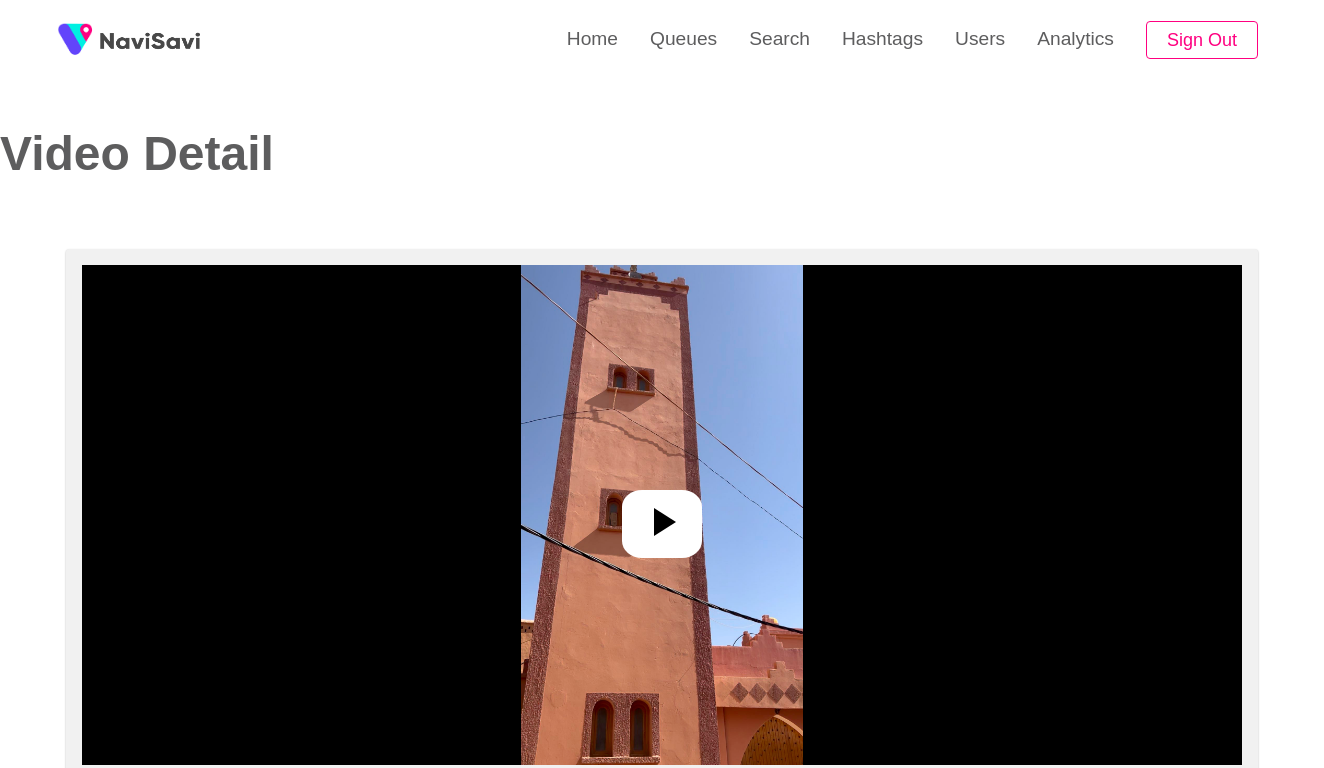 select on "**********" 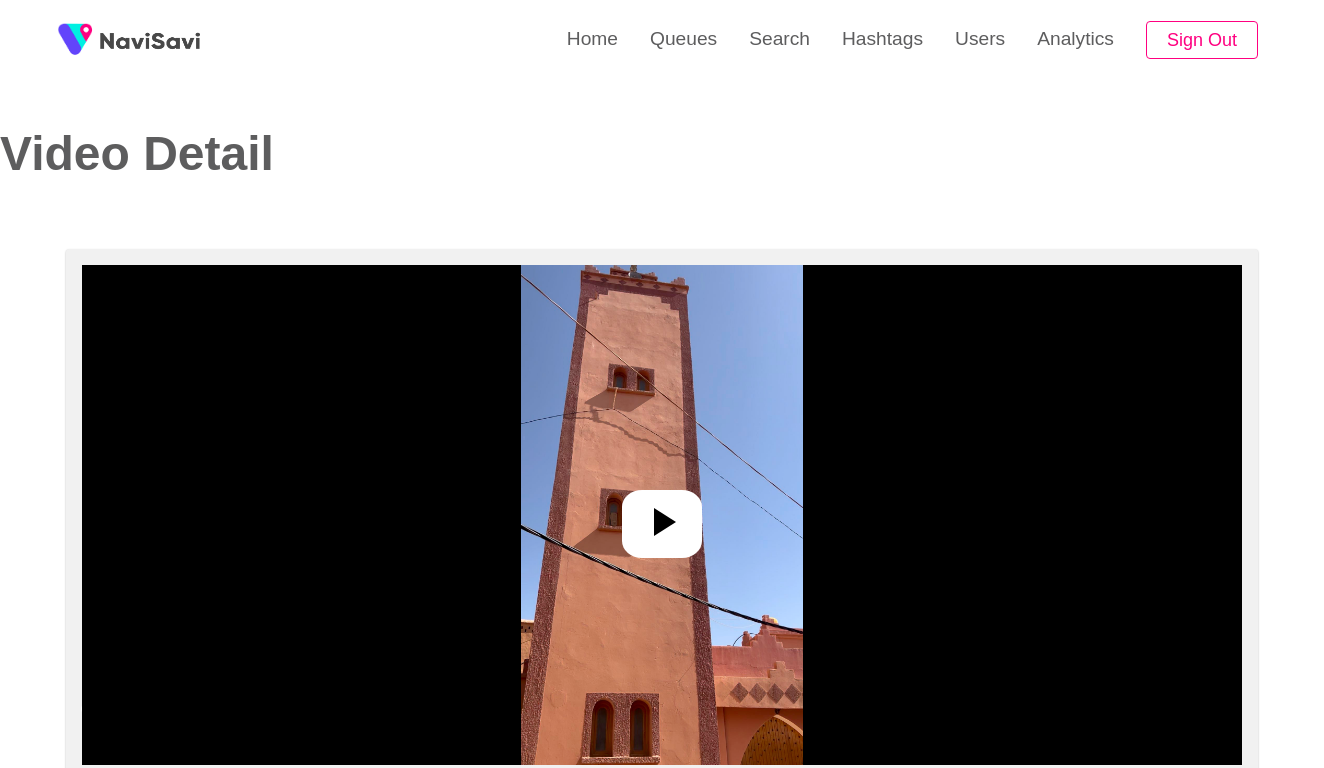 scroll, scrollTop: -1, scrollLeft: 0, axis: vertical 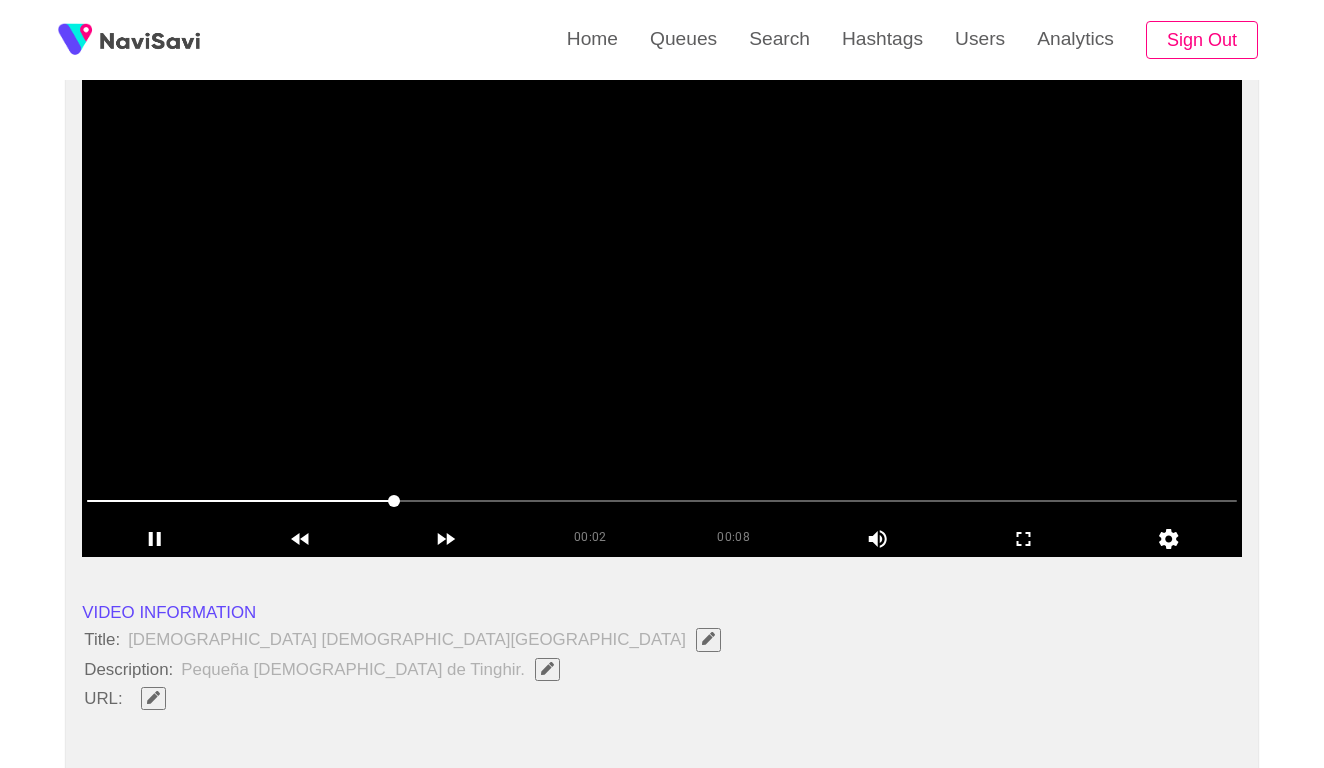 click at bounding box center [662, 501] 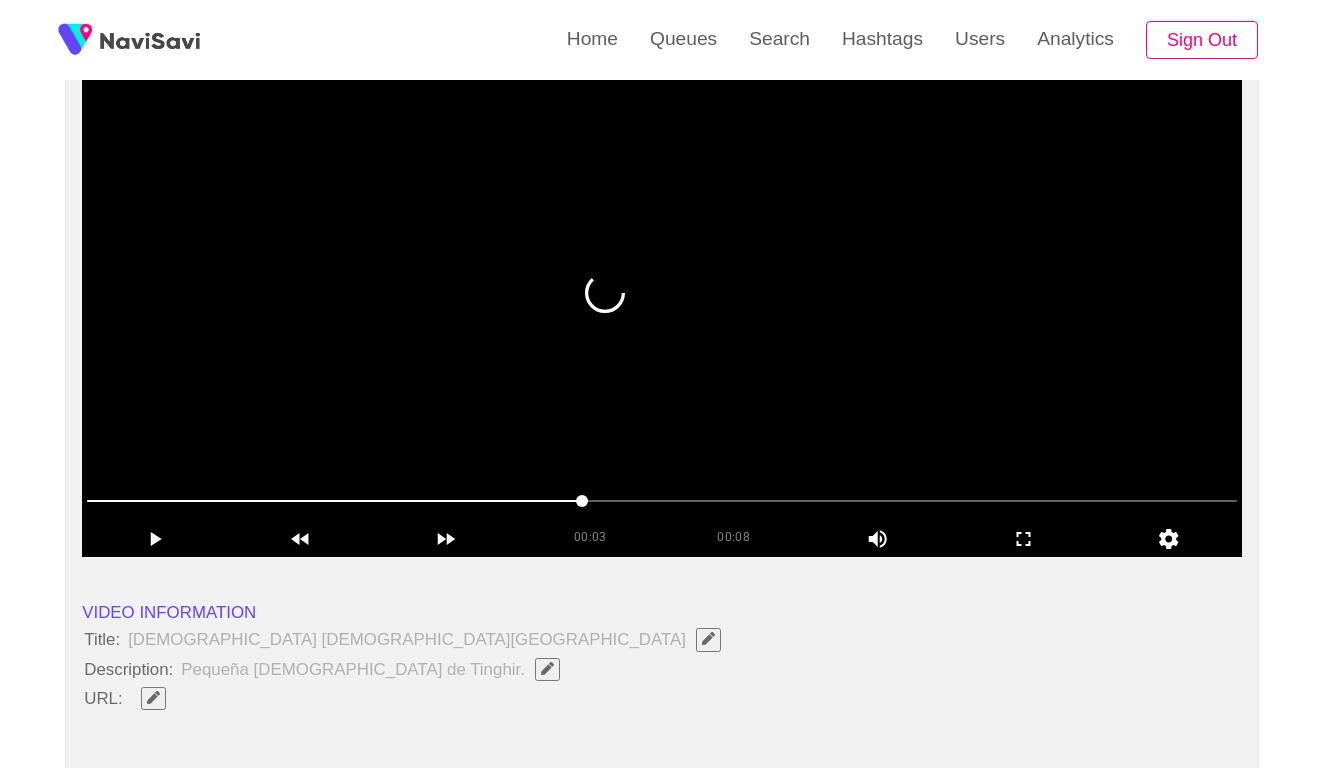 click at bounding box center (662, 501) 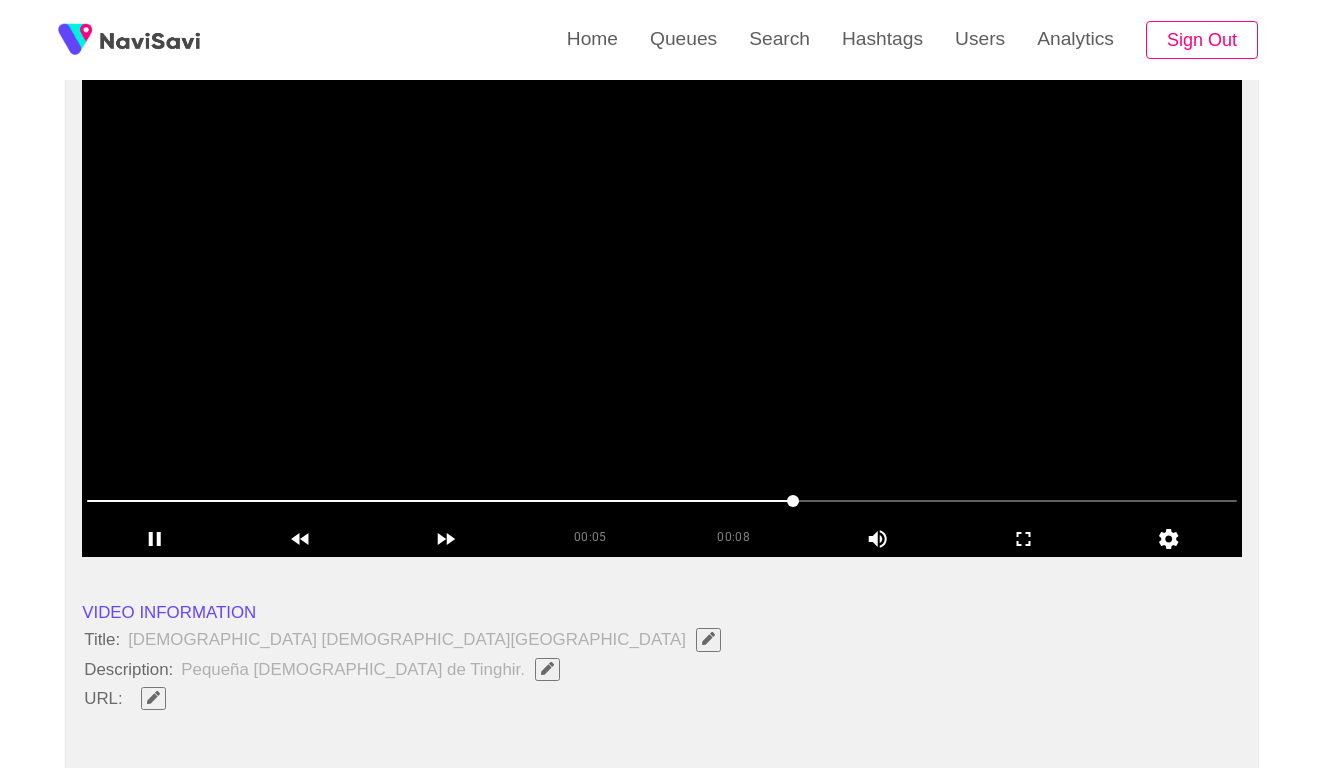 click at bounding box center (662, 501) 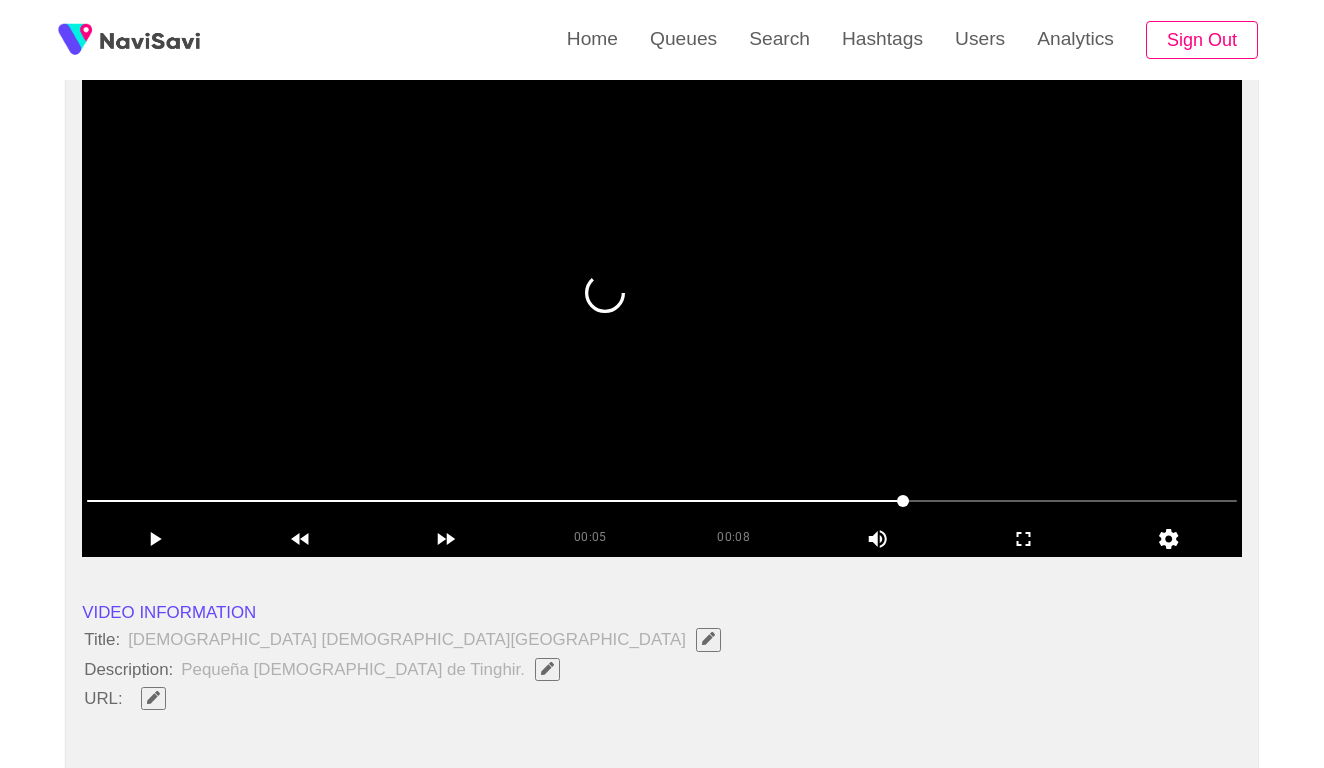 click at bounding box center (662, 501) 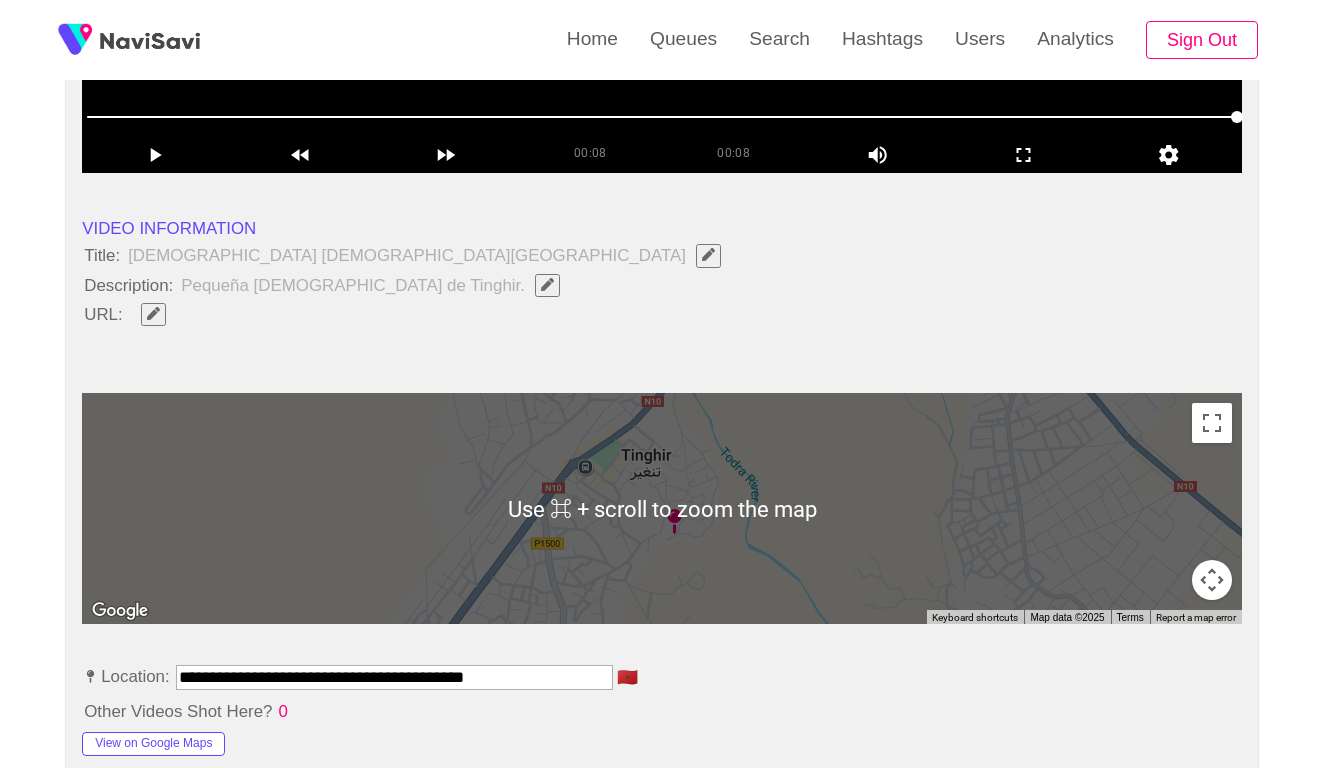 scroll, scrollTop: 707, scrollLeft: 0, axis: vertical 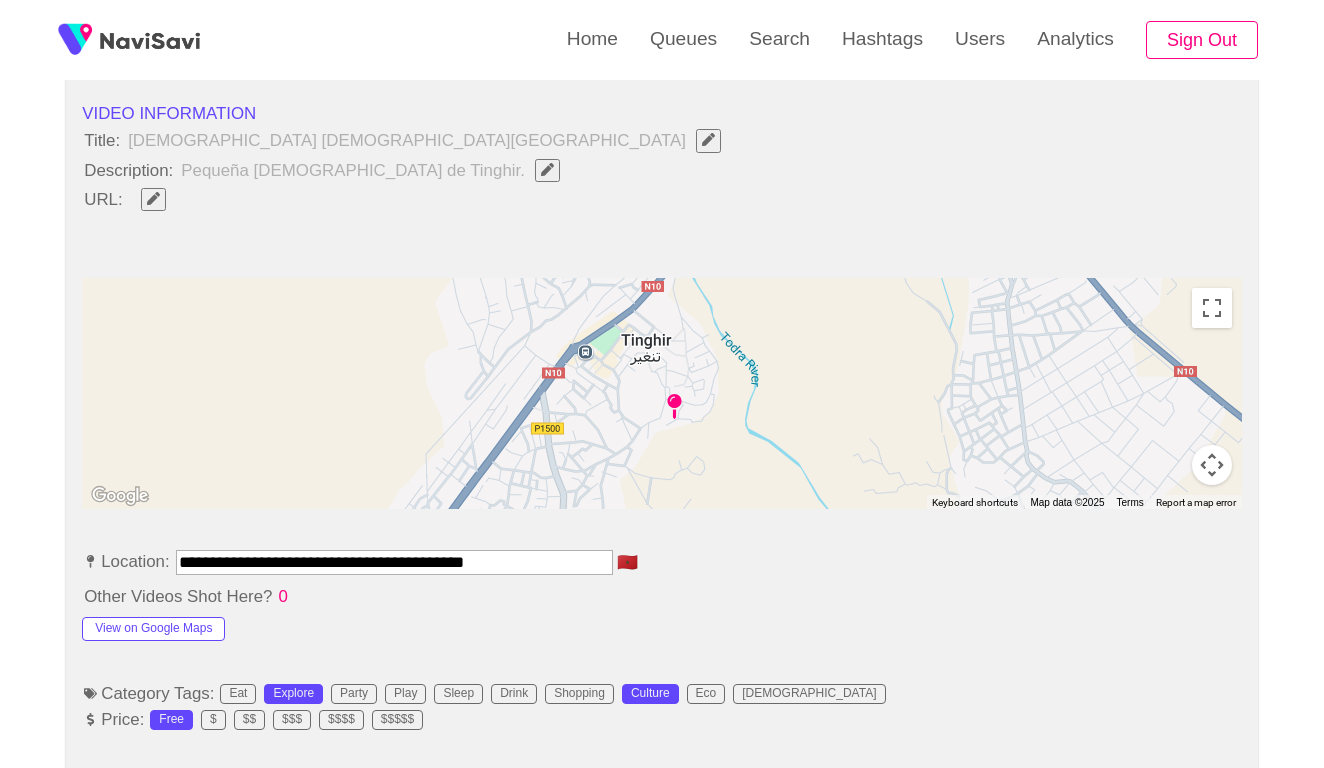 click on "**********" at bounding box center [394, 562] 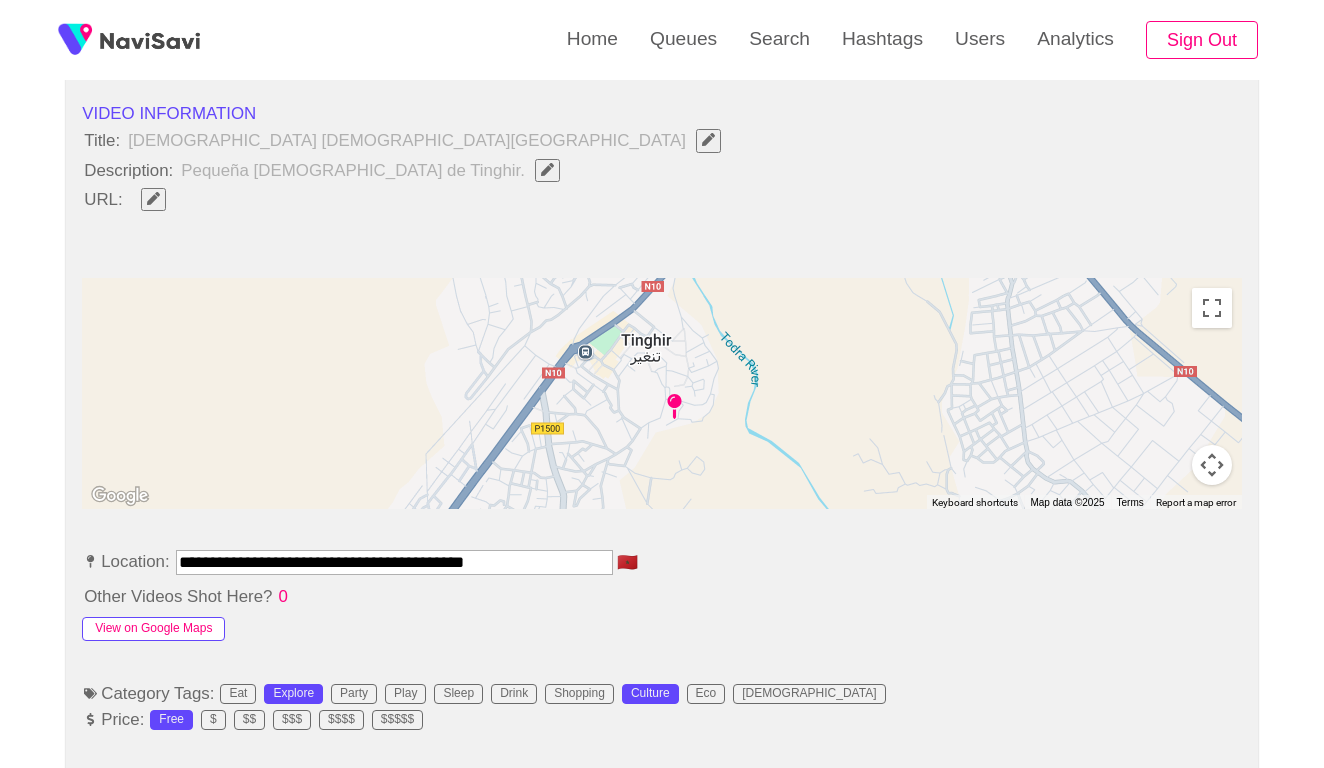 click on "View on Google Maps" at bounding box center [153, 629] 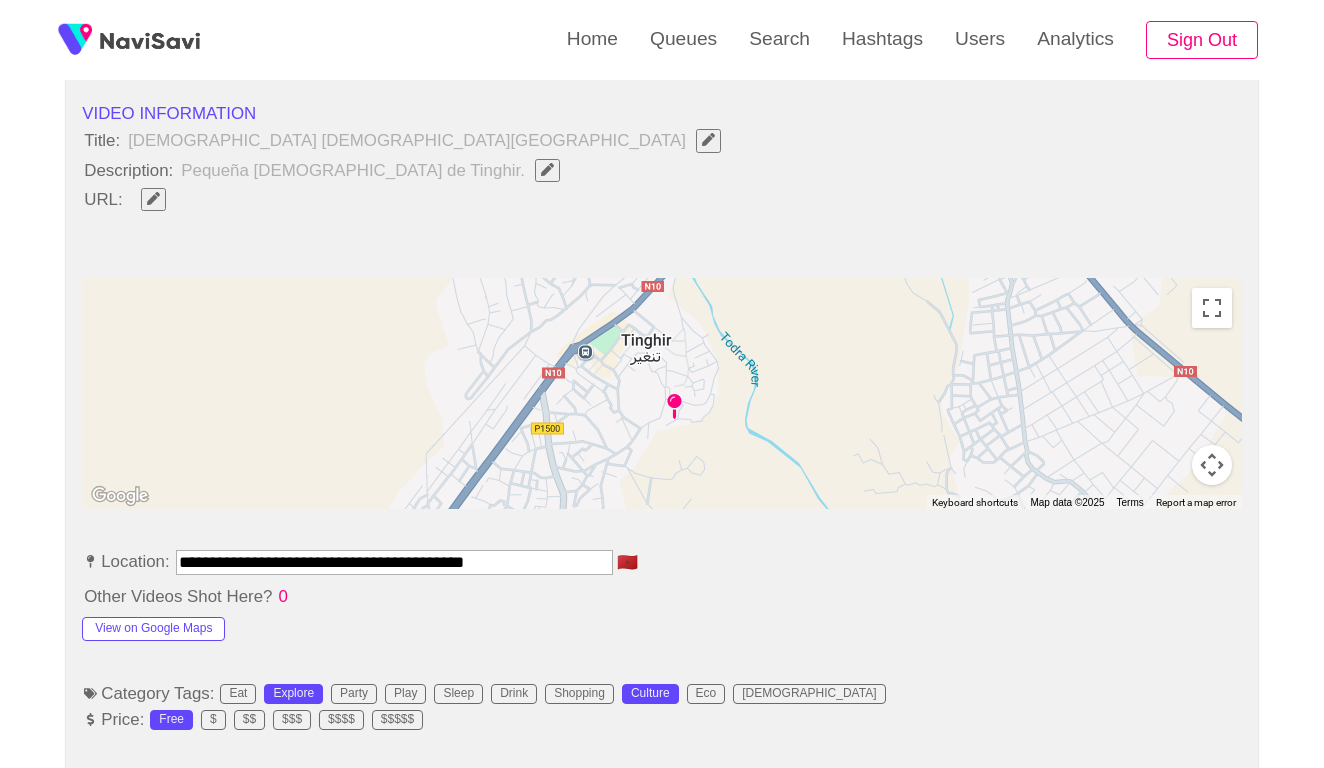 click 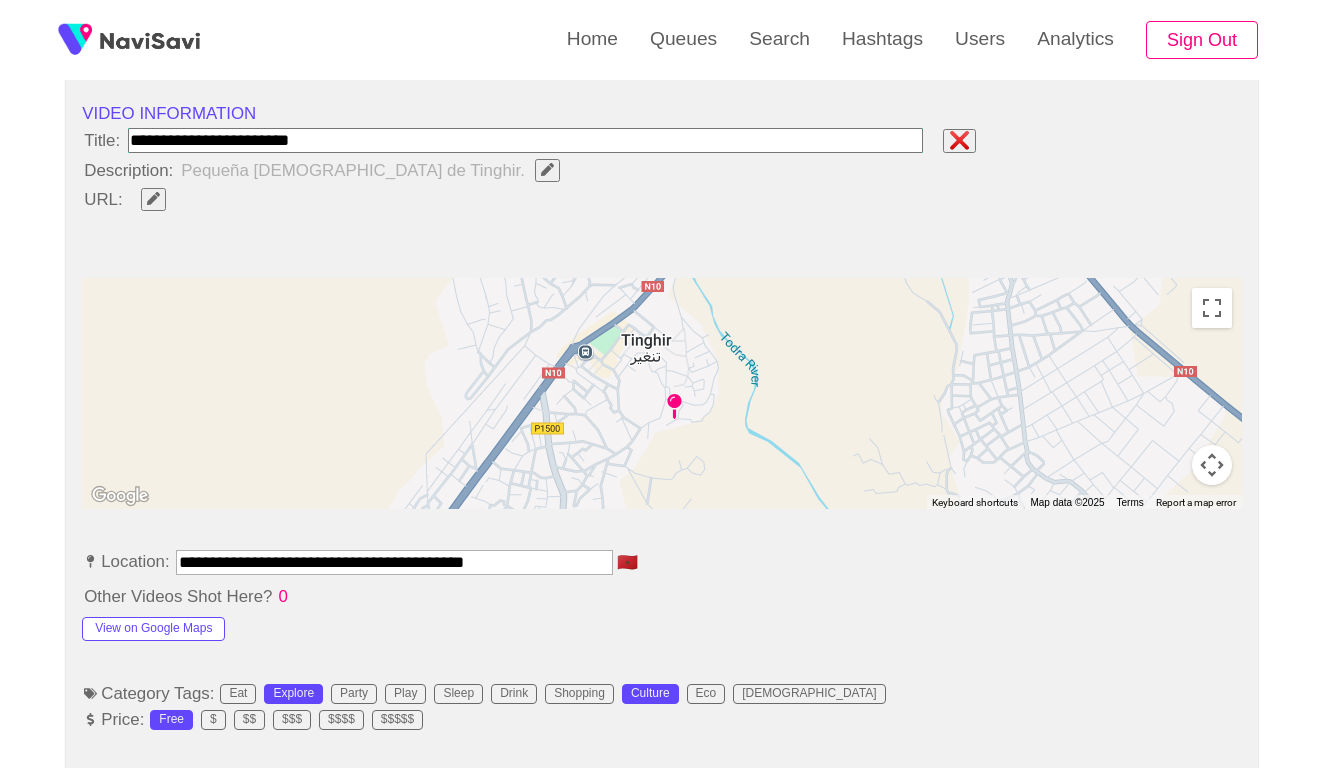 drag, startPoint x: 376, startPoint y: 548, endPoint x: 562, endPoint y: 555, distance: 186.13167 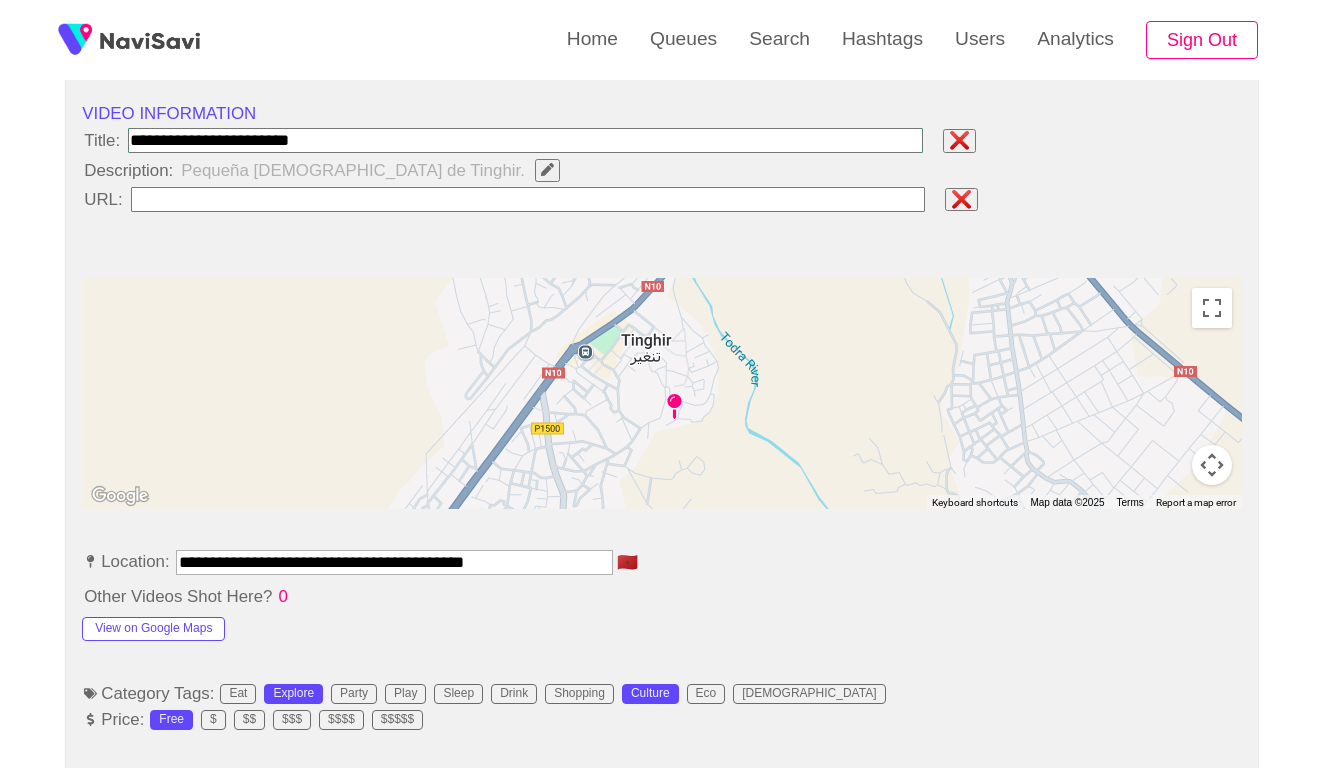 type on "**********" 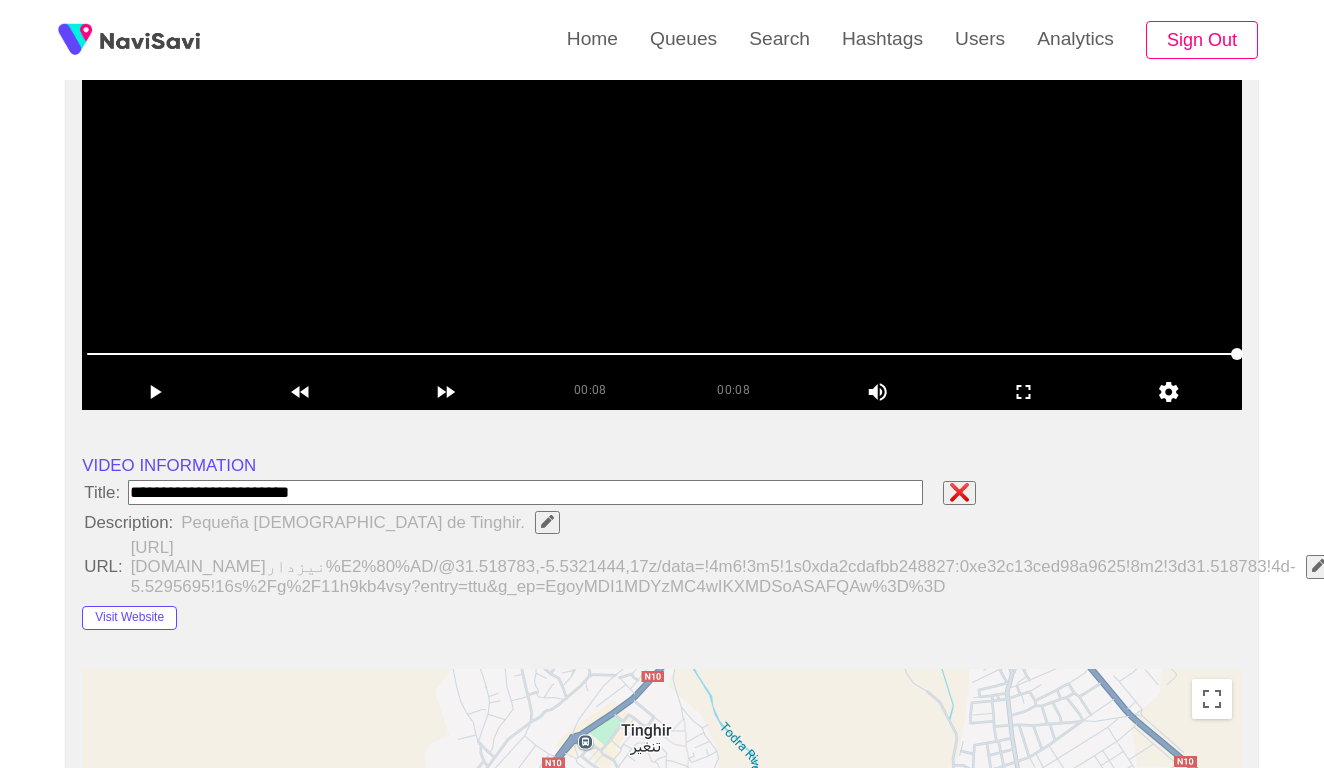 scroll, scrollTop: 569, scrollLeft: 0, axis: vertical 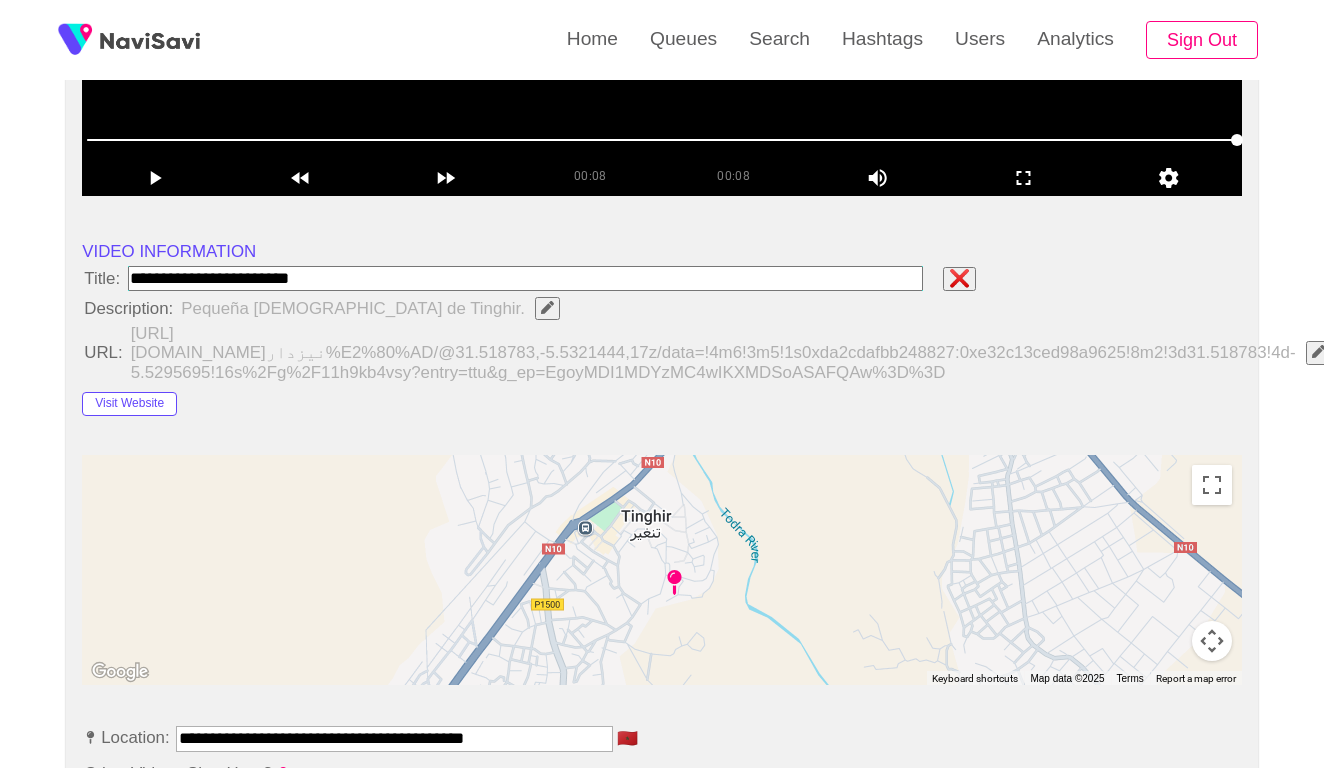 click at bounding box center (525, 278) 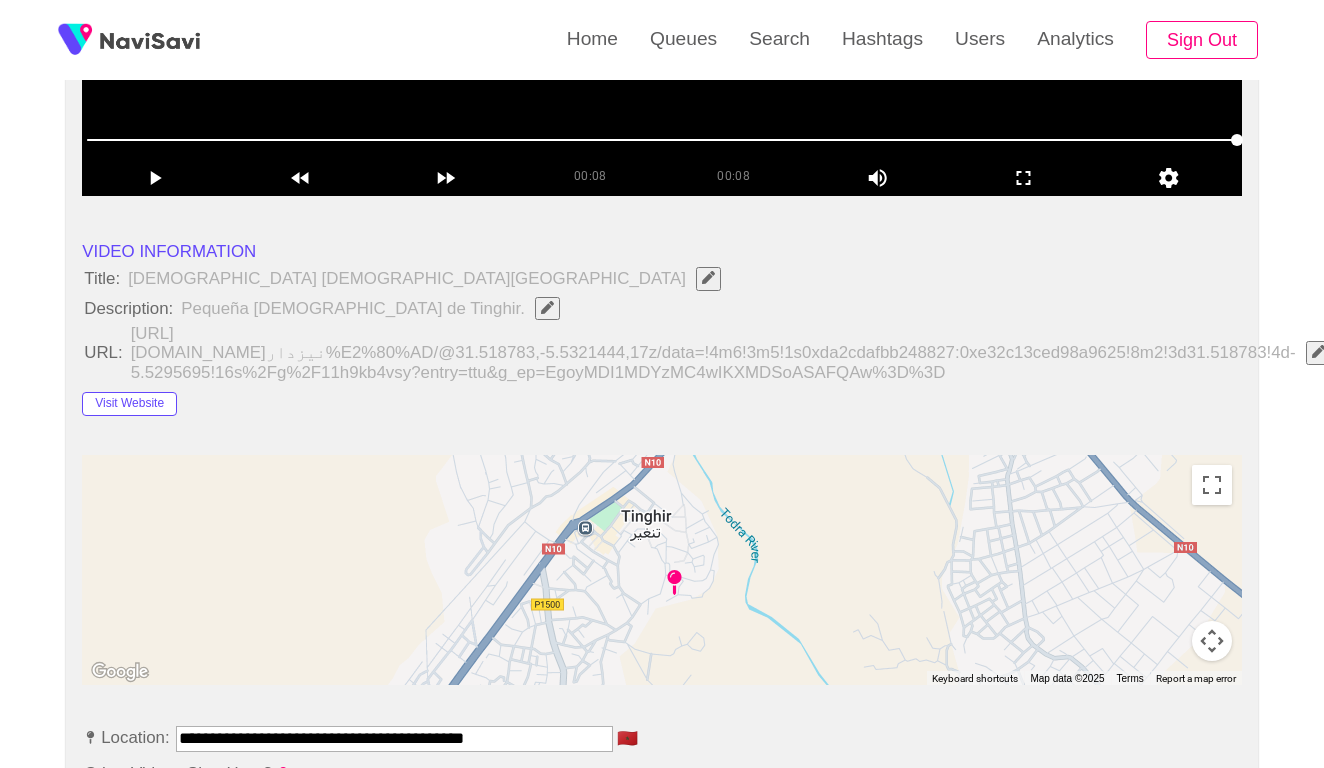 click 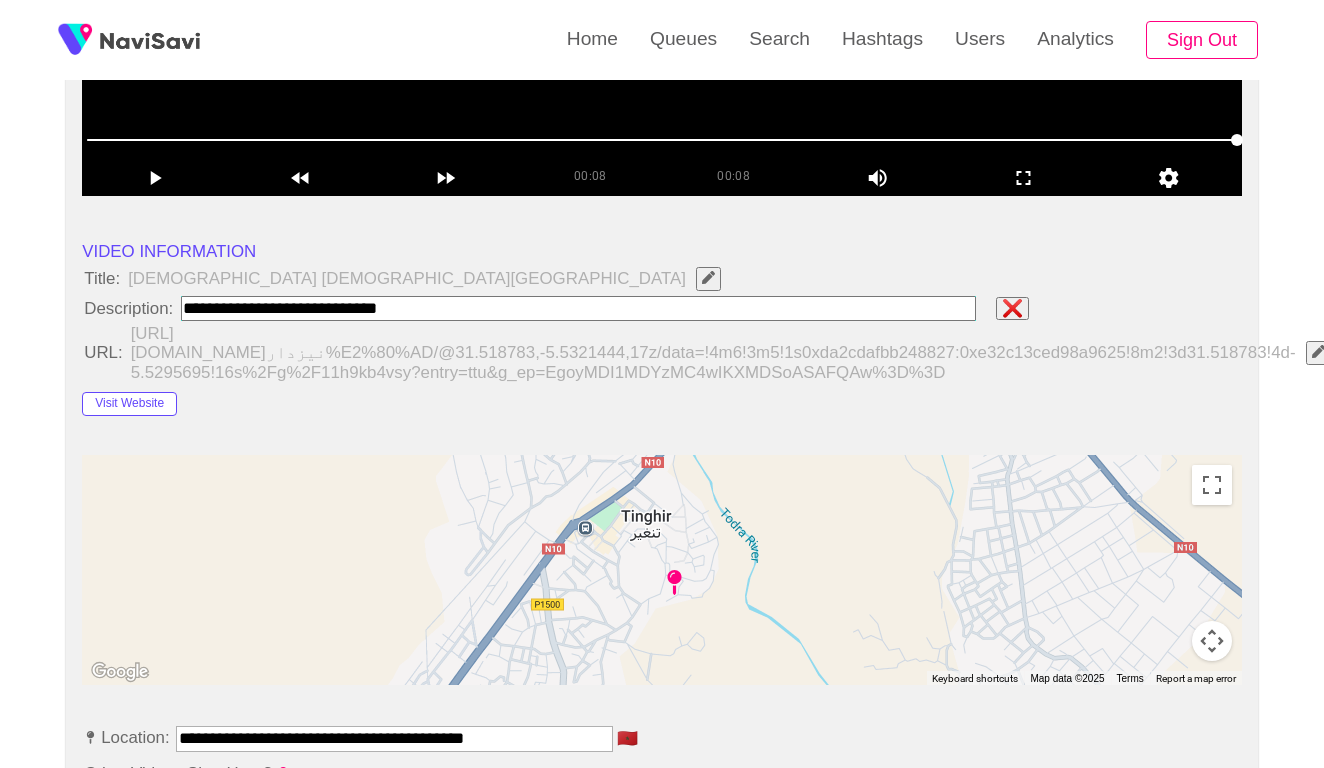 paste on "**********" 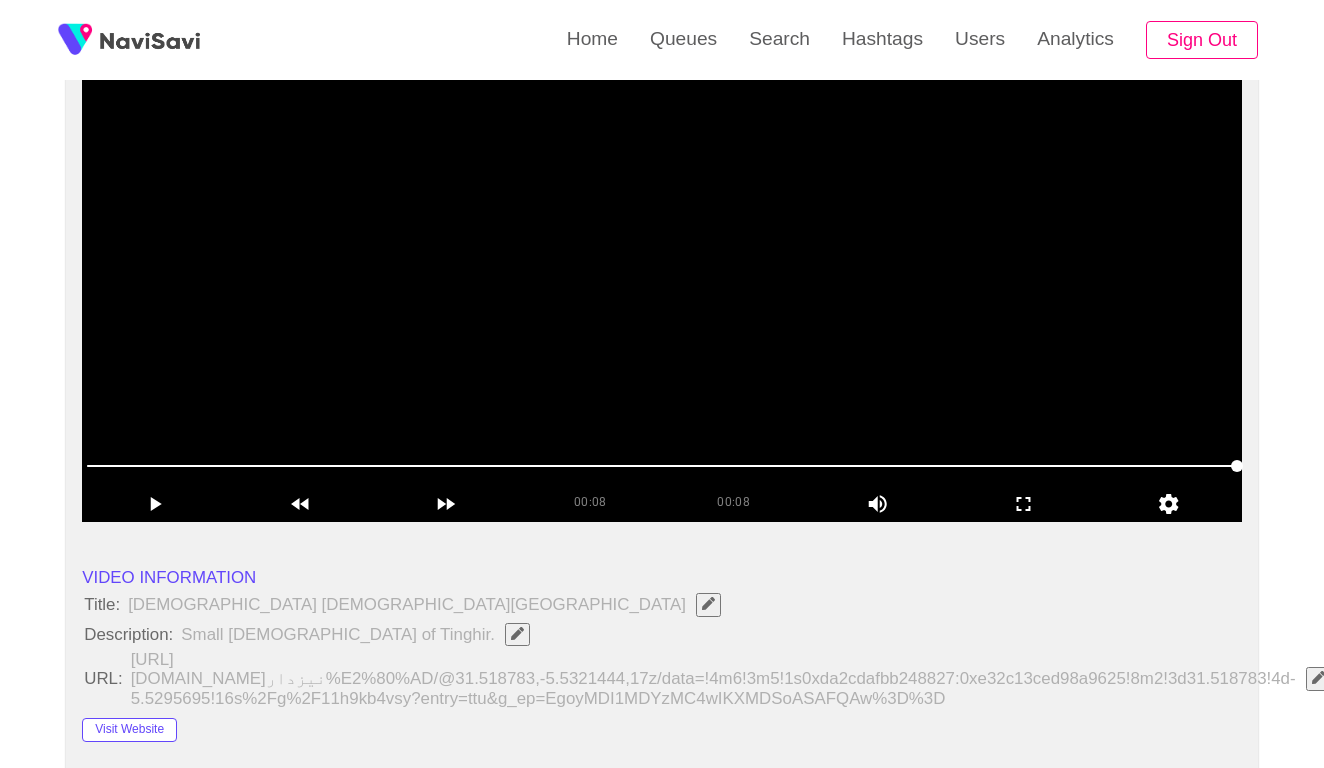 scroll, scrollTop: 239, scrollLeft: 0, axis: vertical 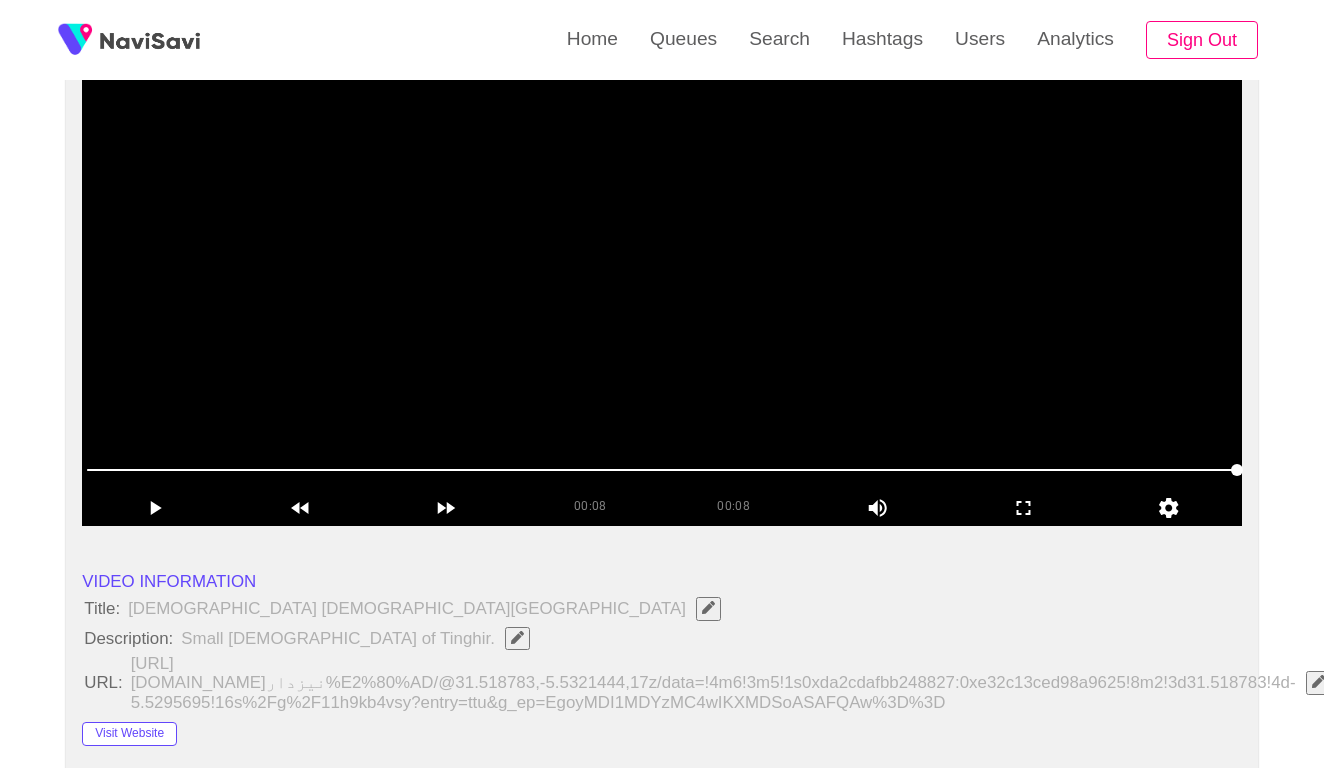 click at bounding box center [662, 276] 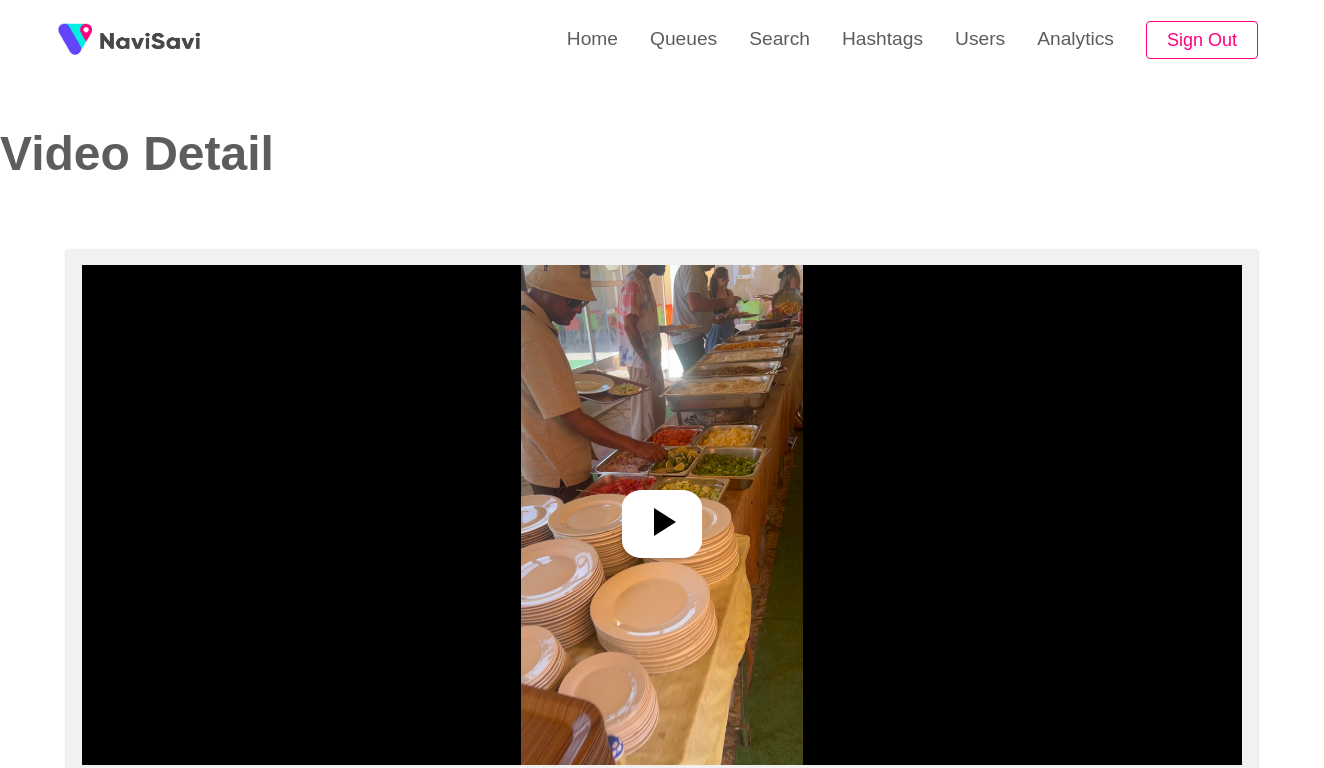 select on "**********" 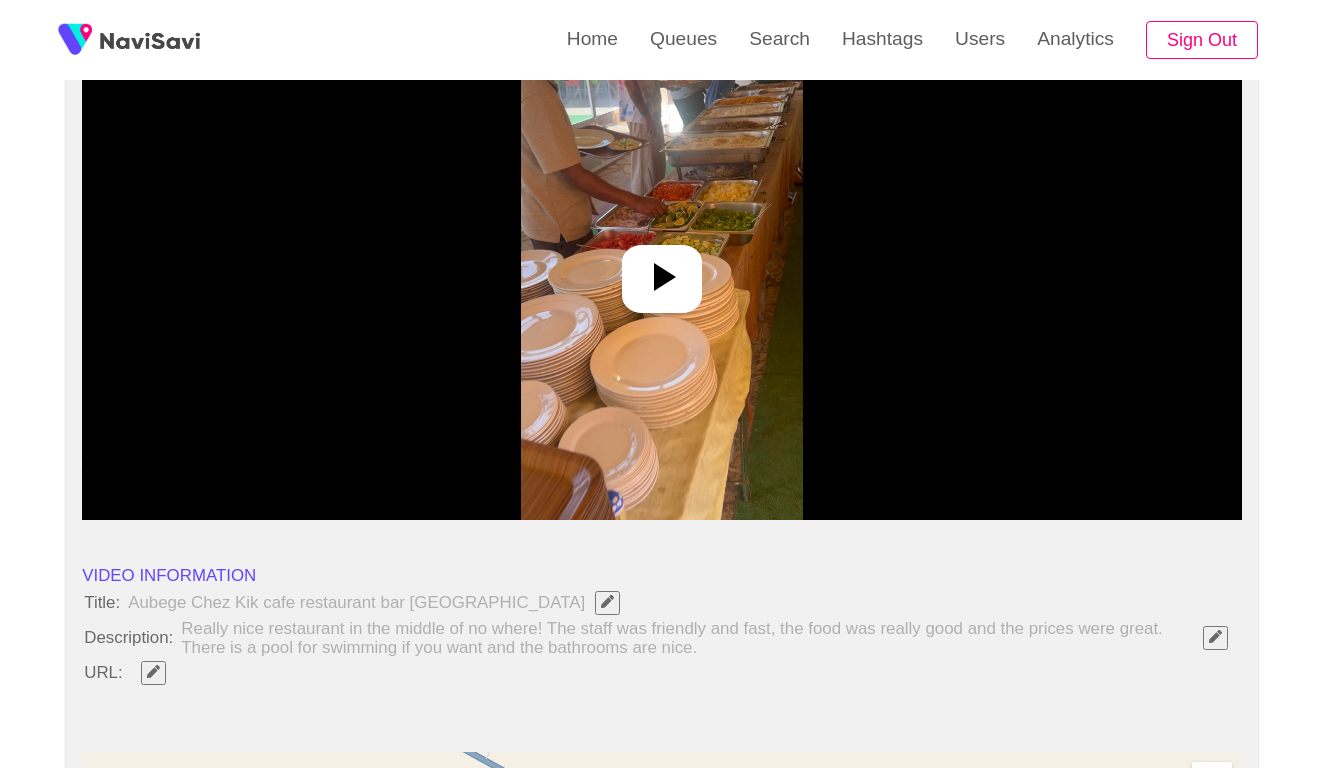 scroll, scrollTop: 277, scrollLeft: 0, axis: vertical 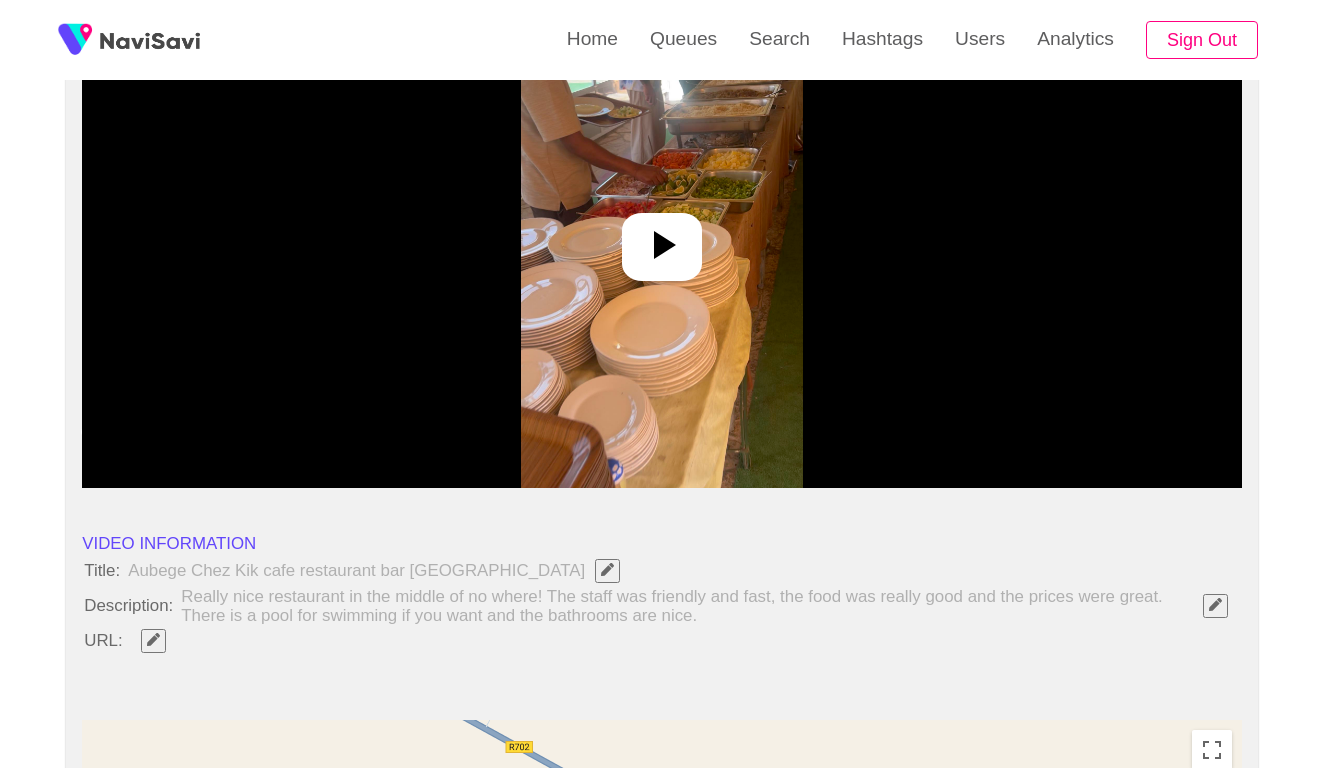 click at bounding box center (661, 238) 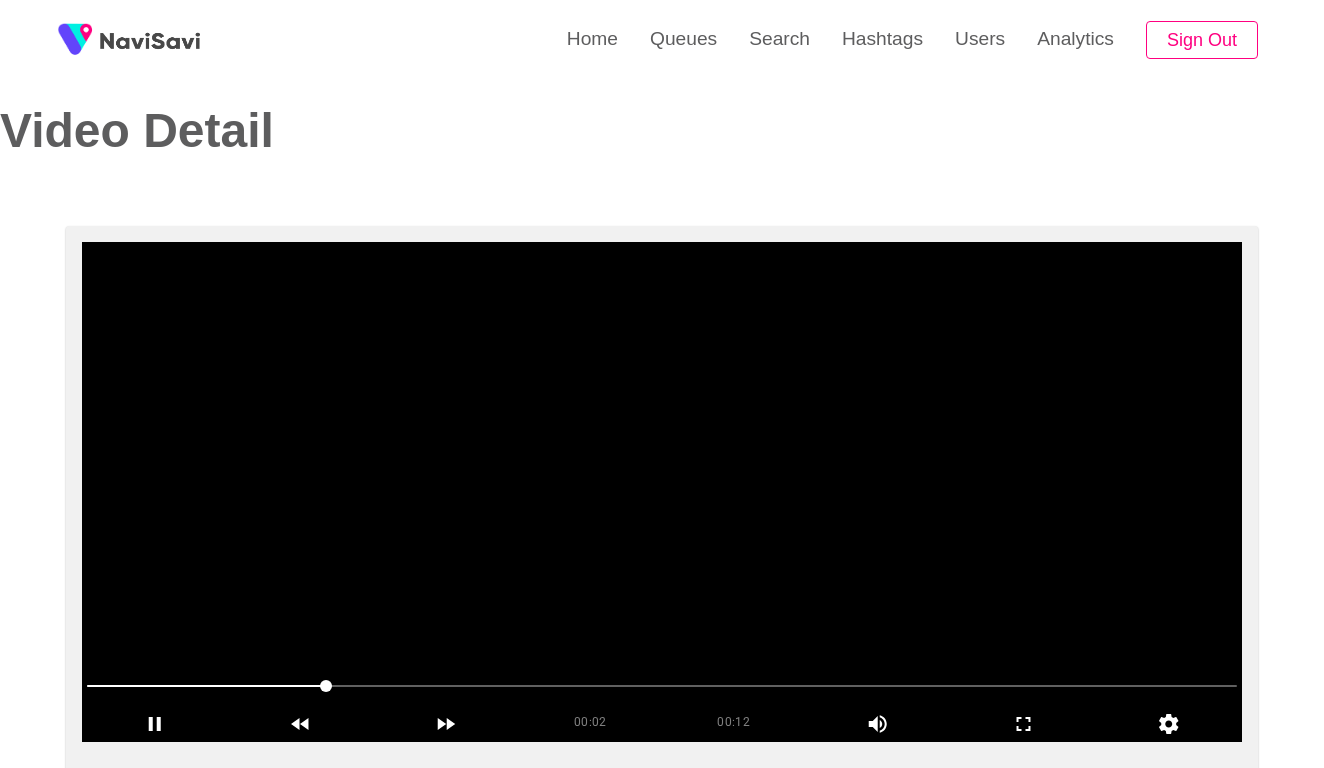 scroll, scrollTop: 22, scrollLeft: 0, axis: vertical 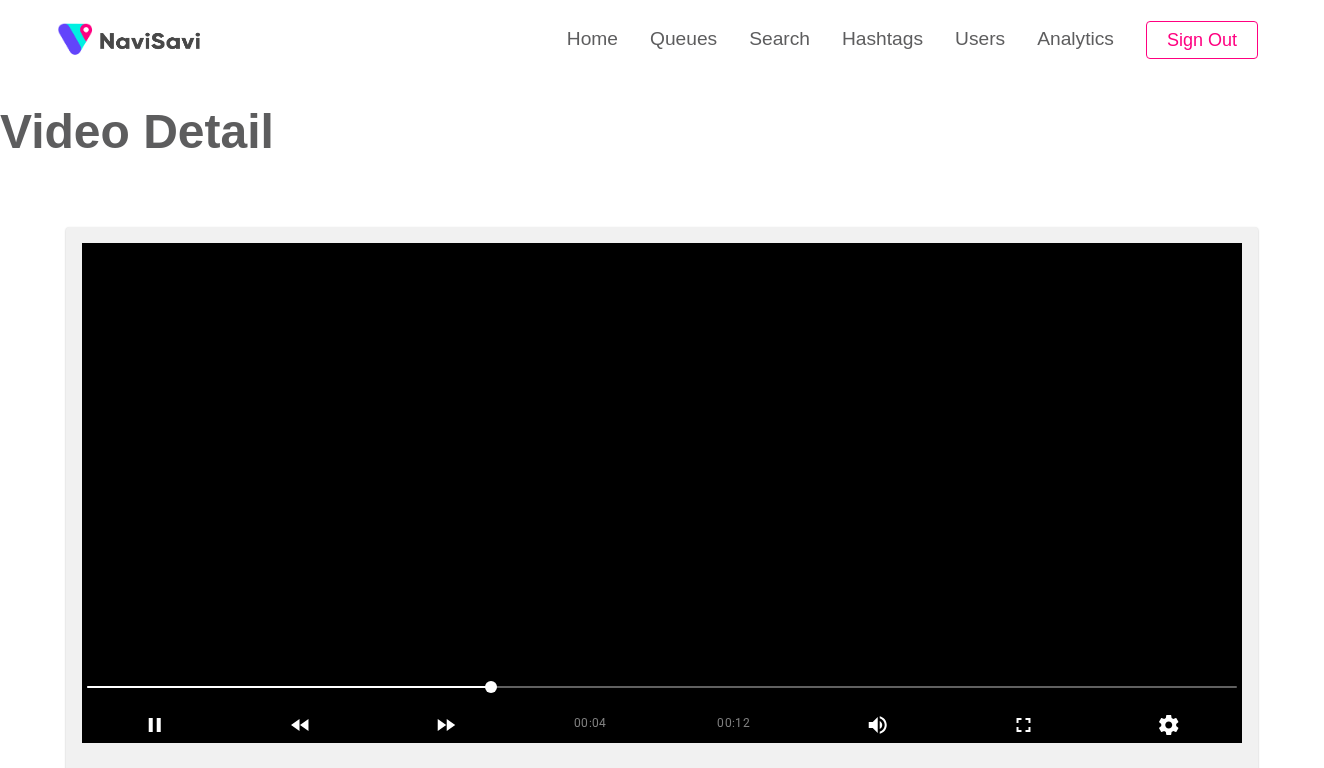 click at bounding box center (662, 687) 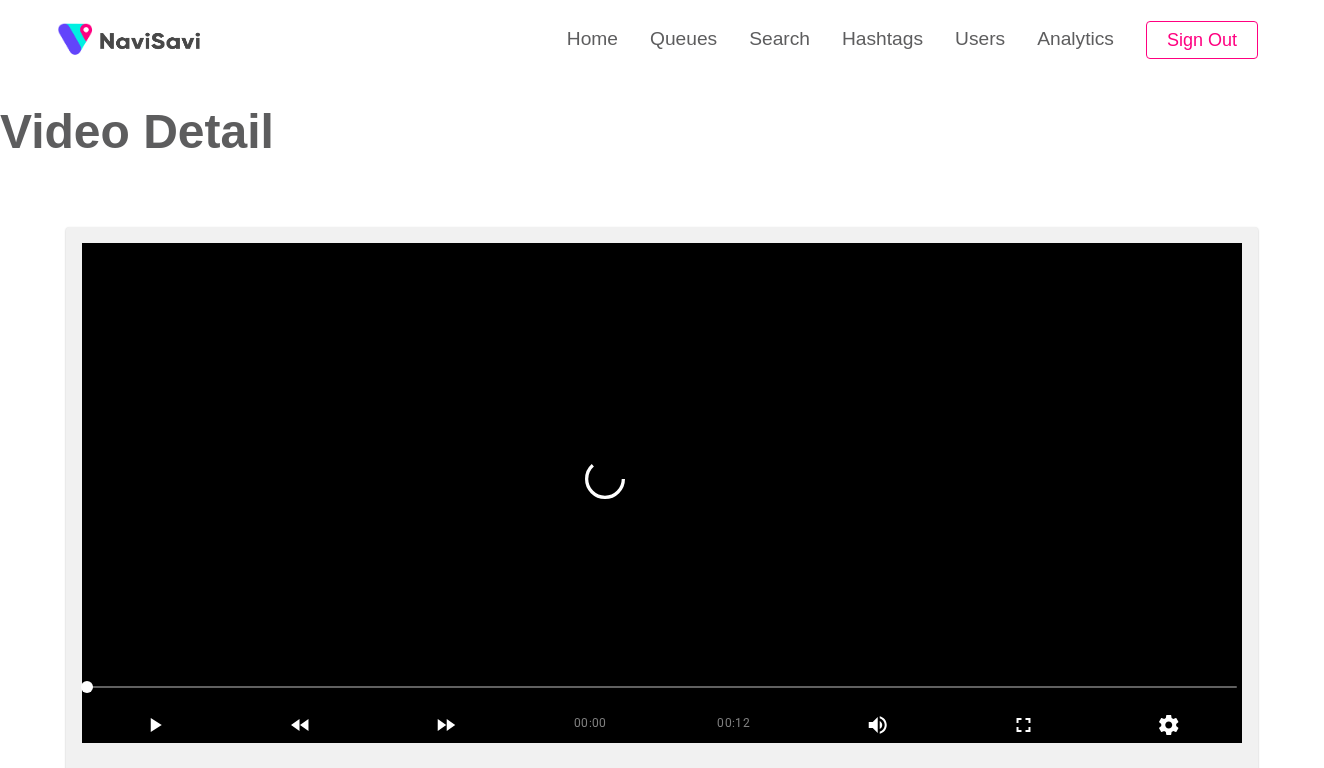 click at bounding box center [662, 493] 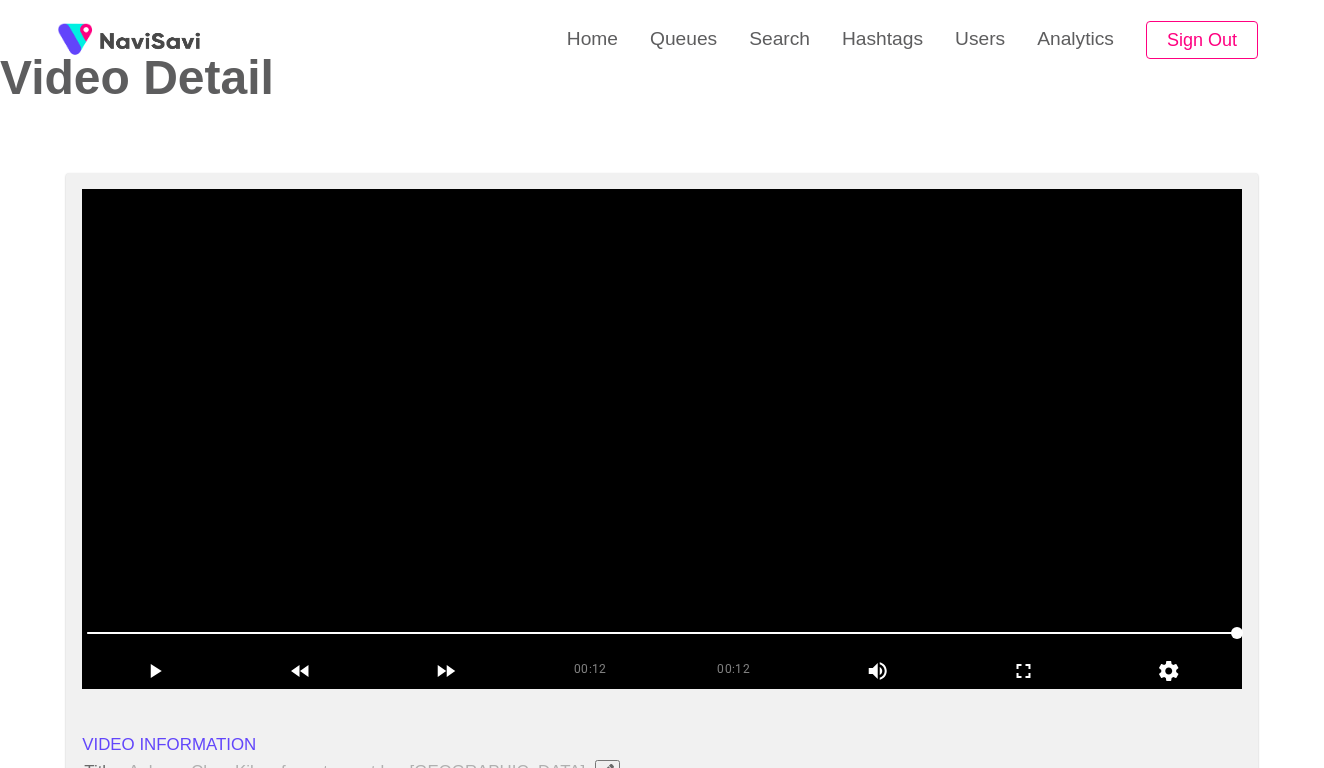 scroll, scrollTop: 83, scrollLeft: 0, axis: vertical 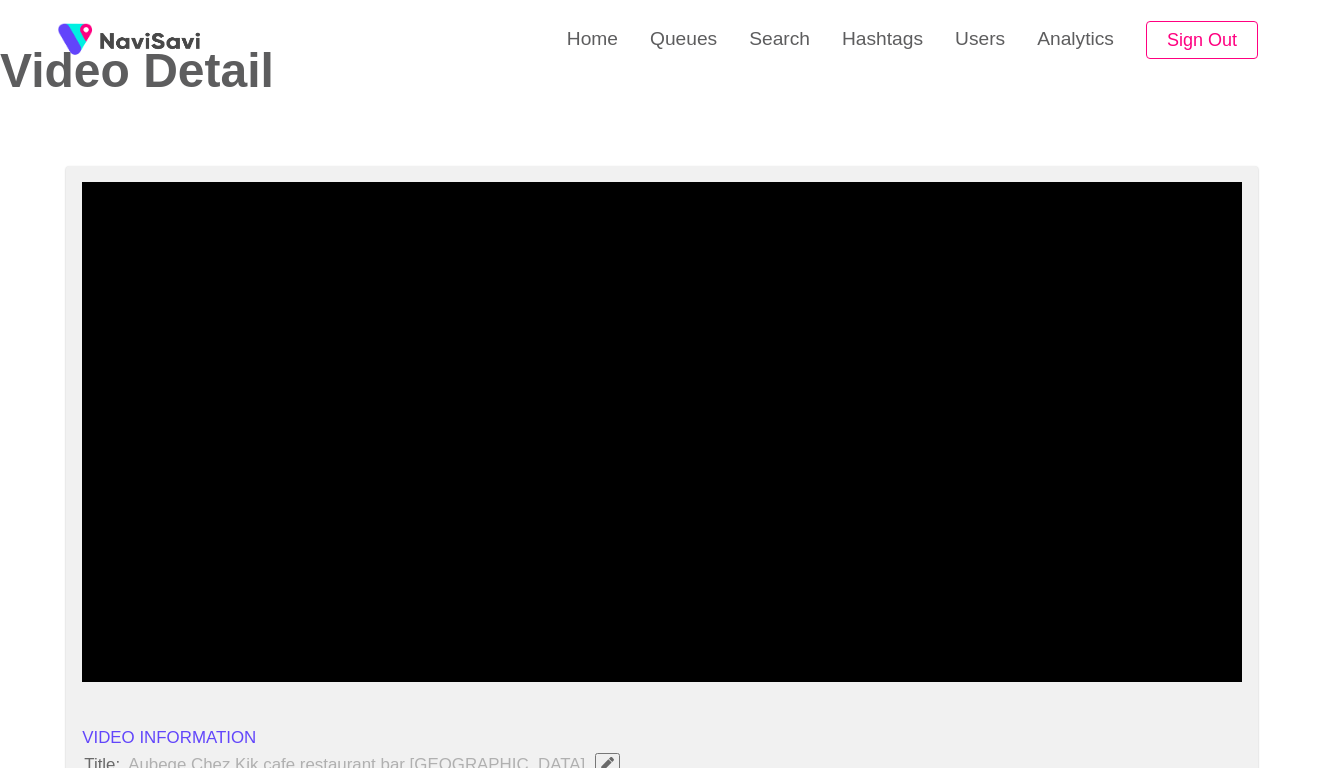 click at bounding box center [662, 626] 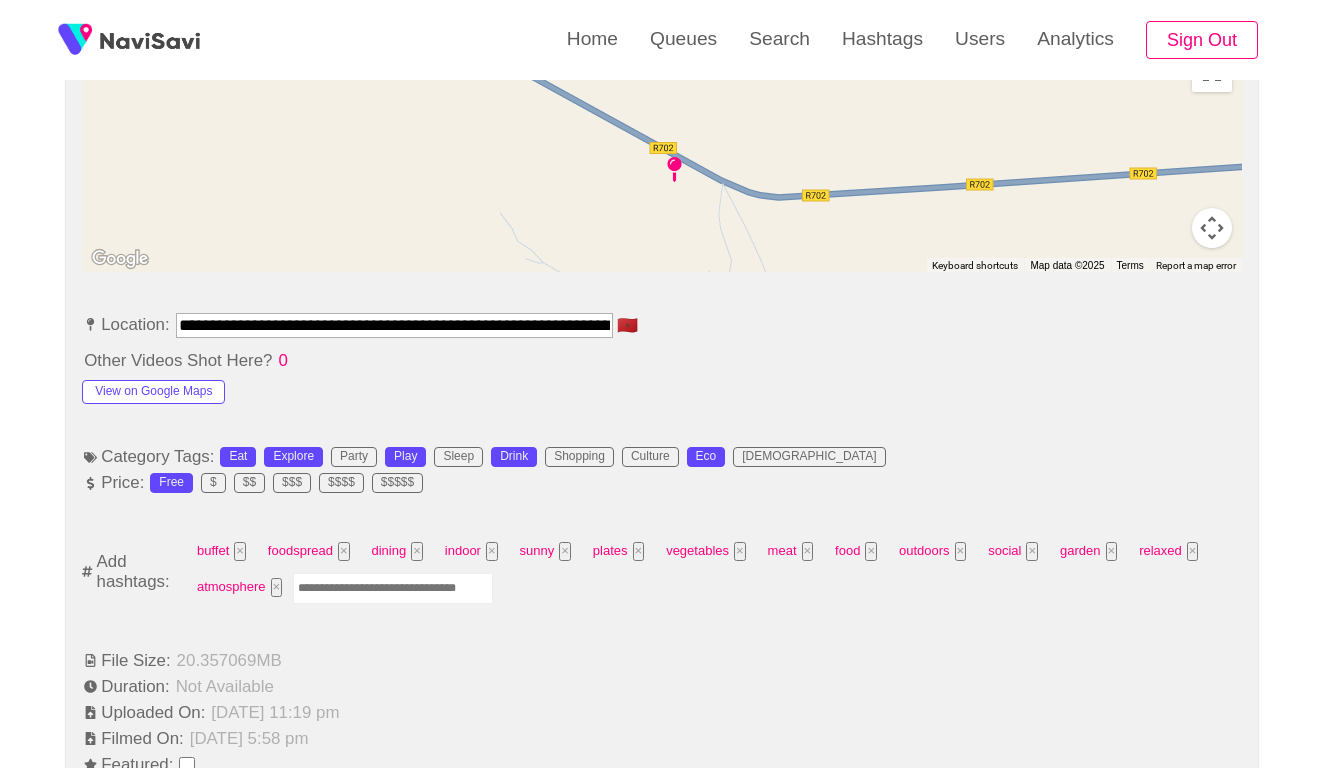 scroll, scrollTop: 965, scrollLeft: 0, axis: vertical 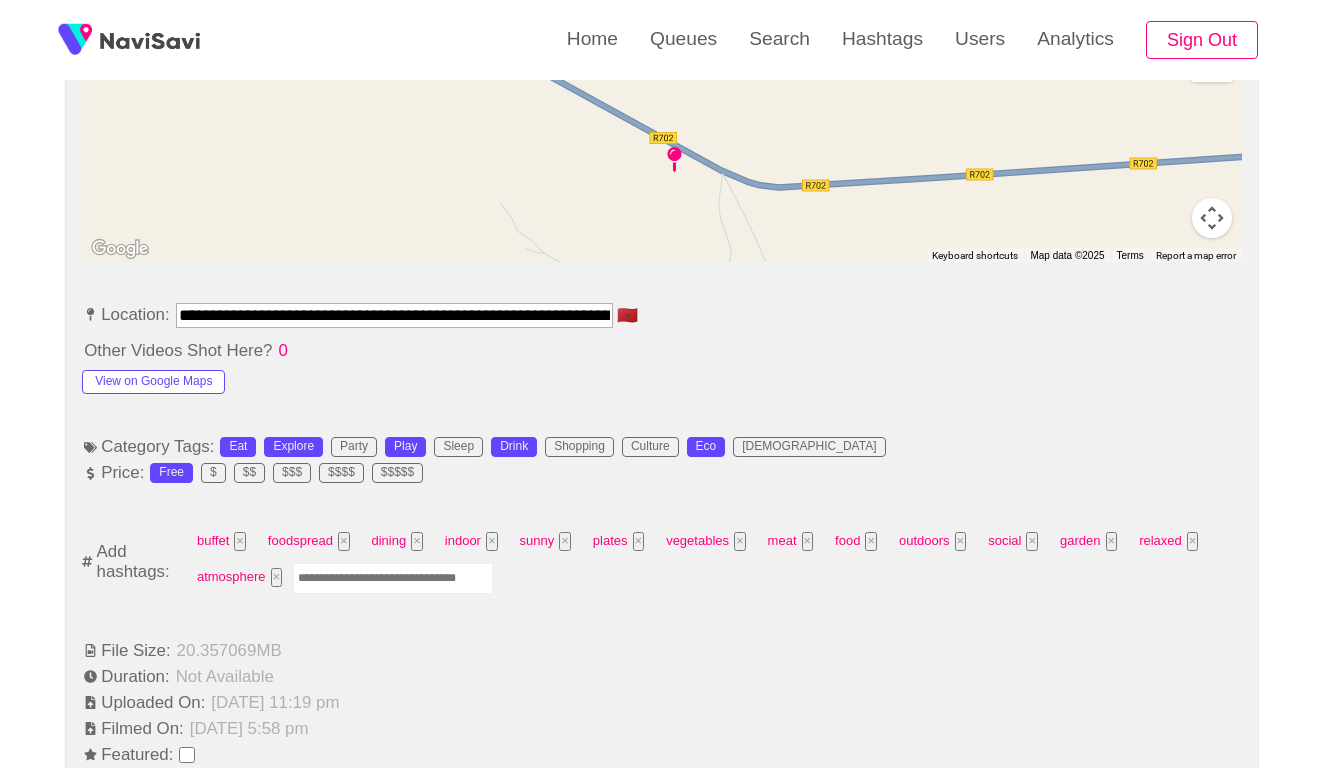 click on "buffet × foodspread × dining × indoor × sunny × plates × vegetables × meat × food × outdoors × social × garden × relaxed × atmosphere ×" at bounding box center (713, 562) 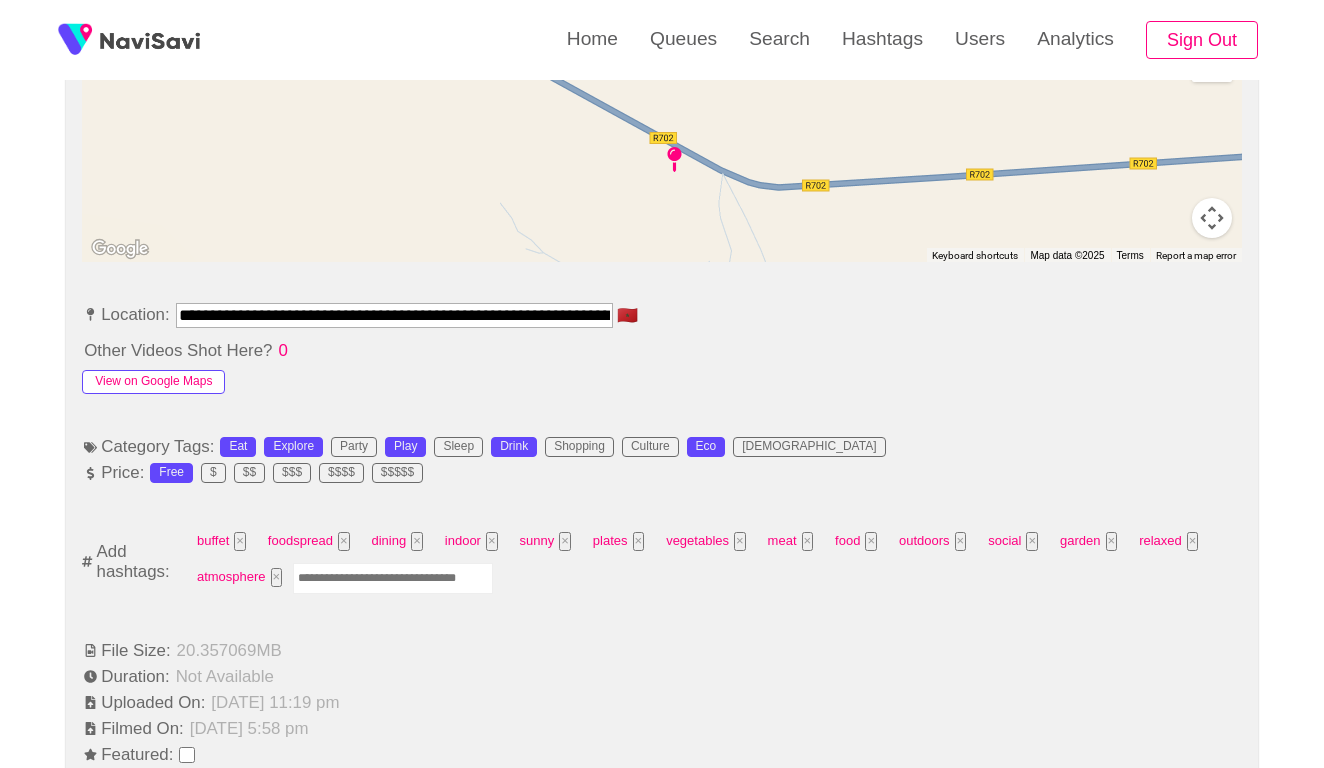 click on "View on Google Maps" at bounding box center [153, 382] 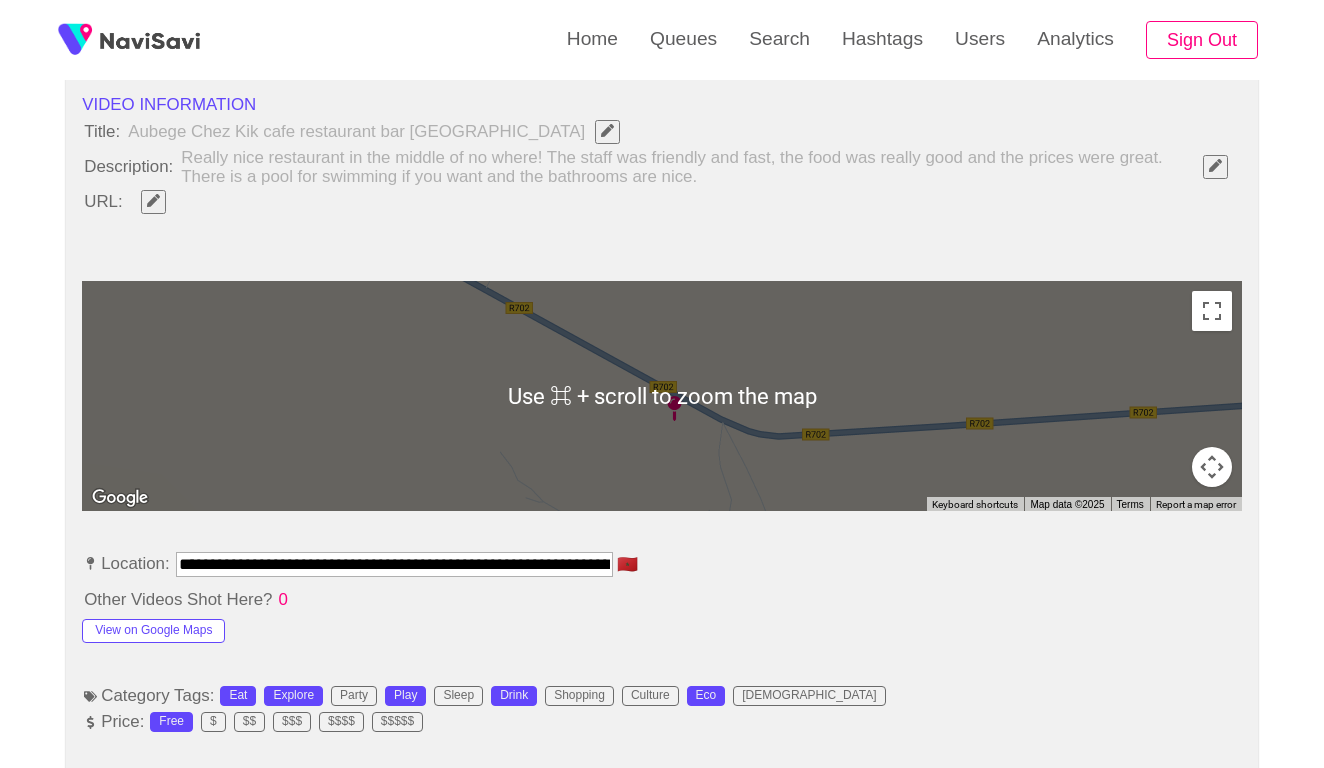scroll, scrollTop: 704, scrollLeft: 0, axis: vertical 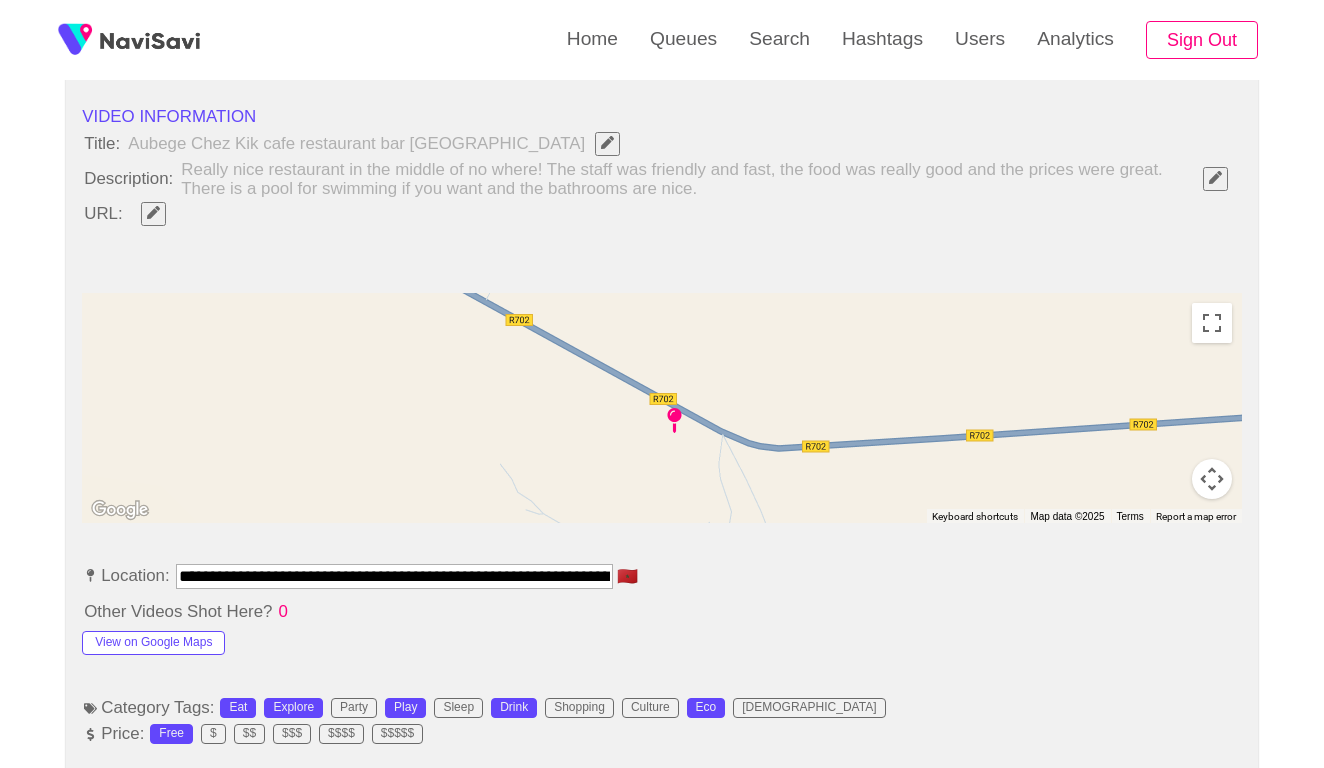 click on "**********" at bounding box center (394, 576) 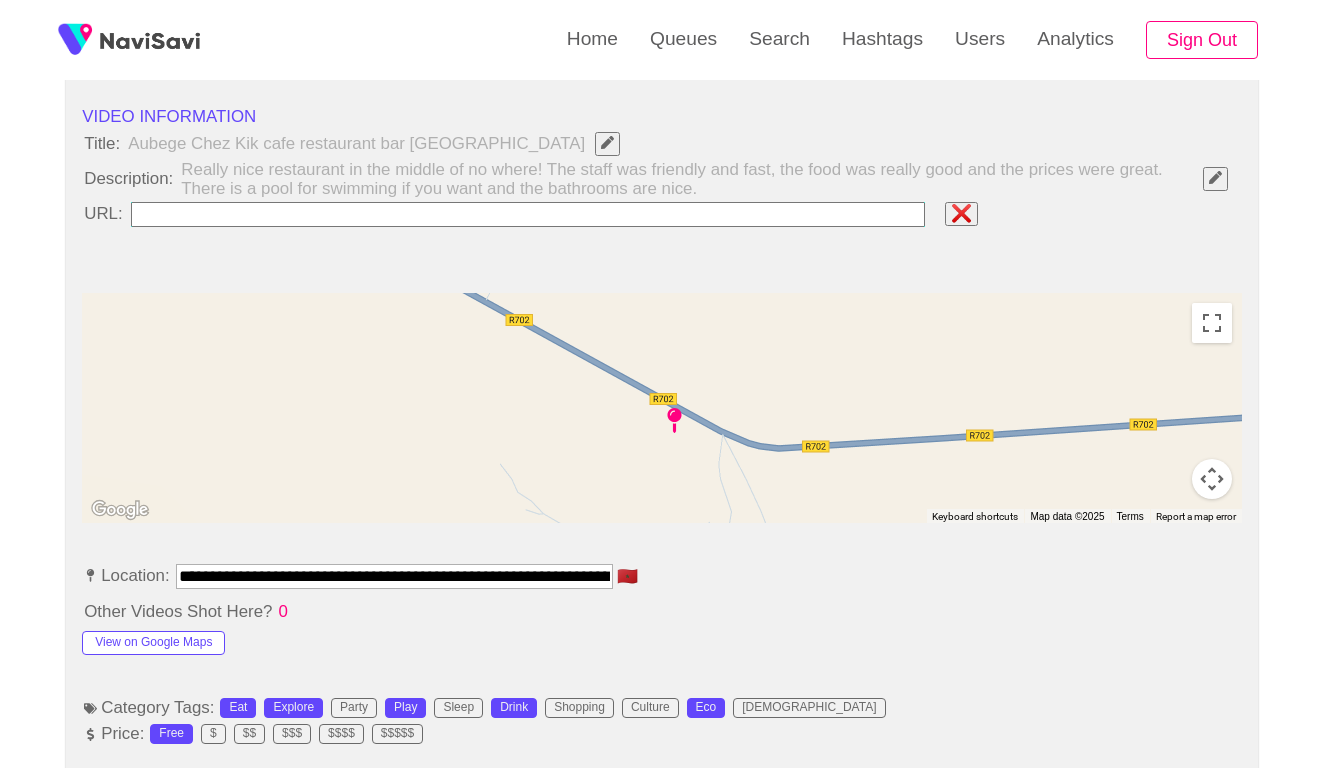 type on "**********" 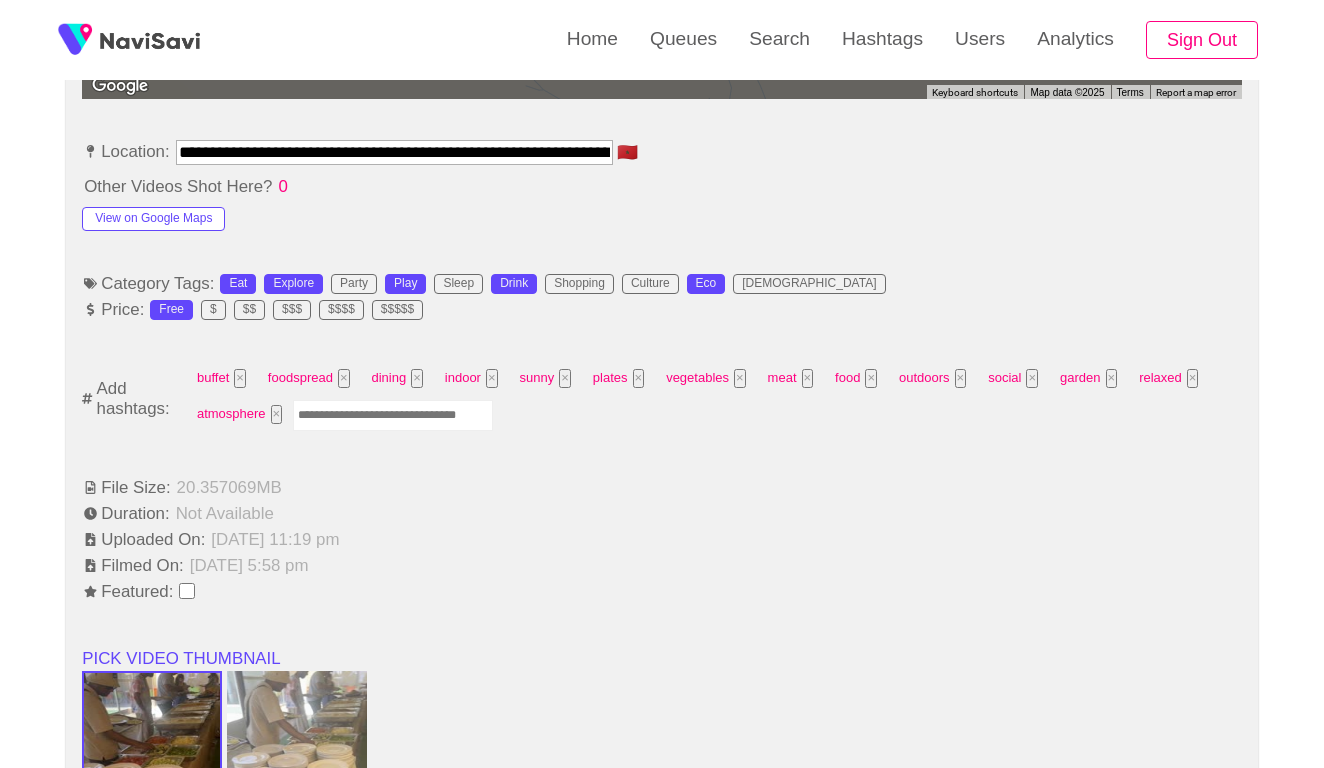 scroll, scrollTop: 1186, scrollLeft: 0, axis: vertical 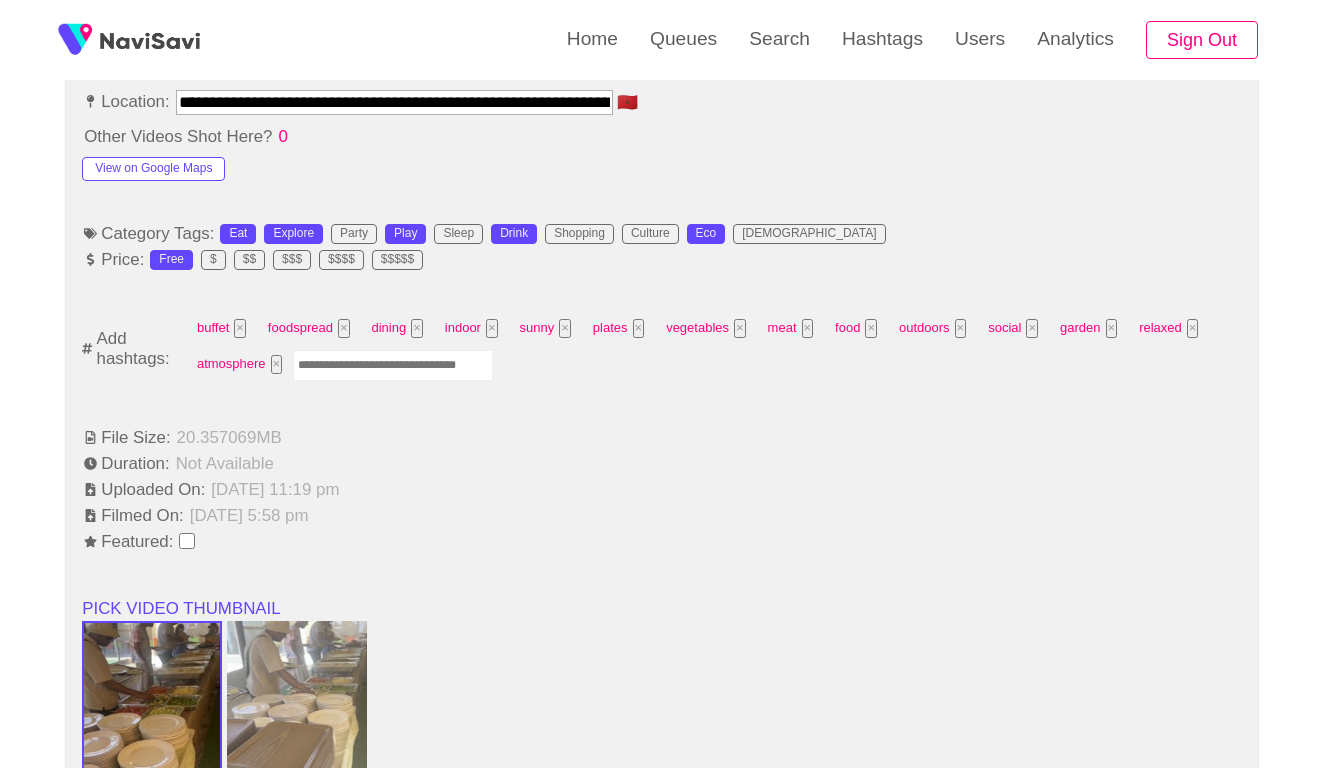 click at bounding box center [393, 365] 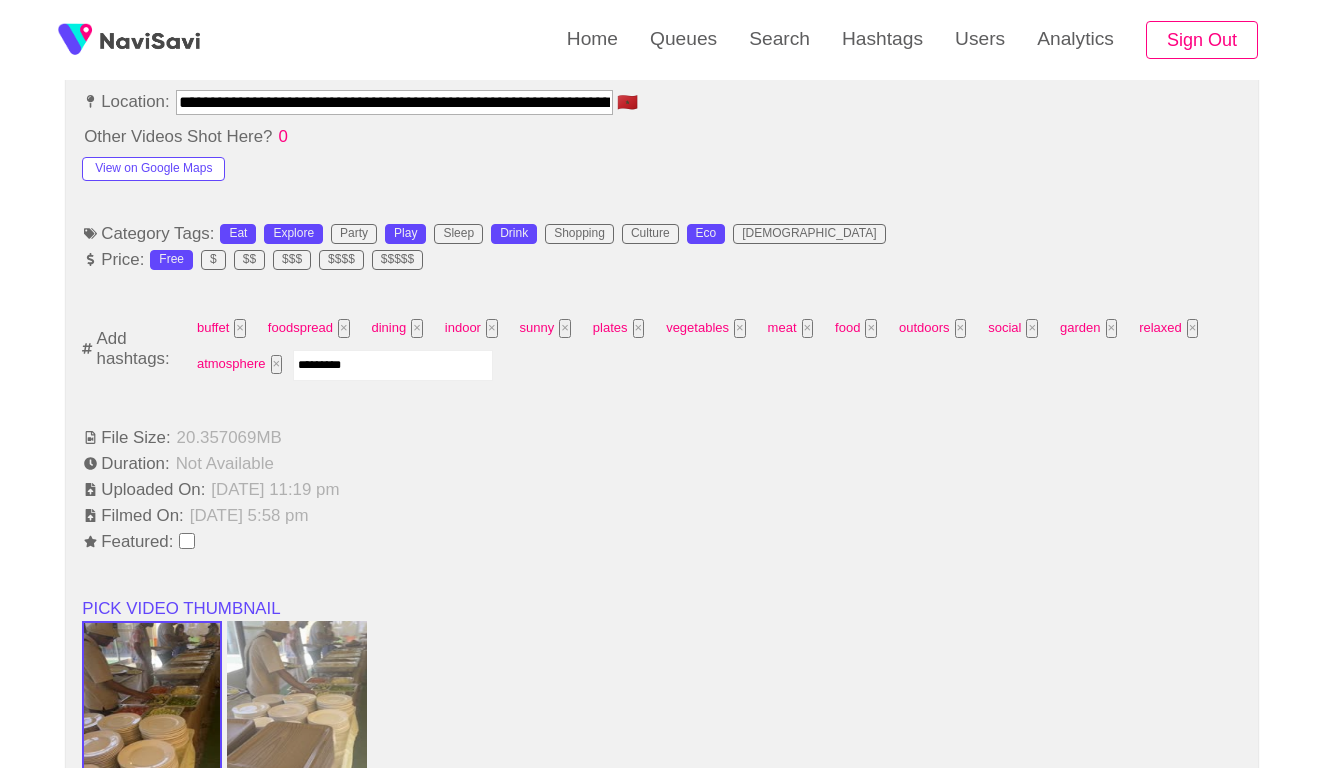 type on "**********" 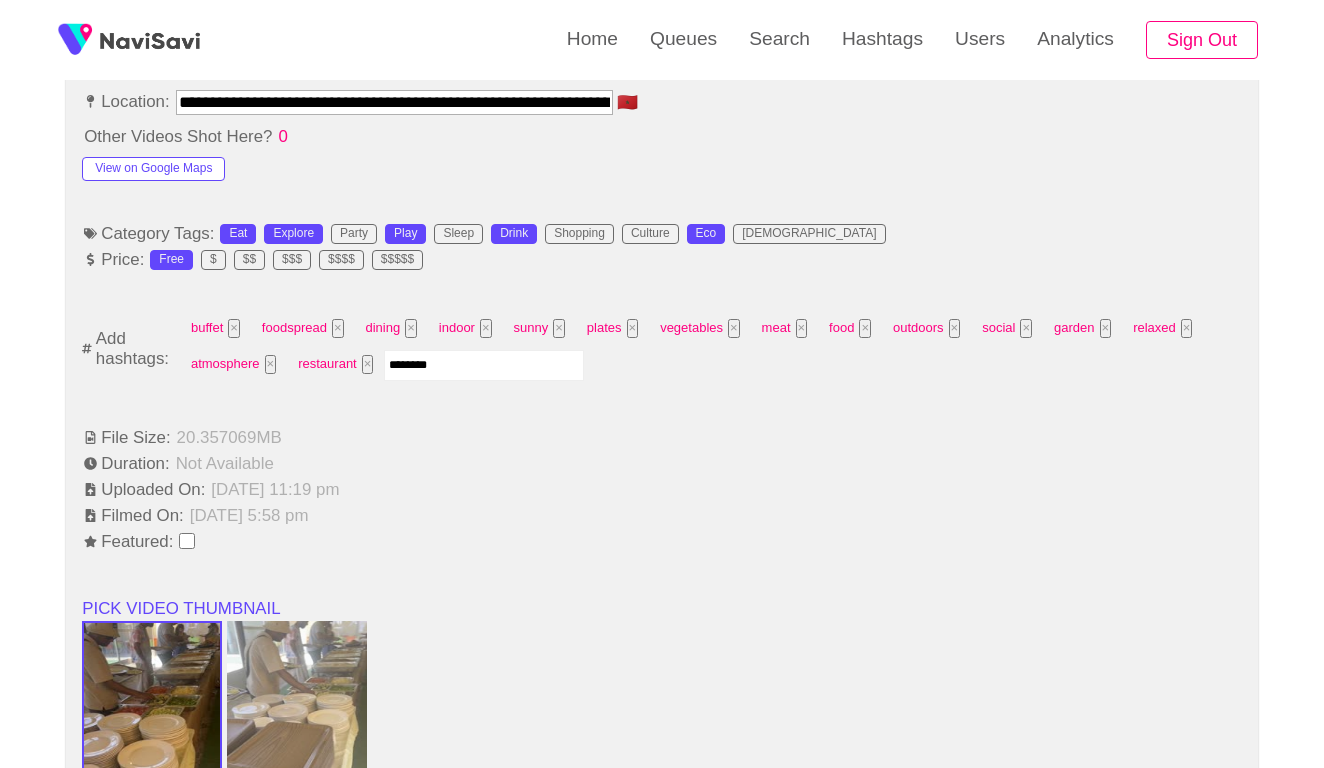 type on "*********" 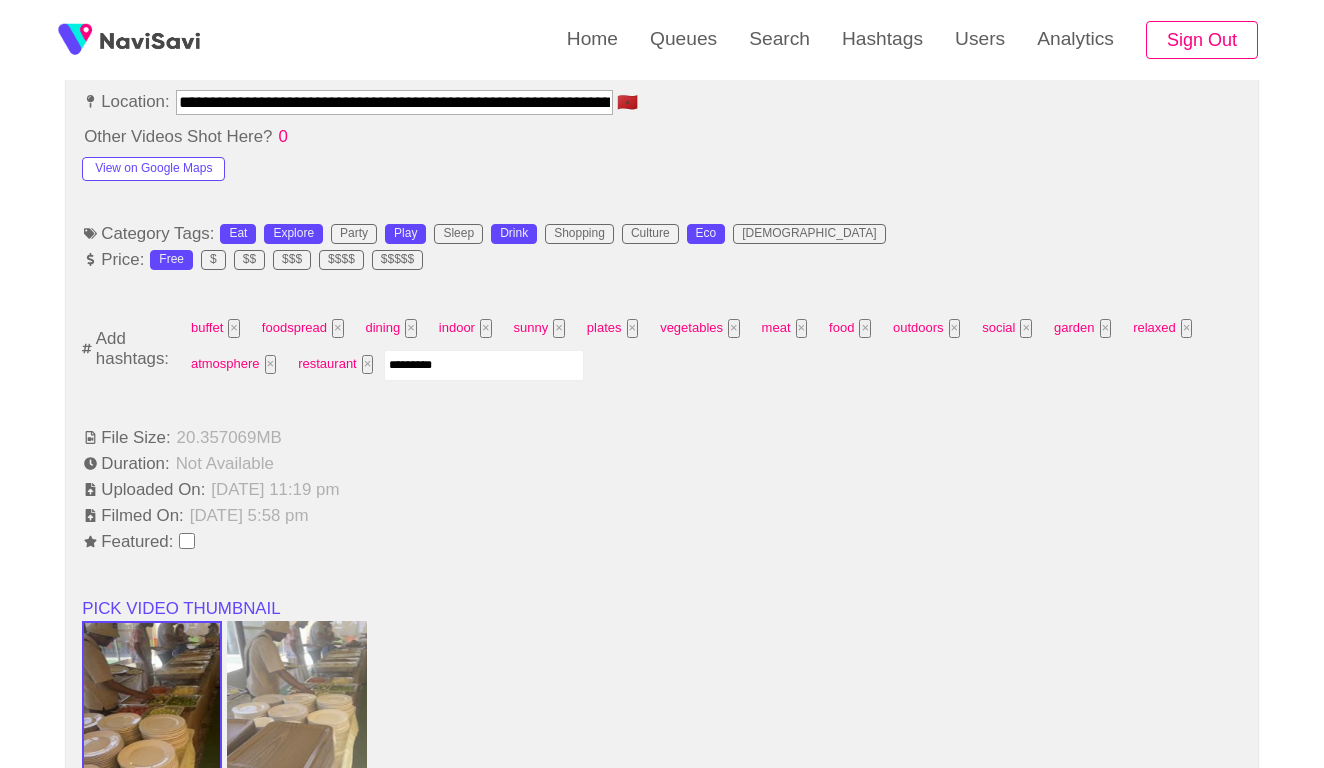 type 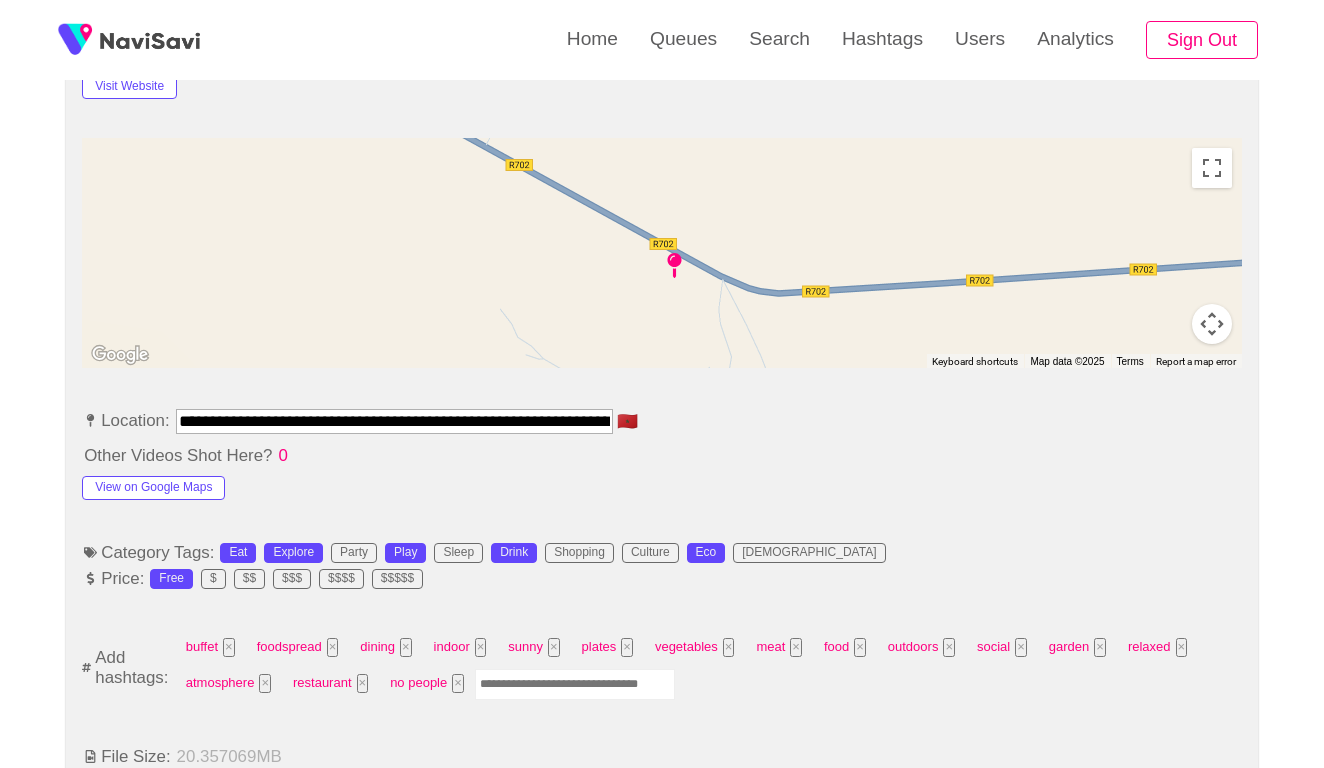 scroll, scrollTop: 929, scrollLeft: 0, axis: vertical 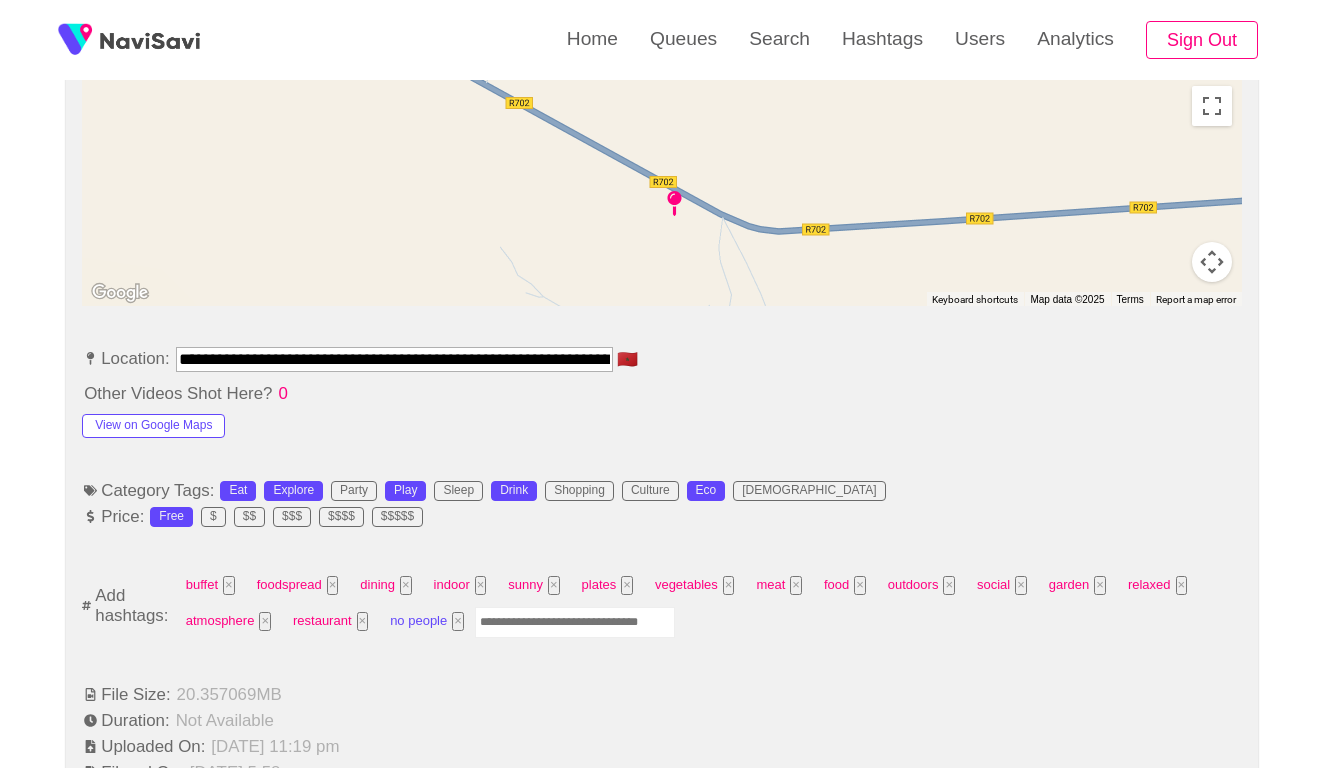 click on "×" at bounding box center [458, 621] 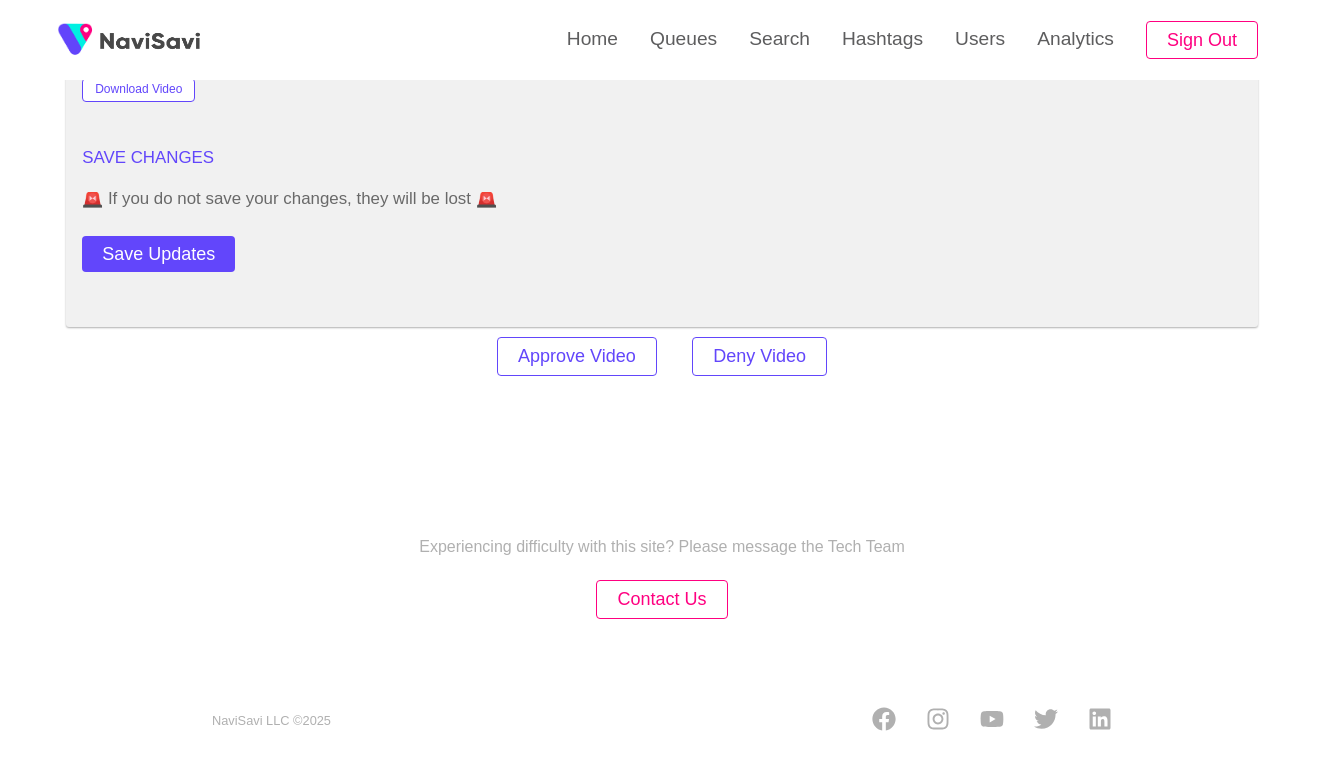scroll, scrollTop: 2467, scrollLeft: 0, axis: vertical 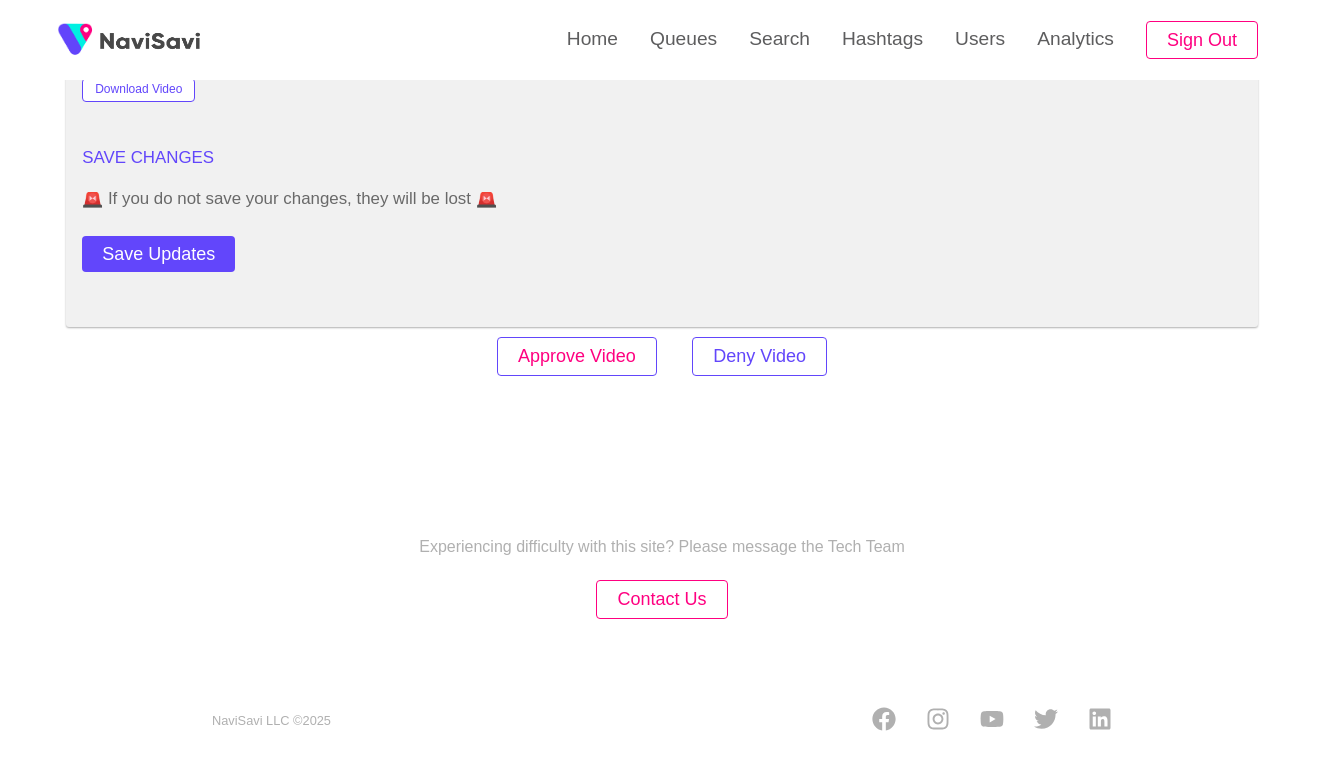 click on "Approve Video" at bounding box center [577, 356] 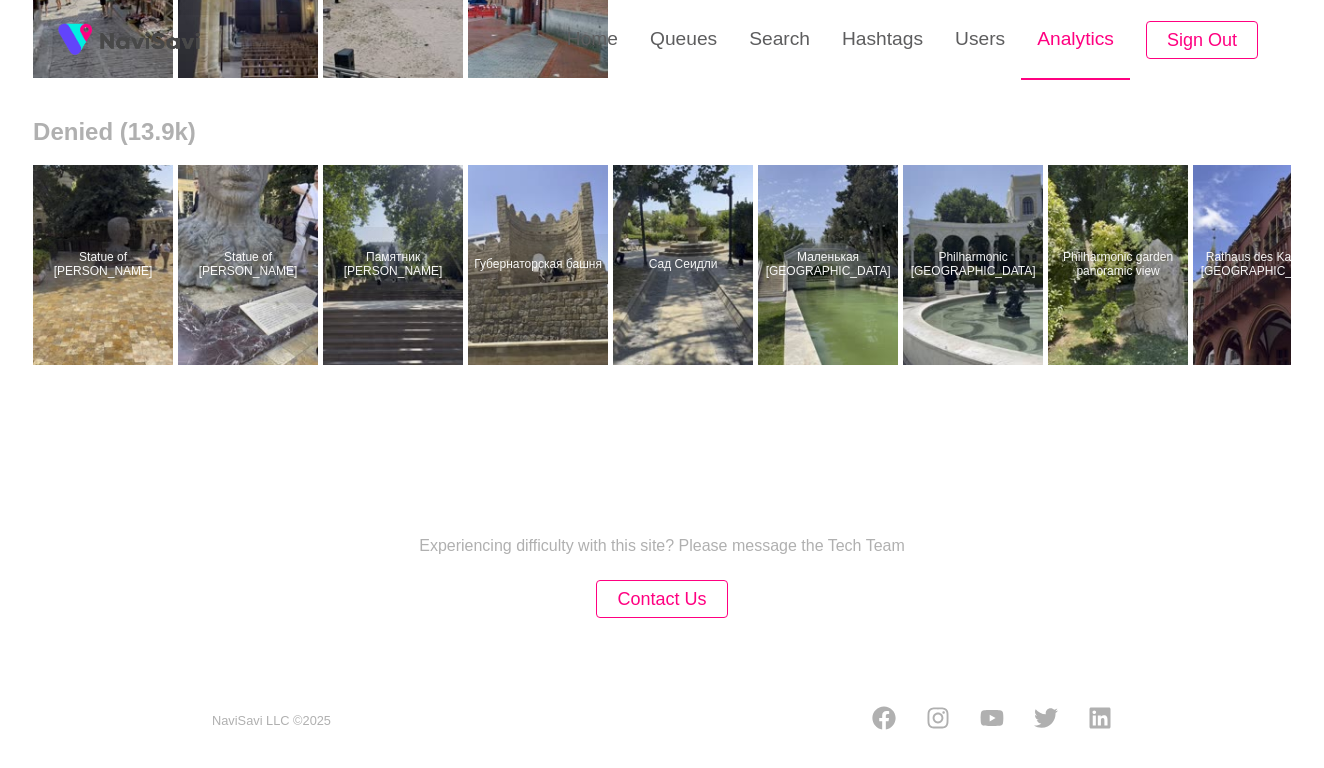 scroll, scrollTop: 0, scrollLeft: 0, axis: both 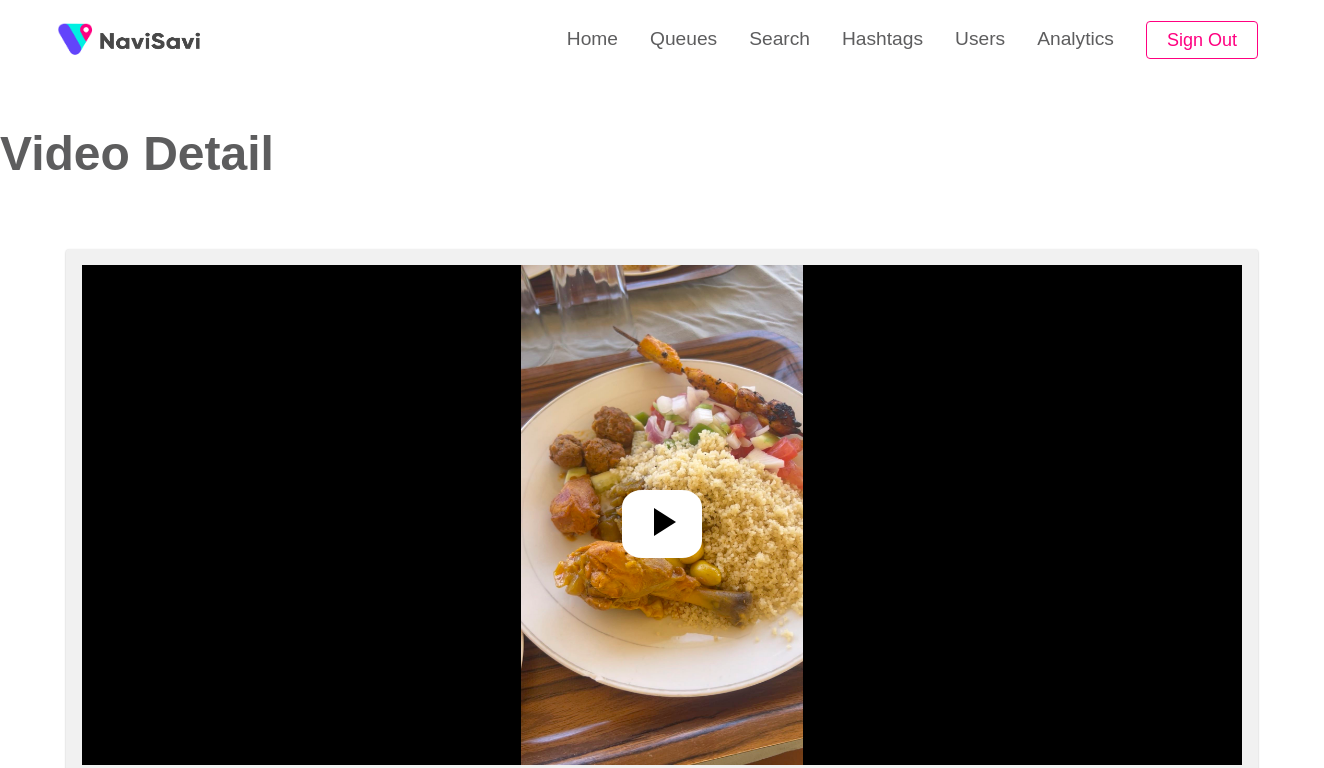 select on "**********" 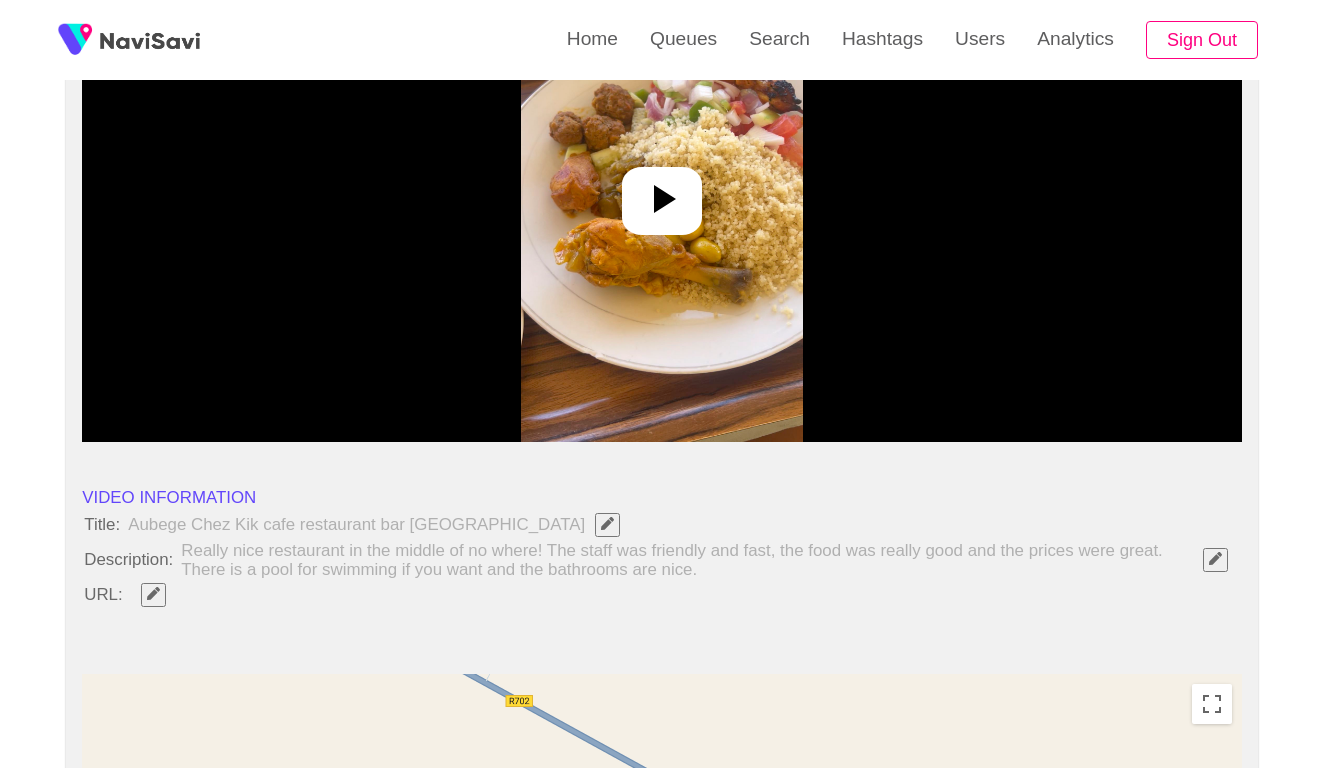 scroll, scrollTop: 375, scrollLeft: 0, axis: vertical 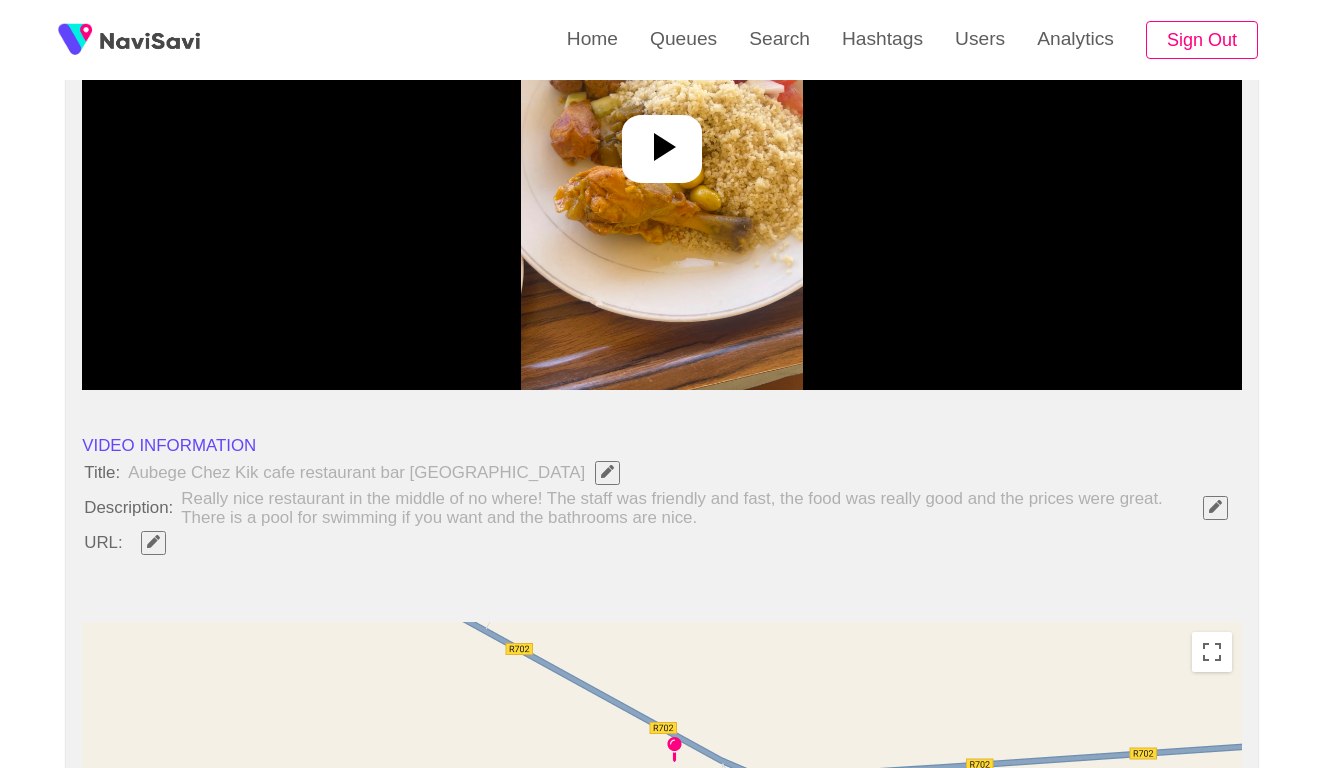 click 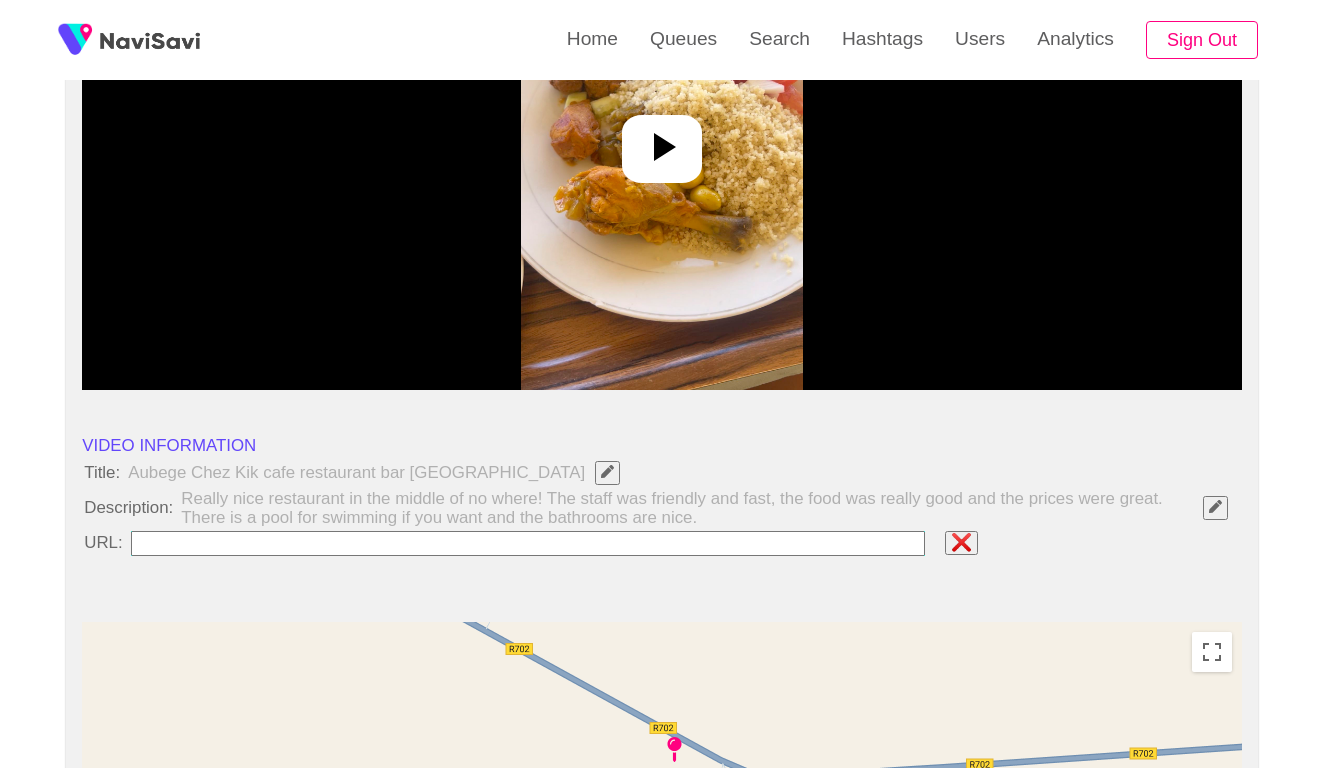 type on "**********" 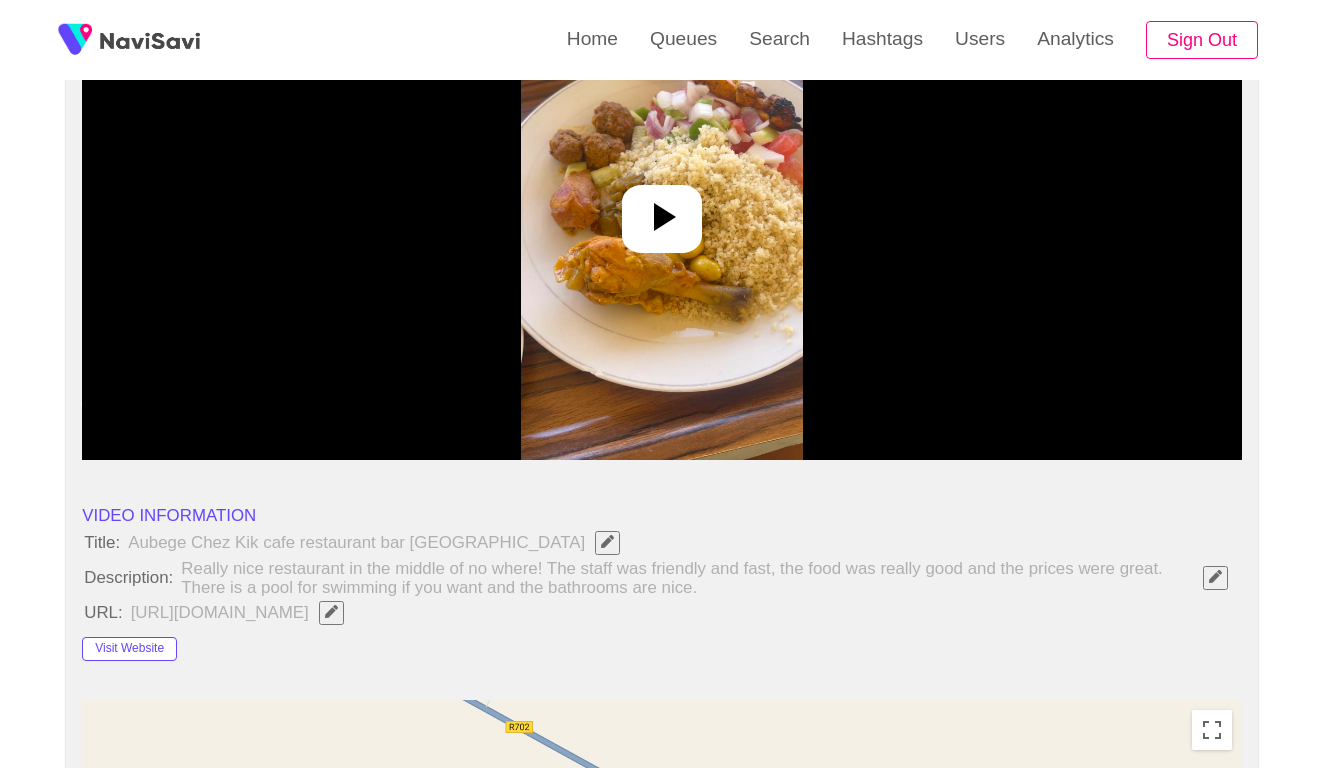 click at bounding box center [661, 210] 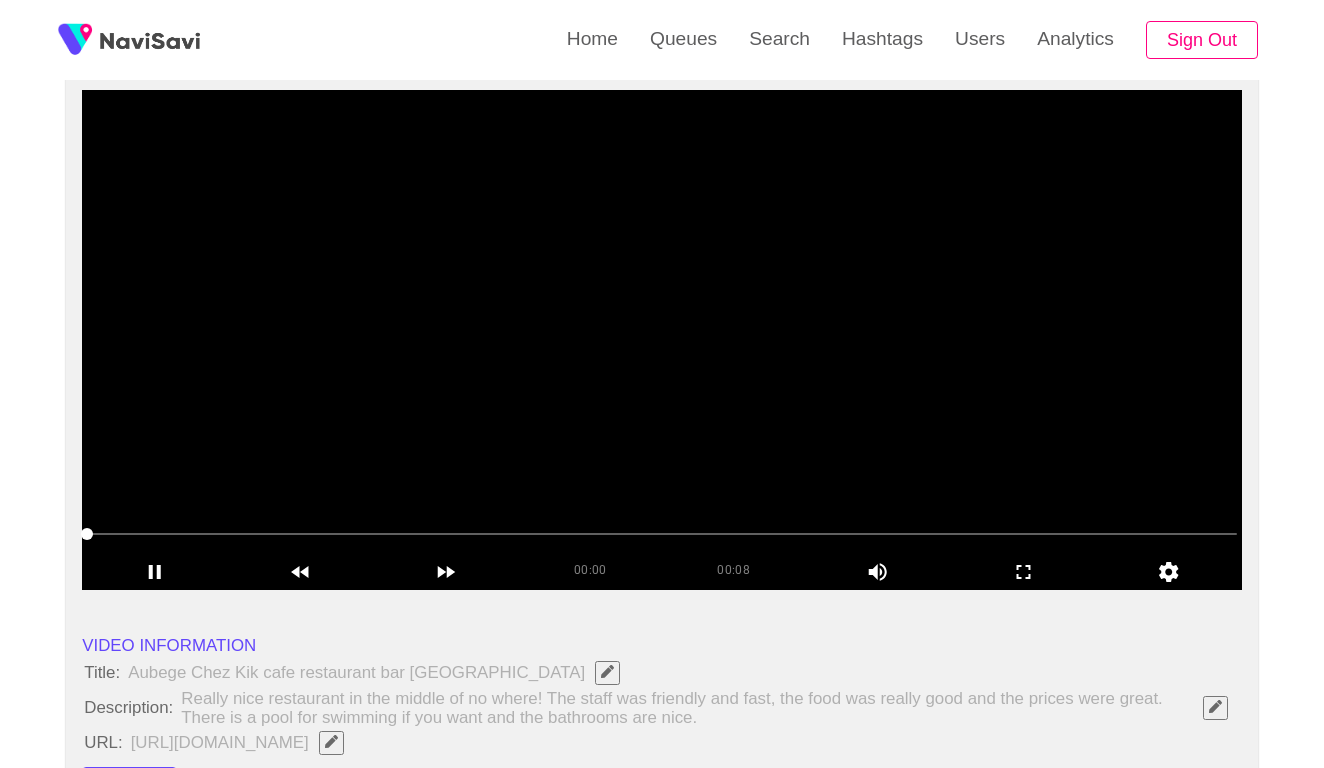 scroll, scrollTop: 149, scrollLeft: 0, axis: vertical 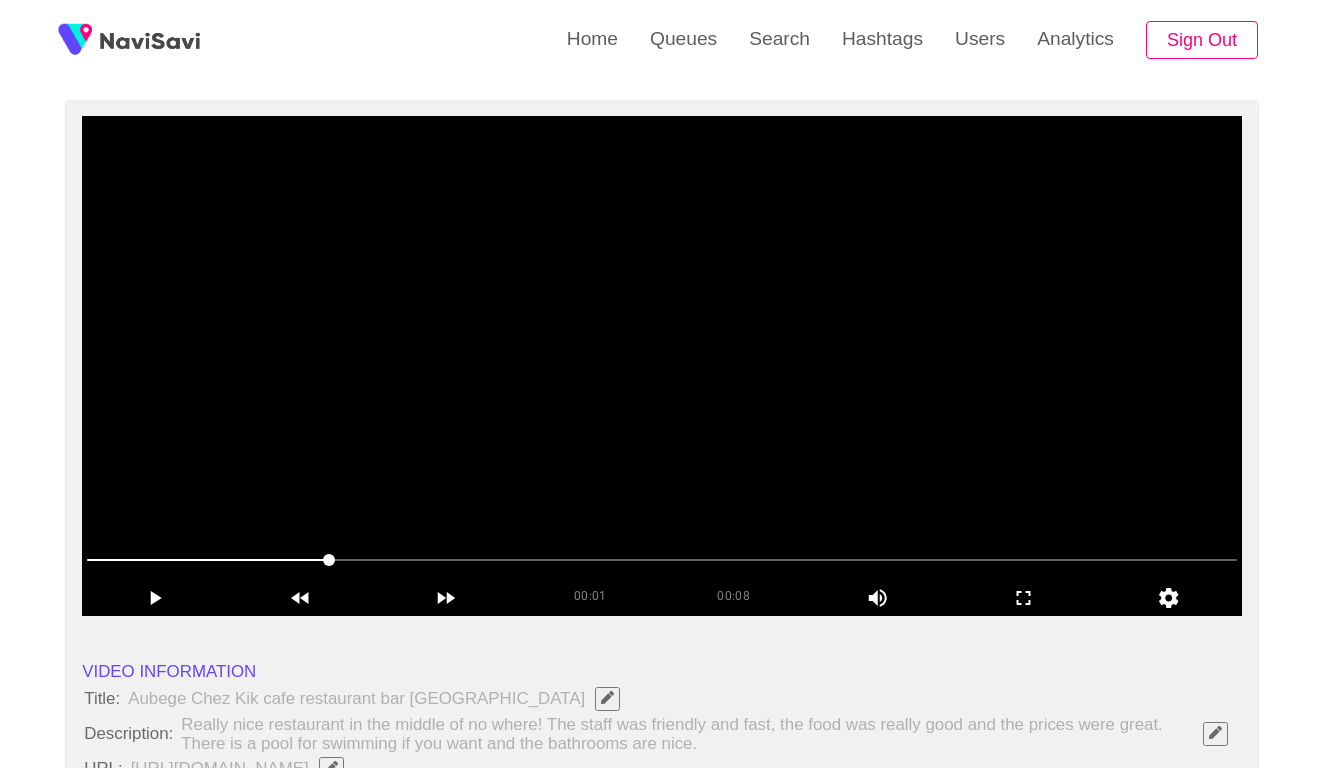 click at bounding box center [662, 560] 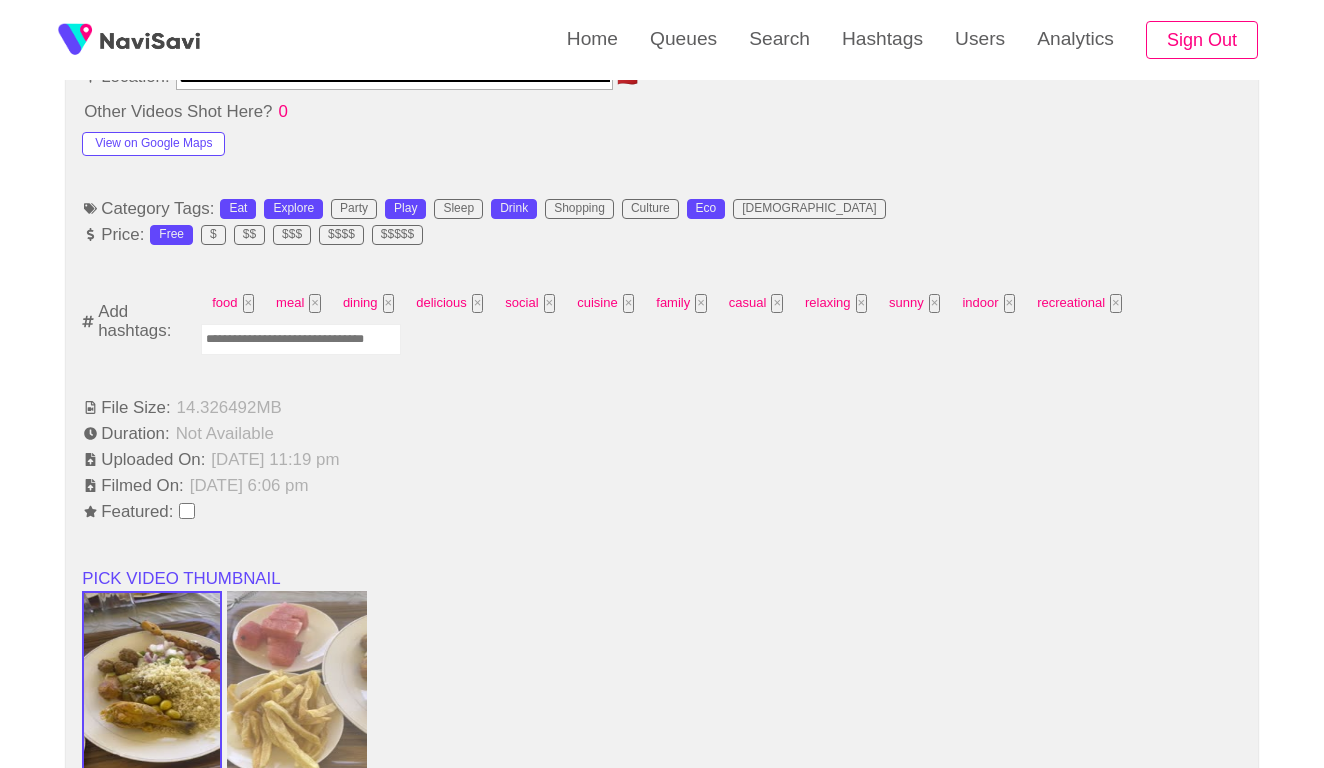 scroll, scrollTop: 1215, scrollLeft: 0, axis: vertical 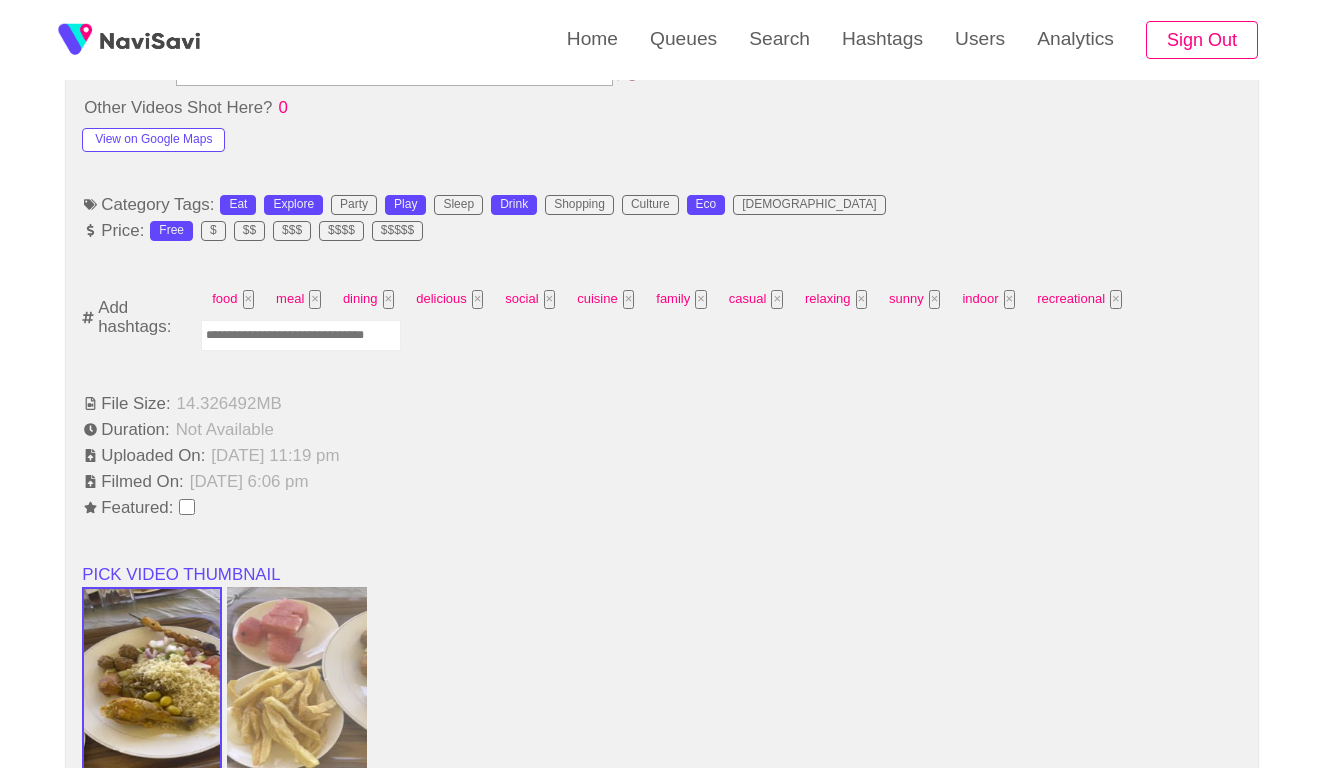 click at bounding box center (301, 335) 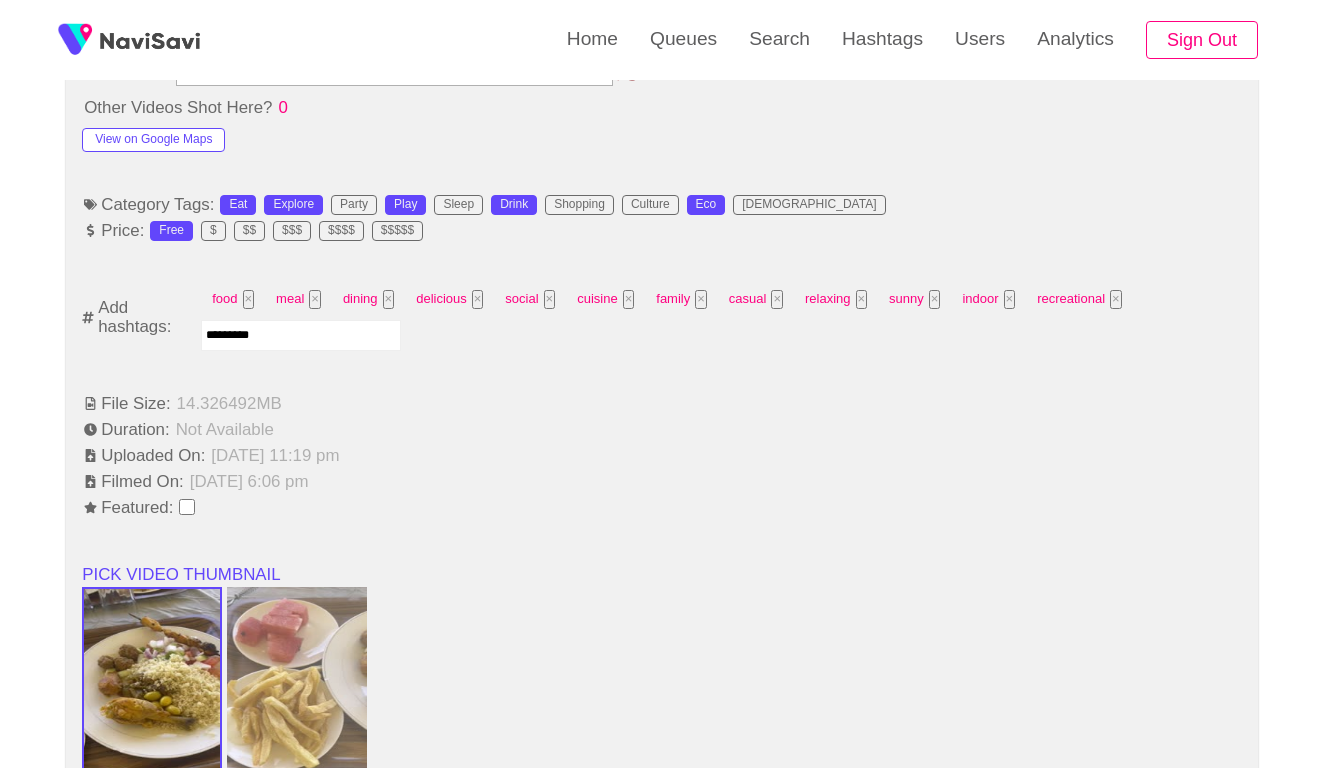 type on "**********" 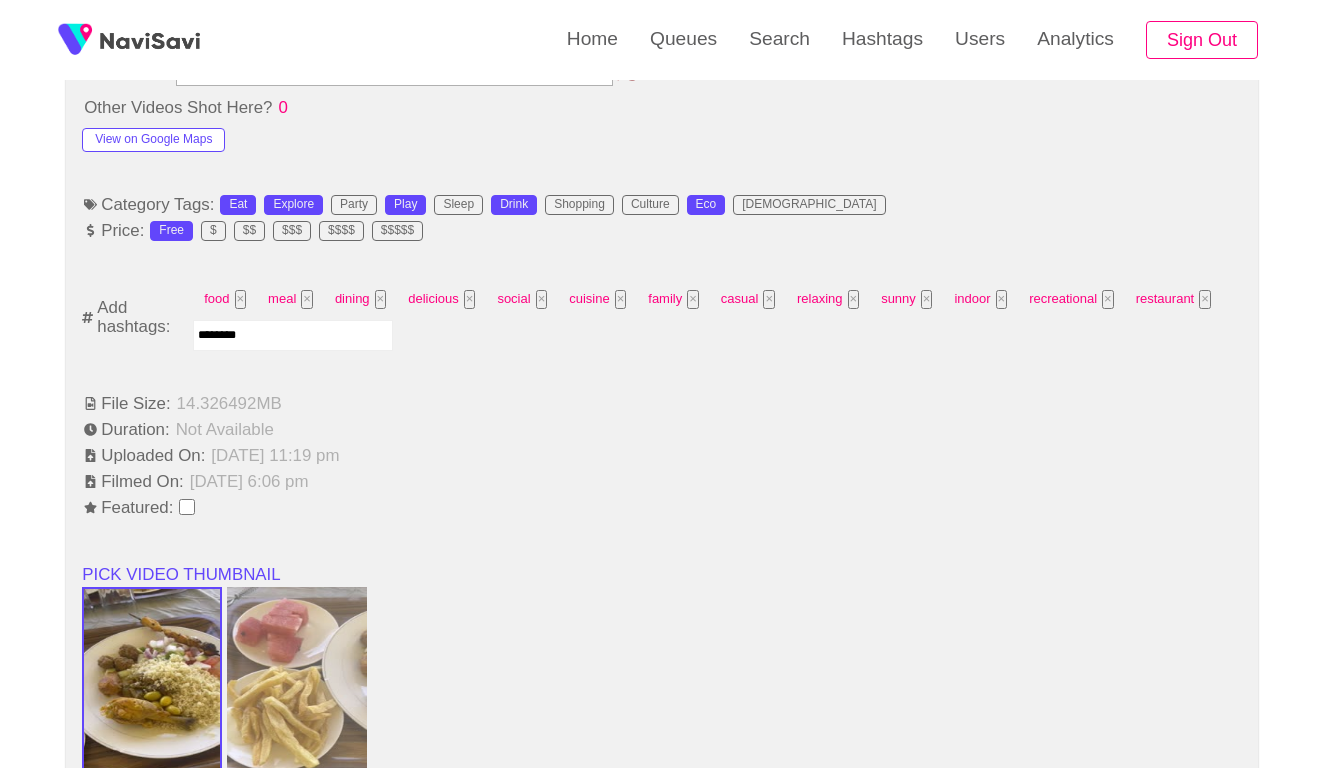 type on "*********" 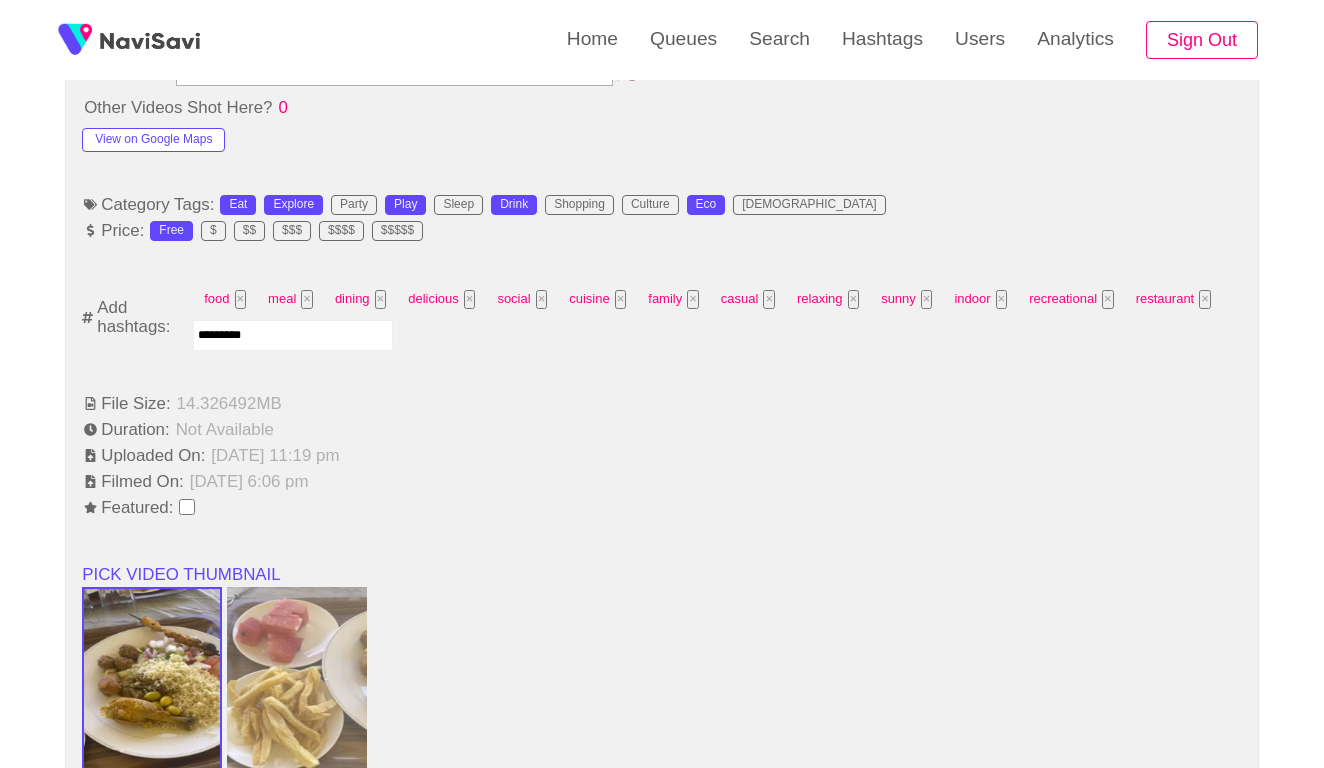 type 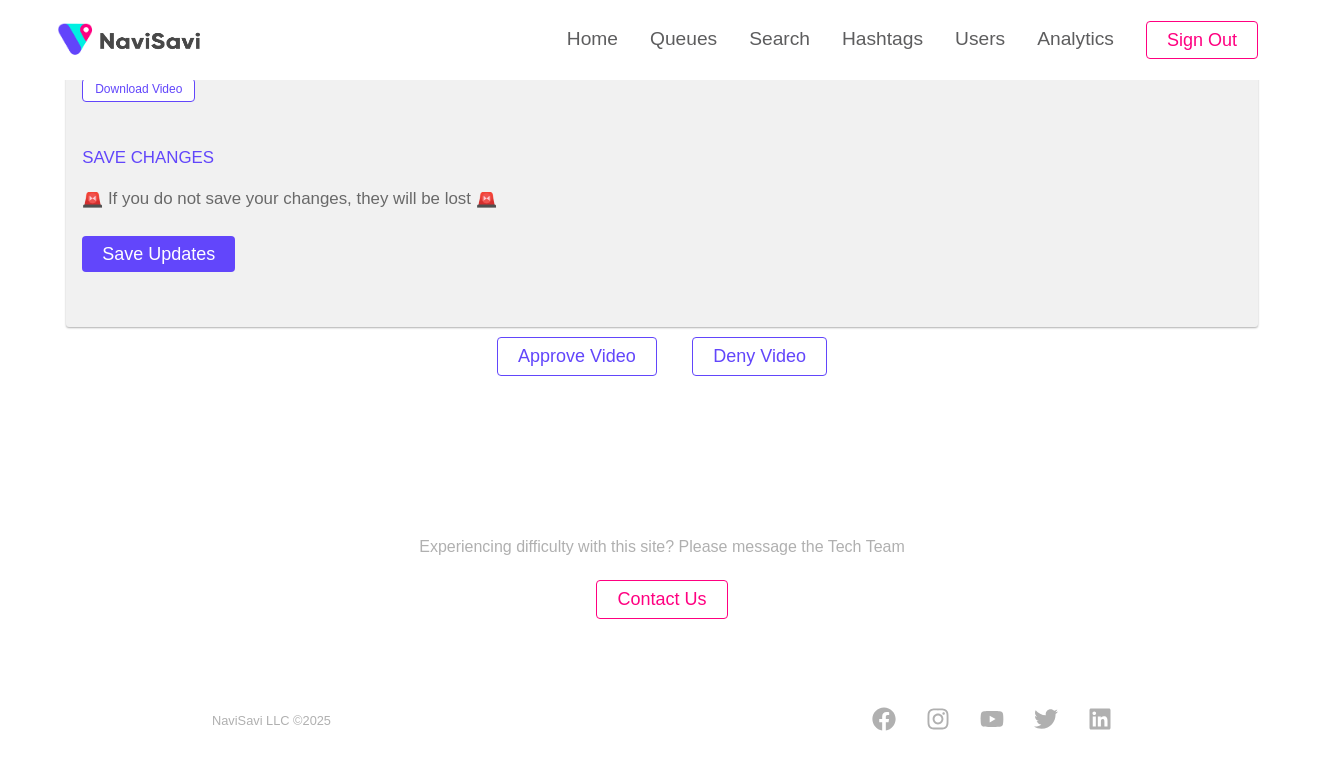 scroll, scrollTop: 2467, scrollLeft: 0, axis: vertical 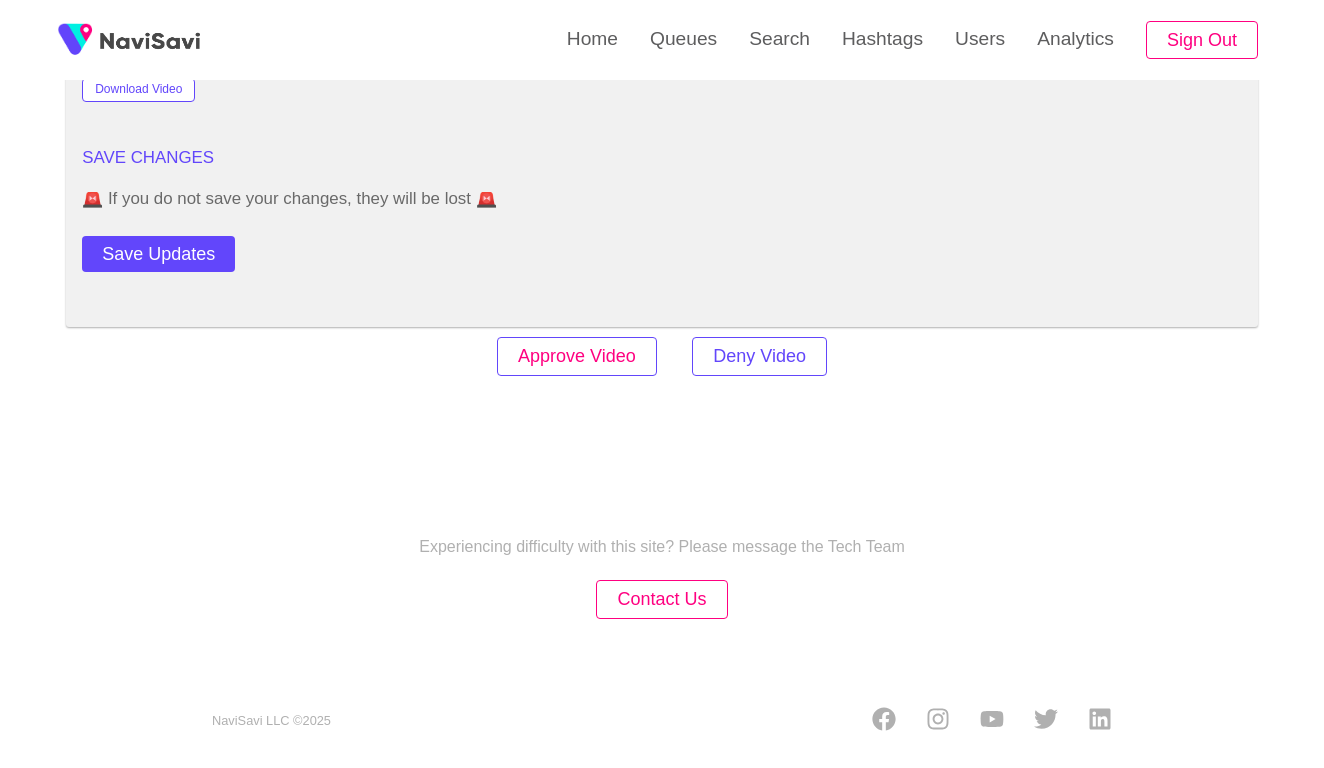 click on "Approve Video" at bounding box center [577, 356] 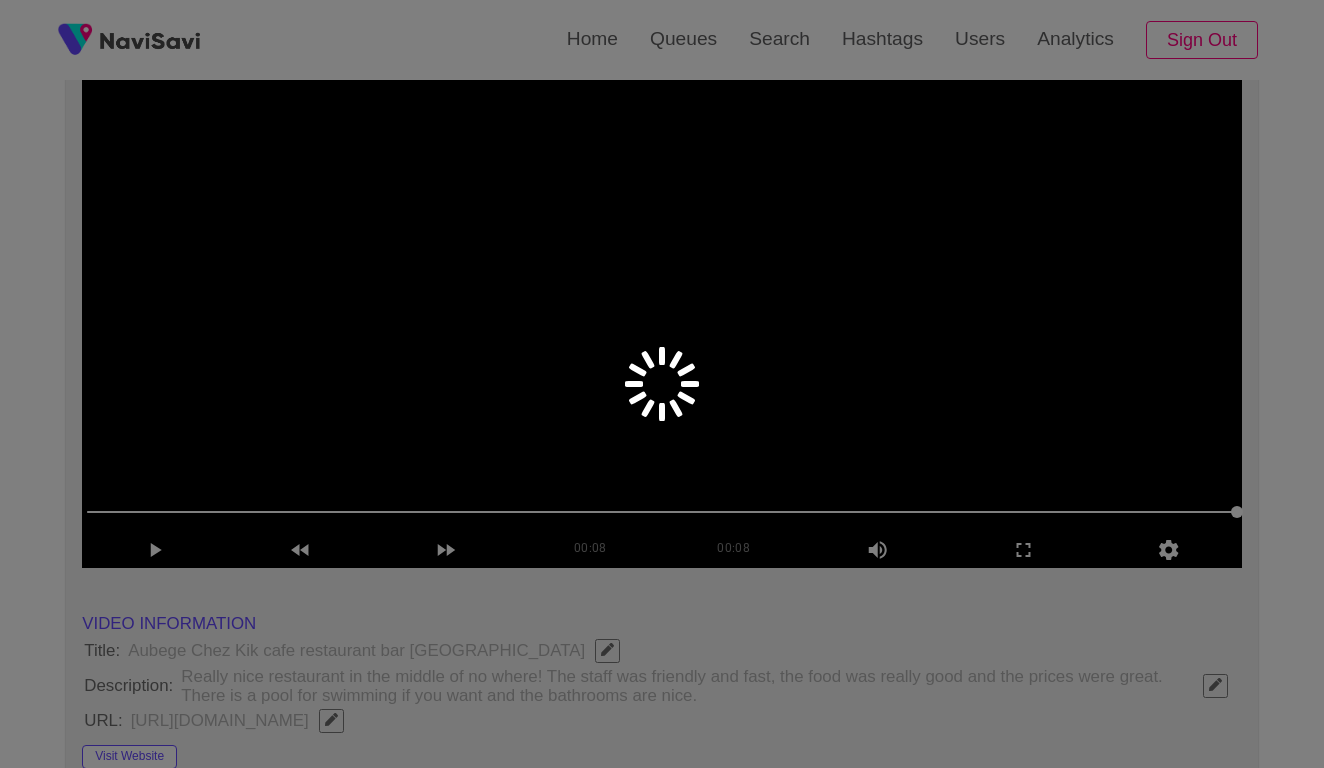 scroll, scrollTop: 193, scrollLeft: 0, axis: vertical 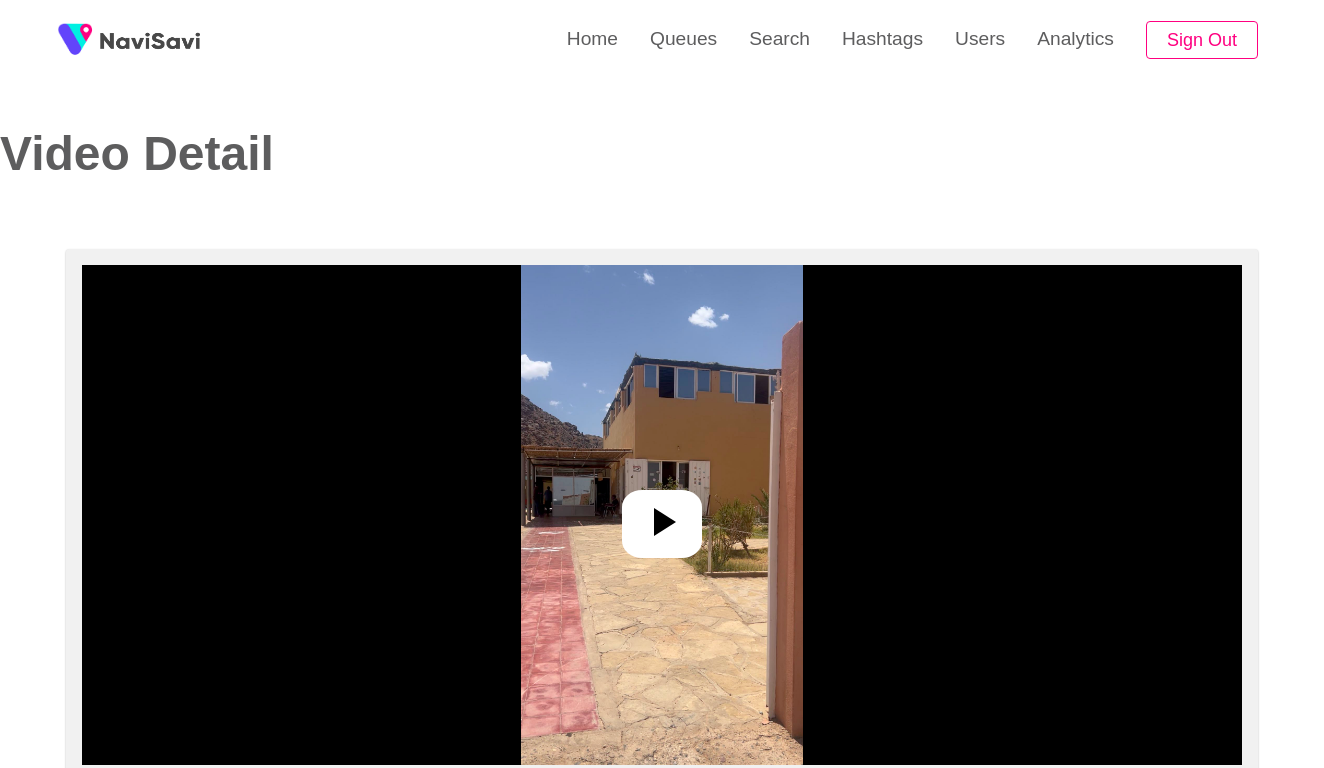 select on "**********" 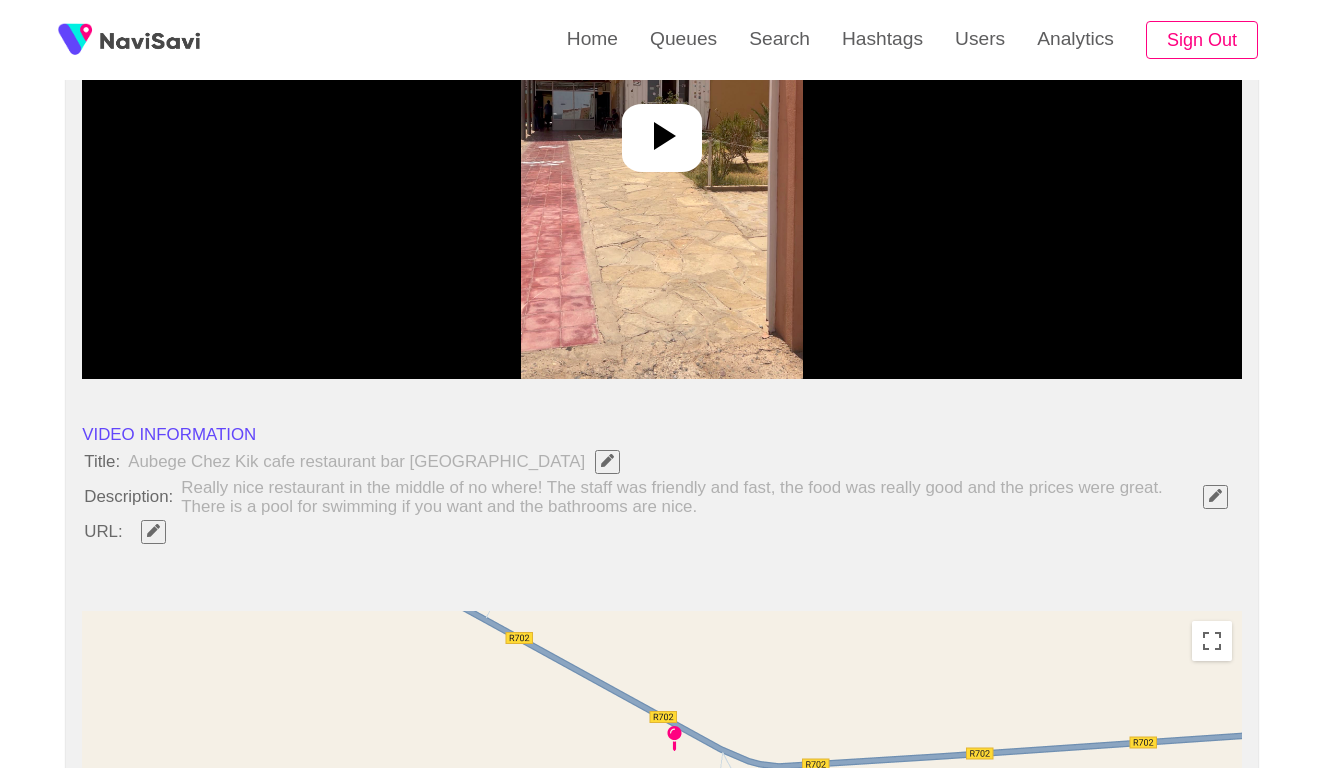 scroll, scrollTop: 412, scrollLeft: 0, axis: vertical 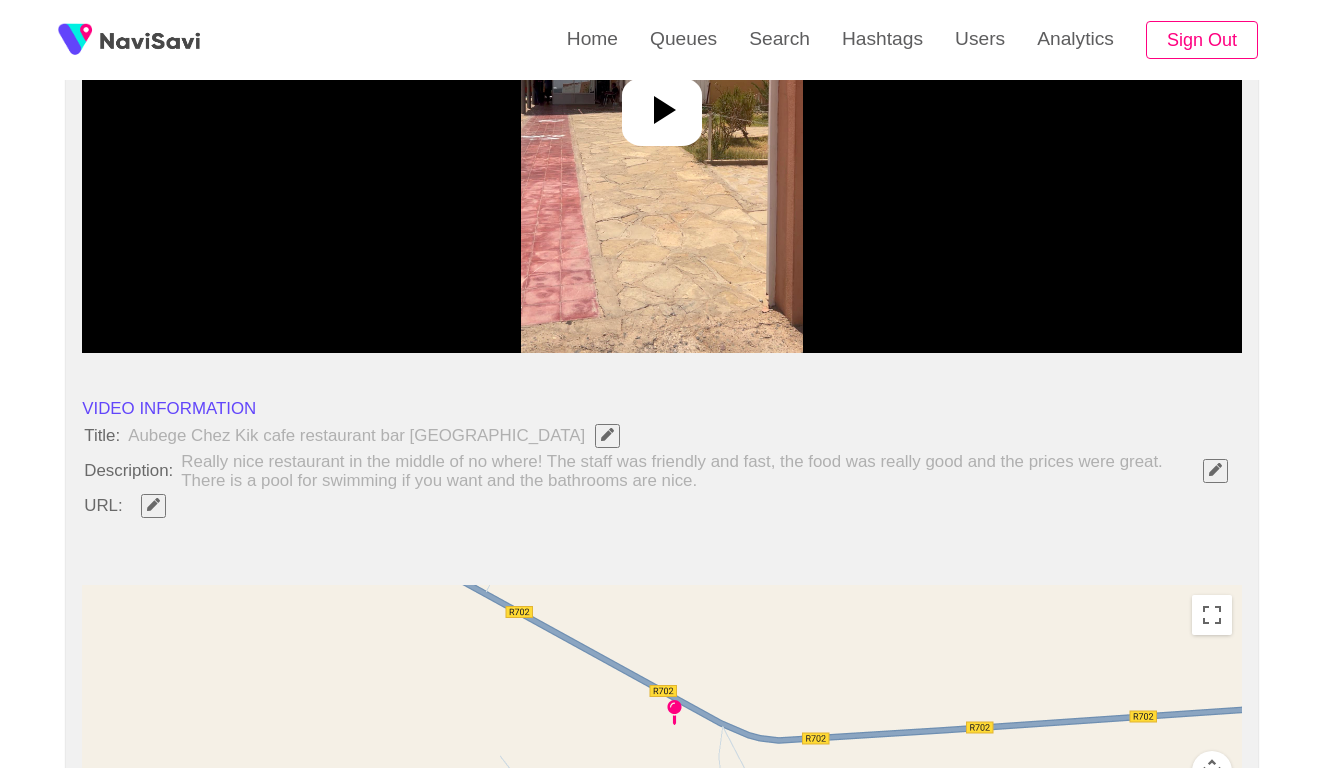click 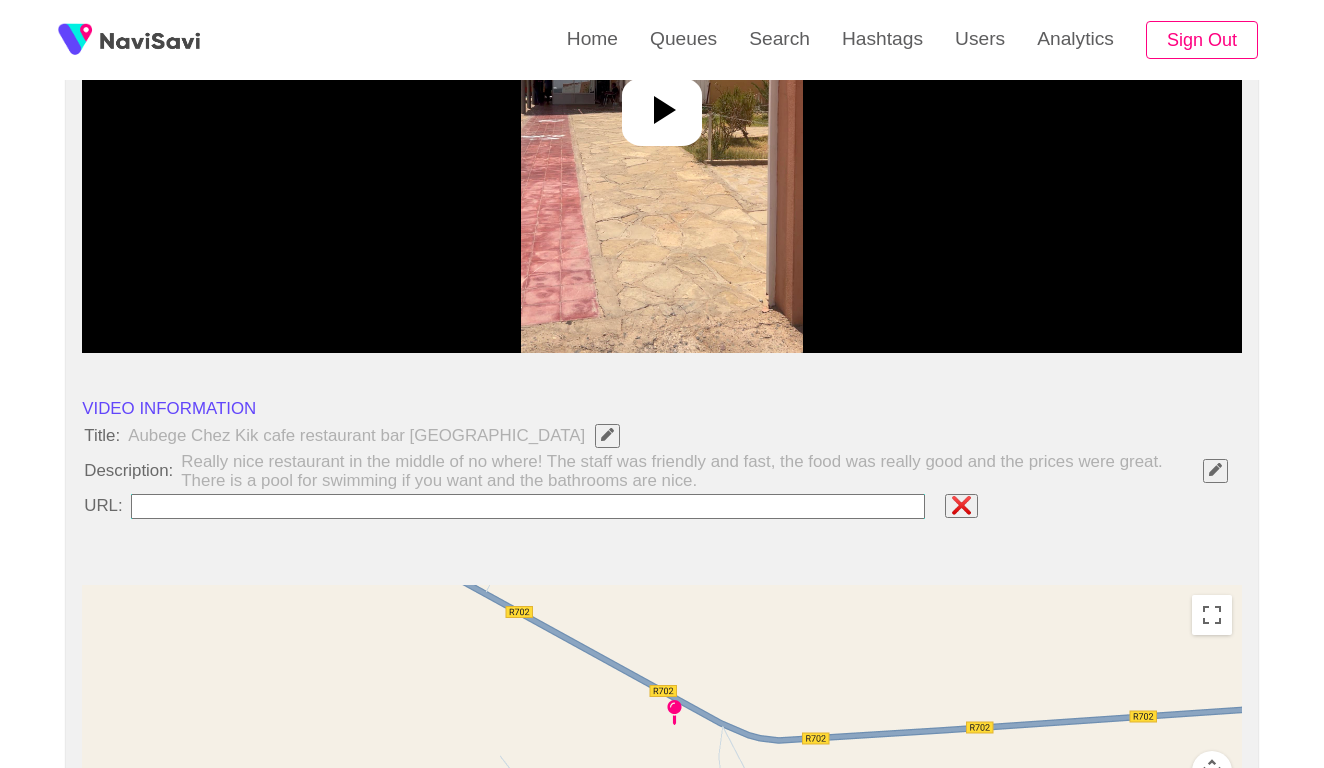 type on "**********" 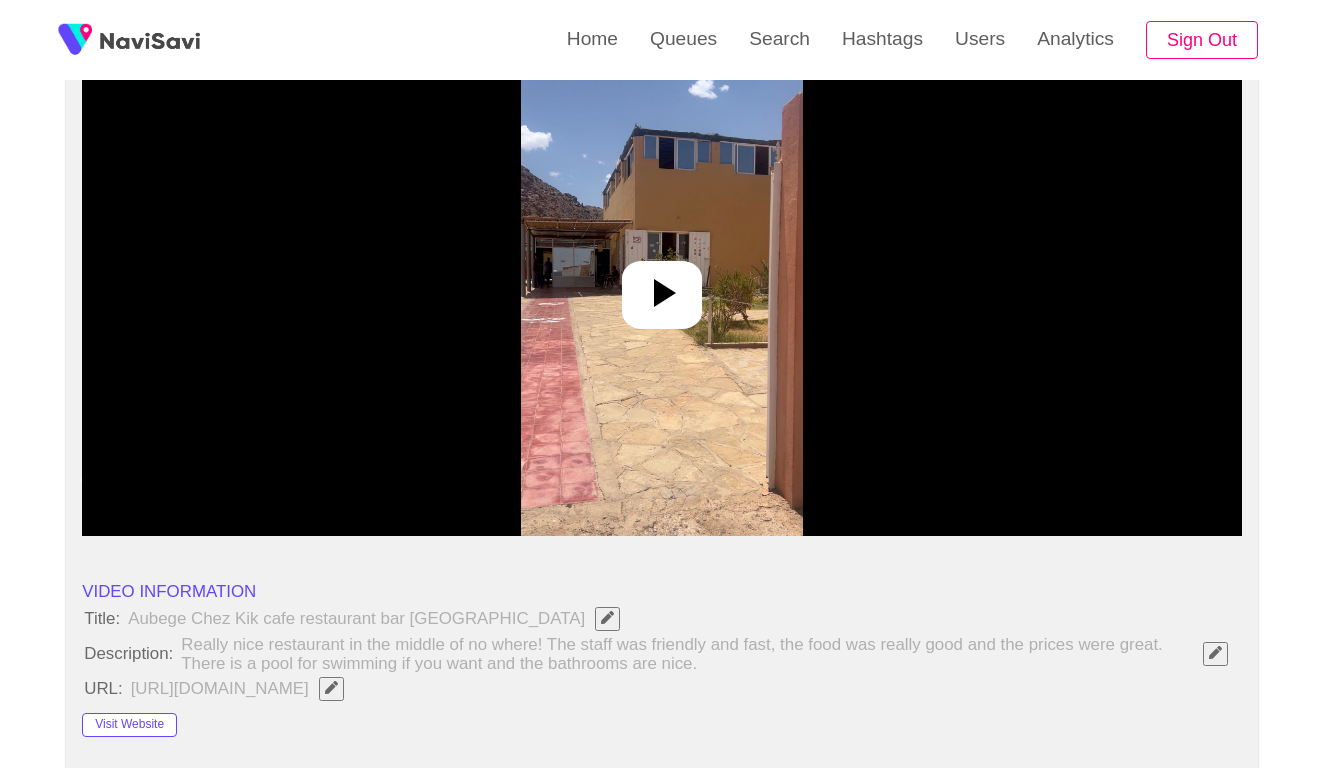 scroll, scrollTop: 159, scrollLeft: 0, axis: vertical 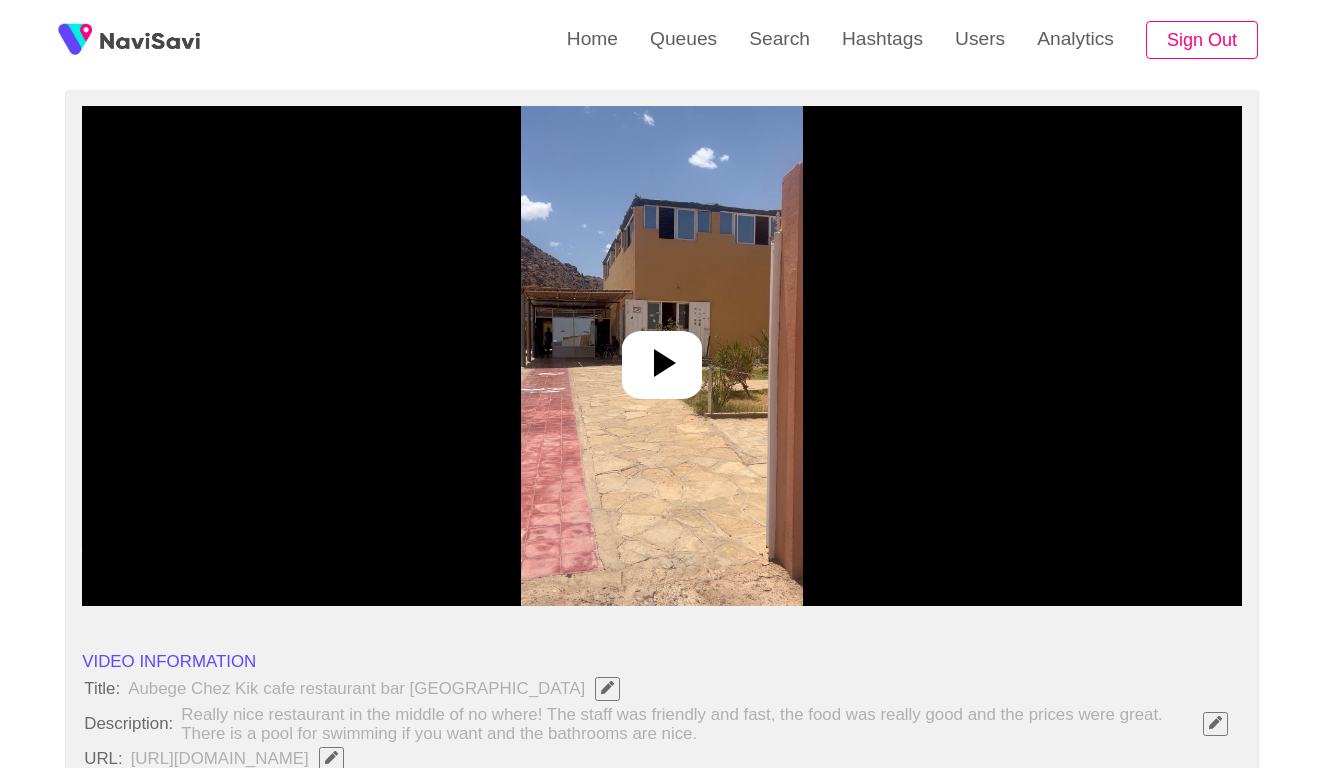 click at bounding box center (661, 356) 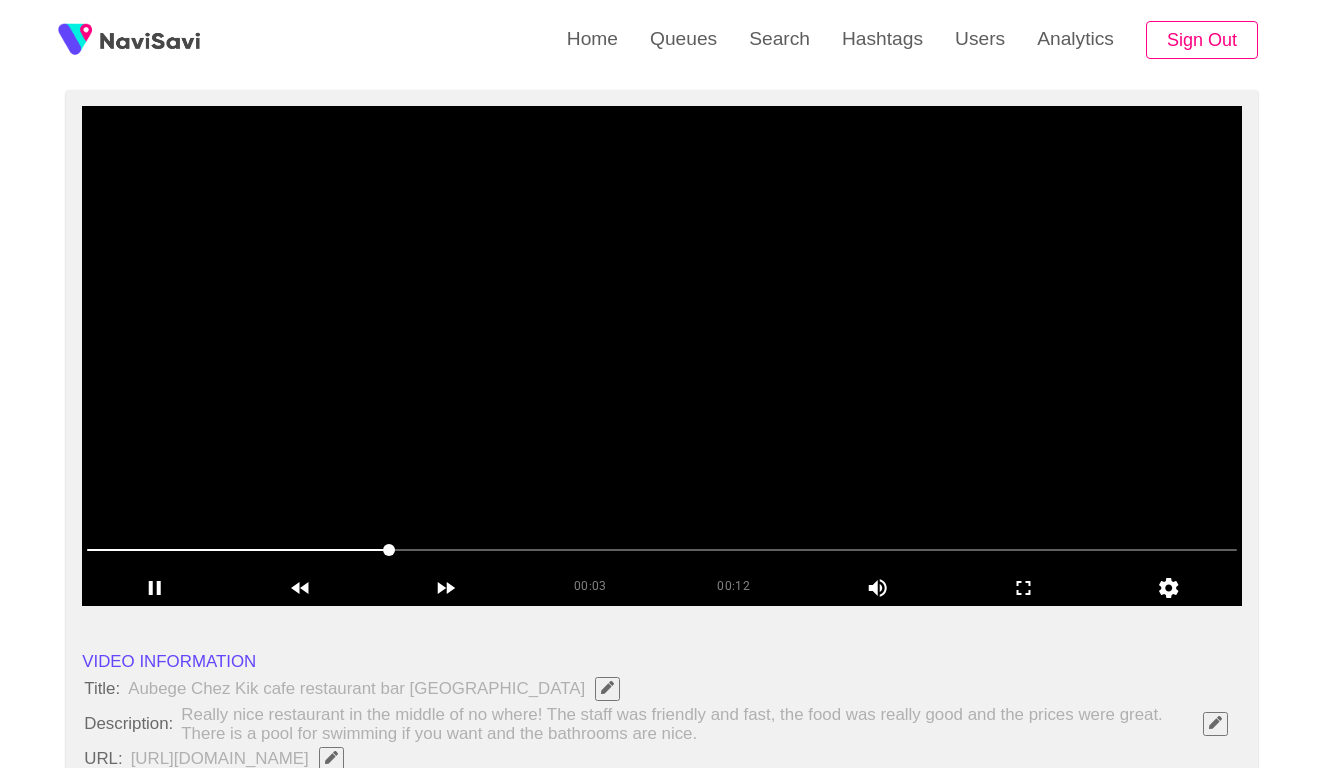 click at bounding box center [662, 550] 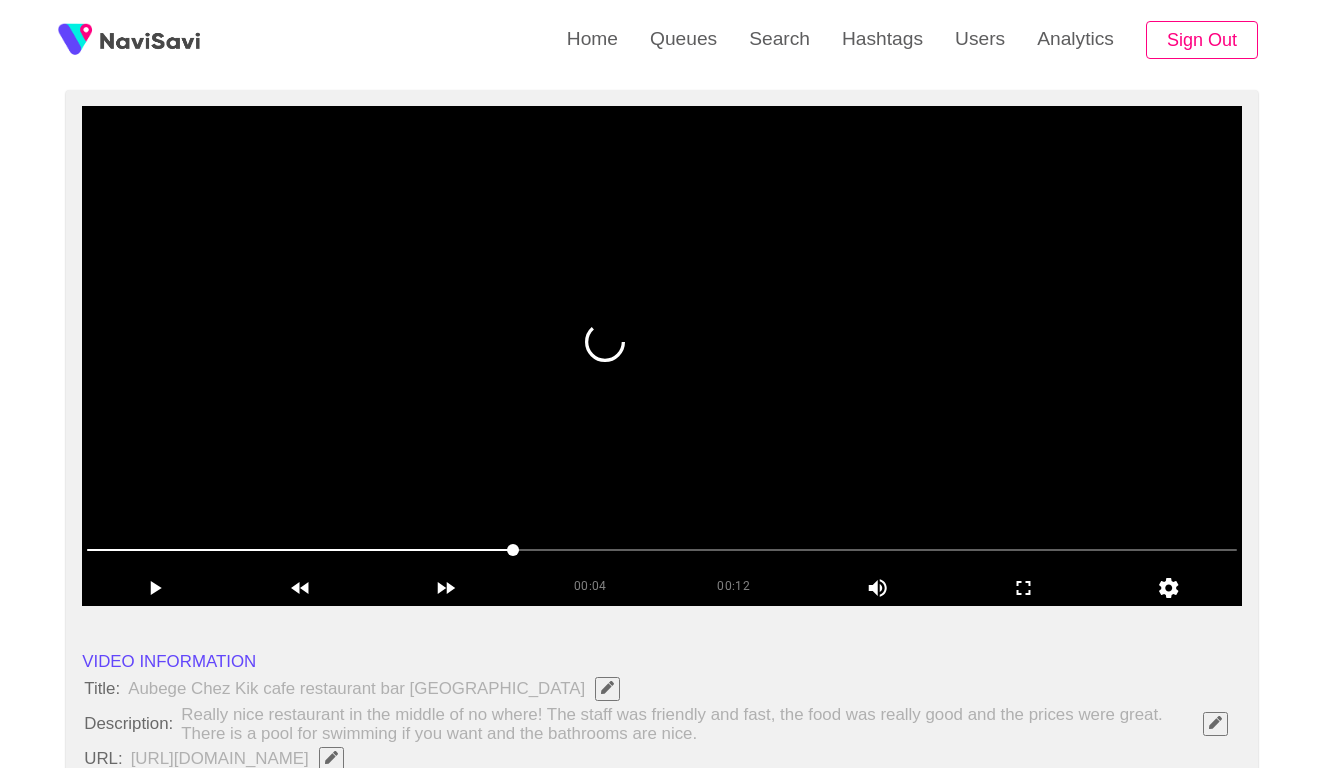 click at bounding box center [662, 550] 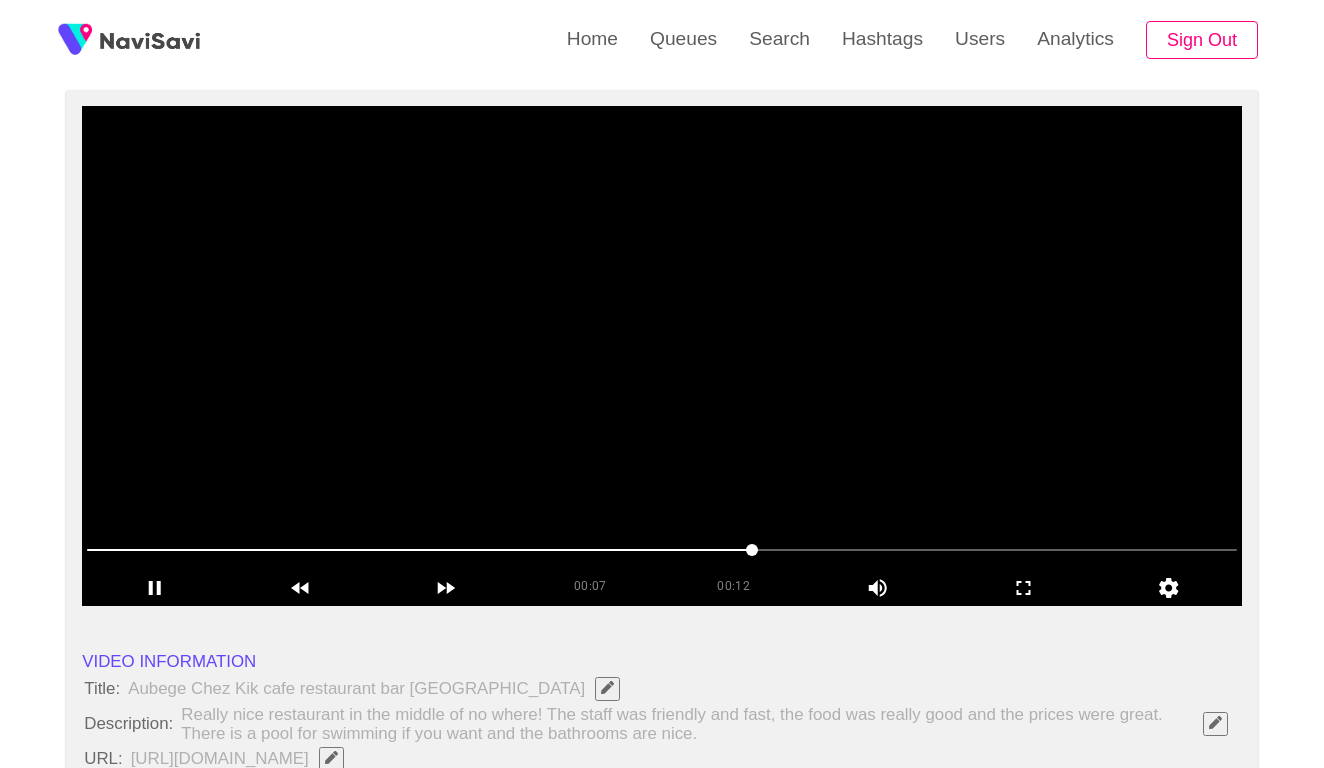 click at bounding box center (662, 550) 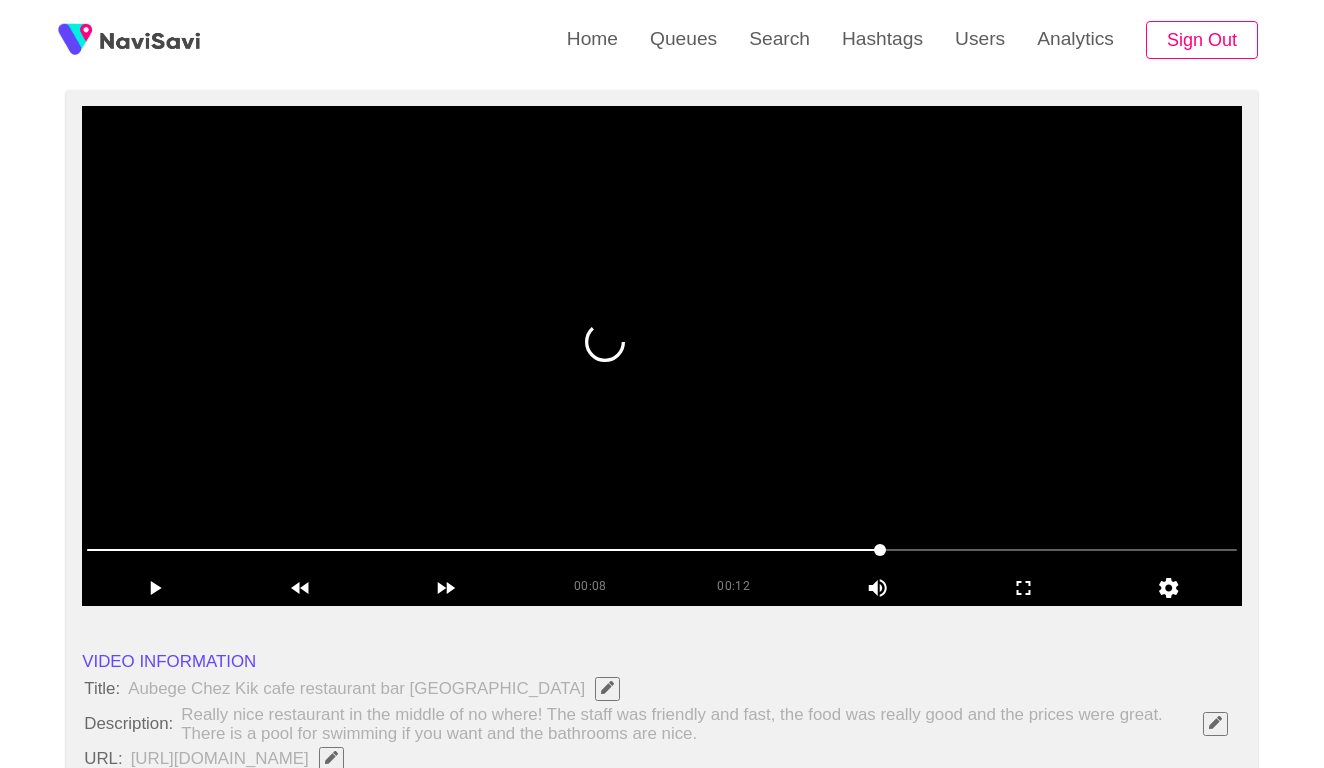 click at bounding box center [662, 550] 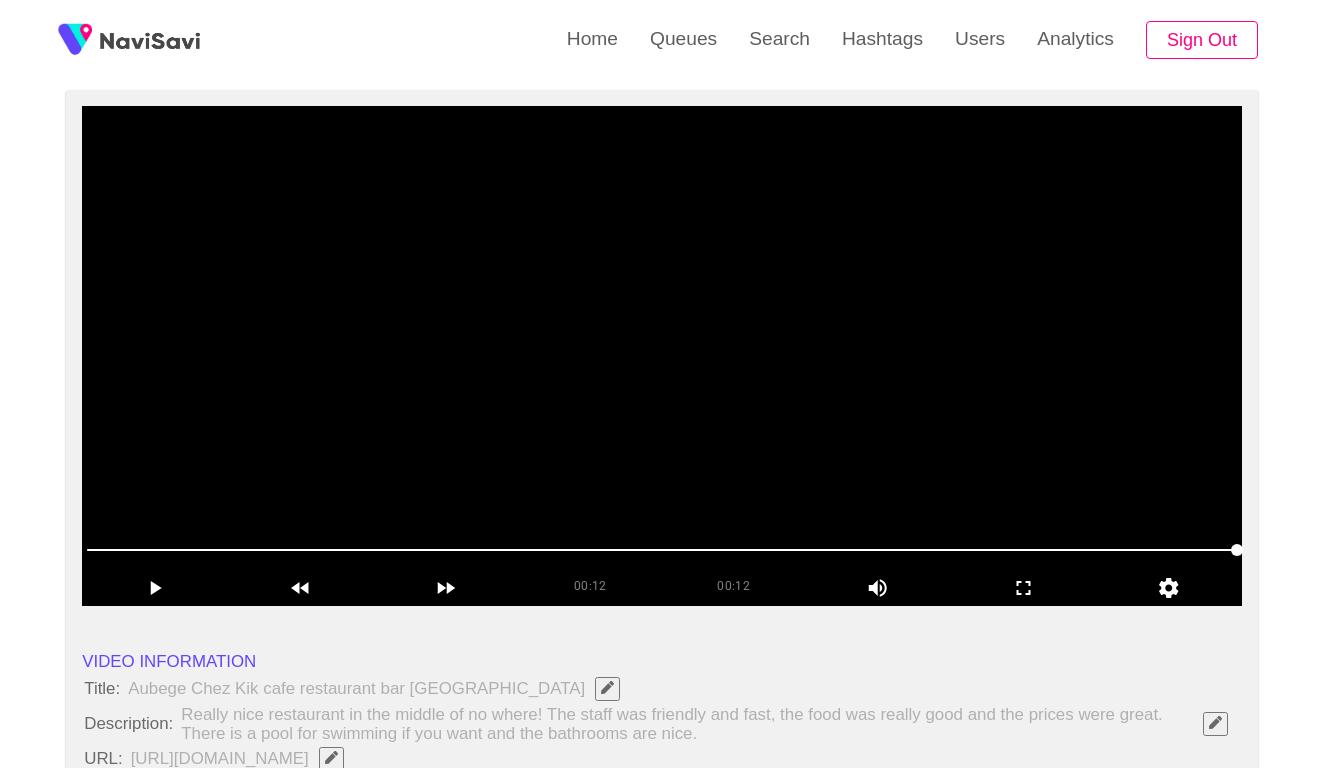 click at bounding box center [662, 356] 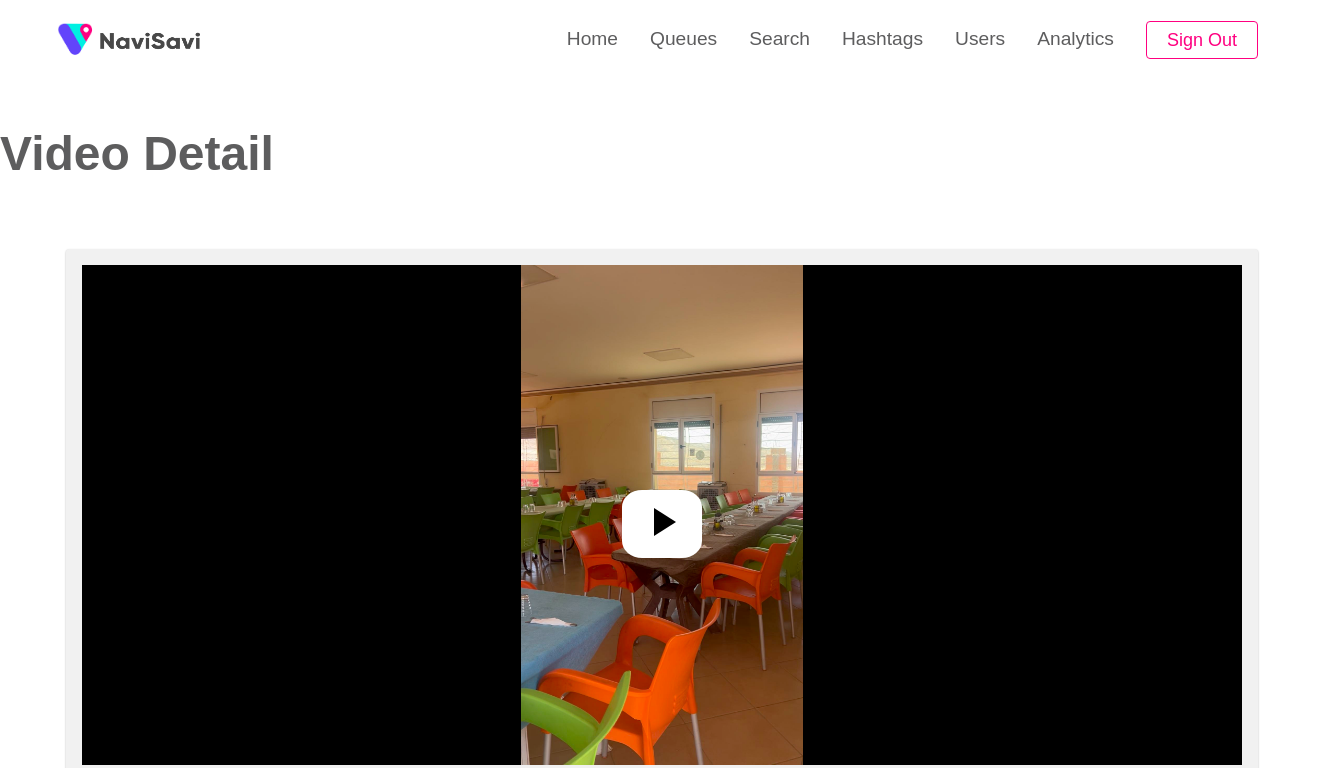 select on "**********" 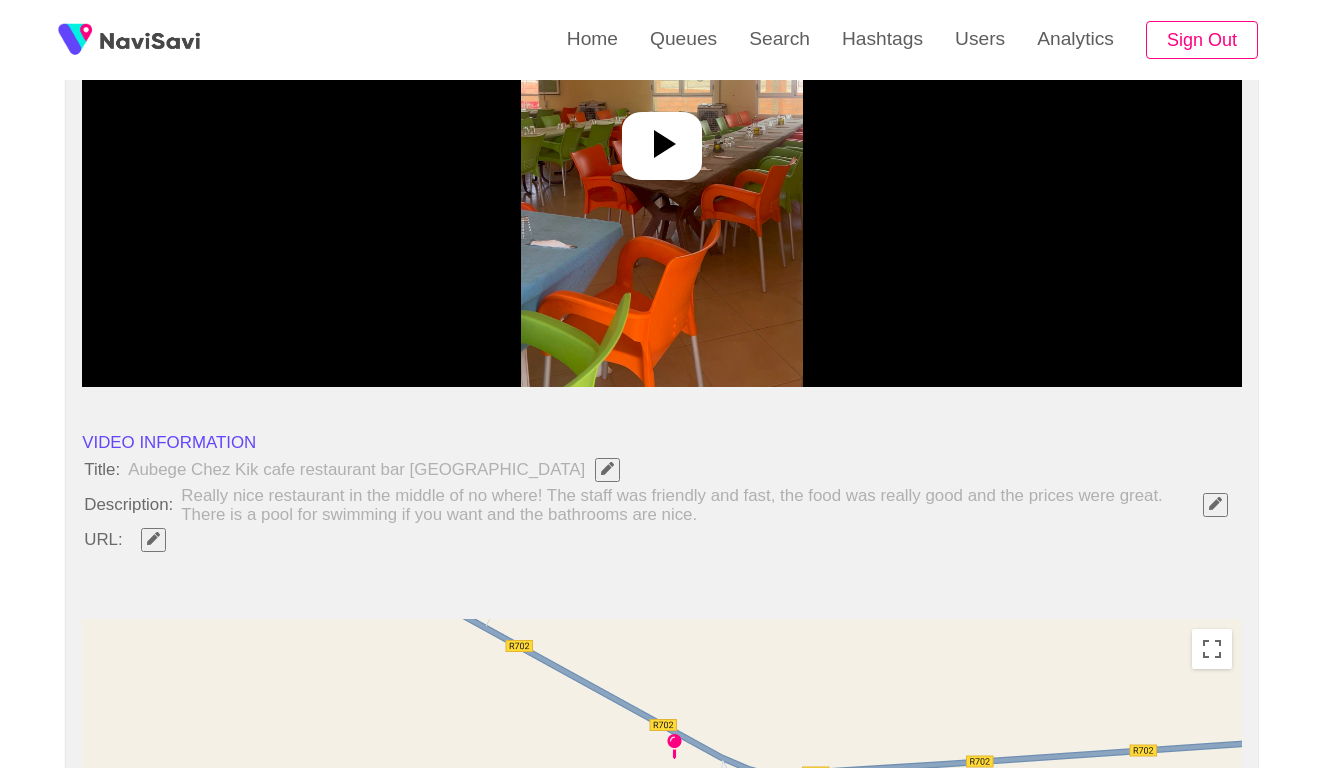 scroll, scrollTop: 388, scrollLeft: 0, axis: vertical 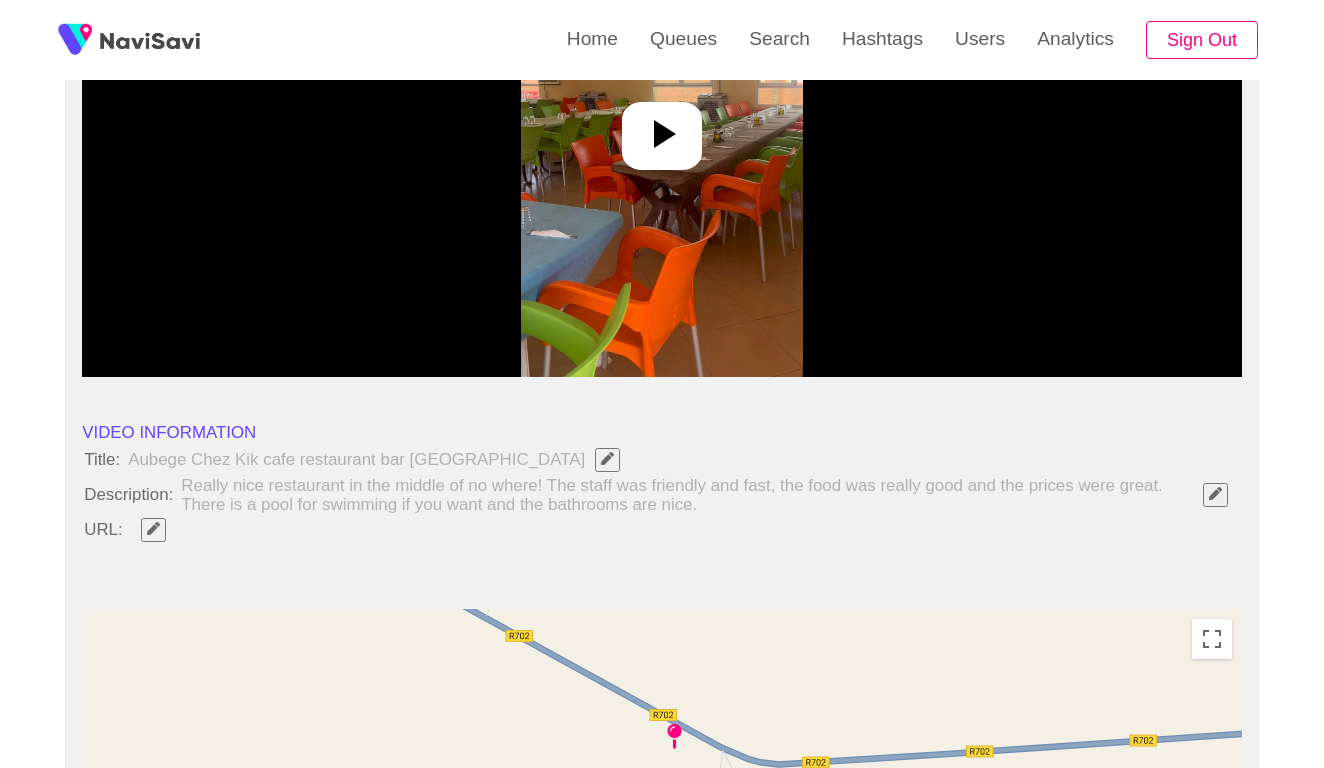 click 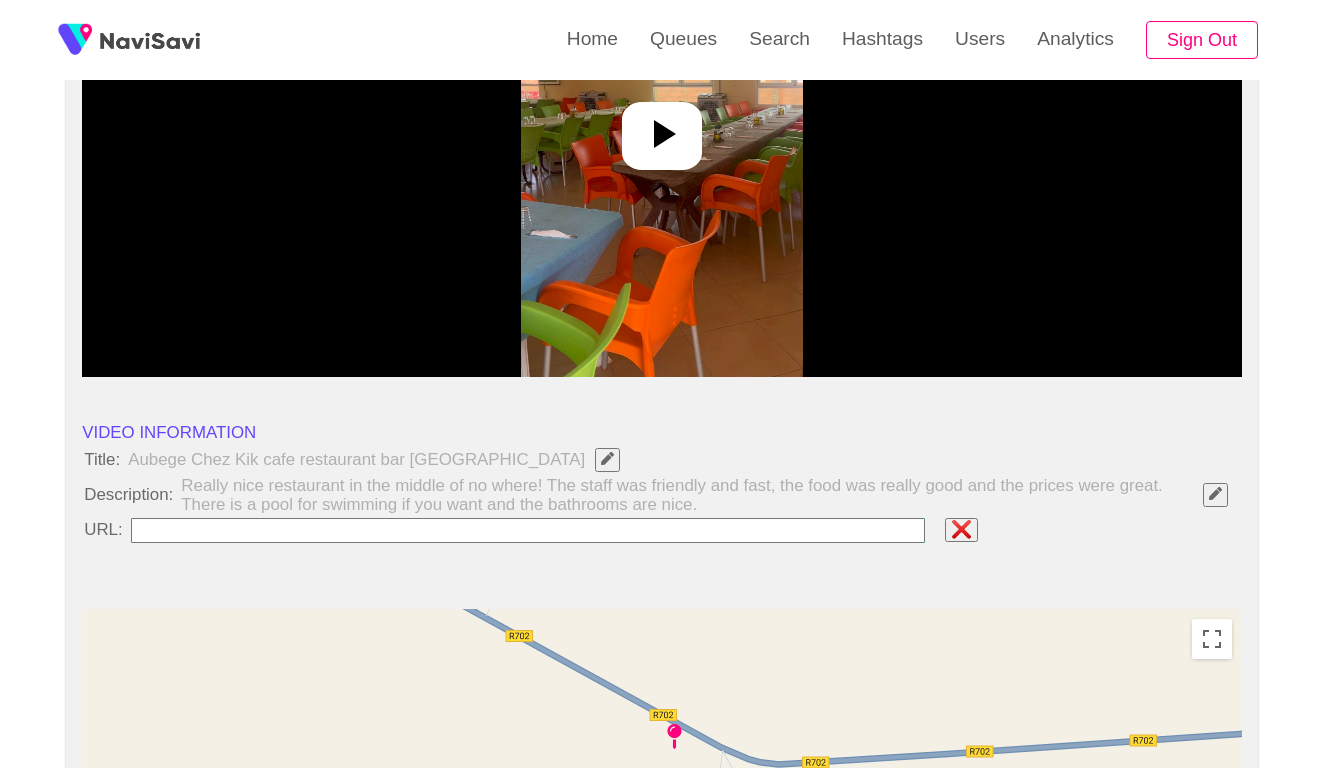 type on "*" 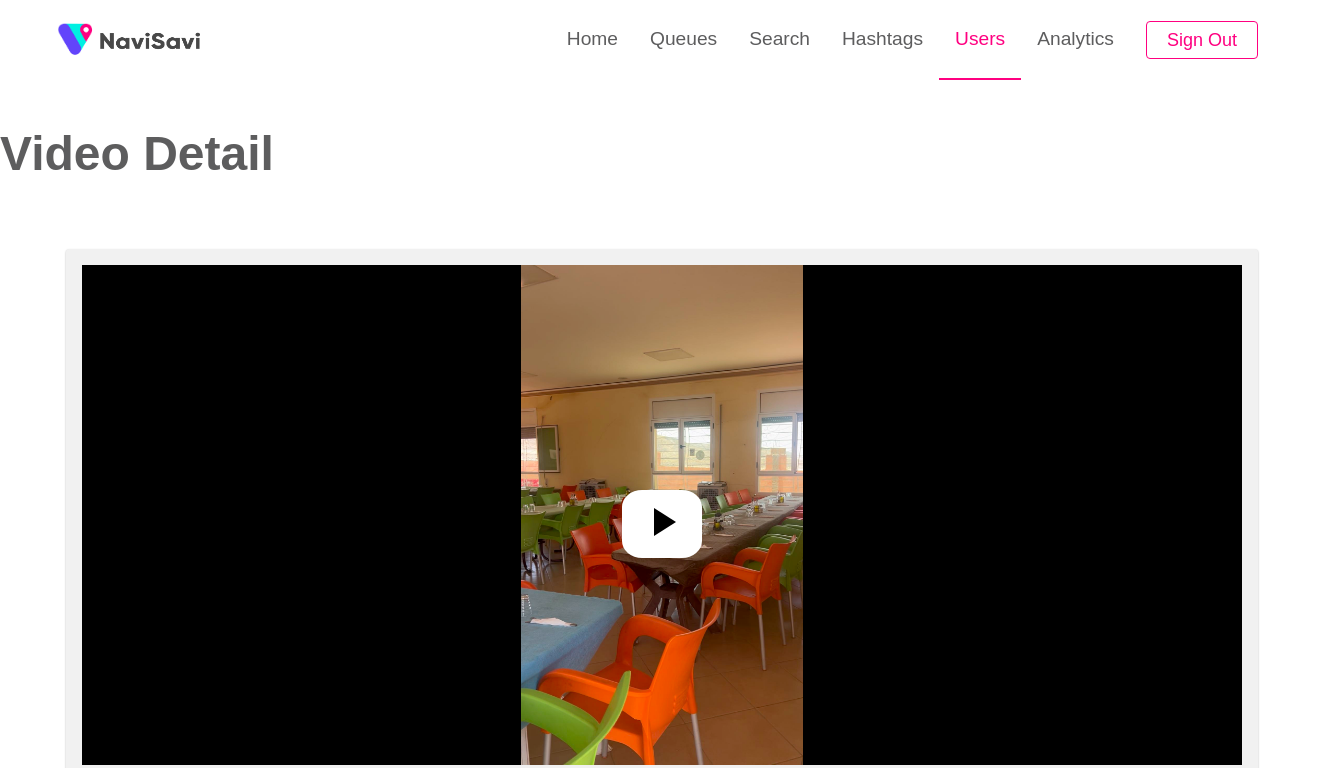 scroll, scrollTop: 0, scrollLeft: 0, axis: both 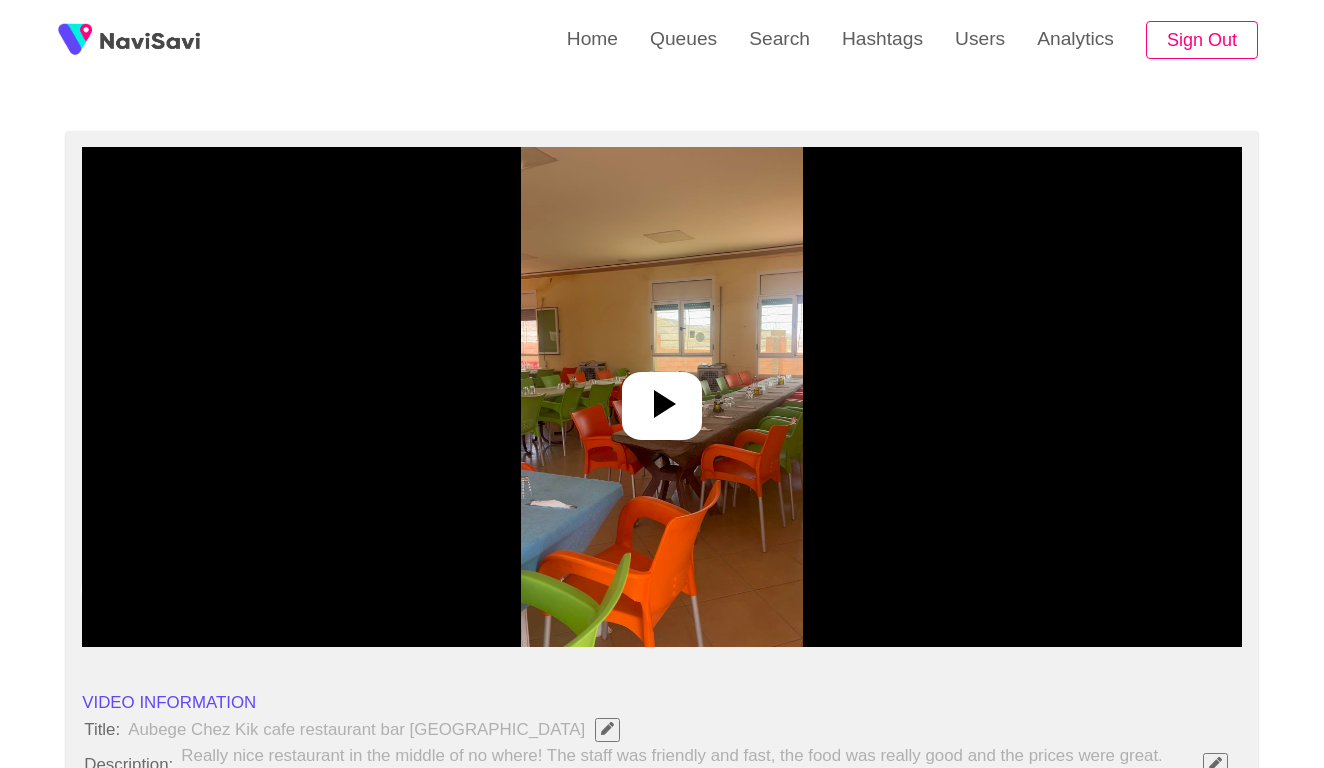 click 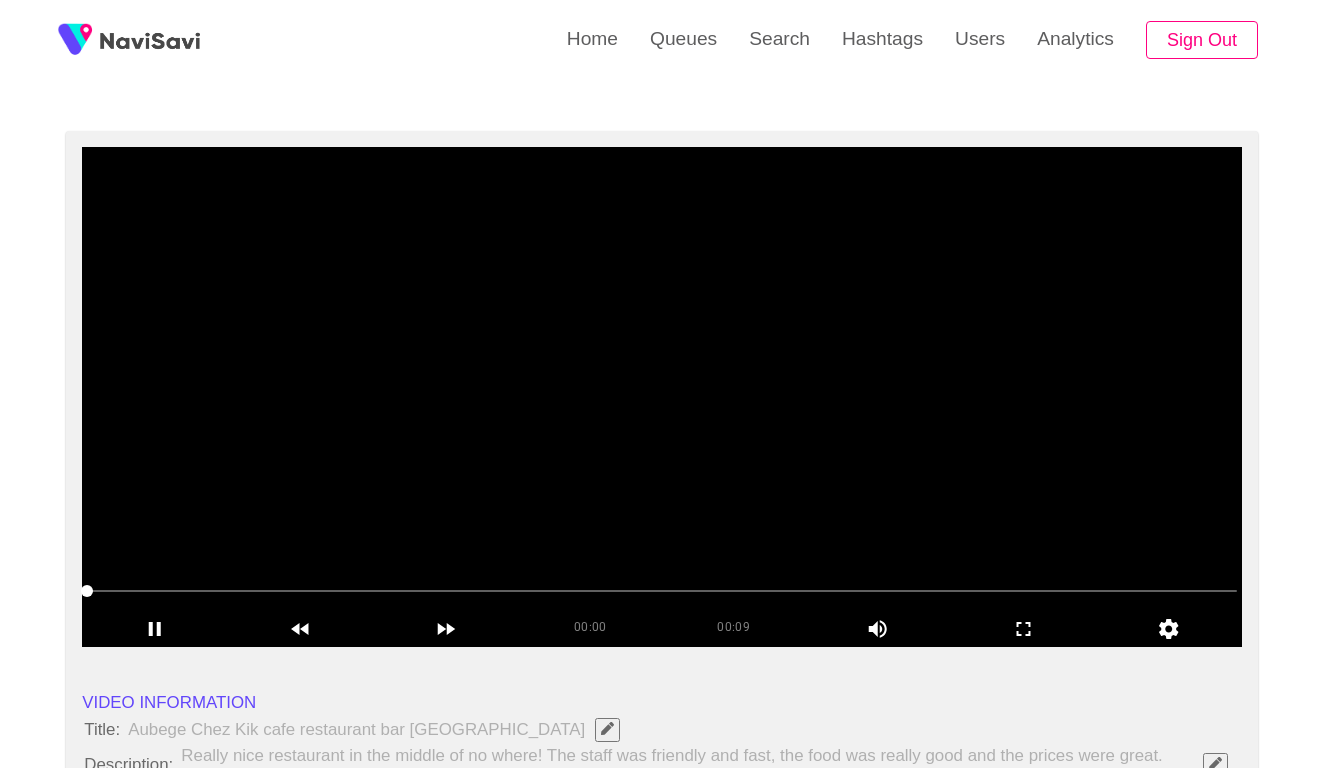 scroll, scrollTop: 139, scrollLeft: 0, axis: vertical 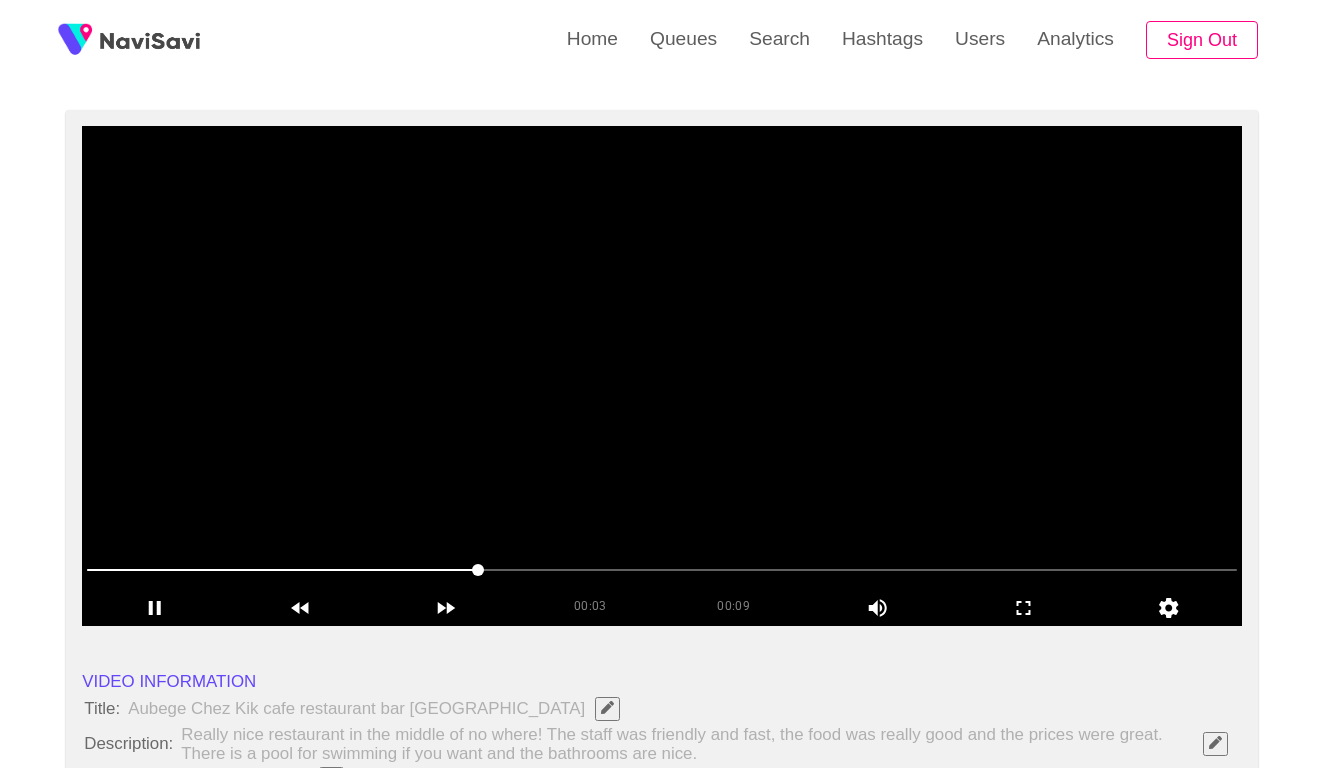 click at bounding box center (478, 570) 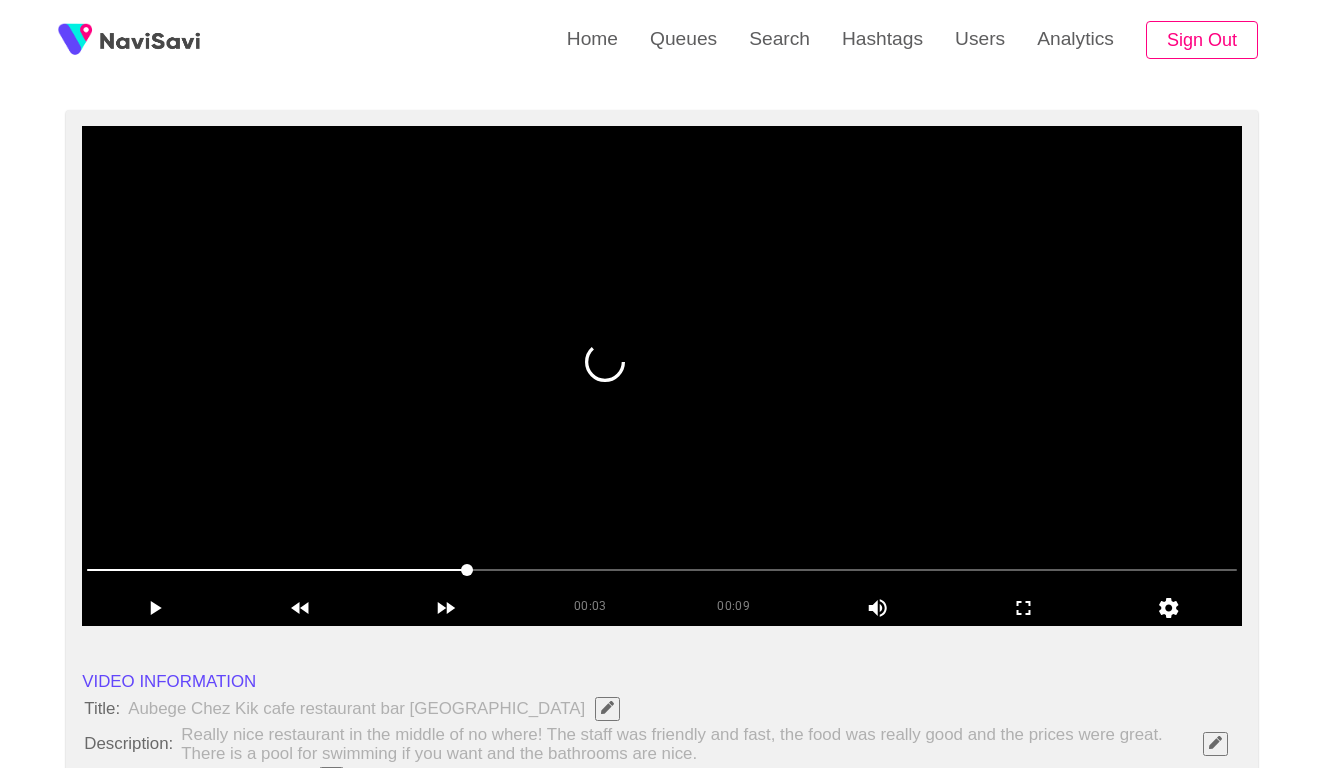 click at bounding box center [662, 570] 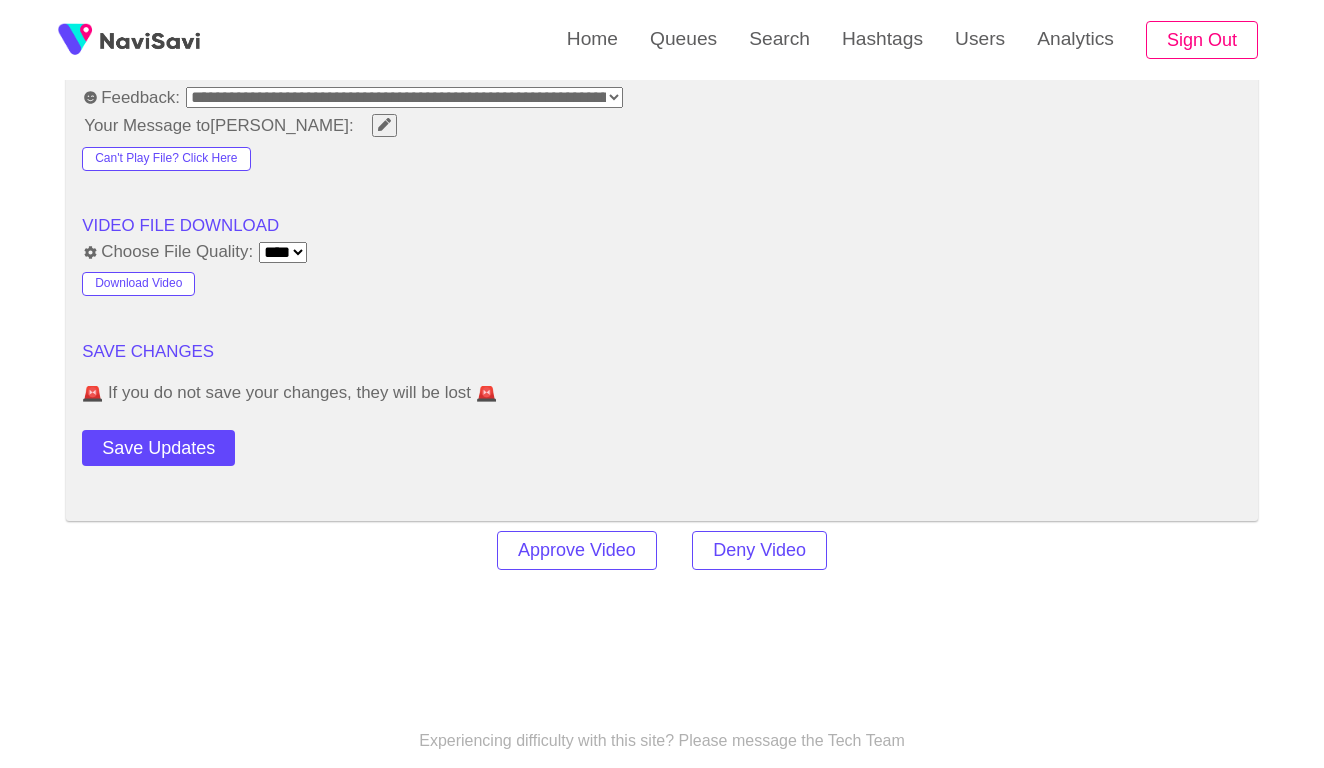 scroll, scrollTop: 2019, scrollLeft: 5, axis: both 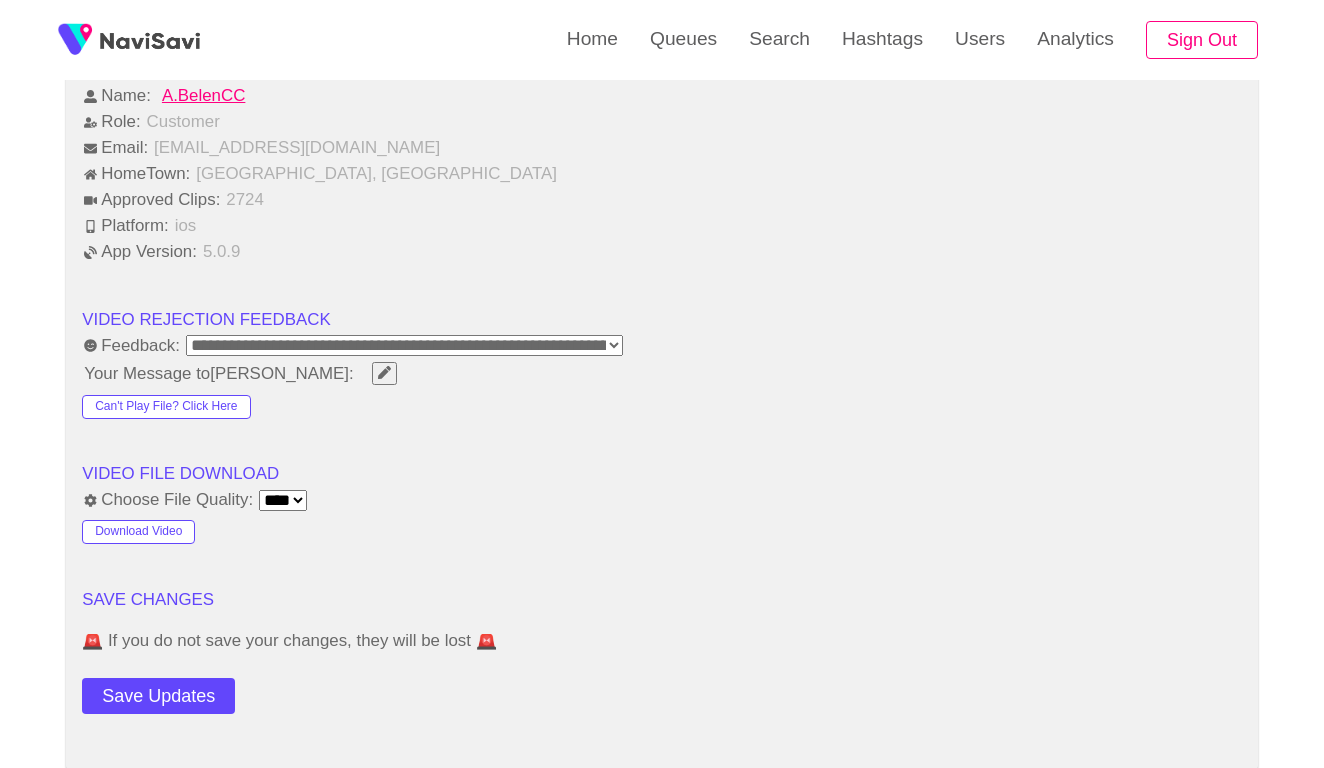 click on "**********" at bounding box center (404, 345) 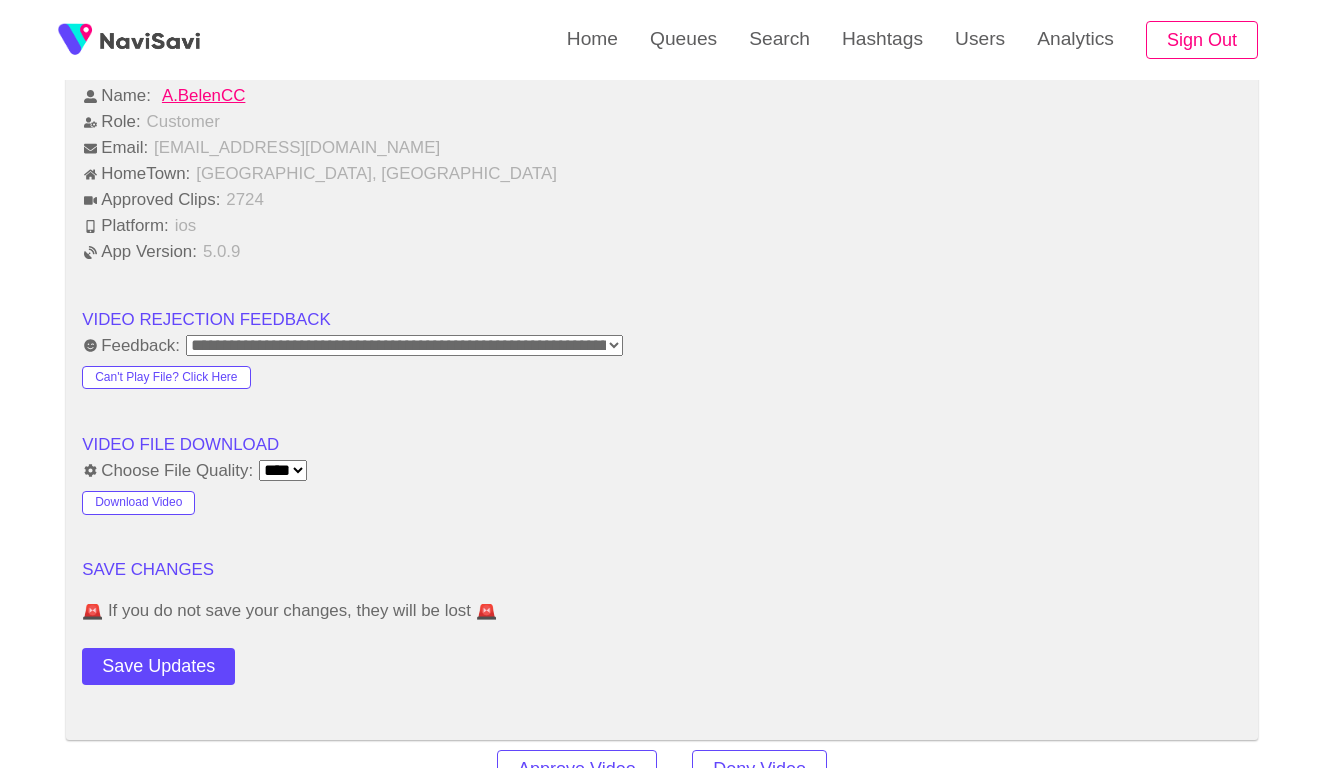 click on "**********" at bounding box center [662, 346] 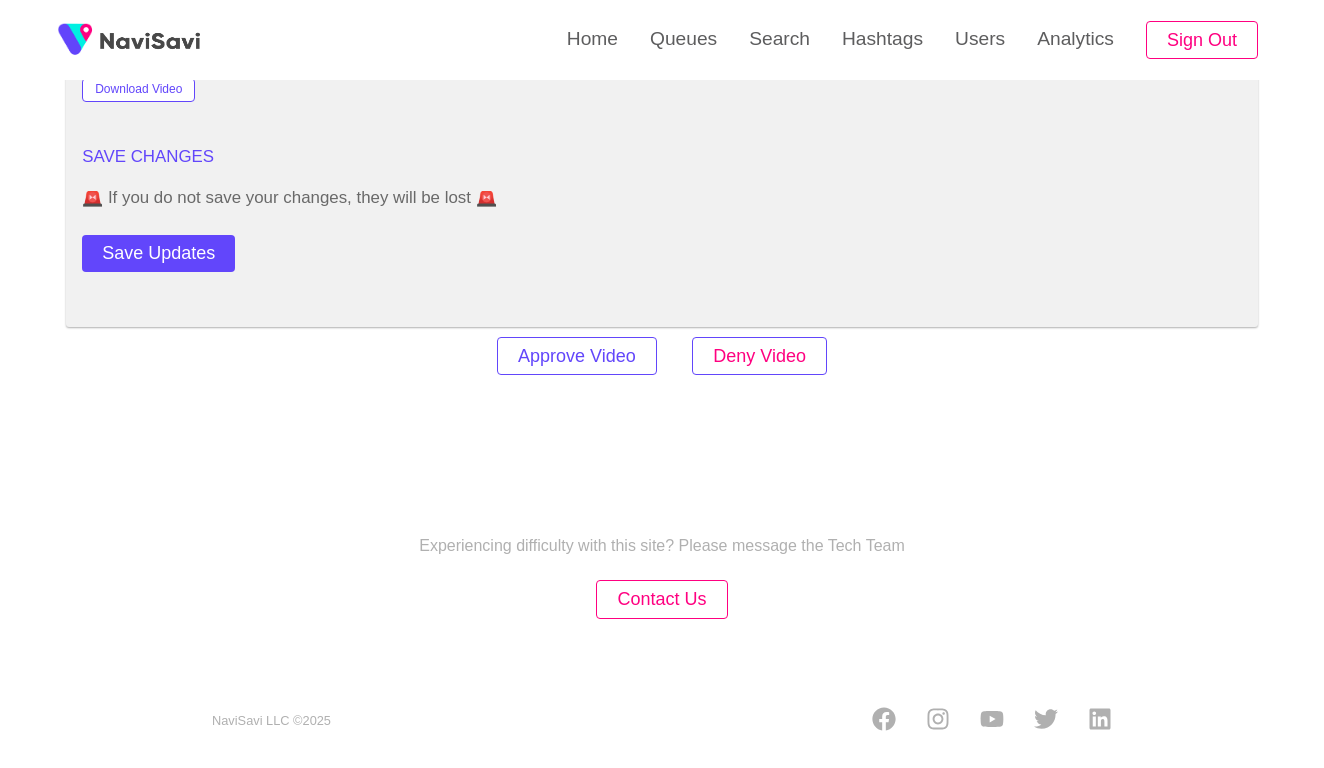scroll, scrollTop: 2439, scrollLeft: 5, axis: both 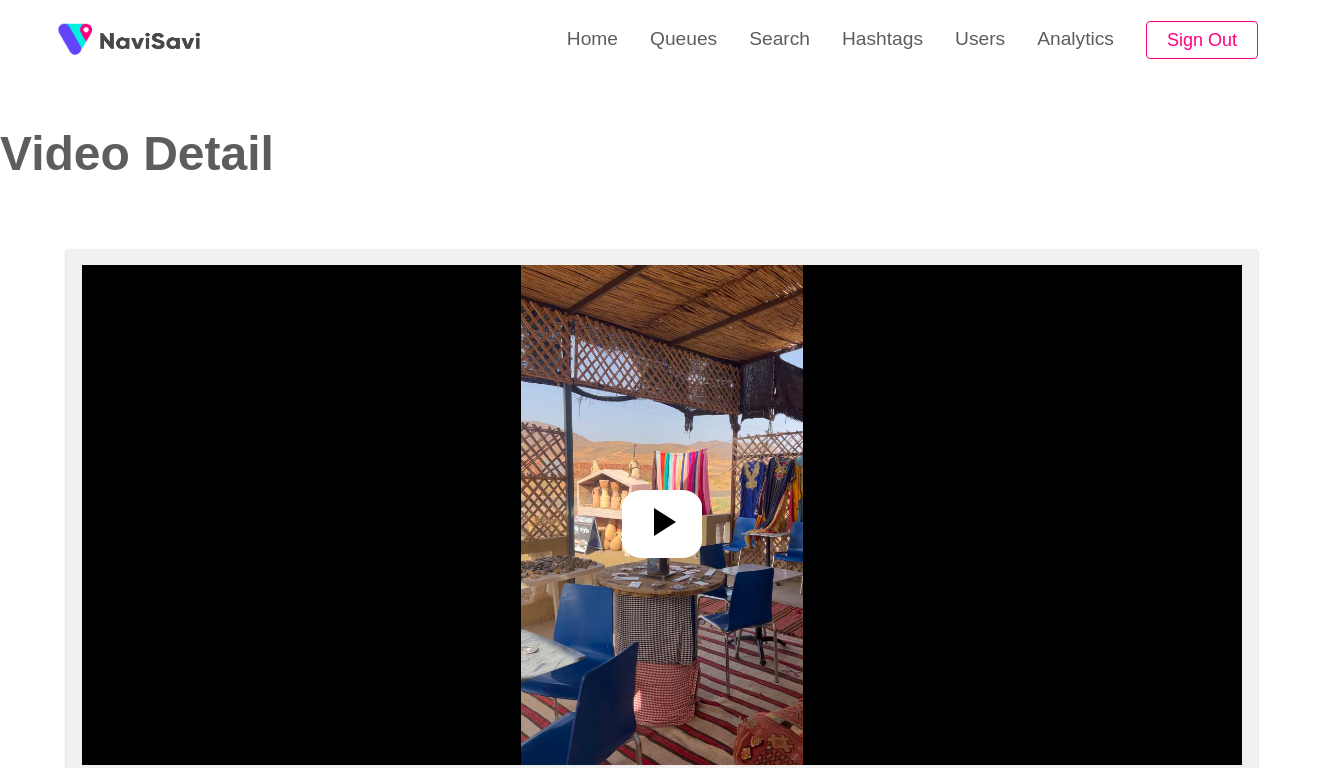 select on "**********" 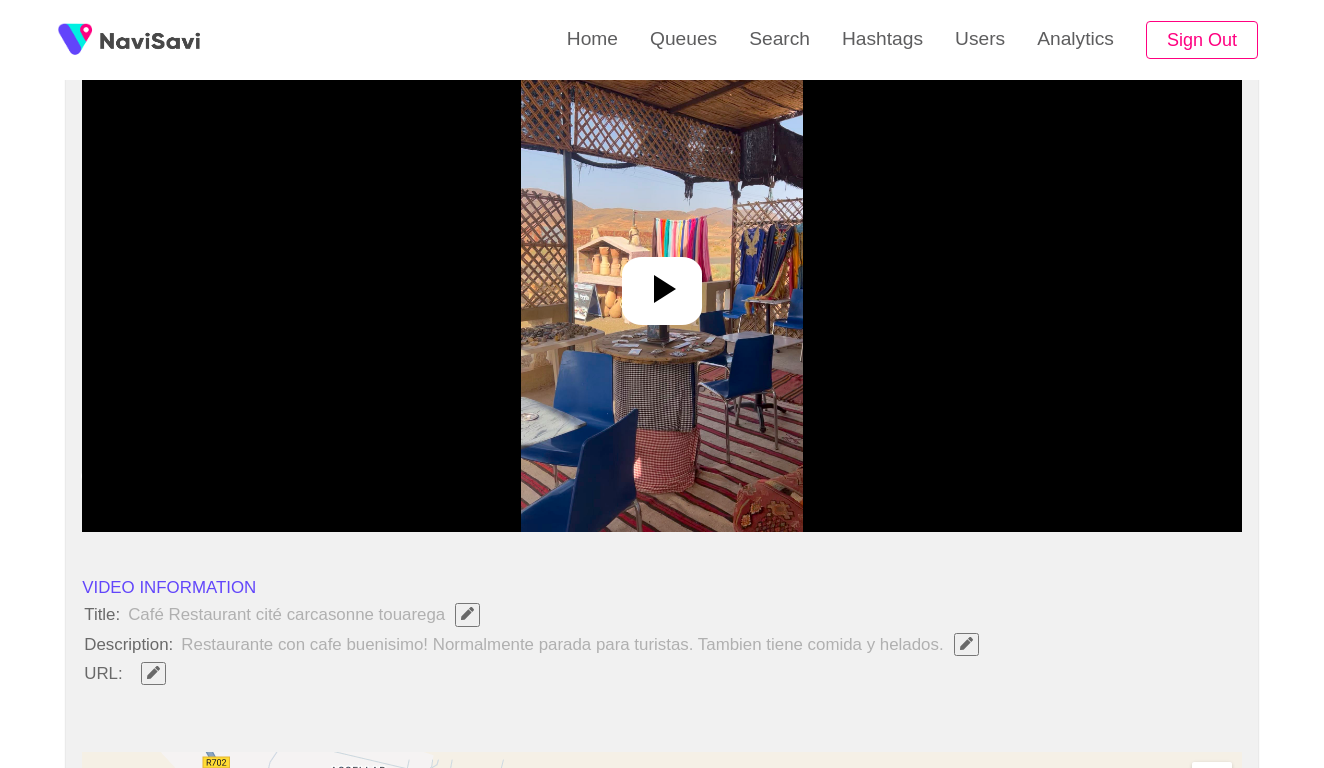 scroll, scrollTop: 226, scrollLeft: 0, axis: vertical 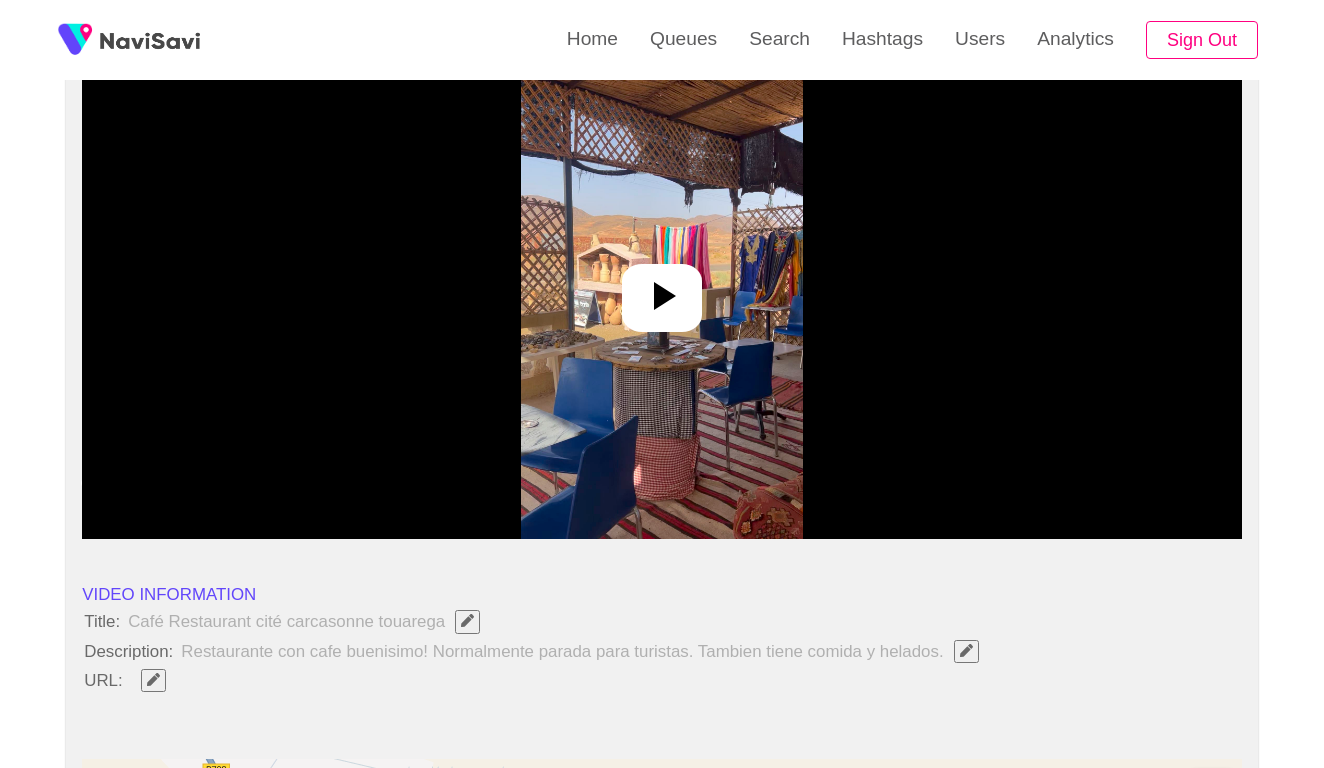 click at bounding box center [661, 289] 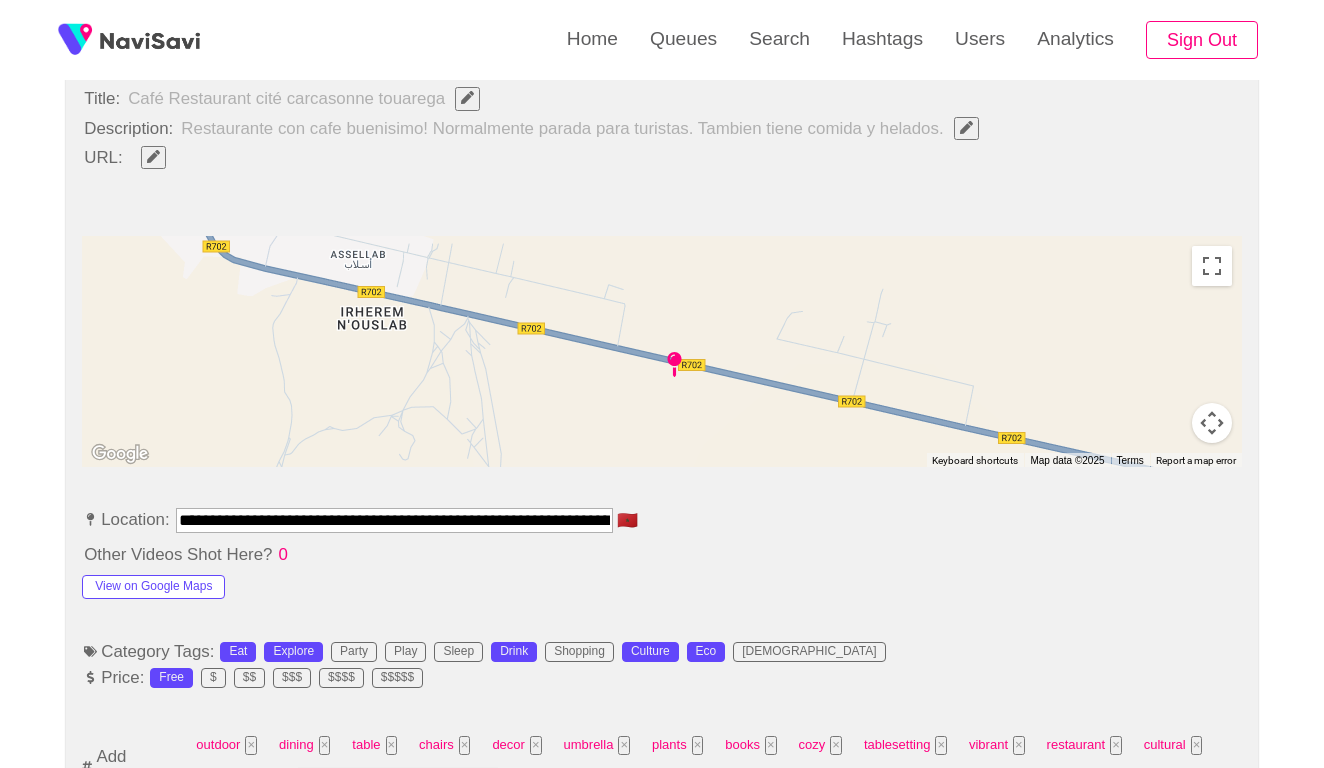 scroll, scrollTop: 809, scrollLeft: 0, axis: vertical 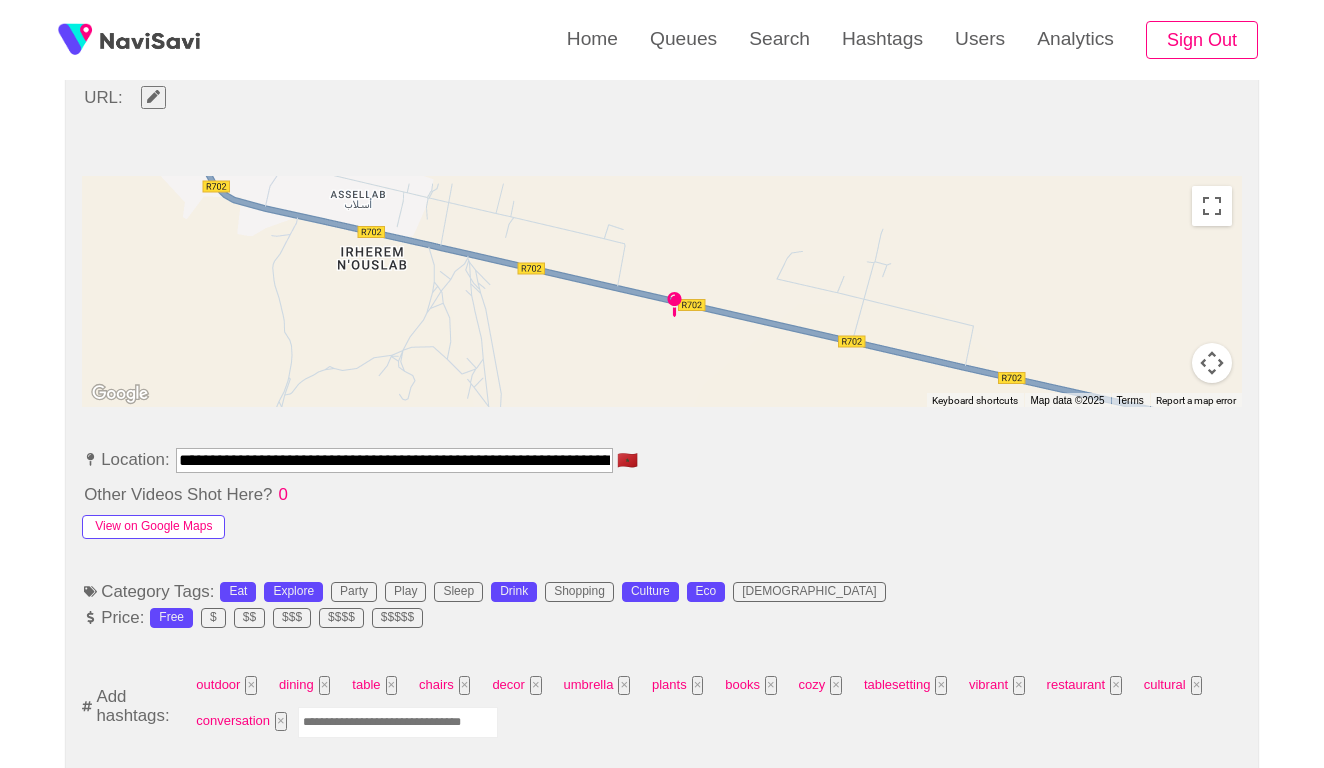 click on "View on Google Maps" at bounding box center [153, 527] 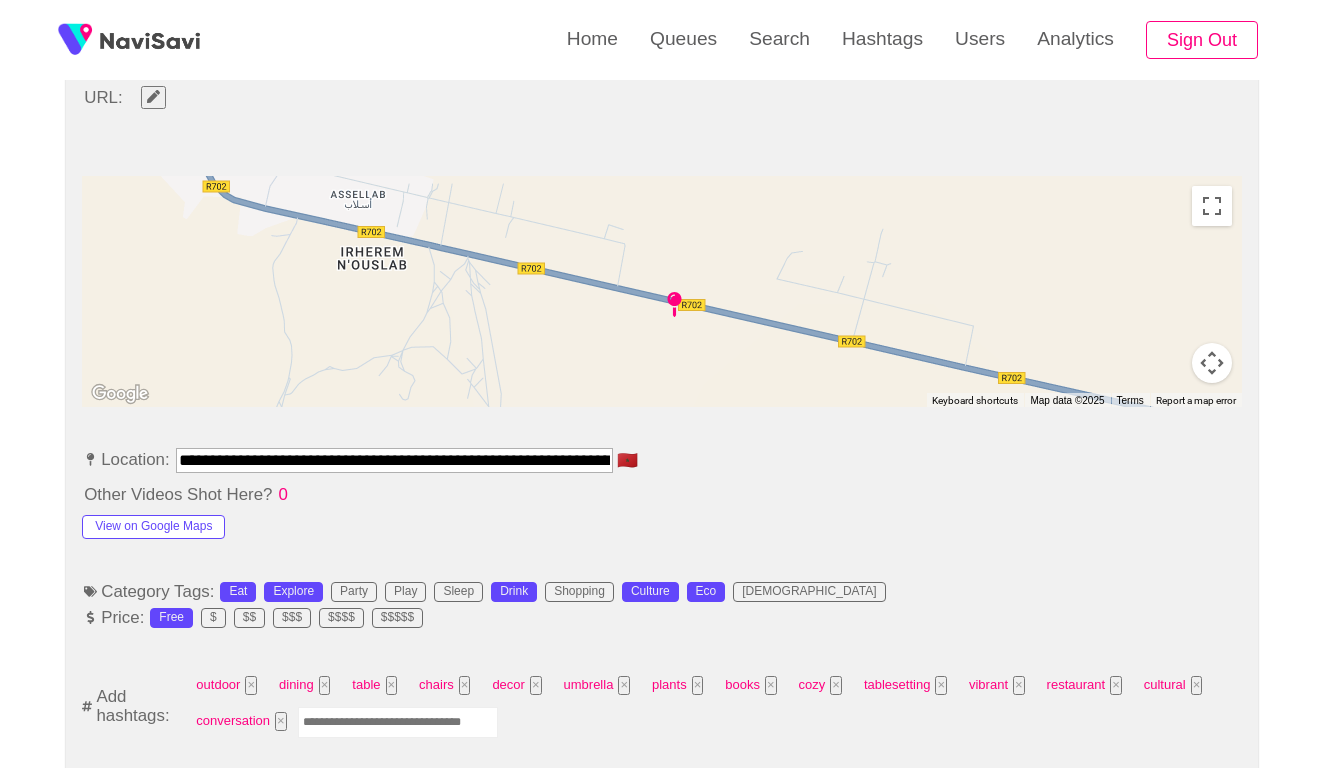 click on "**********" at bounding box center [394, 460] 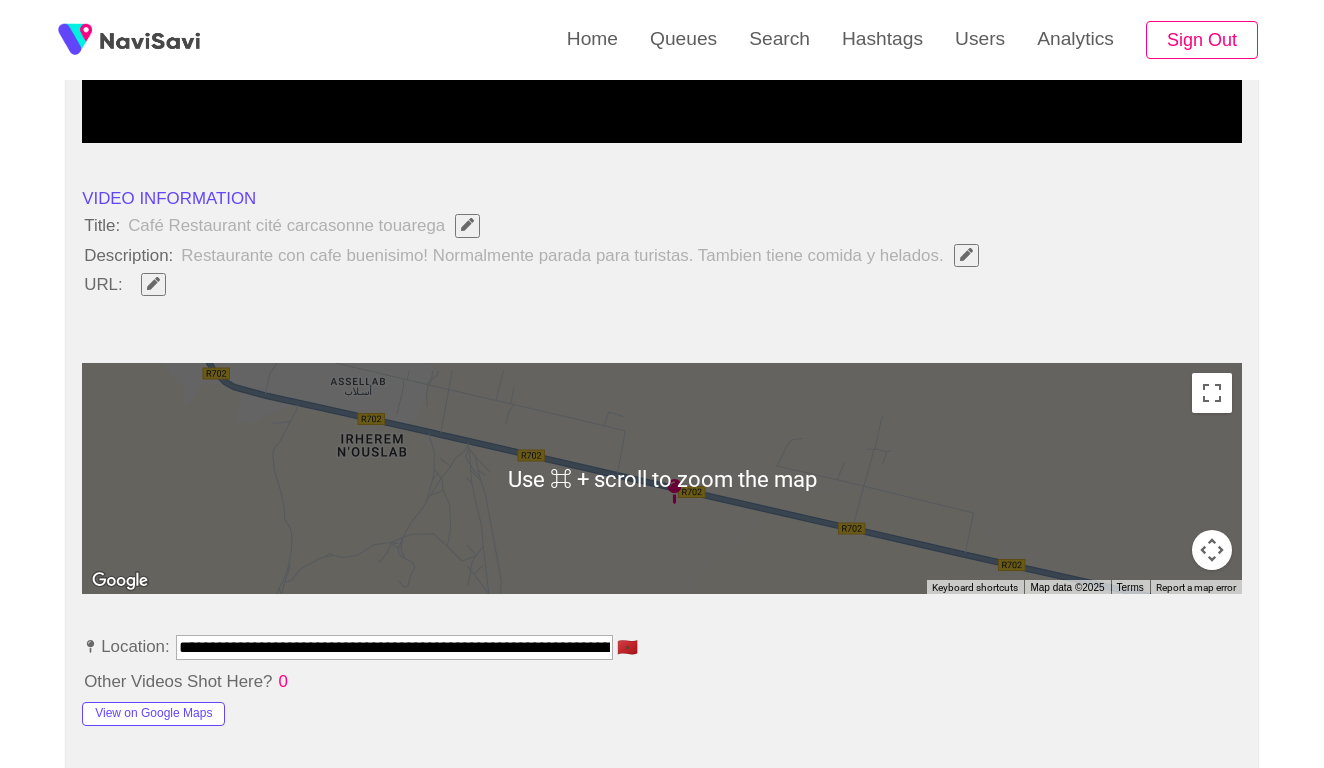 scroll, scrollTop: 447, scrollLeft: 0, axis: vertical 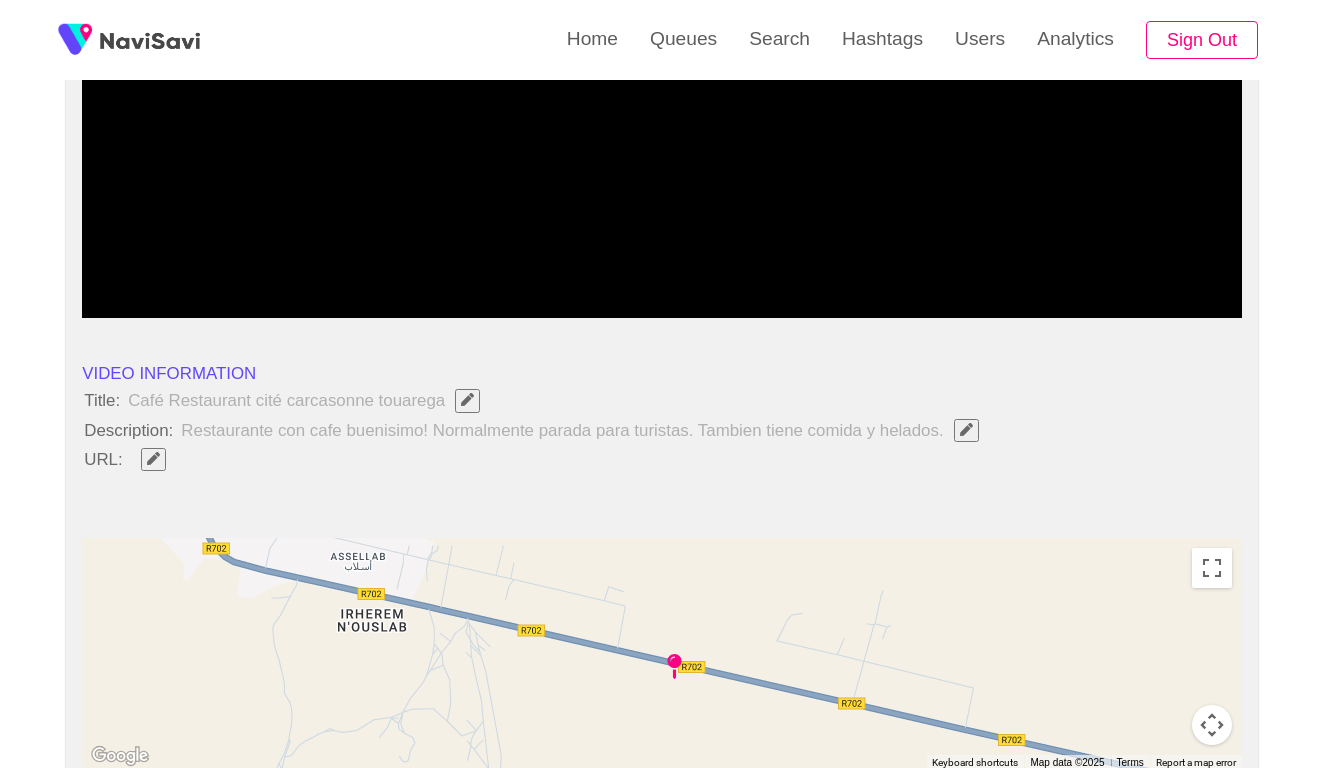 click 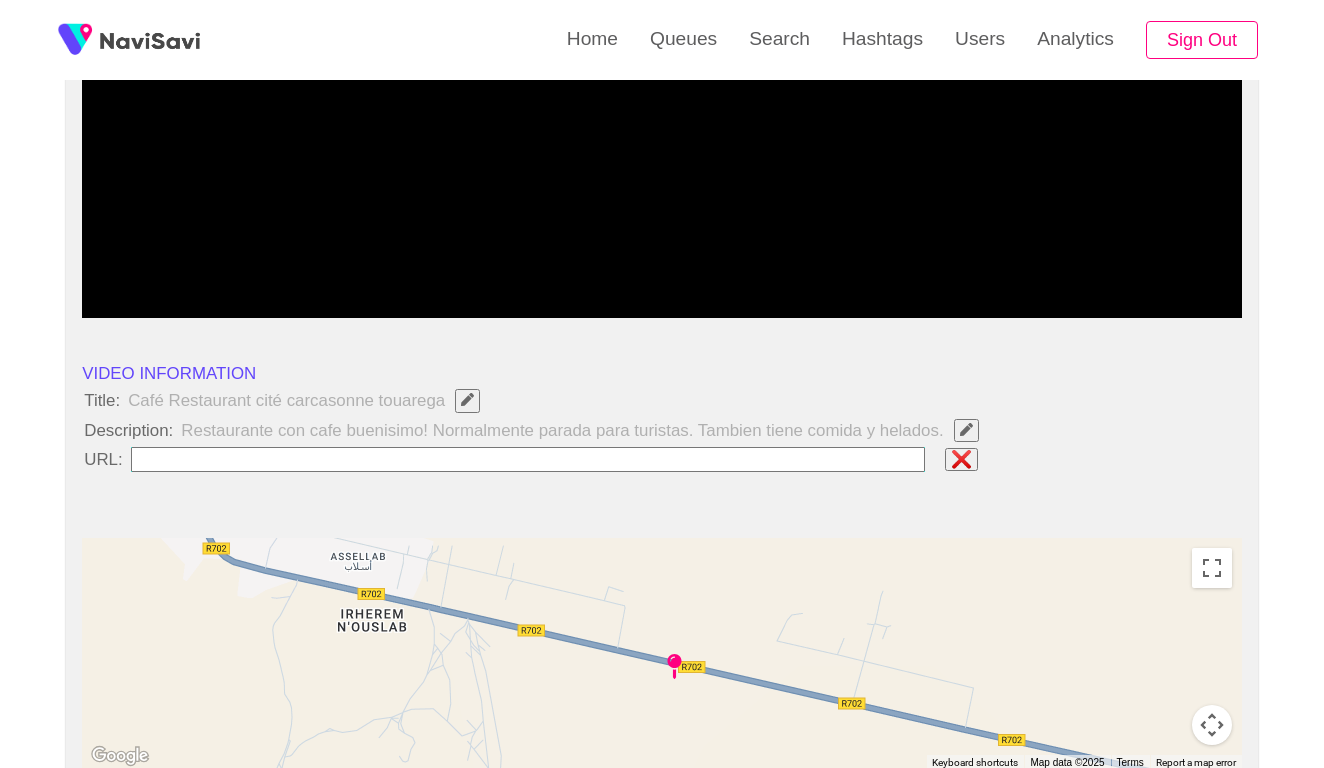 type on "**********" 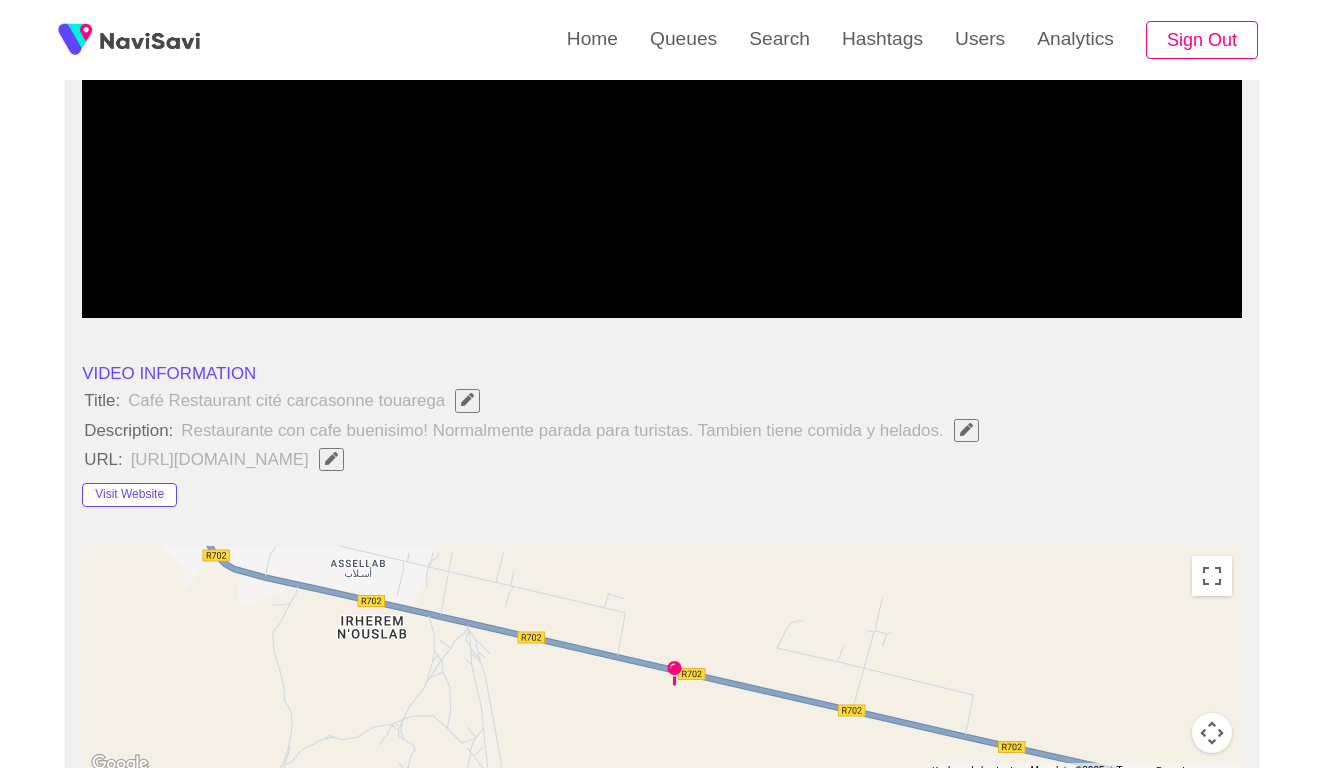click at bounding box center (966, 430) 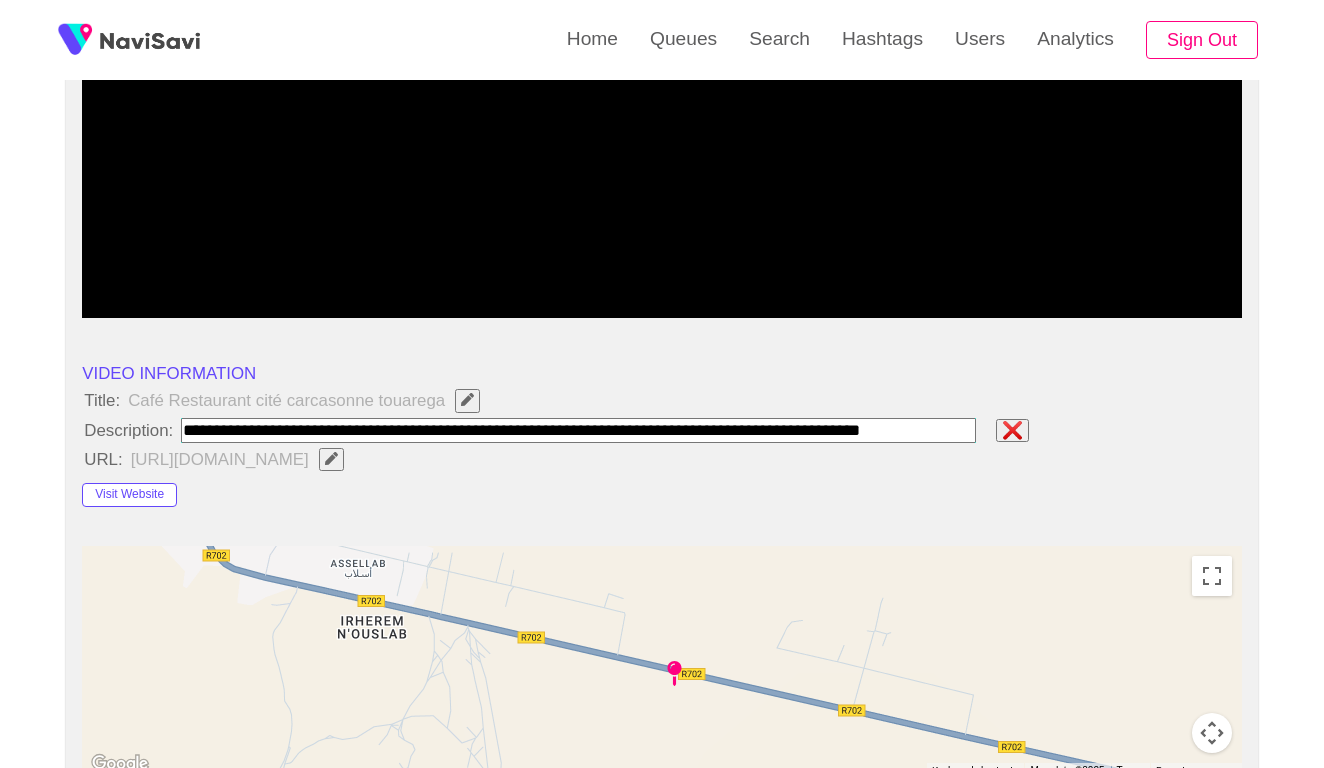 type on "**********" 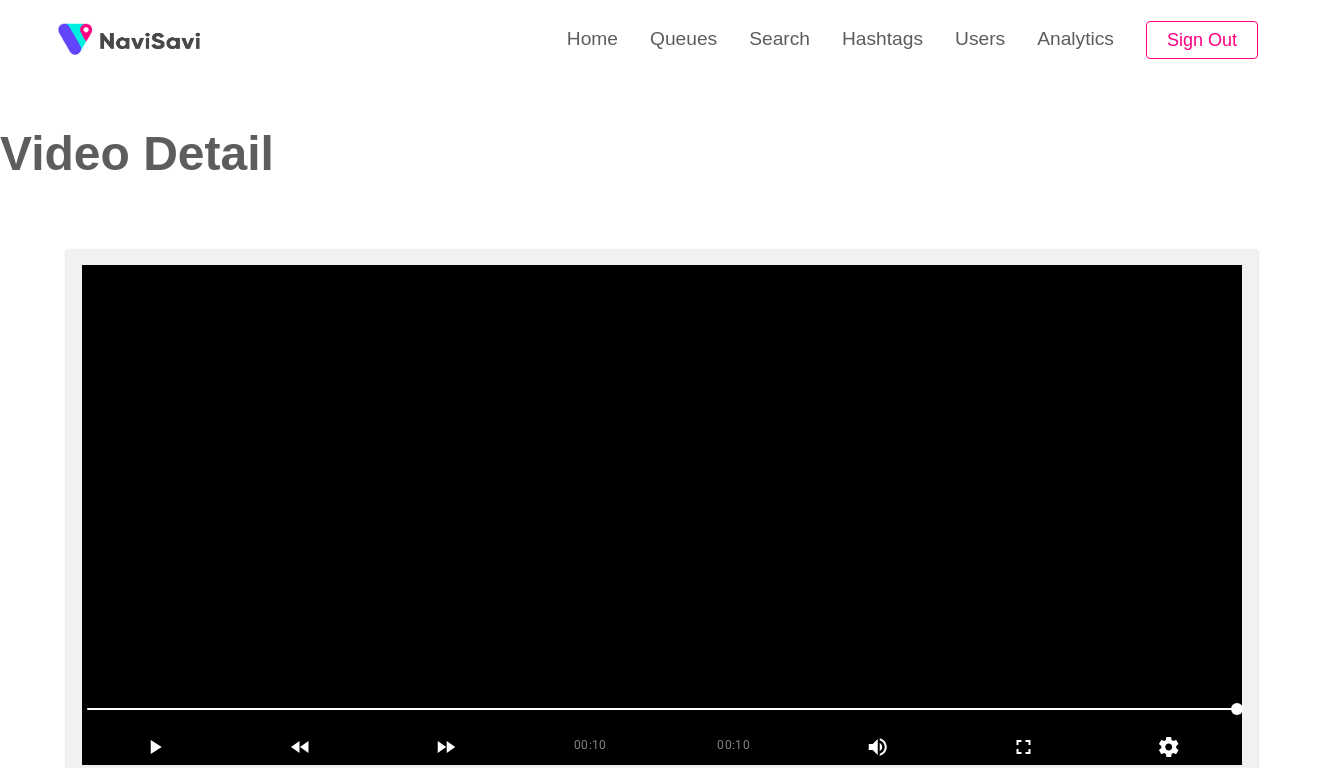 scroll, scrollTop: 0, scrollLeft: 0, axis: both 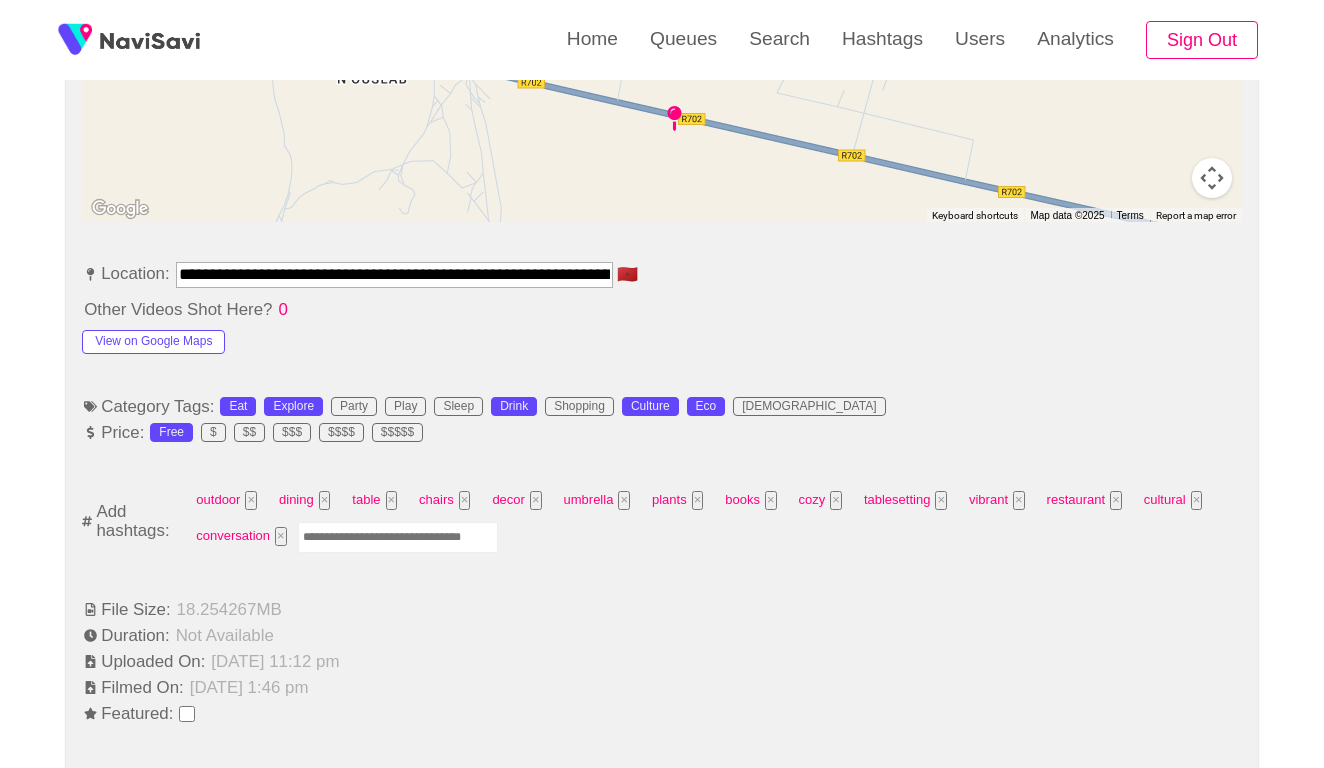click at bounding box center [398, 537] 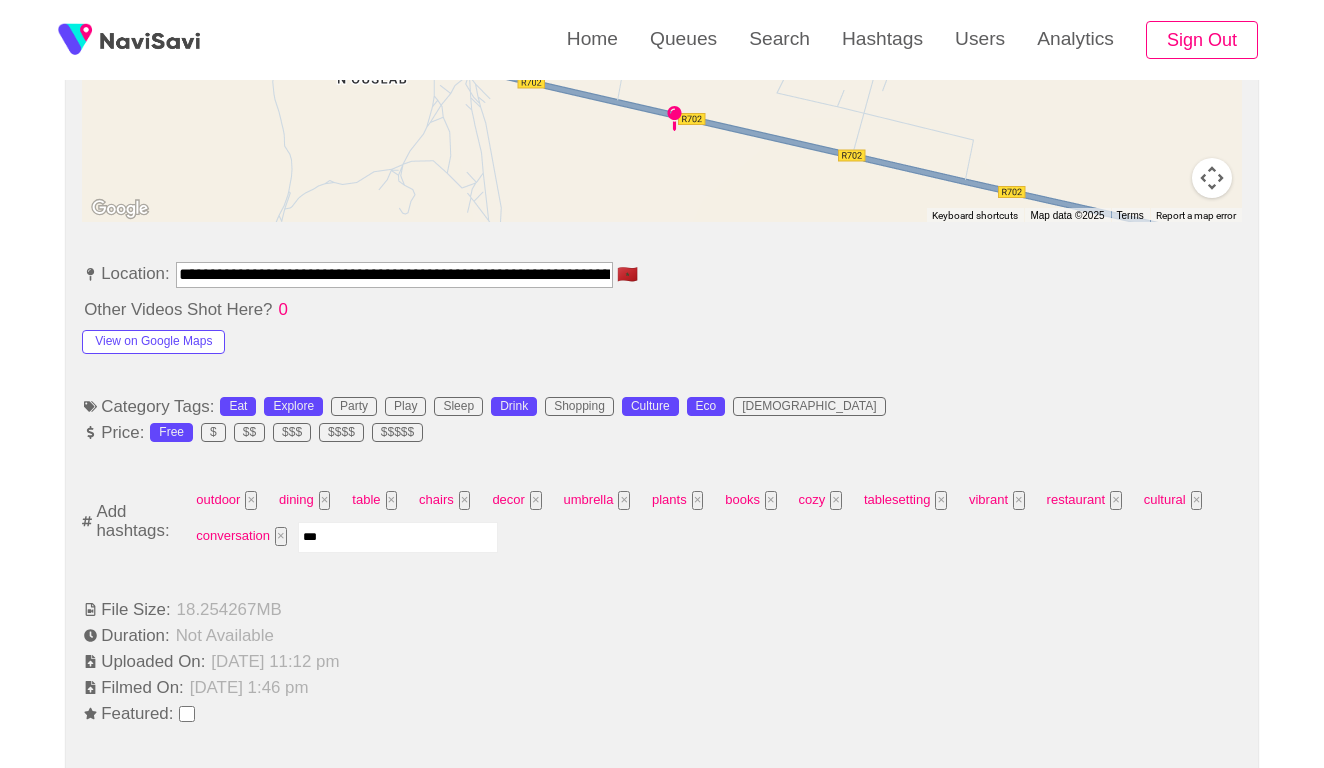 type on "****" 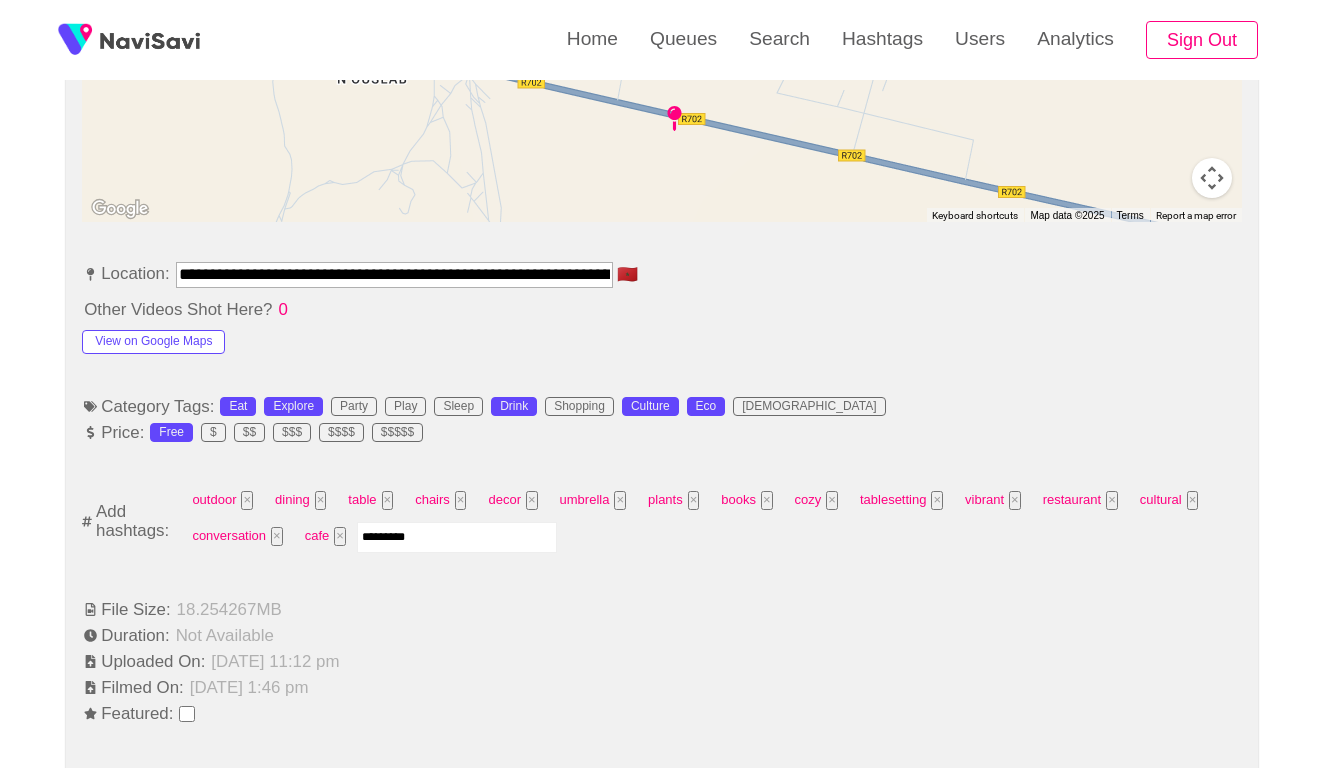 type on "**********" 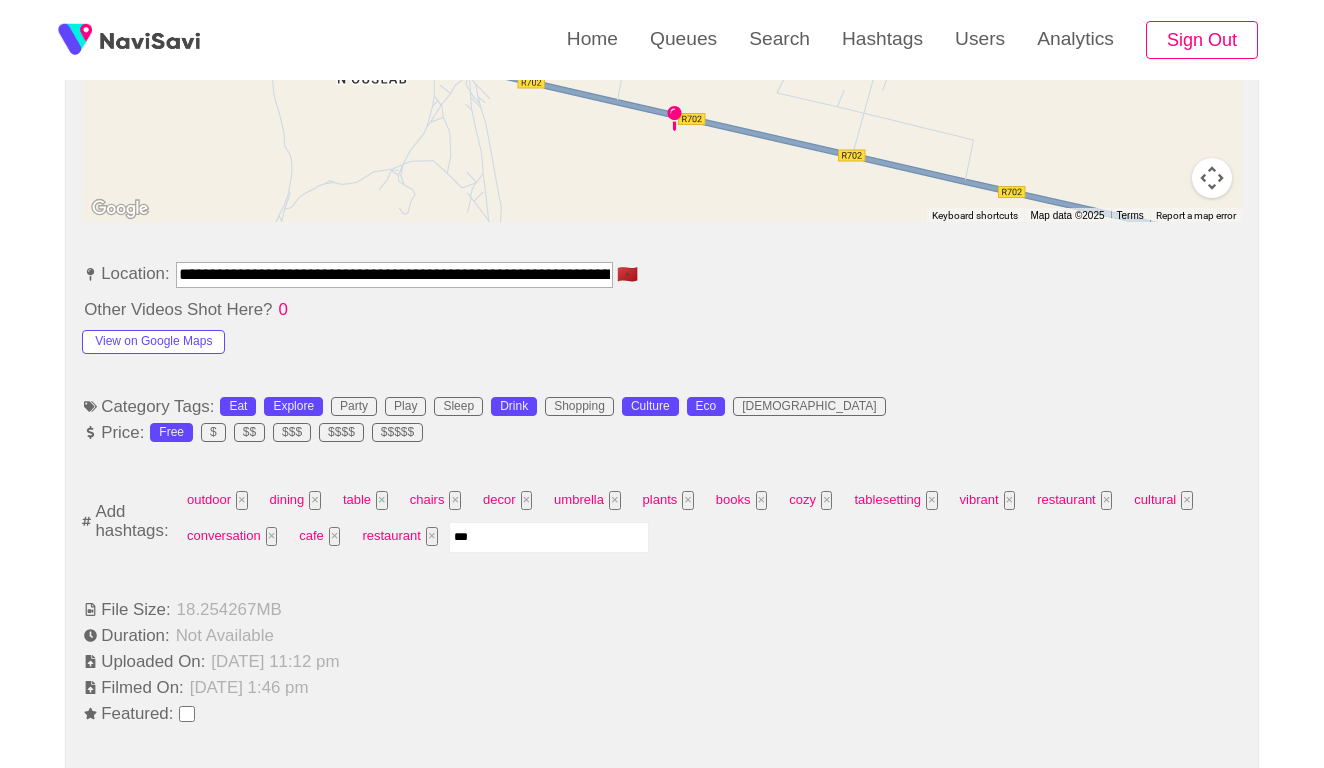 type on "****" 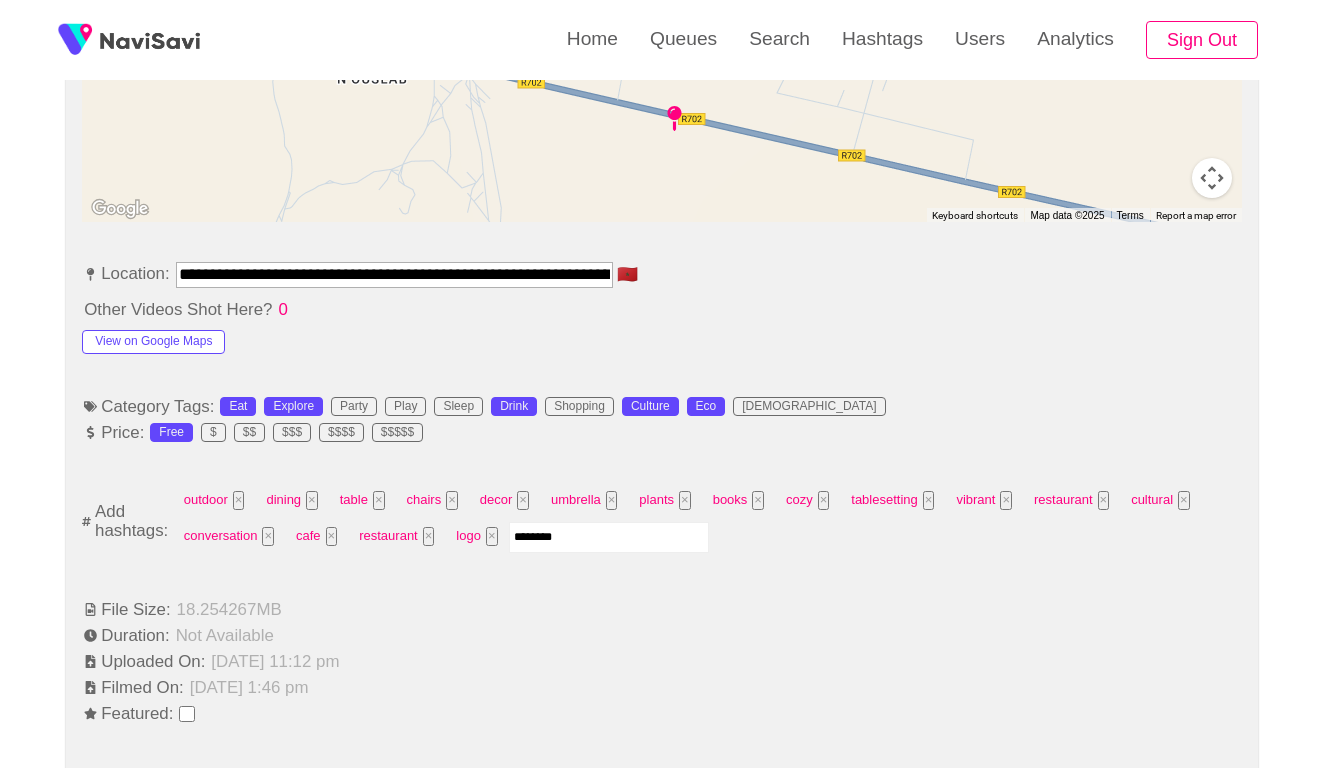 type on "*********" 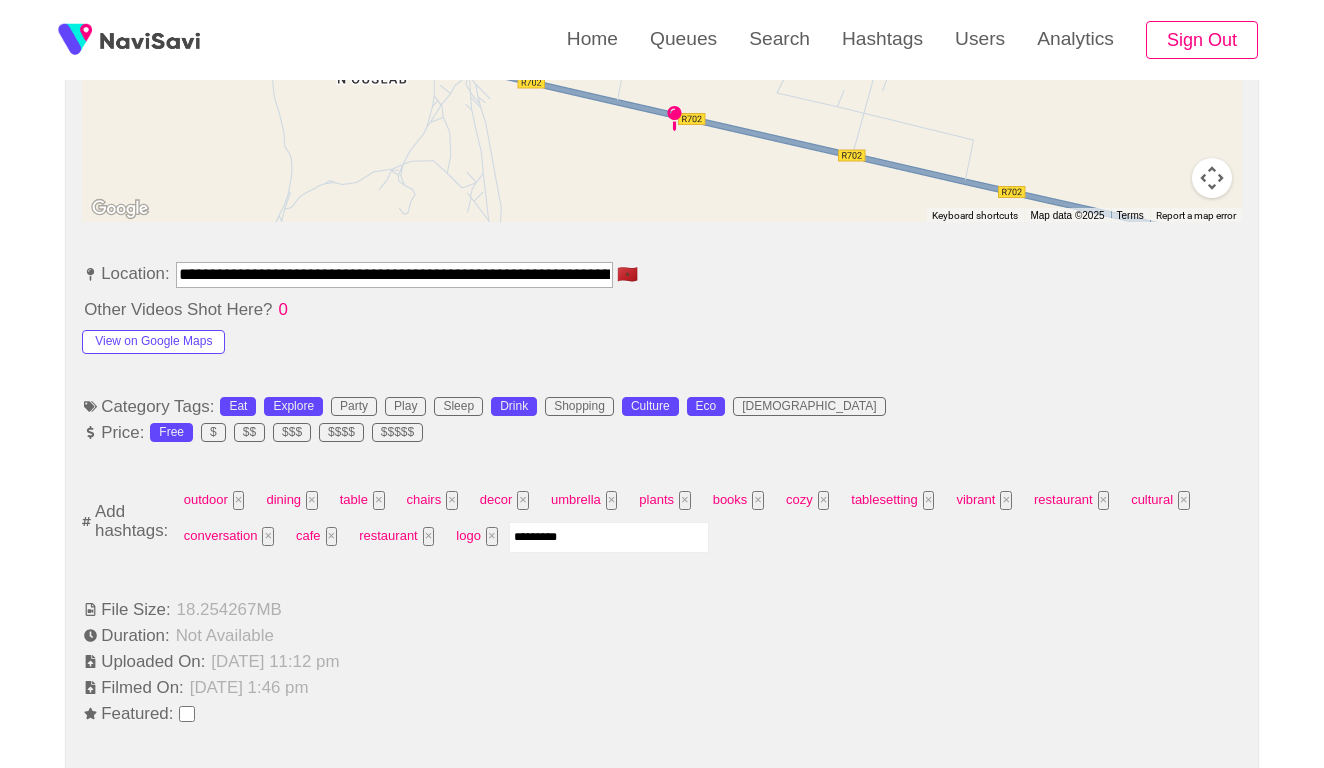 type 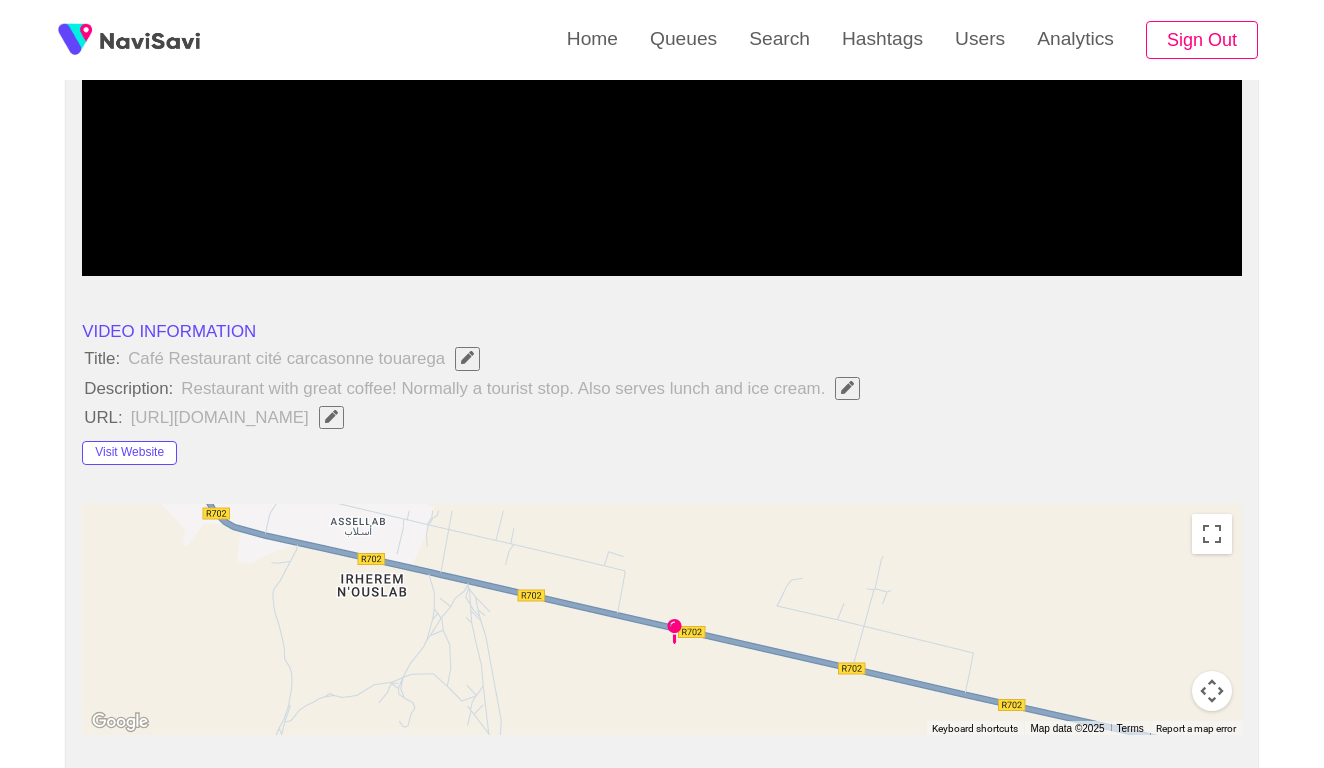 scroll, scrollTop: 112, scrollLeft: 0, axis: vertical 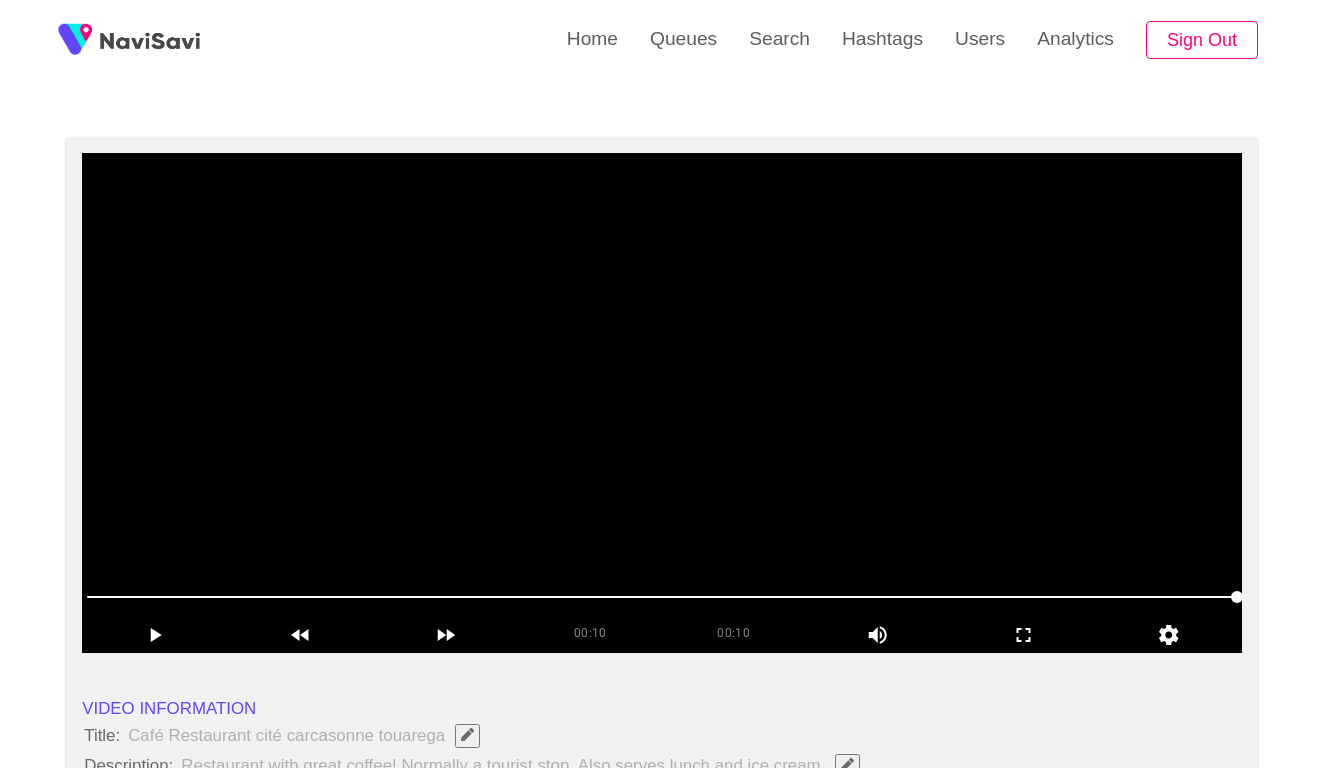 click at bounding box center [662, 403] 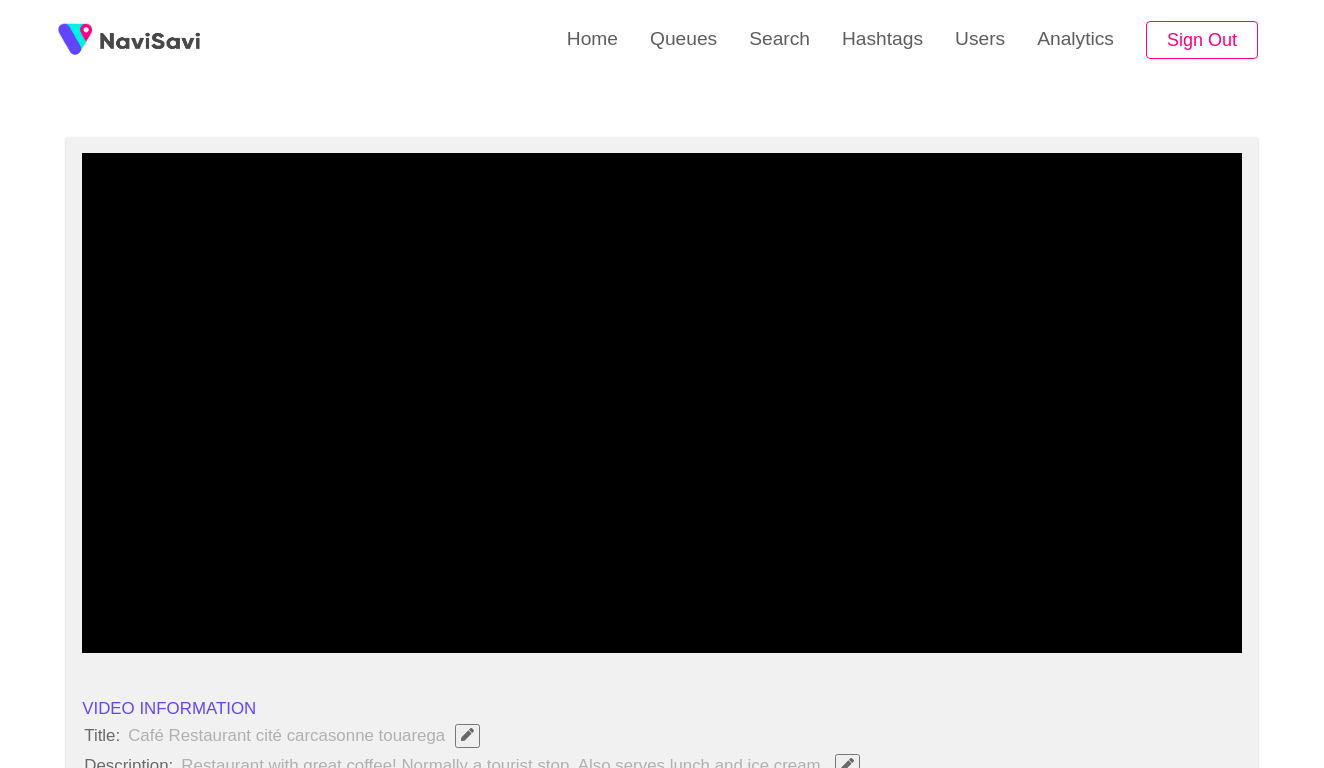 click at bounding box center (662, 597) 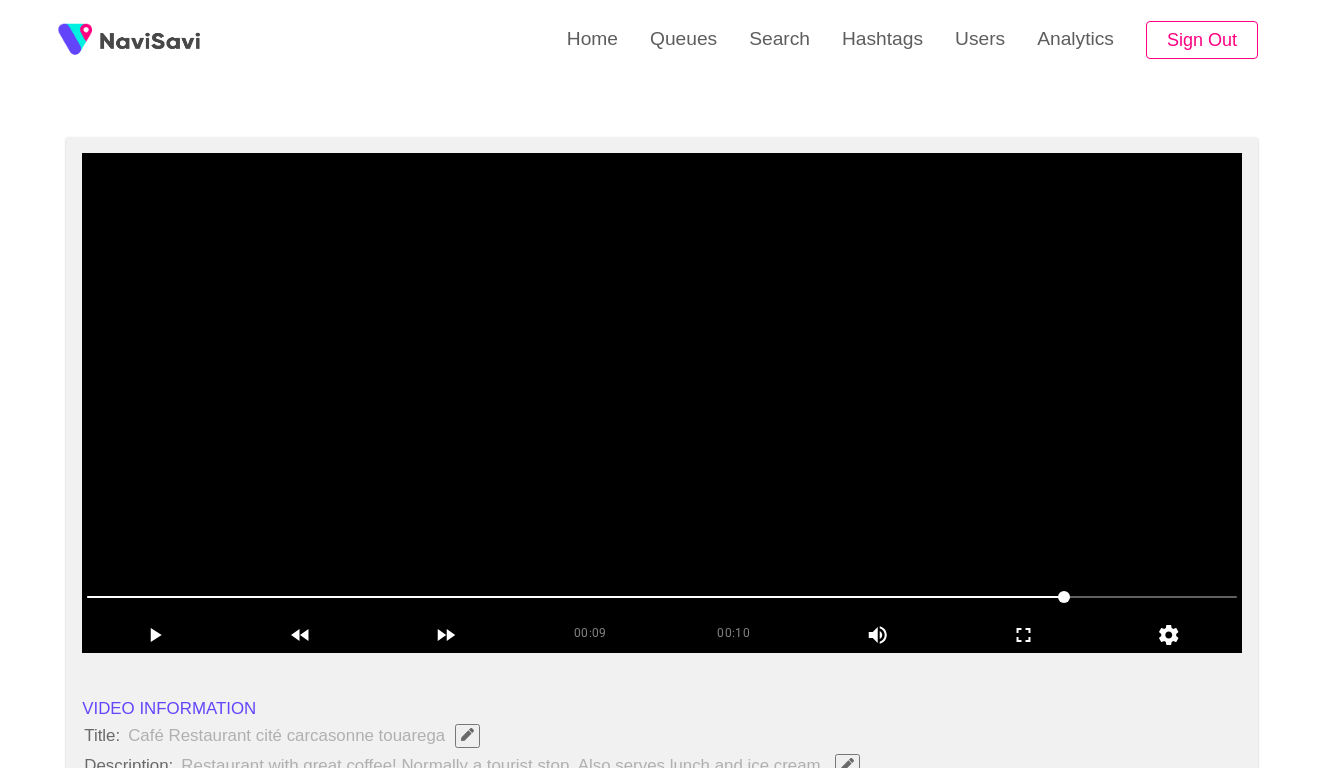 click at bounding box center (662, 597) 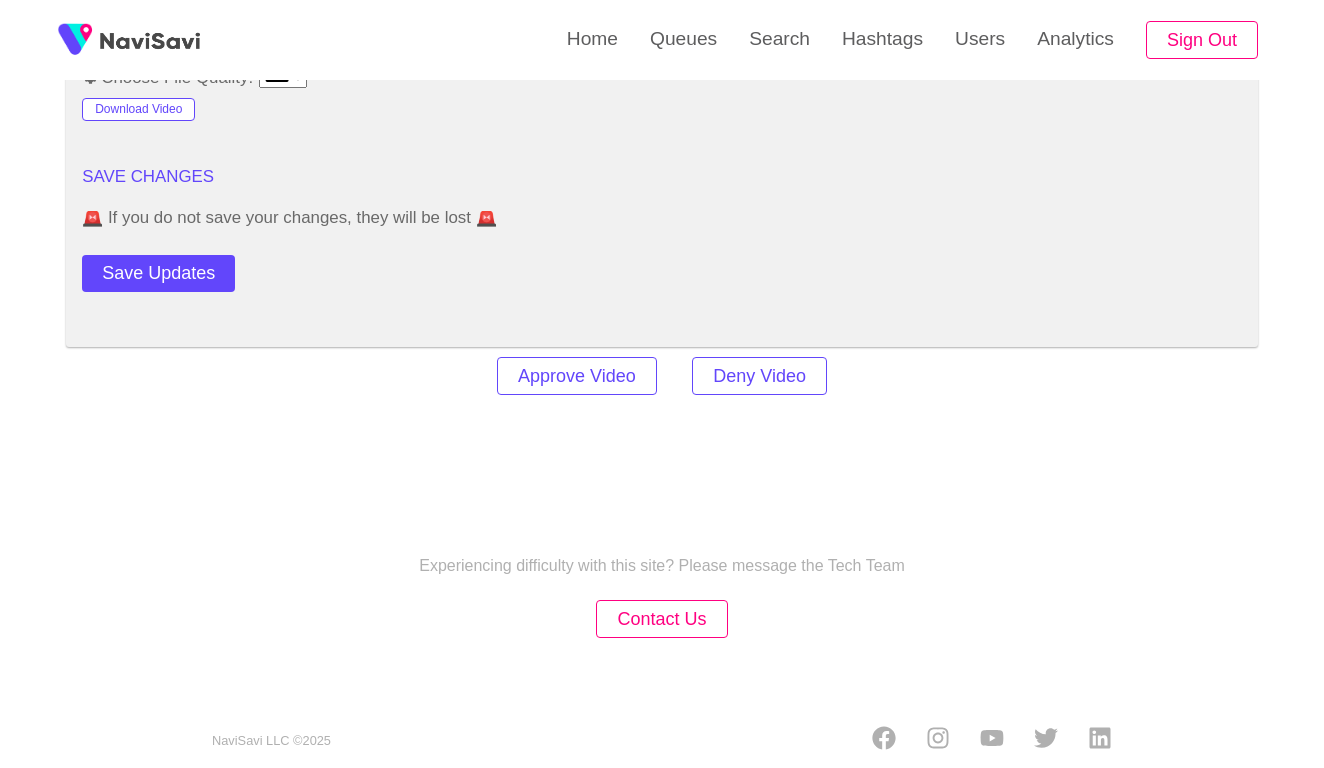 scroll, scrollTop: 2434, scrollLeft: 0, axis: vertical 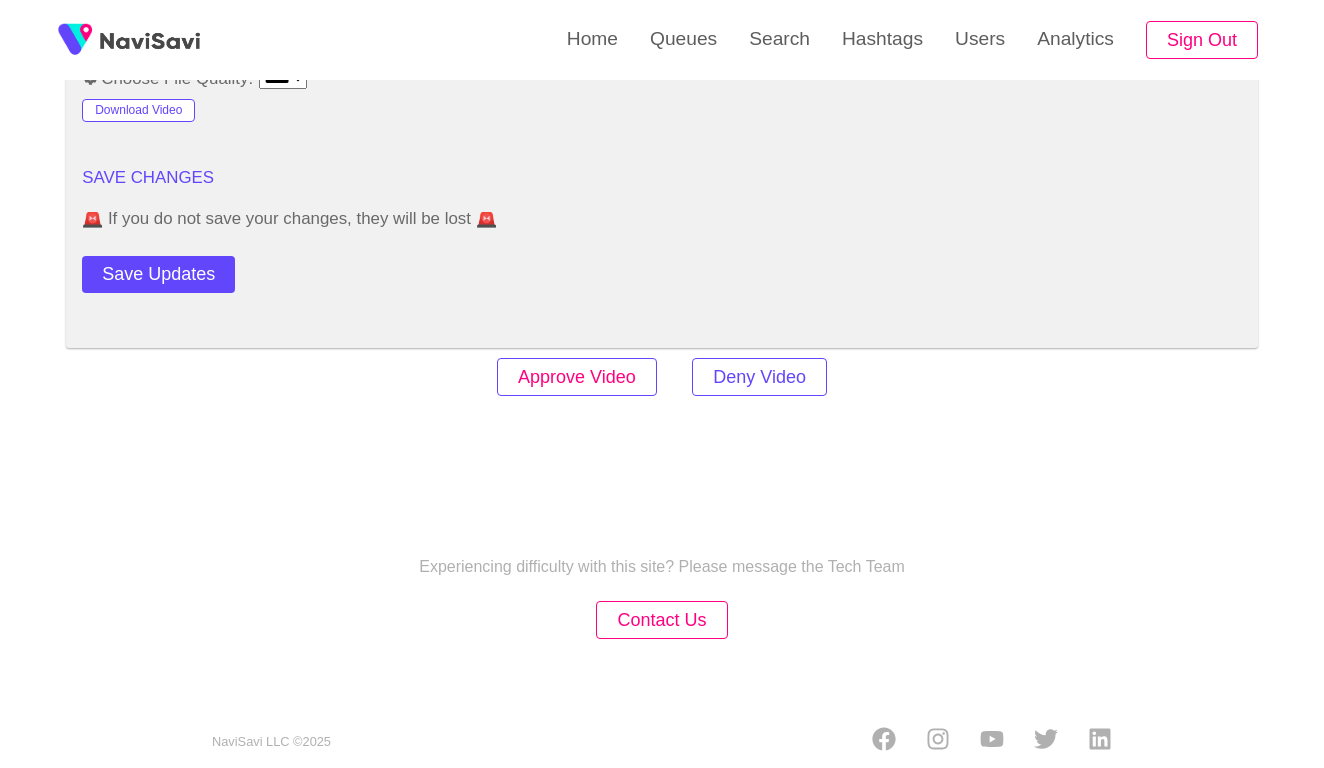 click on "Approve Video" at bounding box center [577, 377] 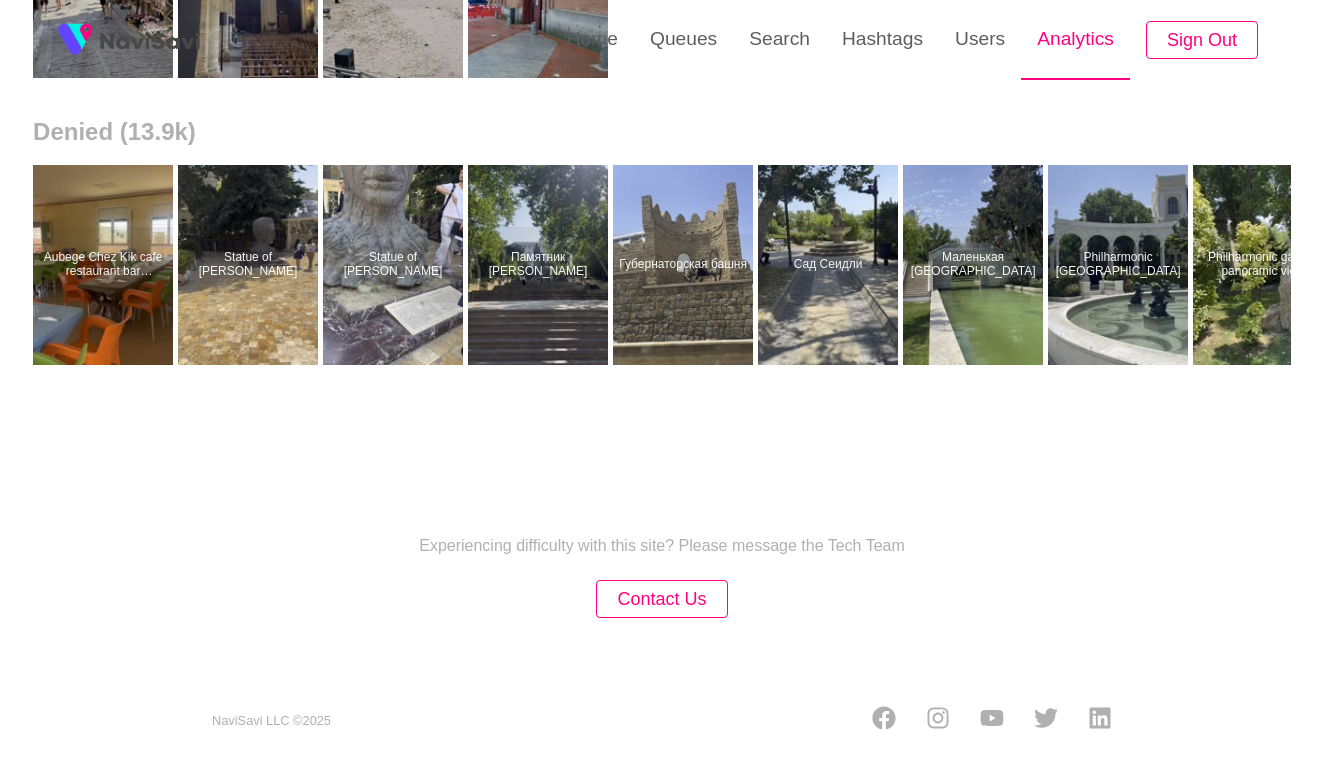 scroll, scrollTop: 0, scrollLeft: 0, axis: both 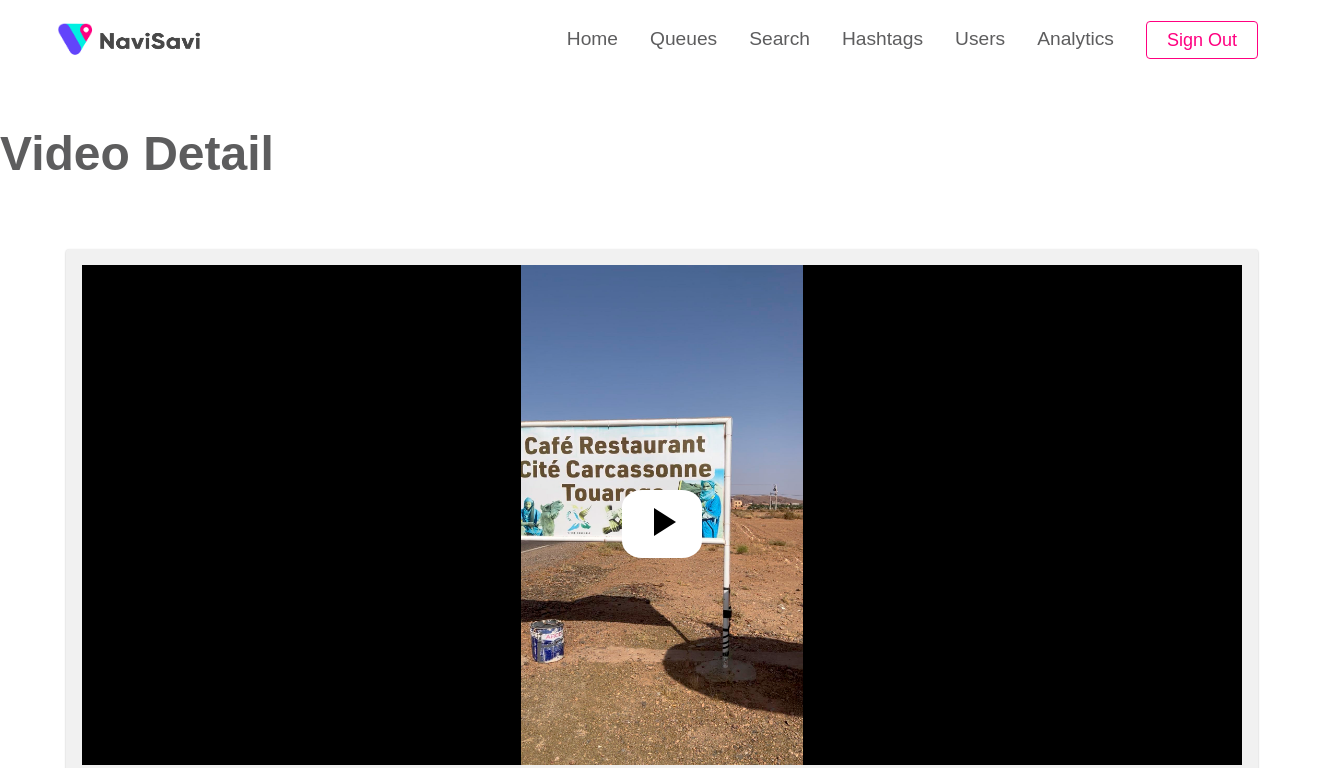 select on "**********" 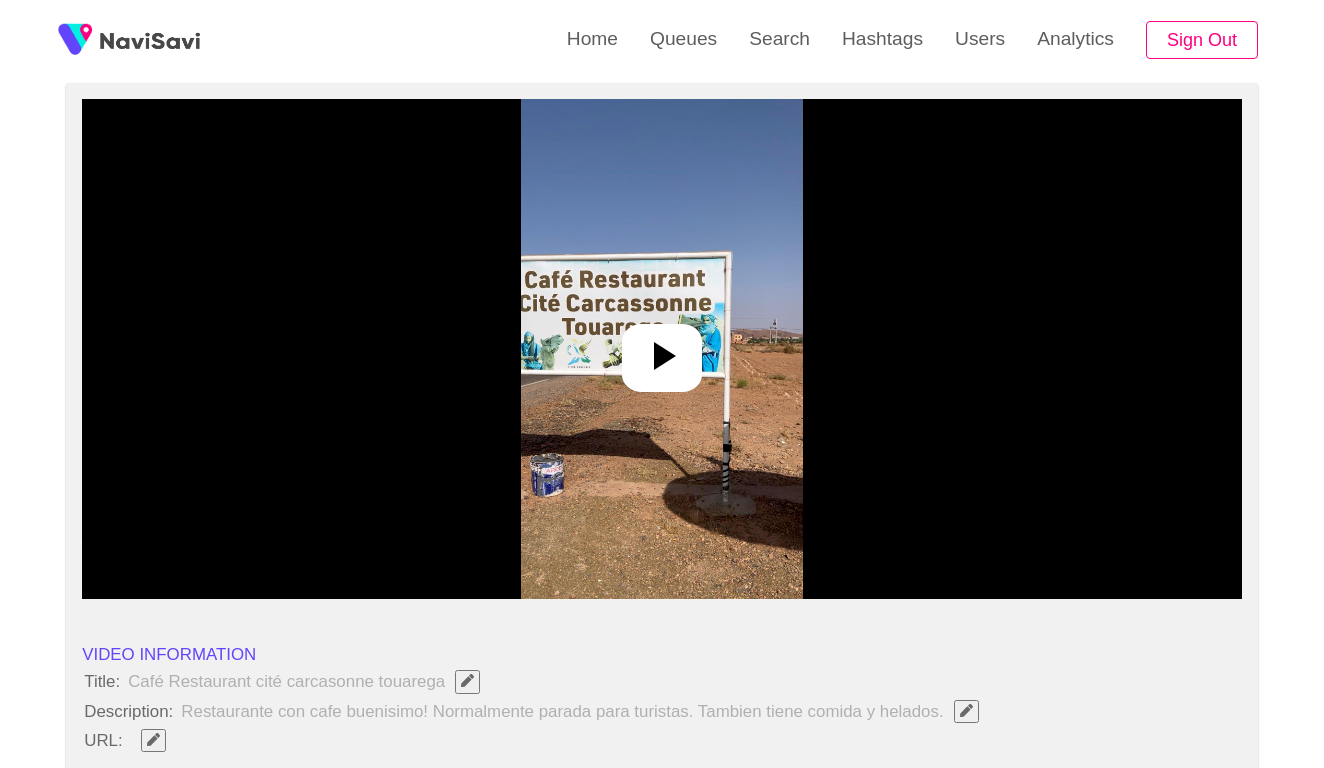 scroll, scrollTop: 276, scrollLeft: 0, axis: vertical 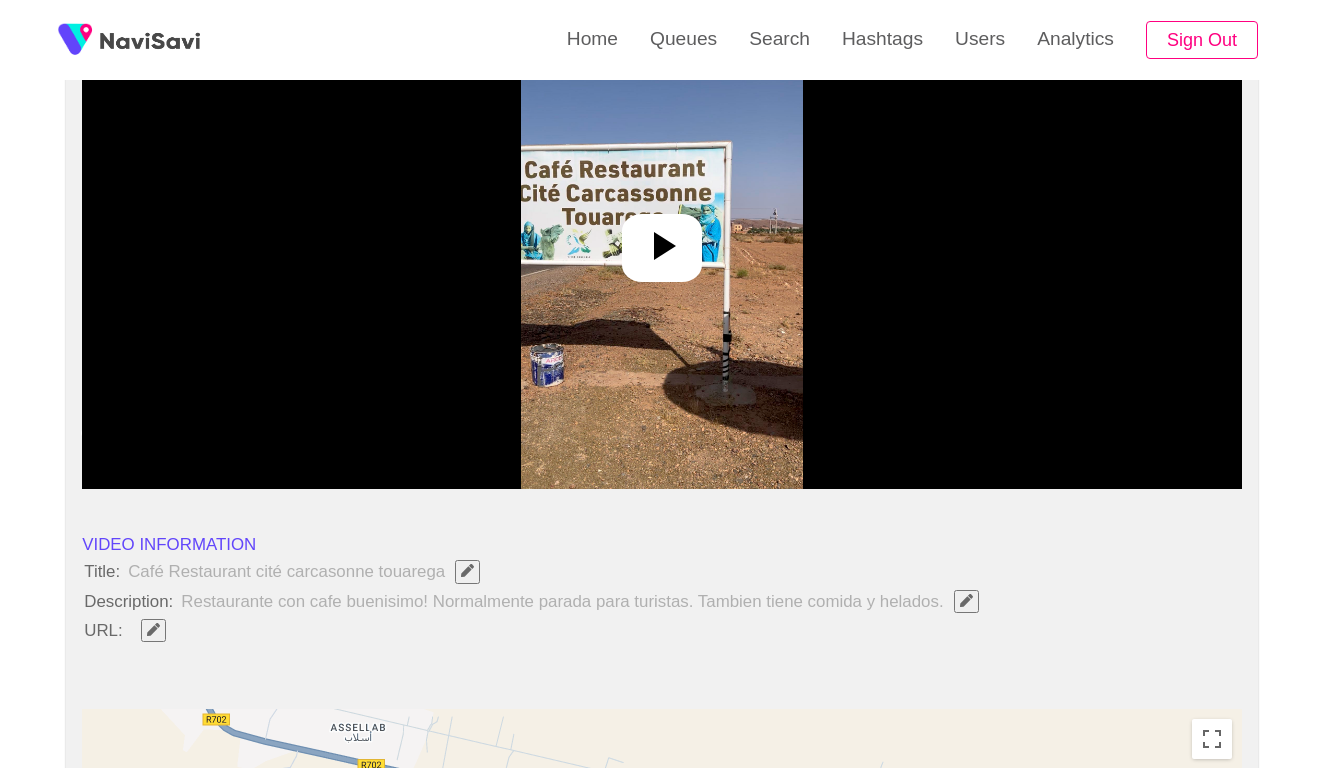click at bounding box center [661, 239] 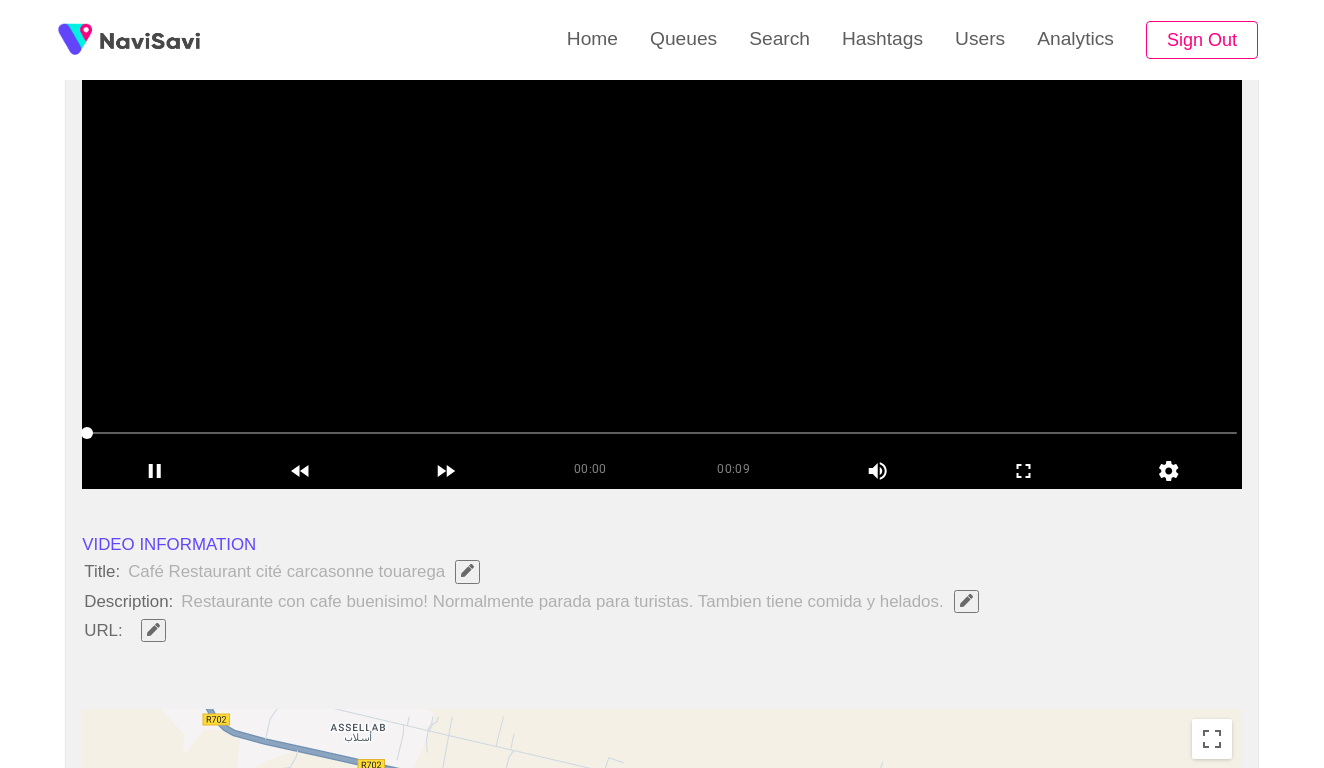 click 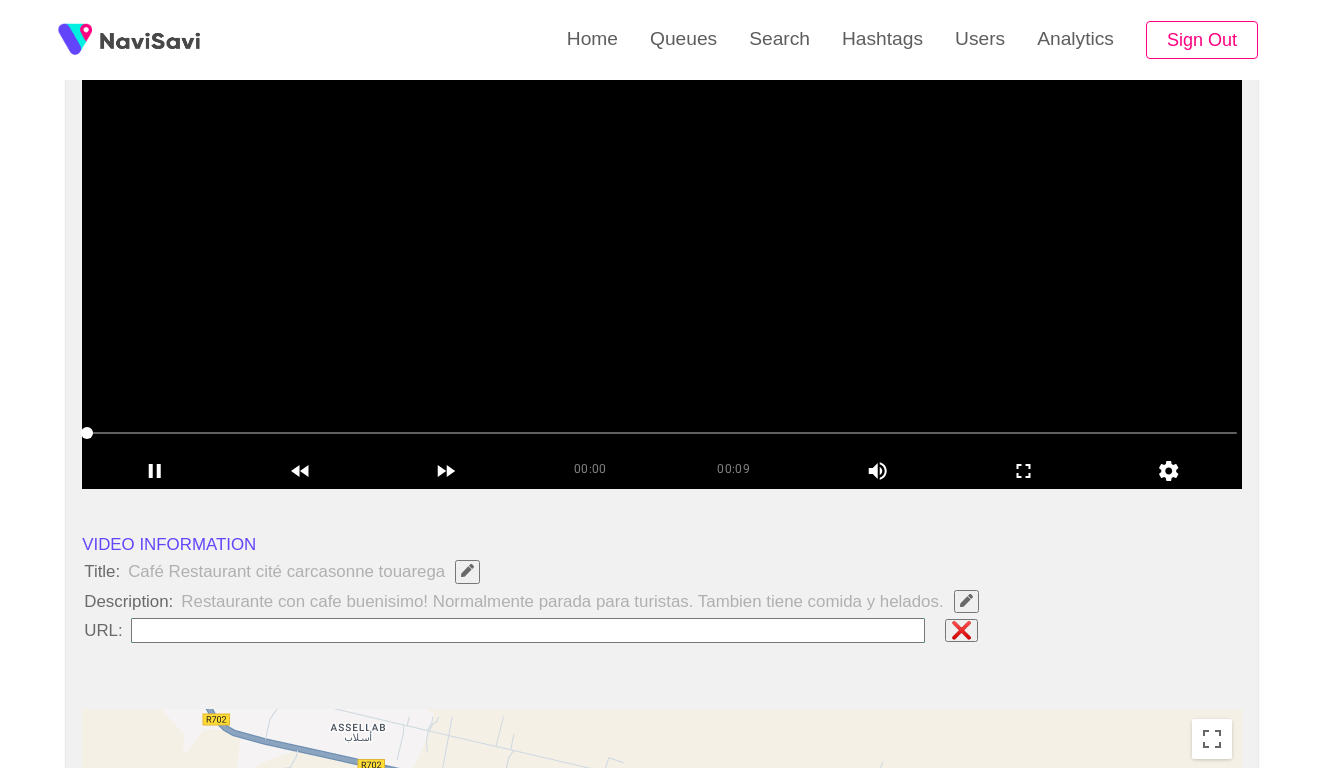 type on "**********" 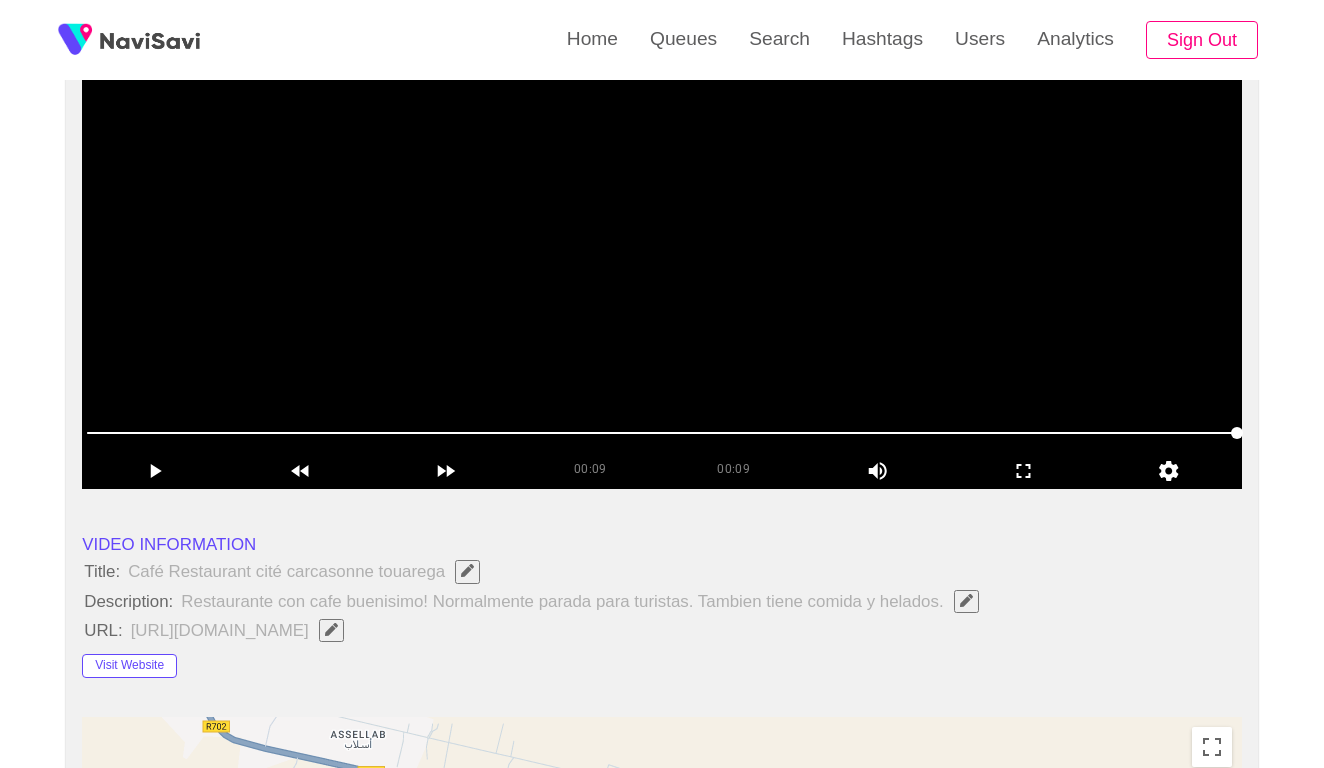 scroll, scrollTop: 277, scrollLeft: 0, axis: vertical 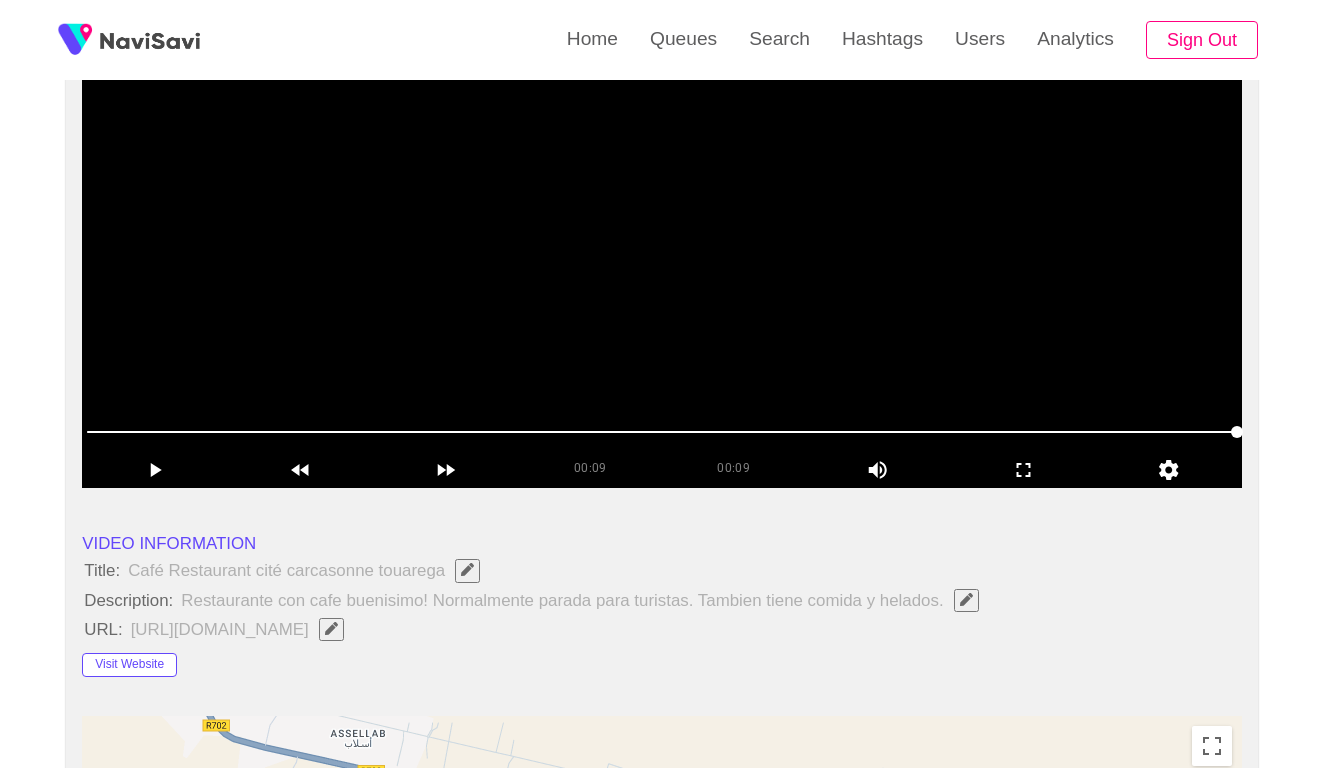 click at bounding box center [662, 238] 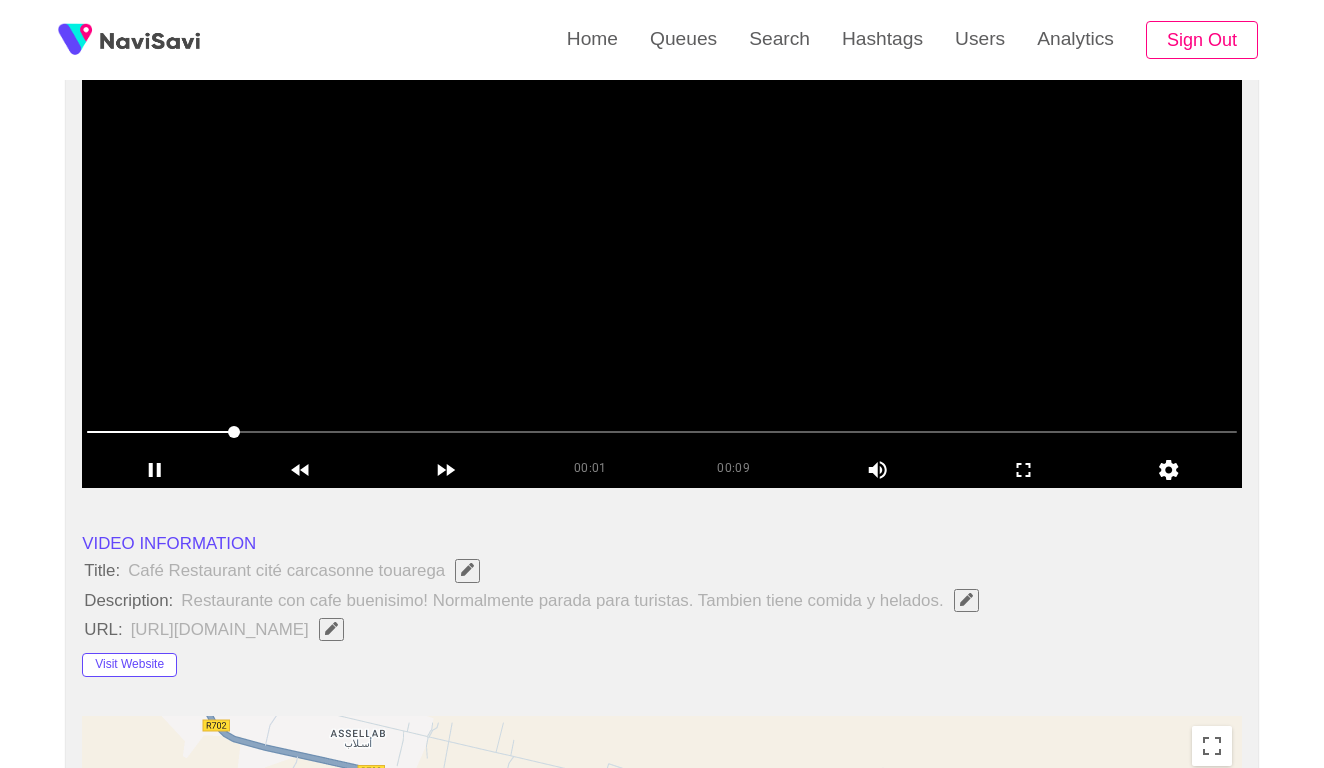 click at bounding box center [662, 432] 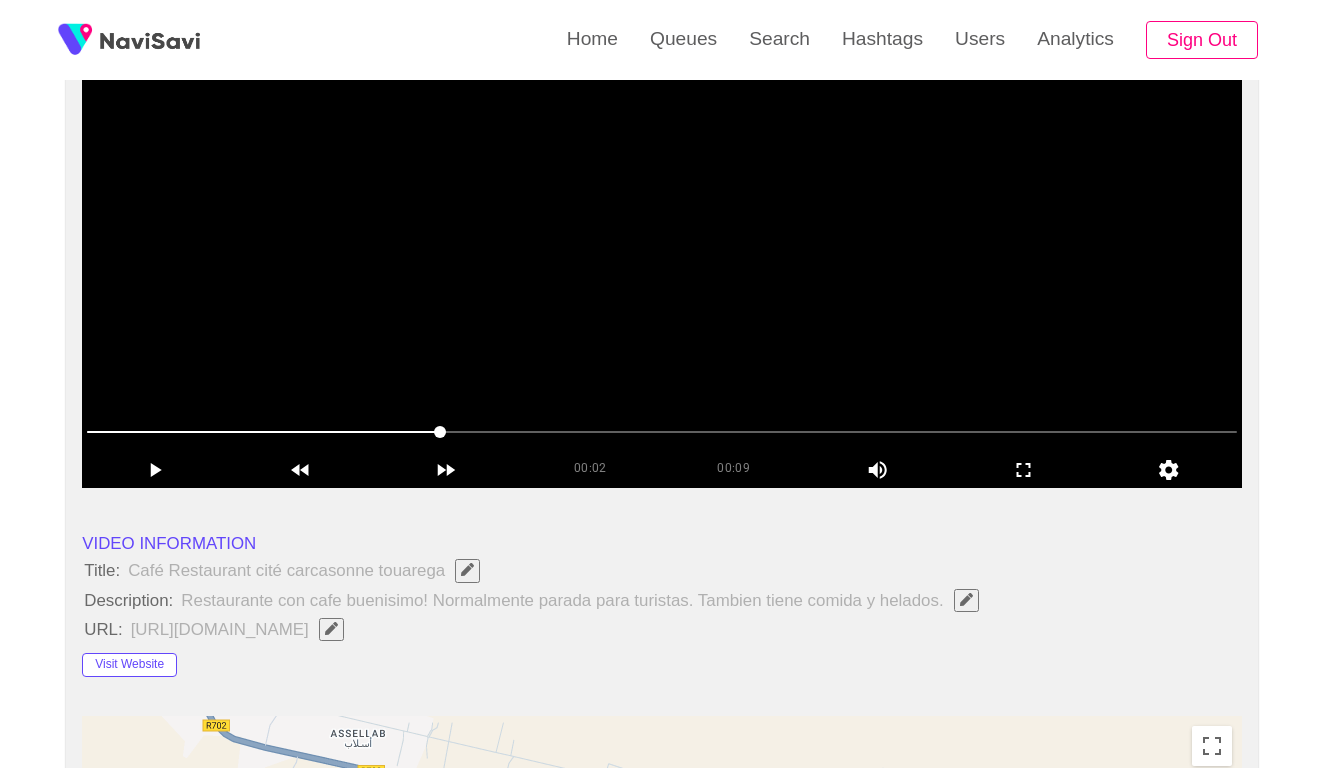 click at bounding box center (662, 432) 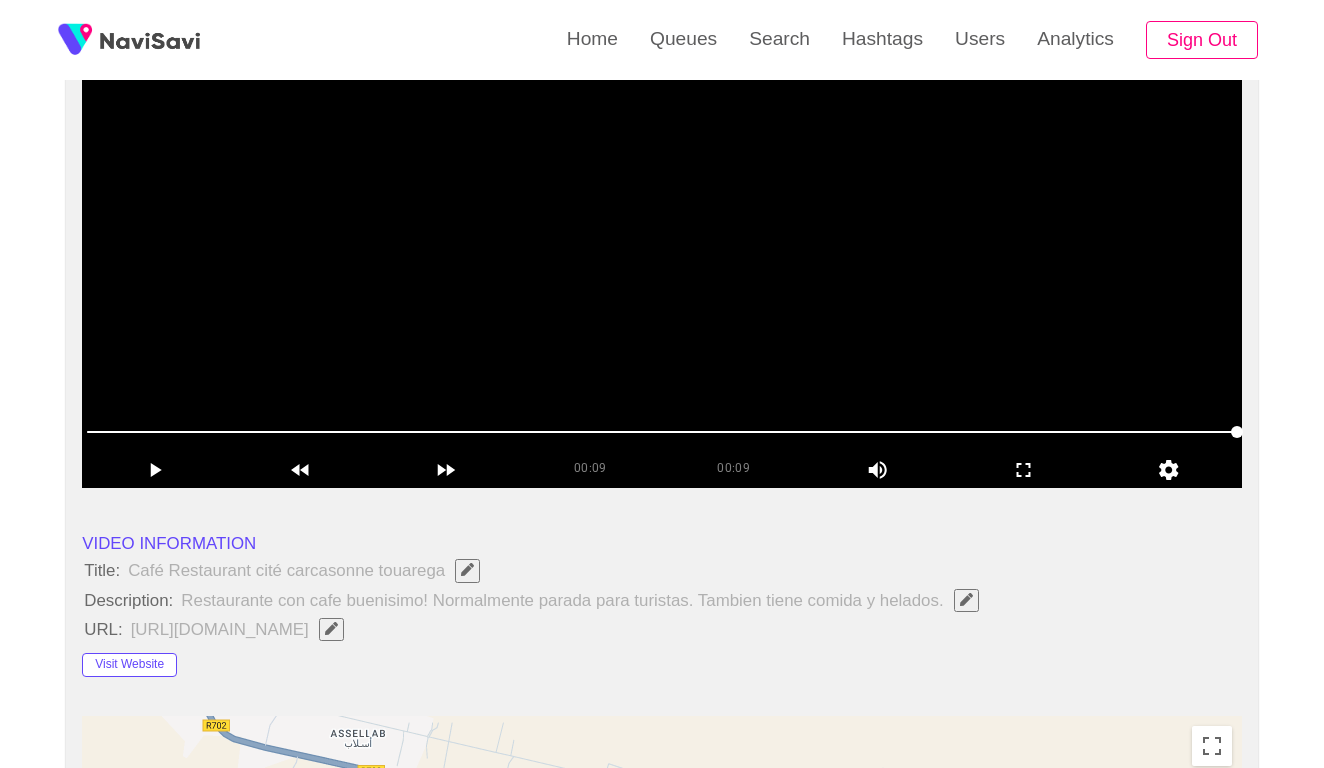 click at bounding box center [966, 599] 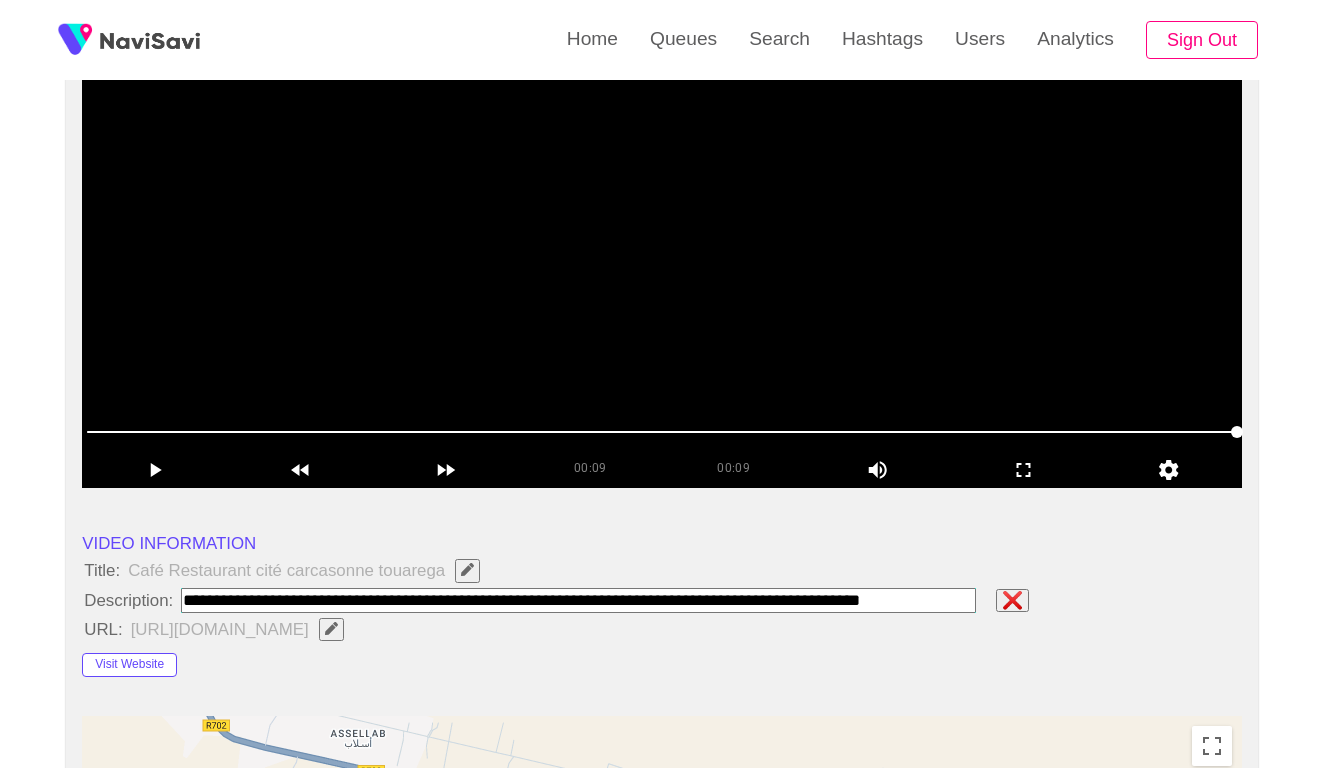 type on "**********" 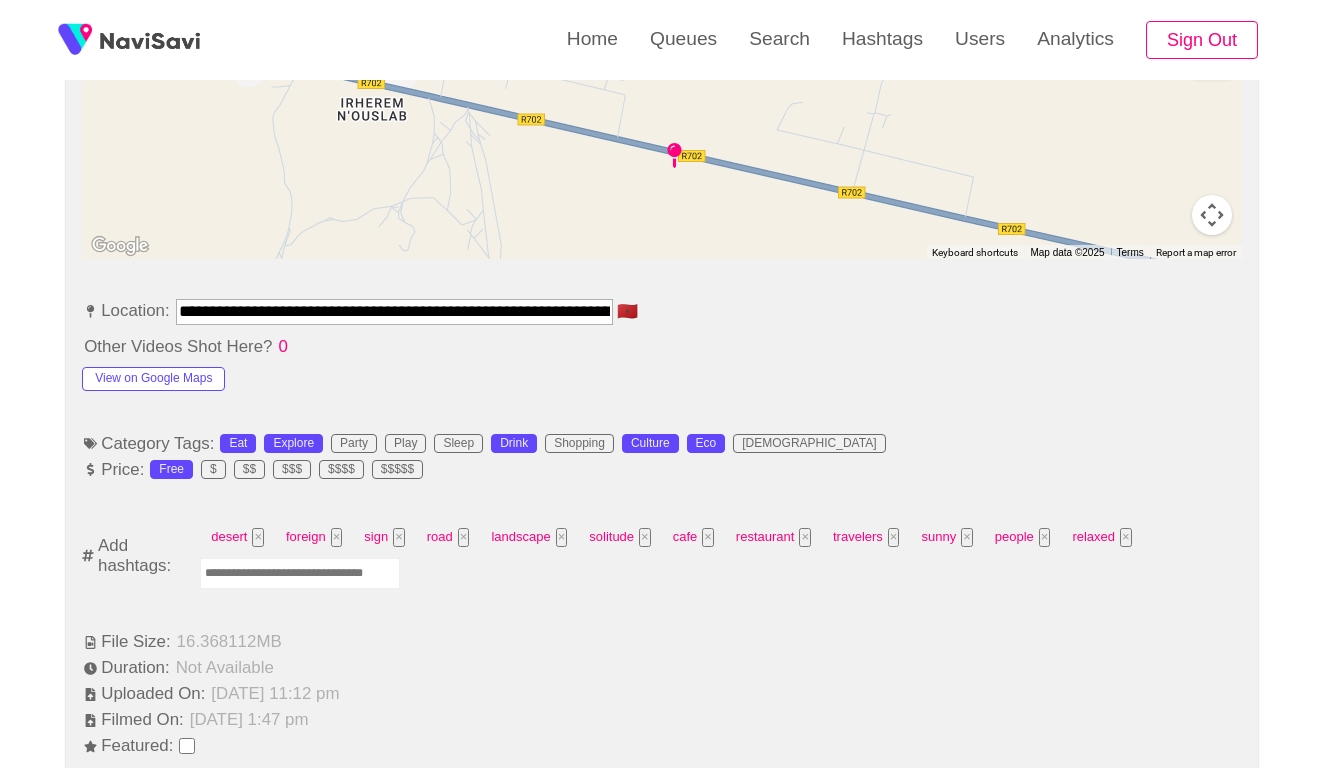 scroll, scrollTop: 1081, scrollLeft: 0, axis: vertical 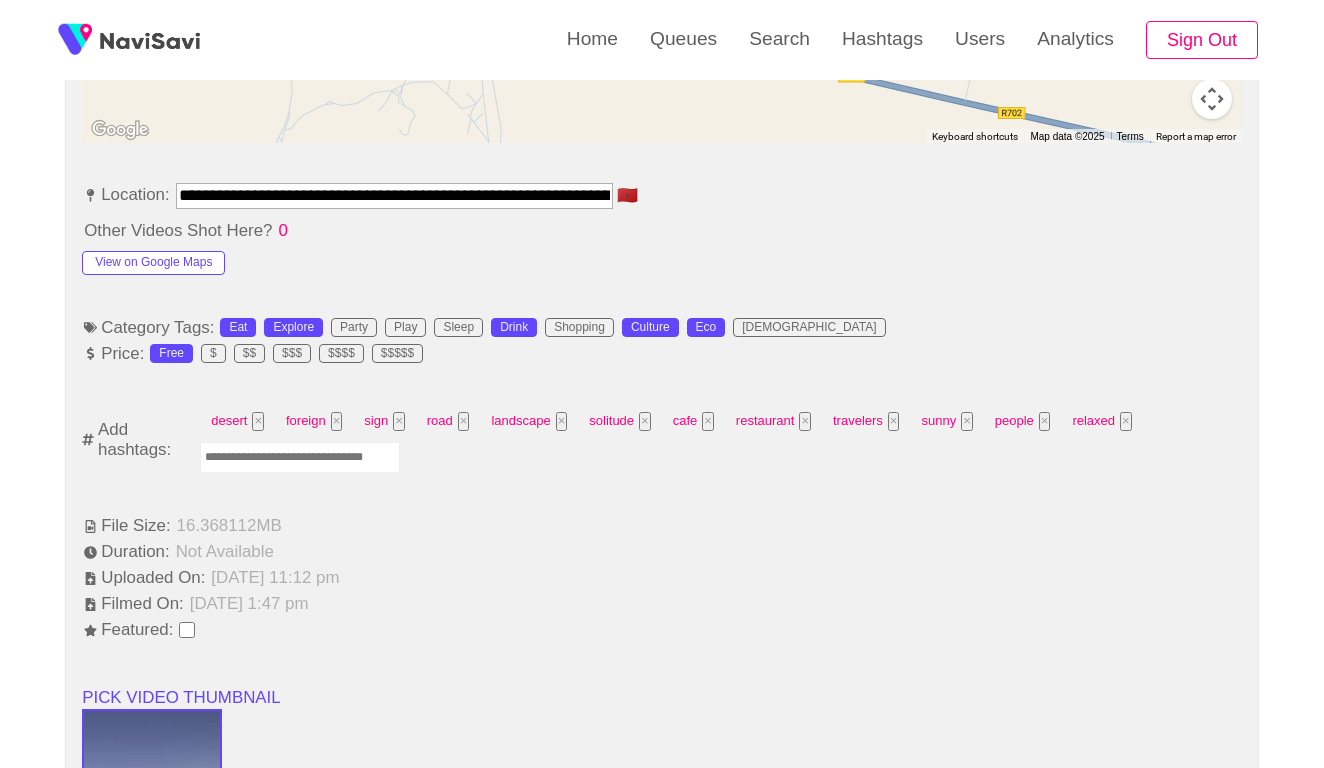 click at bounding box center [300, 457] 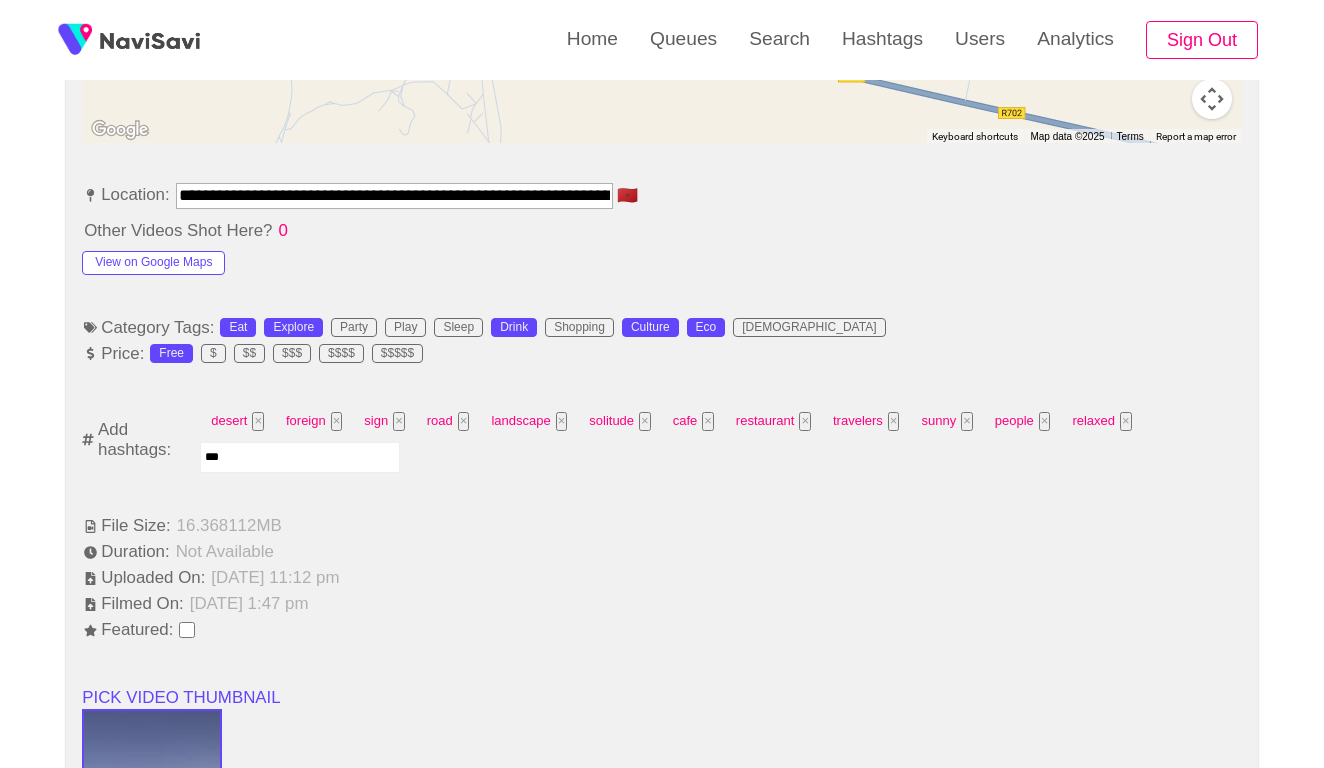 type on "****" 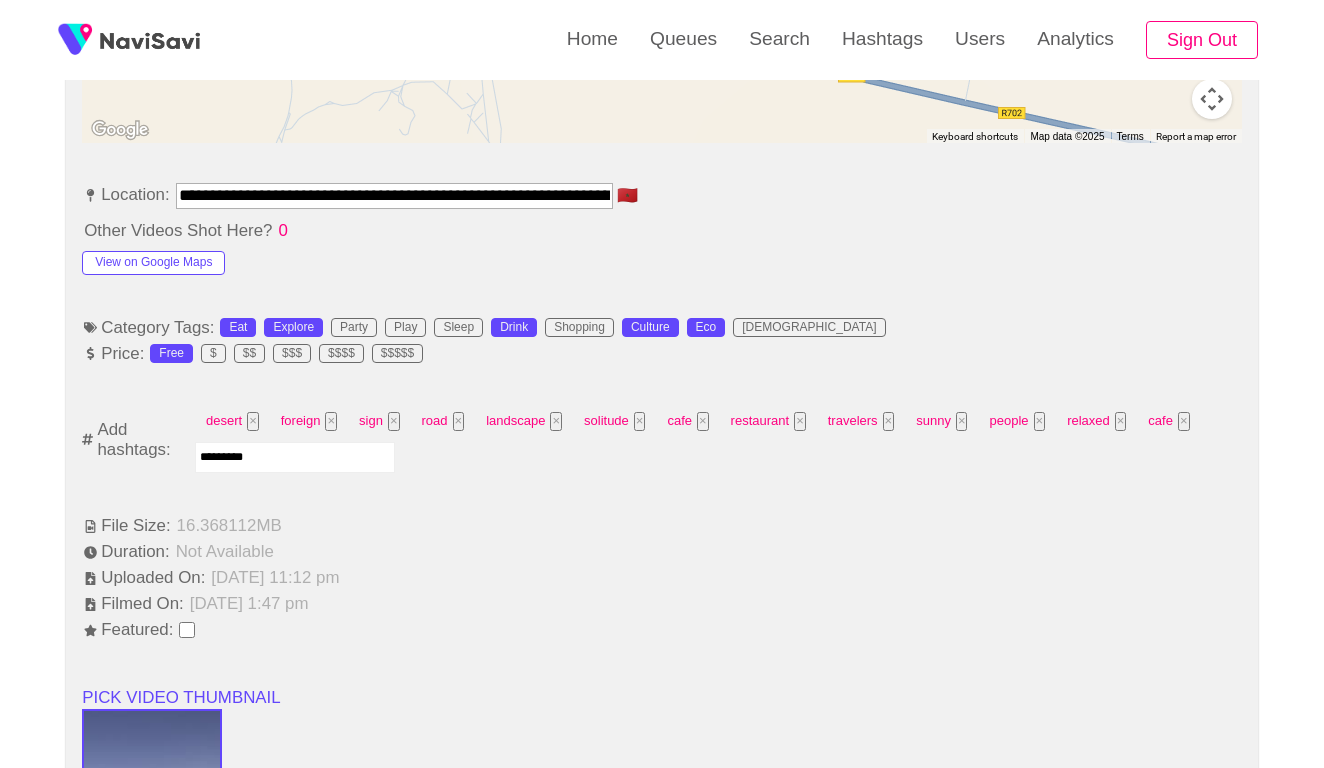 type on "**********" 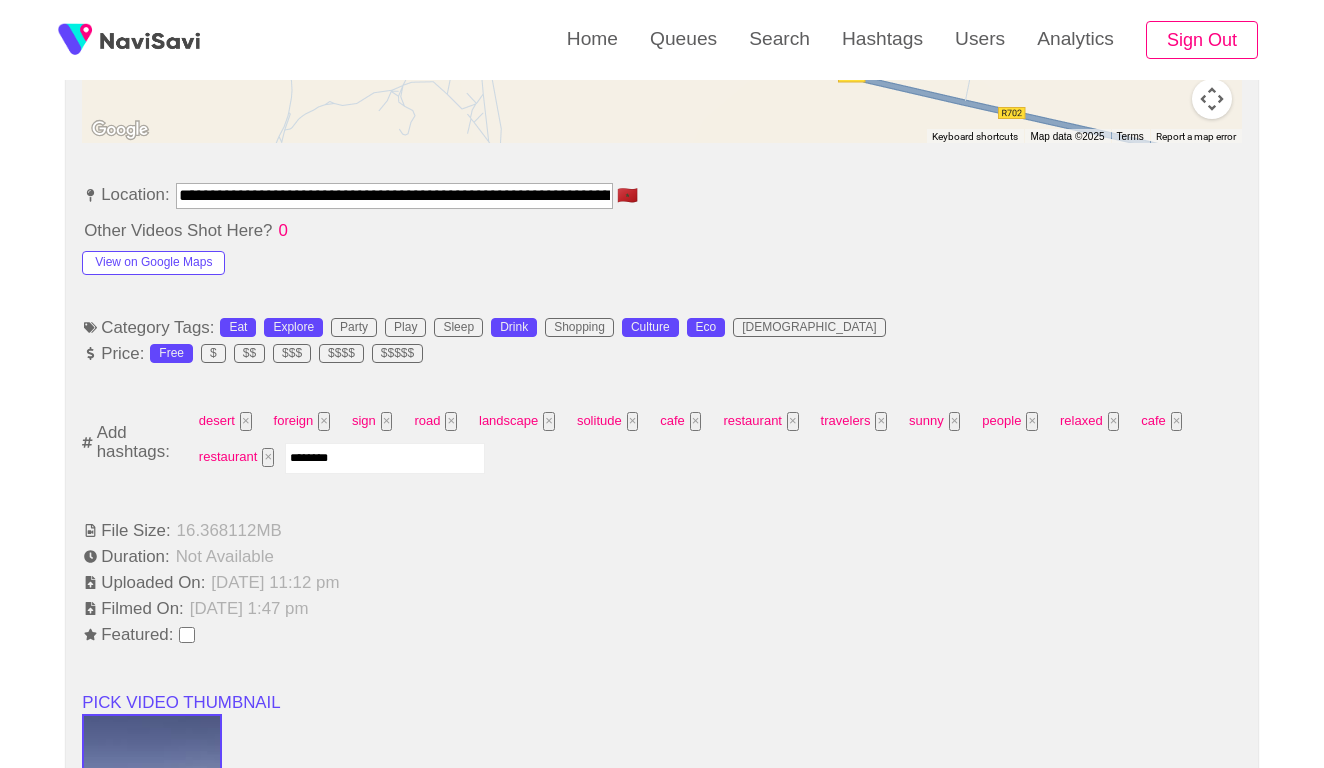 type on "*********" 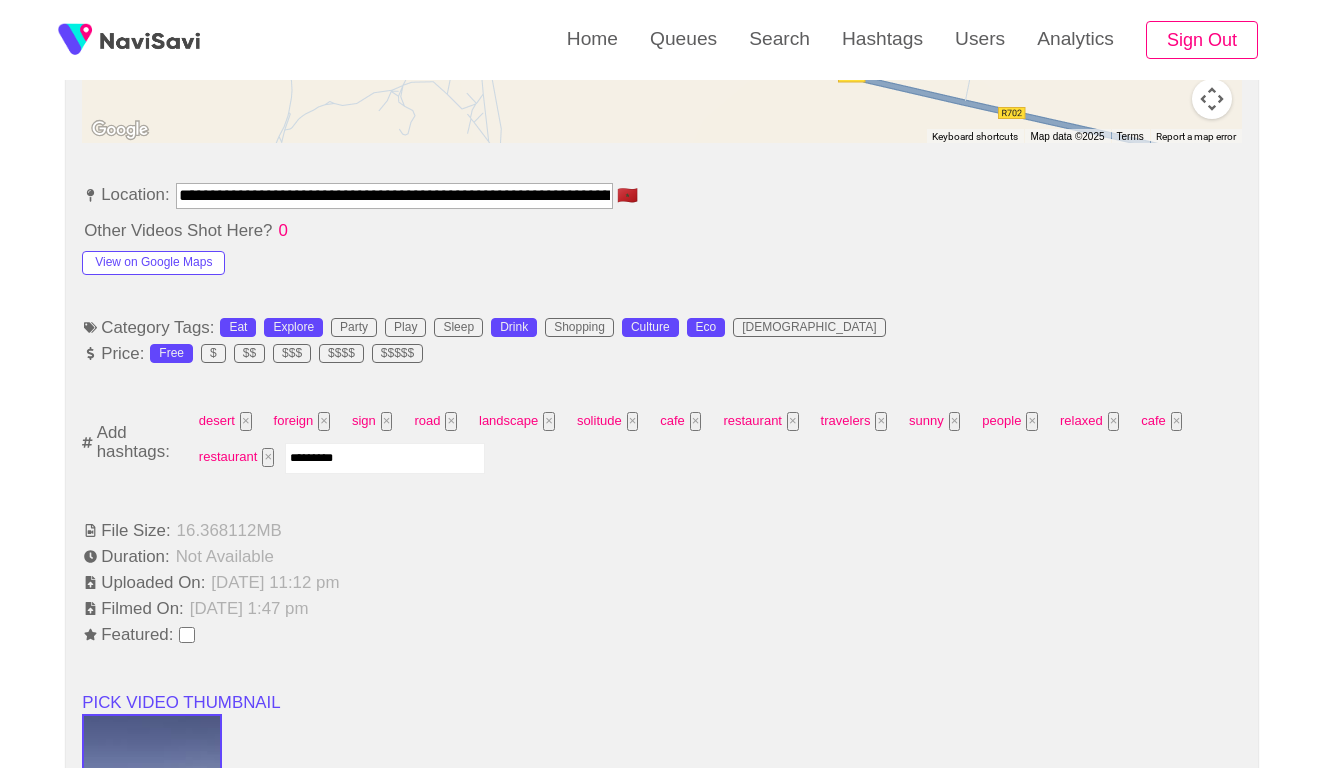 type 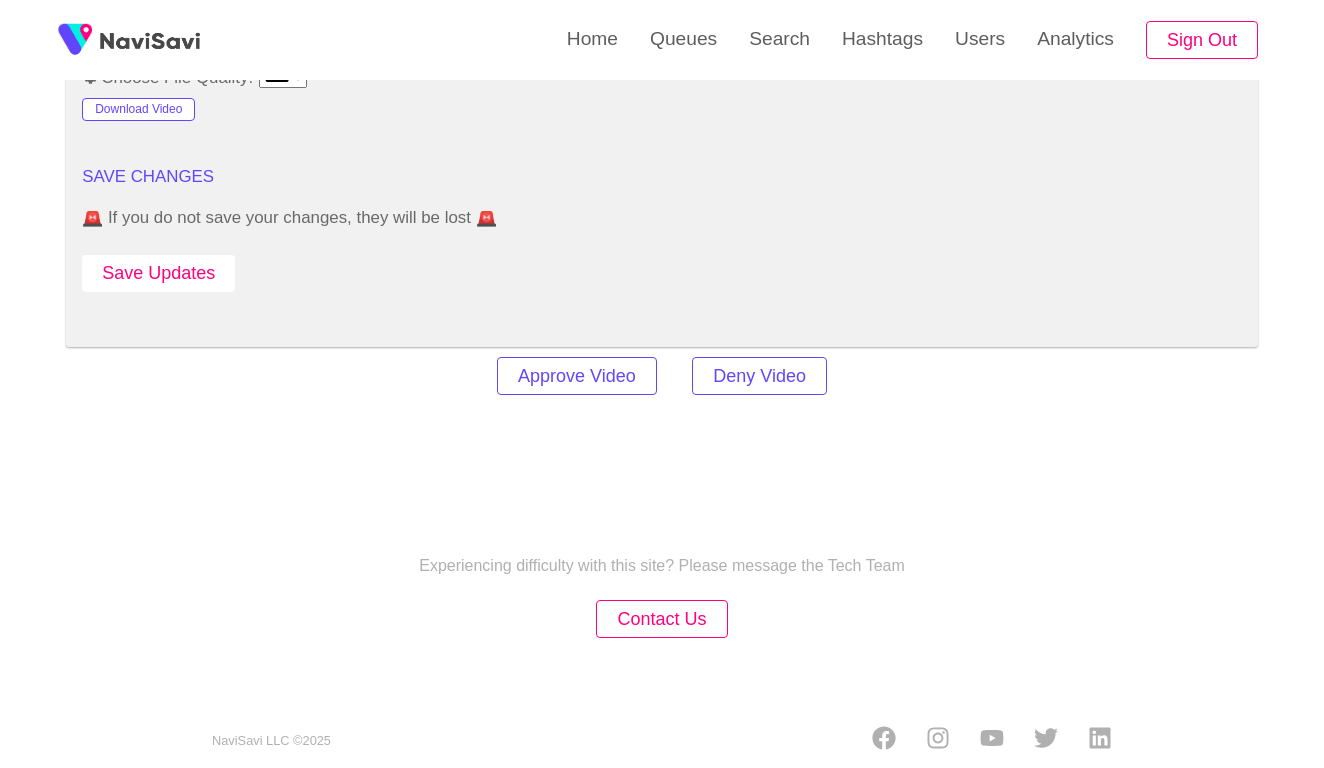 scroll, scrollTop: 2434, scrollLeft: 0, axis: vertical 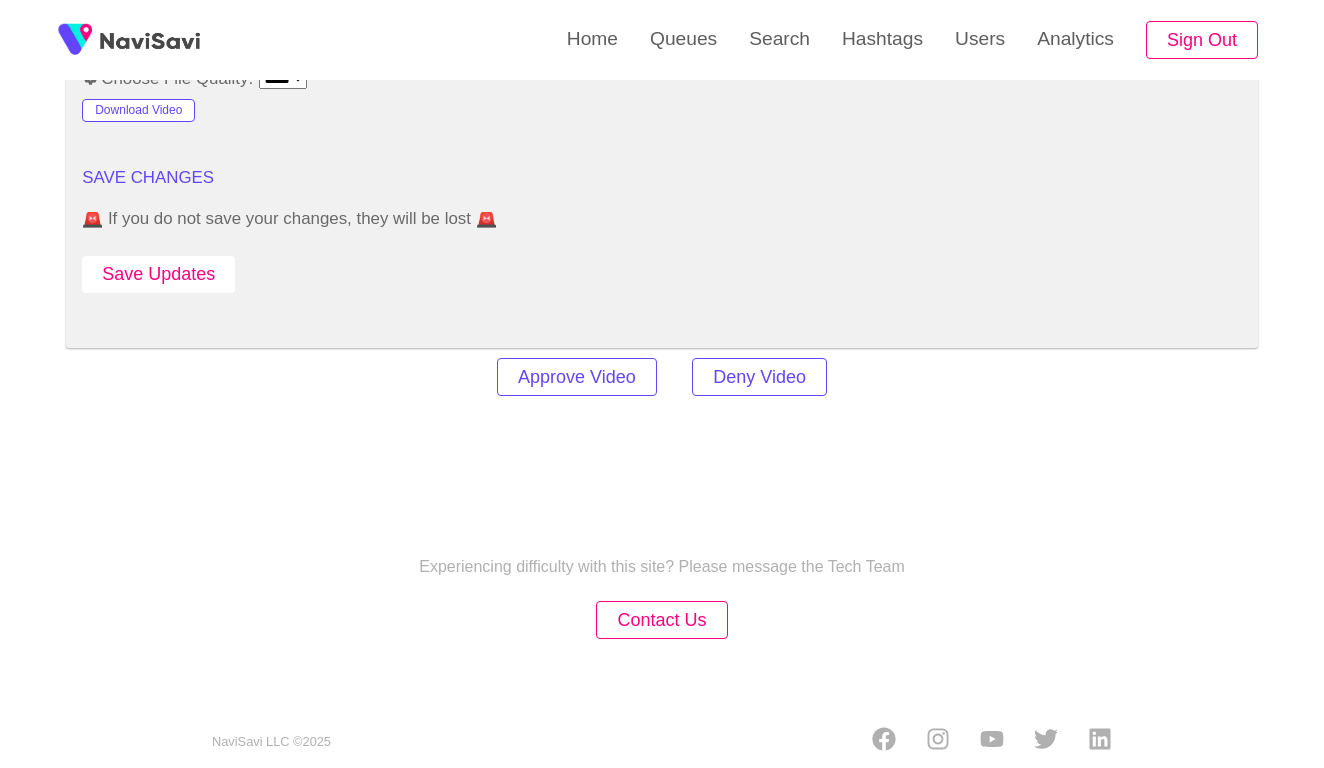 click on "Save Updates" at bounding box center (158, 274) 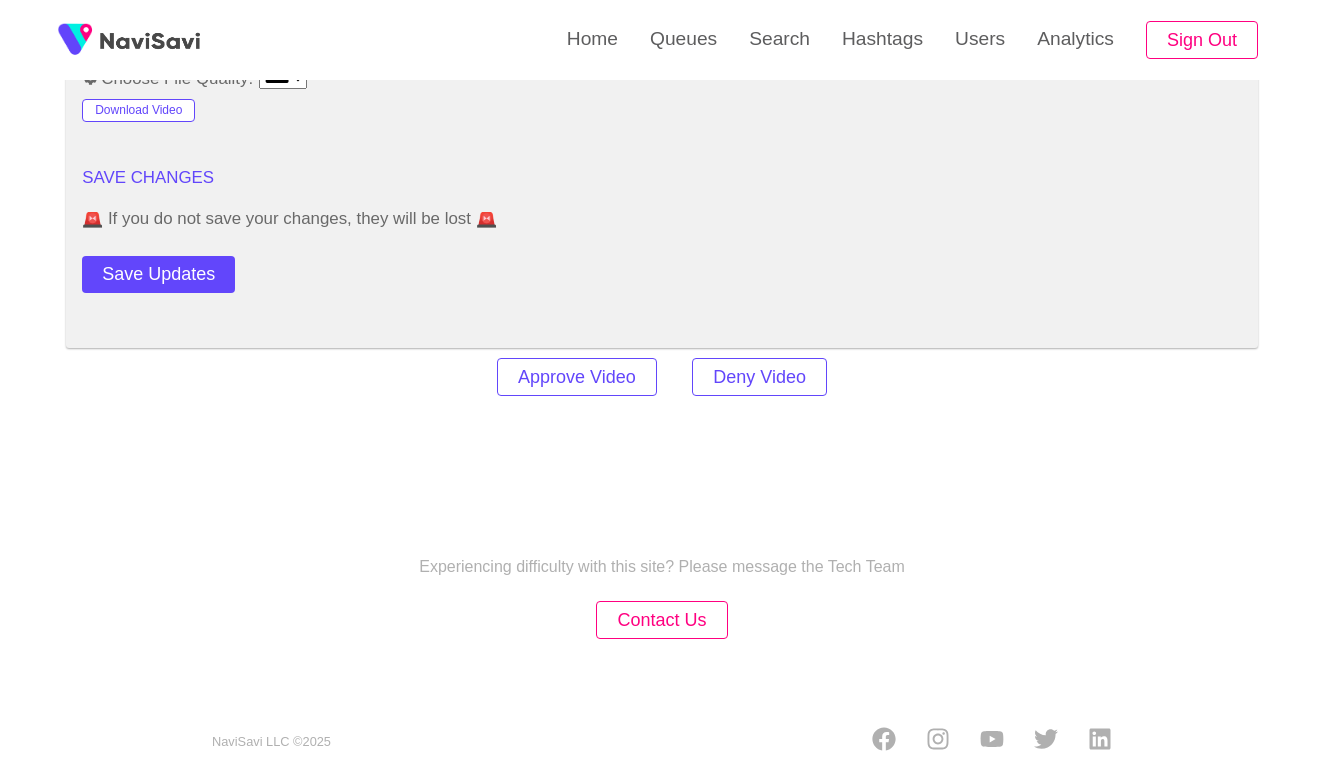 scroll, scrollTop: 2406, scrollLeft: 0, axis: vertical 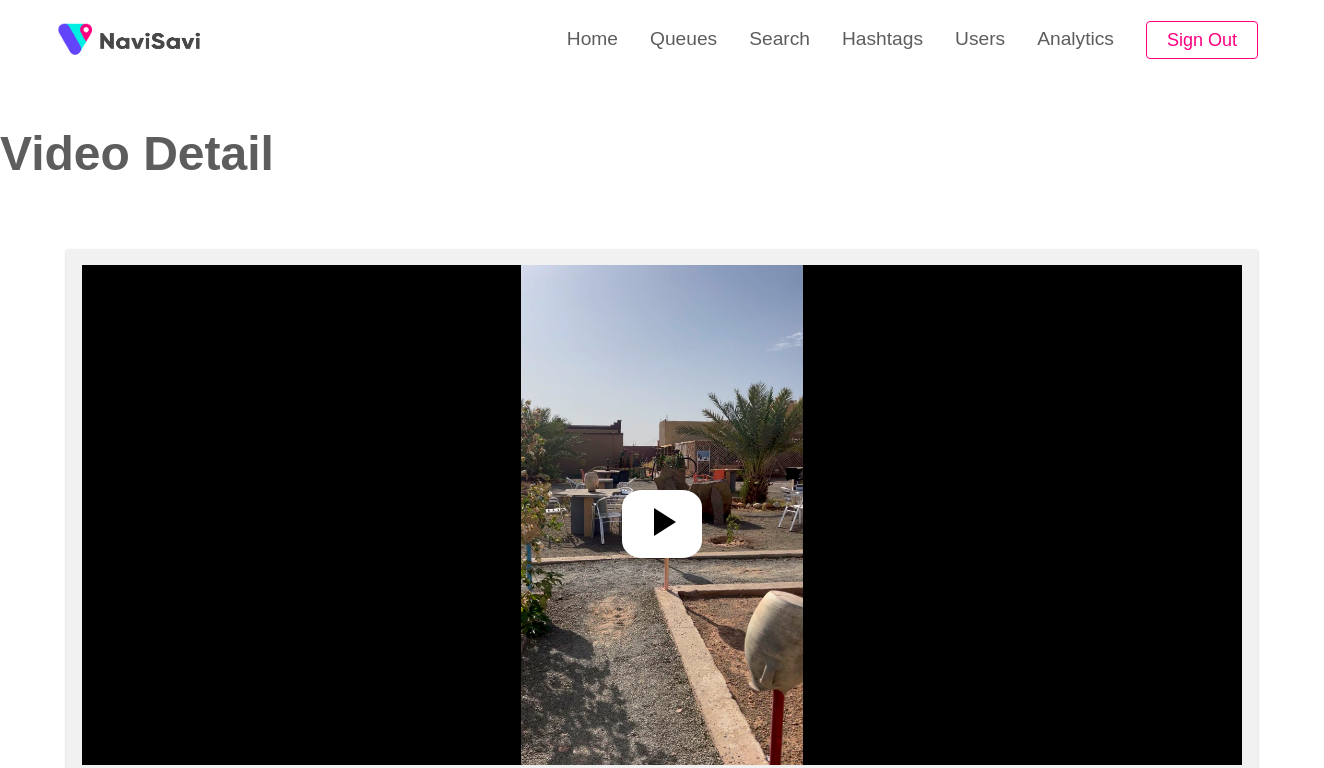 select on "**********" 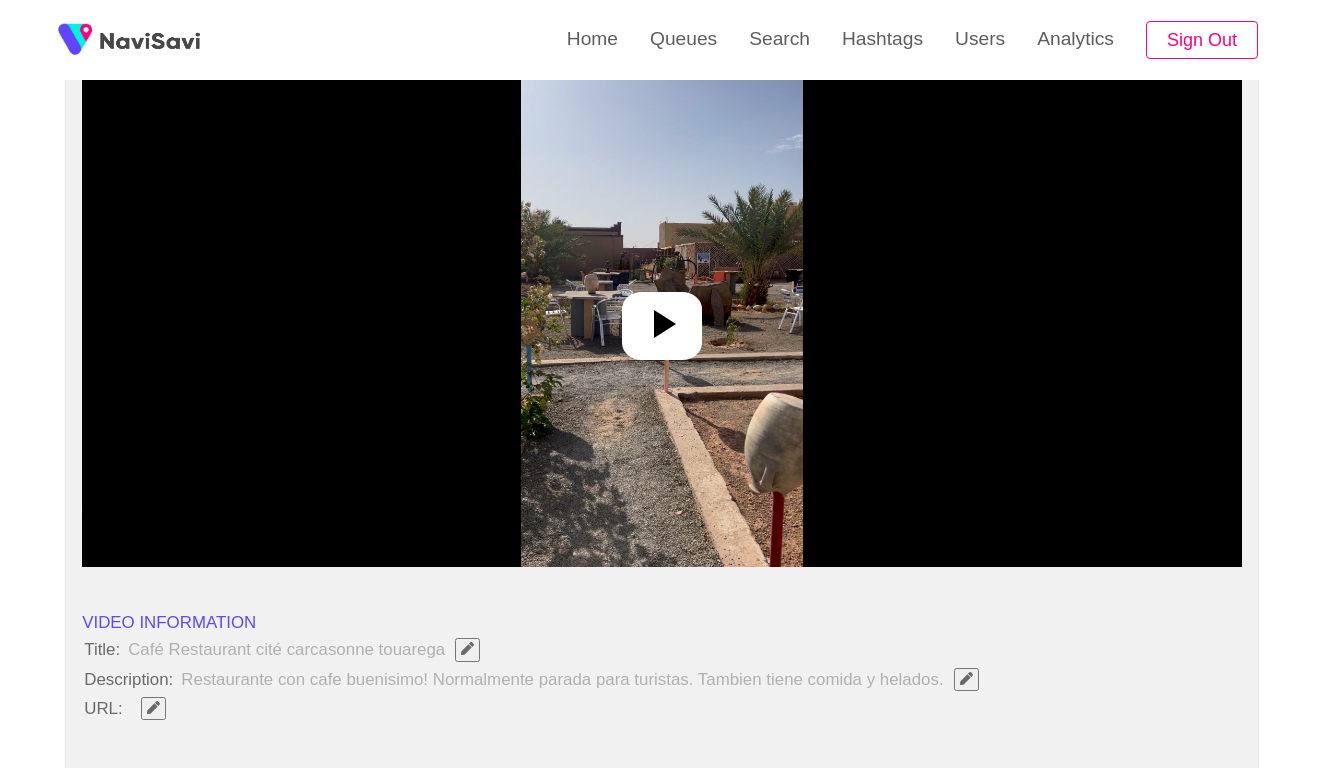 scroll, scrollTop: 177, scrollLeft: 0, axis: vertical 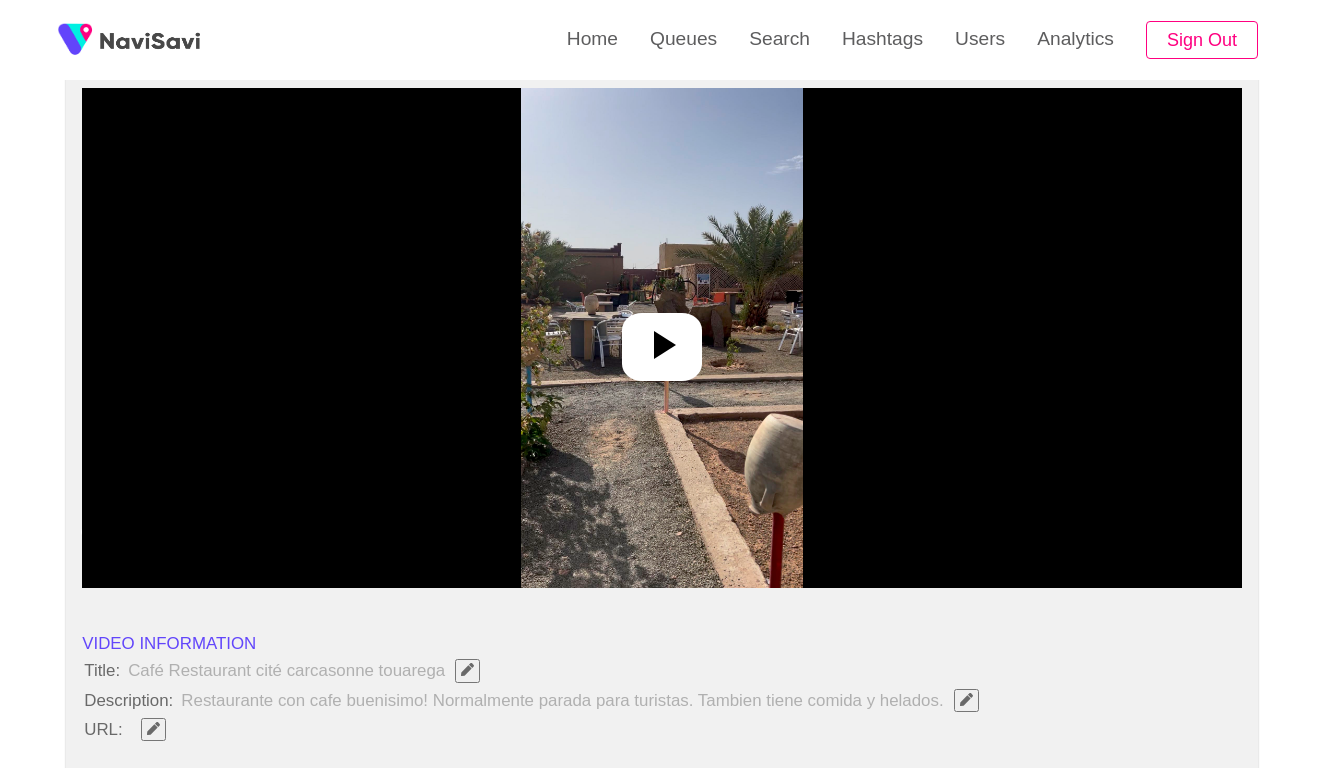click at bounding box center (661, 338) 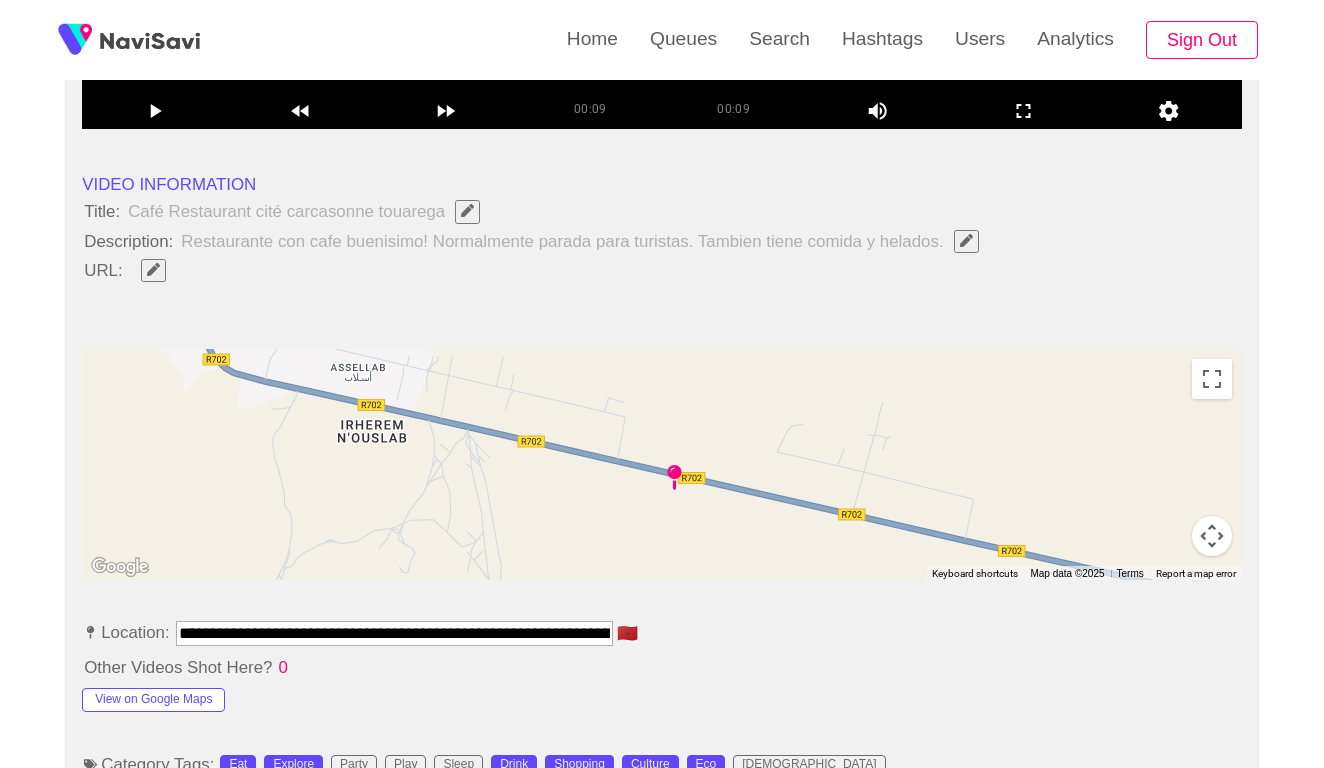 scroll, scrollTop: 600, scrollLeft: 0, axis: vertical 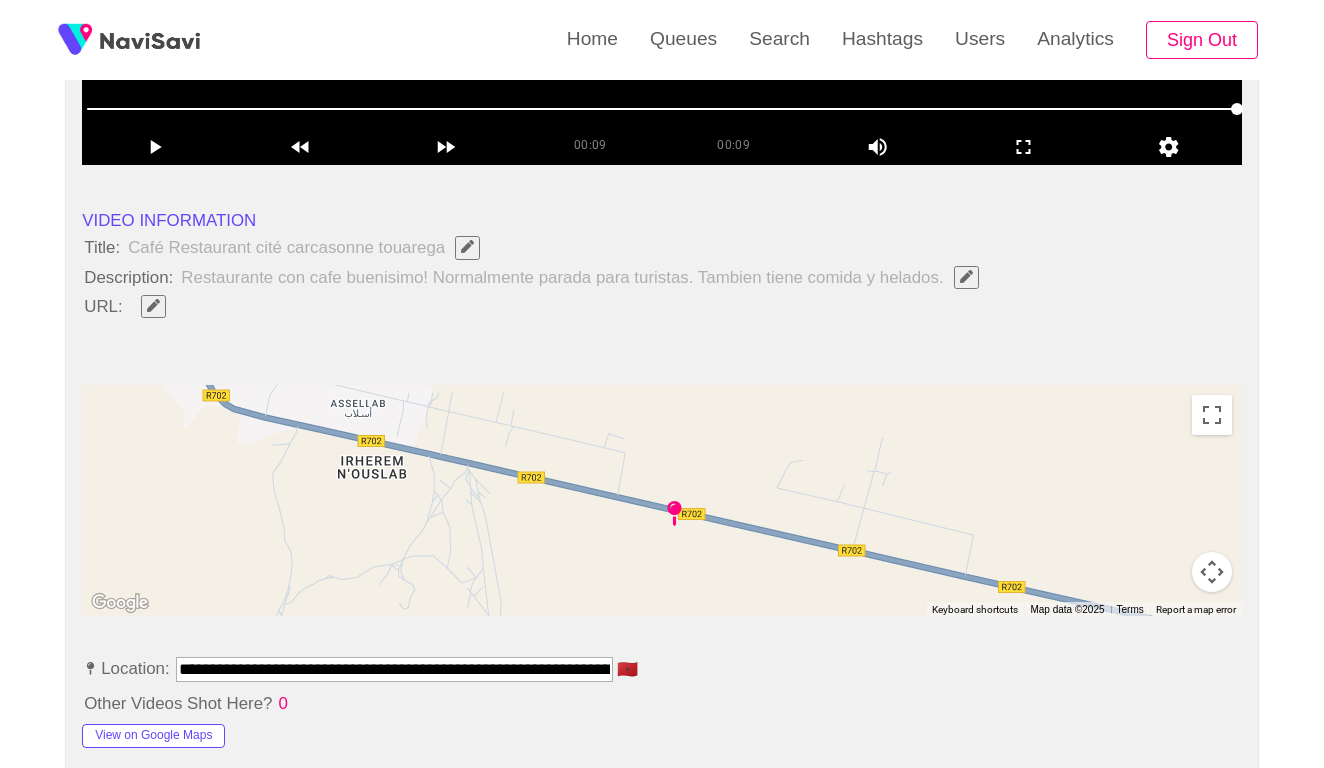 click 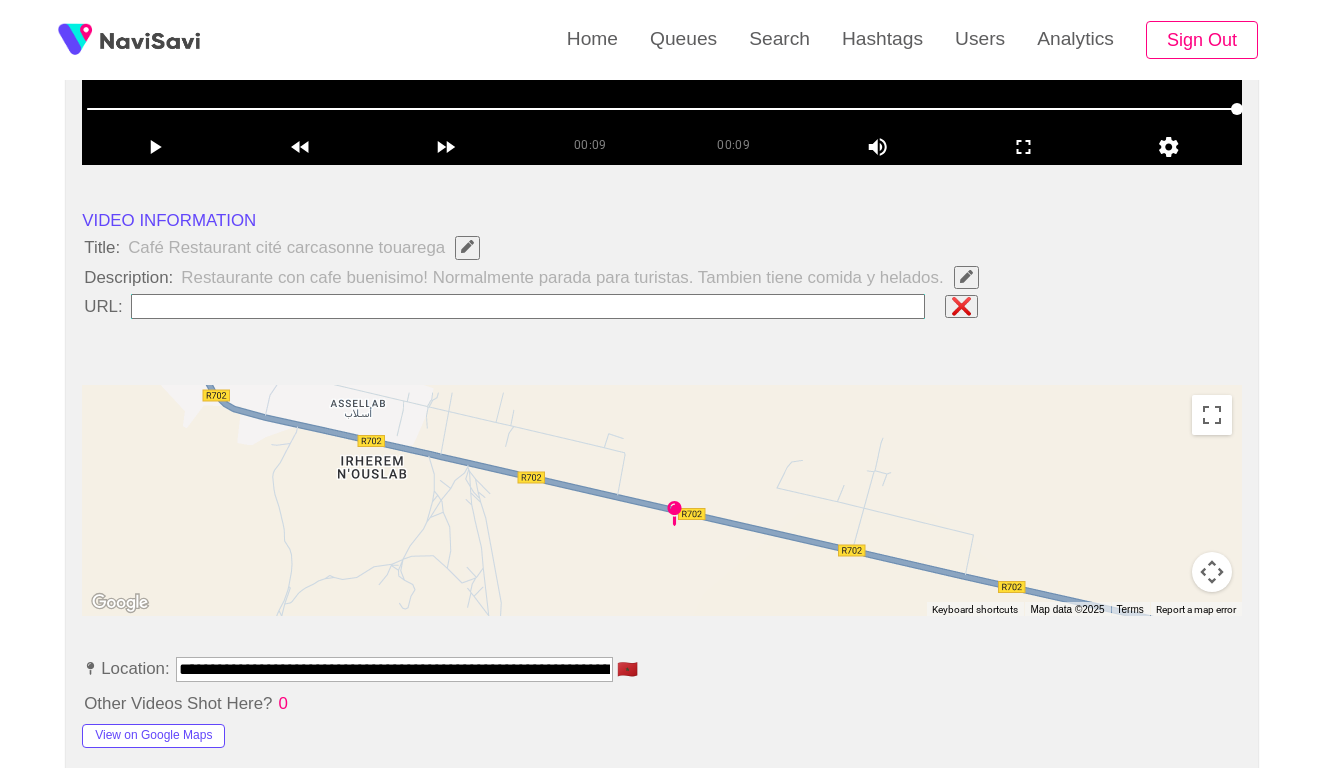 type on "**********" 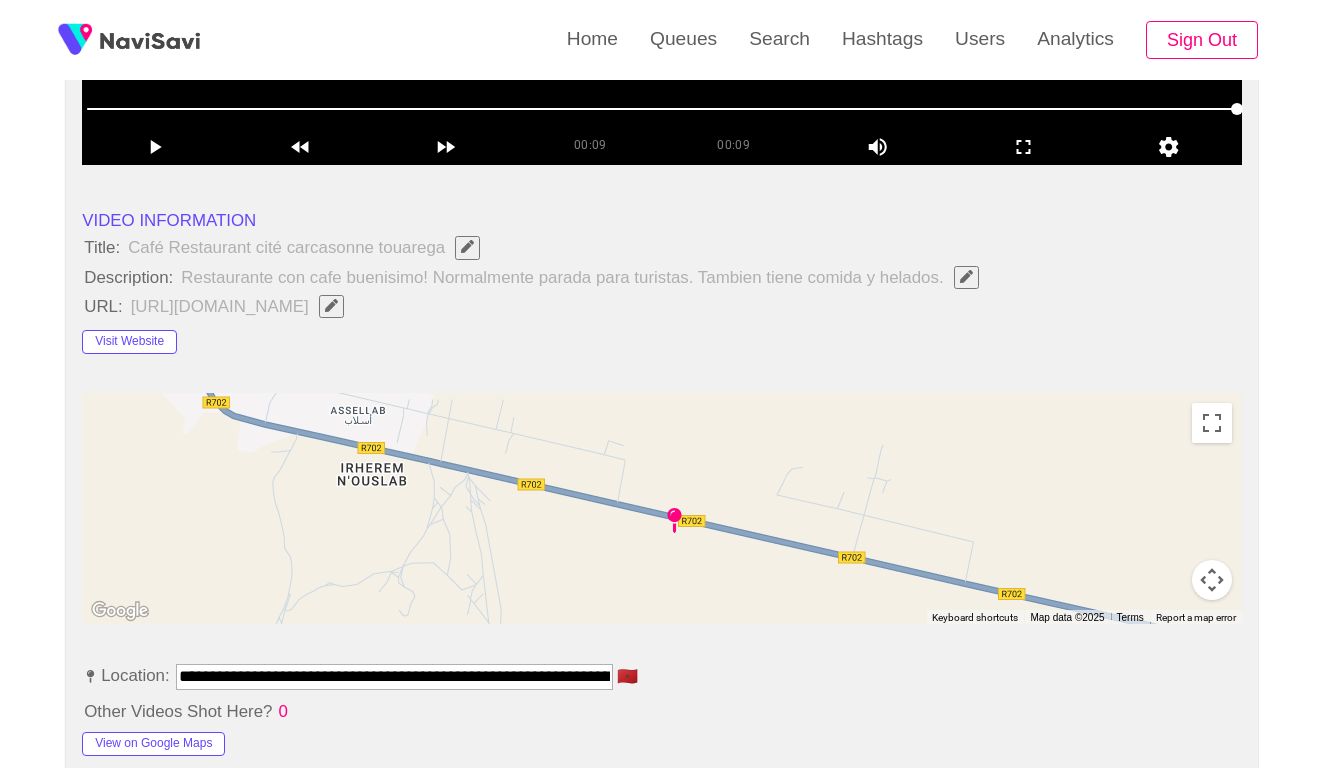 click 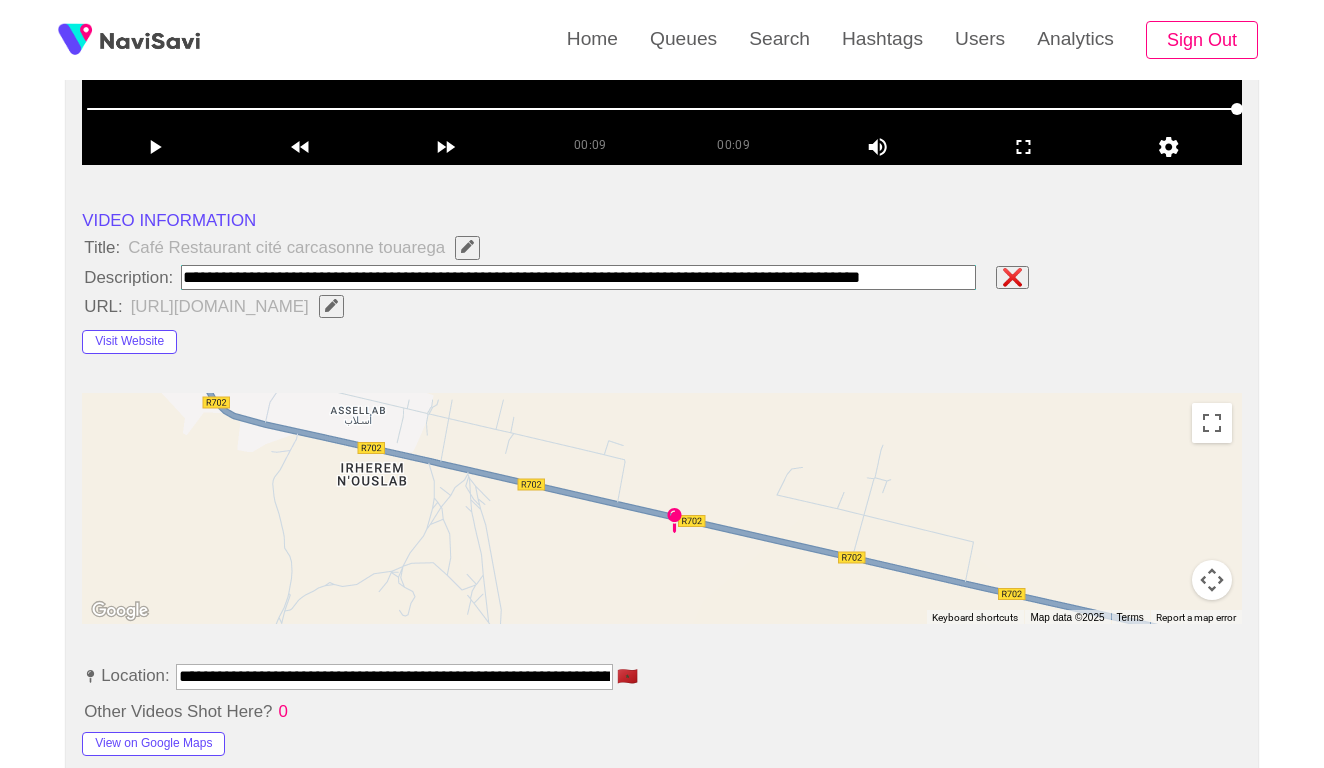 type on "**********" 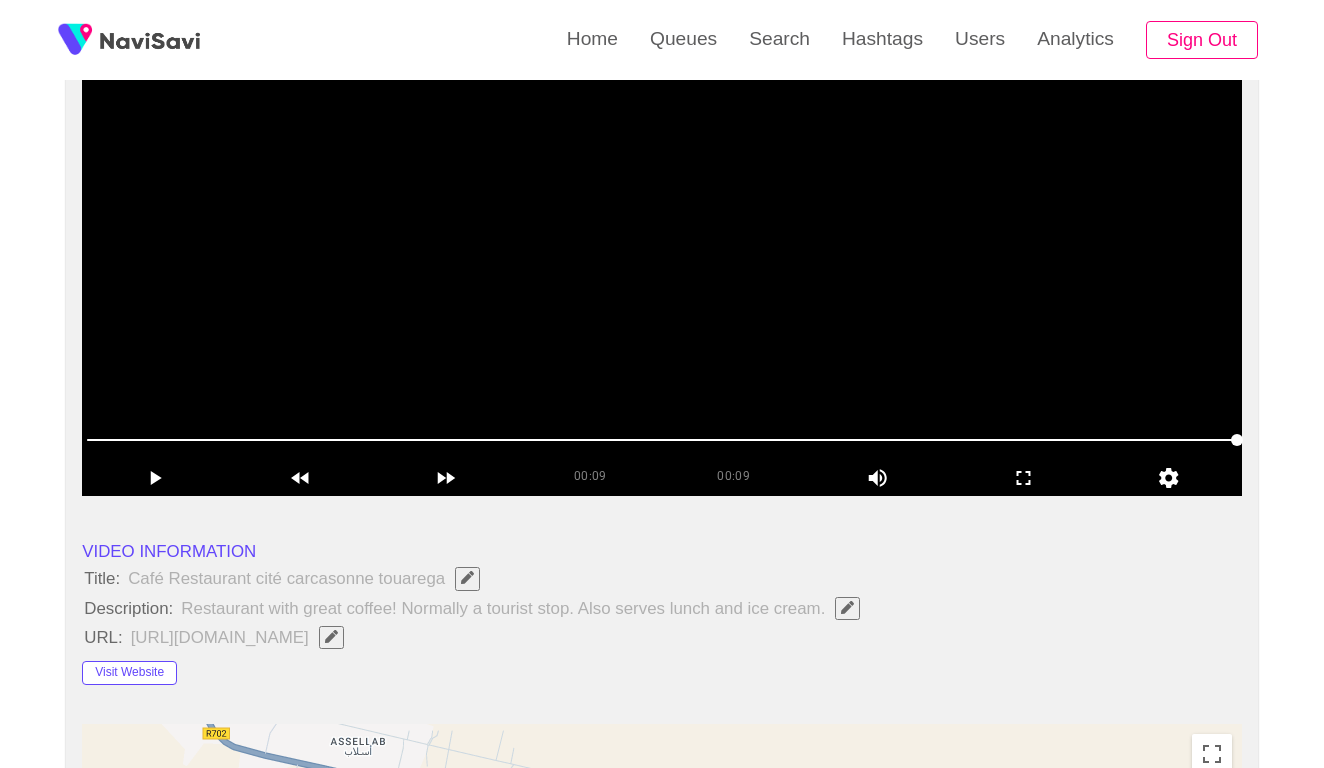 scroll, scrollTop: 273, scrollLeft: 0, axis: vertical 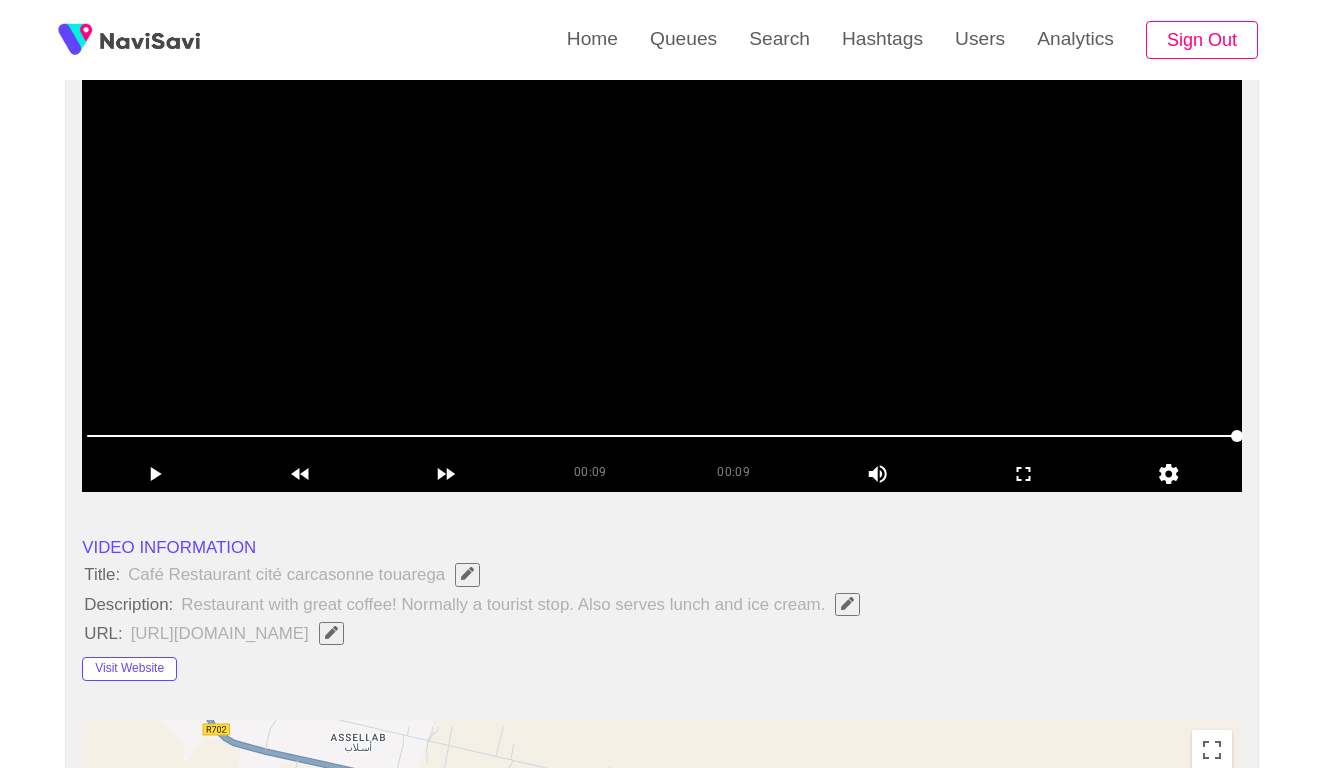 click at bounding box center (662, 242) 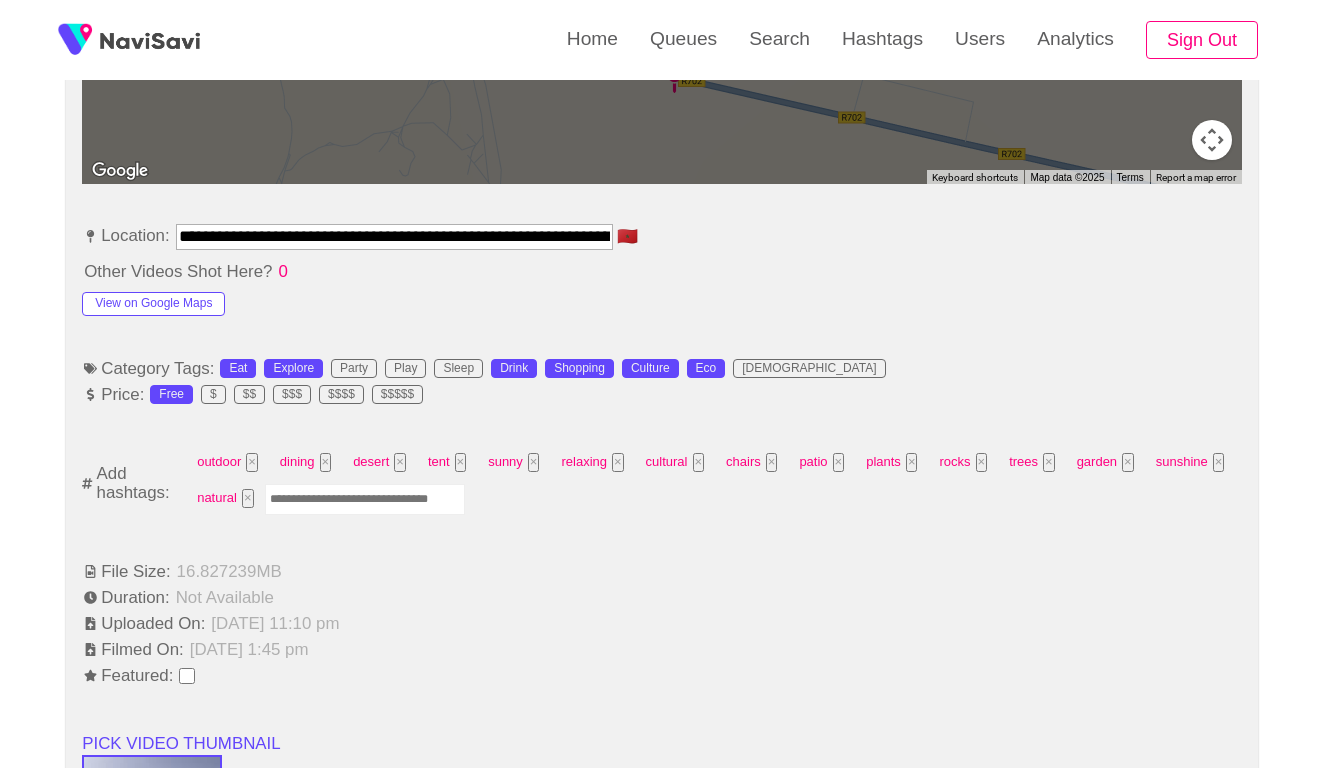 scroll, scrollTop: 1113, scrollLeft: 0, axis: vertical 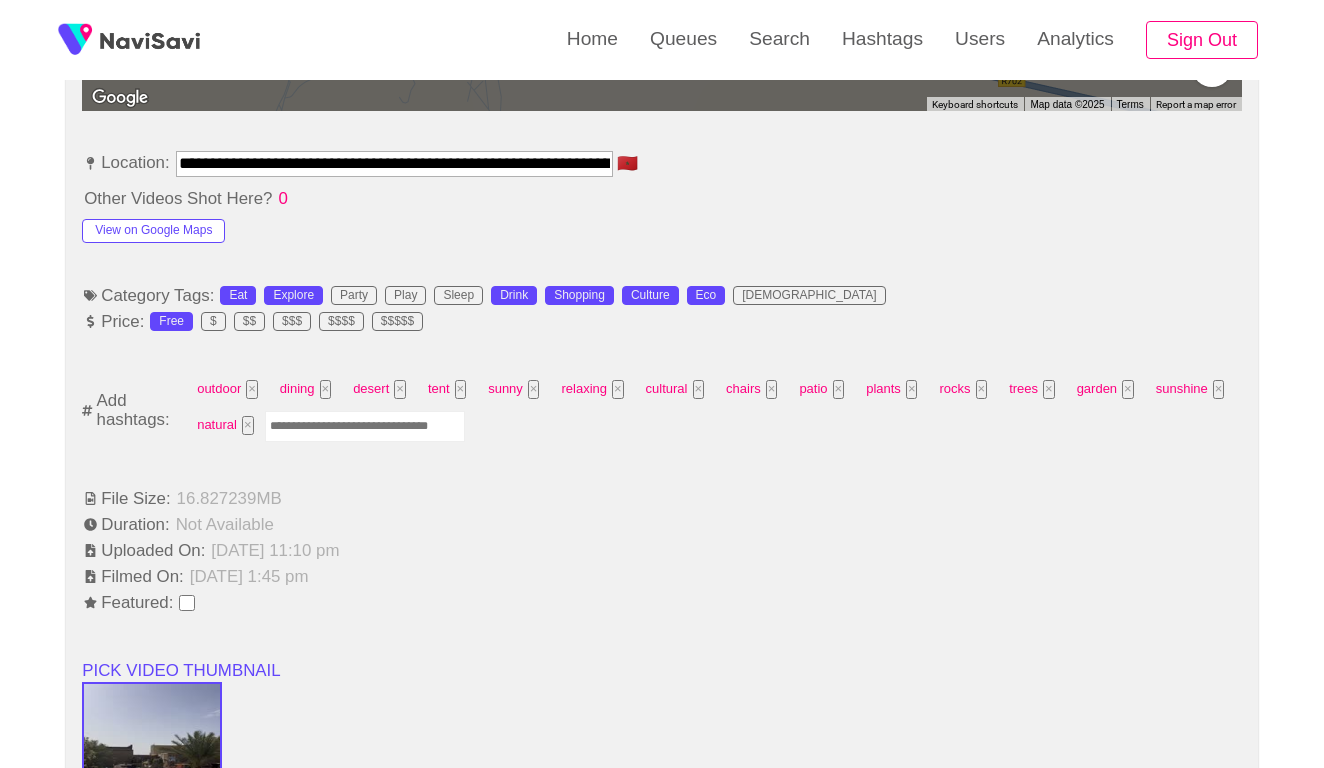 click at bounding box center [365, 426] 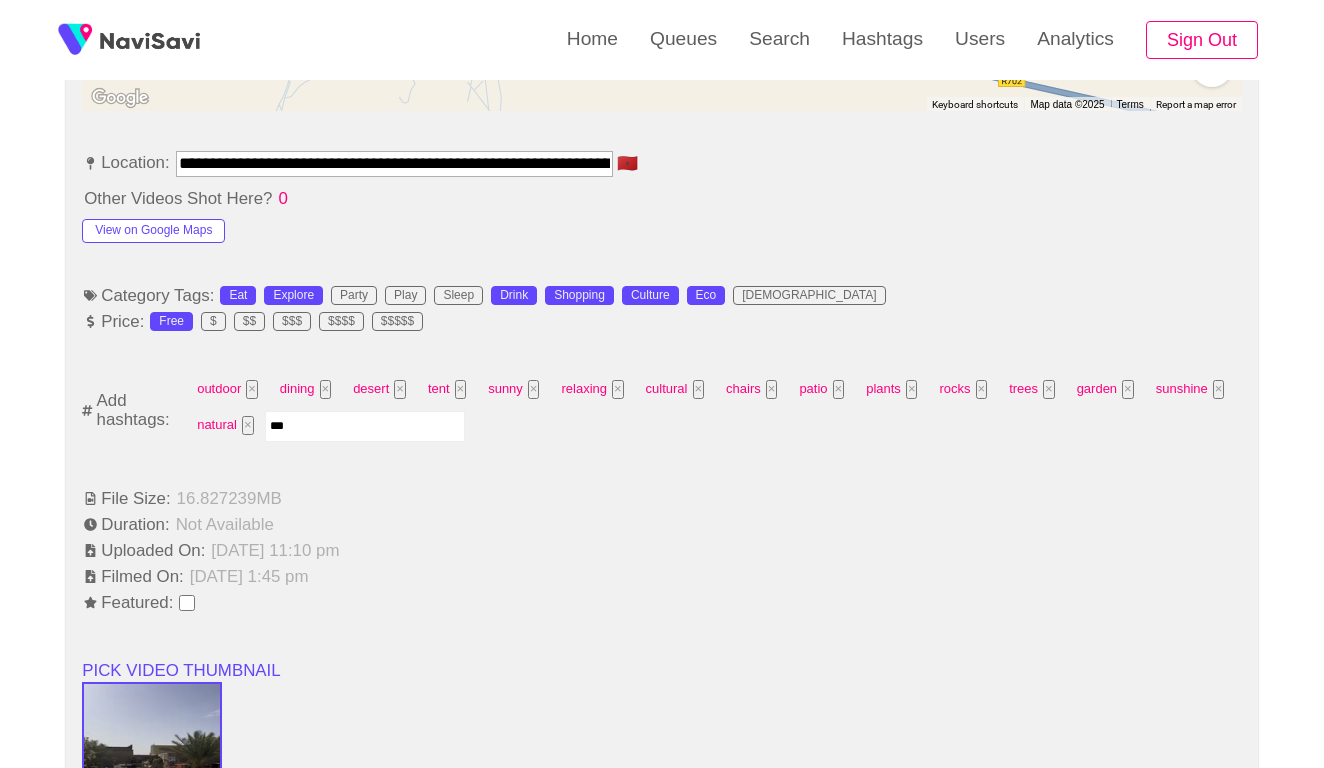 type on "****" 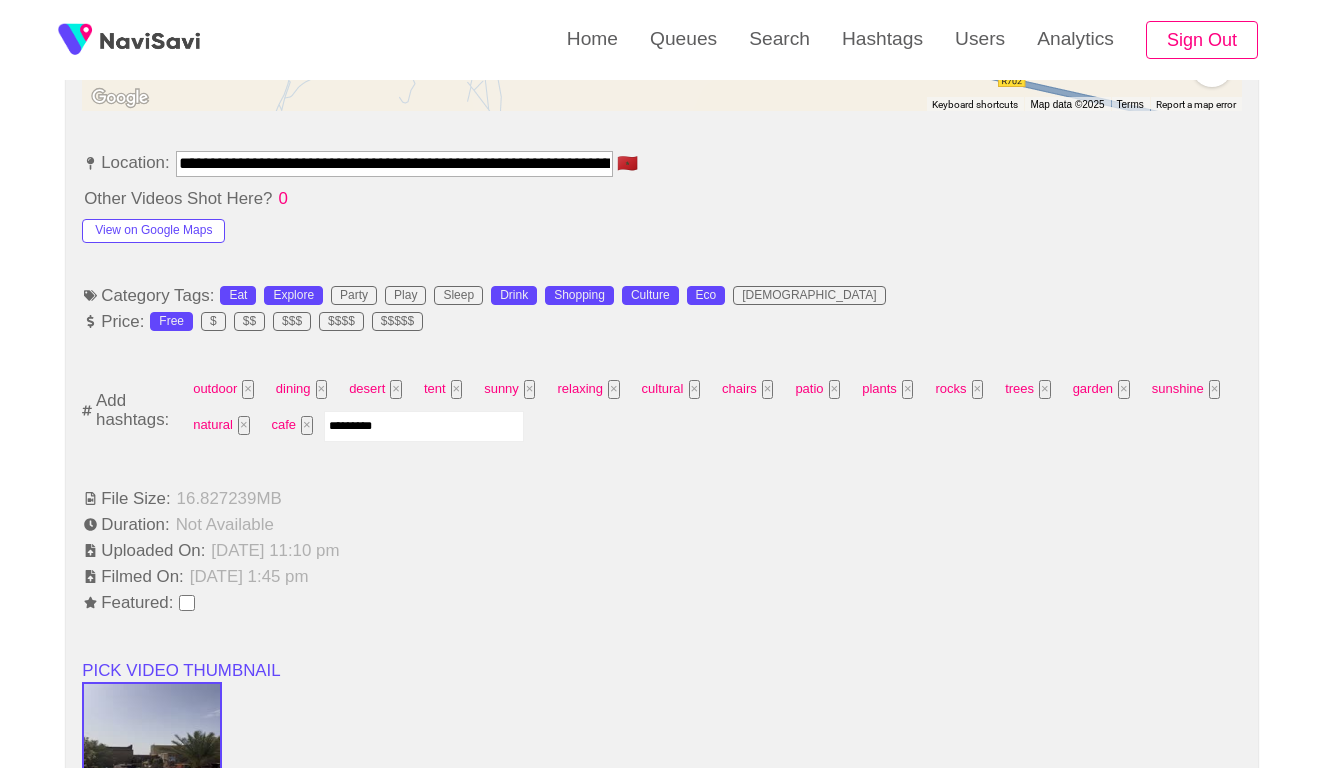 type on "**********" 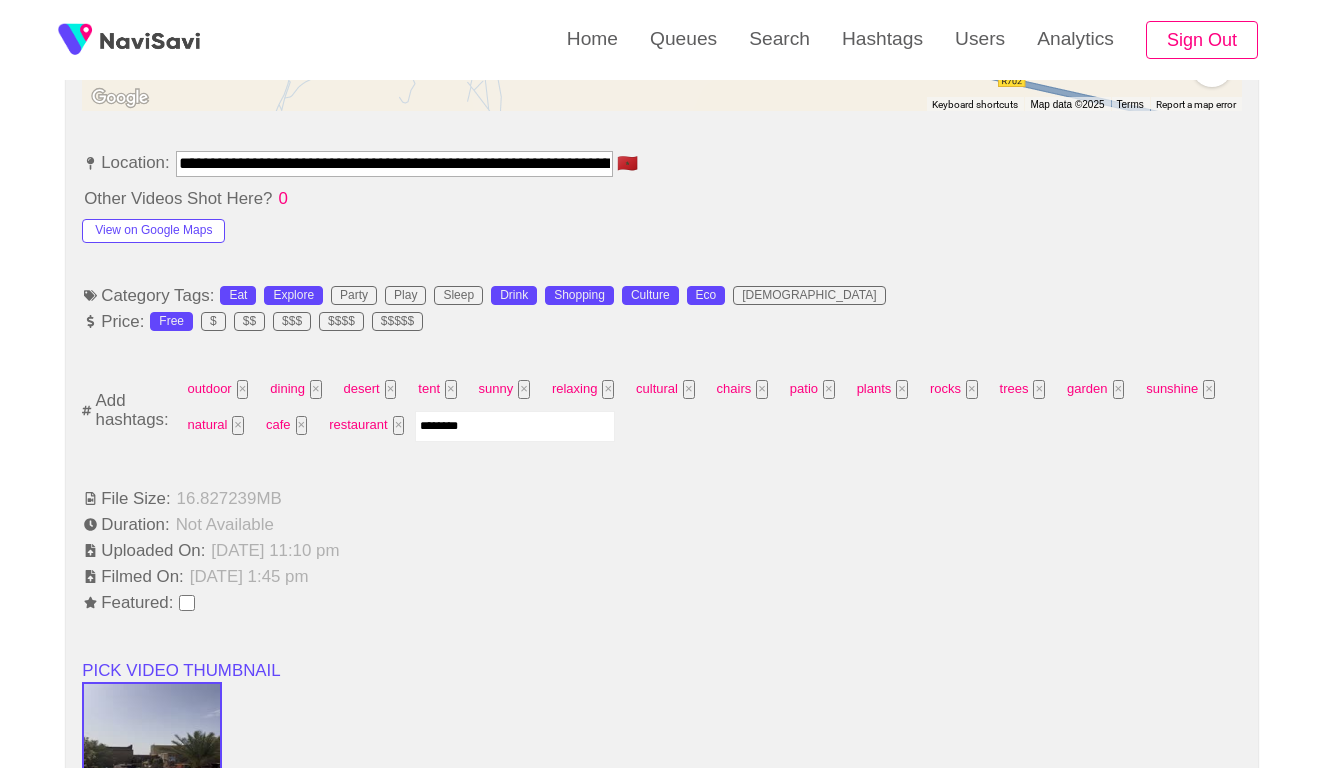 type on "*********" 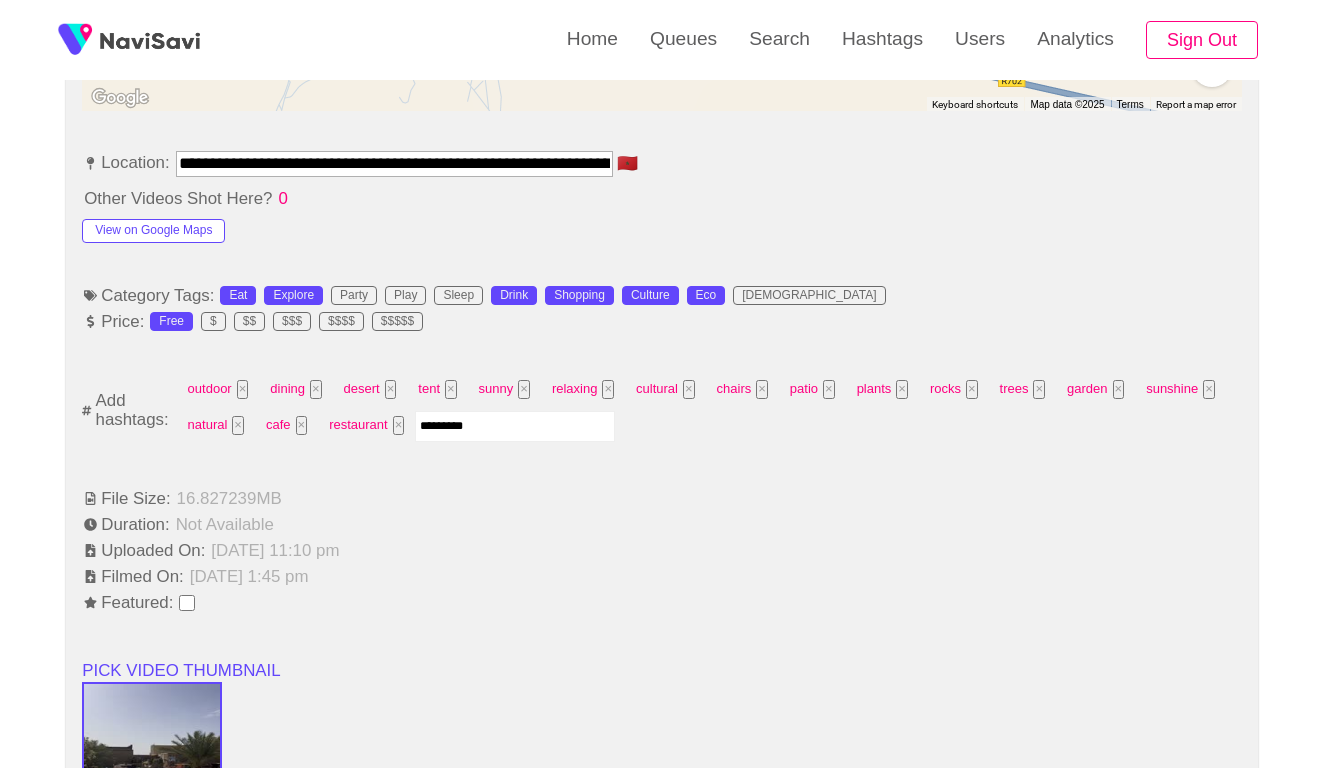 type 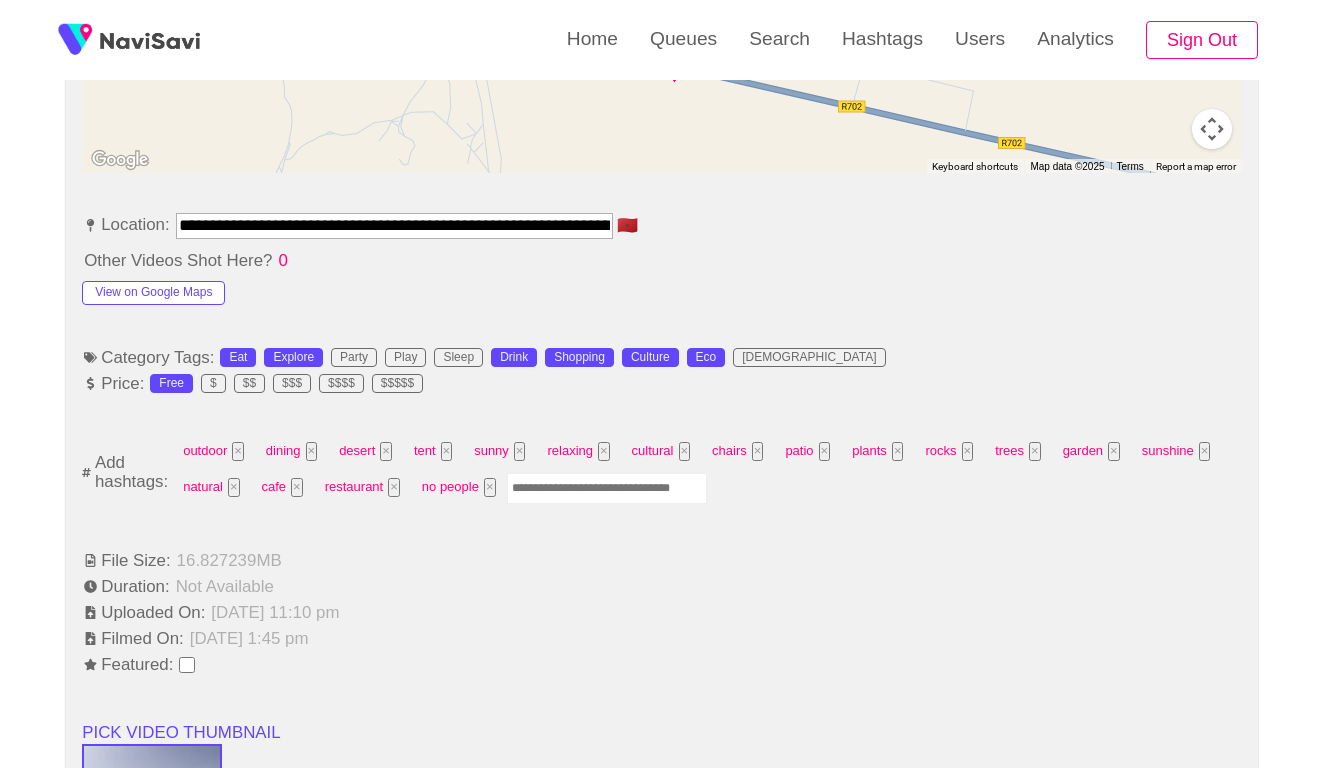 scroll, scrollTop: 1169, scrollLeft: 0, axis: vertical 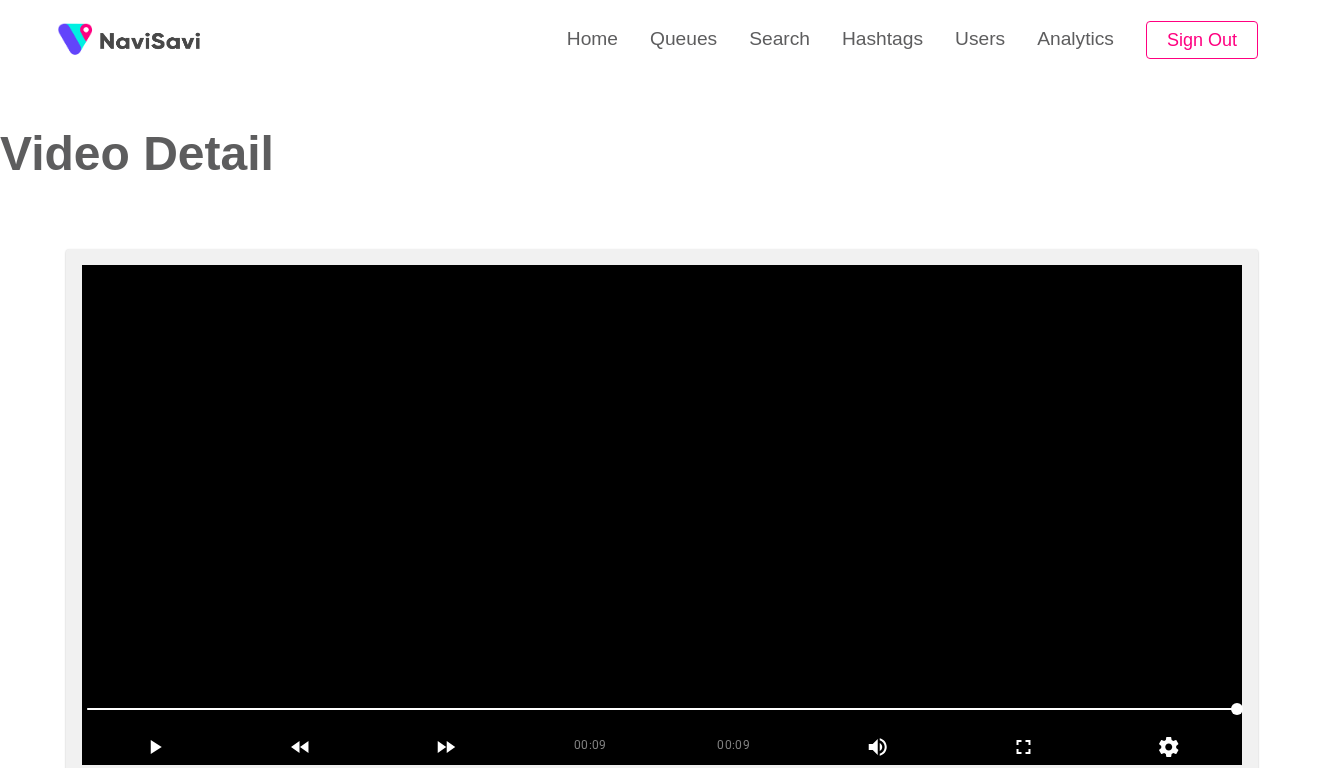 click at bounding box center [662, 515] 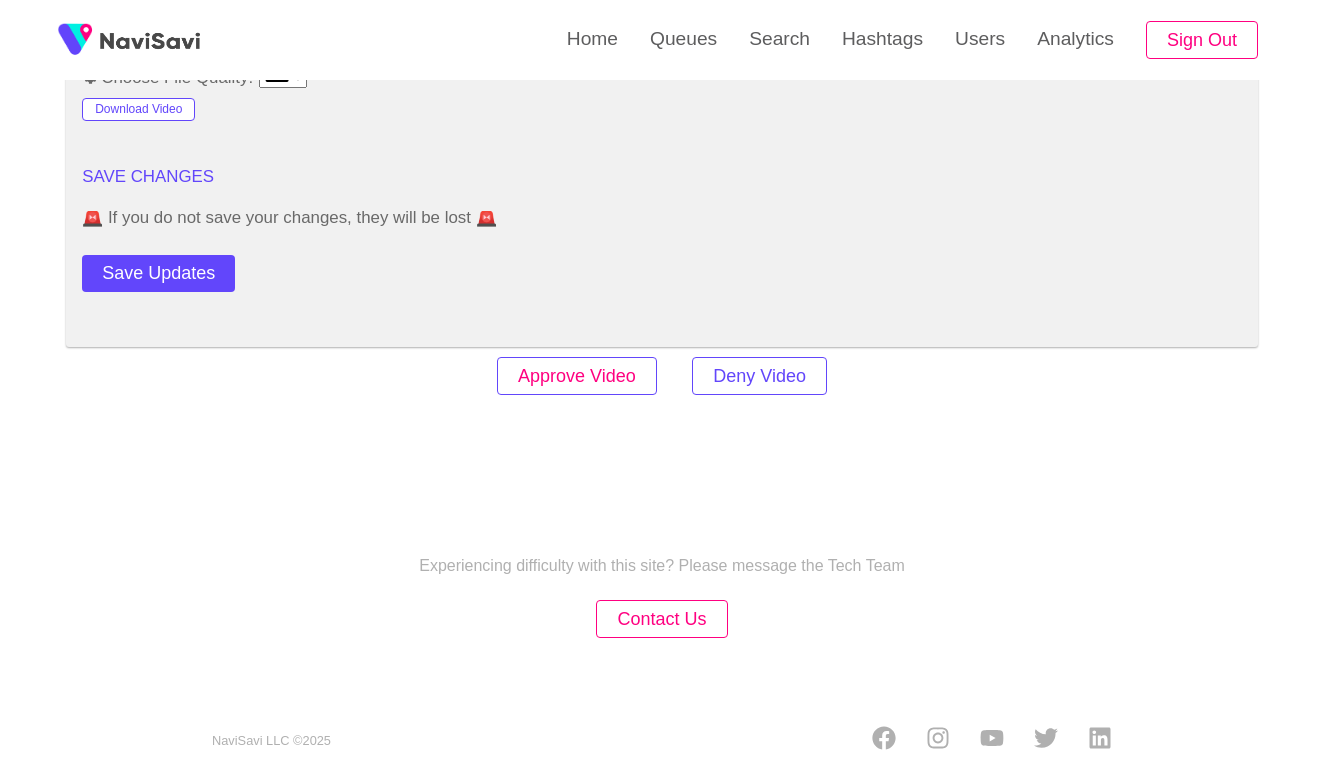 scroll, scrollTop: 2434, scrollLeft: 0, axis: vertical 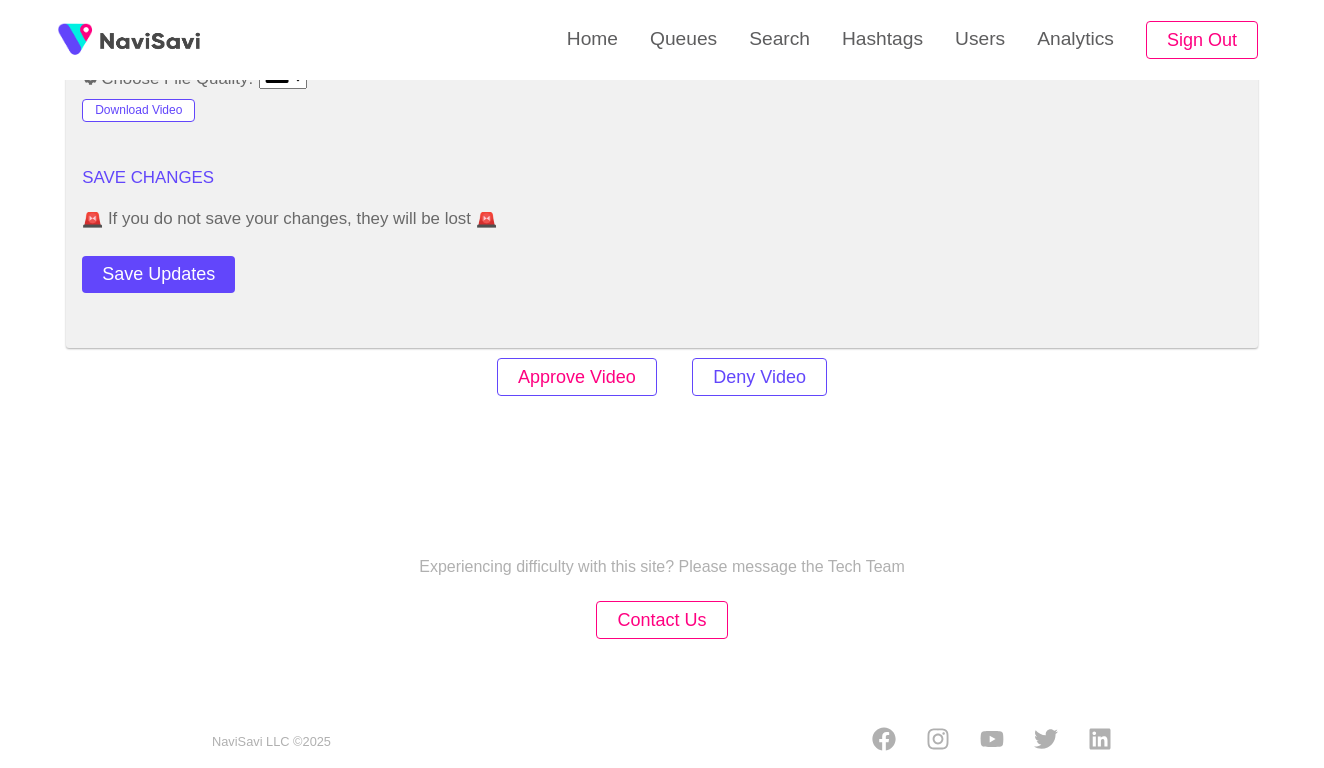 click on "Approve Video" at bounding box center [577, 377] 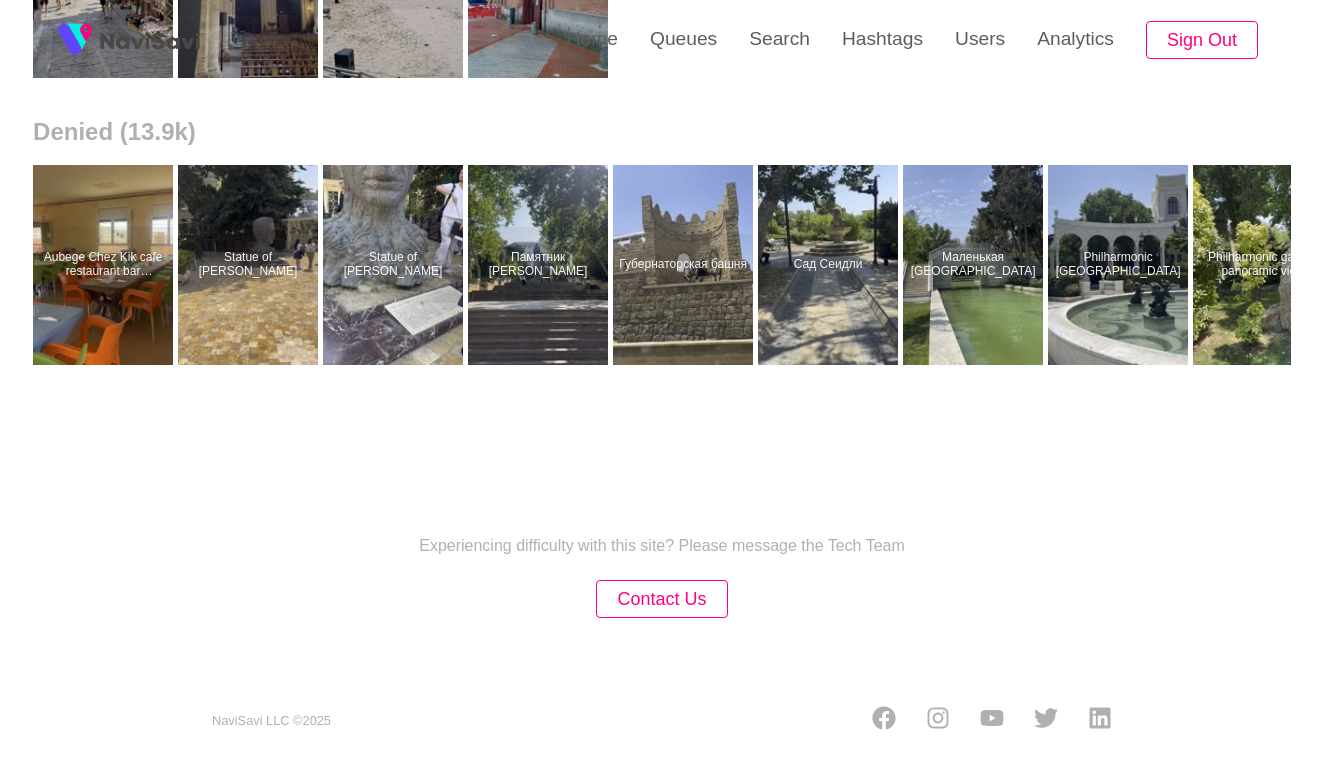 scroll, scrollTop: 0, scrollLeft: 0, axis: both 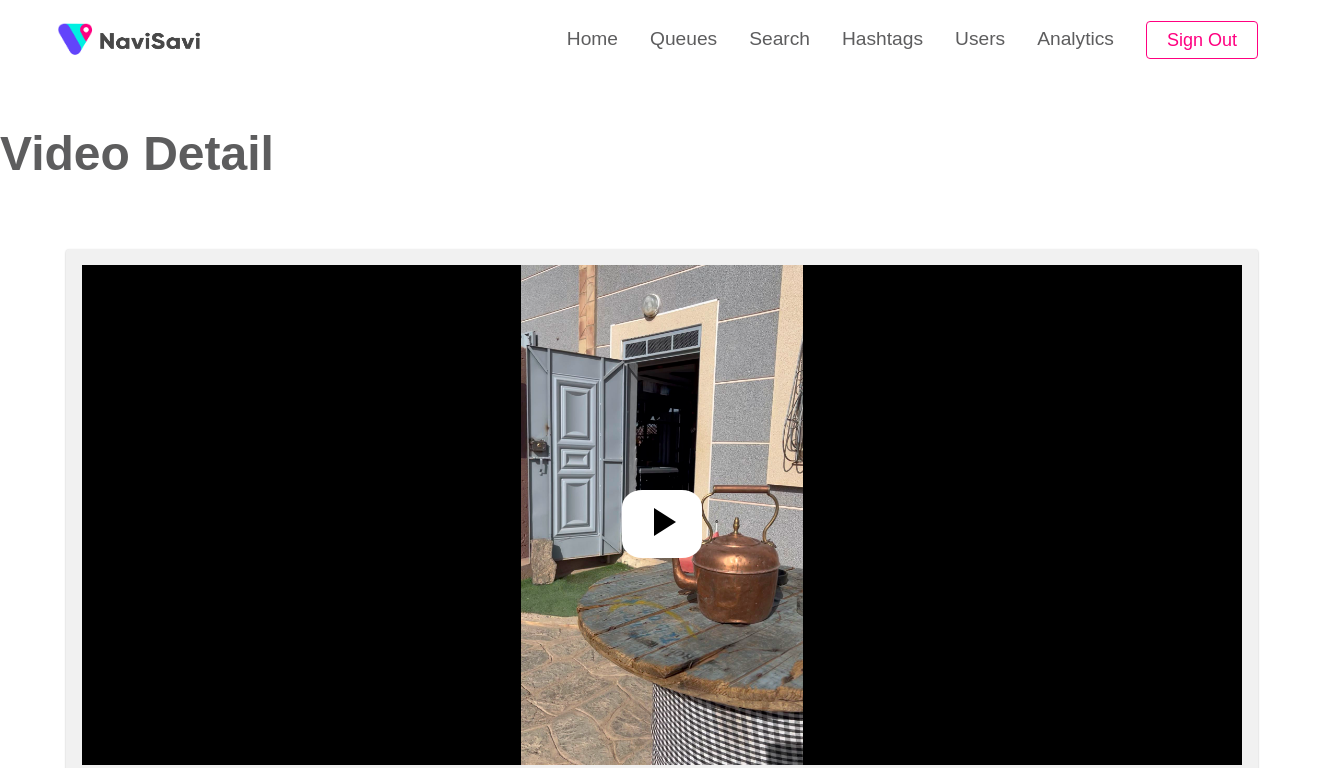 select on "**********" 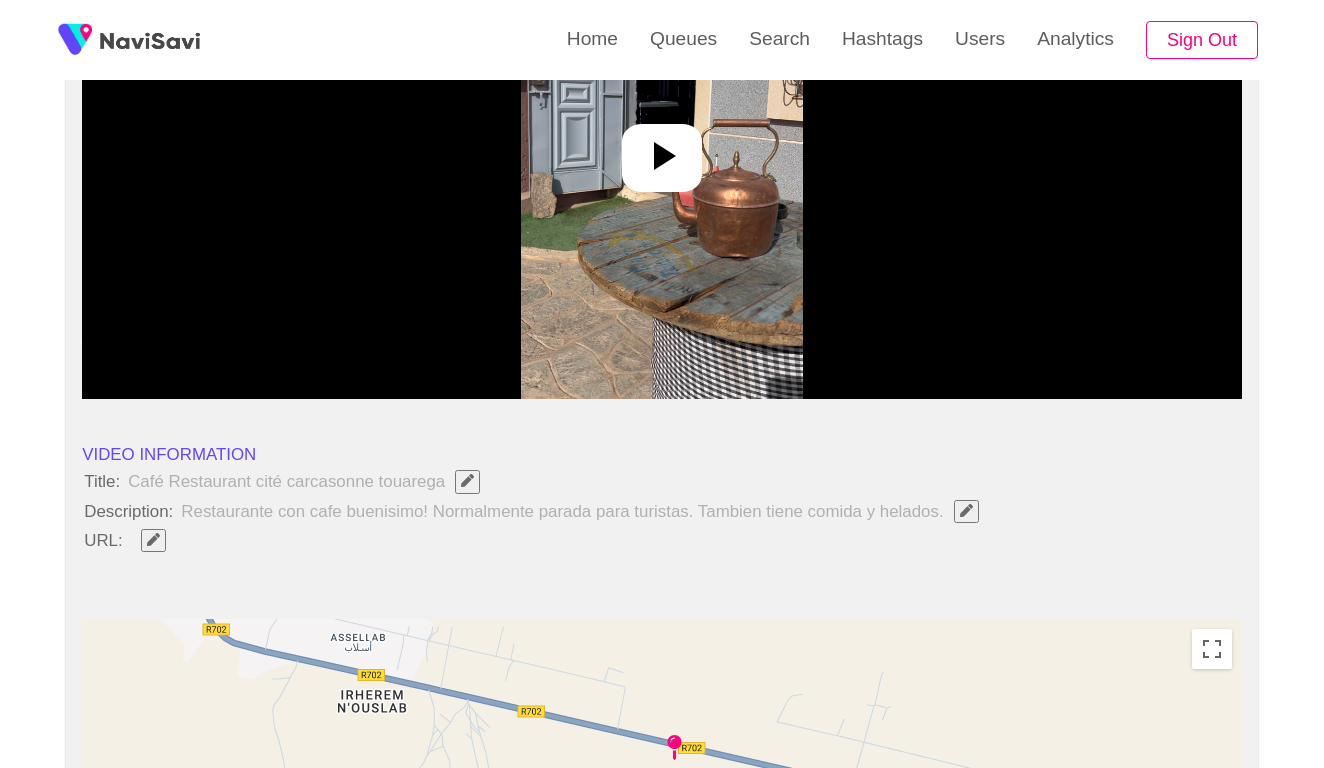scroll, scrollTop: 395, scrollLeft: 0, axis: vertical 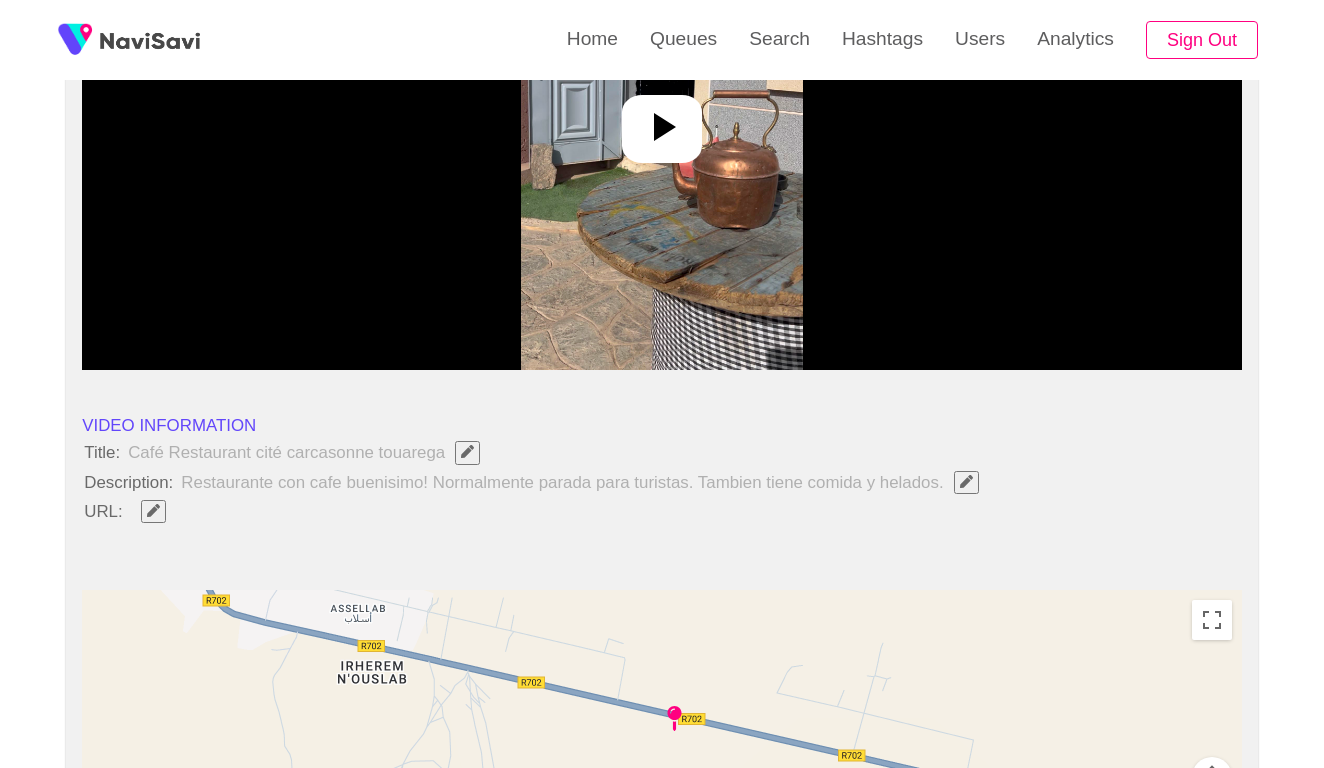 click 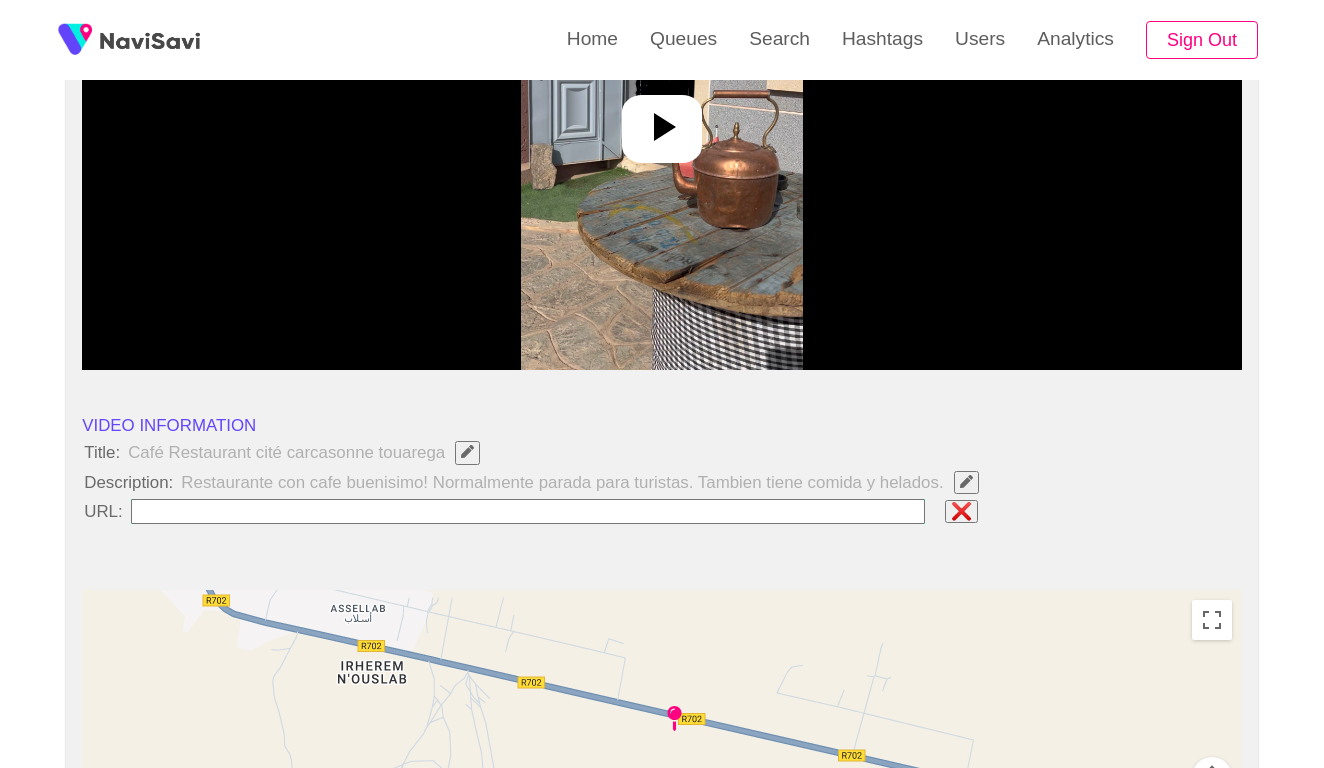 type on "**********" 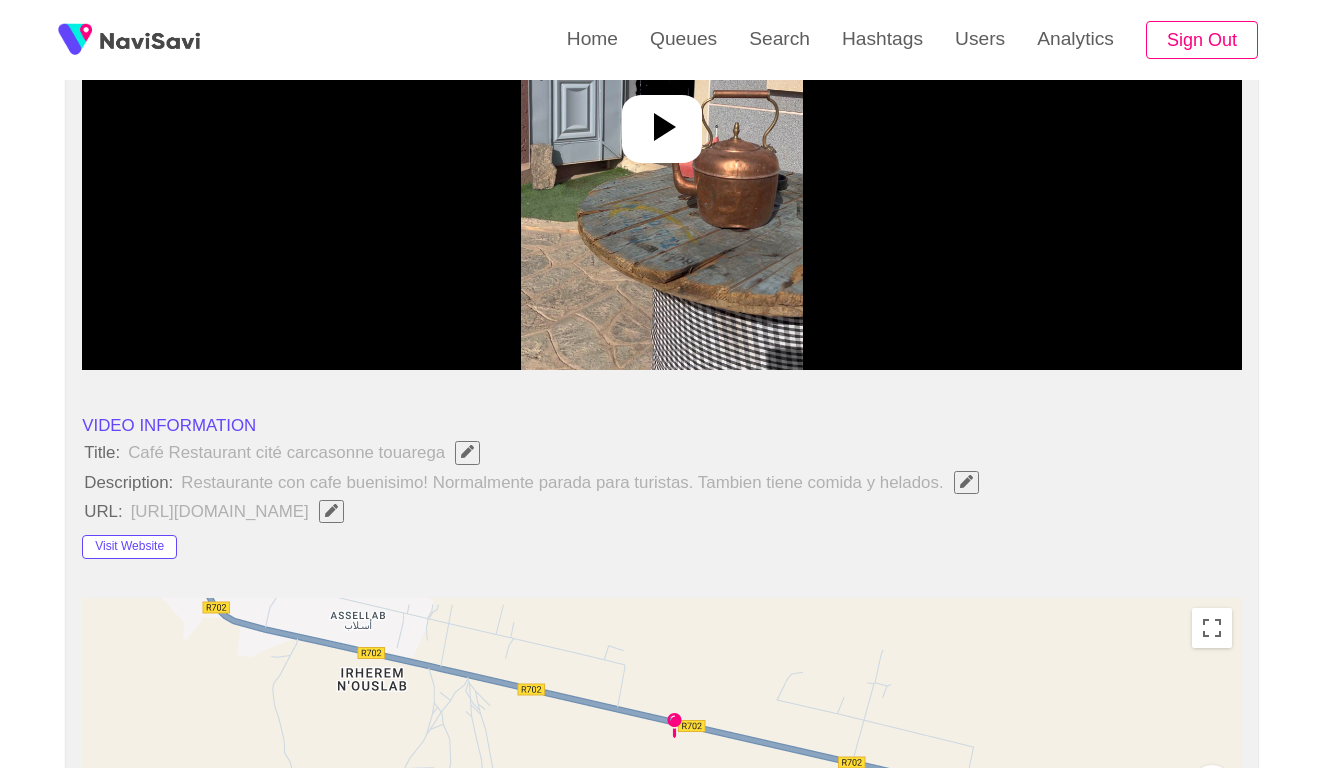 click 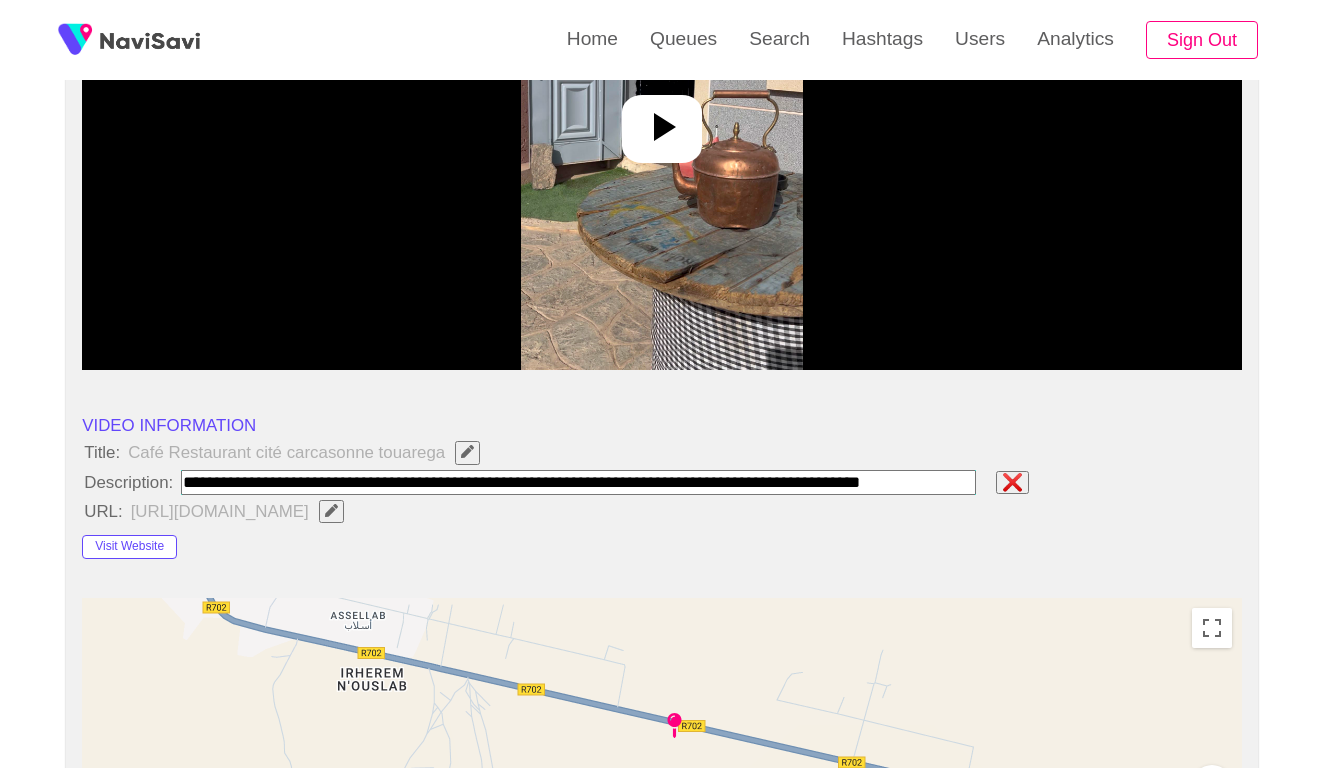 click on "**********" at bounding box center (662, 1360) 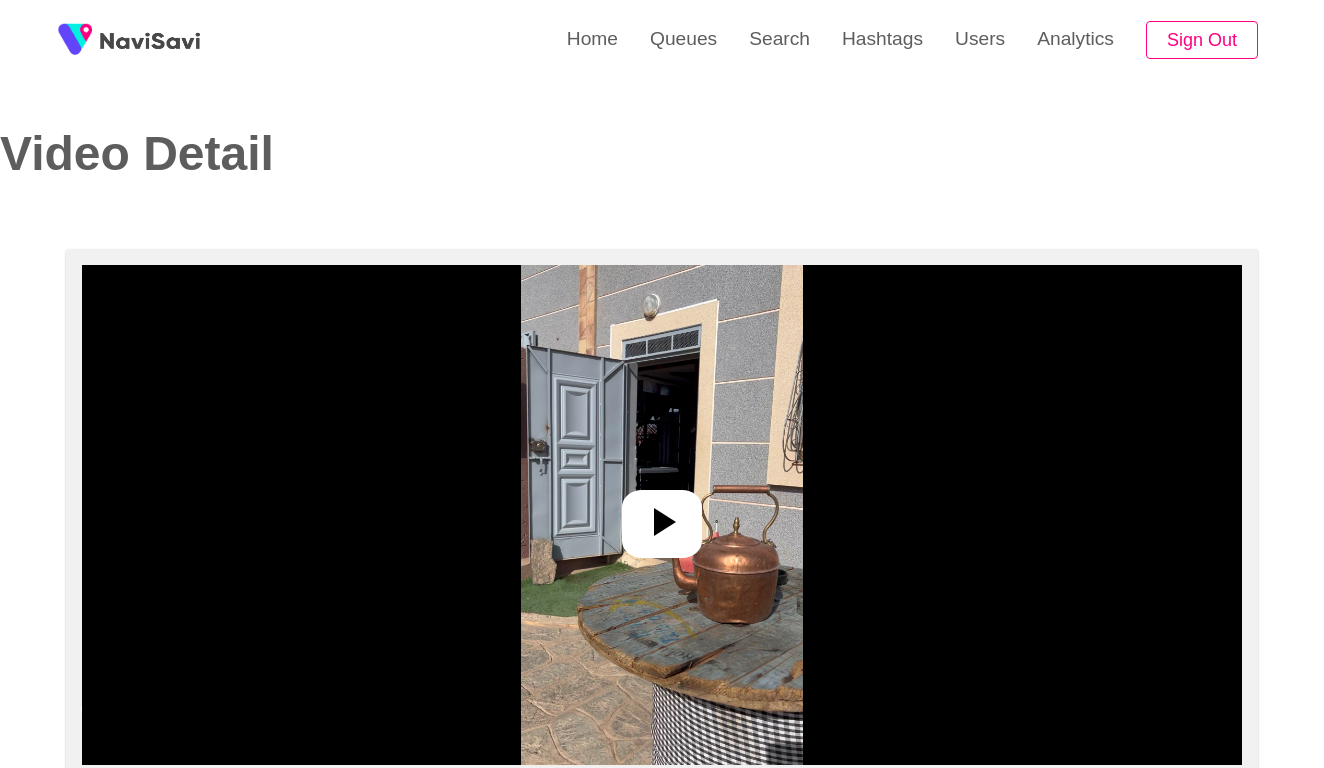 click at bounding box center (661, 515) 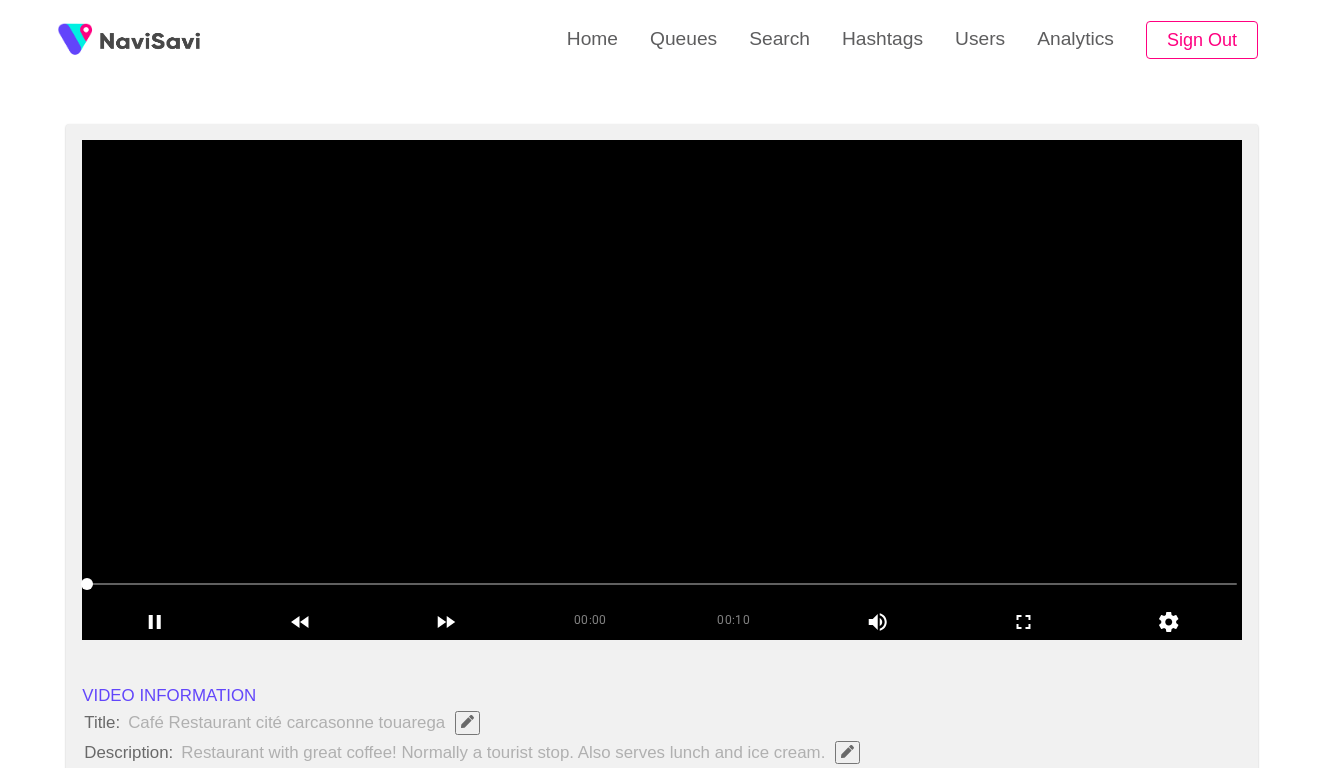 scroll, scrollTop: 133, scrollLeft: 0, axis: vertical 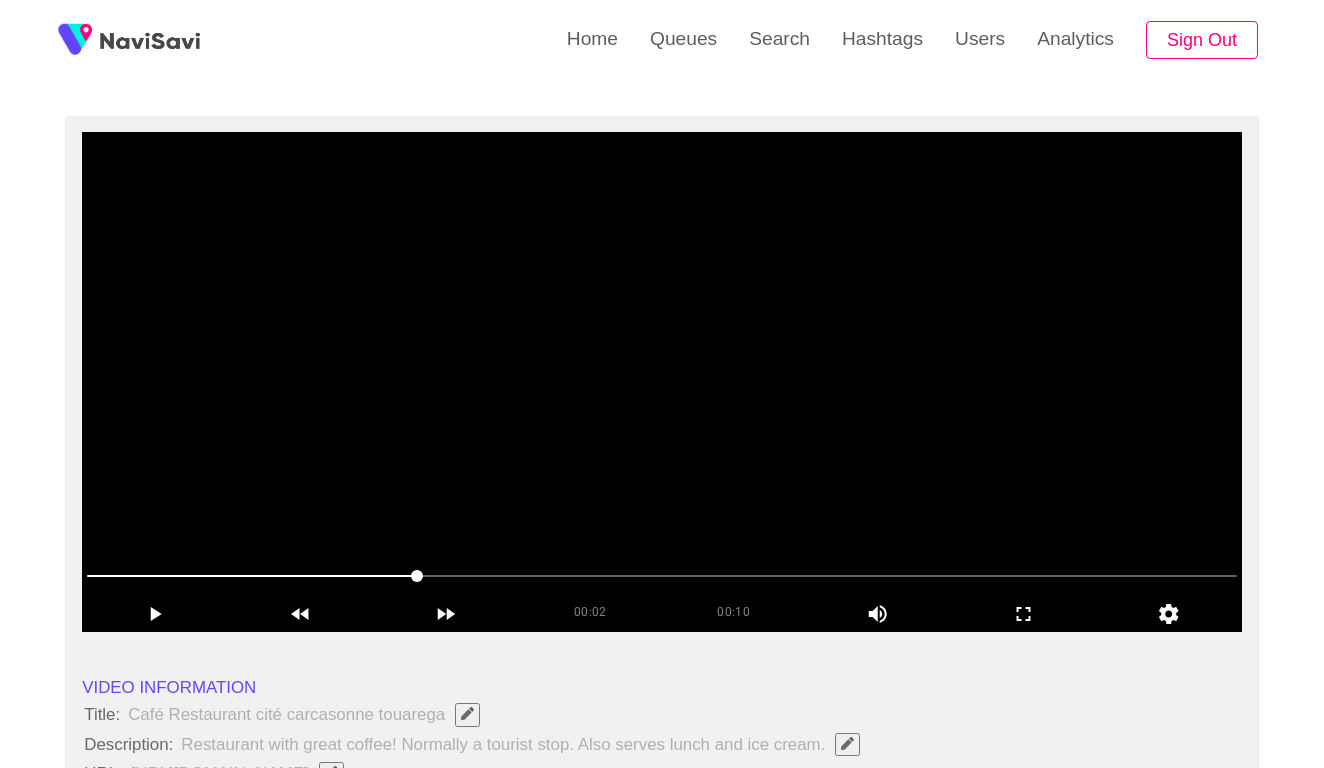 click at bounding box center [662, 576] 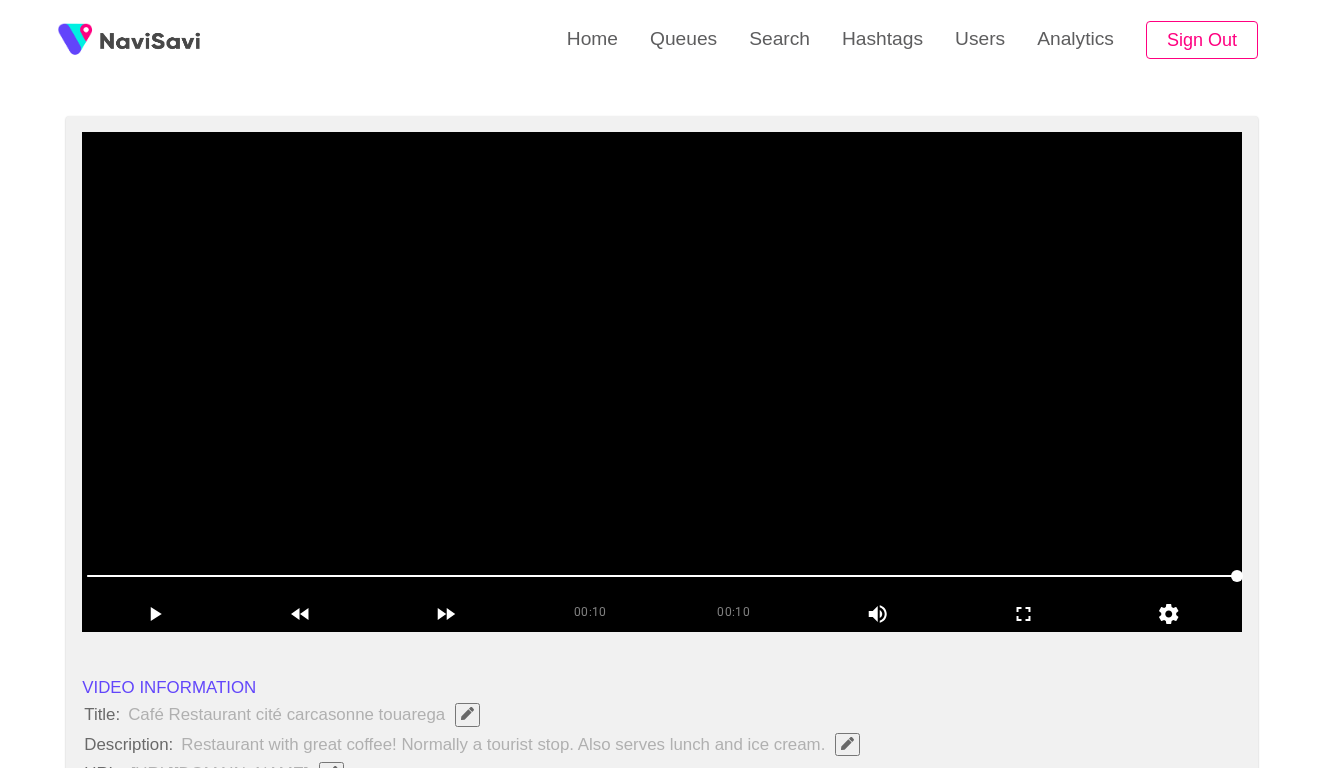 click at bounding box center (662, 576) 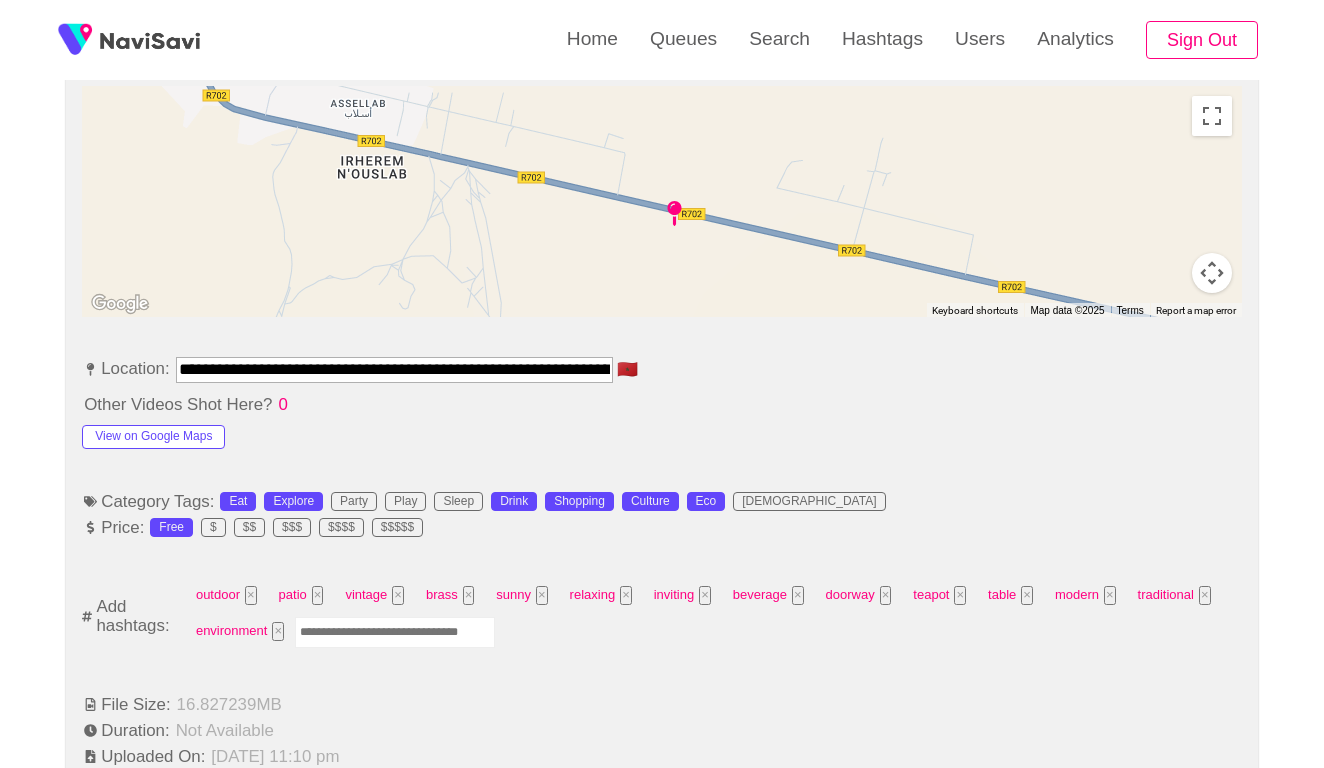 scroll, scrollTop: 985, scrollLeft: 0, axis: vertical 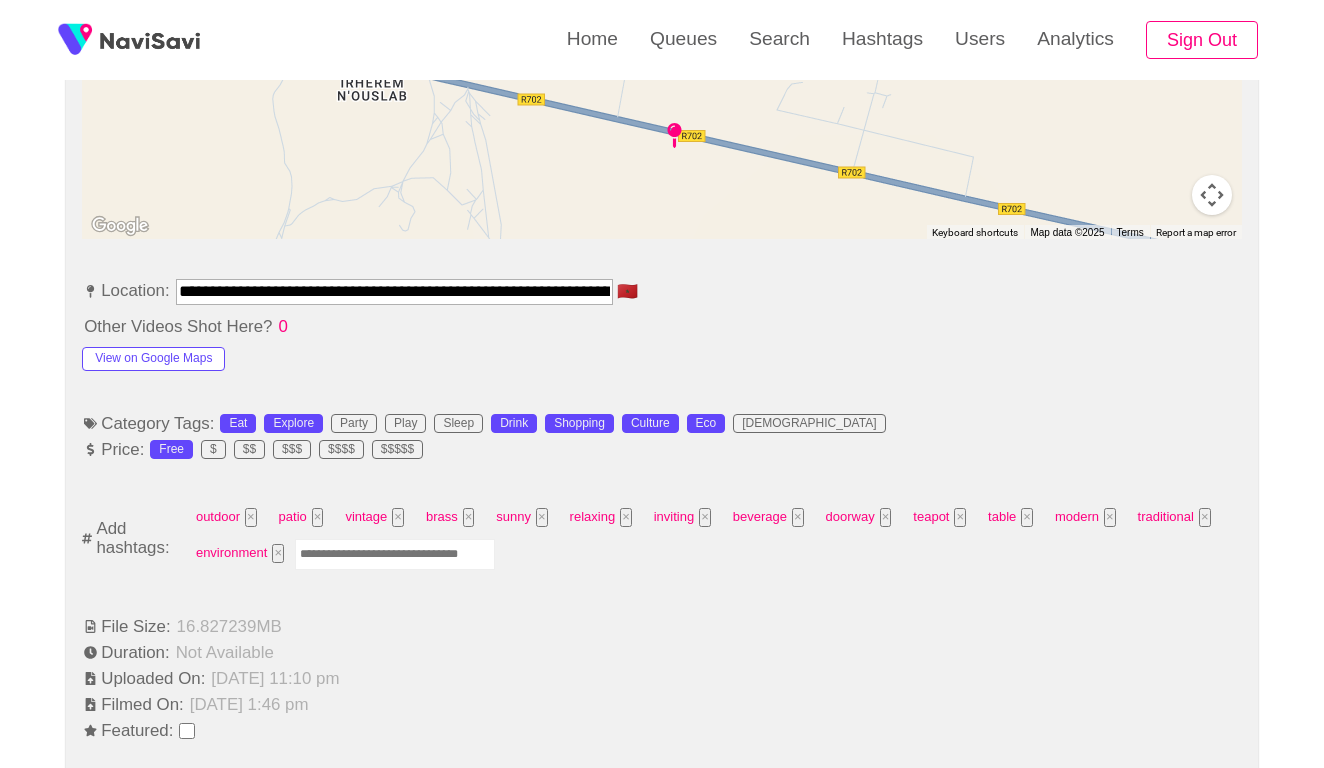 click at bounding box center [395, 554] 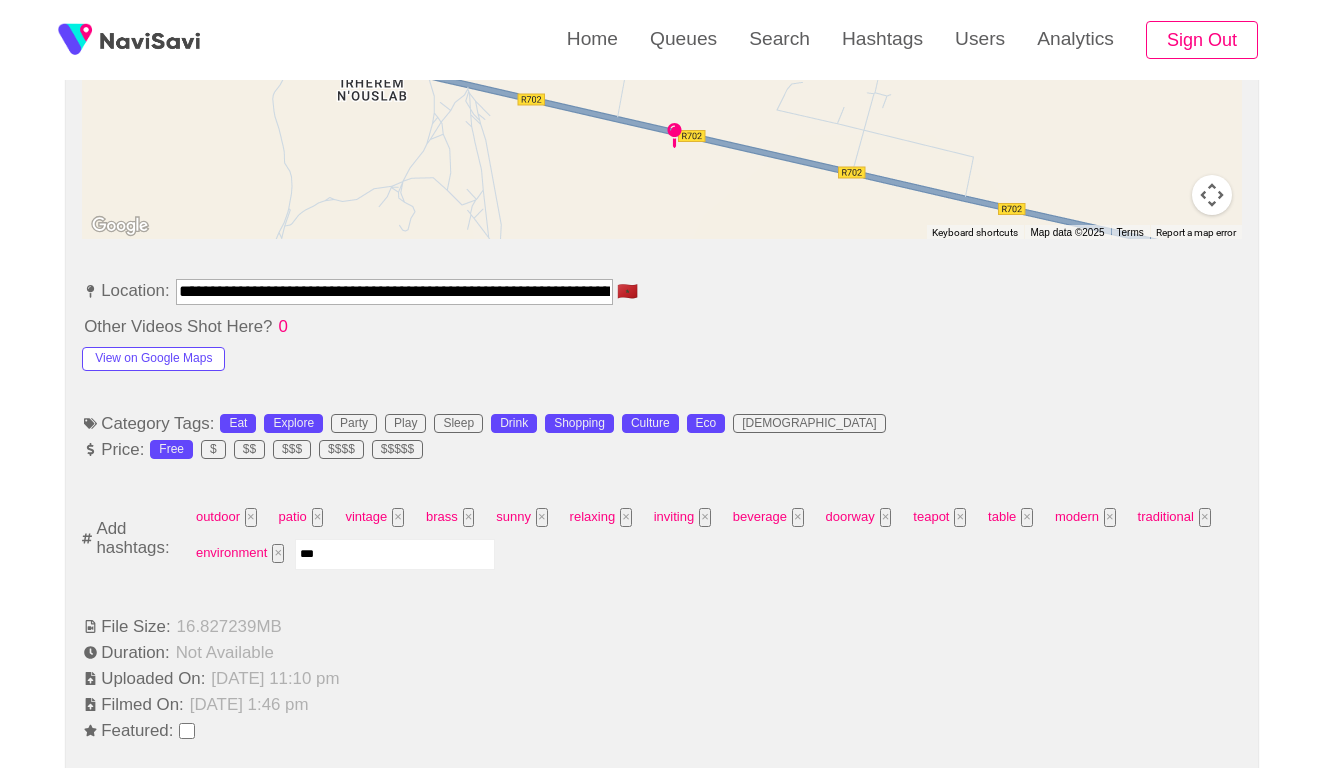 type on "****" 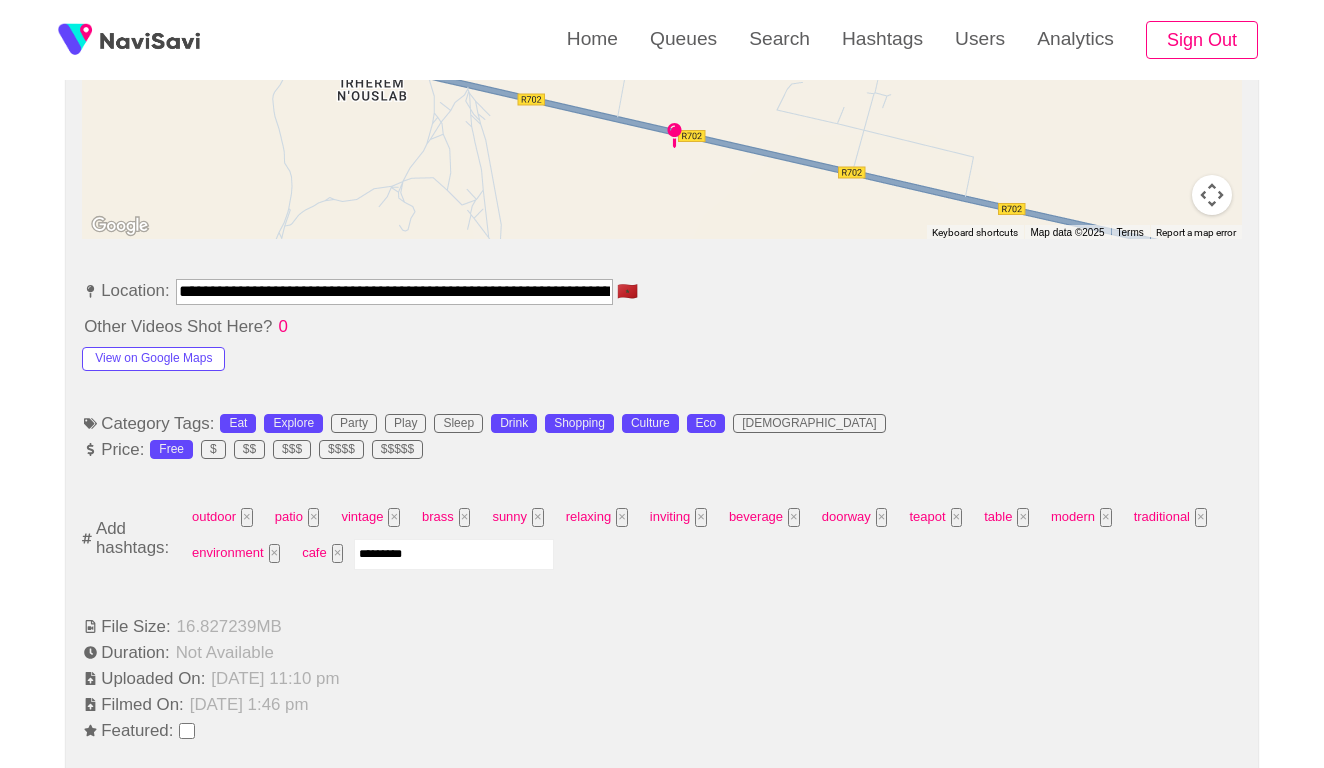 type on "**********" 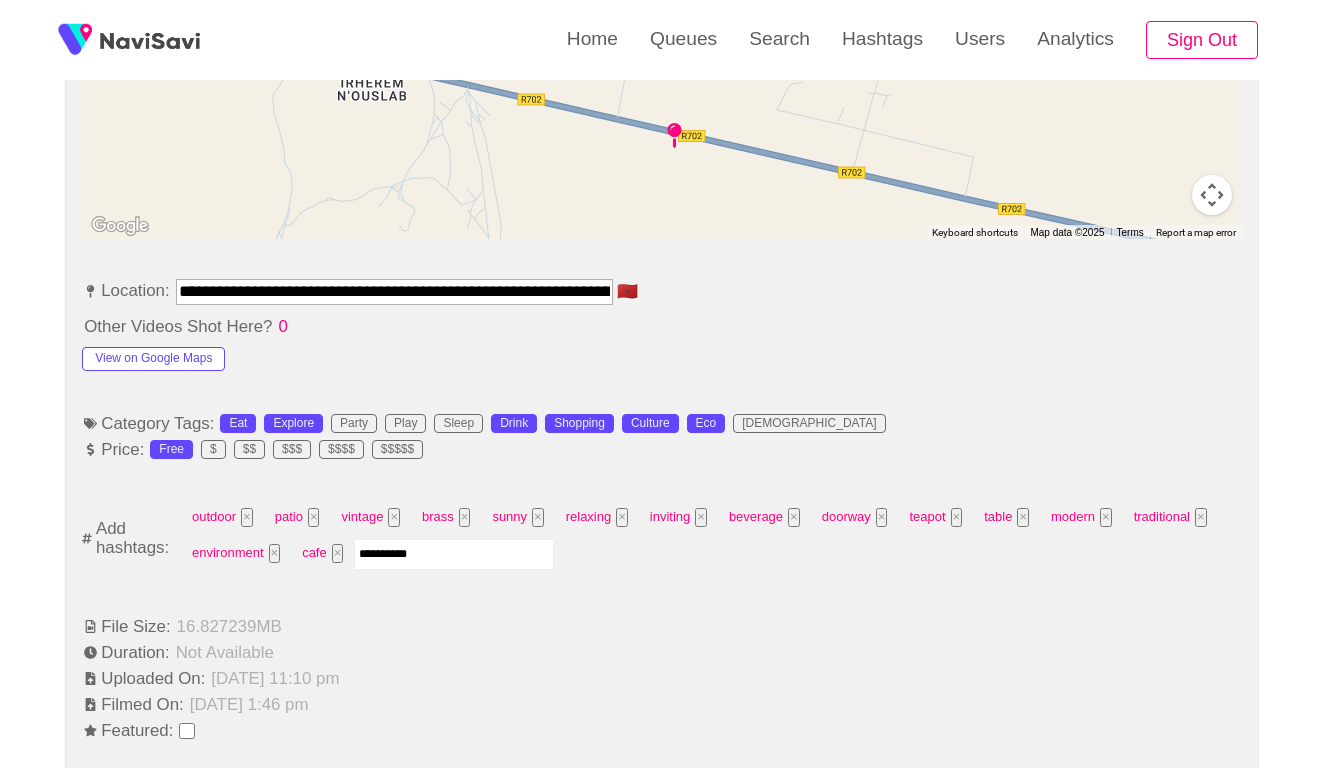 type 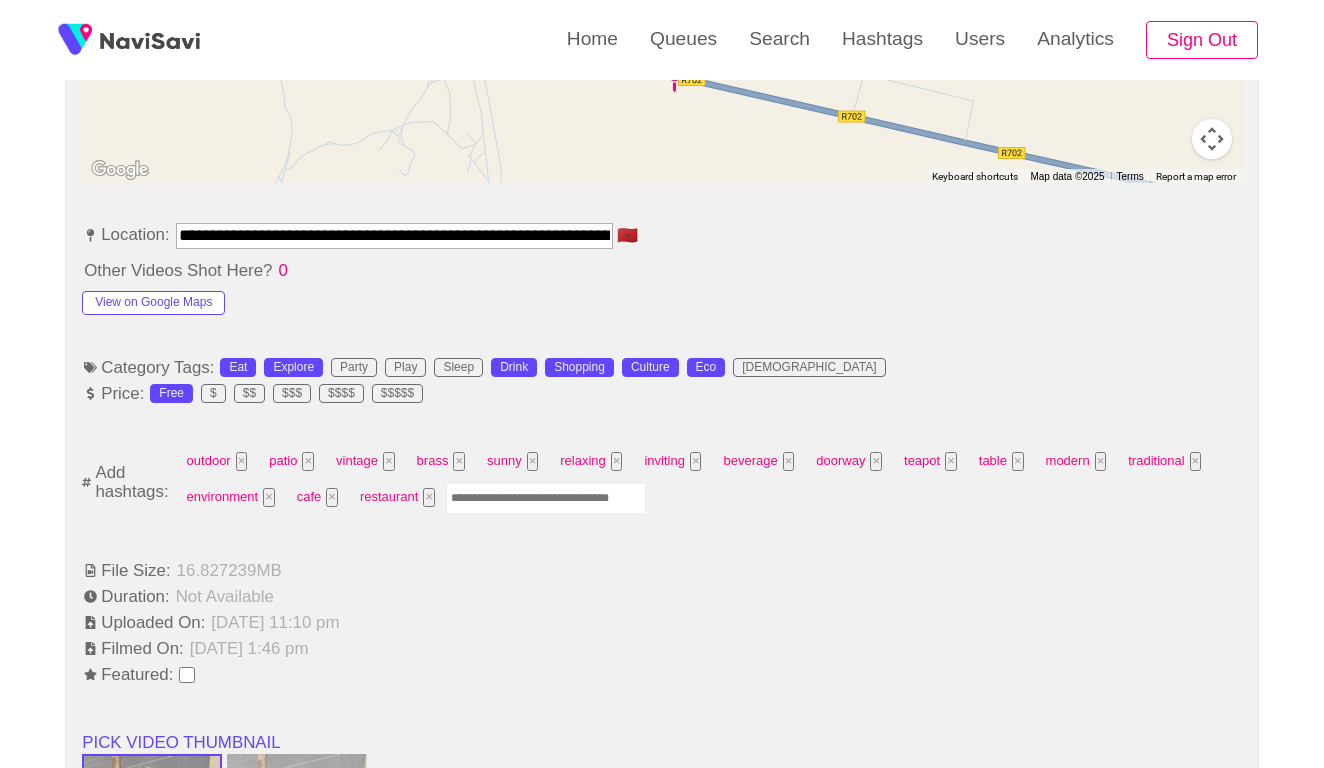 scroll, scrollTop: 1042, scrollLeft: 0, axis: vertical 